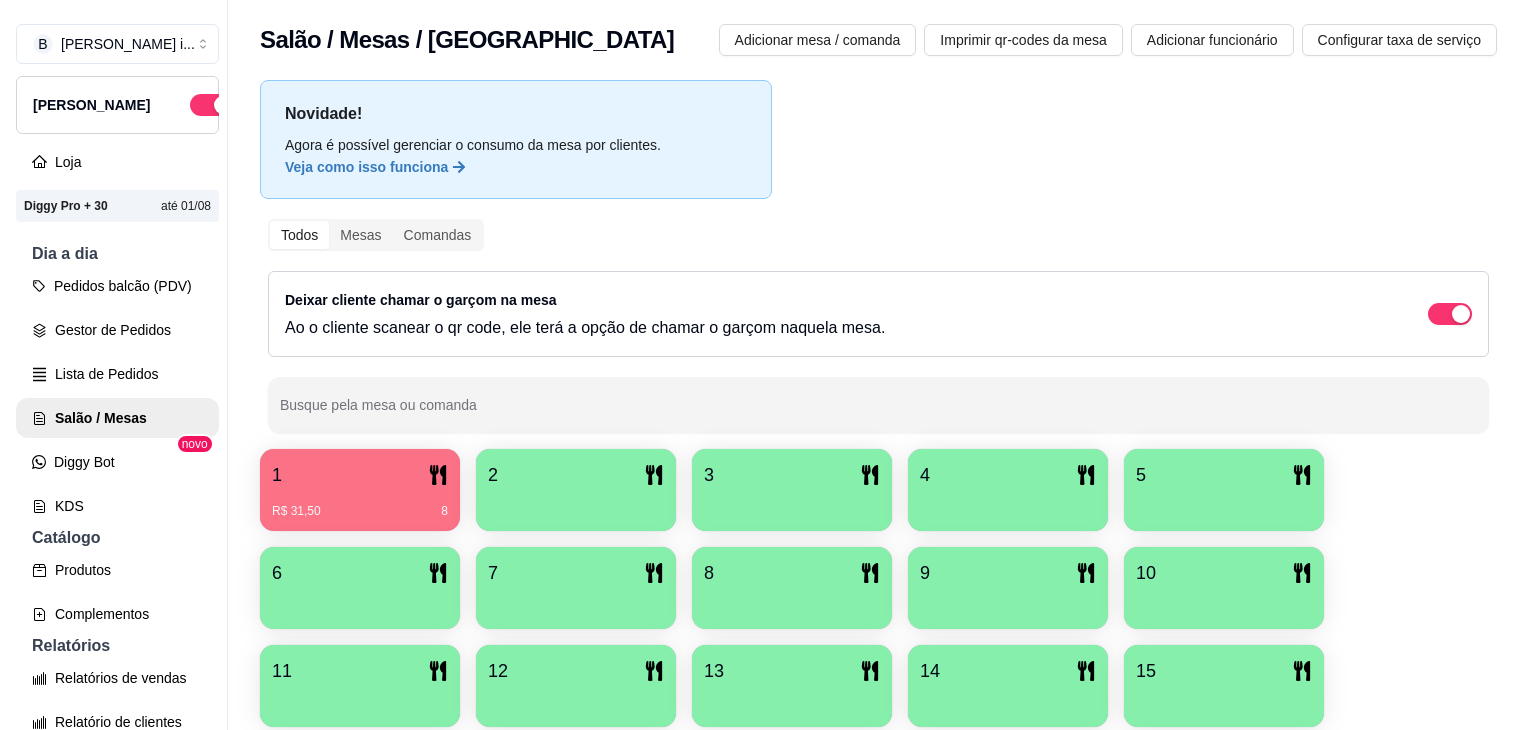 scroll, scrollTop: 0, scrollLeft: 0, axis: both 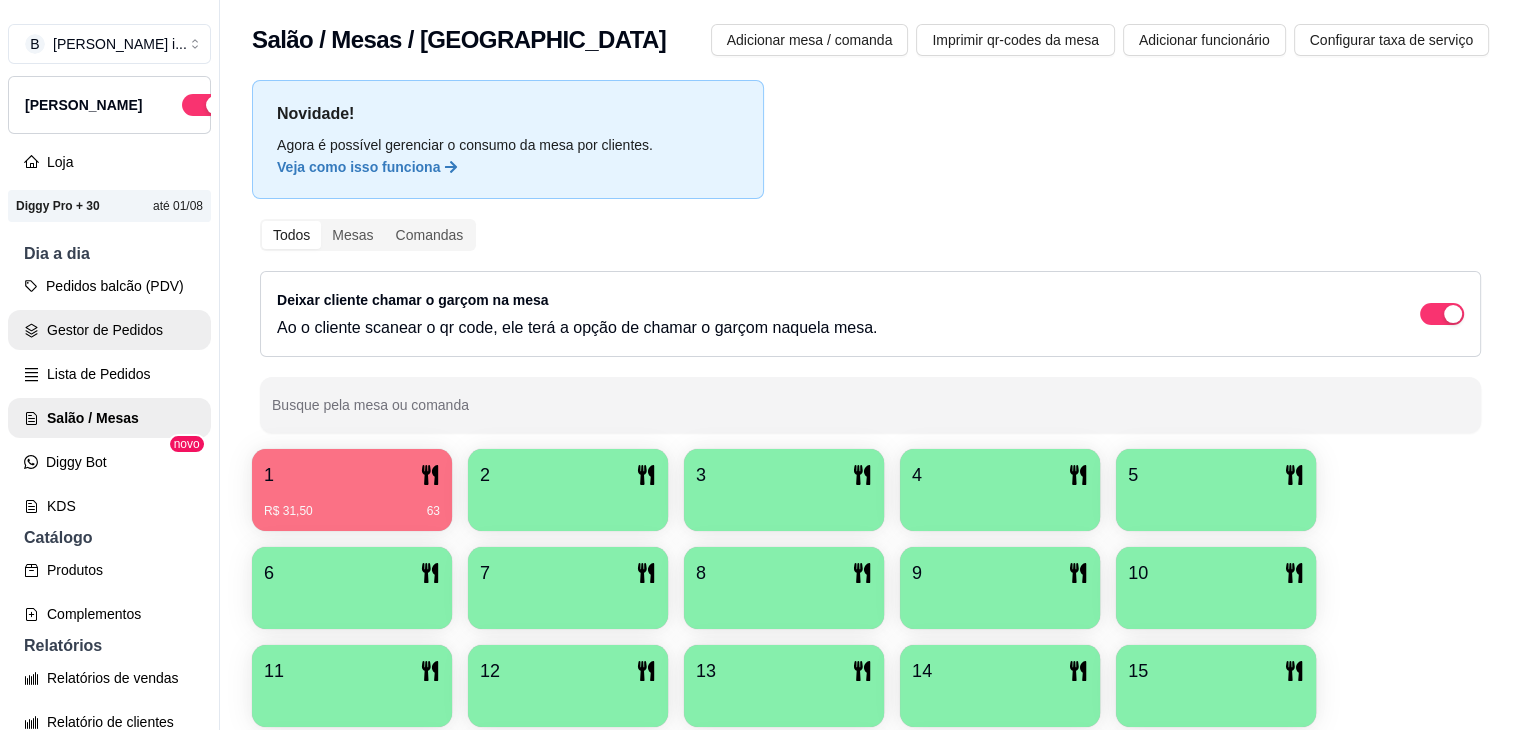 click on "Gestor de Pedidos" at bounding box center [109, 330] 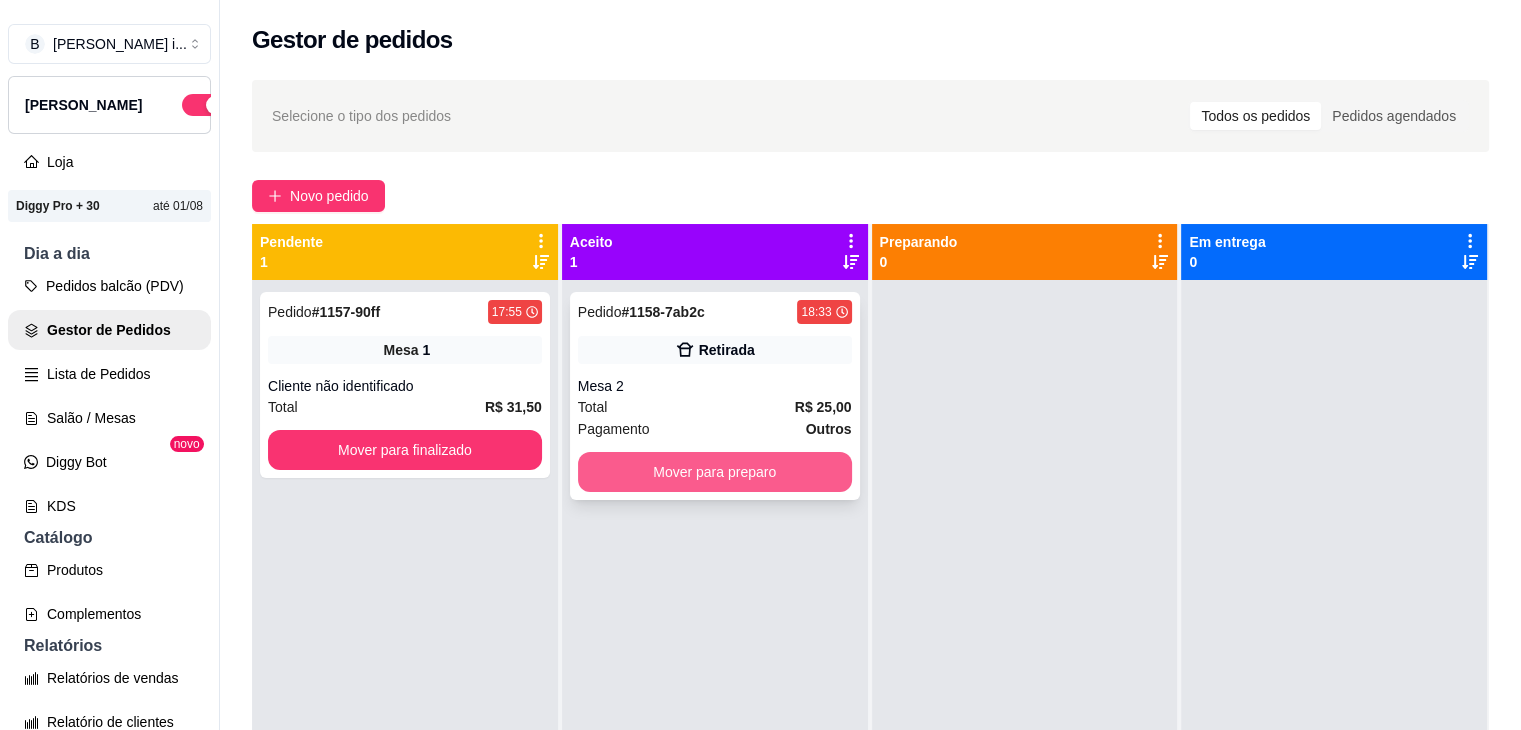 click on "Mover para preparo" at bounding box center (715, 472) 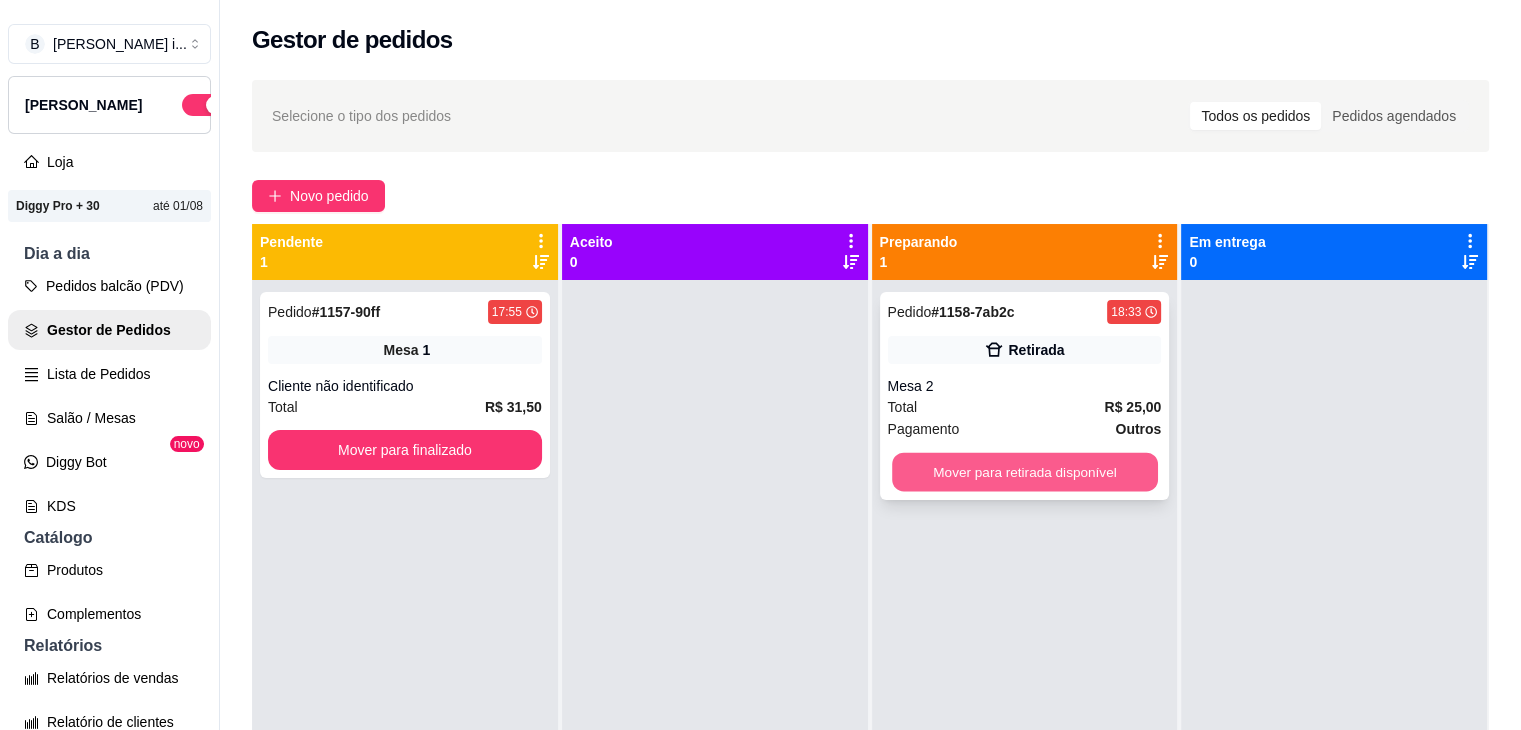 click on "Mover para retirada disponível" at bounding box center (1025, 472) 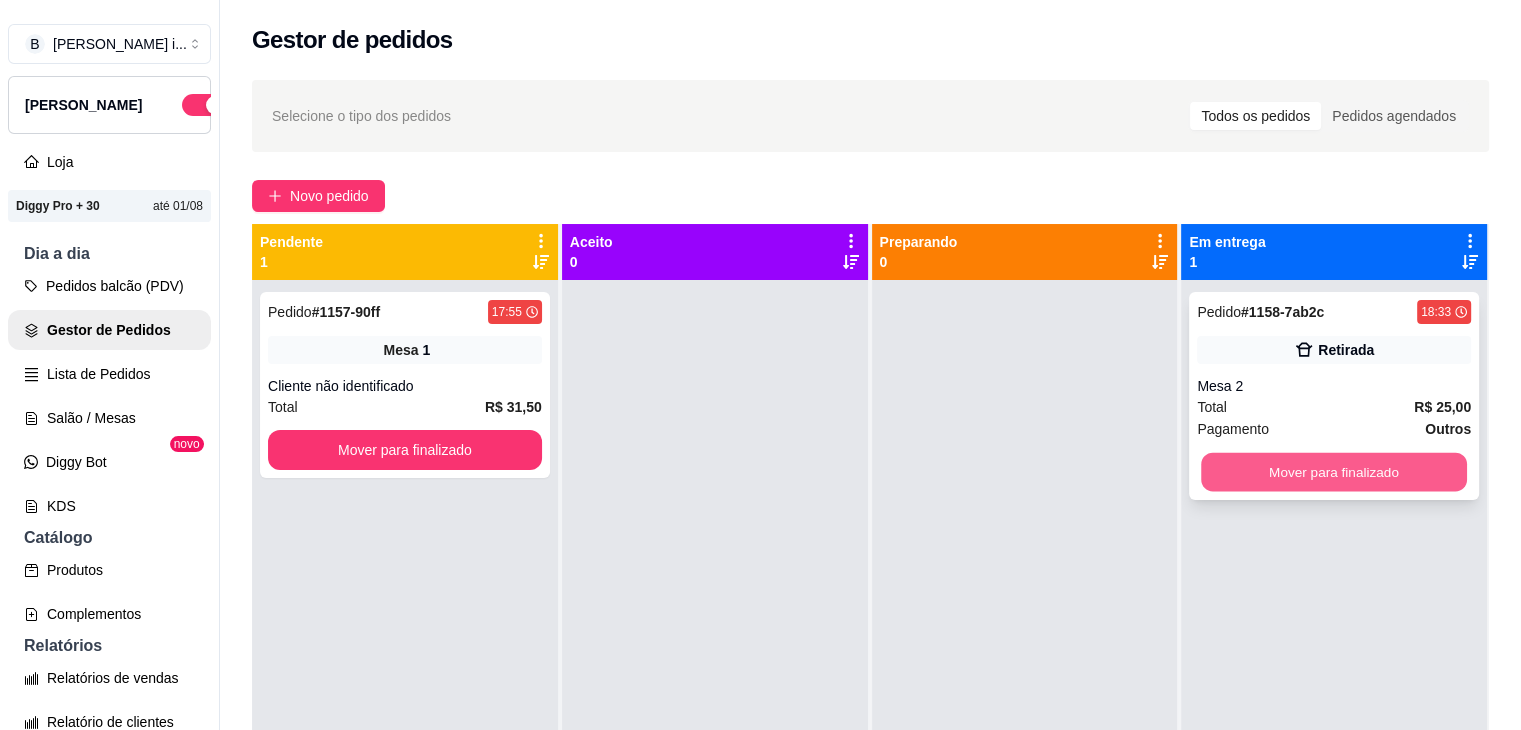 click on "Mover para finalizado" at bounding box center (1334, 472) 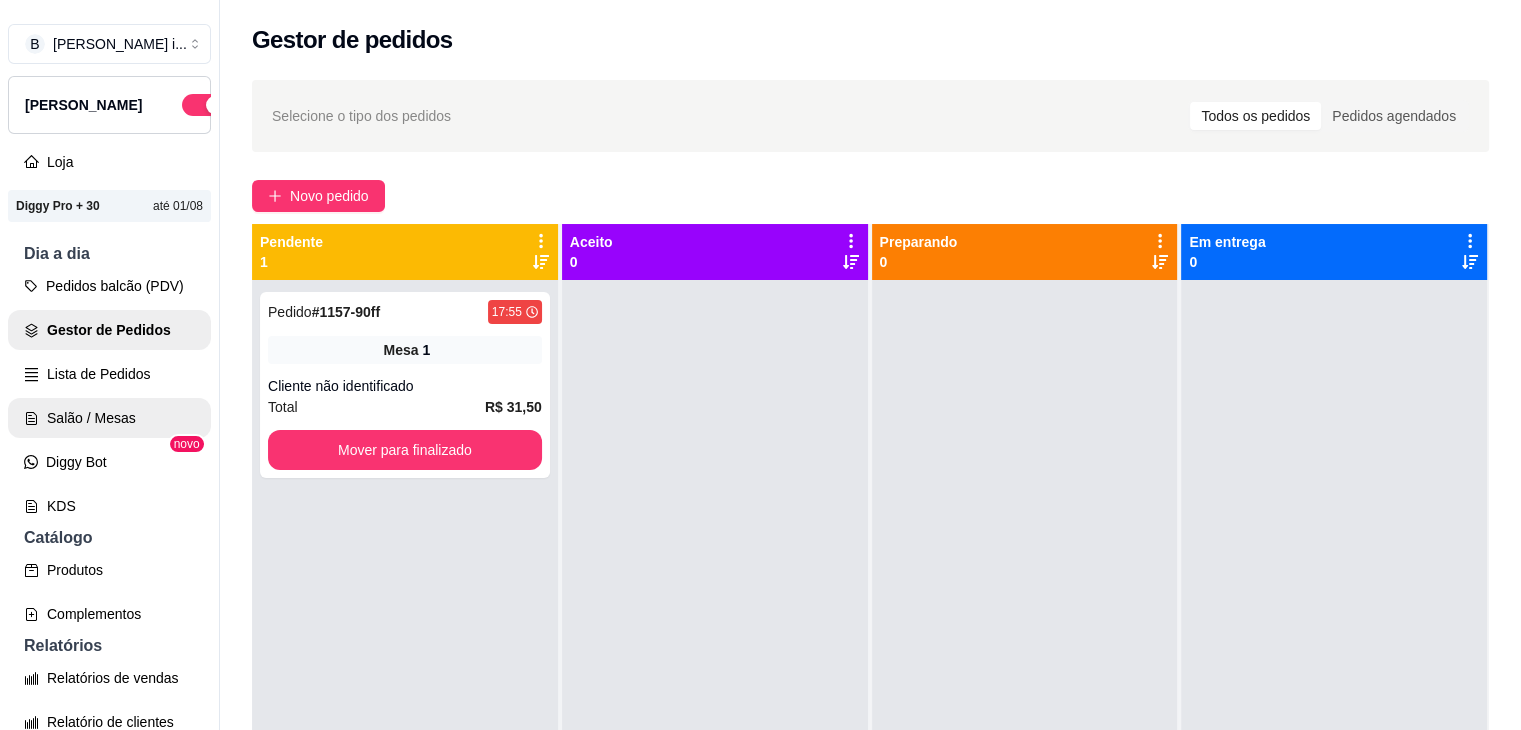 click on "Salão / Mesas" at bounding box center [109, 418] 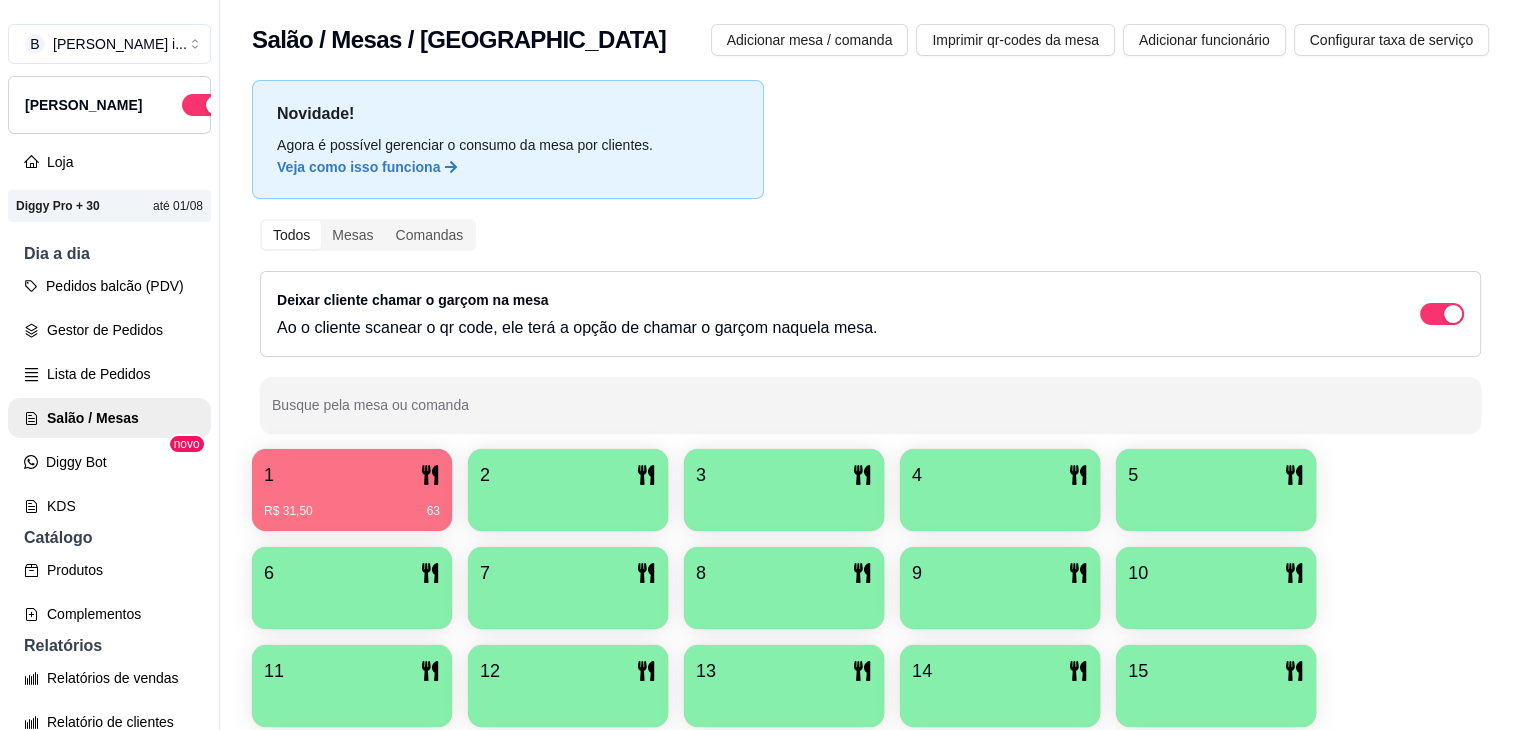 click on "1" at bounding box center [352, 475] 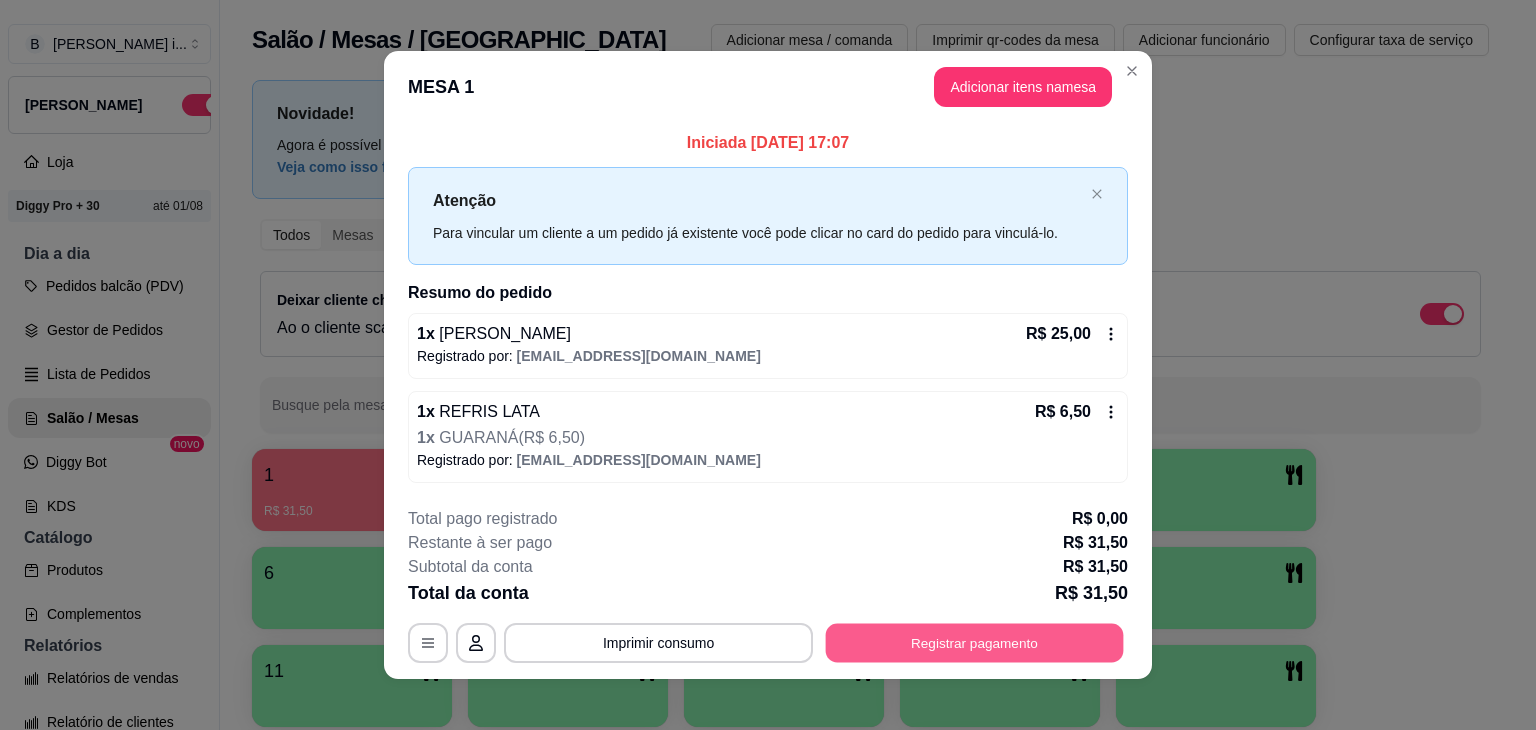 click on "Registrar pagamento" at bounding box center [975, 642] 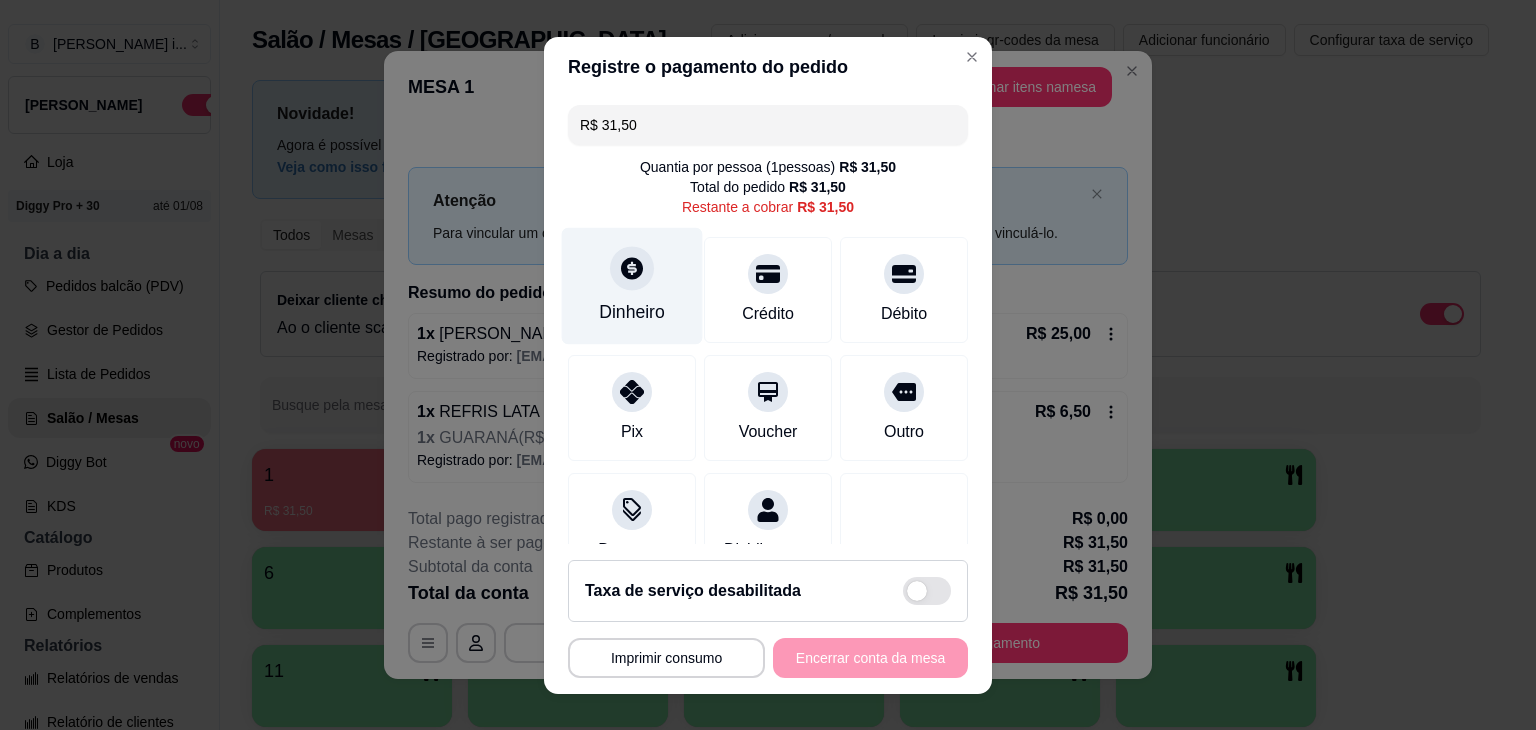 click on "Dinheiro" at bounding box center [632, 285] 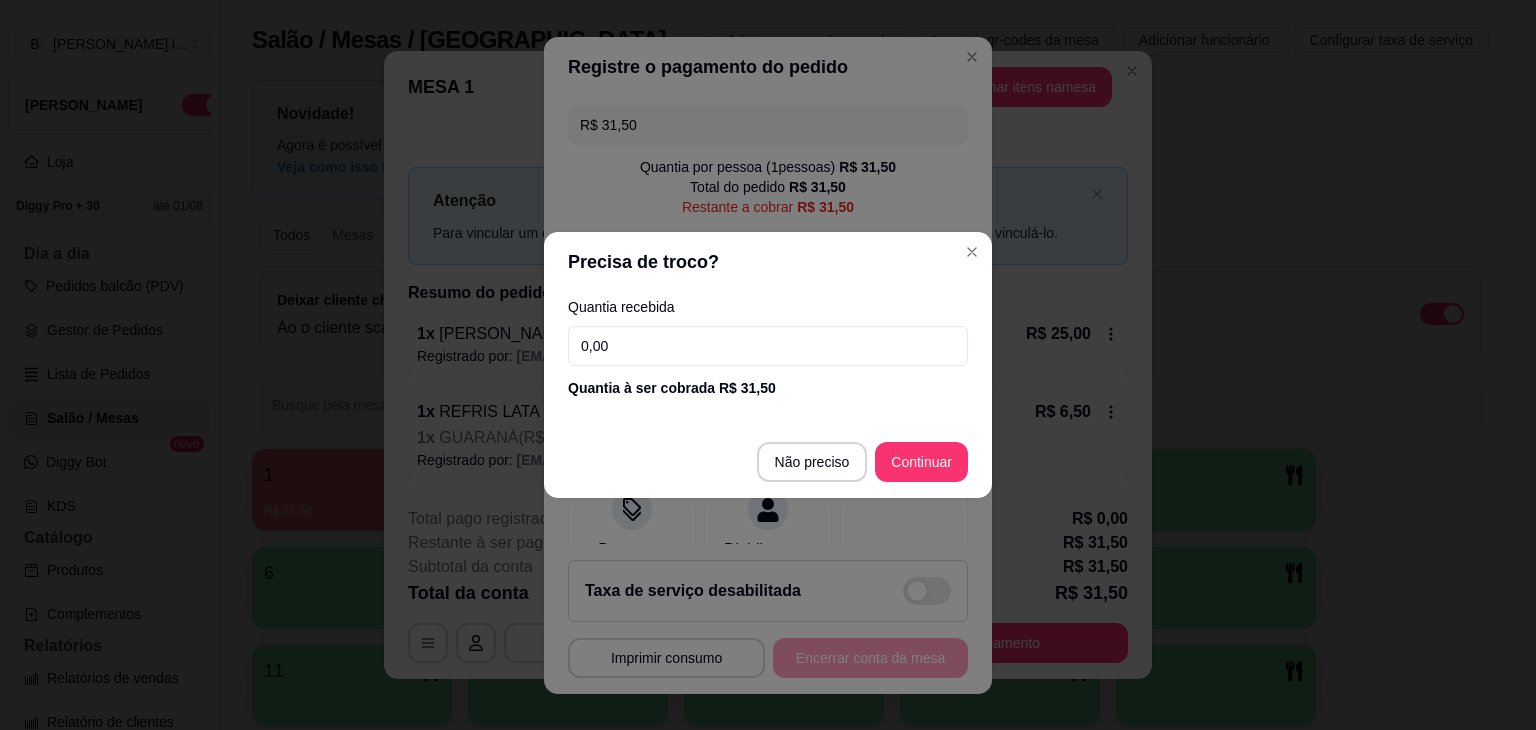 click on "0,00" at bounding box center (768, 346) 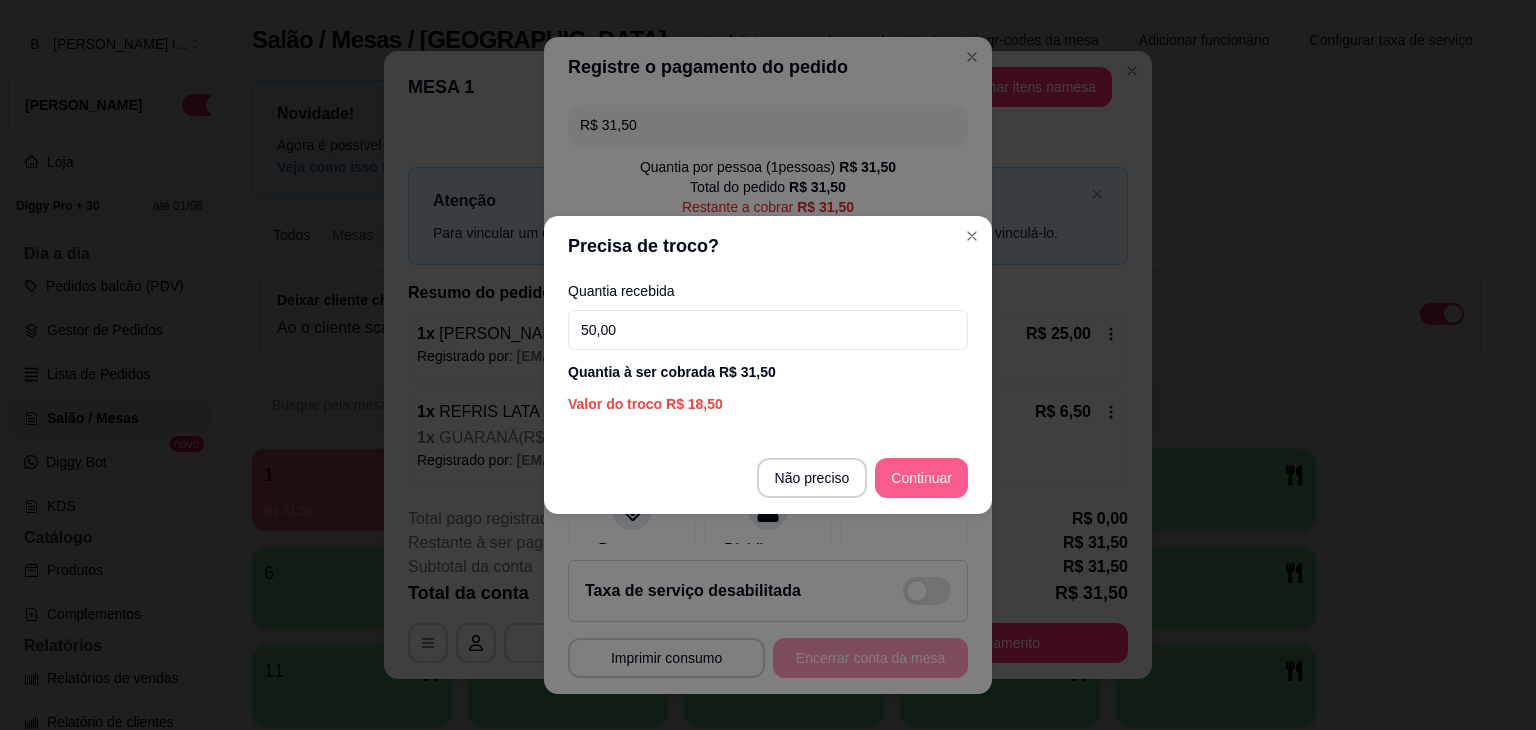 type on "50,00" 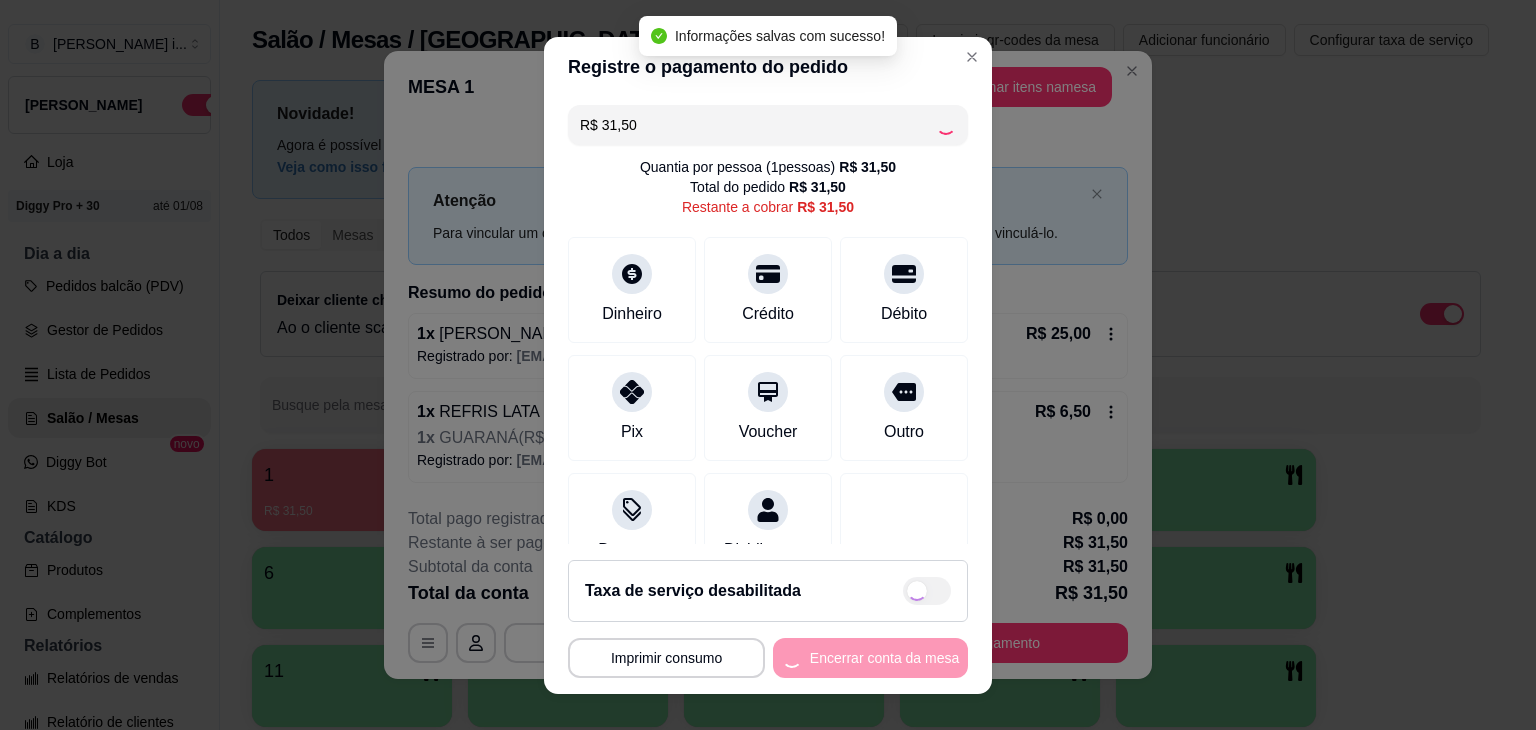 type on "R$ 0,00" 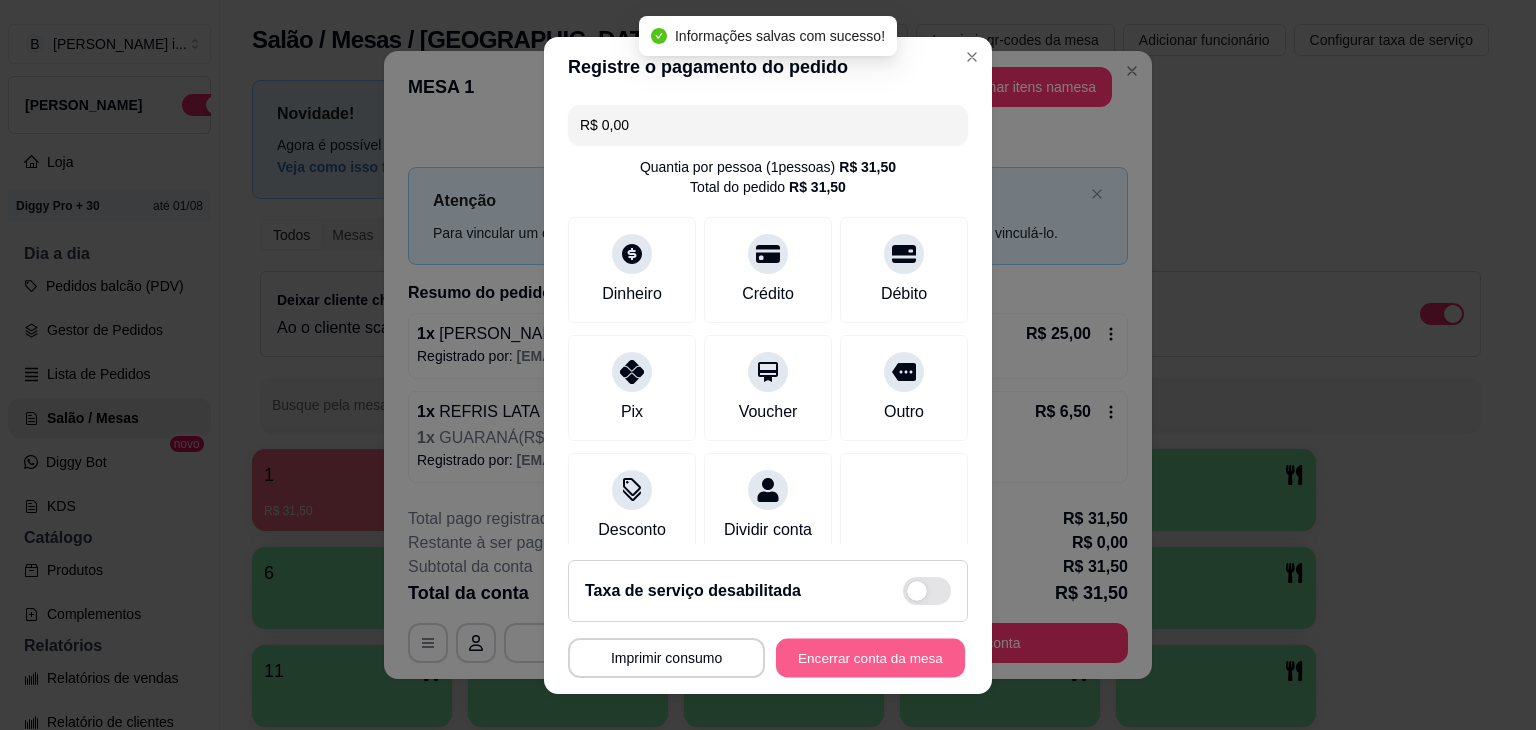 click on "Encerrar conta da mesa" at bounding box center (870, 657) 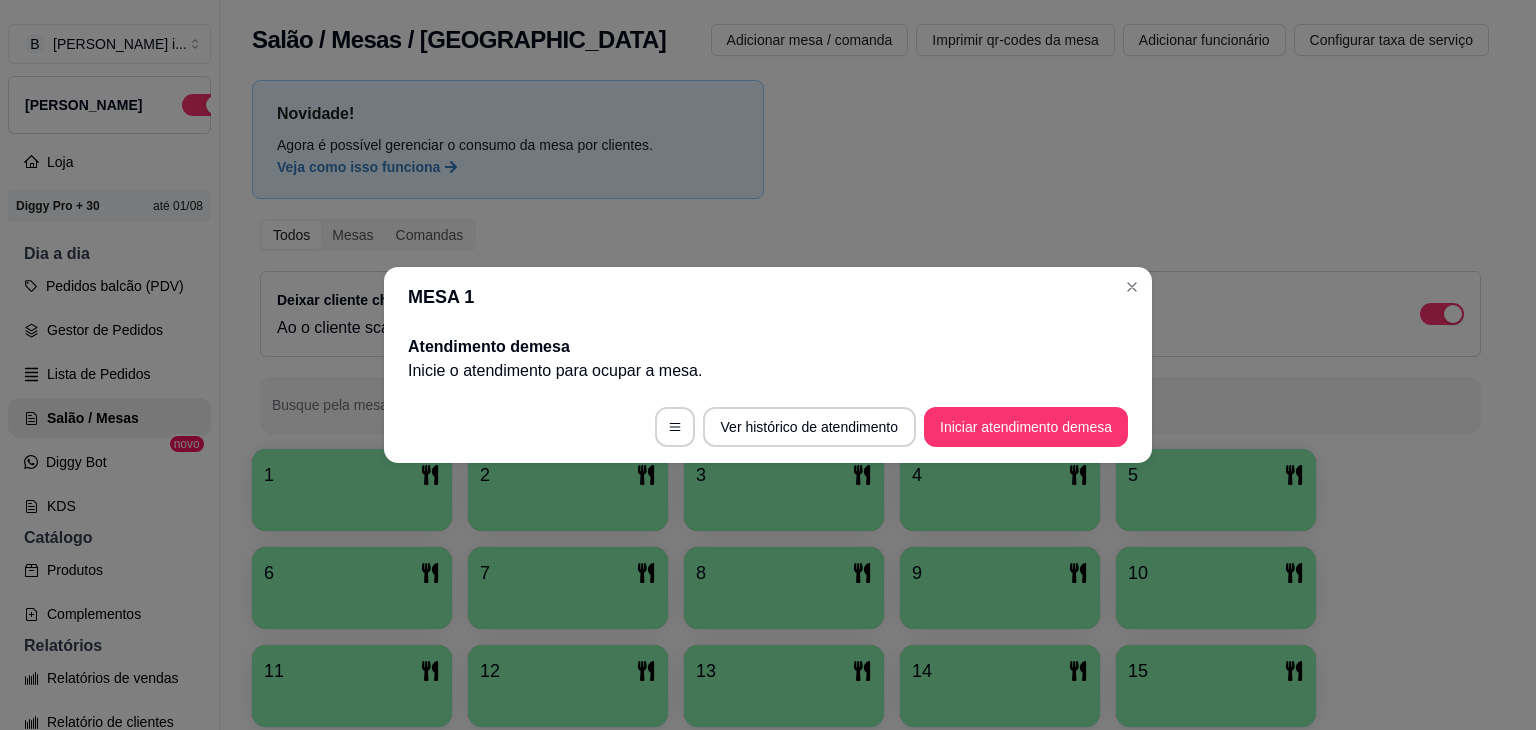 click on "MESA 1" at bounding box center [768, 297] 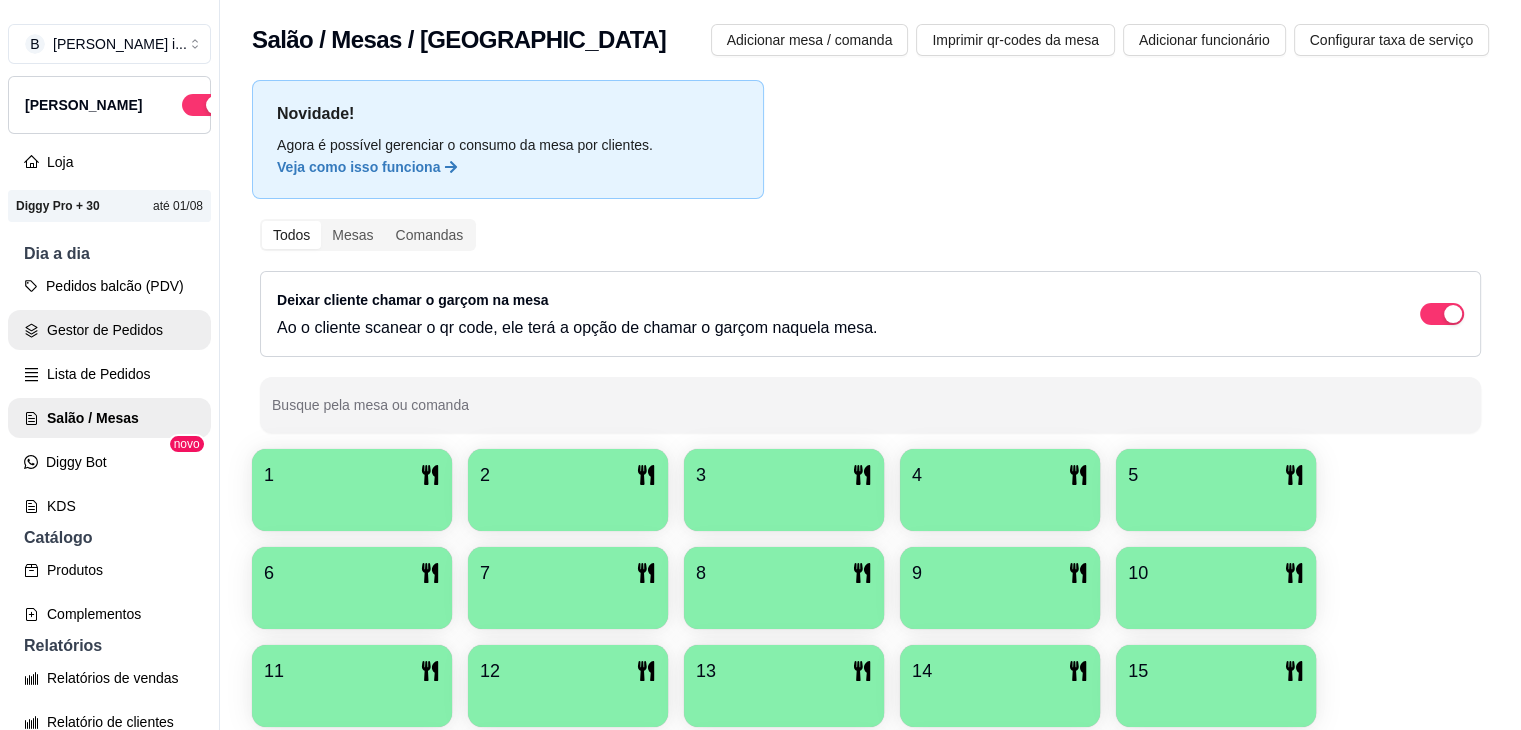 click on "Gestor de Pedidos" at bounding box center (109, 330) 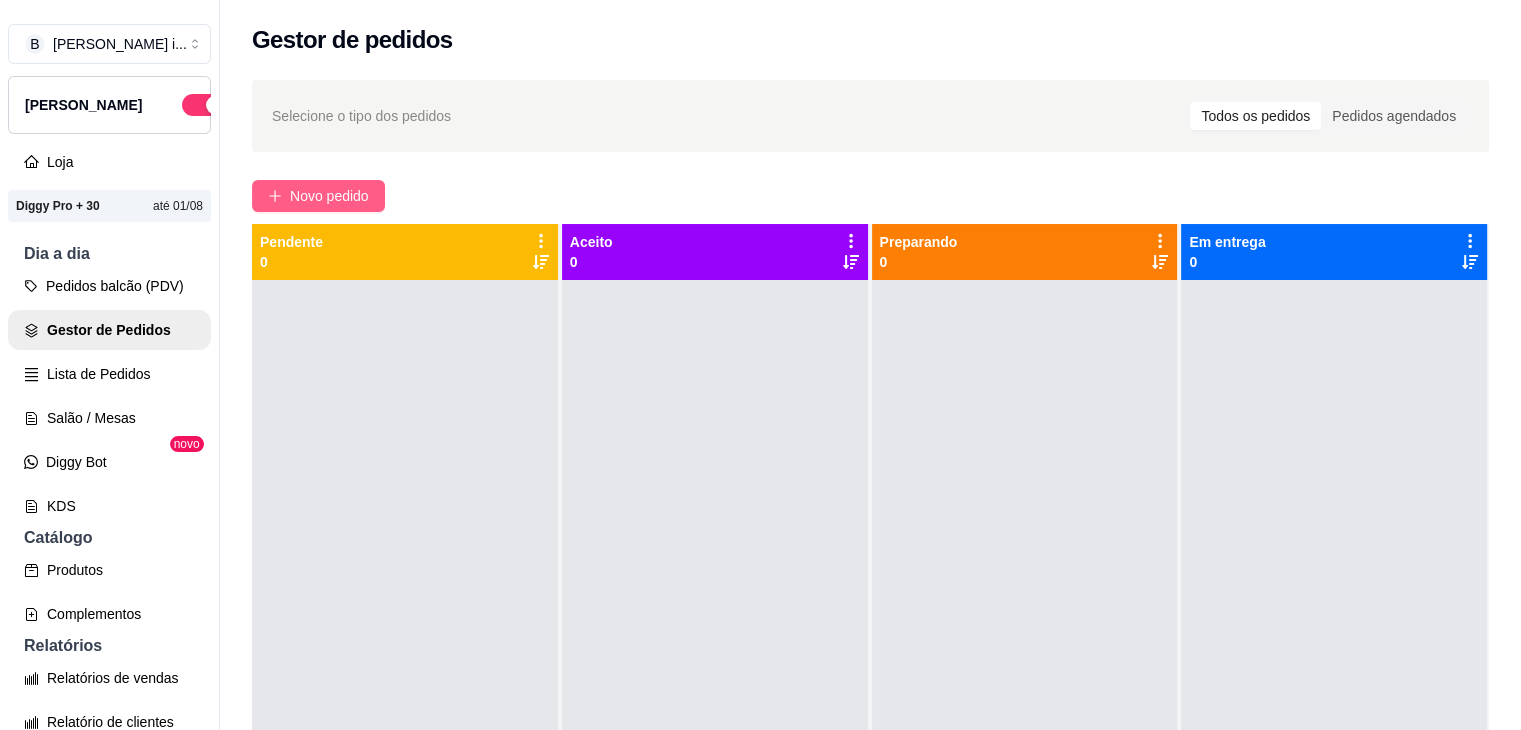 click on "Novo pedido" at bounding box center (318, 196) 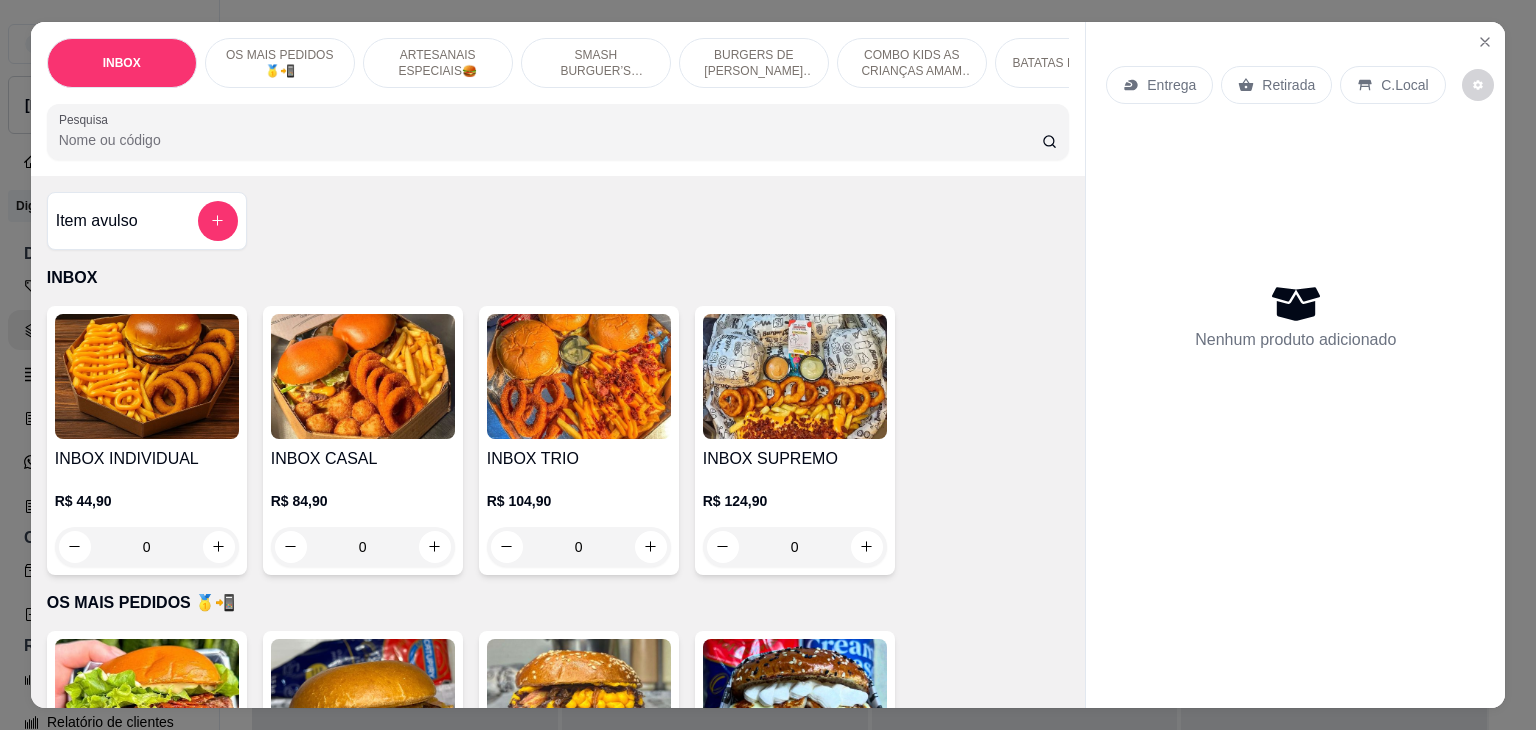 scroll, scrollTop: 300, scrollLeft: 0, axis: vertical 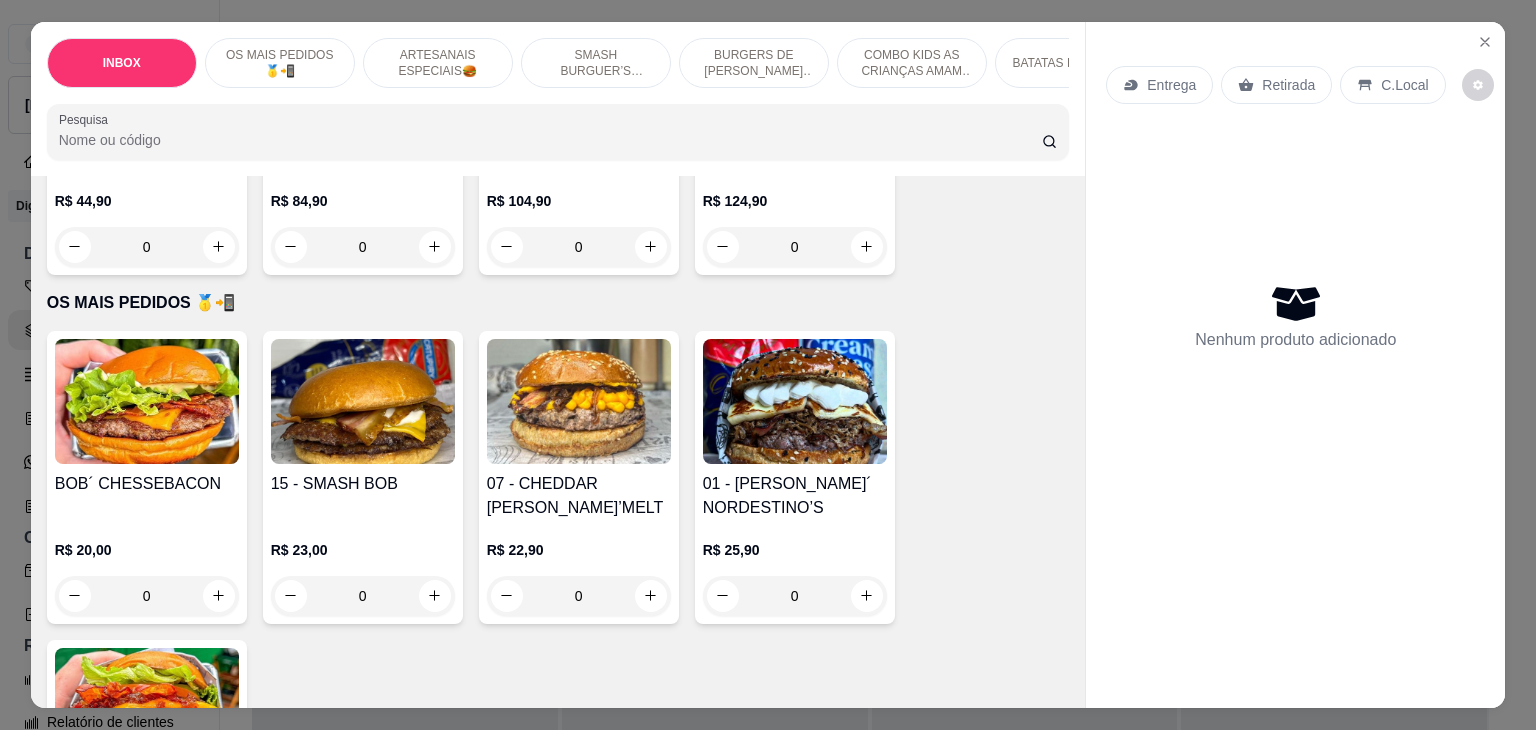 click on "R$ 20,00 0" at bounding box center [147, 568] 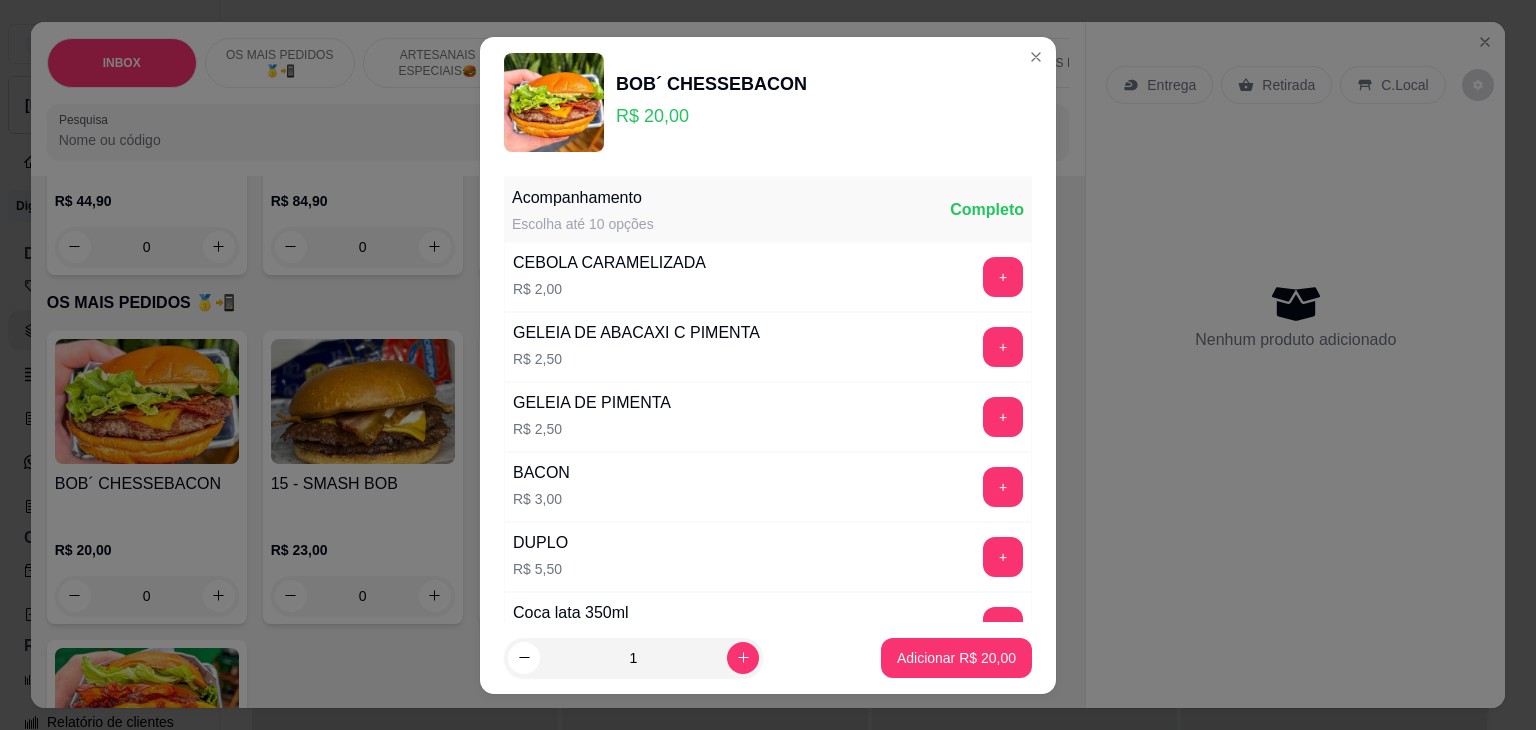 scroll, scrollTop: 396, scrollLeft: 0, axis: vertical 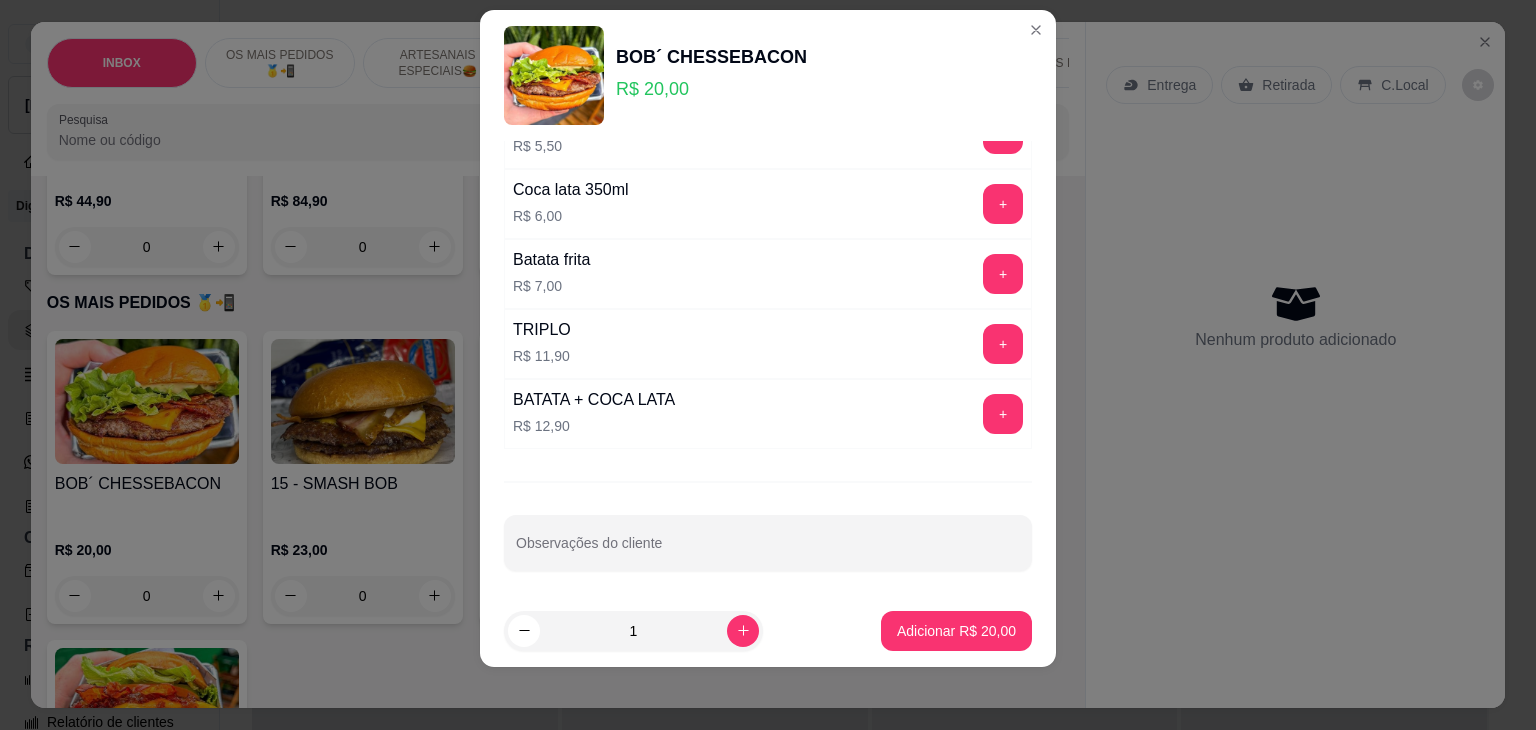 click on "Acompanhamento Escolha até 10 opções Completo CEBOLA CARAMELIZADA R$ 2,00 + GELEIA DE ABACAXI C PIMENTA R$ 2,50 + GELEIA DE PIMENTA R$ 2,50 + BACON R$ 3,00 + DUPLO R$ 5,50 + Coca lata 350ml R$ 6,00 + Batata frita  R$ 7,00 + TRIPLO R$ 11,90 + BATATA + COCA LATA R$ 12,90 + Observações do cliente" at bounding box center (768, 367) 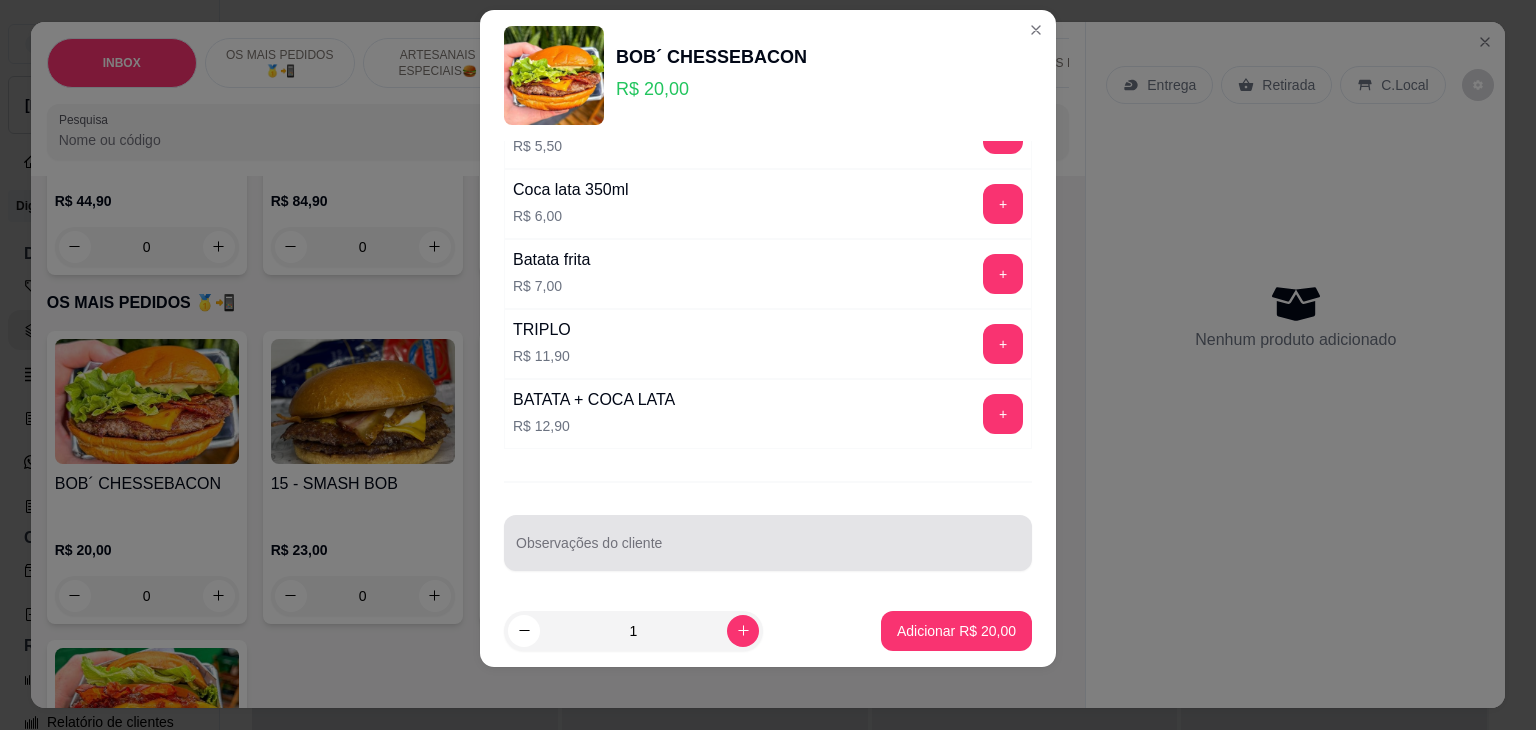 click at bounding box center (768, 543) 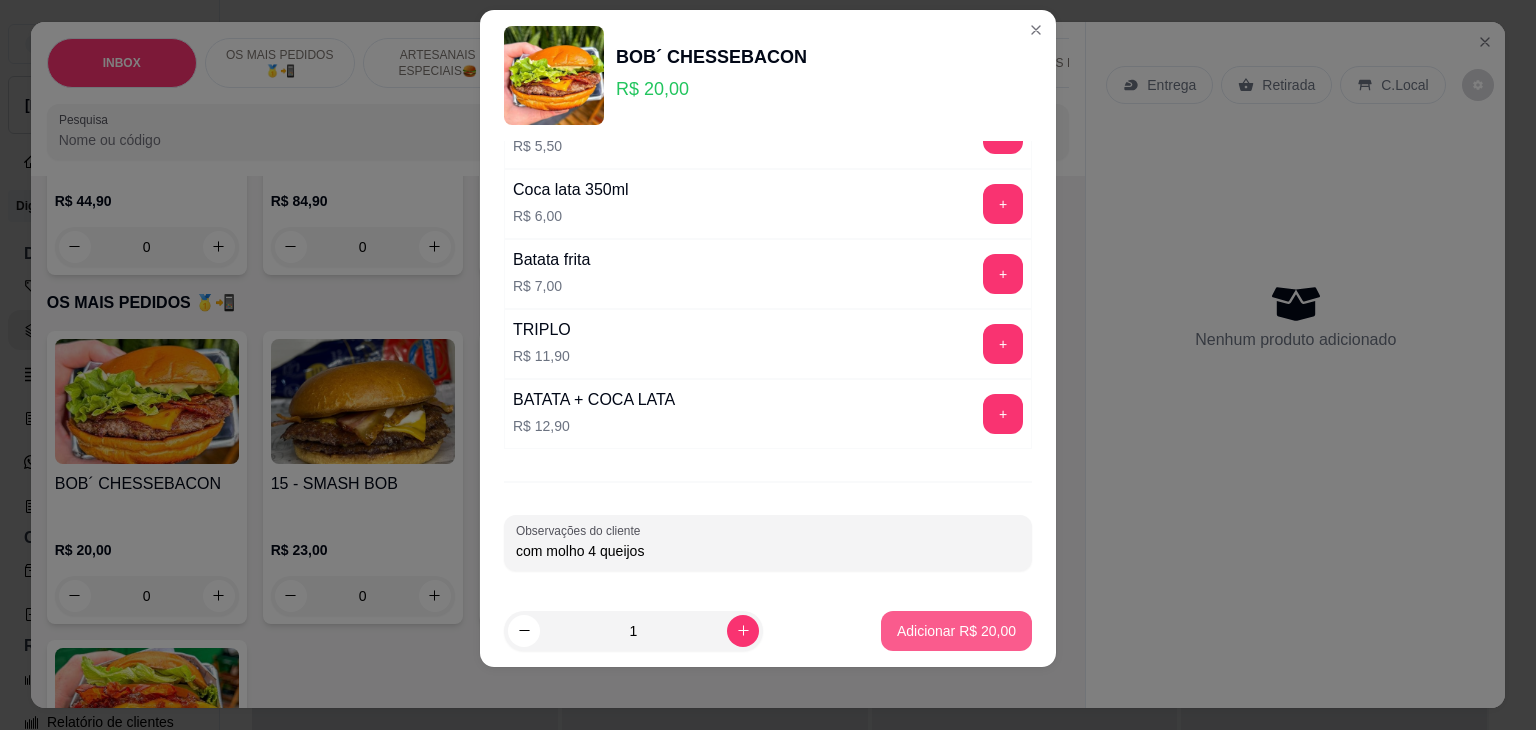 type on "com molho 4 queijos" 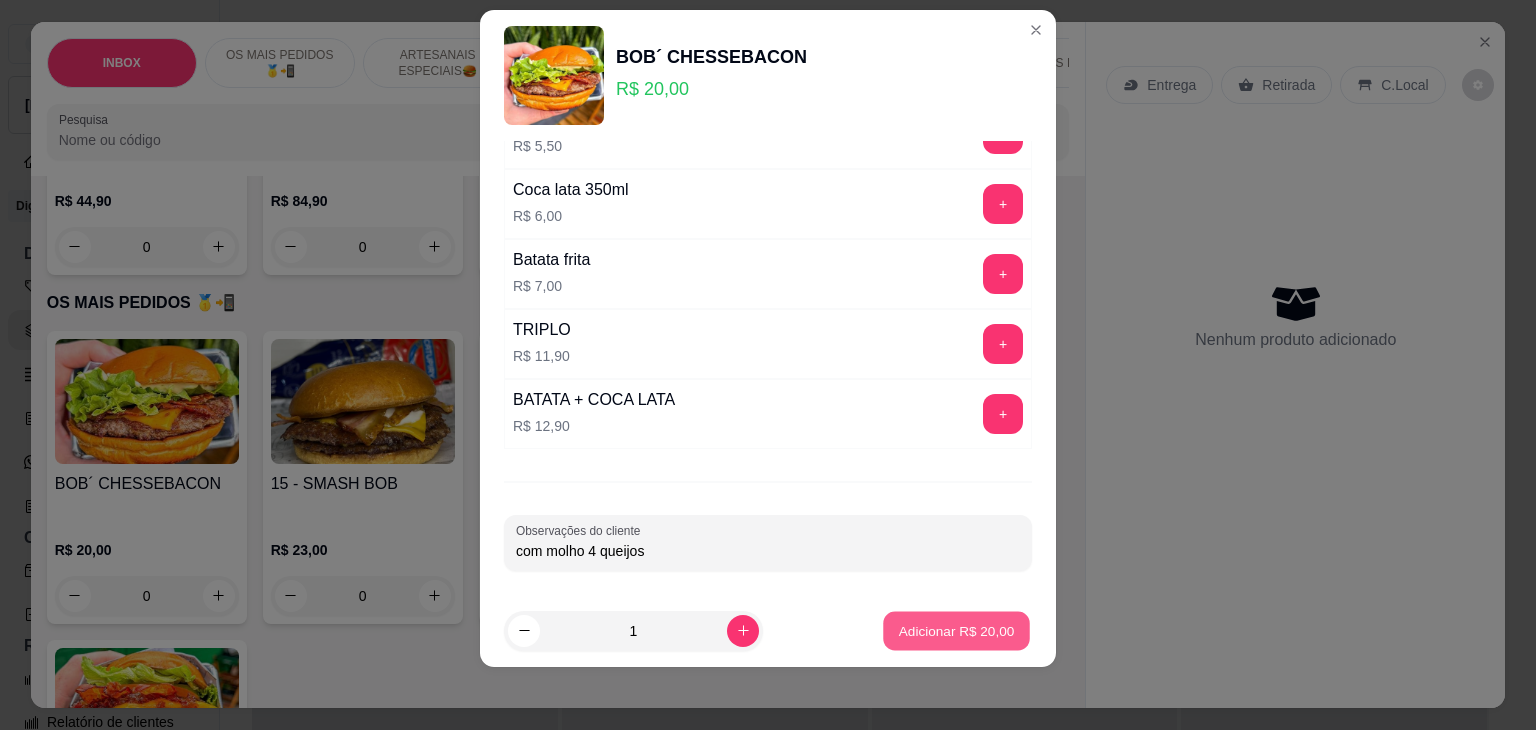 click on "Adicionar   R$ 20,00" at bounding box center (957, 630) 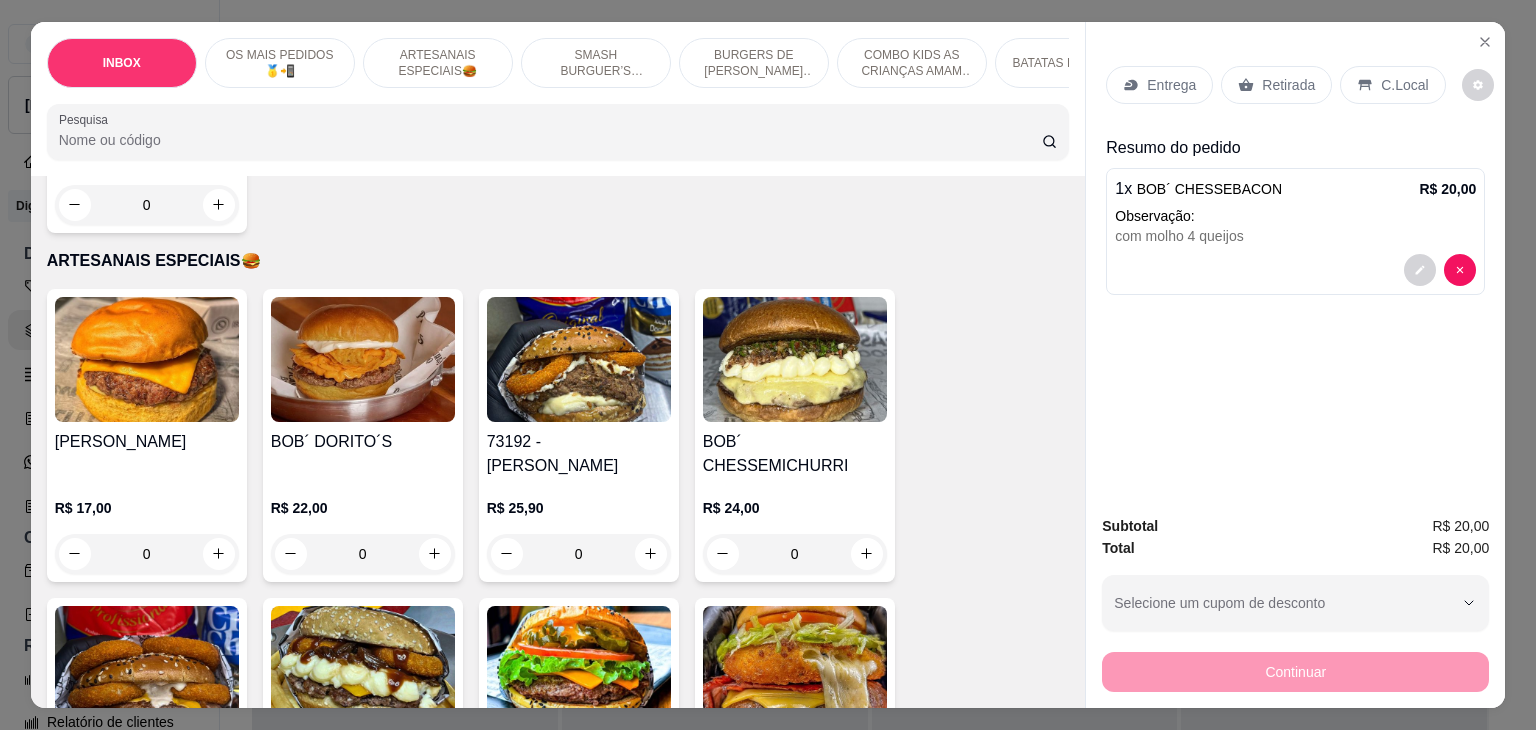 scroll, scrollTop: 1200, scrollLeft: 0, axis: vertical 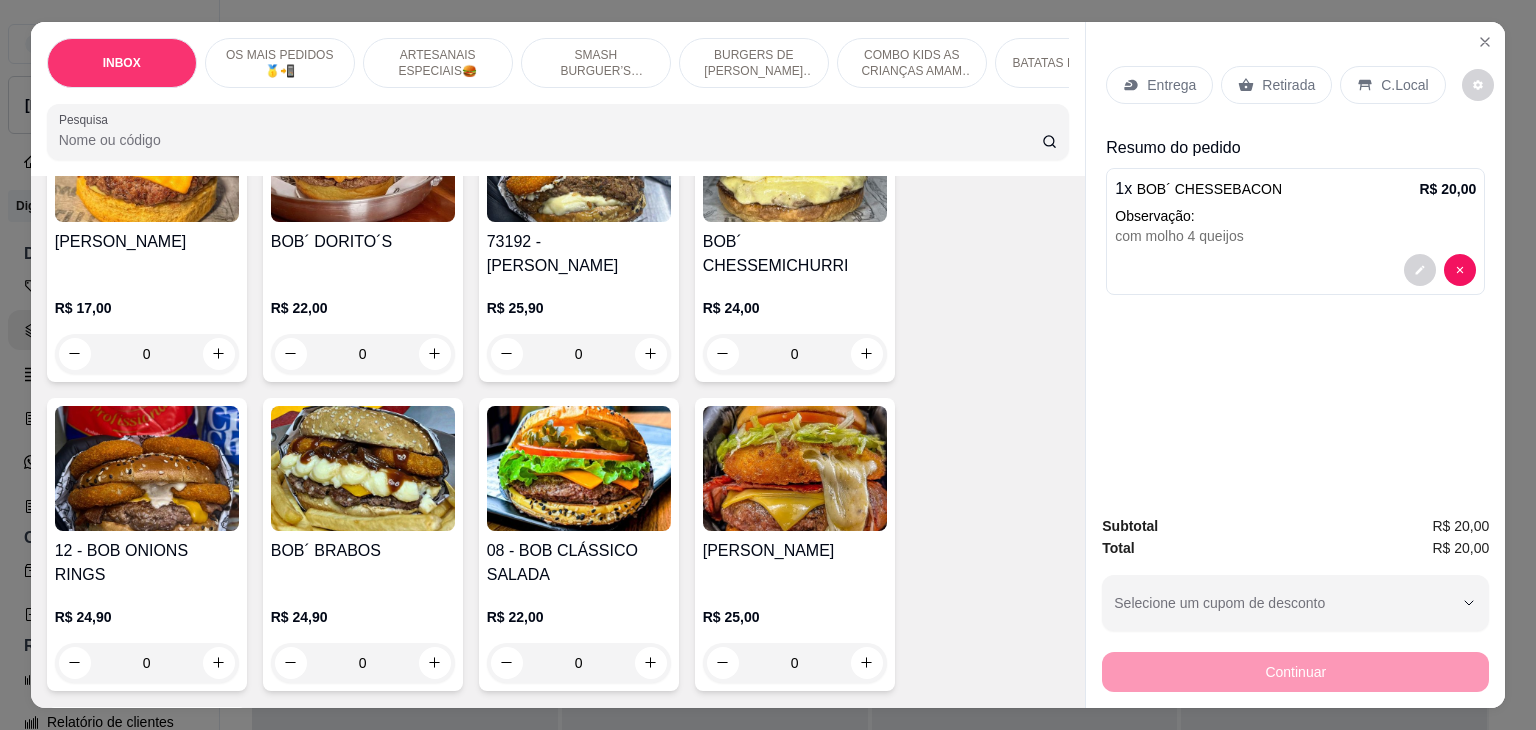 click on "R$ 25,90 0" at bounding box center [579, 326] 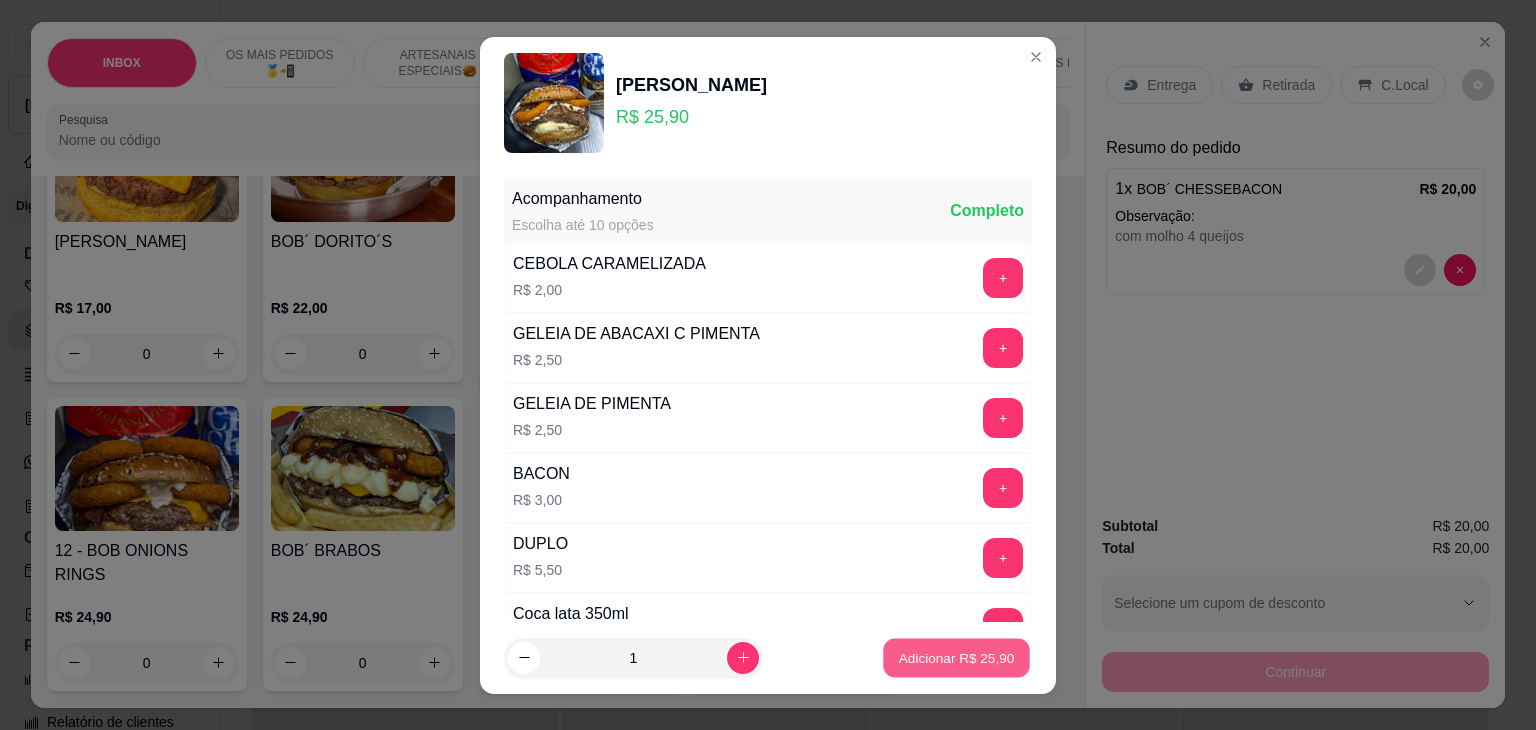click on "Adicionar   R$ 25,90" at bounding box center [957, 657] 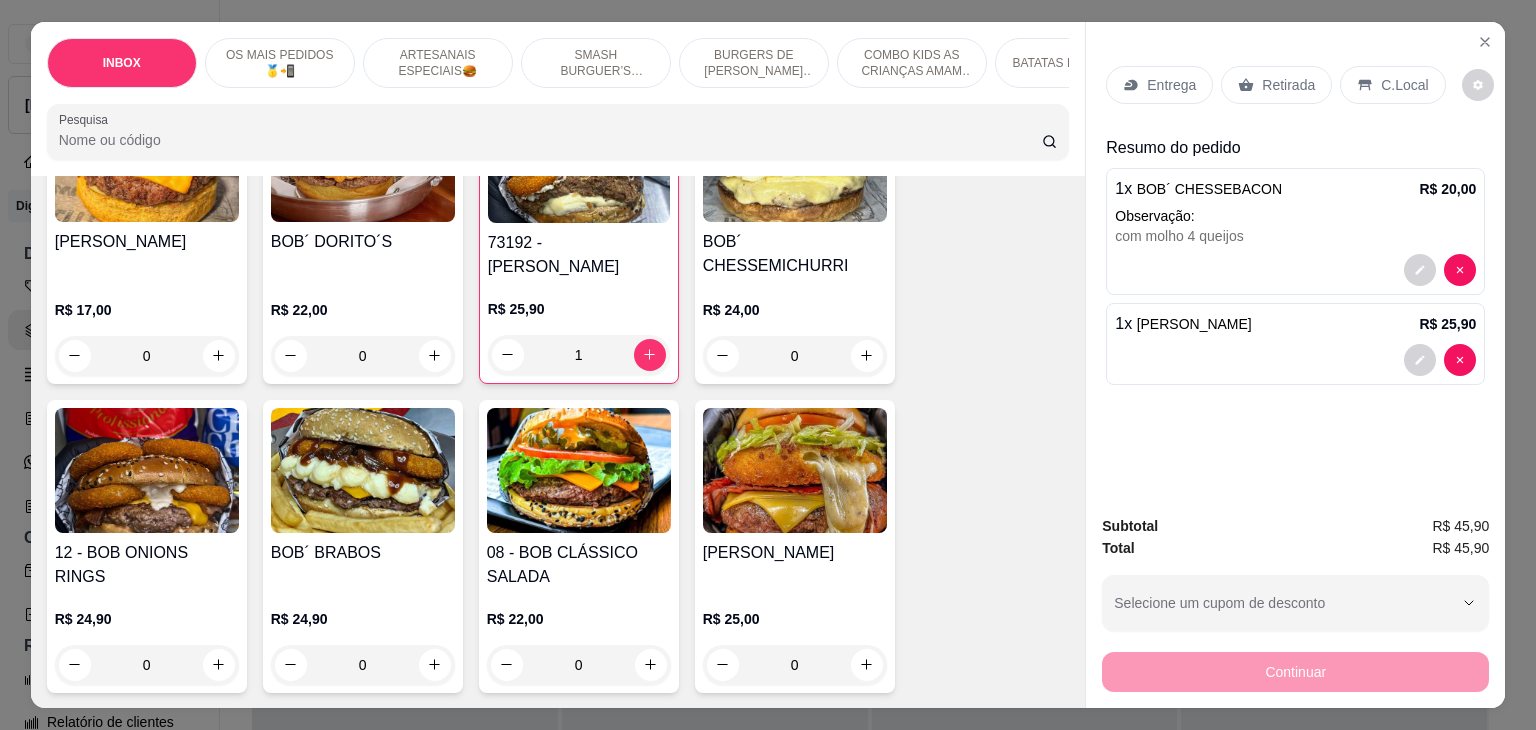 click on "Entrega" at bounding box center [1171, 85] 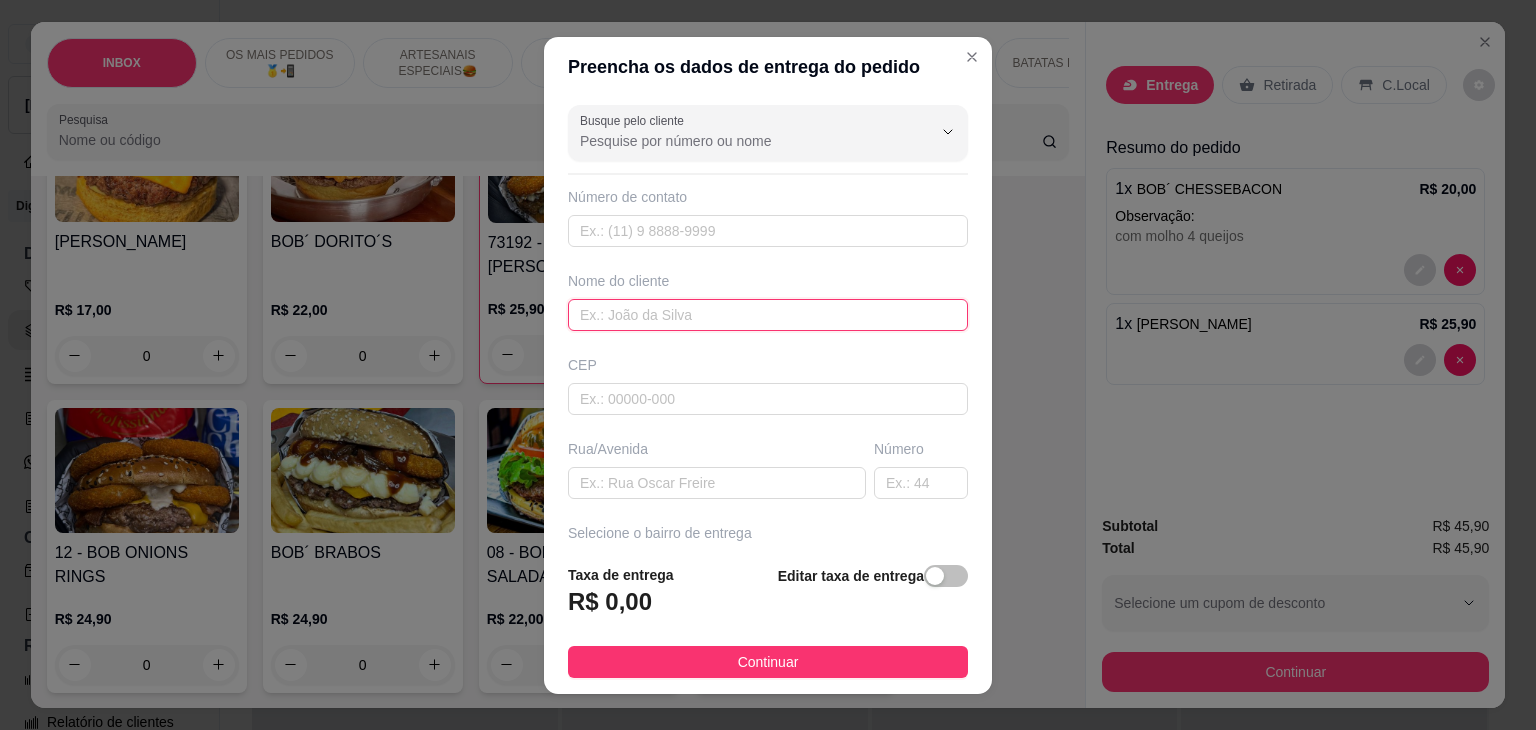 click at bounding box center (768, 315) 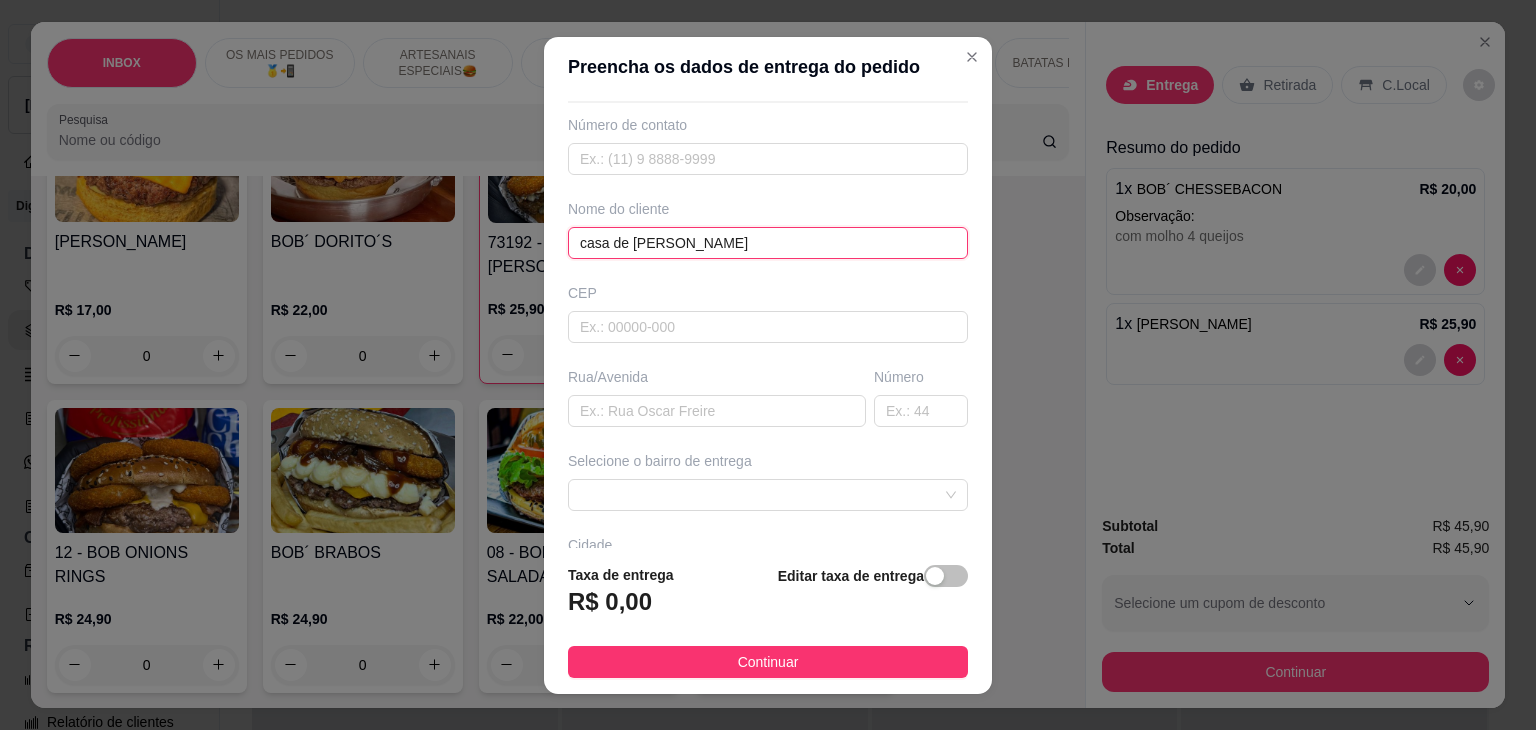 scroll, scrollTop: 220, scrollLeft: 0, axis: vertical 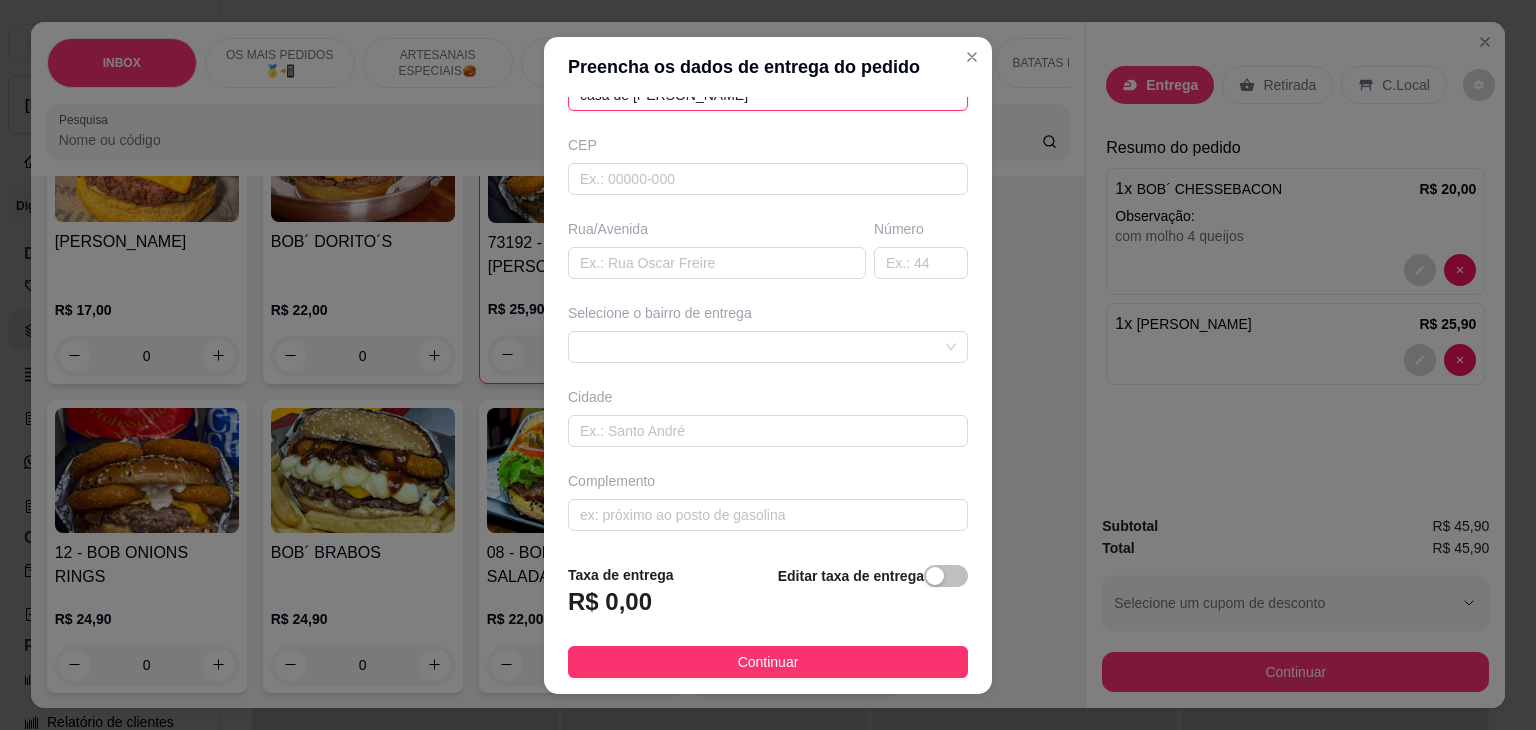 type on "casa de [PERSON_NAME]" 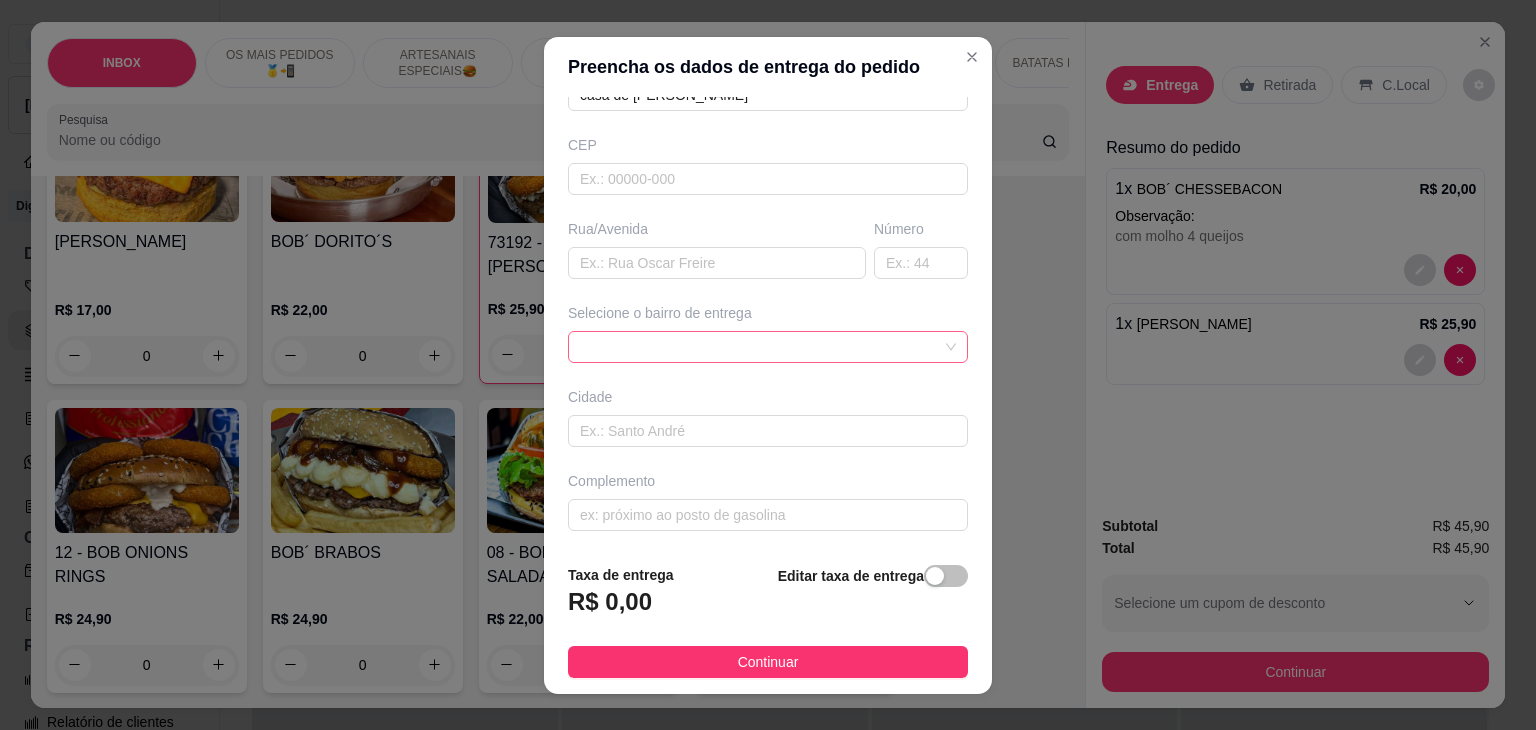 drag, startPoint x: 877, startPoint y: 314, endPoint x: 850, endPoint y: 353, distance: 47.434166 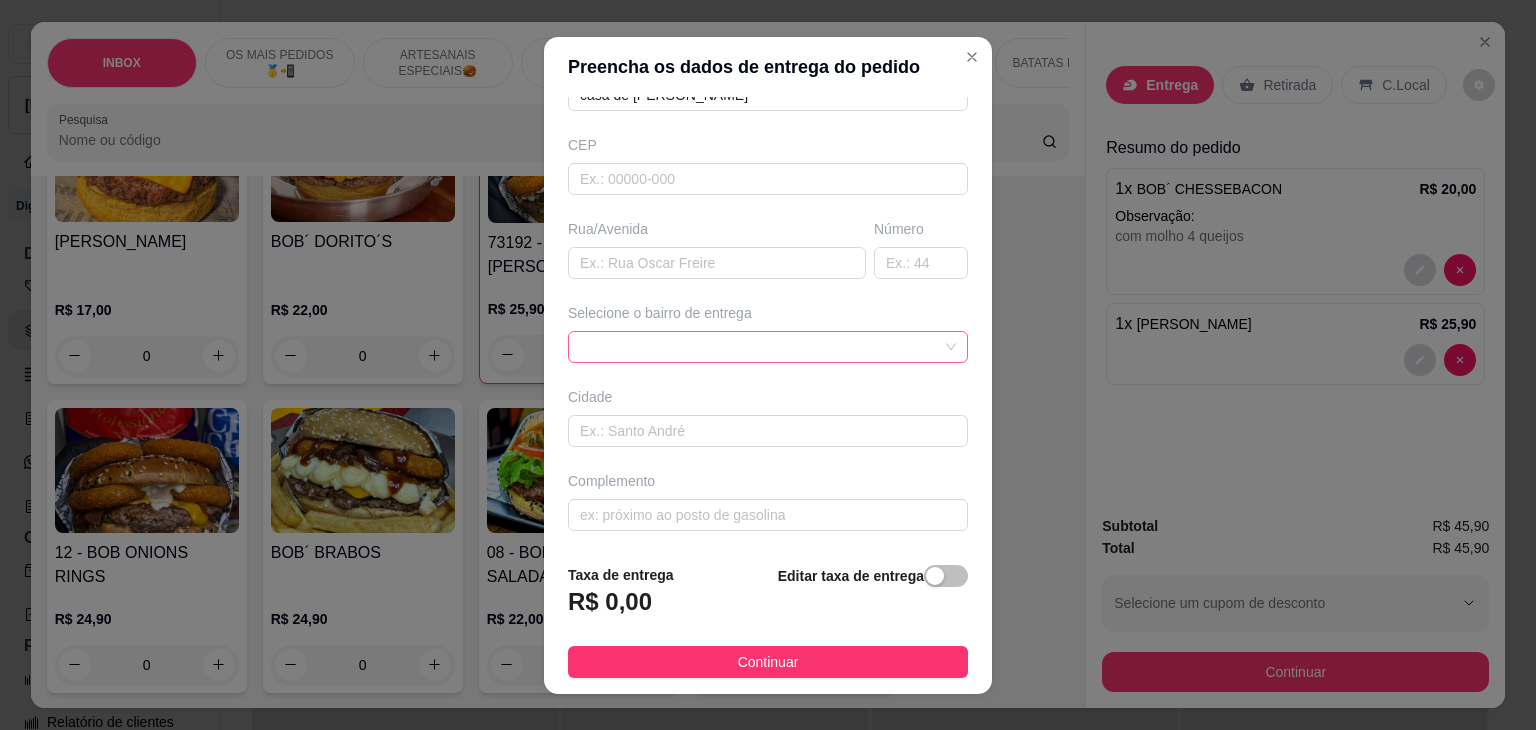 click on "Selecione o bairro de entrega" at bounding box center [768, 333] 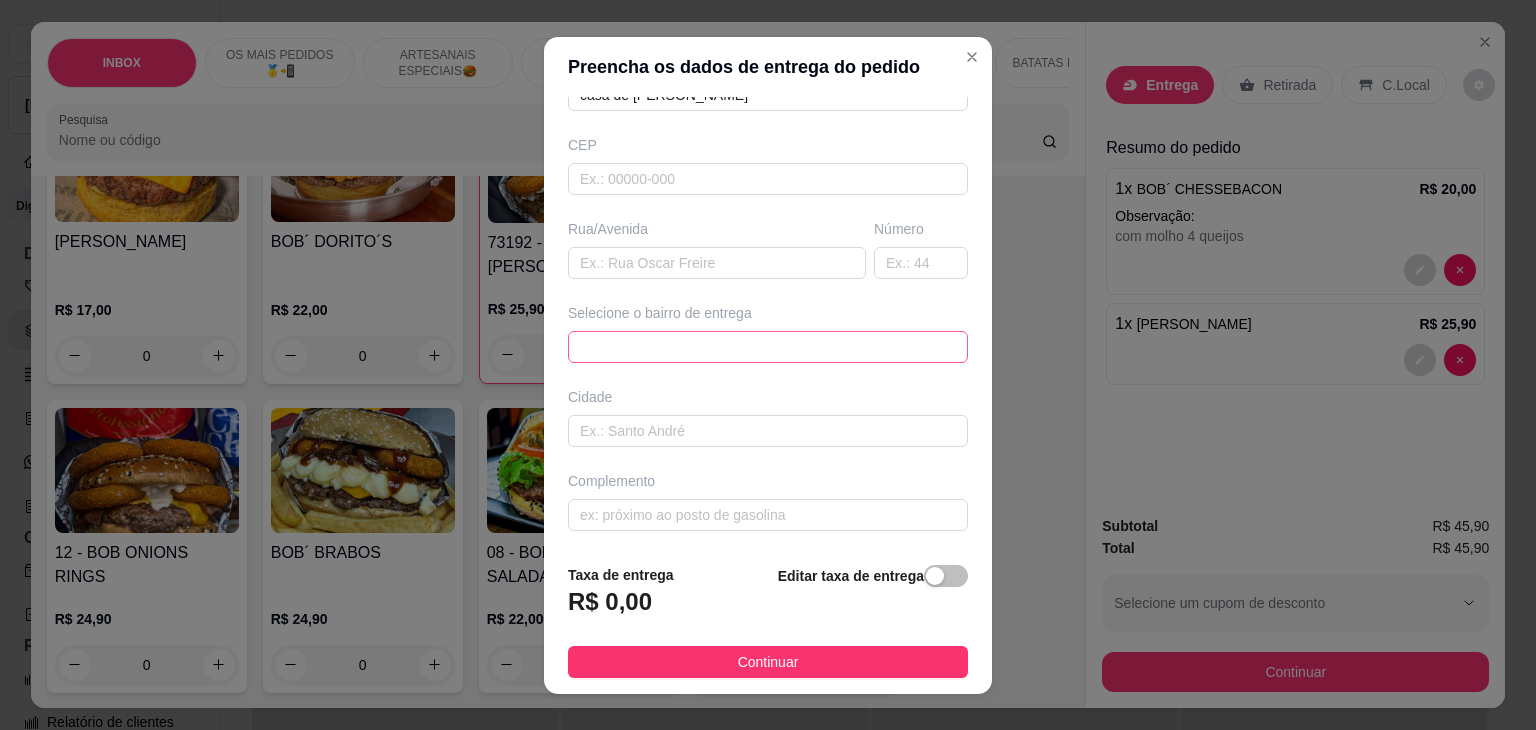 click on "6508c09785aa93f9c45a8207 6508c0b285aa93f9c45a820a alto dos bastos - Icó -  R$ 3,00 alto joaninha sobral - [GEOGRAPHIC_DATA] -  R$ 3,00 centro - Icó -  R$ 3,00 cidade nova - [GEOGRAPHIC_DATA] -  R$ 3,00 gama - Icó -  R$ 5,00 bnh - Icó -  R$ 3,00 alto [PERSON_NAME] - Icó -  R$ 3,00 alto da cooperativa - Icó -  R$ 3,00 alto do cruzeiro - Icó -  R$ 3,00 conjunto uberlandia - Icó -  R$ 3,00" at bounding box center (768, 347) 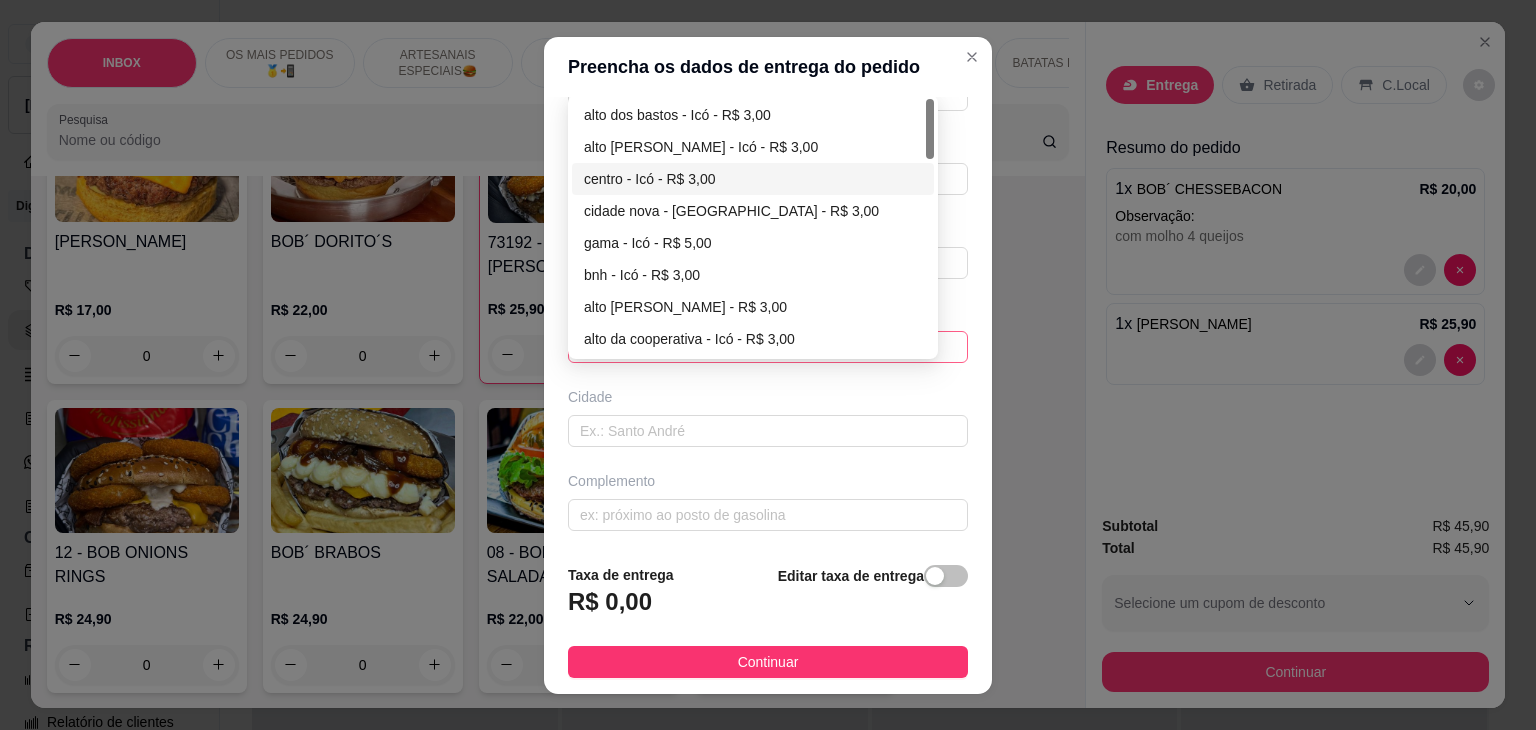 click on "centro - Icó -  R$ 3,00" at bounding box center (753, 179) 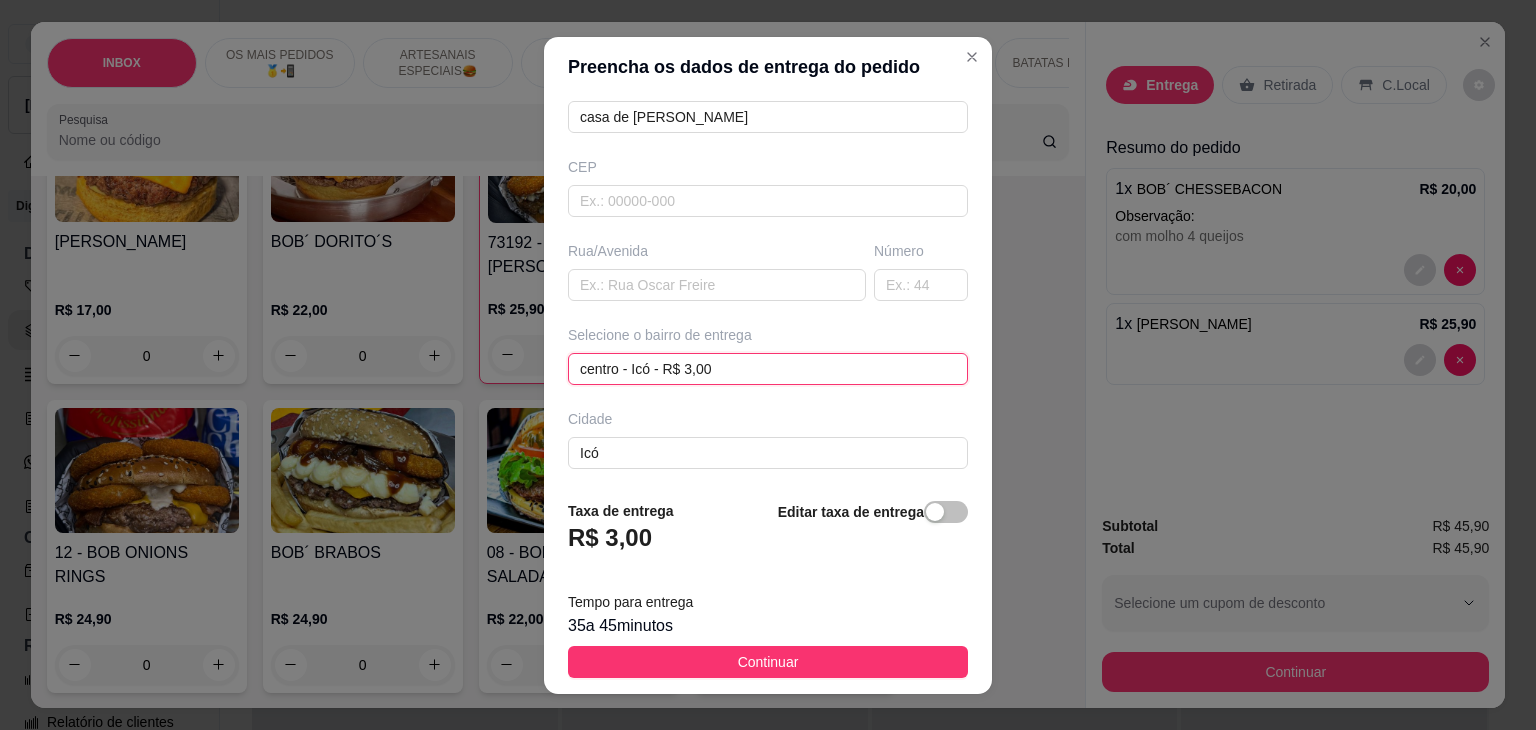 scroll, scrollTop: 220, scrollLeft: 0, axis: vertical 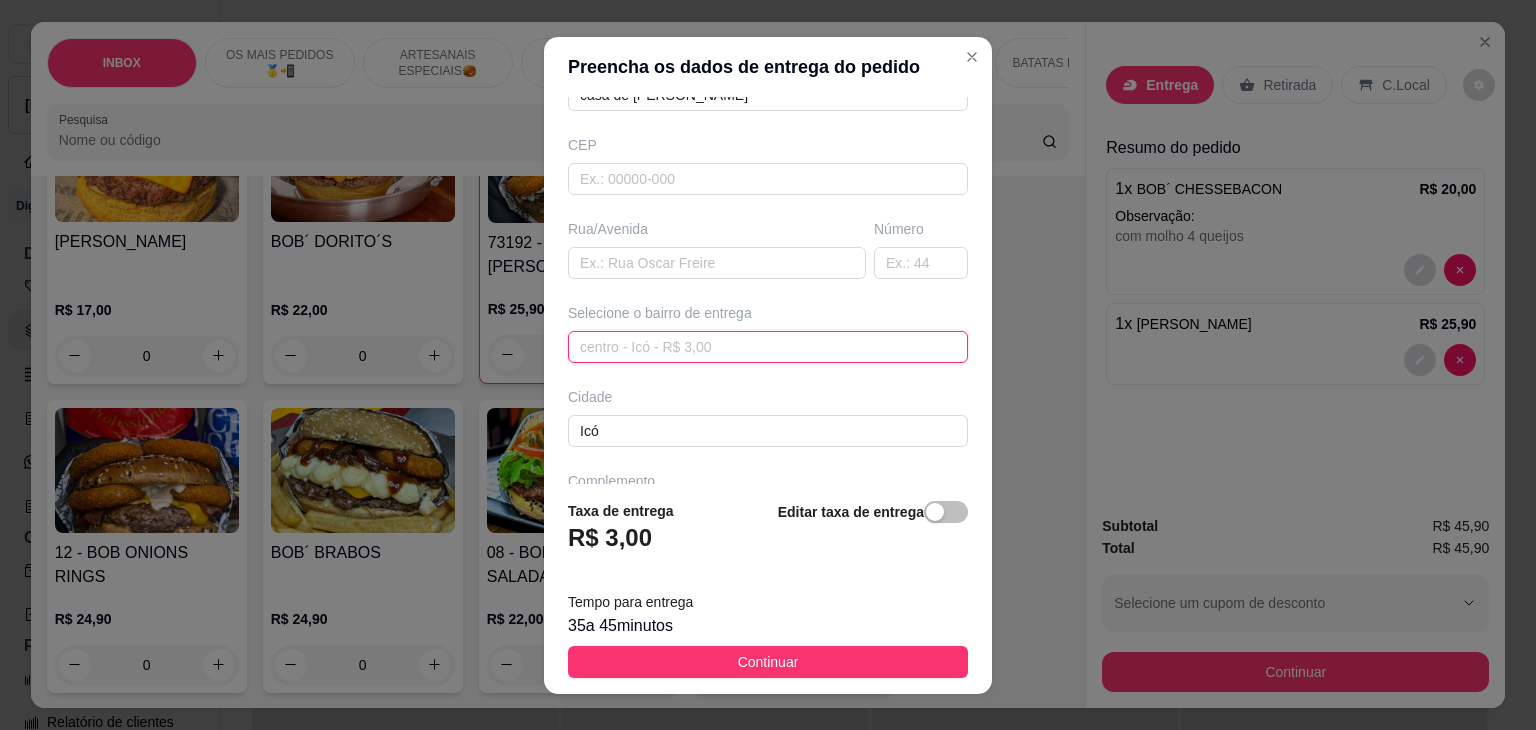 click on "centro - Icó -  R$ 3,00 6508c0b285aa93f9c45a820a 6508c13585aa93f9c45a820d 6508c14c85aa93f9c45a8210 [GEOGRAPHIC_DATA] - Icó -  R$ 3,00 alto joaninha sobral - Icó -  R$ 3,00 centro - Icó -  R$ 3,00 cidade nova - Icó -  R$ 3,00 gama - Icó -  R$ 5,00 bnh - Icó -  R$ 3,00 alto [PERSON_NAME] - Icó -  R$ 3,00 alto da cooperativa - Icó -  R$ 3,00 alto do cruzeiro - Icó -  R$ 3,00 conjunto uberlandia - Icó -  R$ 3,00" at bounding box center (768, 347) 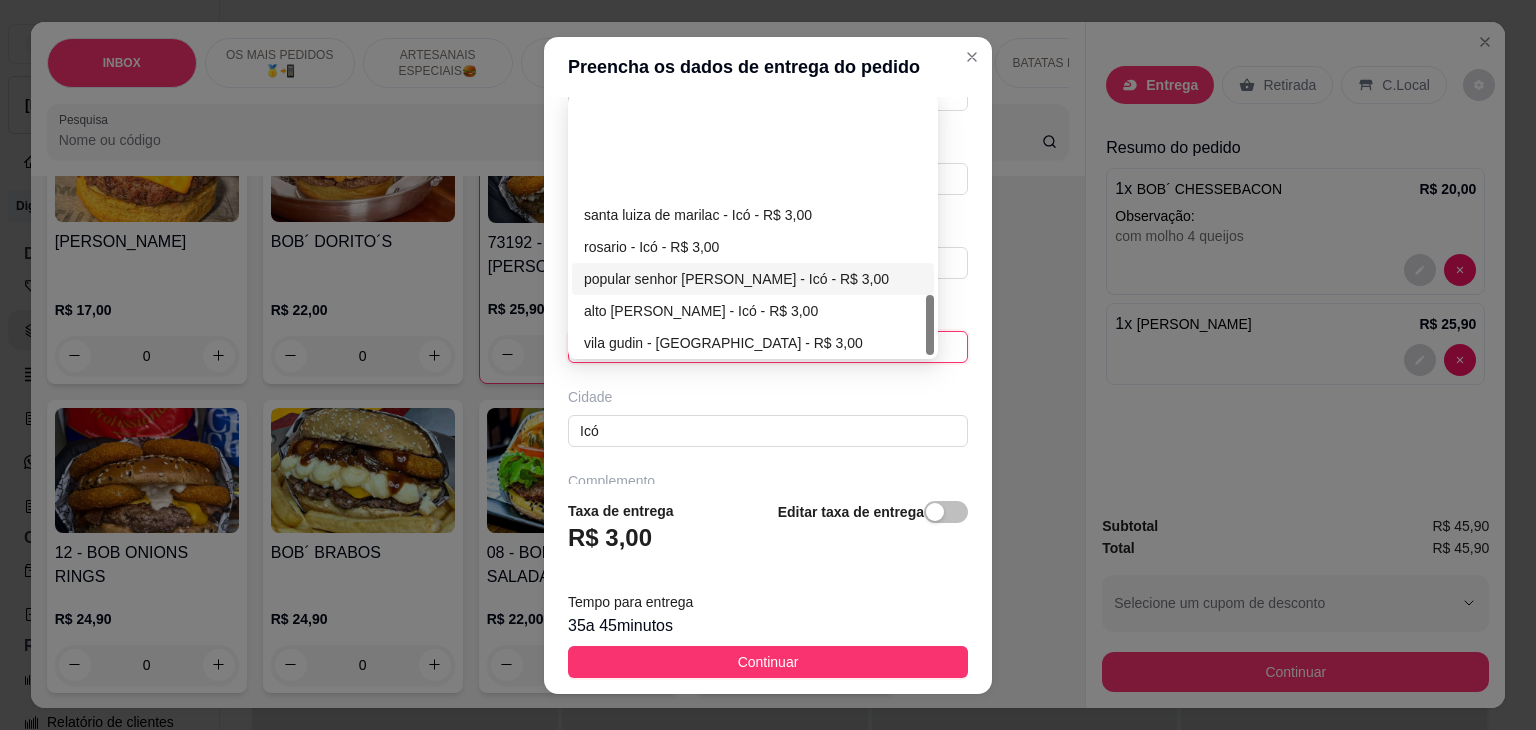 scroll, scrollTop: 832, scrollLeft: 0, axis: vertical 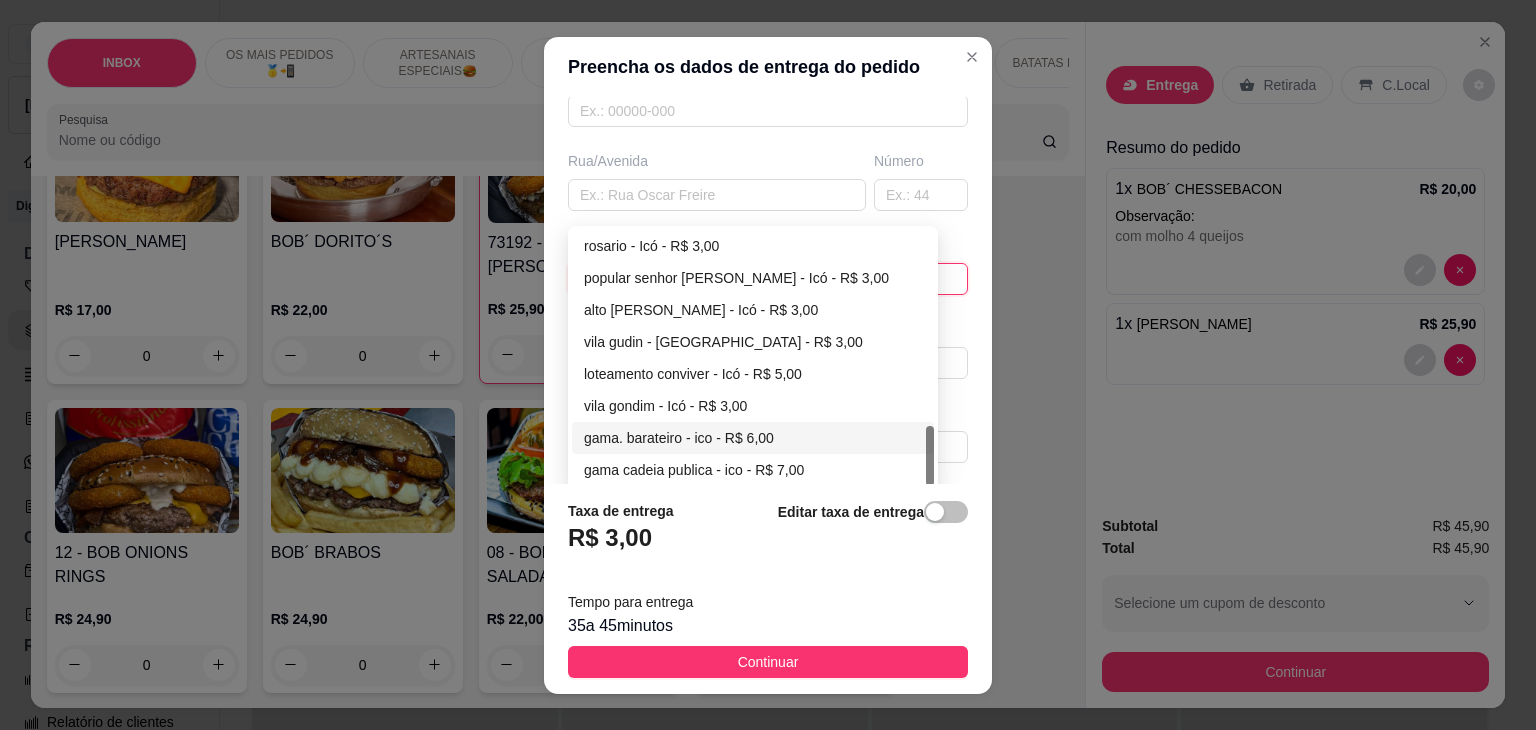 click on "gama. barateiro - ico -  R$ 6,00" at bounding box center (753, 438) 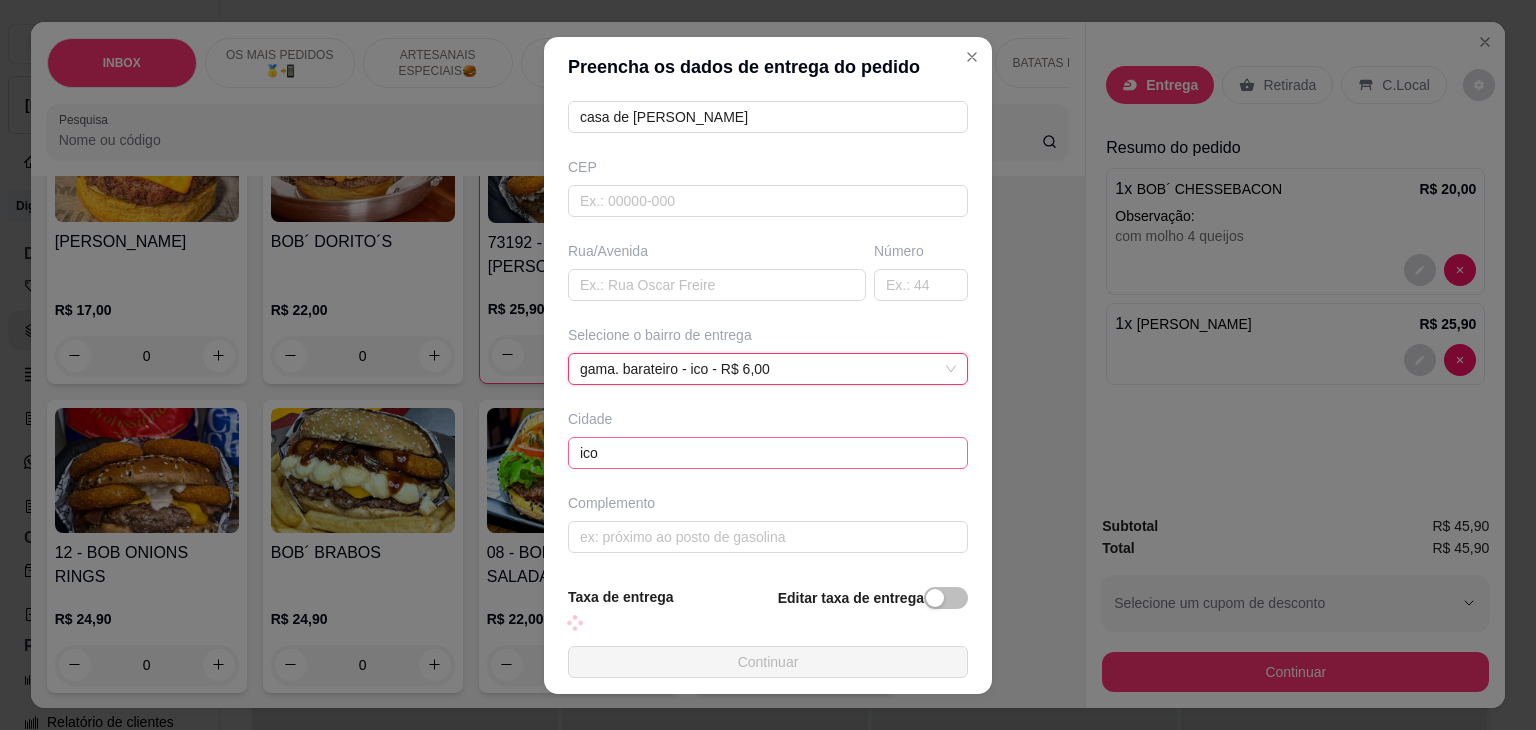 scroll, scrollTop: 284, scrollLeft: 0, axis: vertical 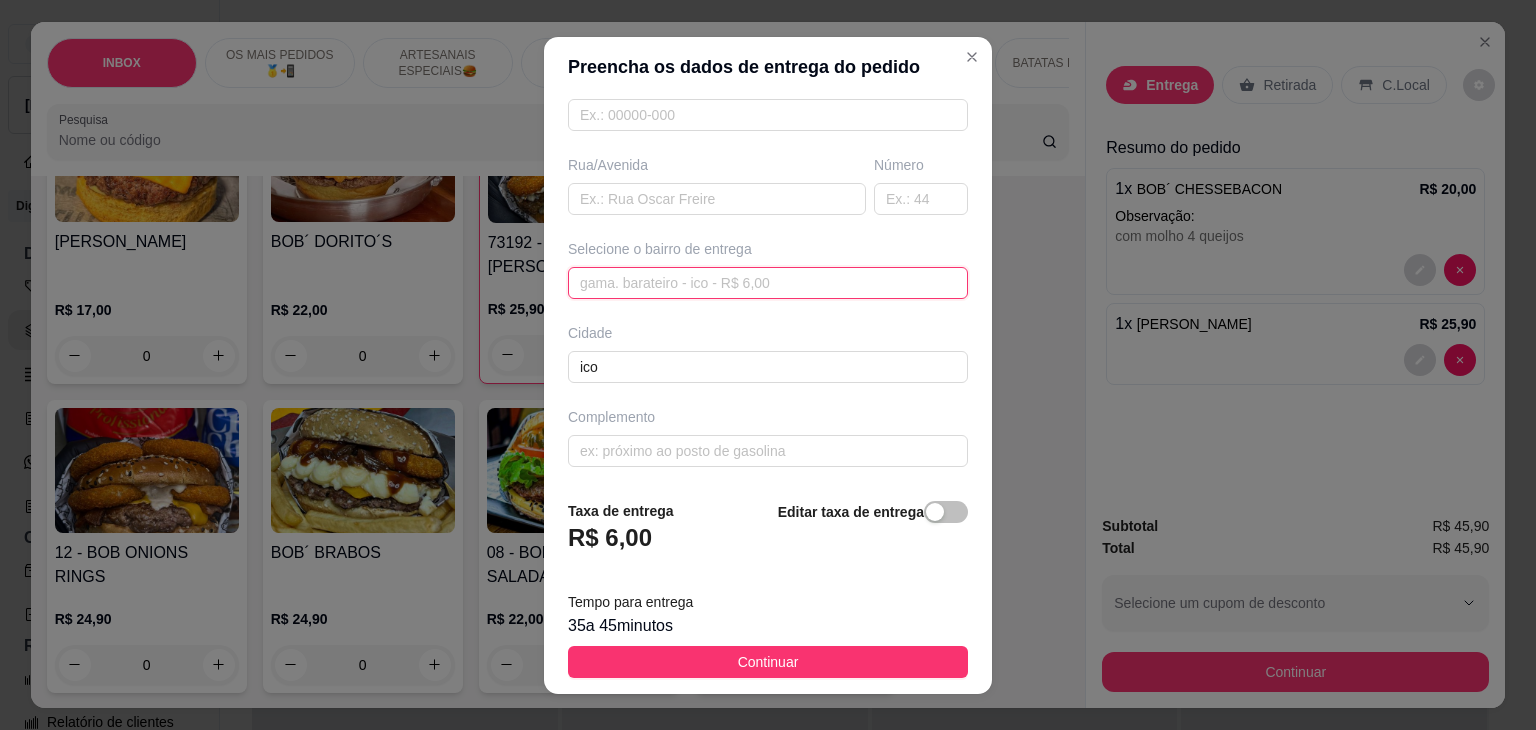 click on "gama. barateiro - ico -  R$ 6,00 6508c4ee85aa93f9c45a8267 672eb51d18064c3466d1d4f6 6843751653afec04747664de santa luiza de marilac - Icó -  R$ 3,00 rosario - Icó -  R$ 3,00 popular senhor [PERSON_NAME] - Icó -  R$ 3,00 alto [PERSON_NAME] - Icó -  R$ 3,00 vila gudin - Icó -  R$ 3,00 loteamento conviver - Icó -  R$ 5,00 [GEOGRAPHIC_DATA] - [GEOGRAPHIC_DATA] -  R$ 3,00 gama. barateiro - ico -  R$ 6,00 gama cadeia publica - ico -  R$ 7,00" at bounding box center (768, 283) 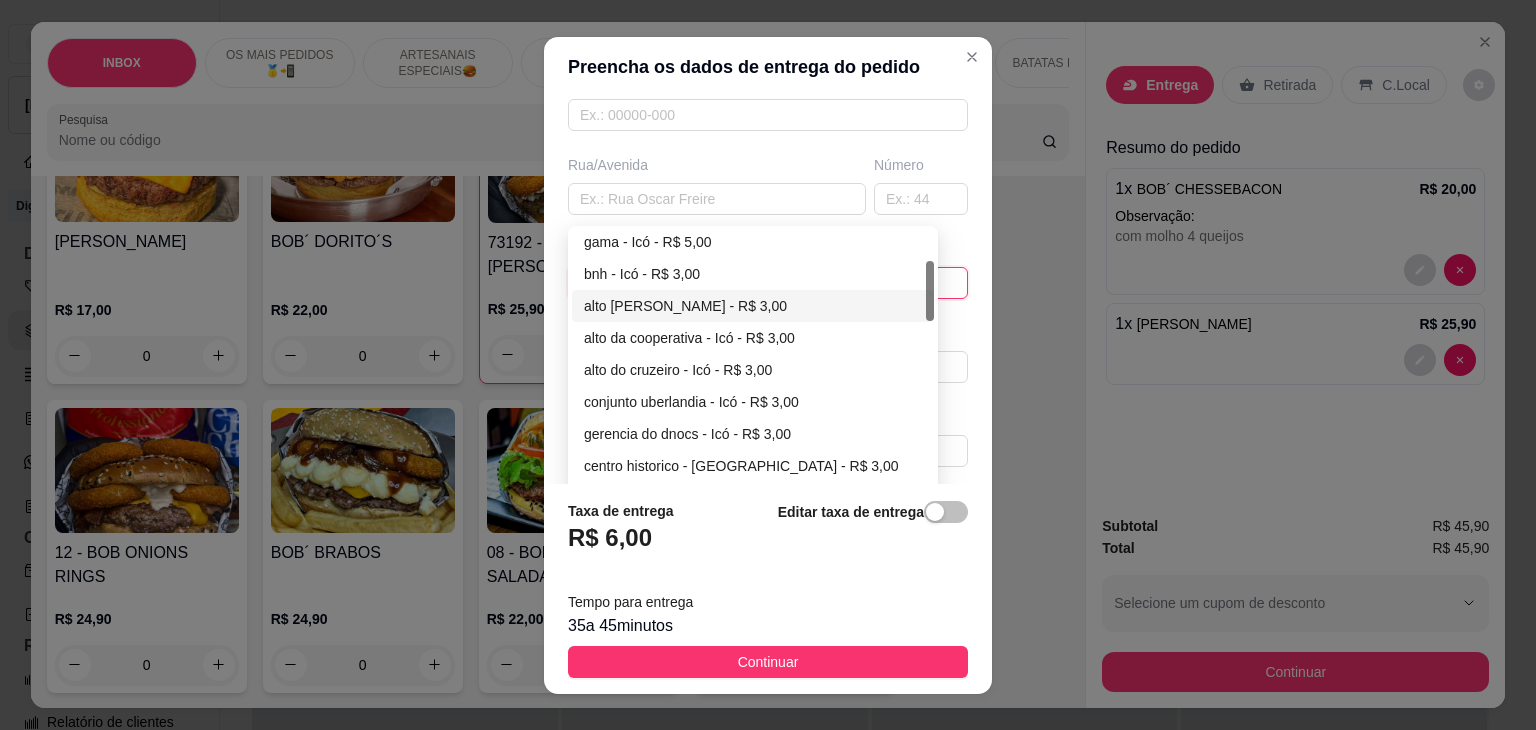 scroll, scrollTop: 0, scrollLeft: 0, axis: both 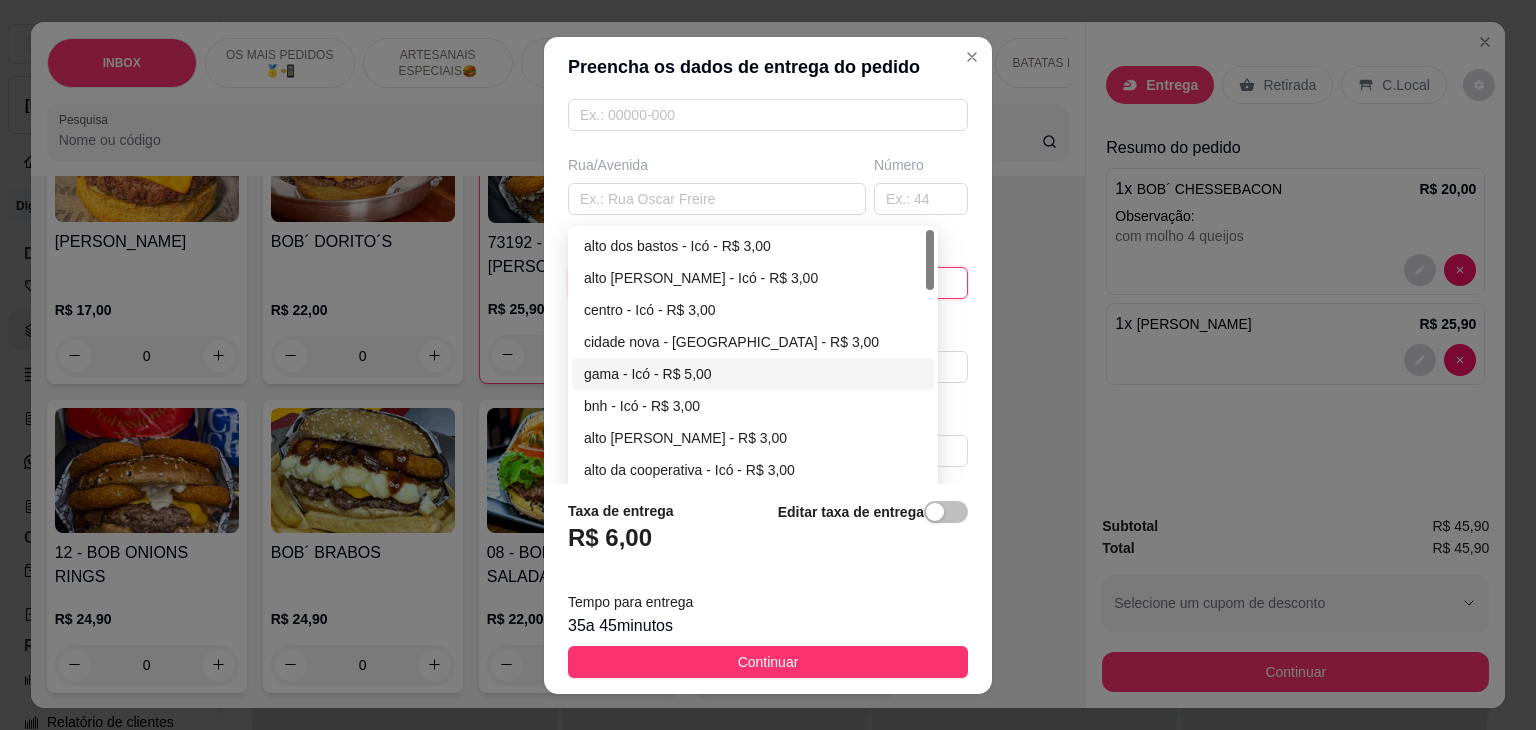 click on "gama - Icó -  R$ 5,00" at bounding box center (753, 374) 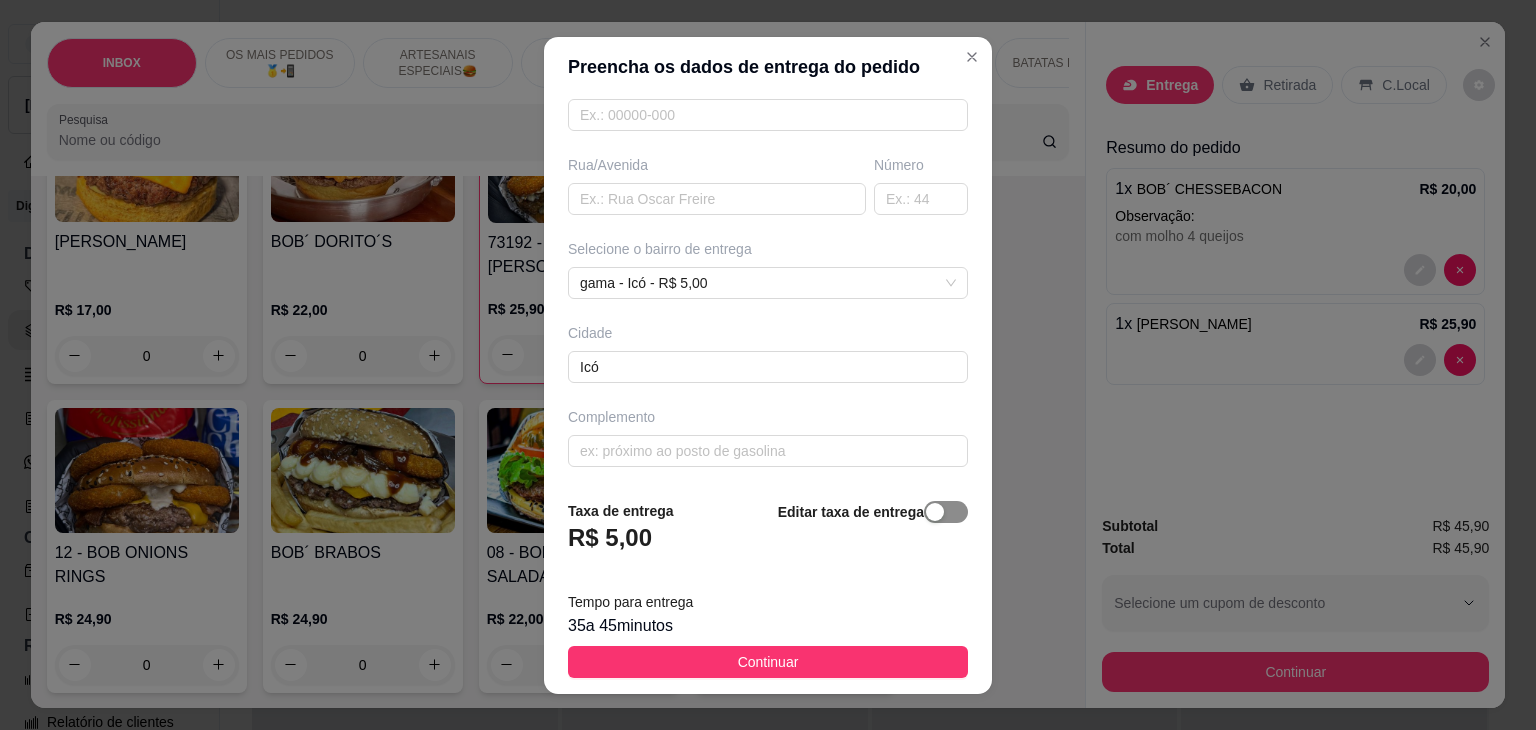 click at bounding box center [935, 512] 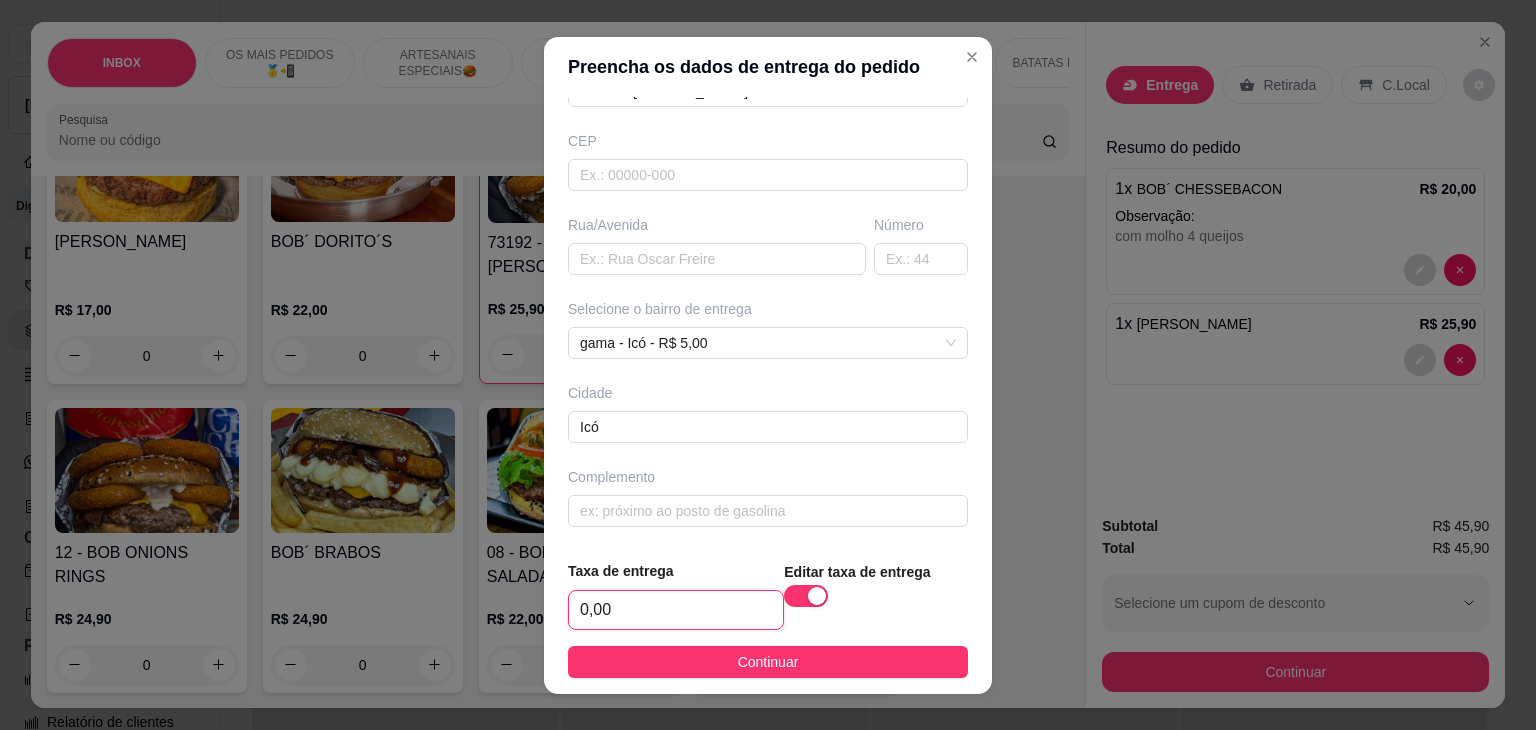 click on "0,00" at bounding box center [676, 610] 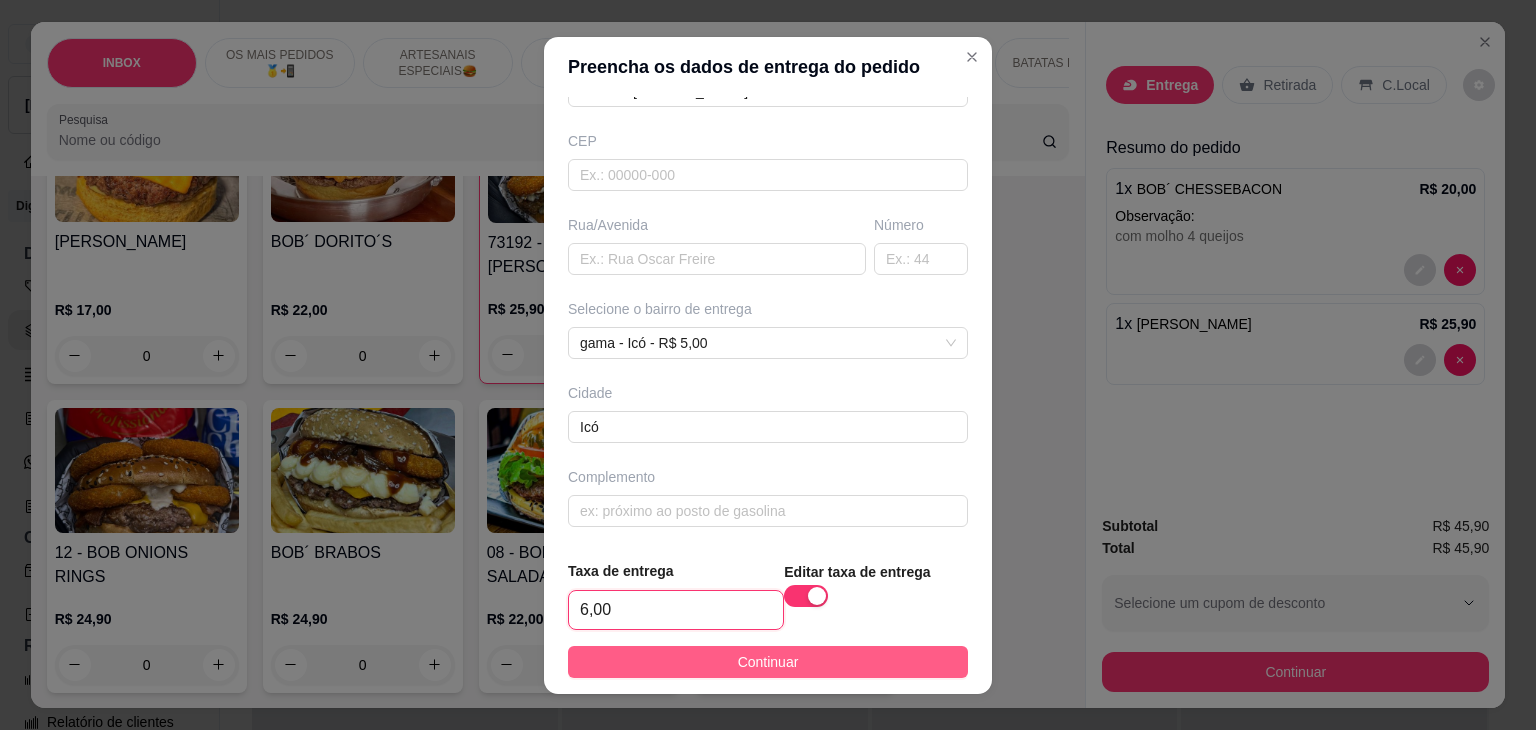 type on "6,00" 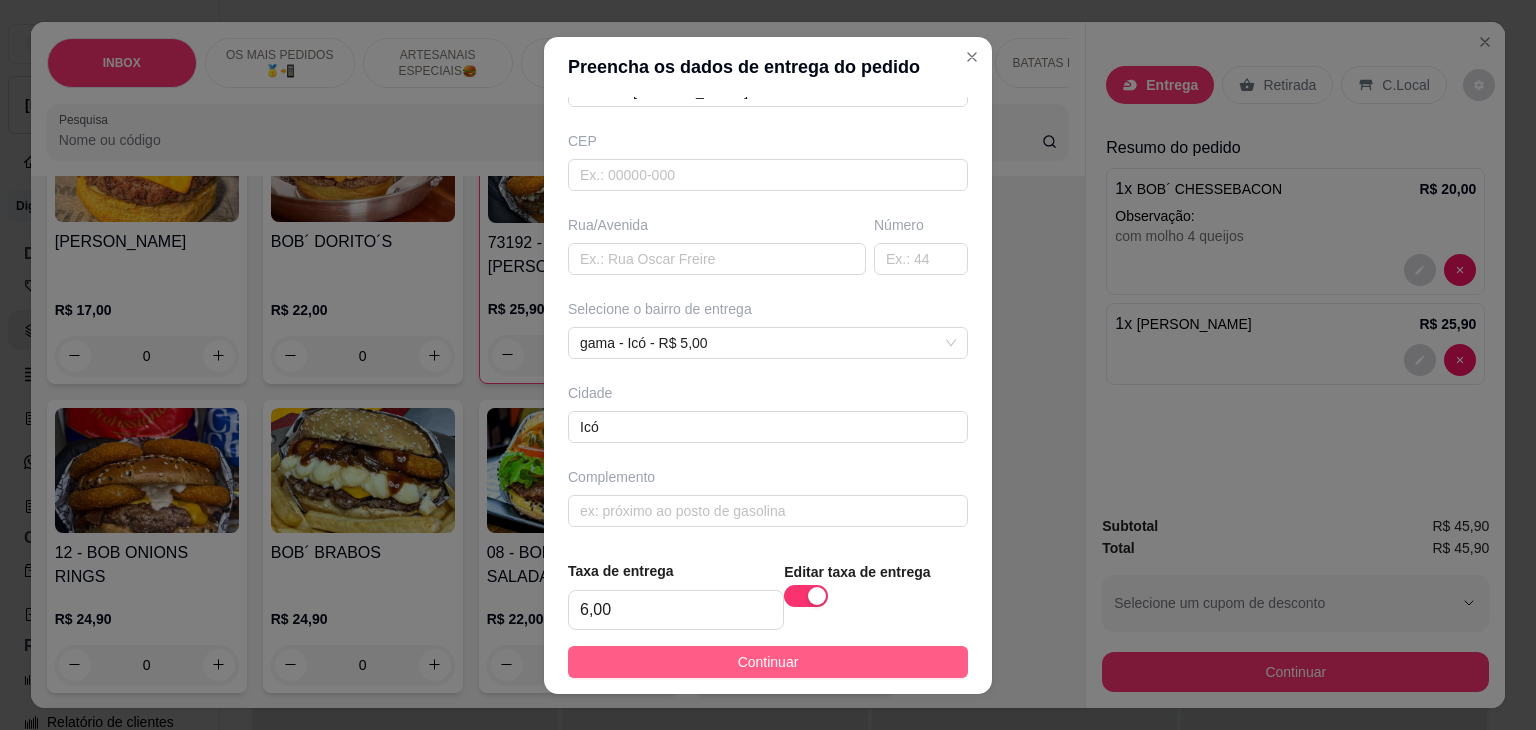 click on "Continuar" at bounding box center (768, 662) 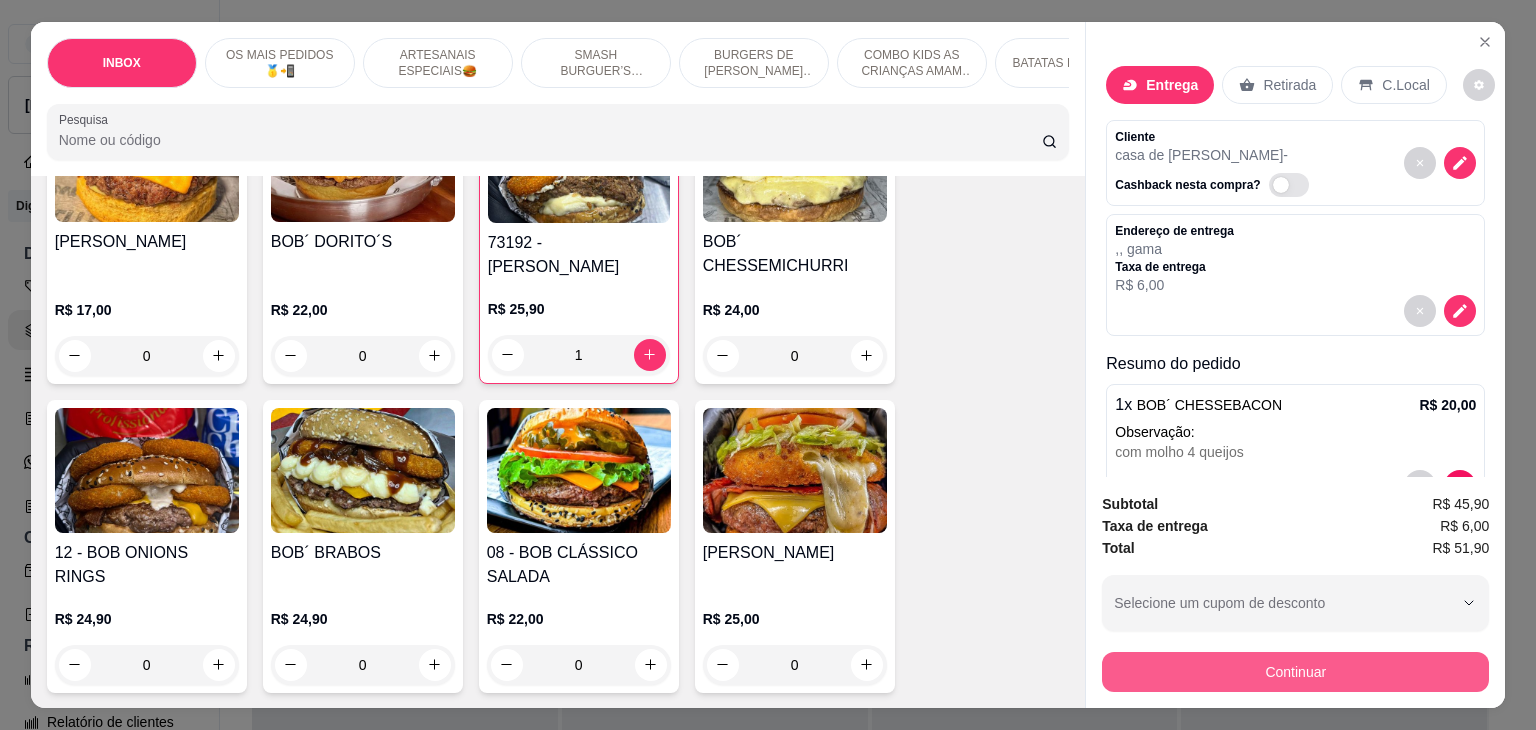 click on "Continuar" at bounding box center (1295, 672) 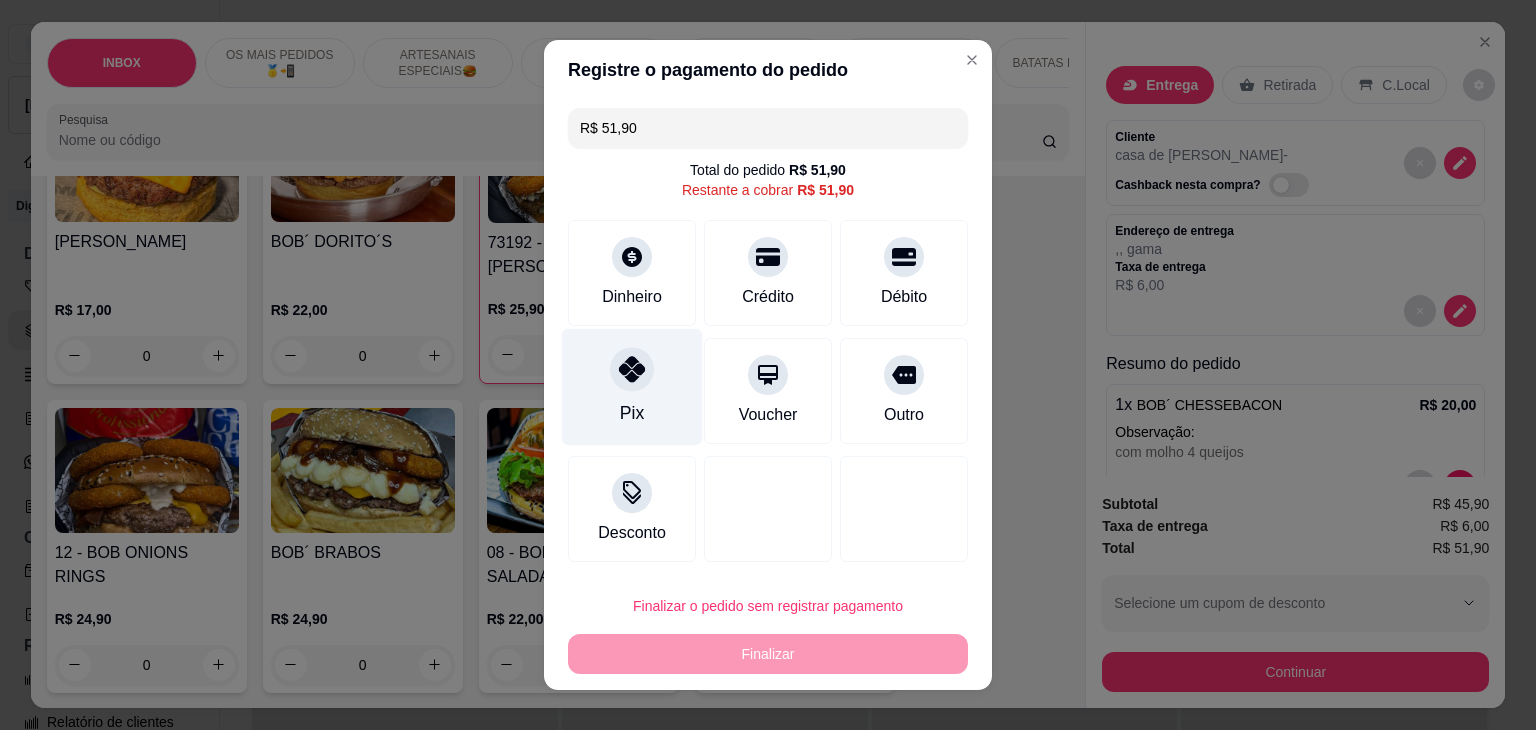click 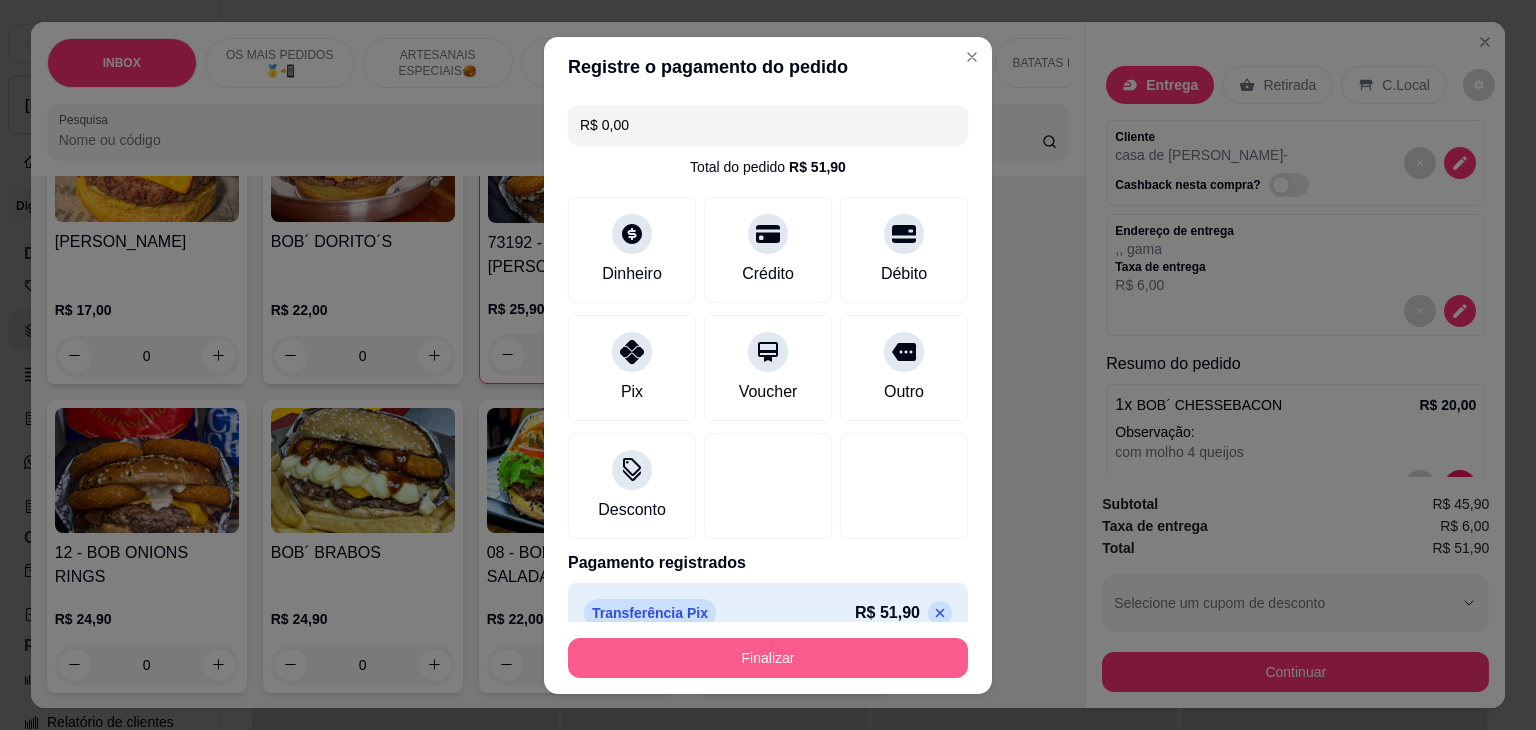 click on "Finalizar" at bounding box center (768, 658) 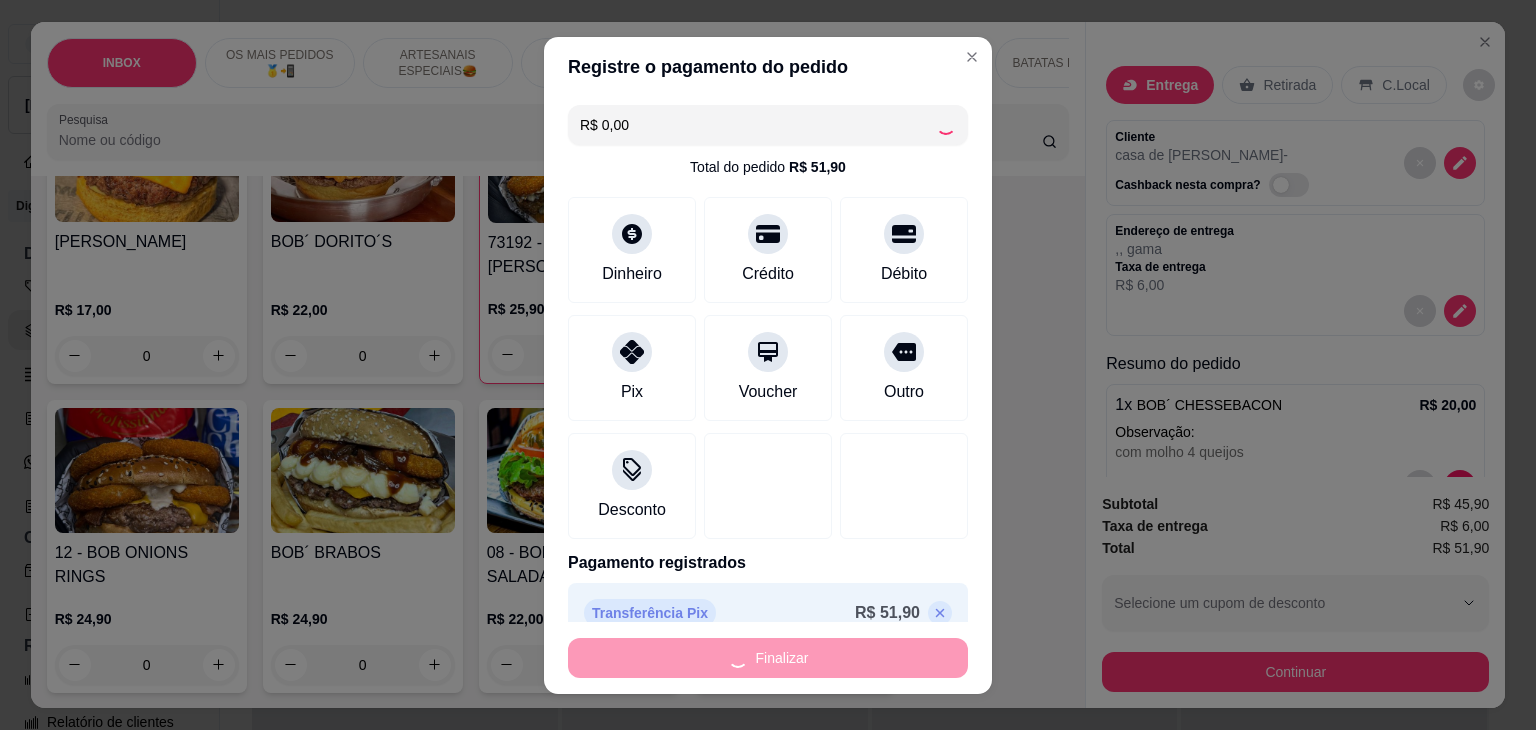 type on "0" 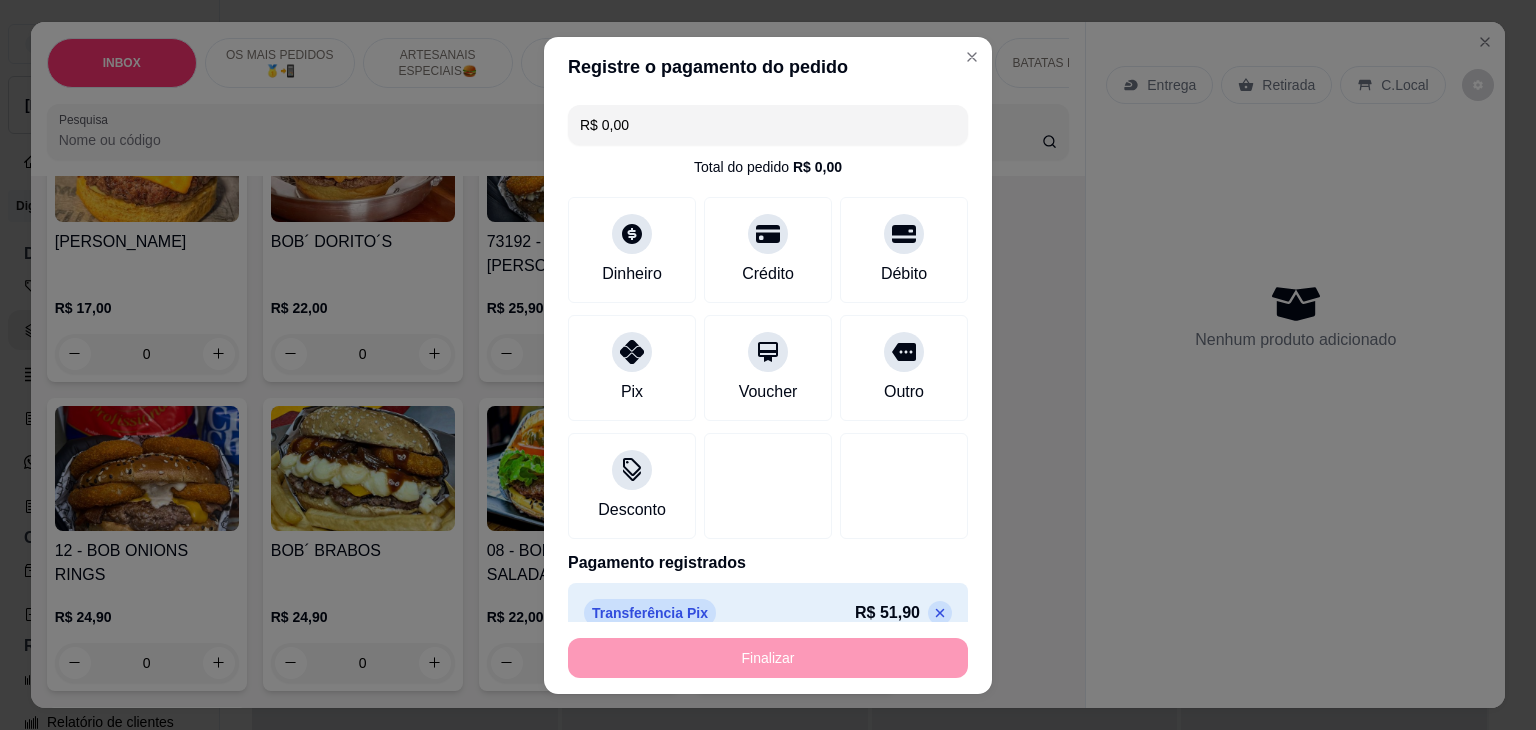 type on "-R$ 51,90" 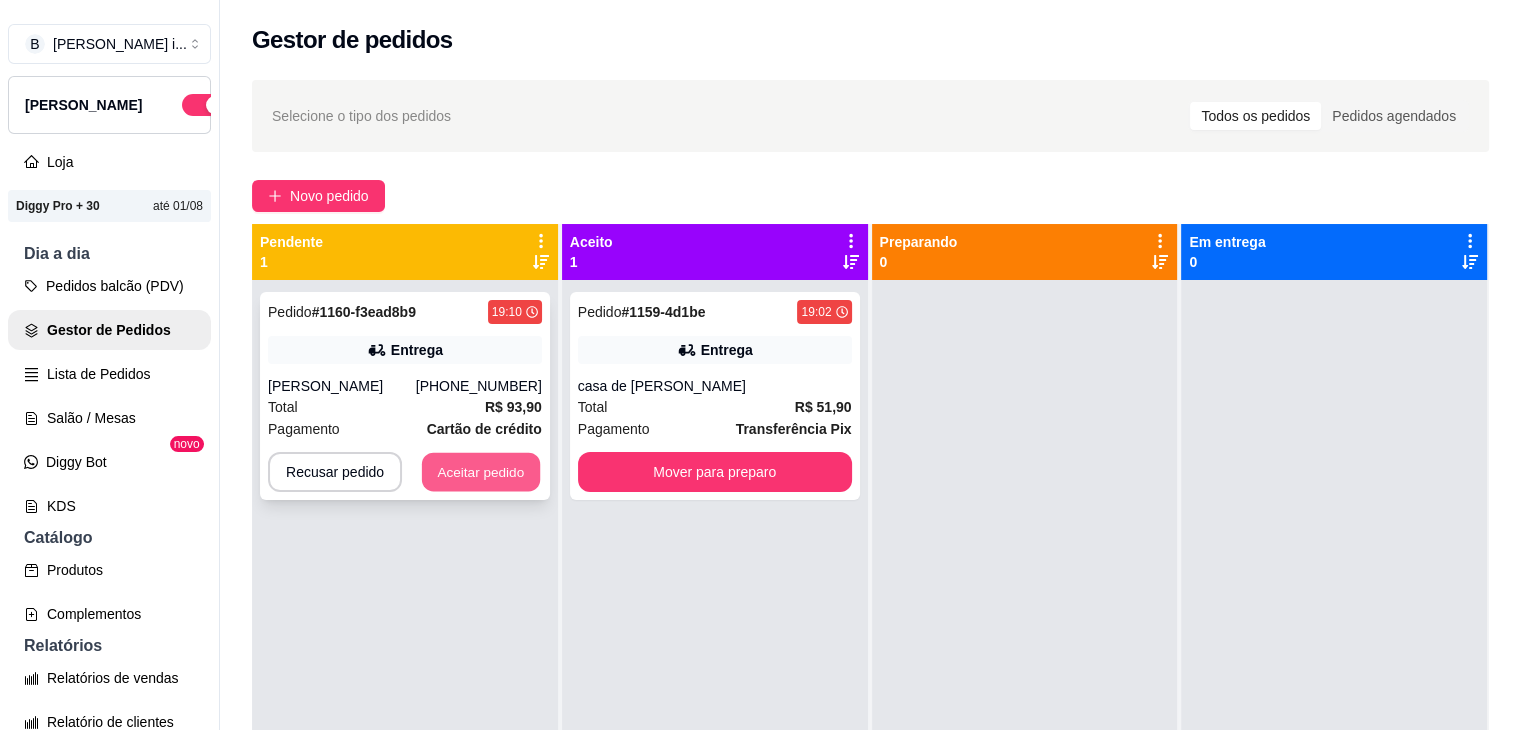 click on "Aceitar pedido" at bounding box center [481, 472] 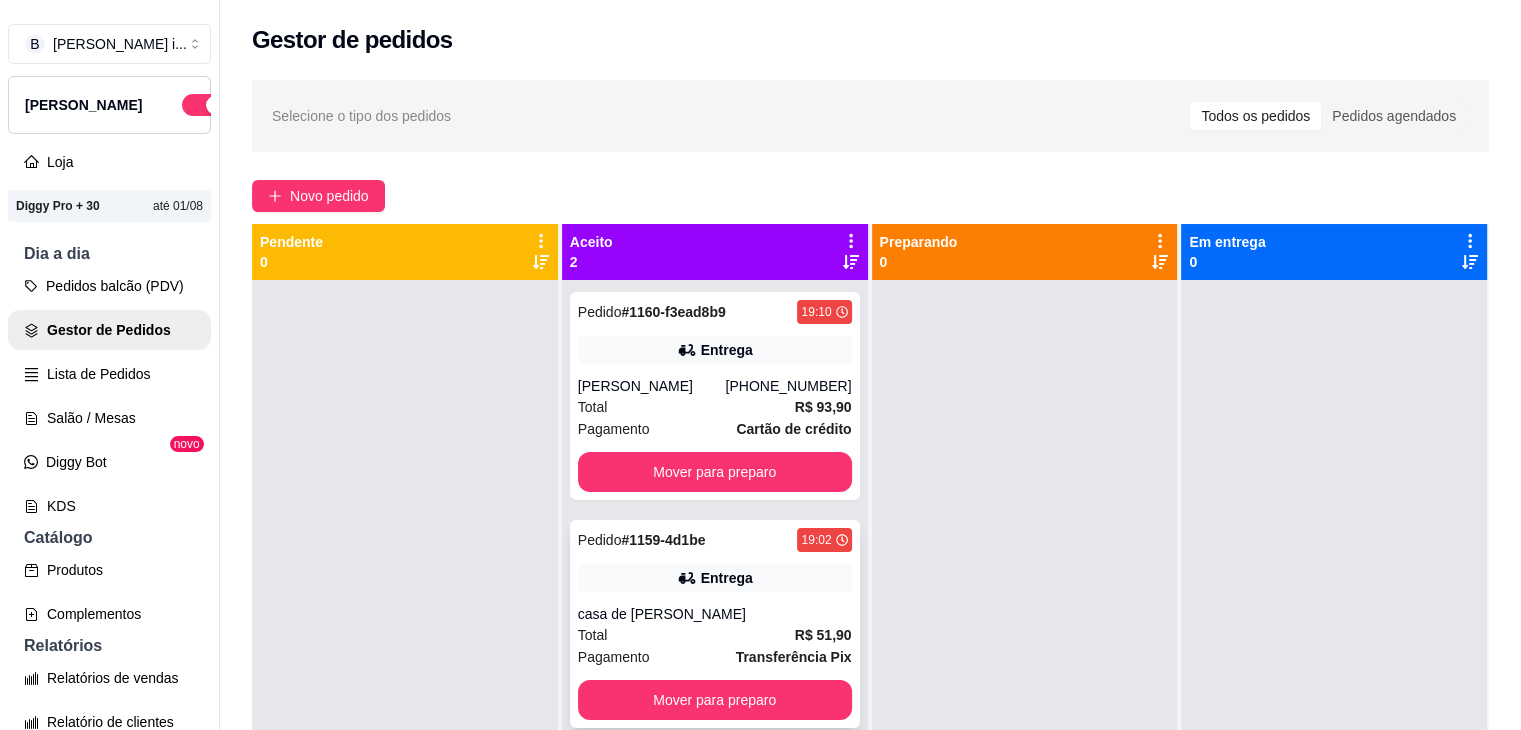 click on "Pedido  # 1159-4d1be 19:02 Entrega casa de saymon Total R$ 51,90 Pagamento Transferência Pix Mover para preparo" at bounding box center (715, 624) 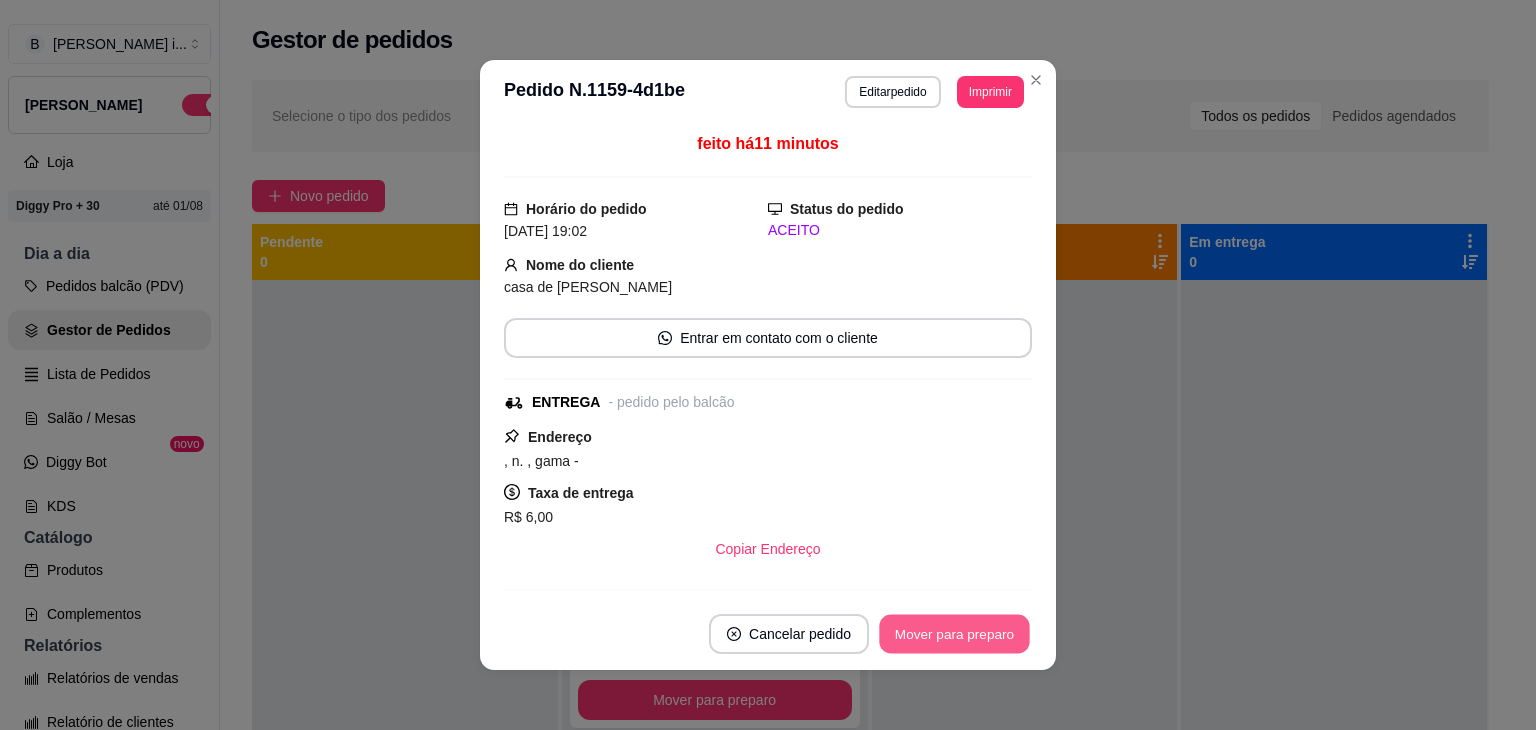 click on "Mover para preparo" at bounding box center (954, 634) 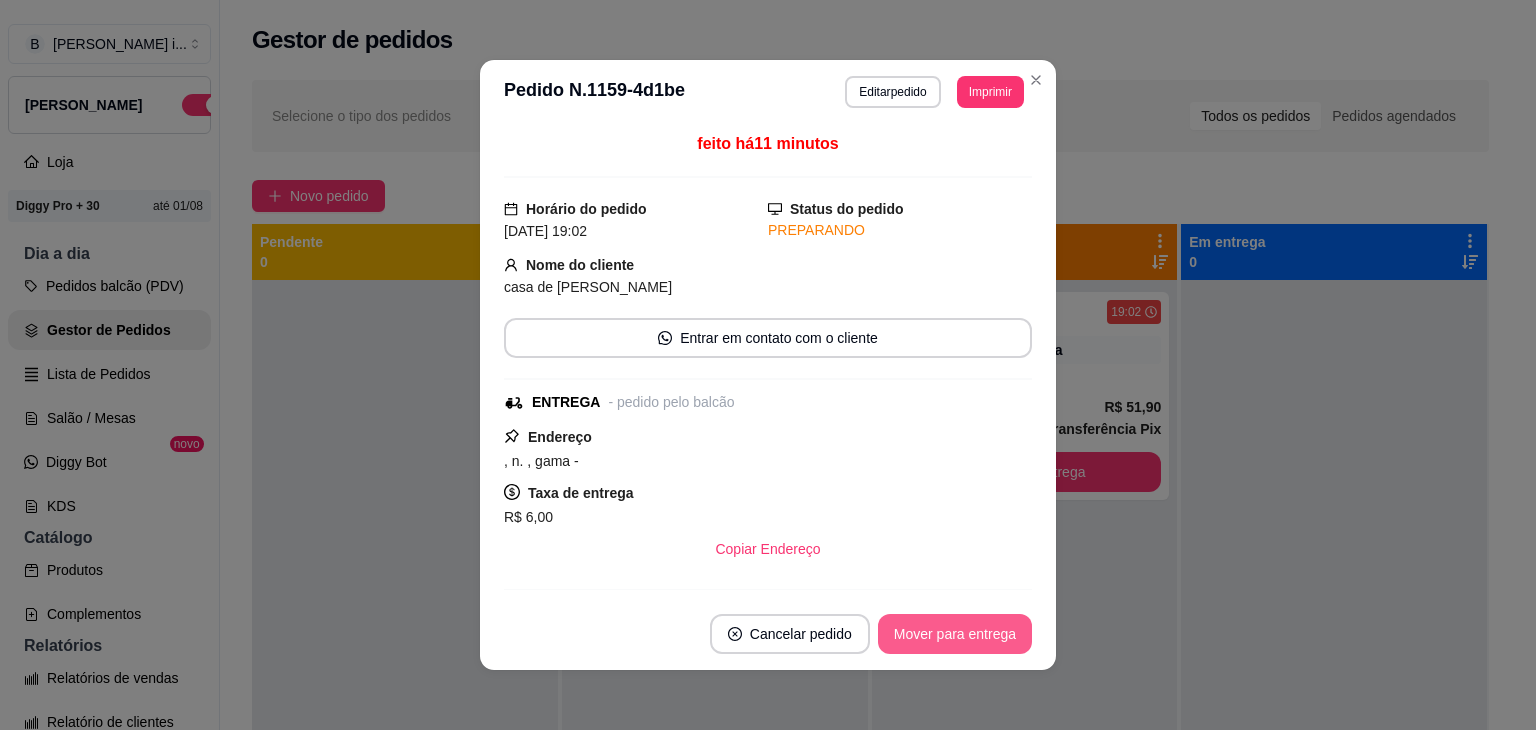 click on "Mover para entrega" at bounding box center (955, 634) 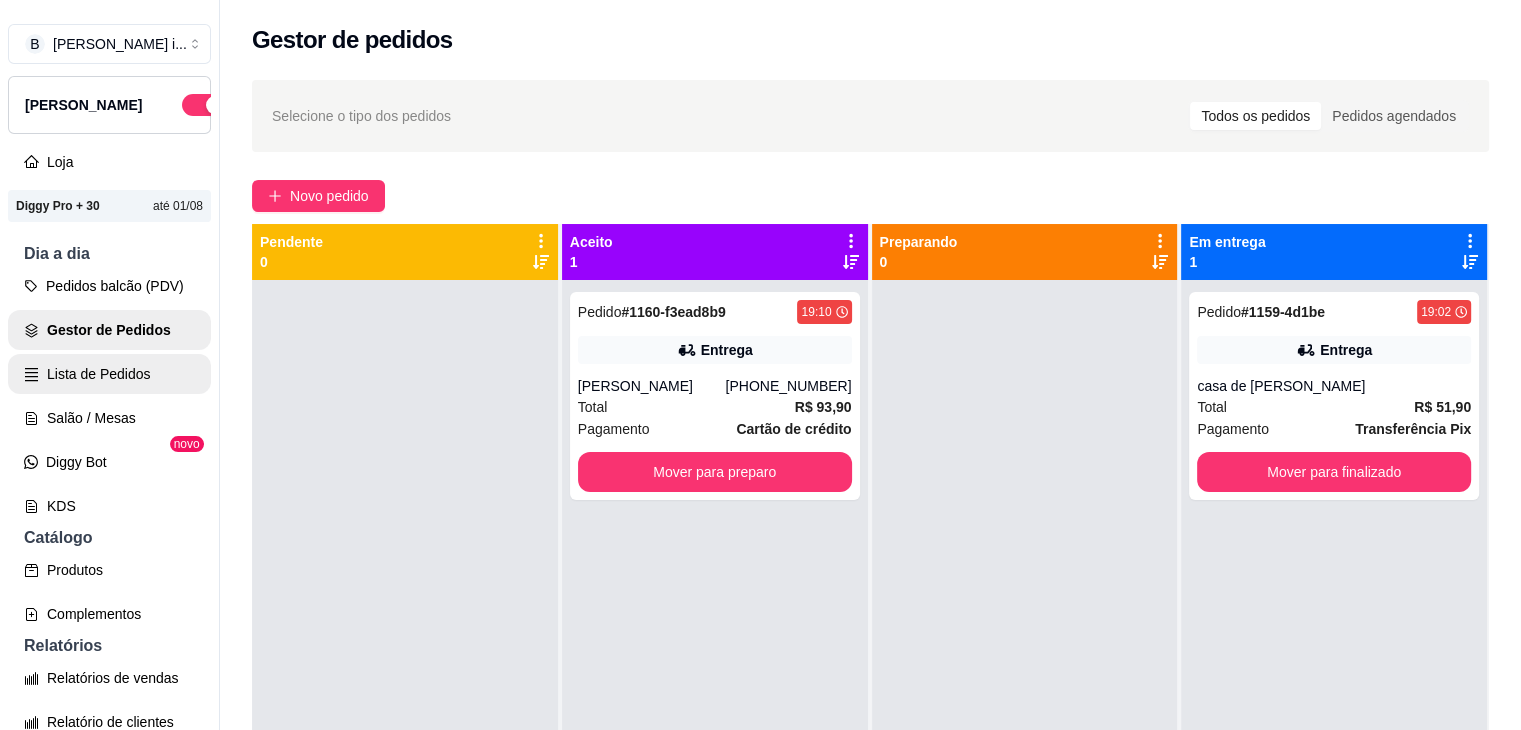 click on "Lista de Pedidos" at bounding box center [109, 374] 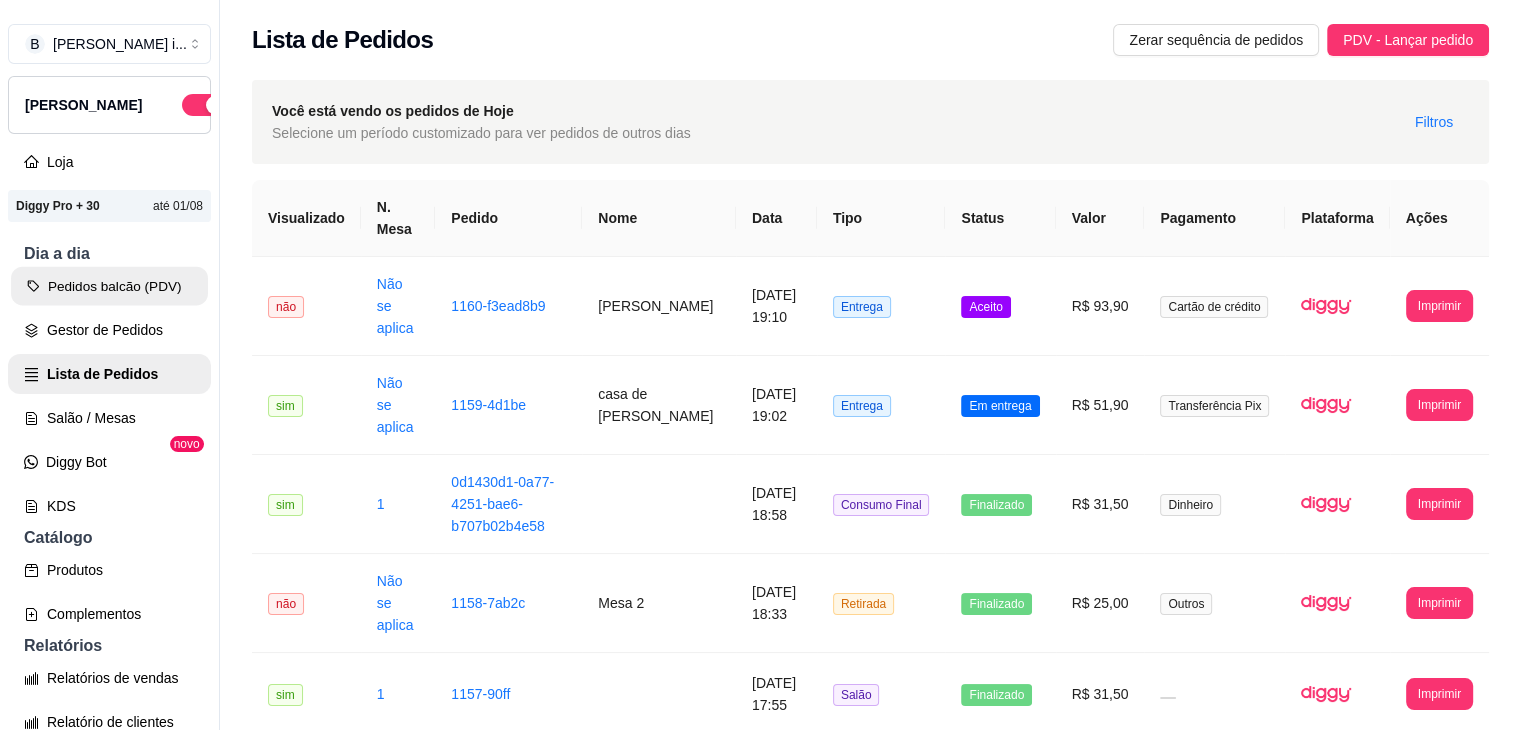 click on "Pedidos balcão (PDV)" at bounding box center (109, 286) 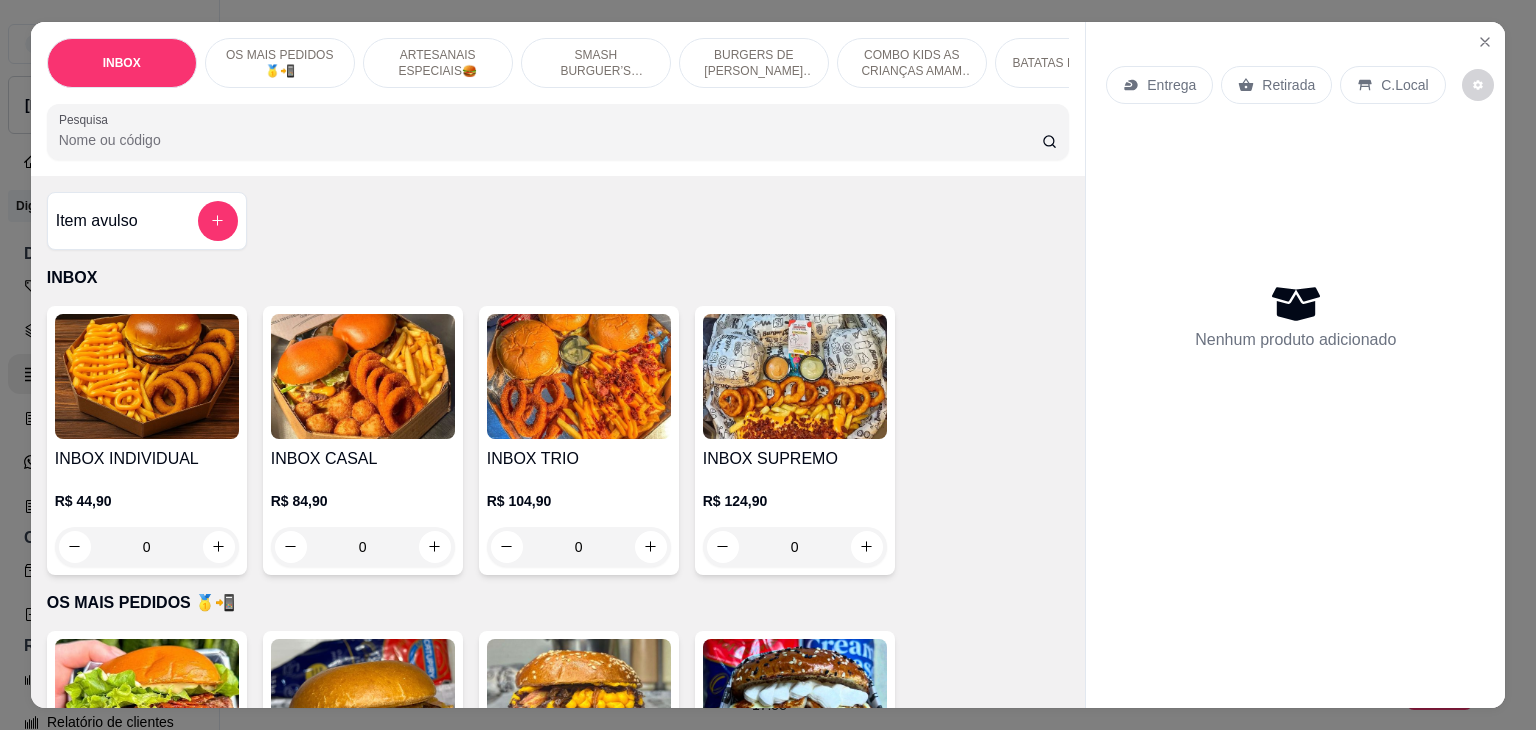 scroll, scrollTop: 0, scrollLeft: 0, axis: both 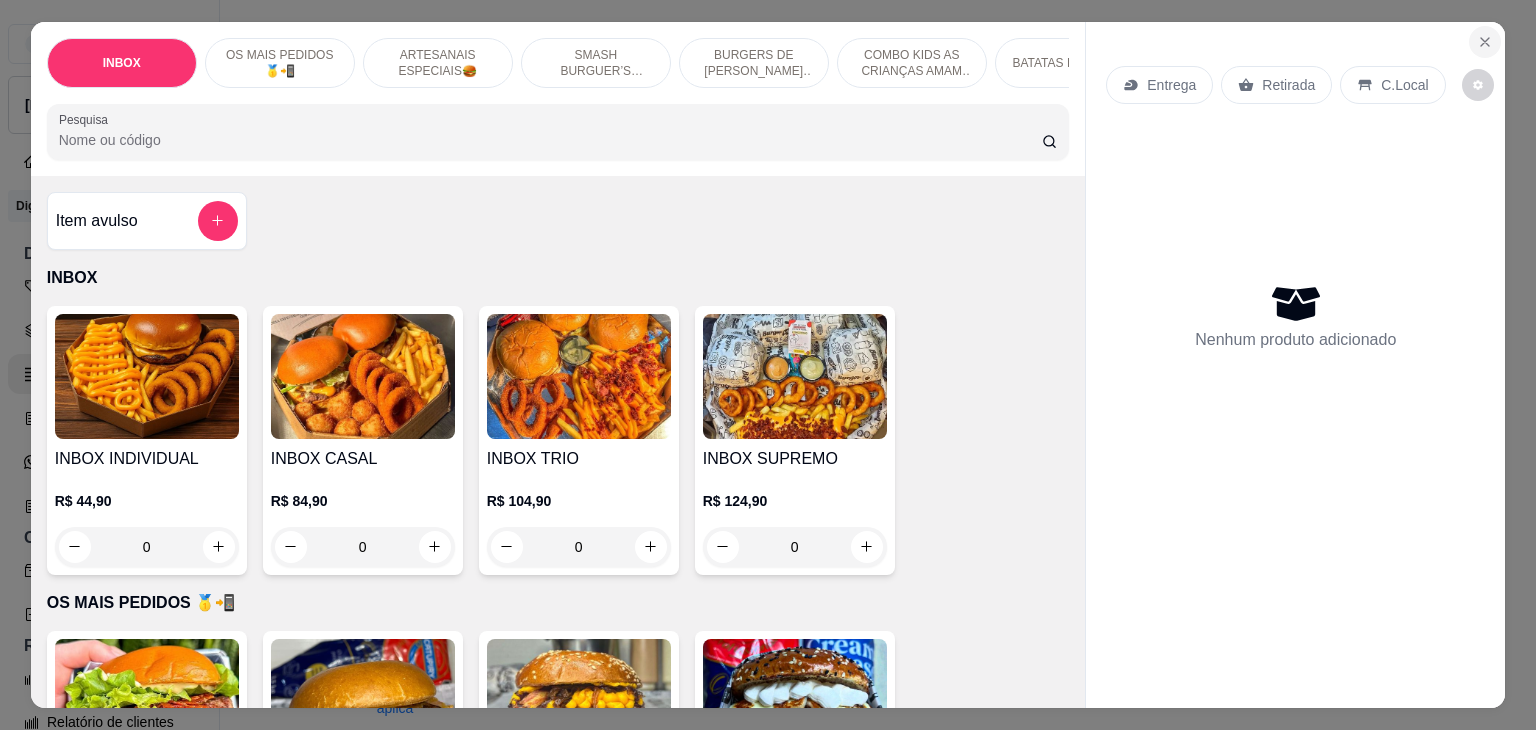 click 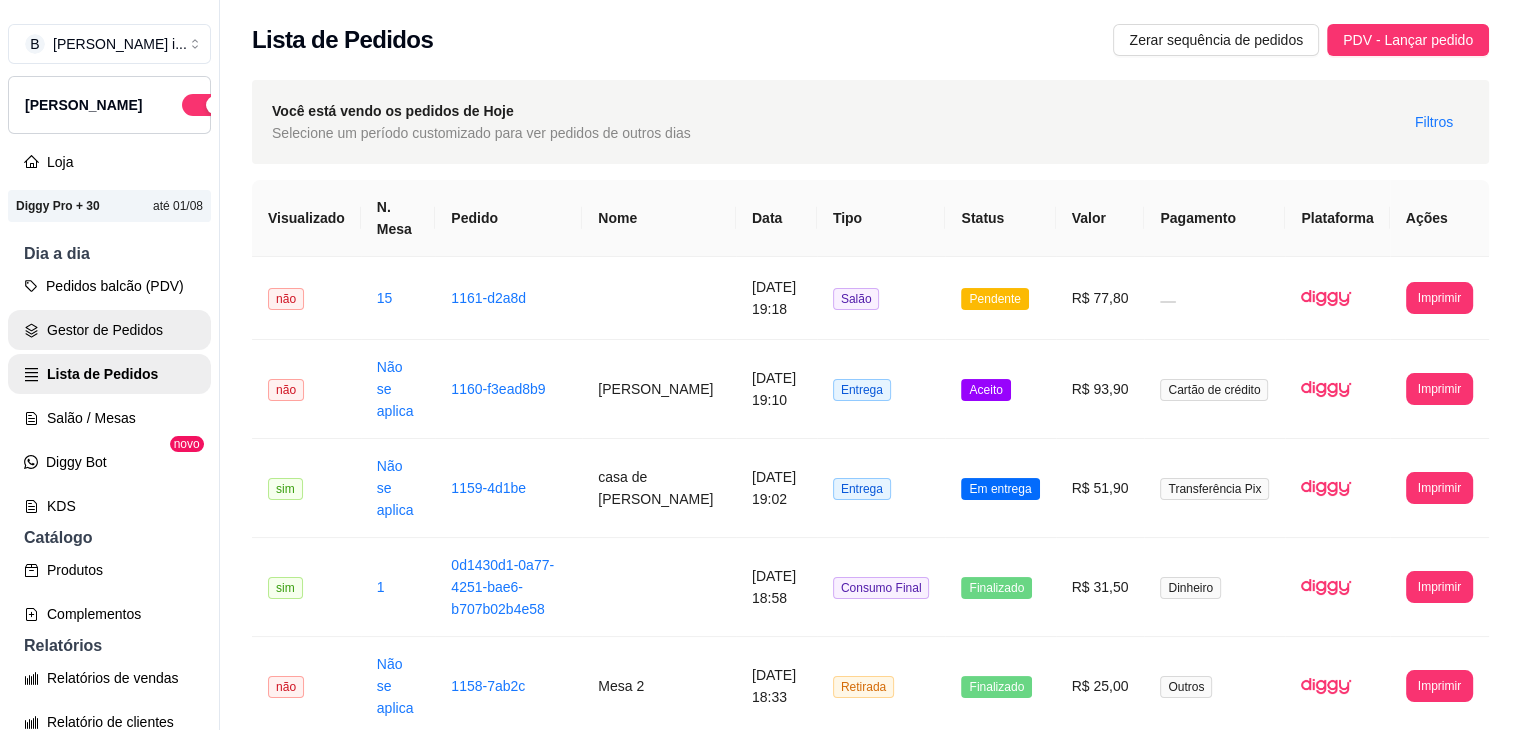 click on "Gestor de Pedidos" at bounding box center [109, 330] 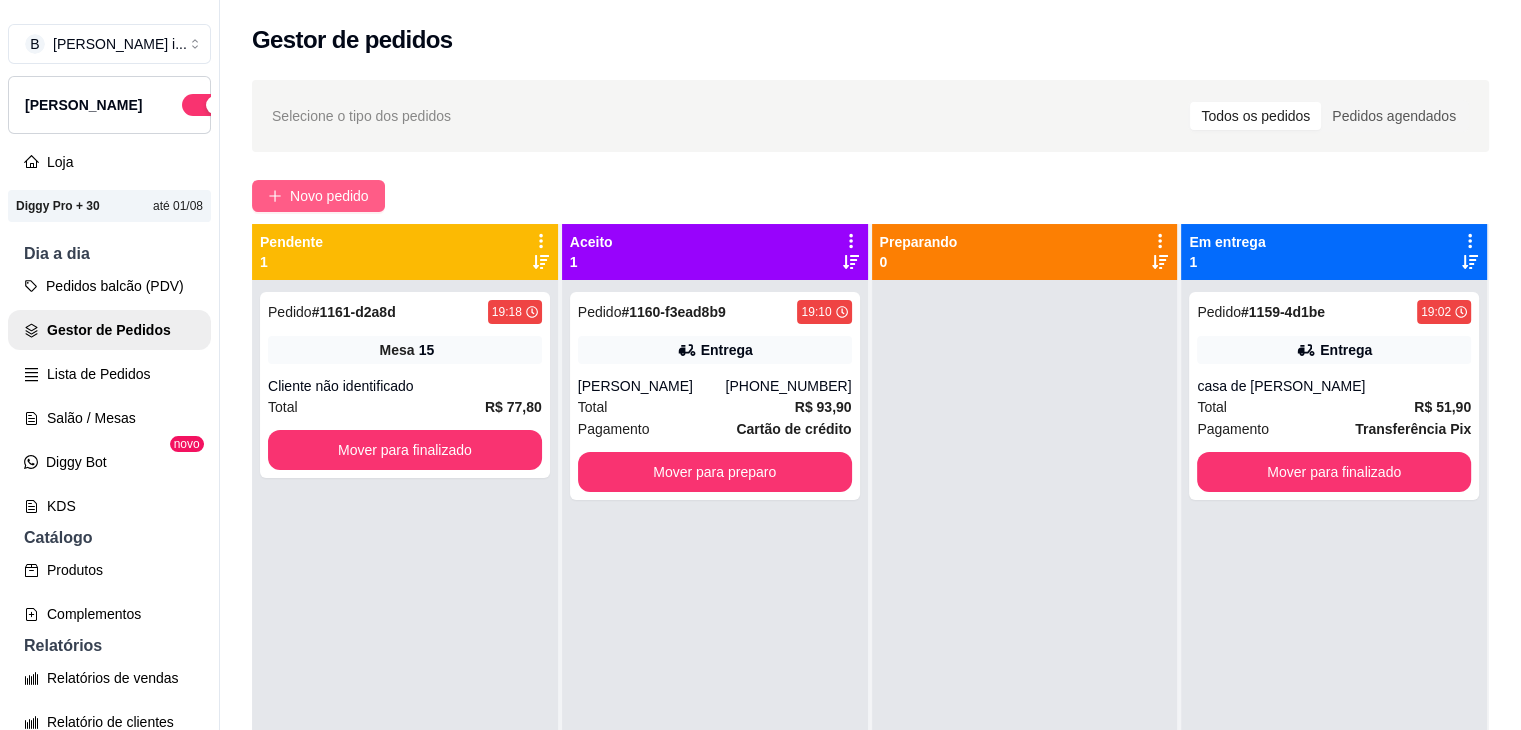 click on "Novo pedido" at bounding box center [329, 196] 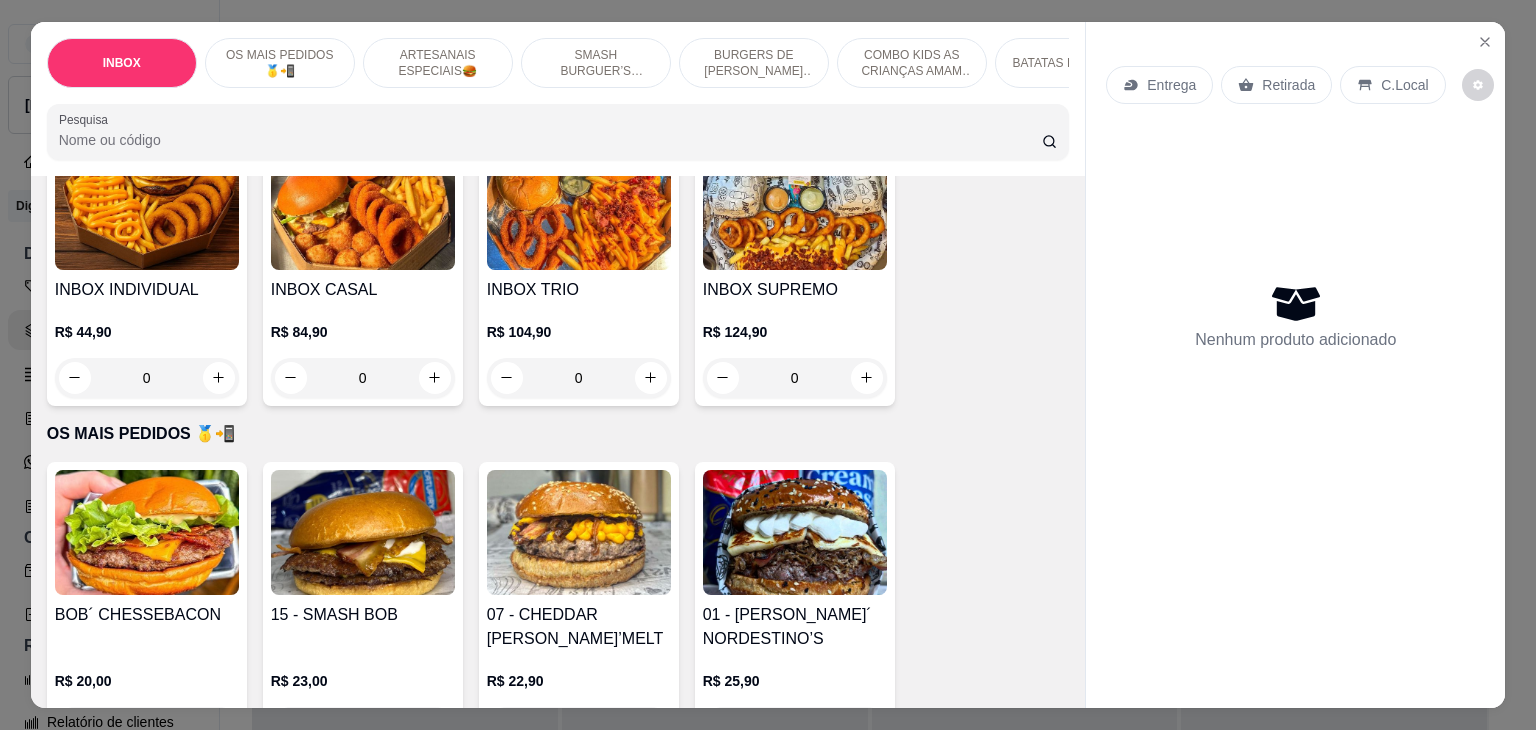 scroll, scrollTop: 0, scrollLeft: 0, axis: both 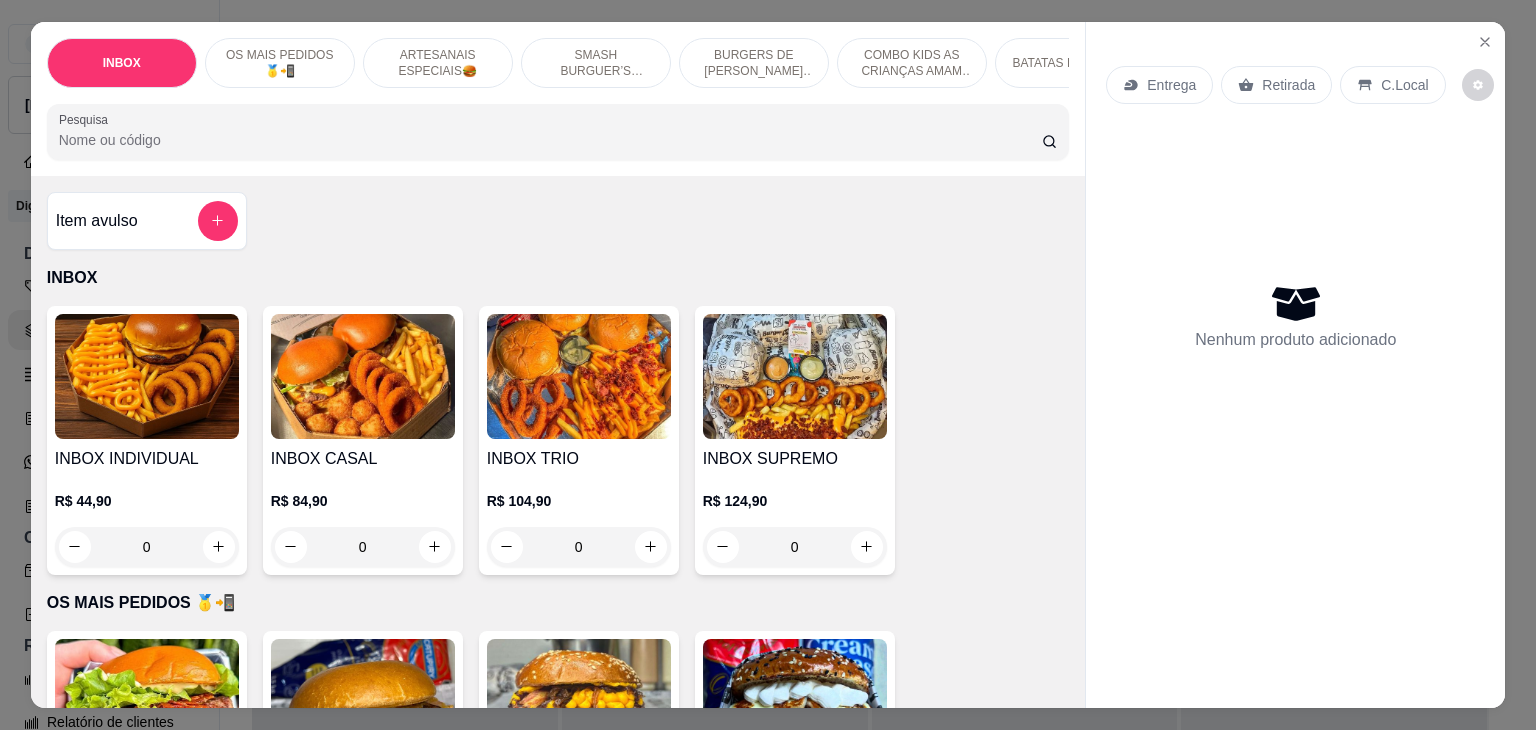 click on "INBOX CASAL" at bounding box center (363, 459) 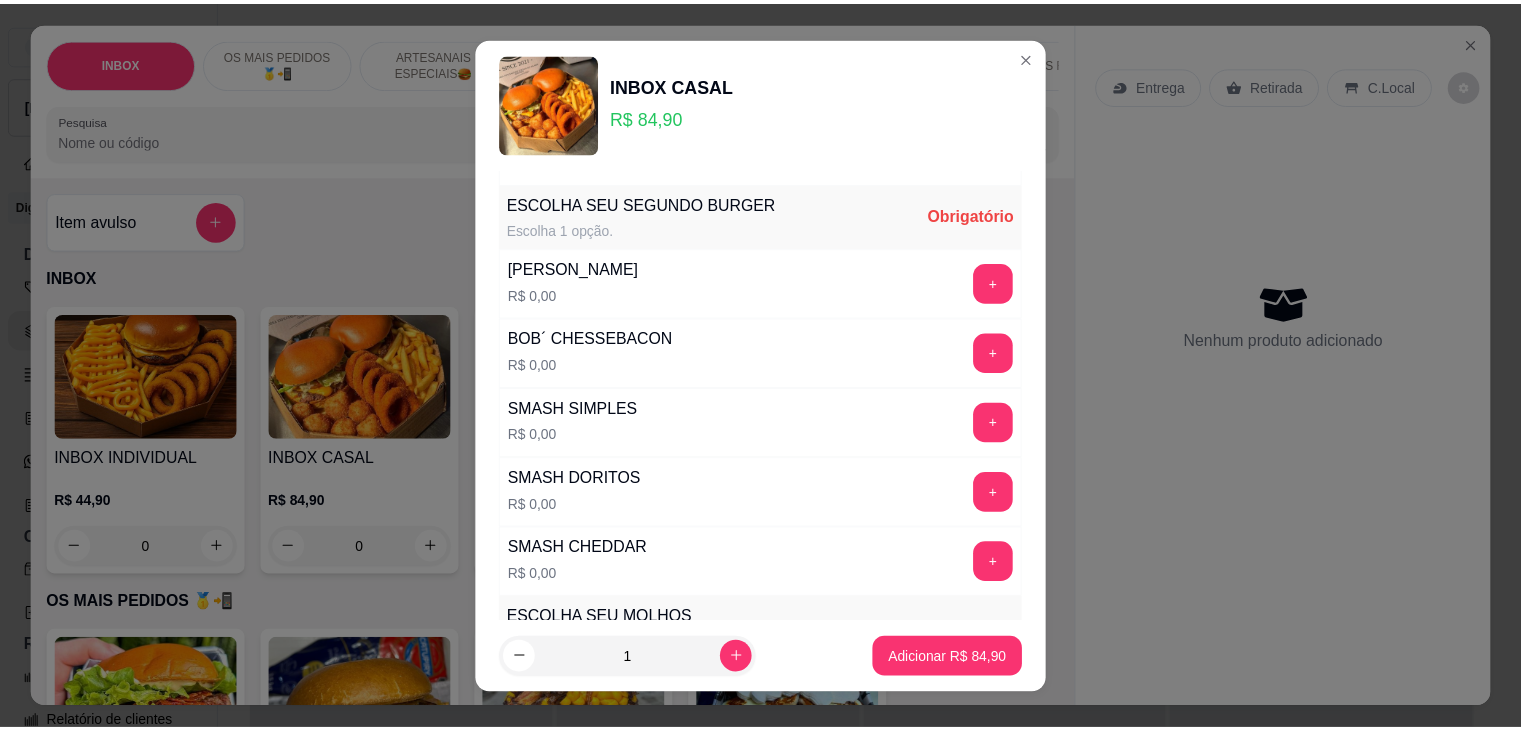 scroll, scrollTop: 500, scrollLeft: 0, axis: vertical 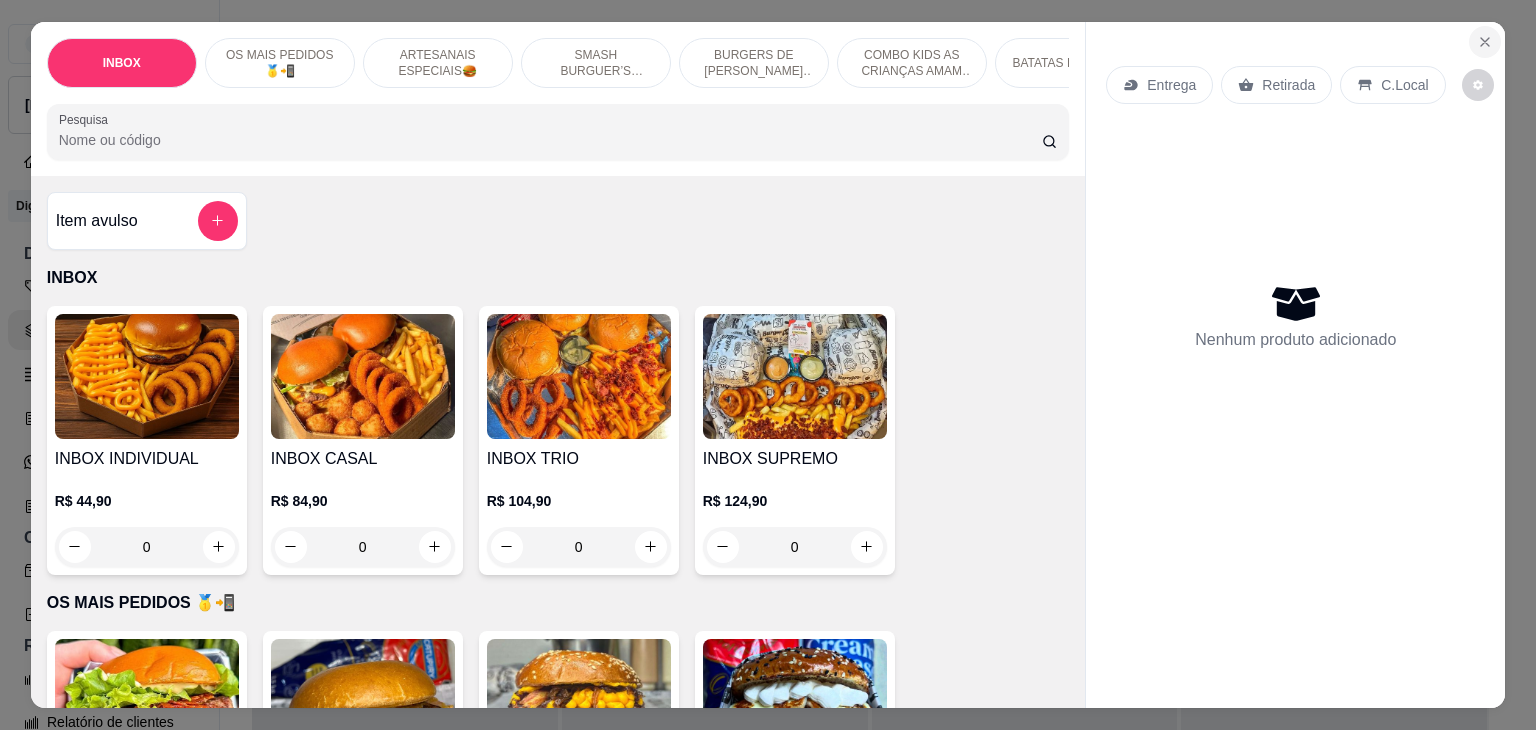 click 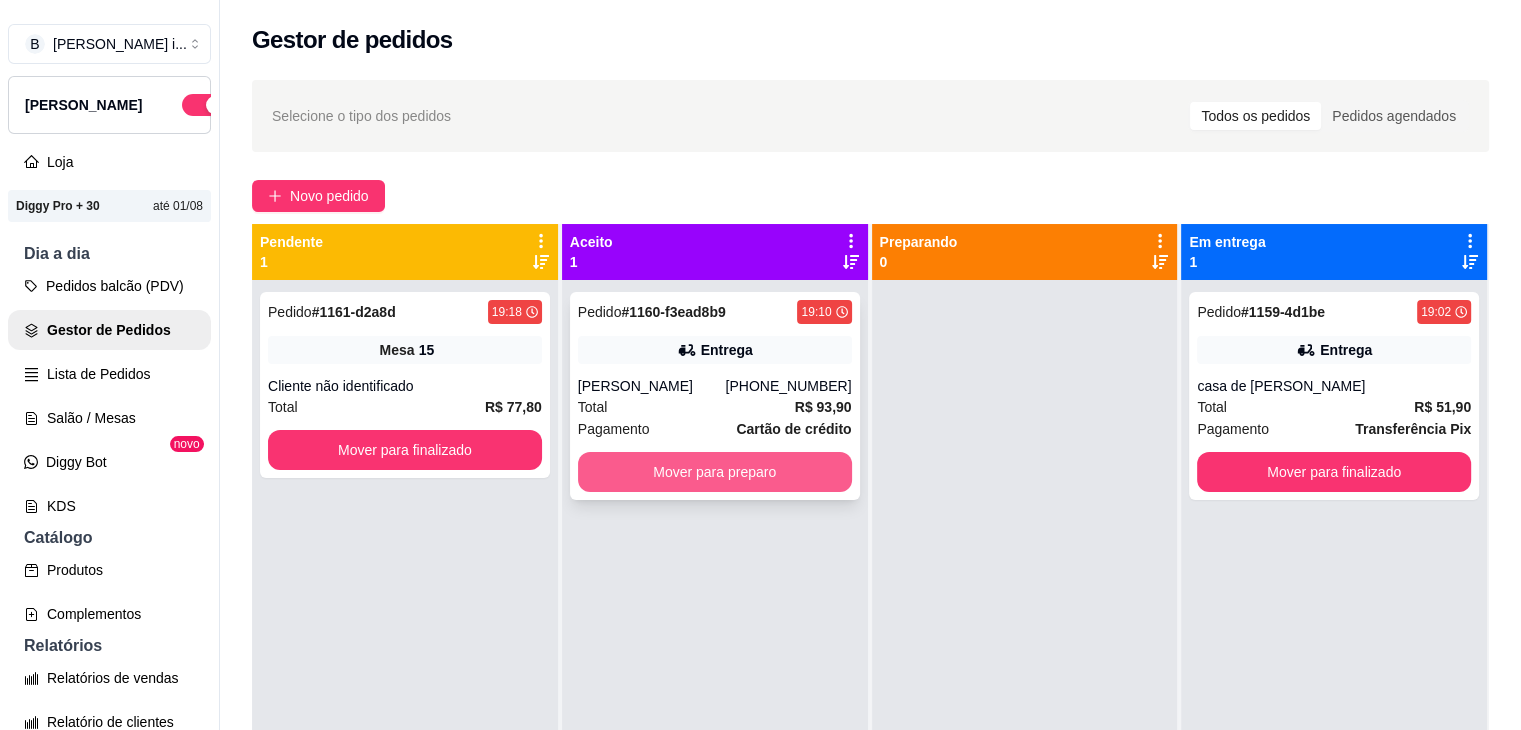 click on "Mover para preparo" at bounding box center (715, 472) 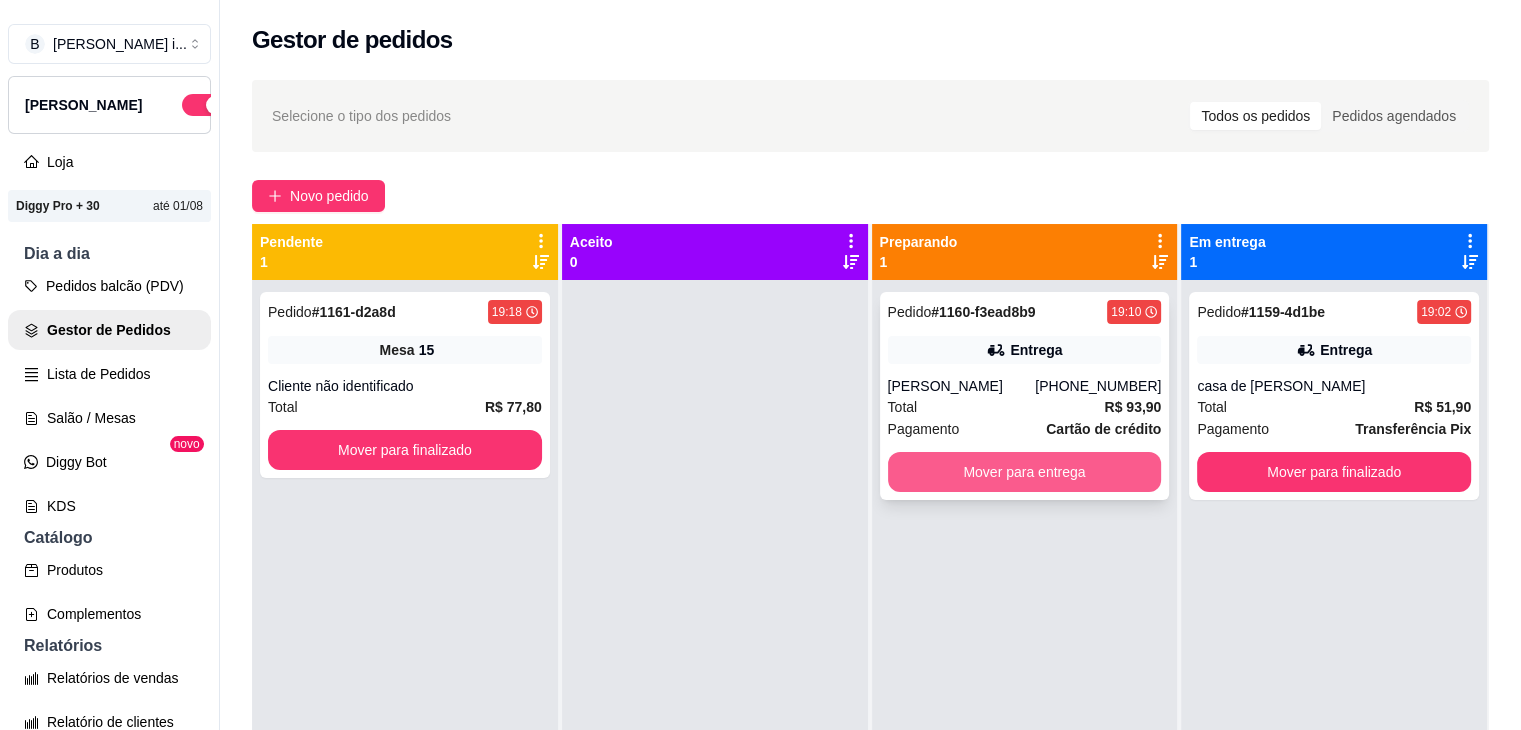 click on "Mover para entrega" at bounding box center [1025, 472] 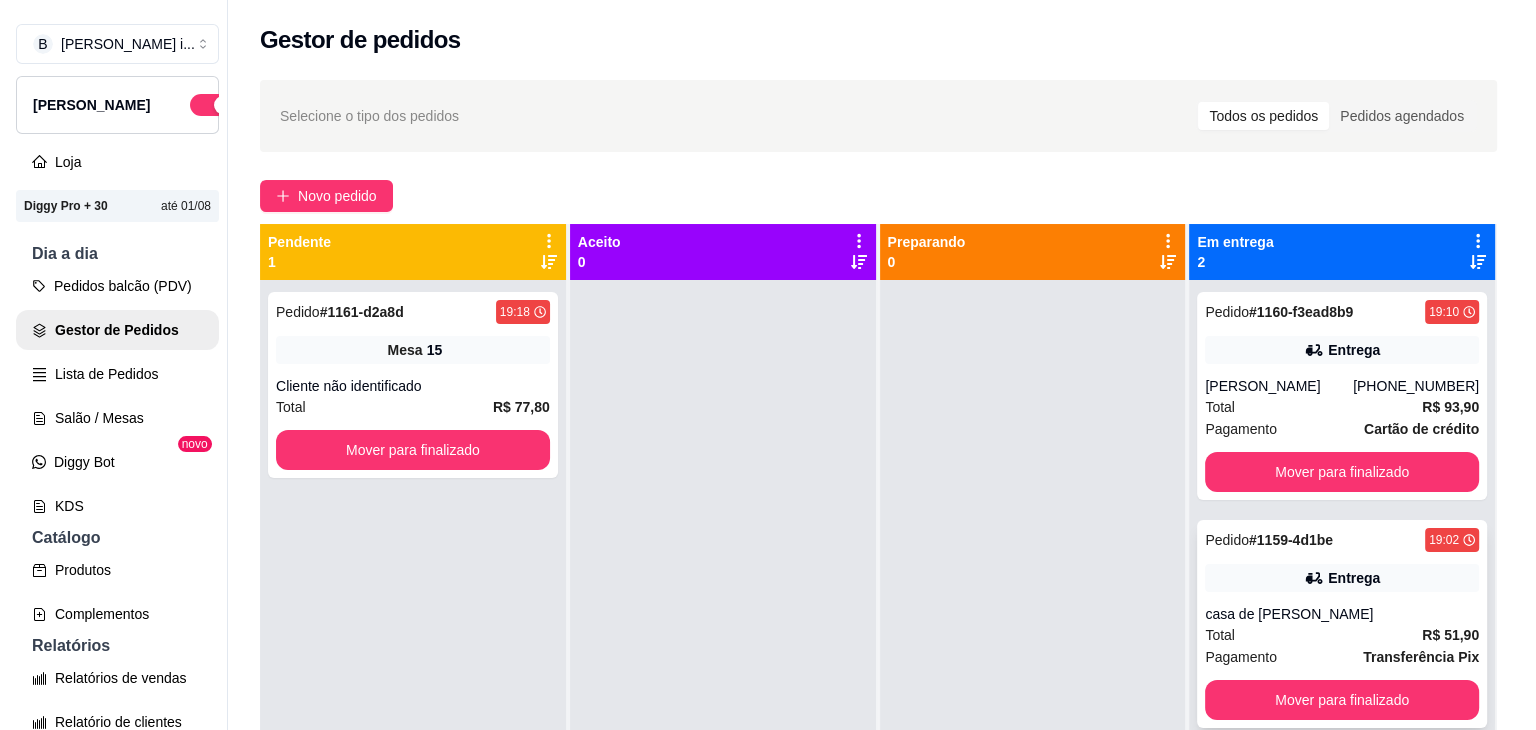 scroll, scrollTop: 56, scrollLeft: 0, axis: vertical 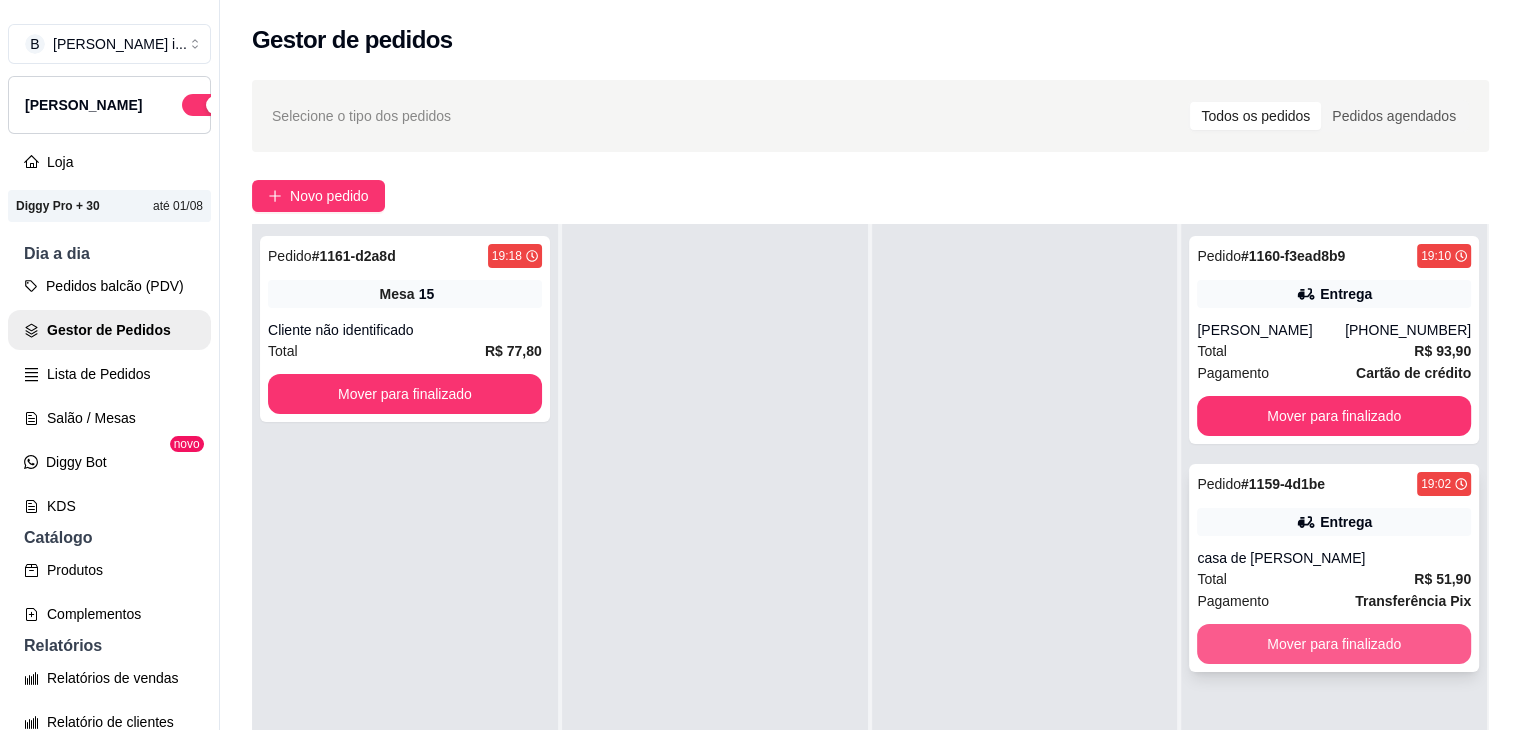click on "Mover para finalizado" at bounding box center (1334, 644) 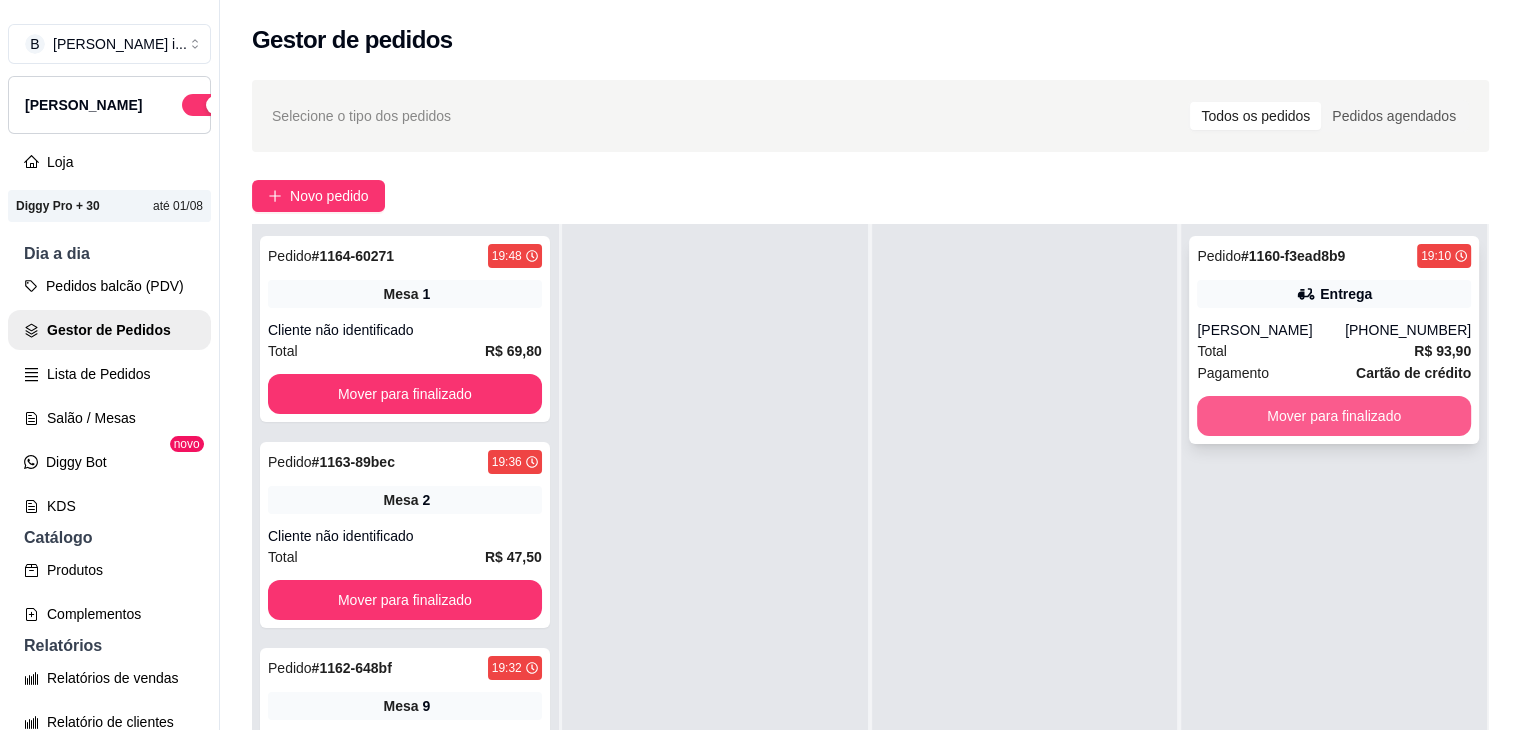 click on "Mover para finalizado" at bounding box center [1334, 416] 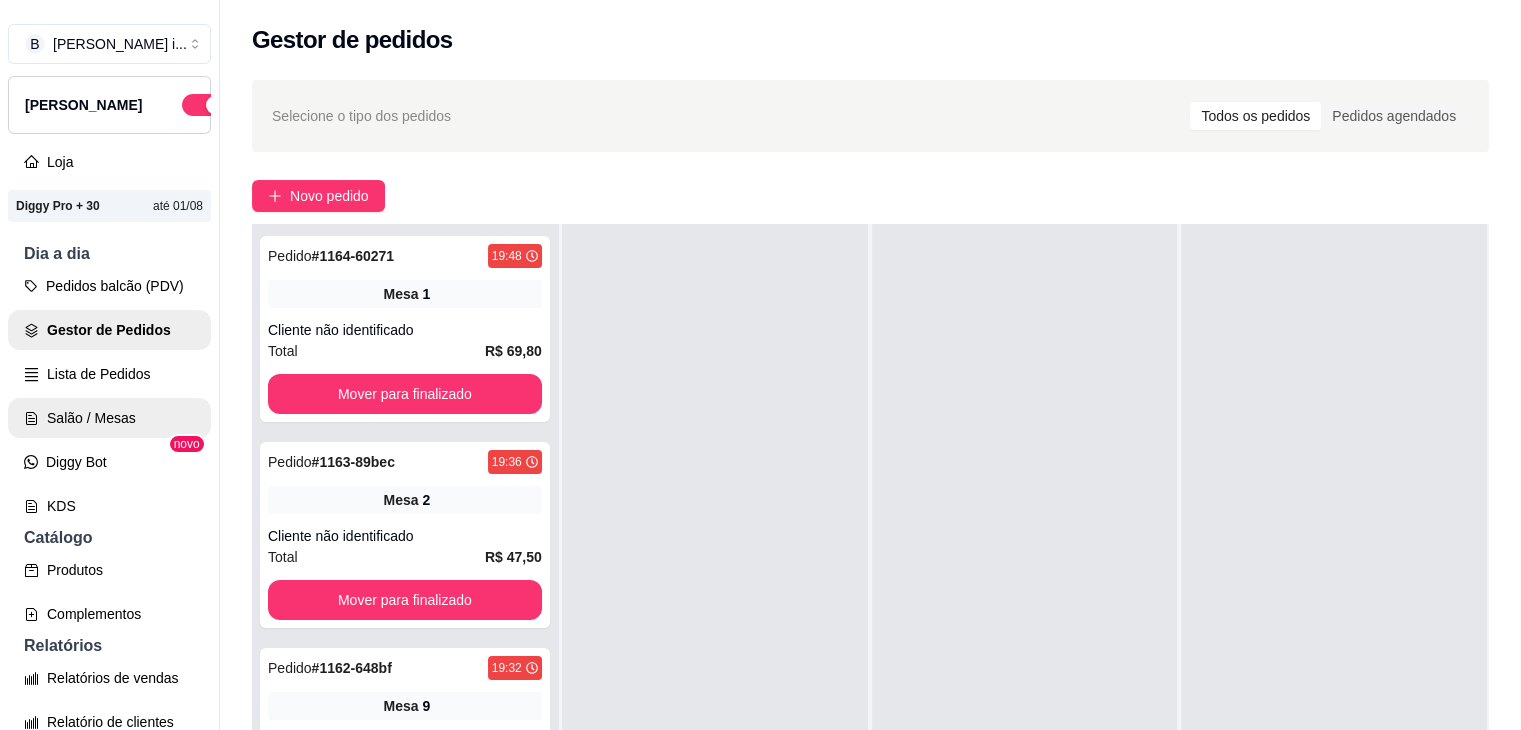 click on "Salão / Mesas" at bounding box center (109, 418) 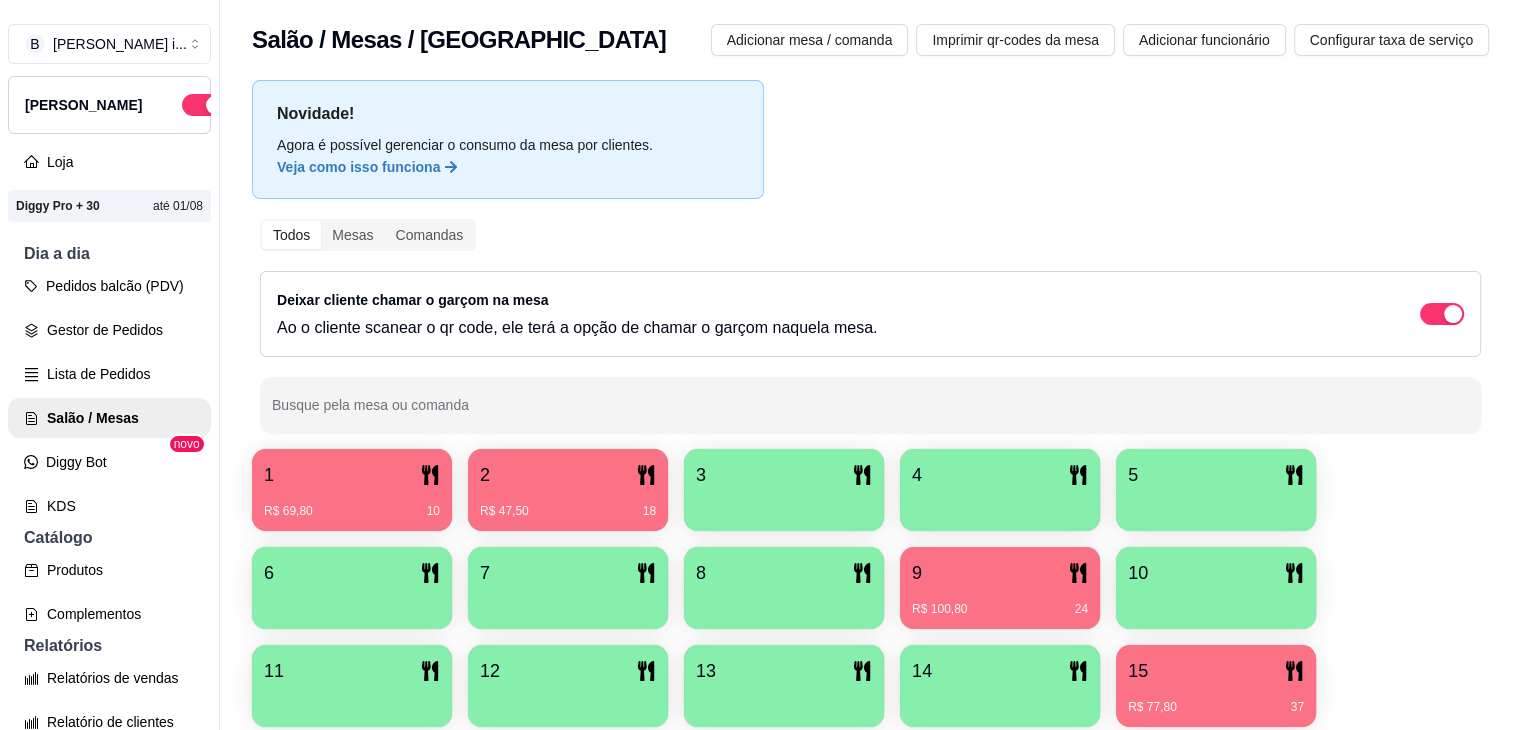 click on "R$ 47,50 18" at bounding box center [568, 504] 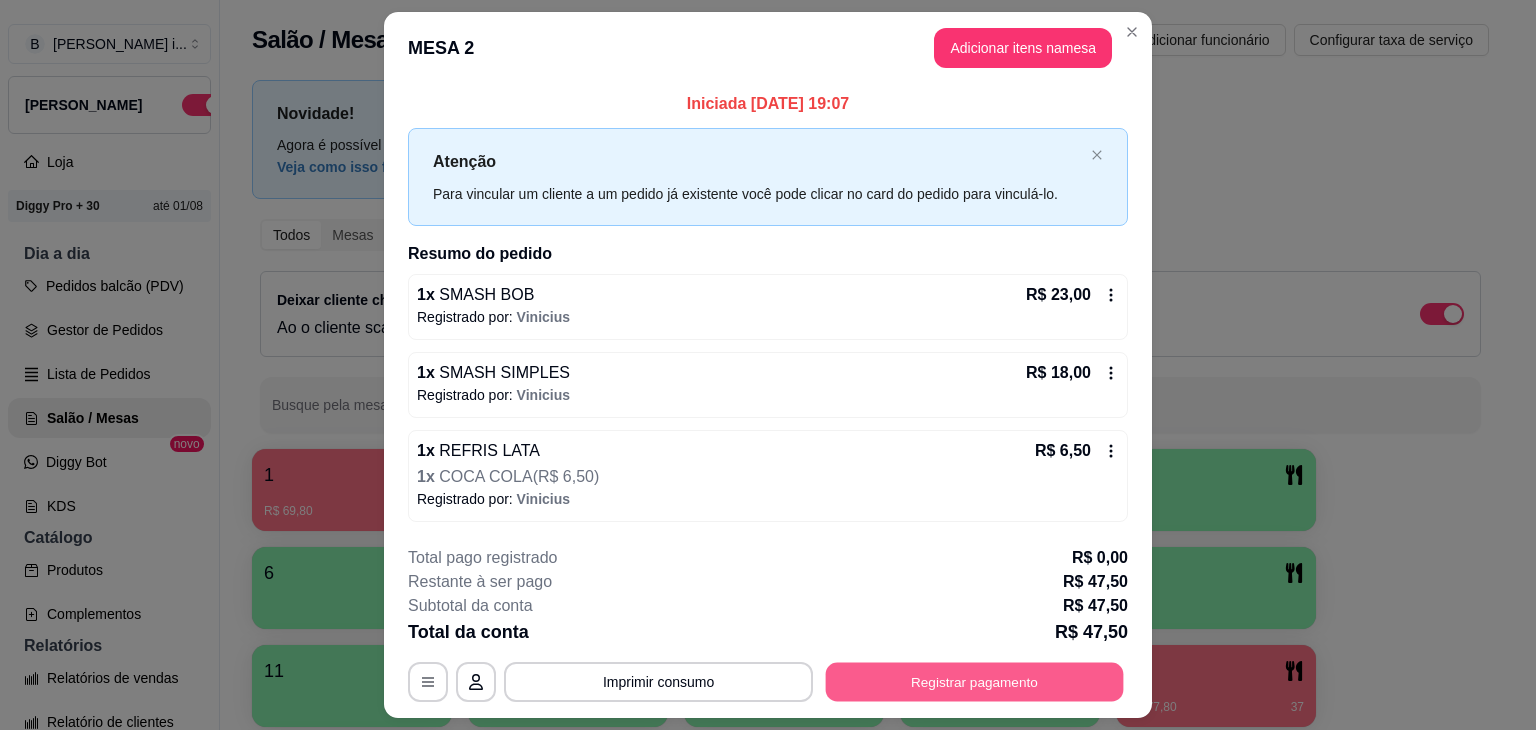 click on "Registrar pagamento" at bounding box center (975, 681) 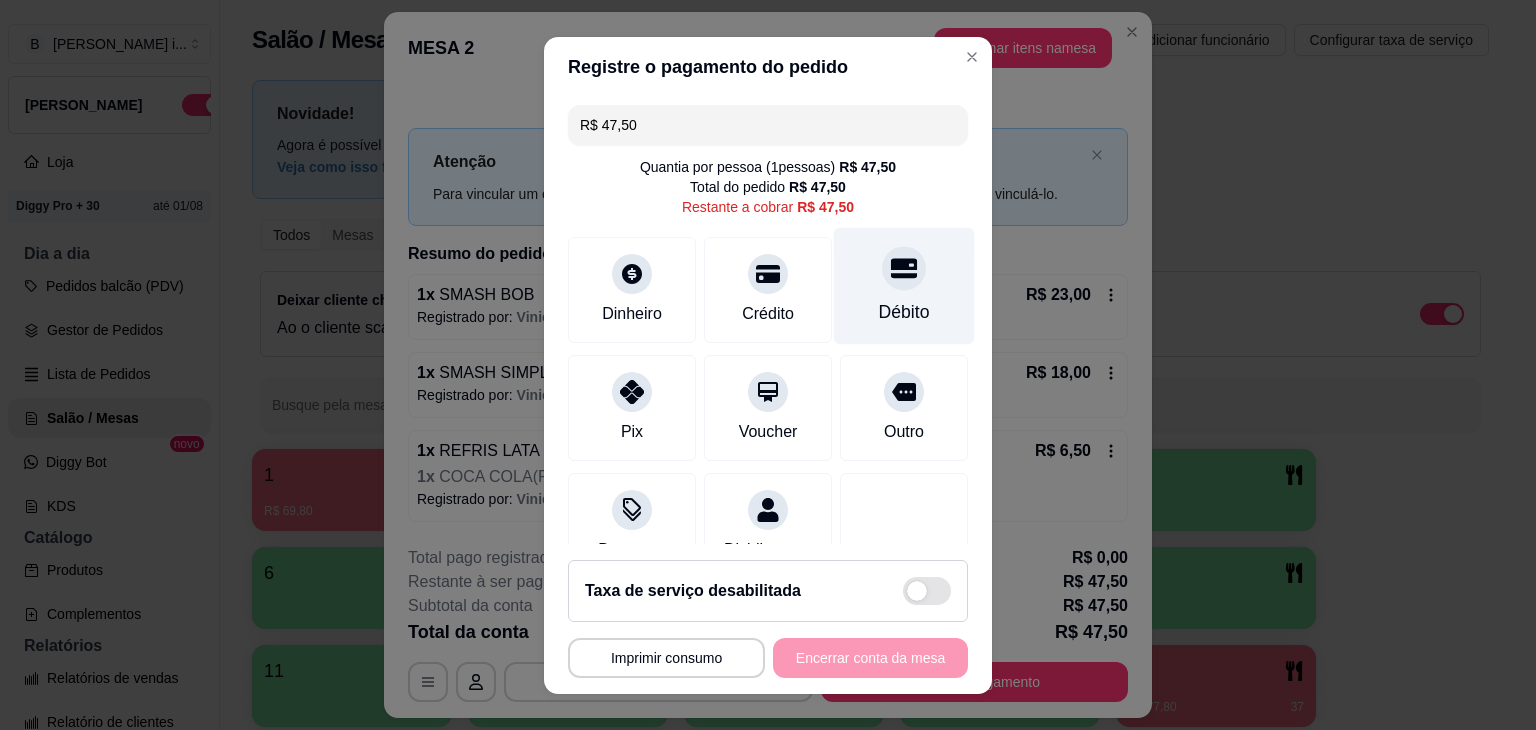 click on "Débito" at bounding box center (904, 312) 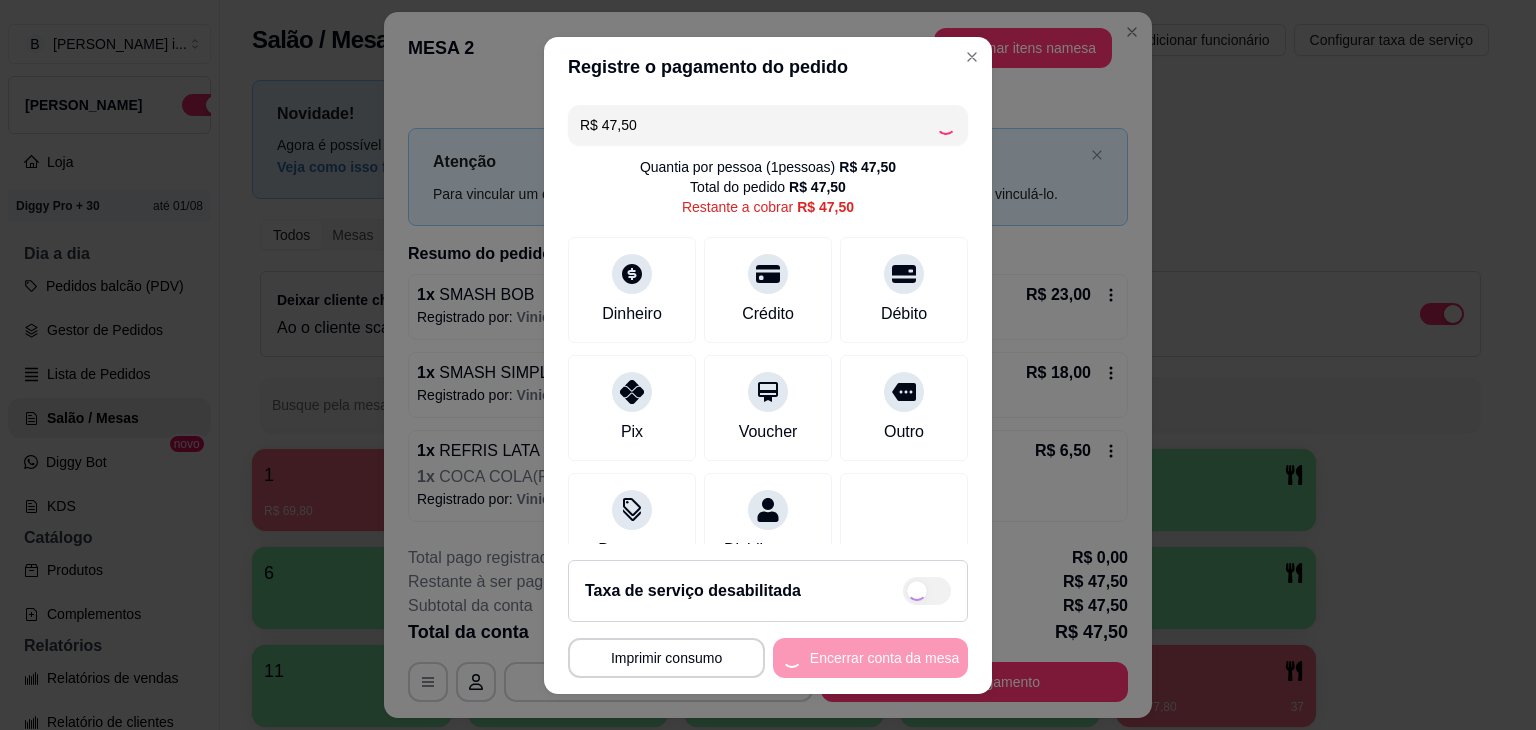 type on "R$ 0,00" 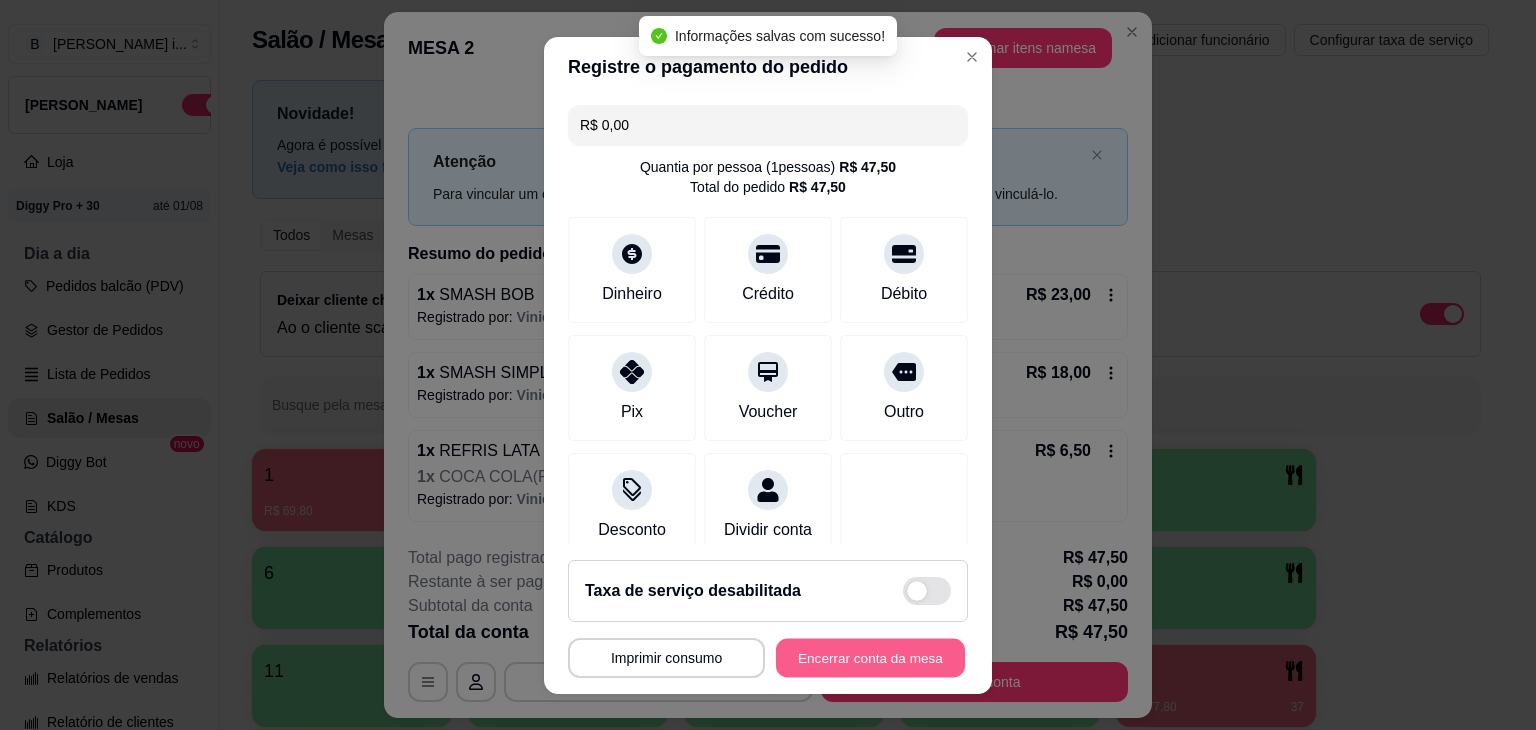 click on "Encerrar conta da mesa" at bounding box center (870, 657) 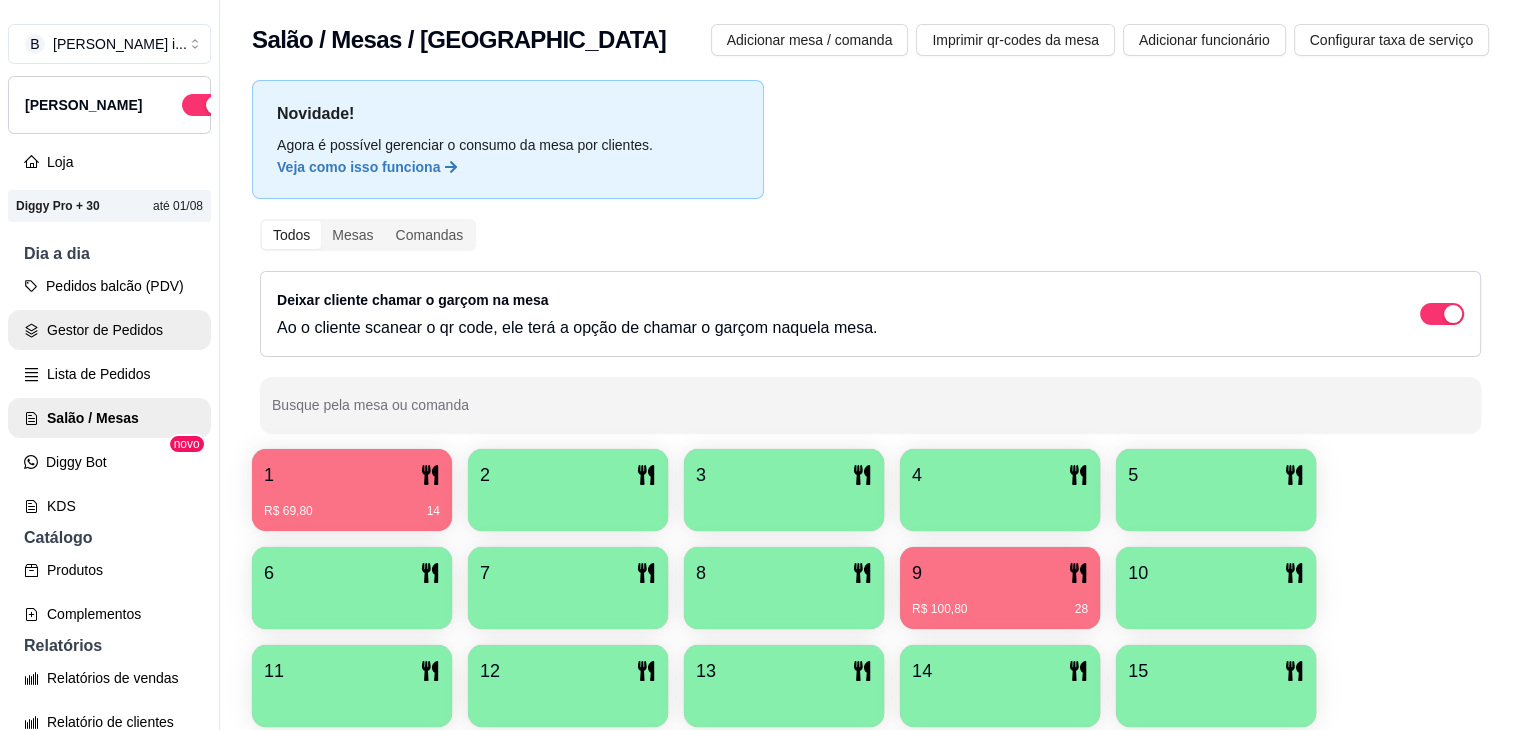 click on "Gestor de Pedidos" at bounding box center [109, 330] 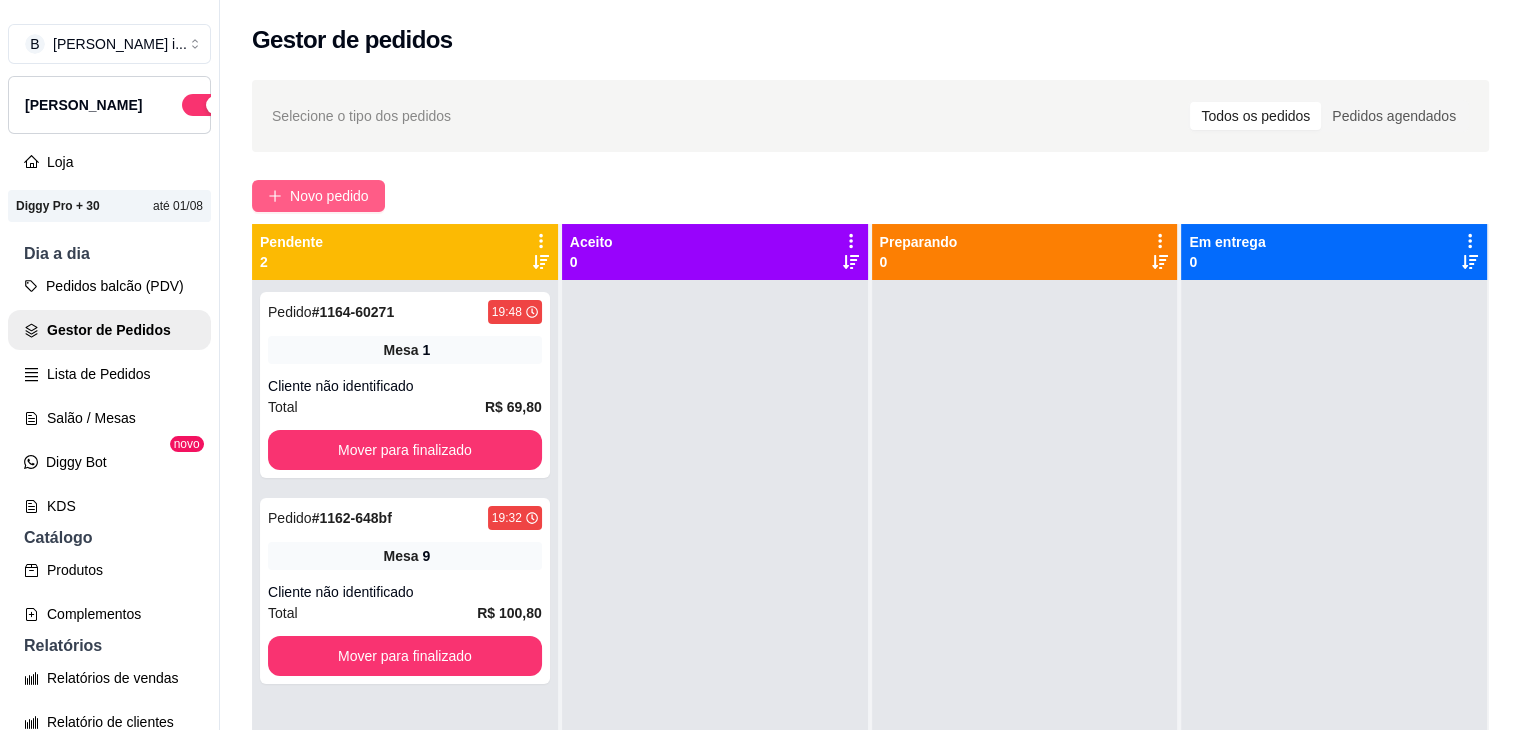 click on "Novo pedido" at bounding box center (318, 196) 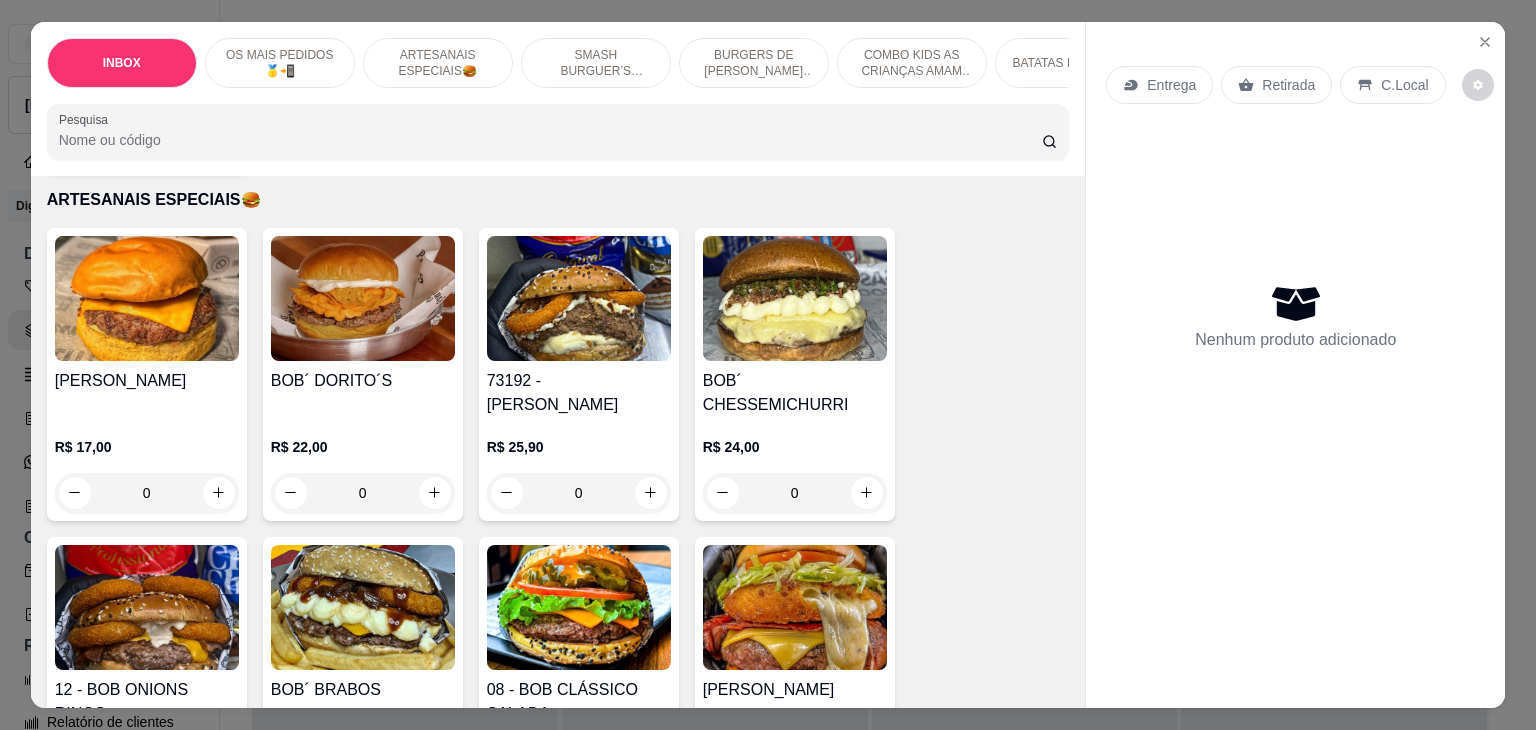 scroll, scrollTop: 1100, scrollLeft: 0, axis: vertical 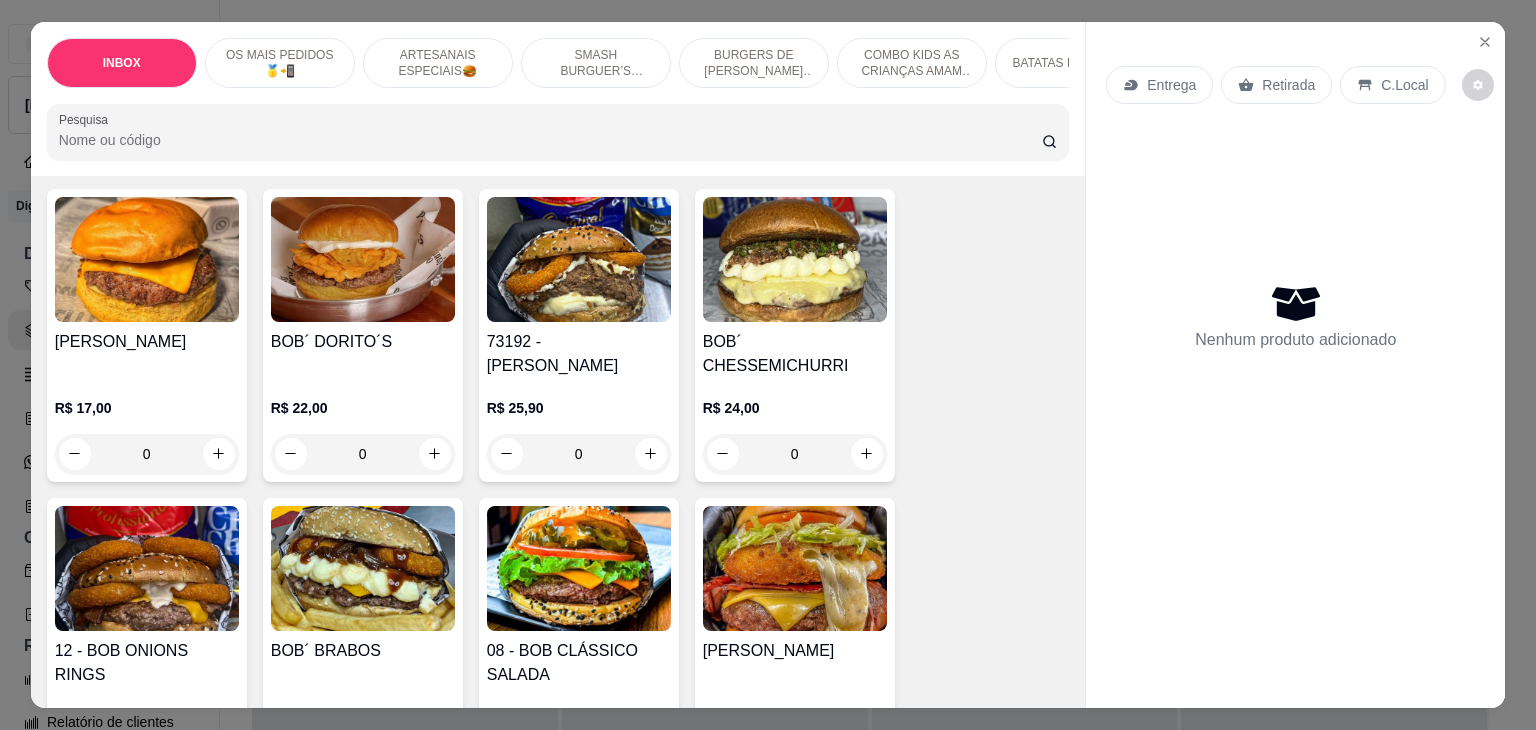click on "R$ 25,90 0" at bounding box center (579, 436) 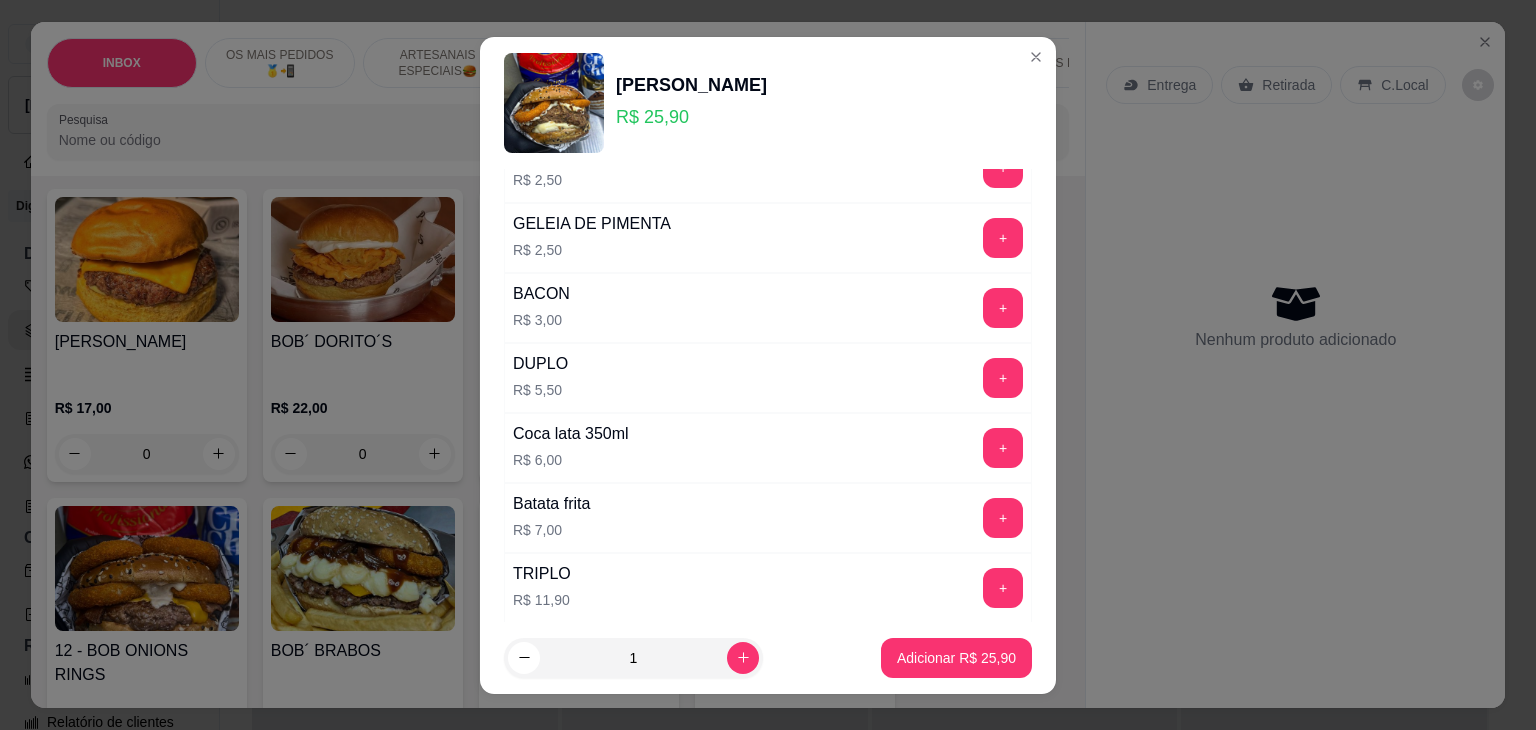 scroll, scrollTop: 300, scrollLeft: 0, axis: vertical 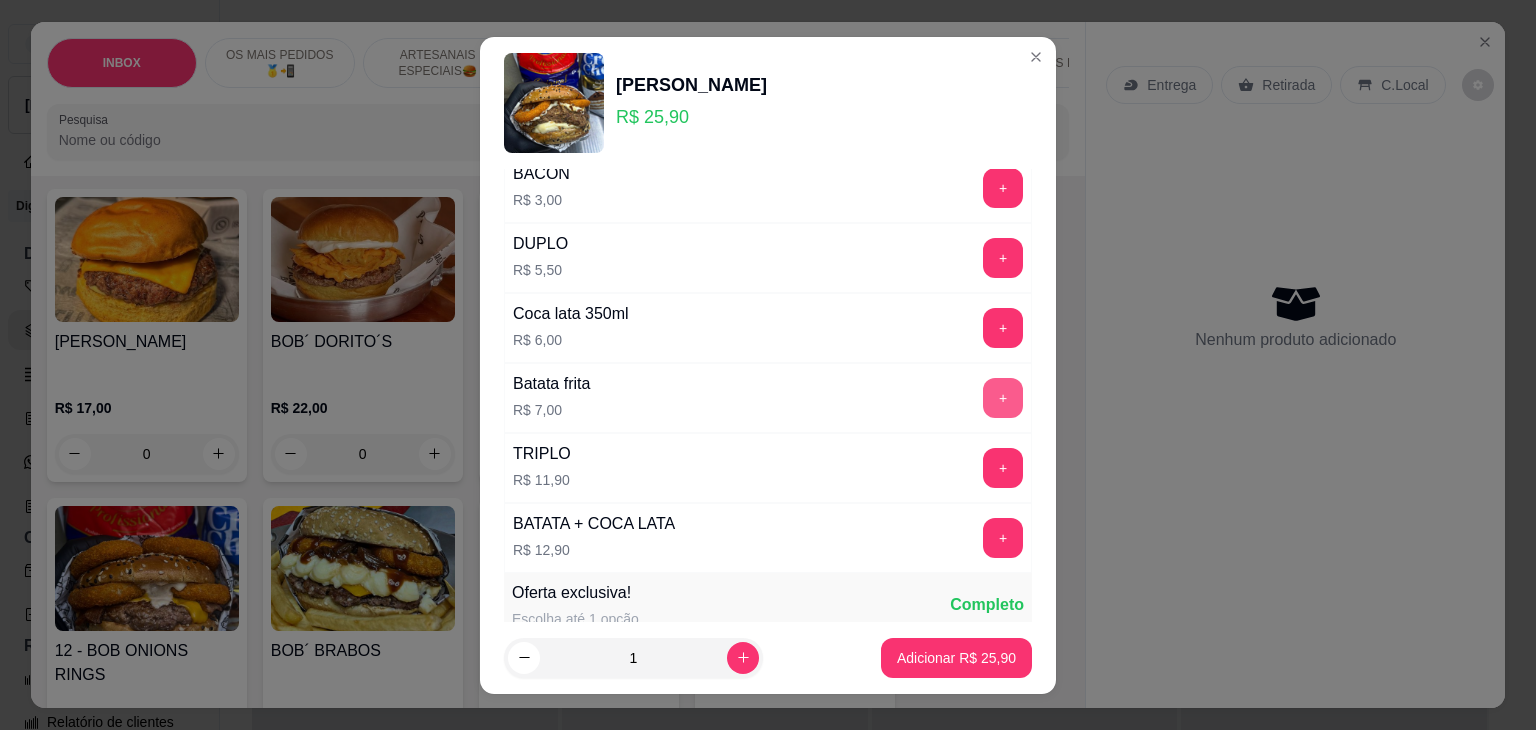 click on "+" at bounding box center [1003, 398] 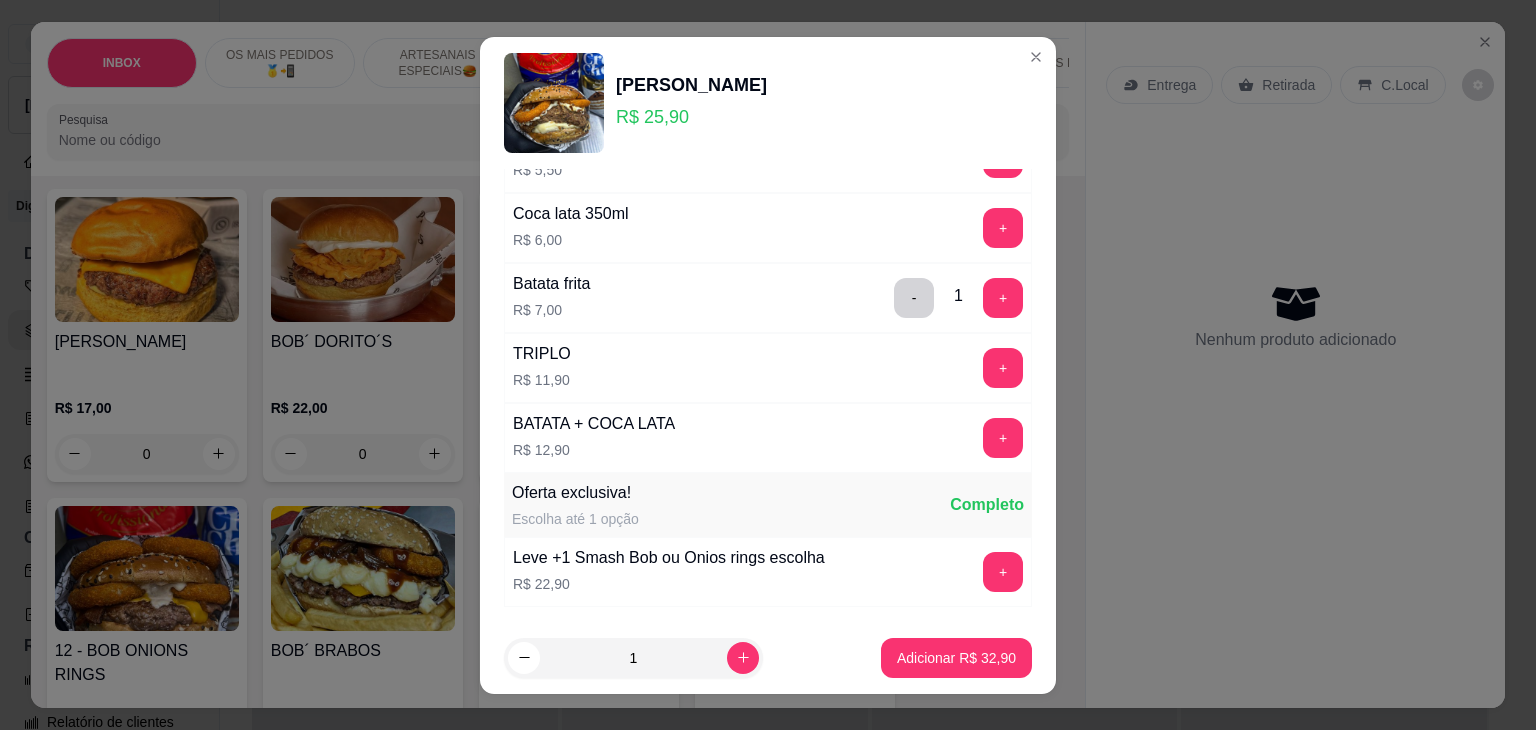 scroll, scrollTop: 100, scrollLeft: 0, axis: vertical 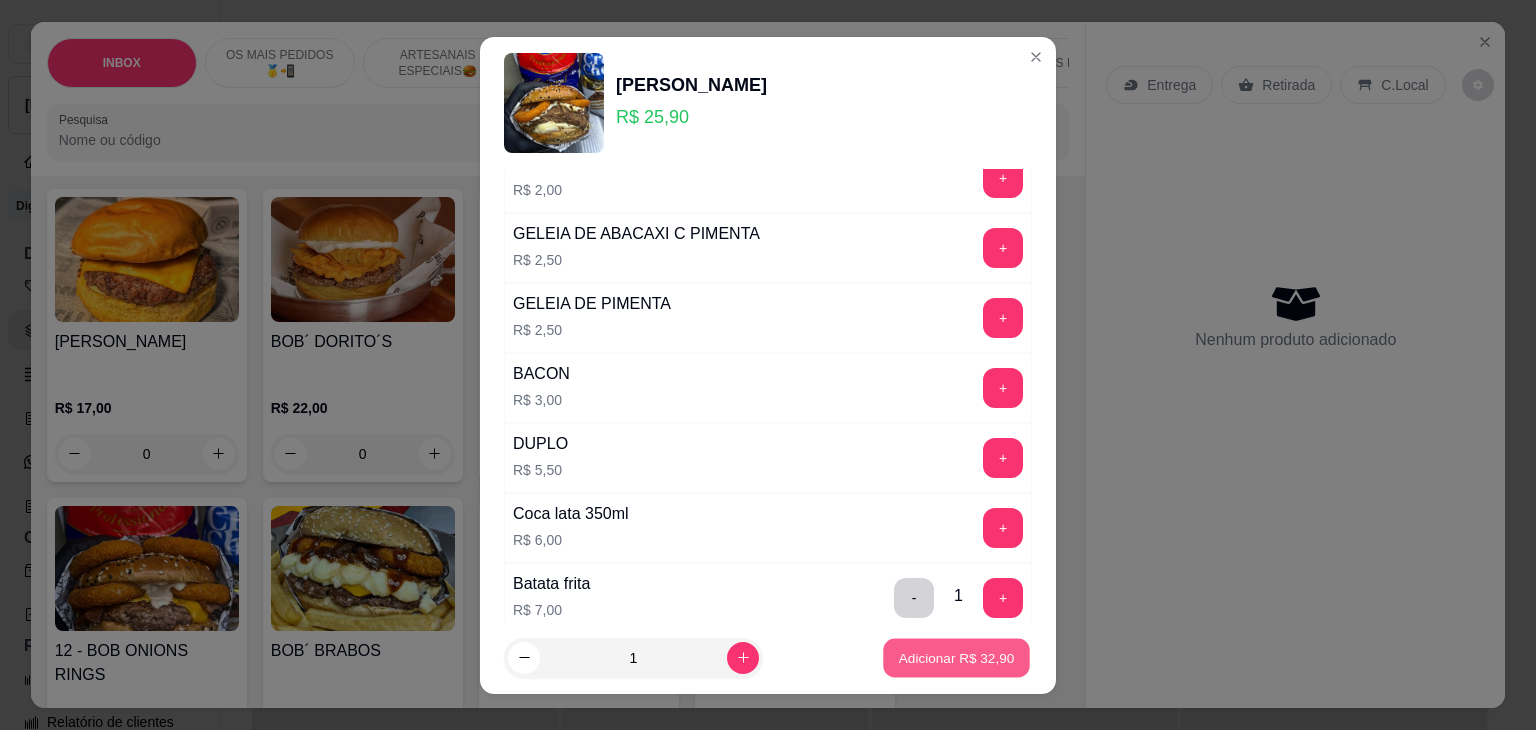 click on "Adicionar   R$ 32,90" at bounding box center (957, 657) 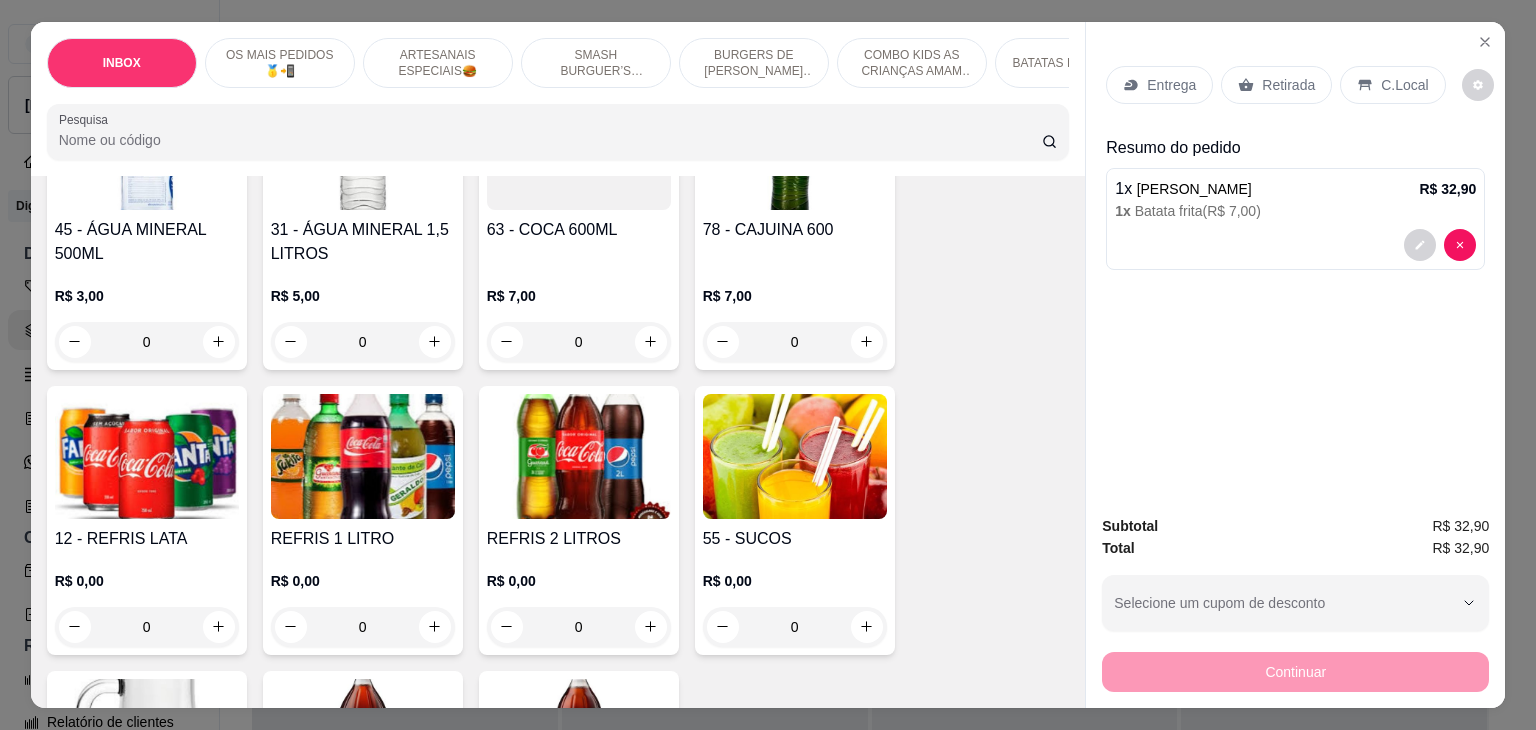 scroll, scrollTop: 3800, scrollLeft: 0, axis: vertical 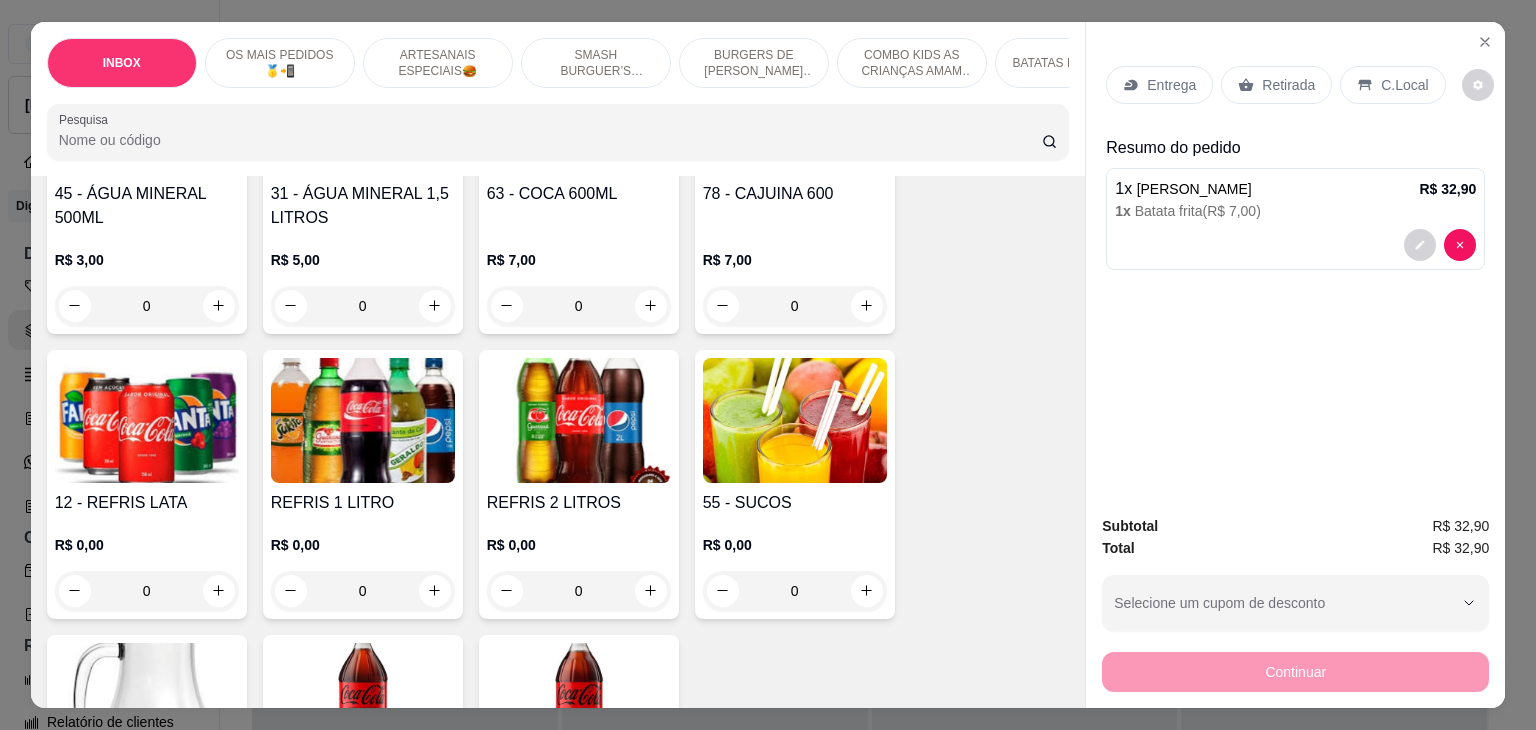 click at bounding box center [147, 420] 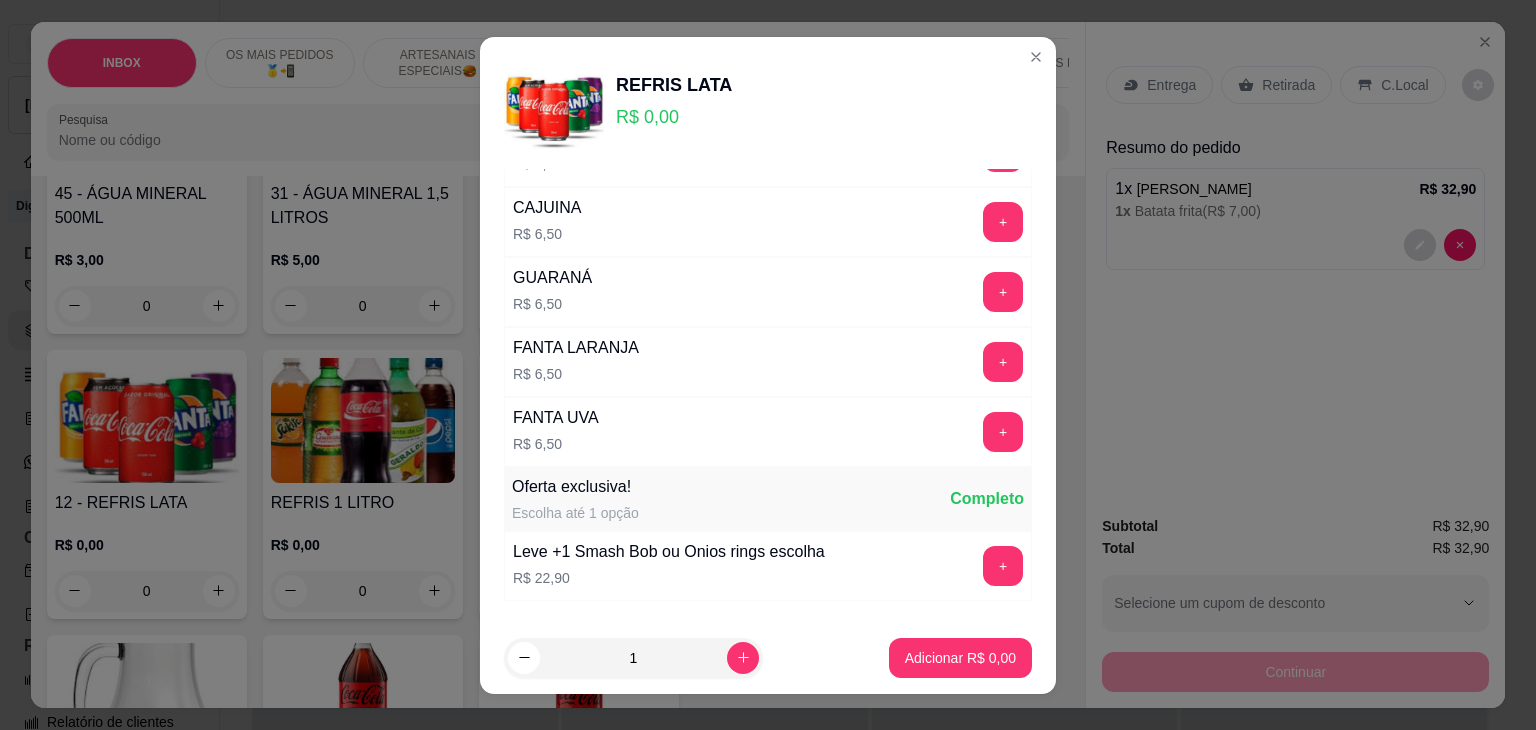 scroll, scrollTop: 200, scrollLeft: 0, axis: vertical 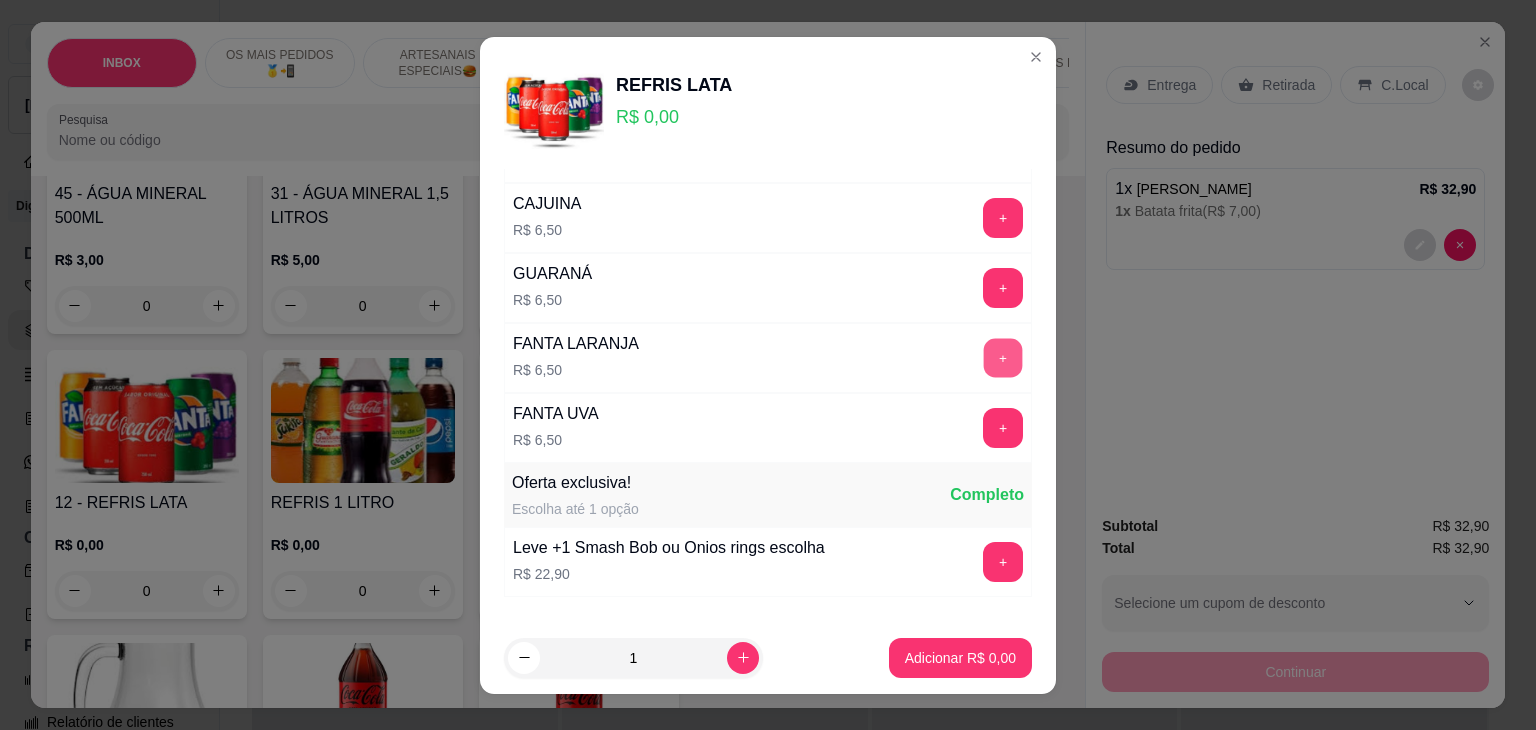 click on "+" at bounding box center [1003, 357] 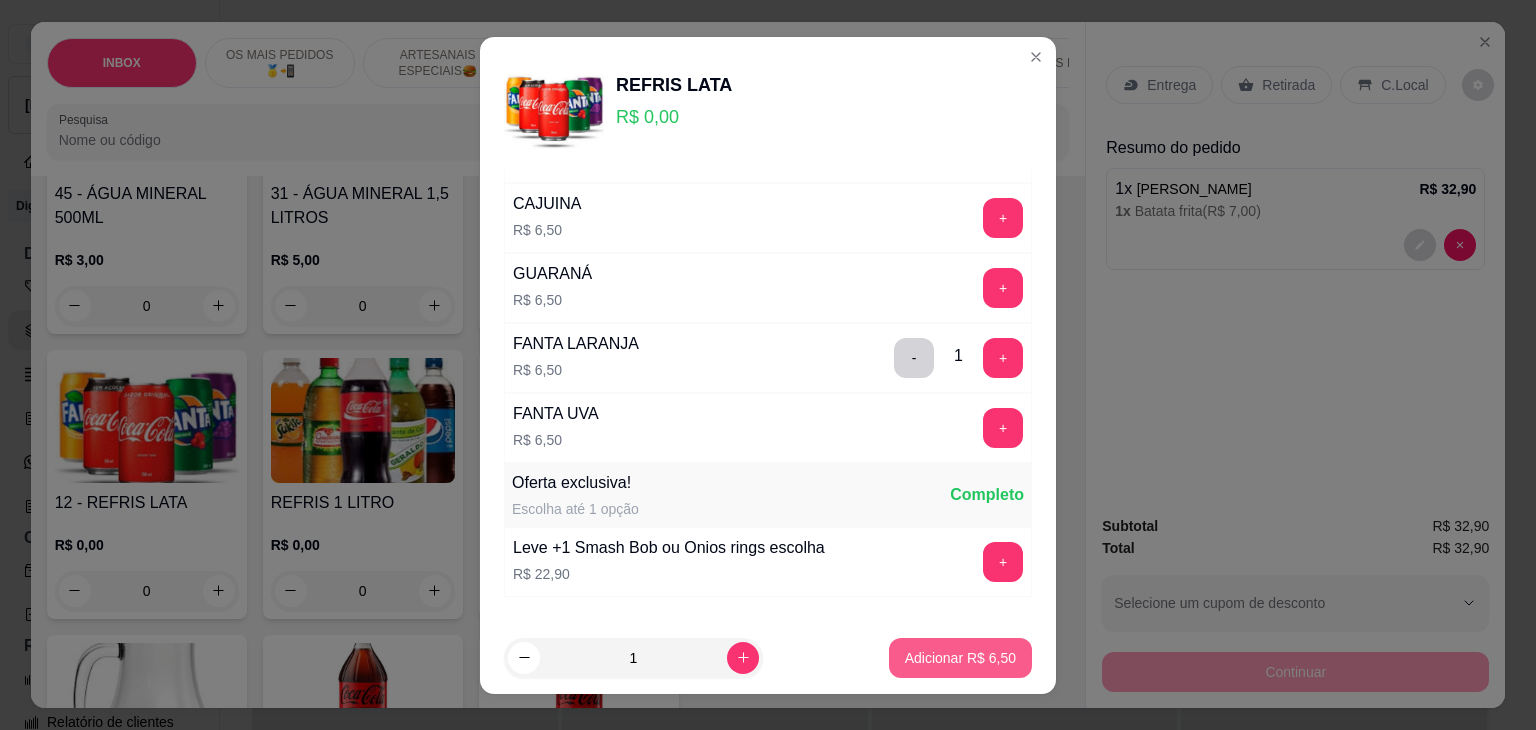 click on "Adicionar   R$ 6,50" at bounding box center (960, 658) 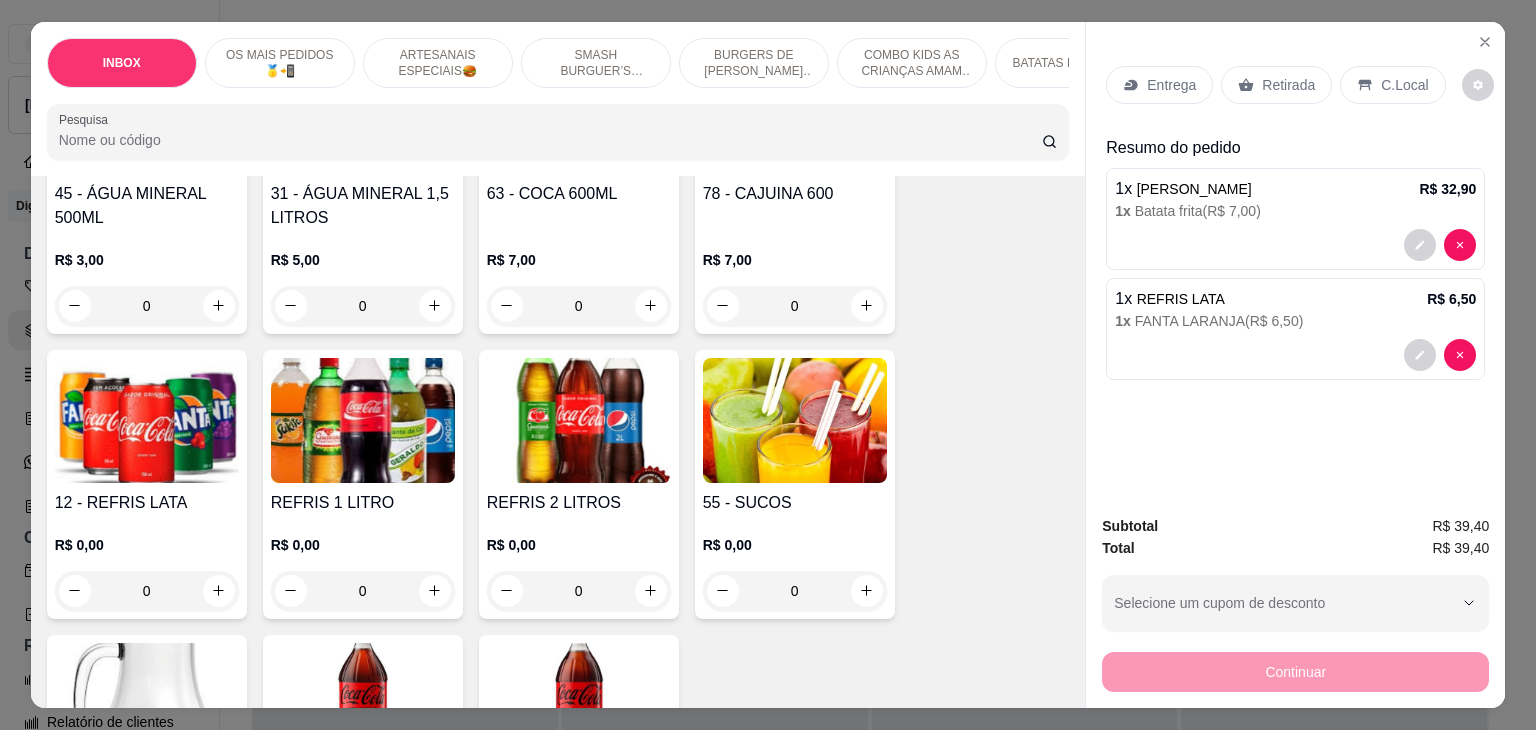click on "Entrega" at bounding box center [1159, 85] 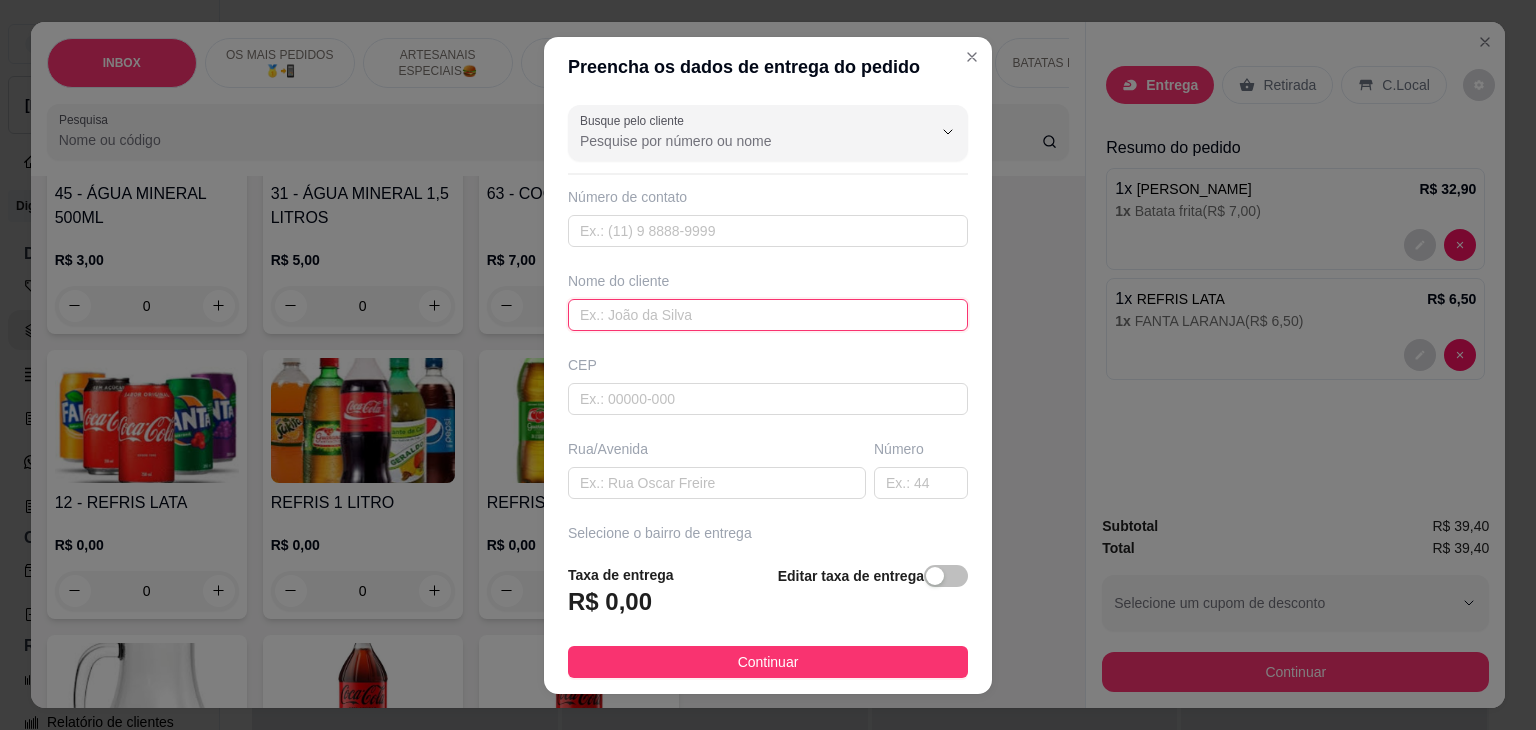 click at bounding box center (768, 315) 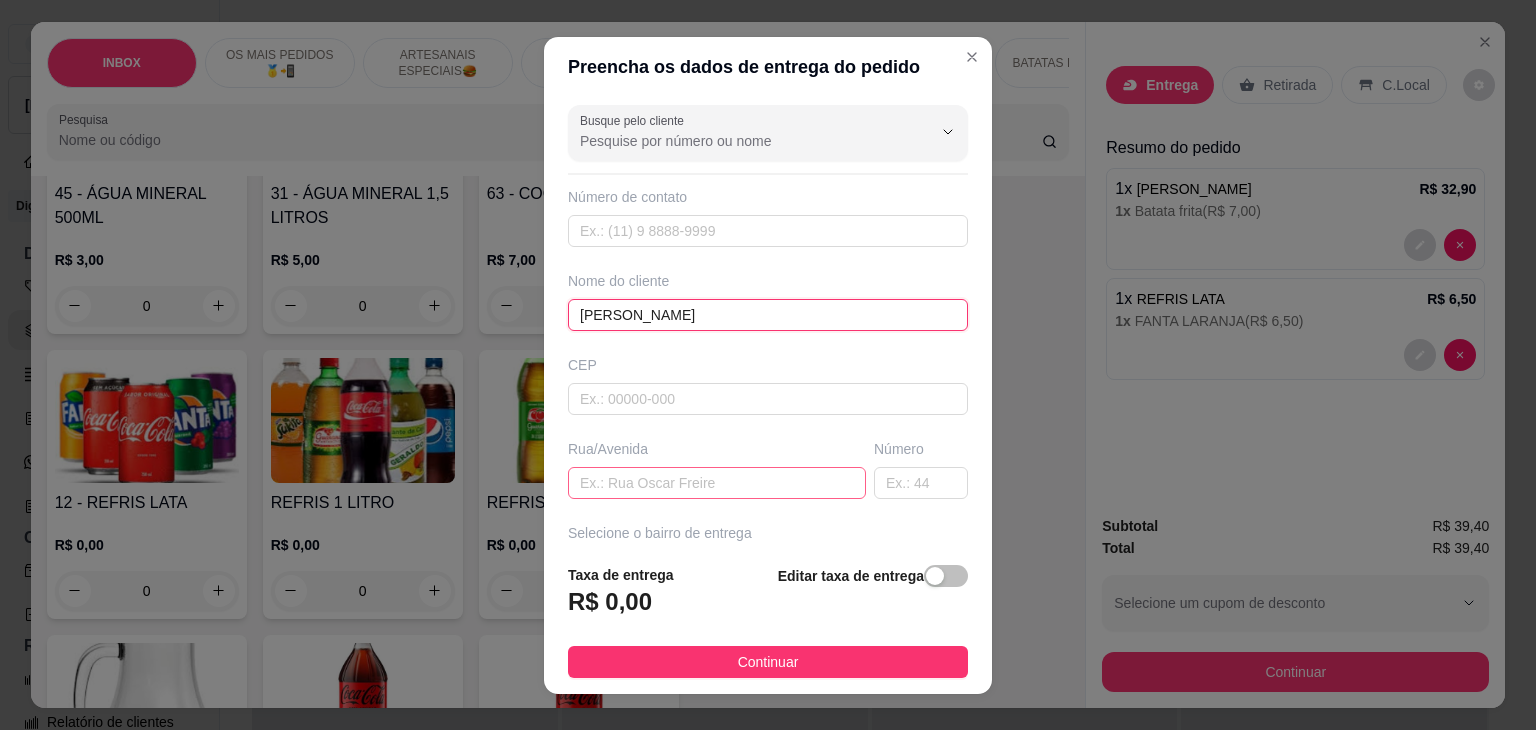 type on "[PERSON_NAME]" 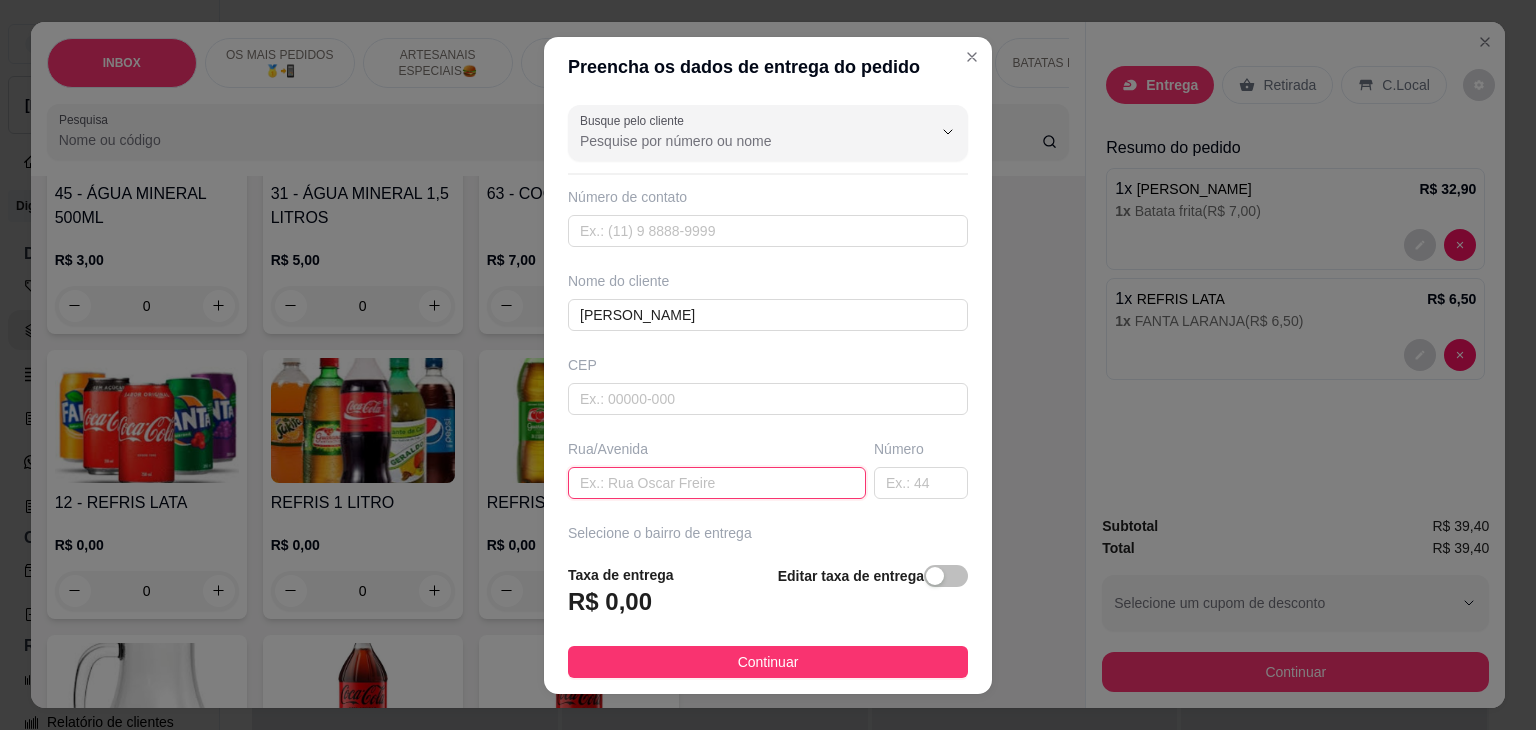 click at bounding box center [717, 483] 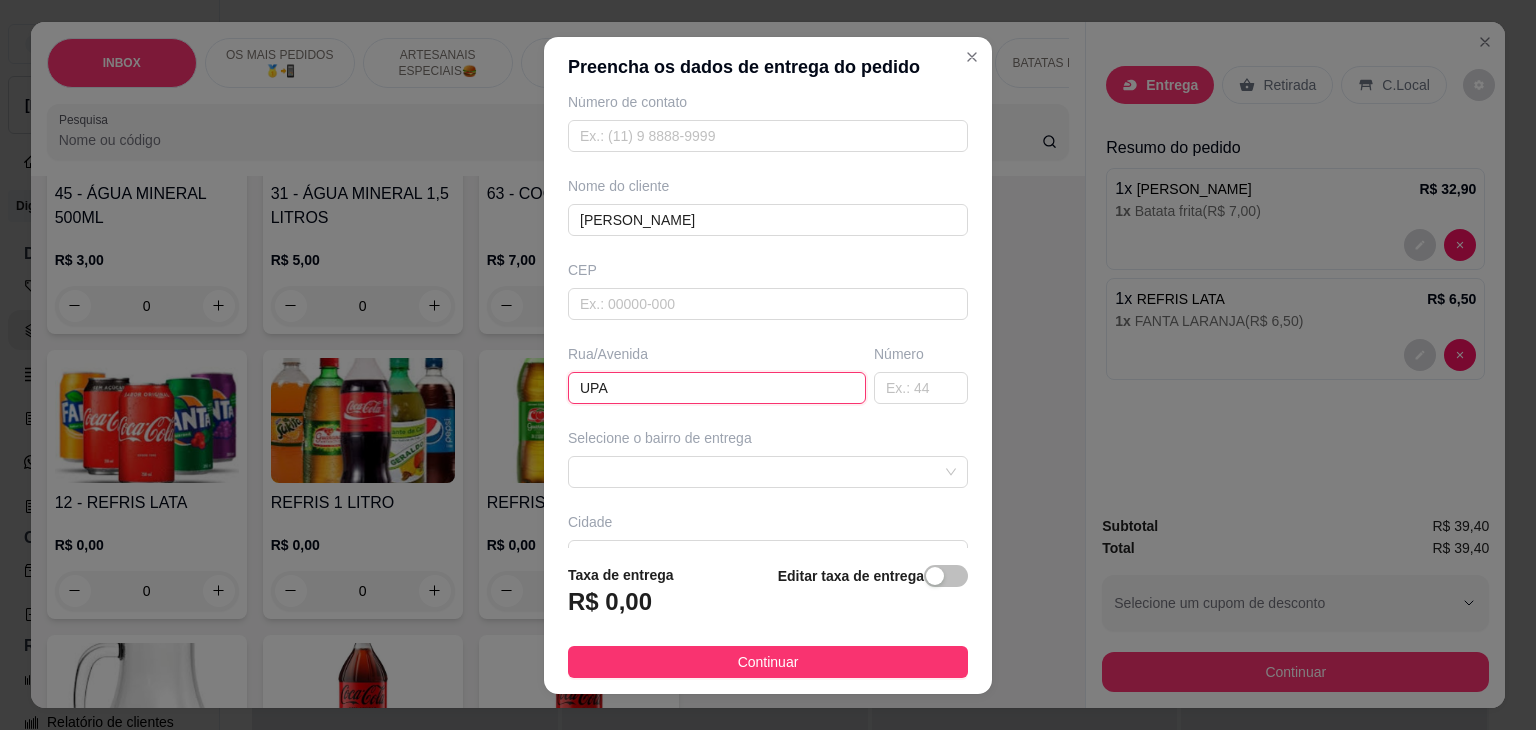 scroll, scrollTop: 200, scrollLeft: 0, axis: vertical 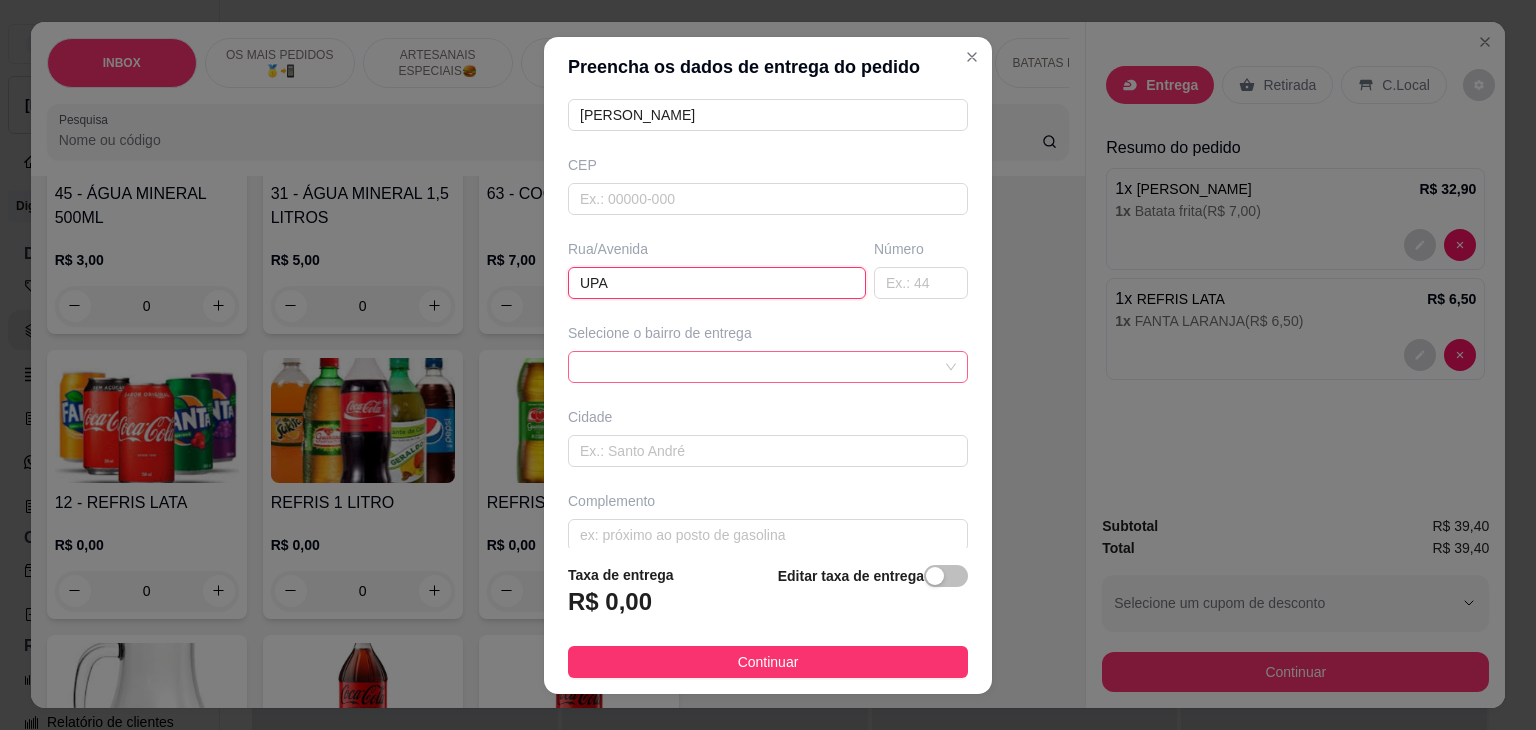 click at bounding box center (768, 367) 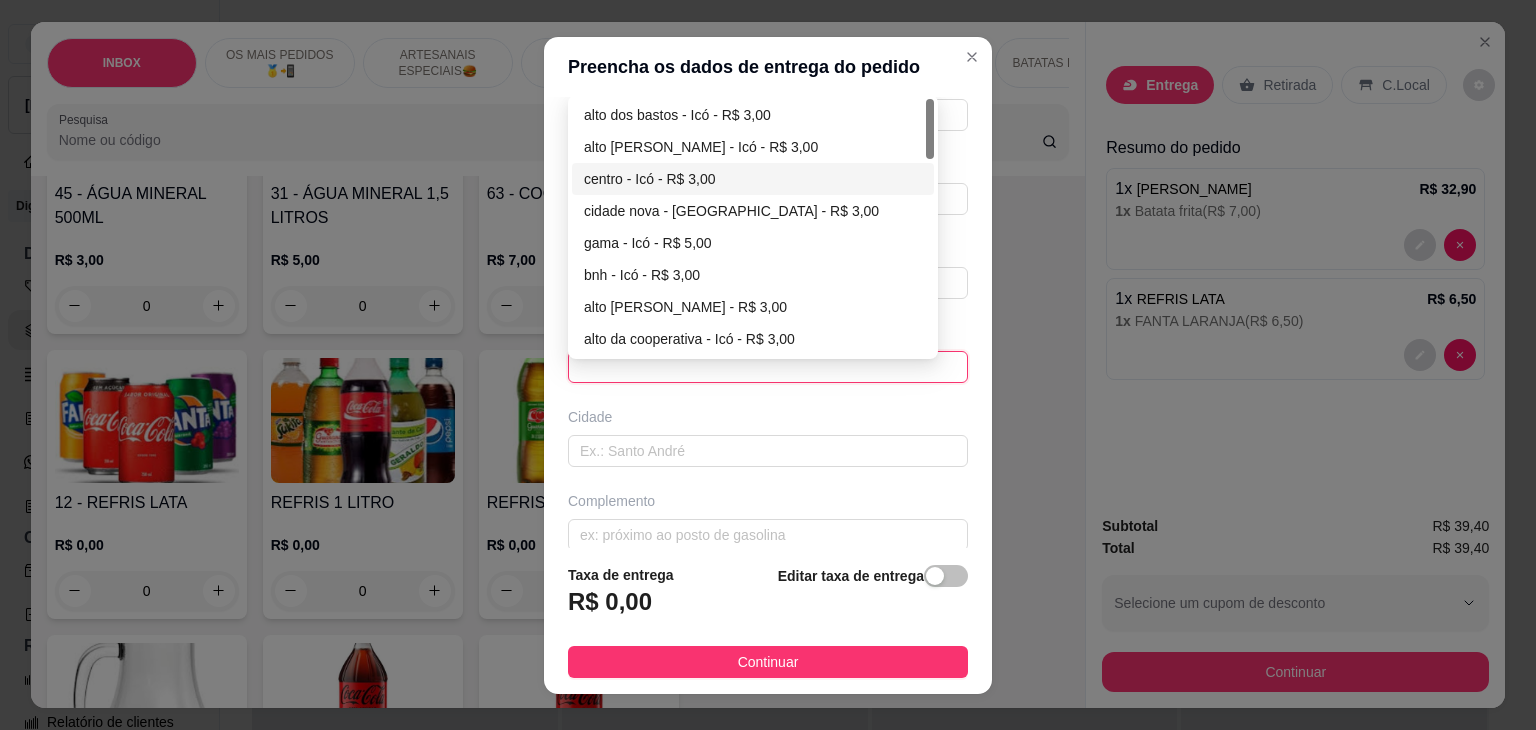click on "centro - Icó -  R$ 3,00" at bounding box center [753, 179] 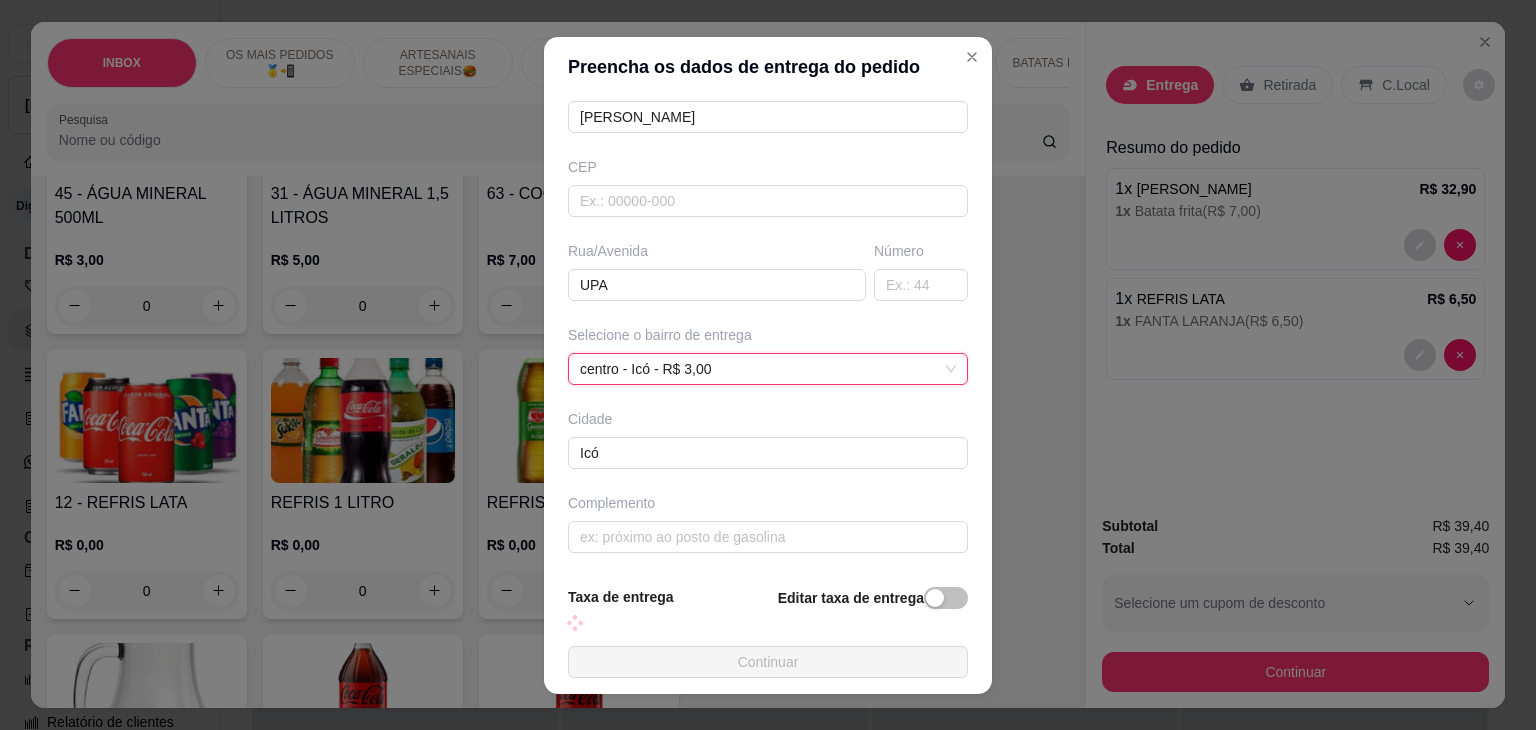 scroll, scrollTop: 200, scrollLeft: 0, axis: vertical 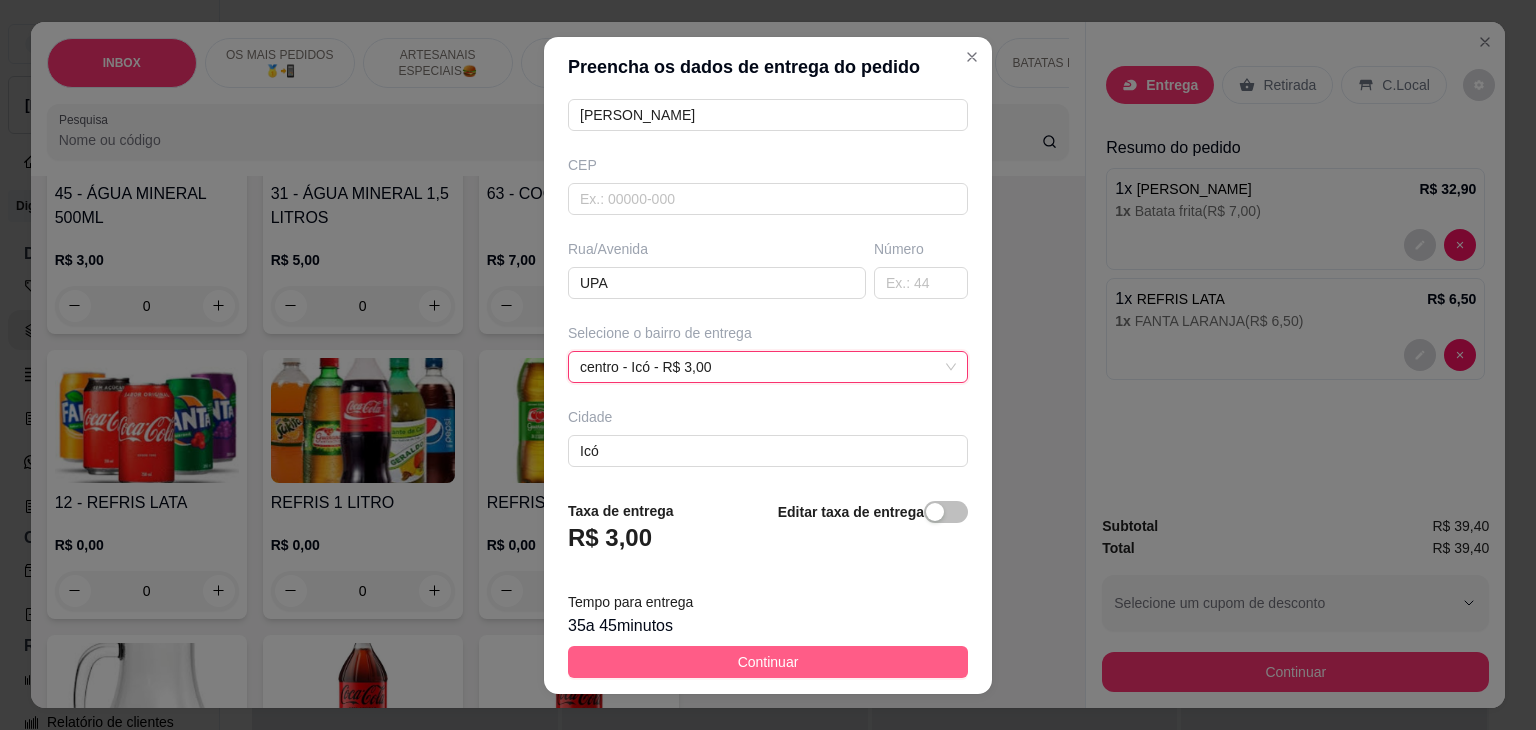 click on "Continuar" at bounding box center [768, 662] 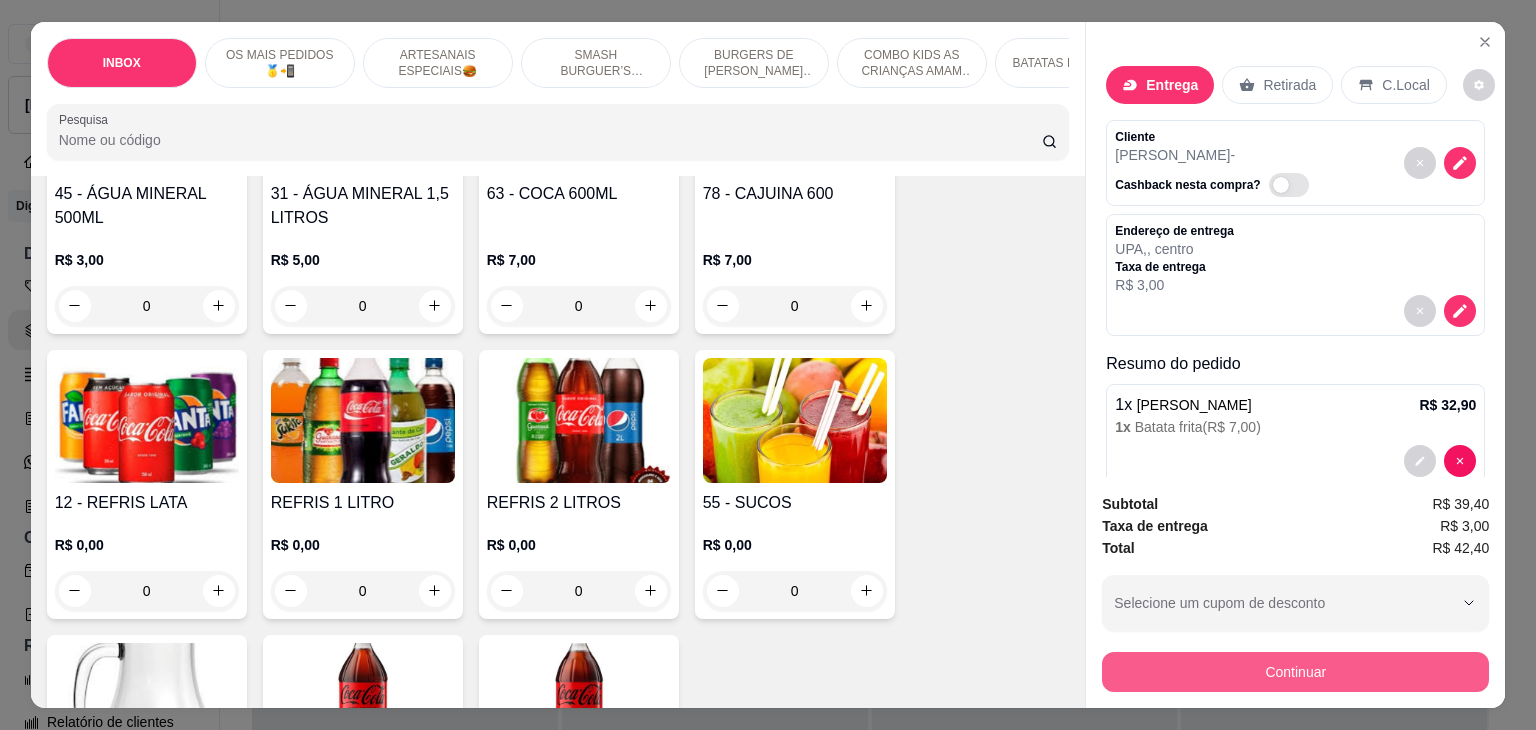 click on "Continuar" at bounding box center [1295, 672] 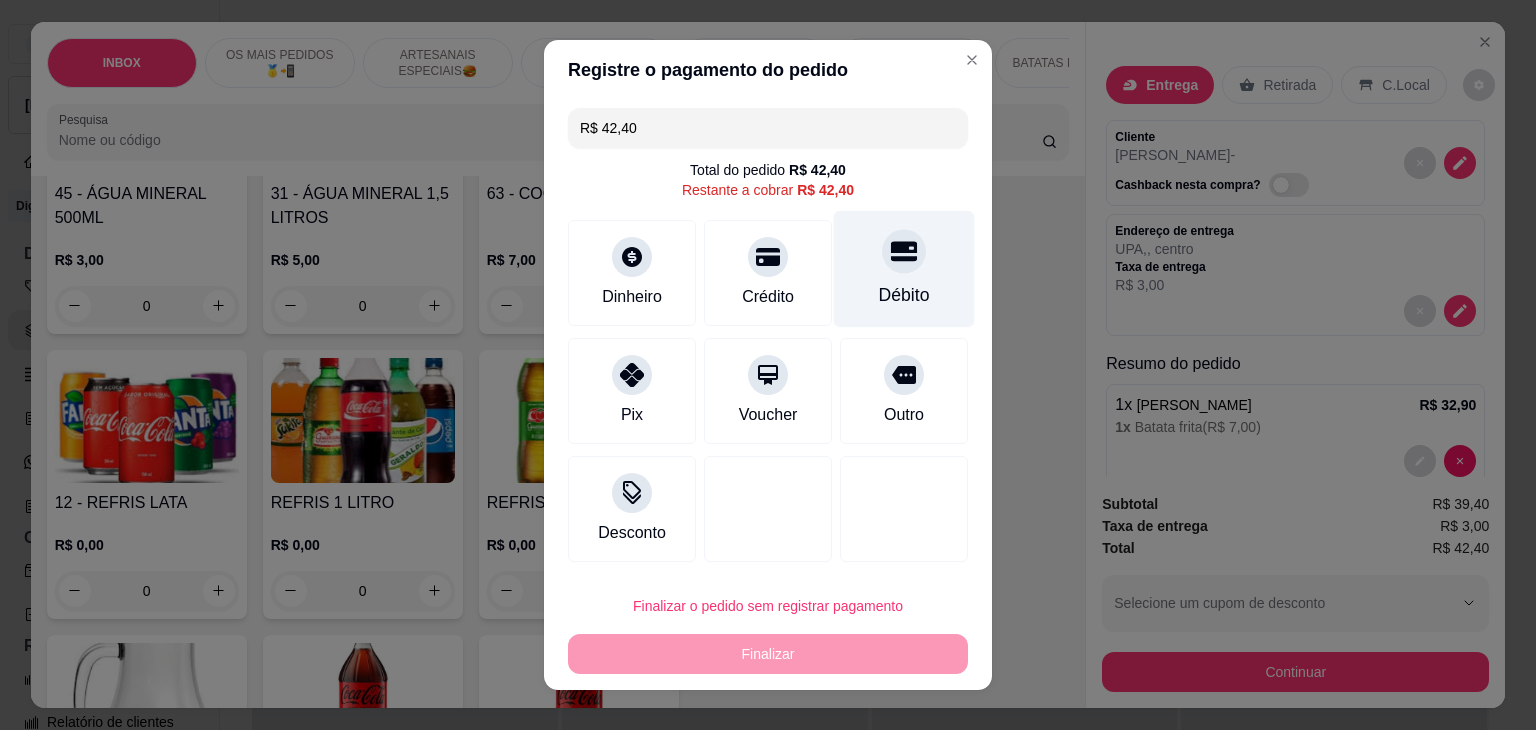 click 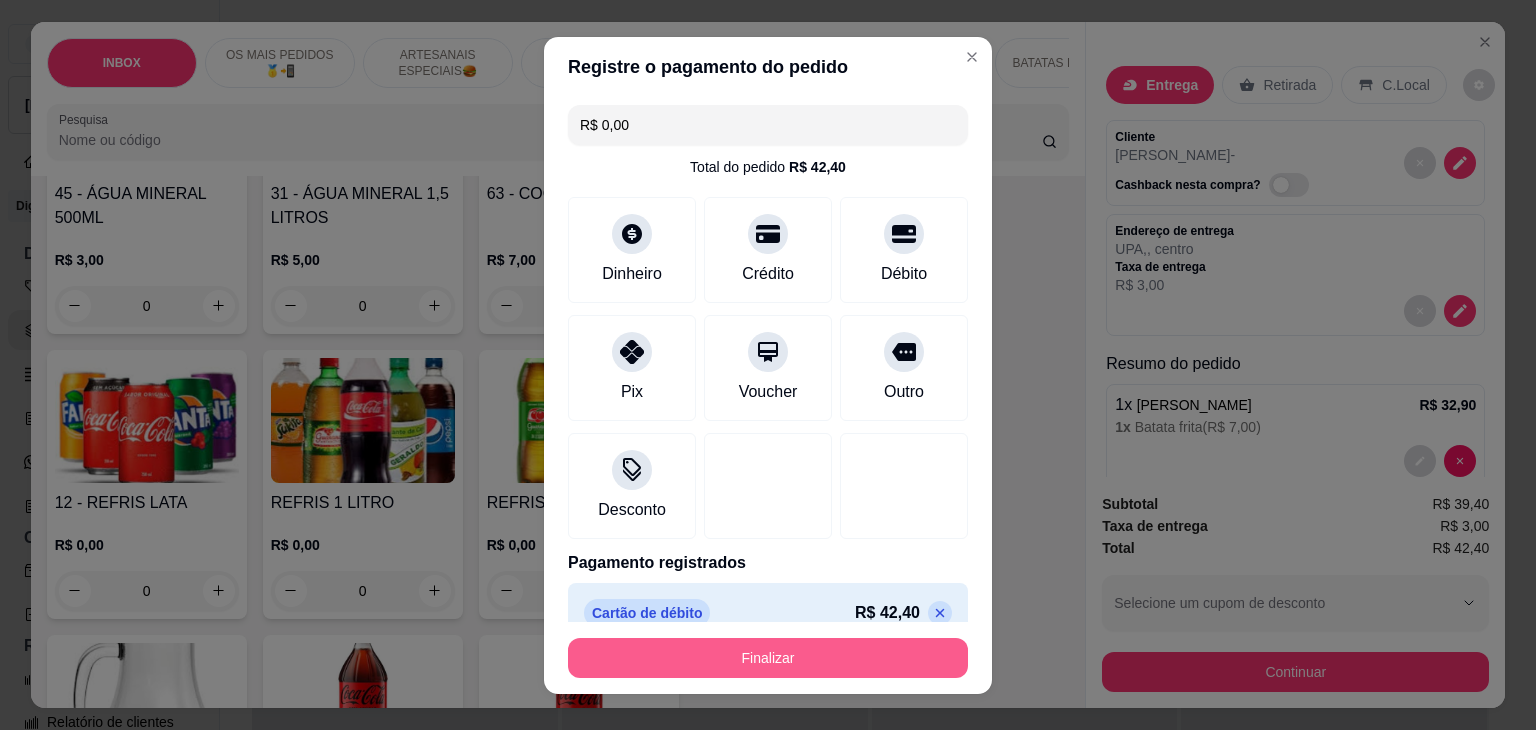 click on "Finalizar" at bounding box center [768, 658] 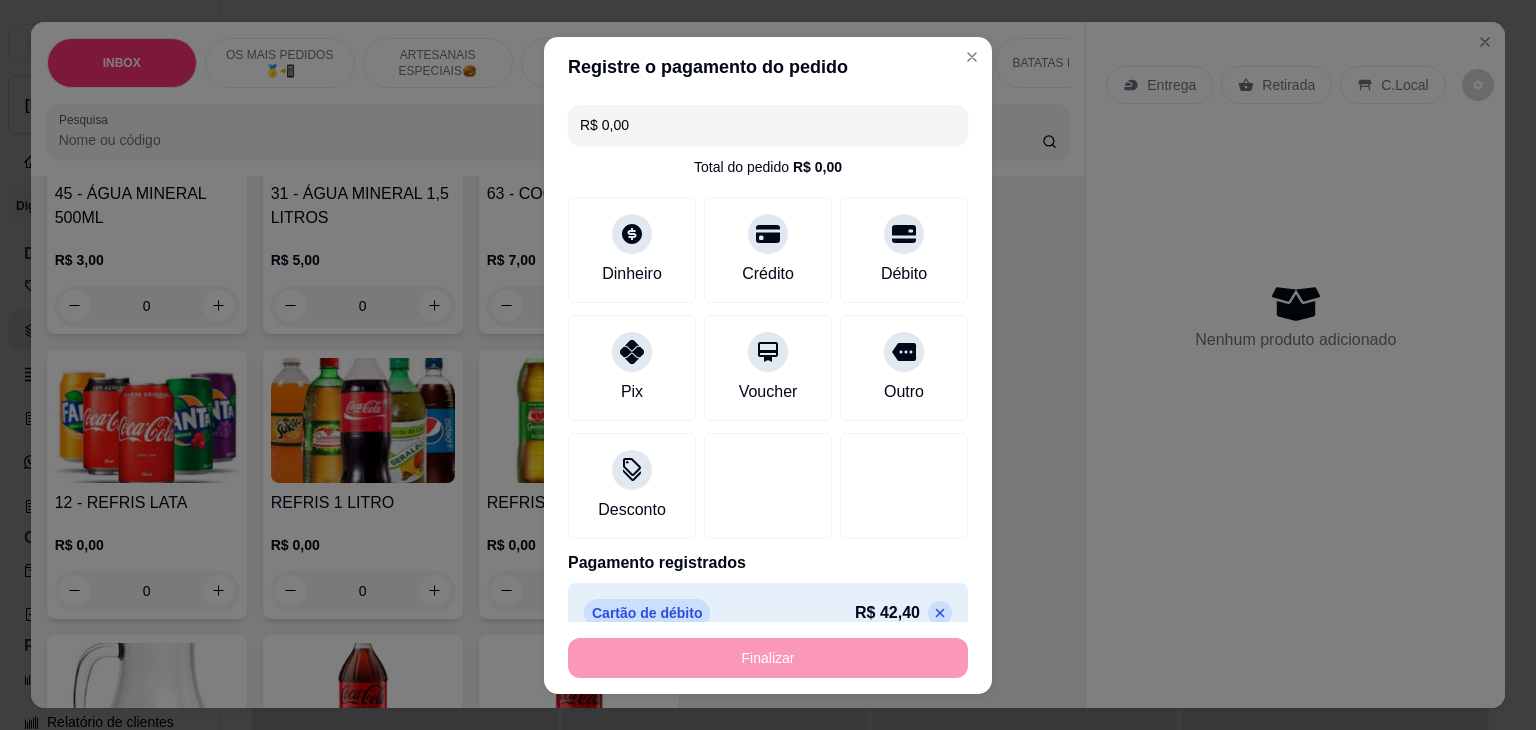 type on "-R$ 42,40" 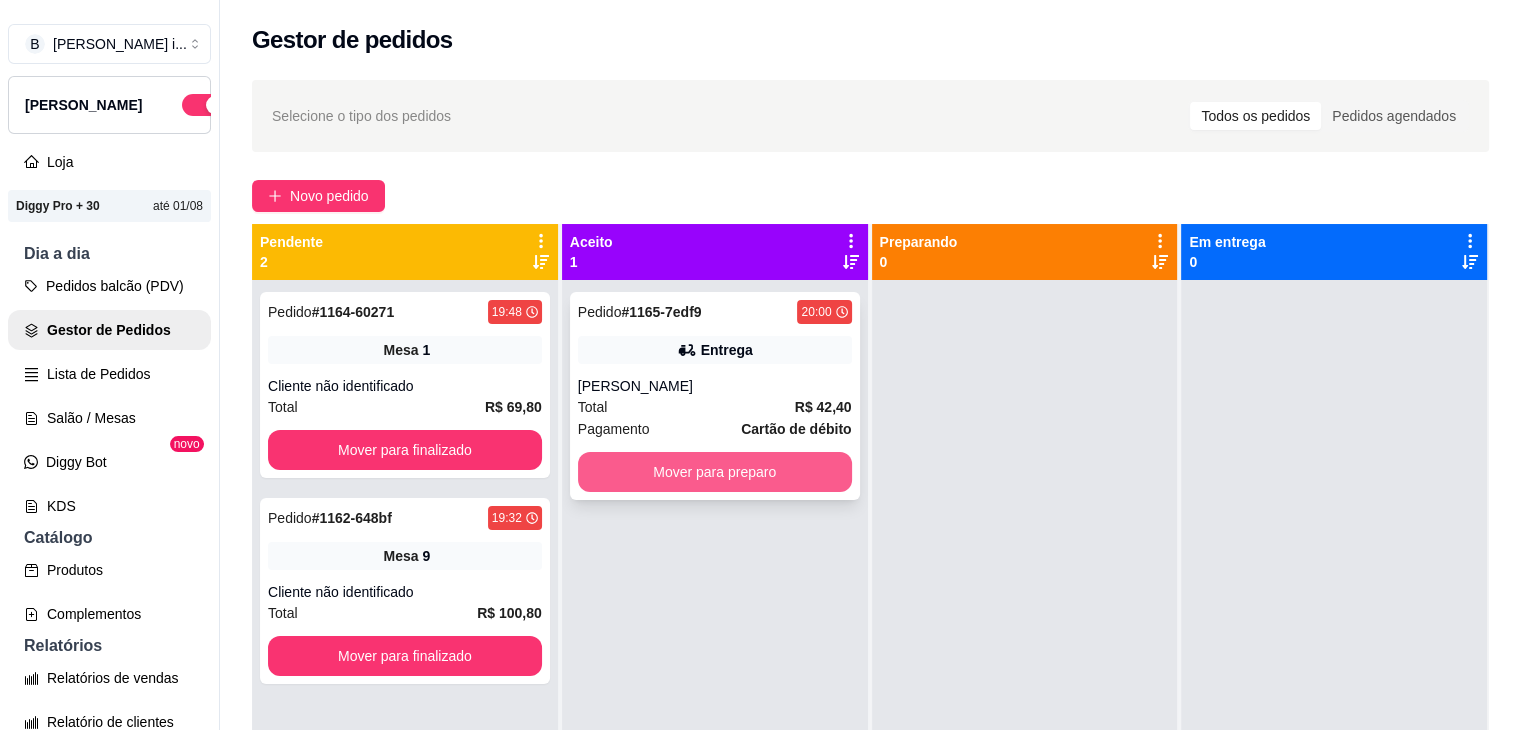 click on "Mover para preparo" at bounding box center [715, 472] 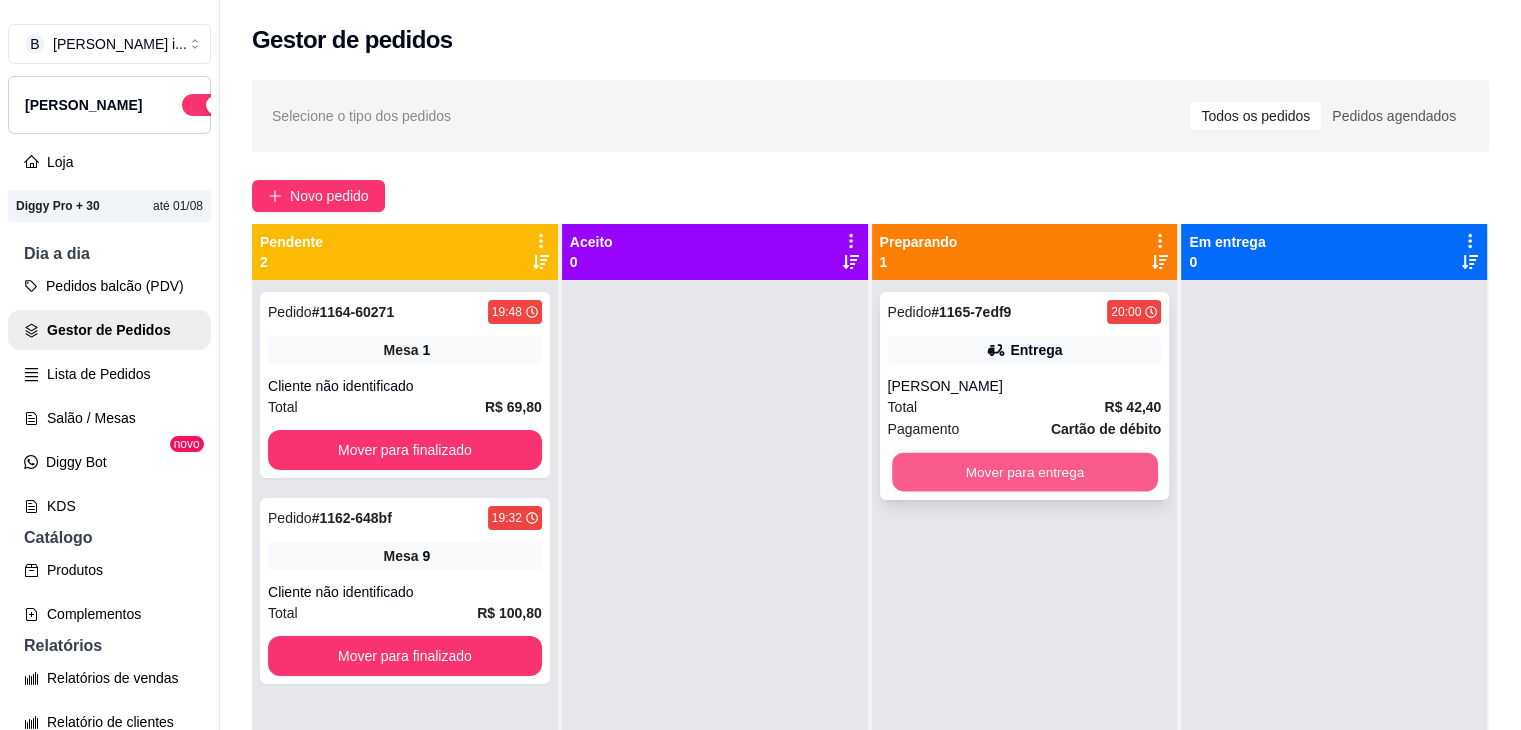 click on "Mover para entrega" at bounding box center [1025, 472] 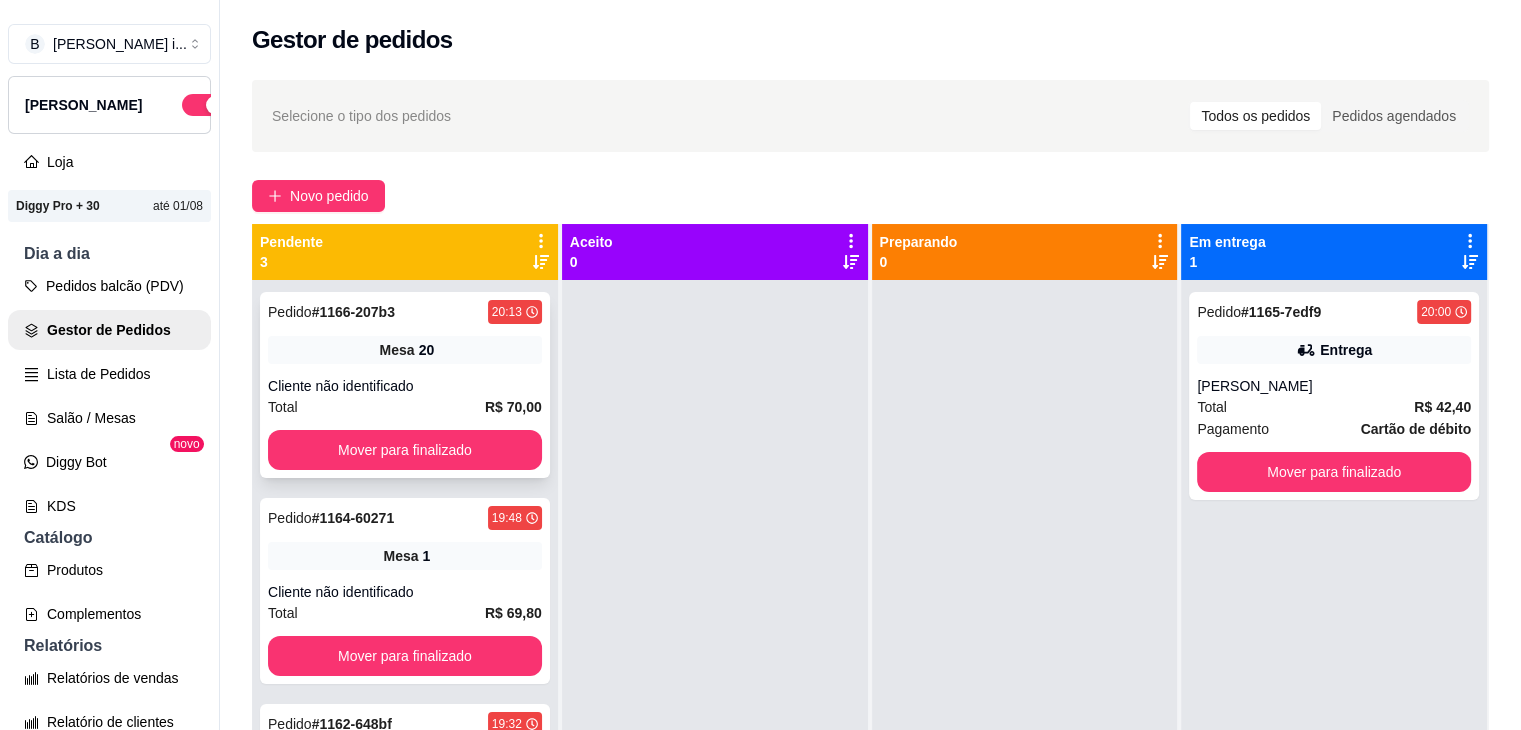click on "Pedido  # 1166-207b3 20:13 Mesa 20 Cliente não identificado Total R$ 70,00 Mover para finalizado" at bounding box center (405, 385) 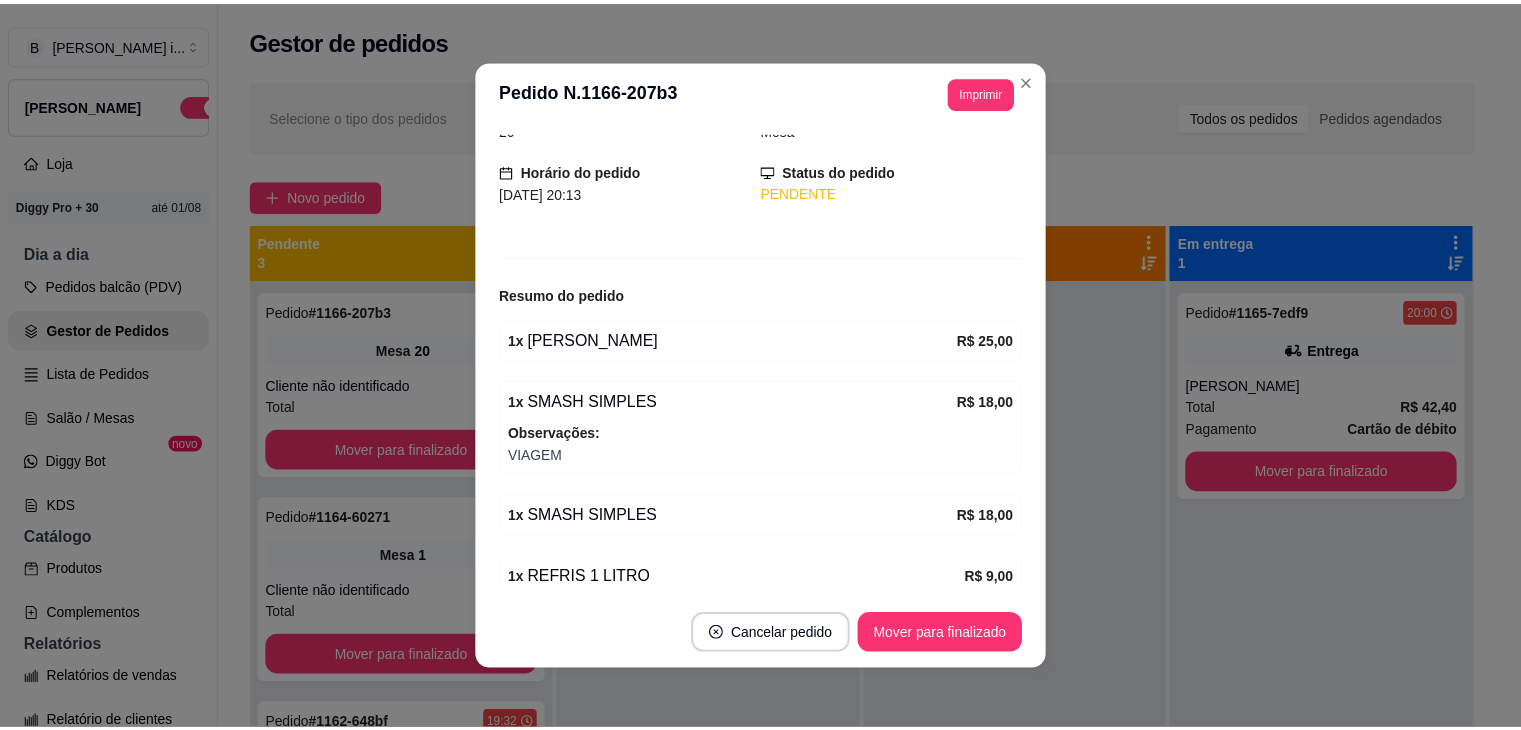 scroll, scrollTop: 212, scrollLeft: 0, axis: vertical 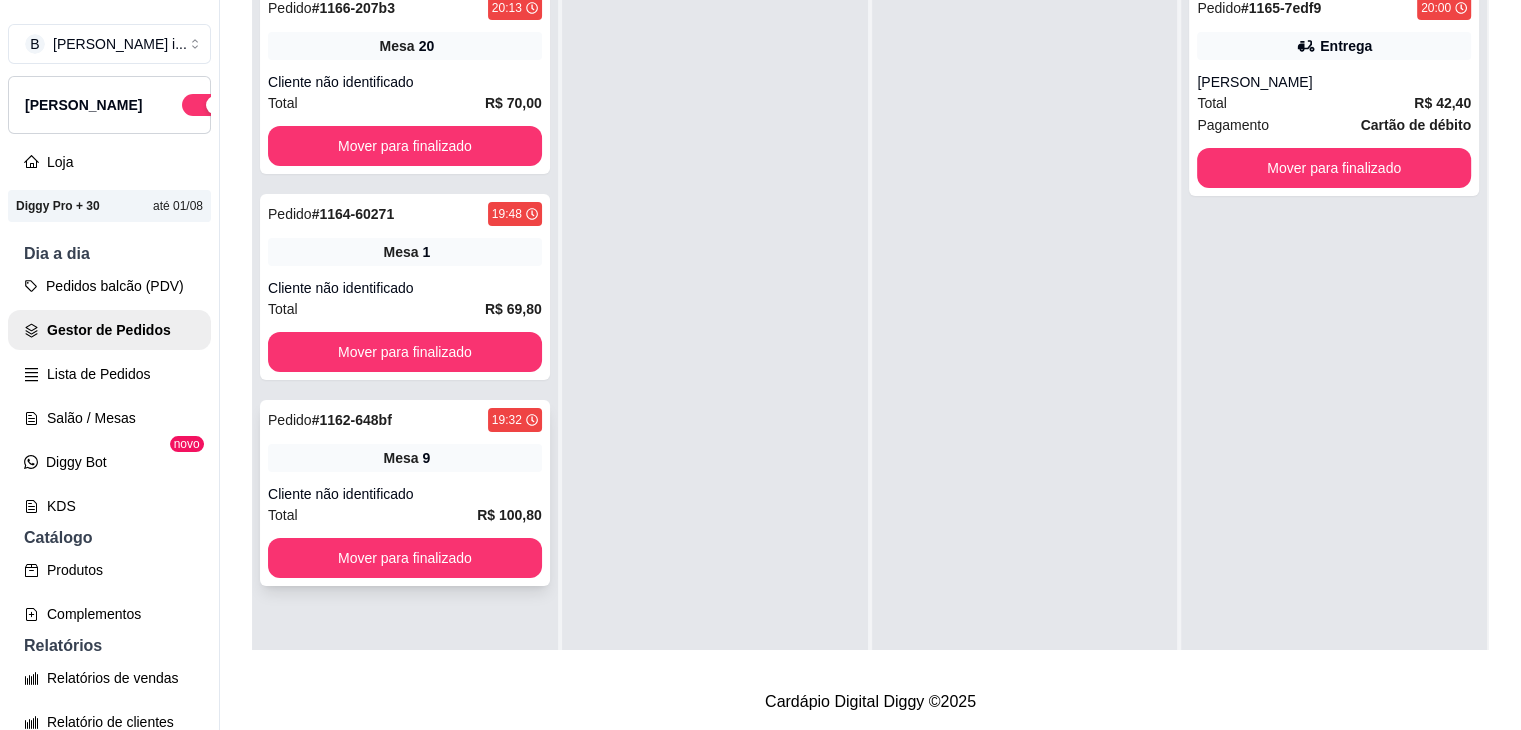 click on "Pedido  # 1162-648bf 19:32 Mesa 9 Cliente não identificado Total R$ 100,80 Mover para finalizado" at bounding box center [405, 493] 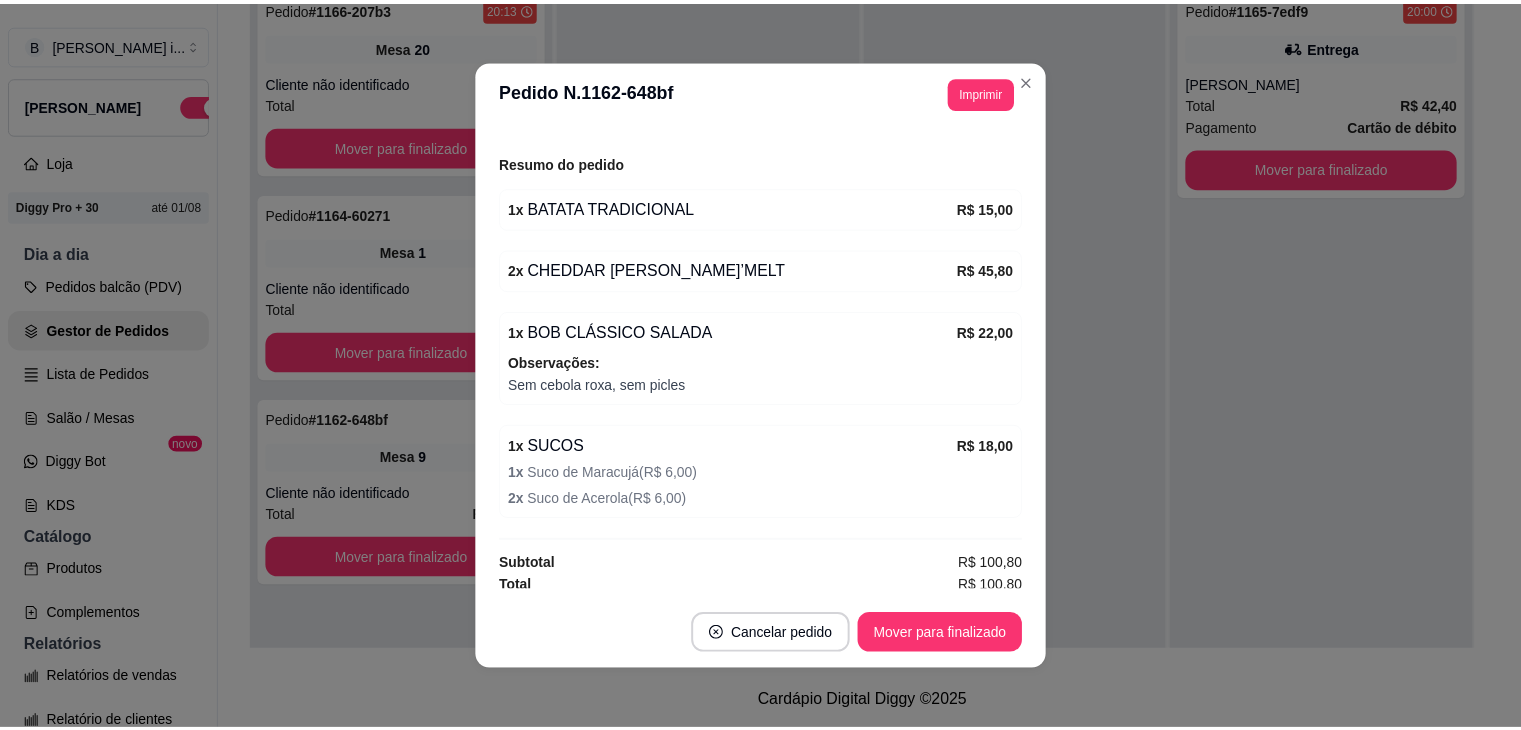 scroll, scrollTop: 238, scrollLeft: 0, axis: vertical 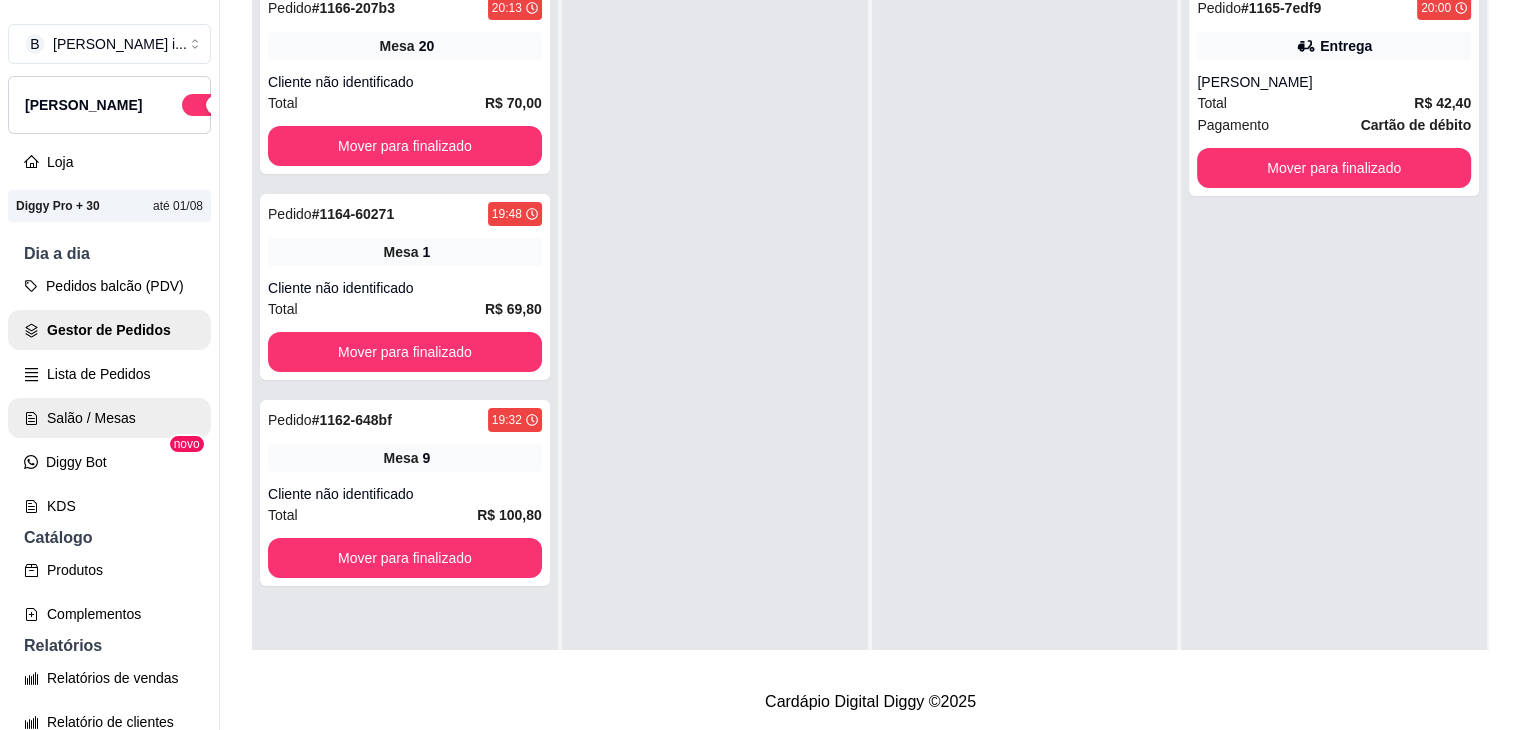 click on "Salão / Mesas" at bounding box center (109, 418) 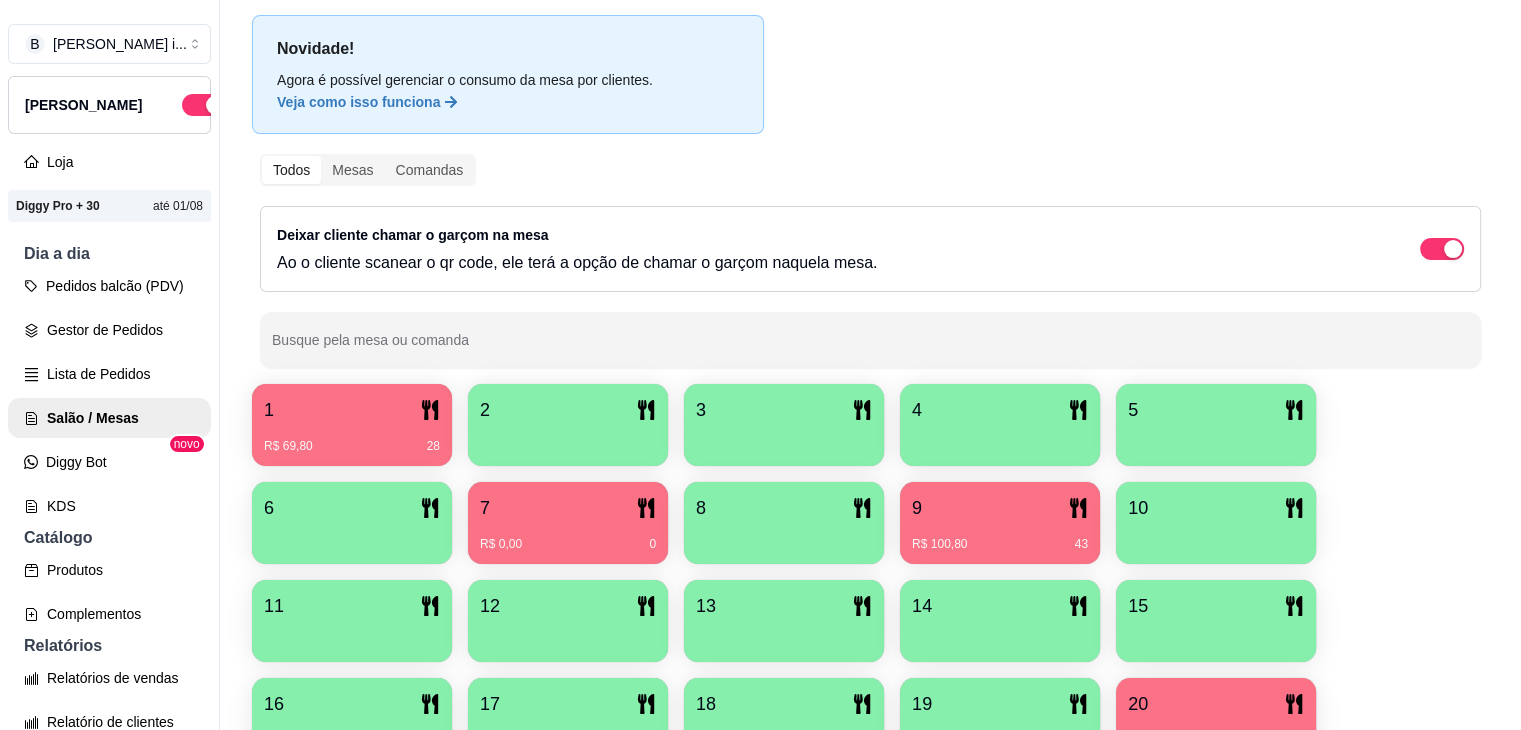 scroll, scrollTop: 200, scrollLeft: 0, axis: vertical 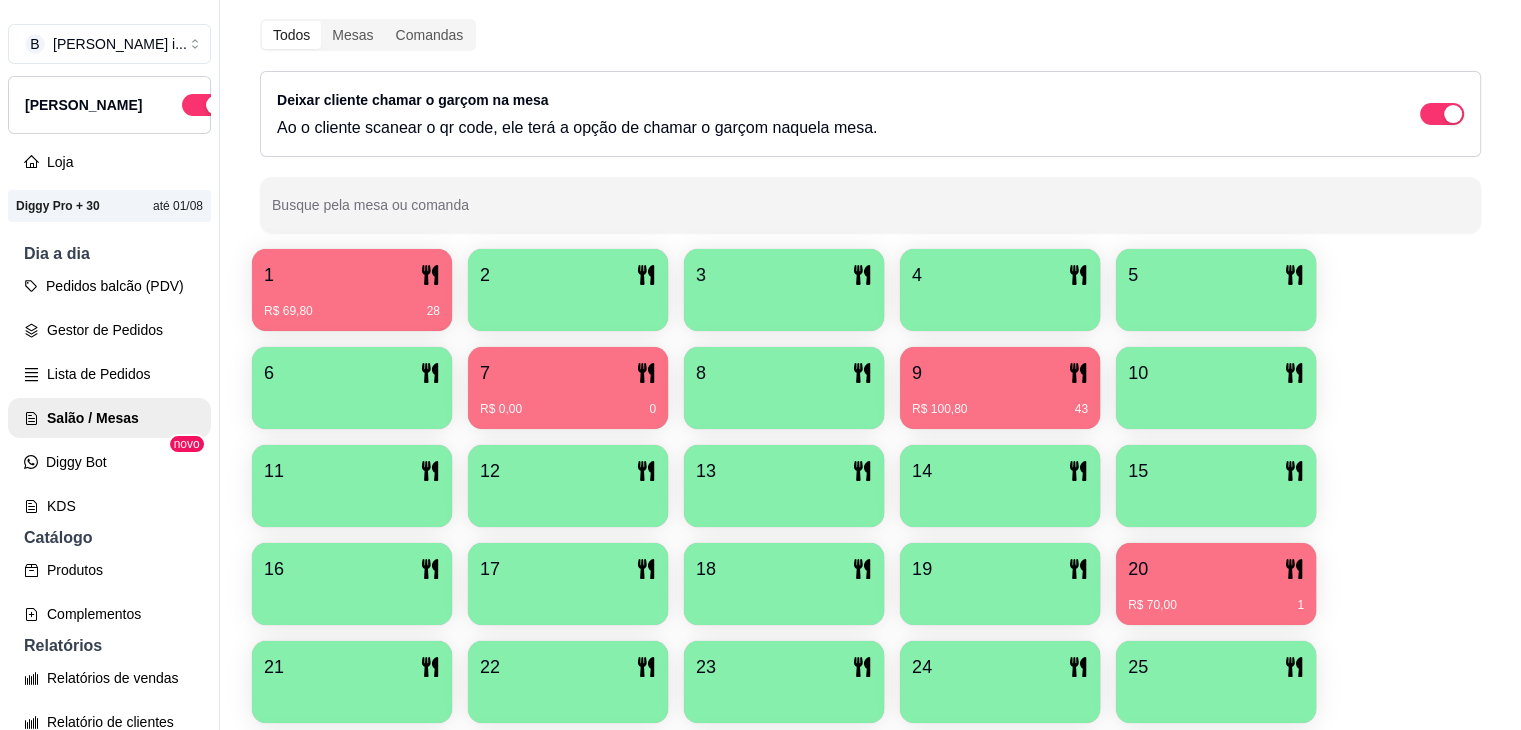 click on "9" at bounding box center (1000, 373) 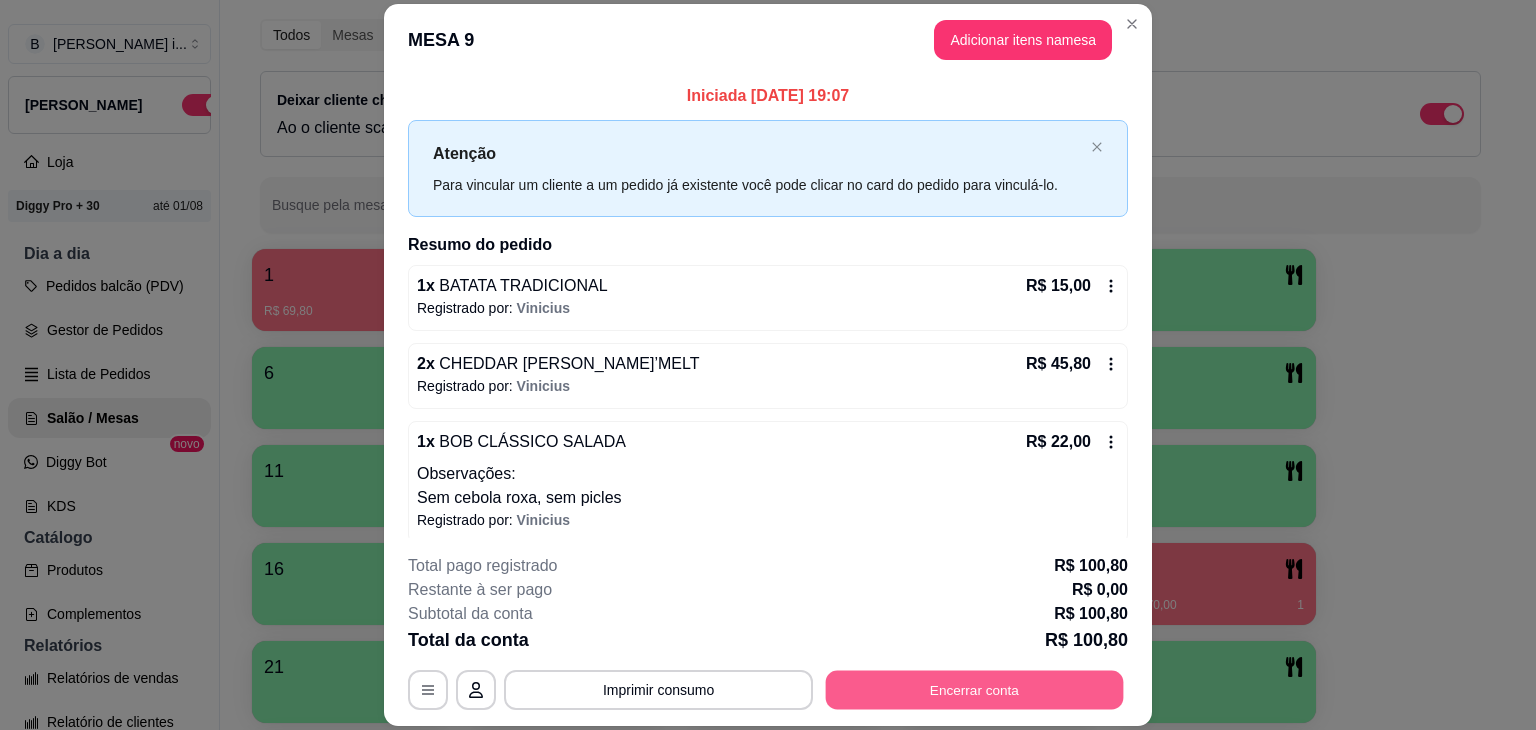 click on "Encerrar conta" at bounding box center [975, 690] 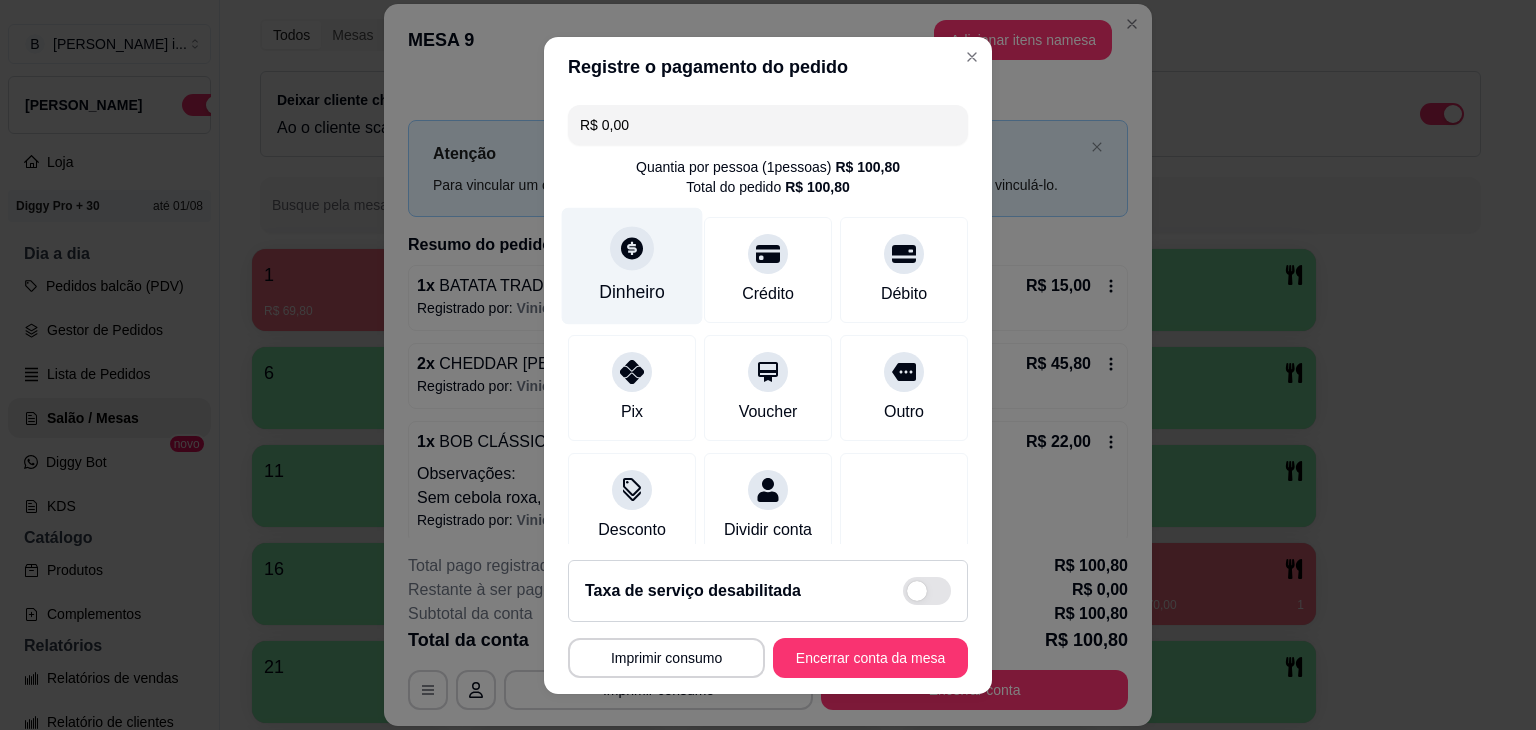 click 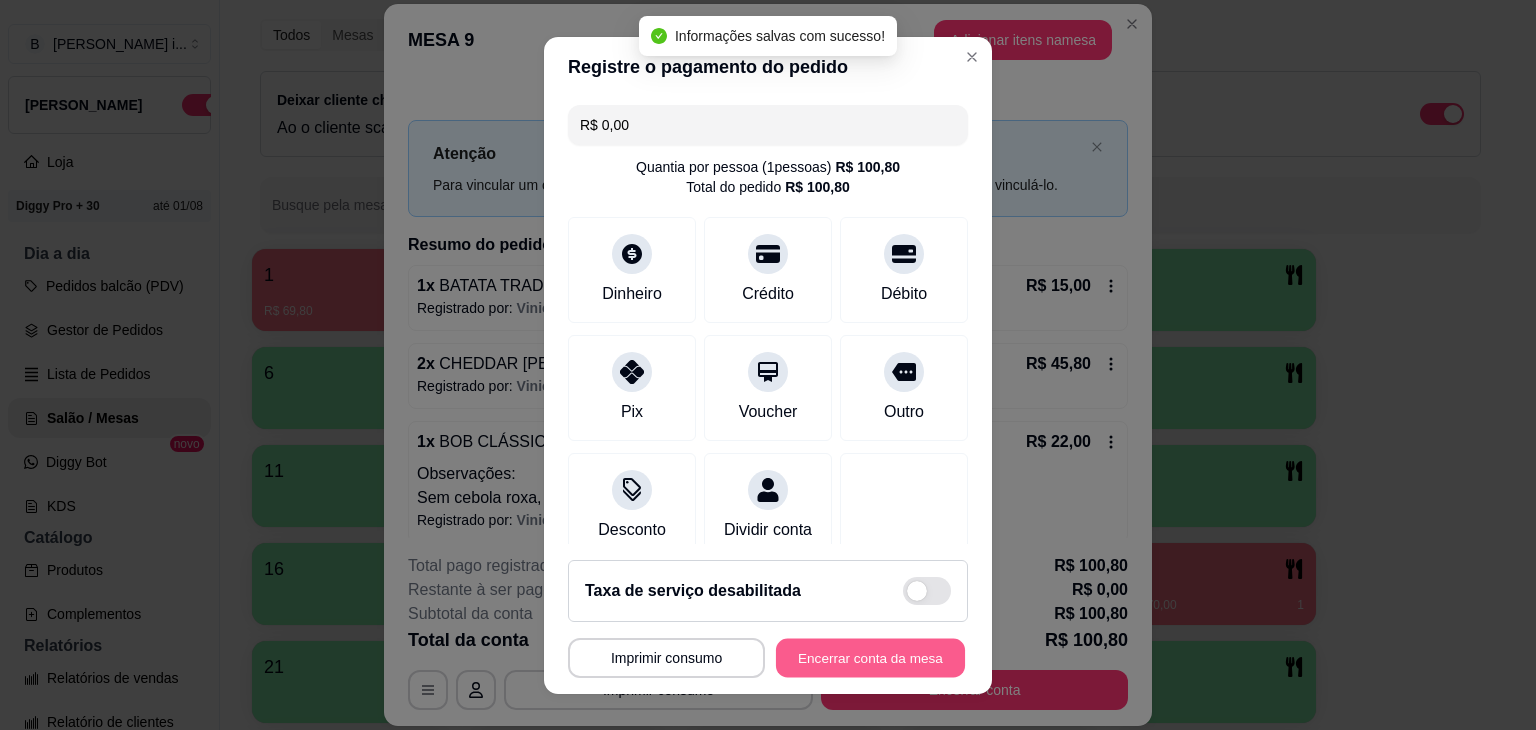 click on "Encerrar conta da mesa" at bounding box center (870, 657) 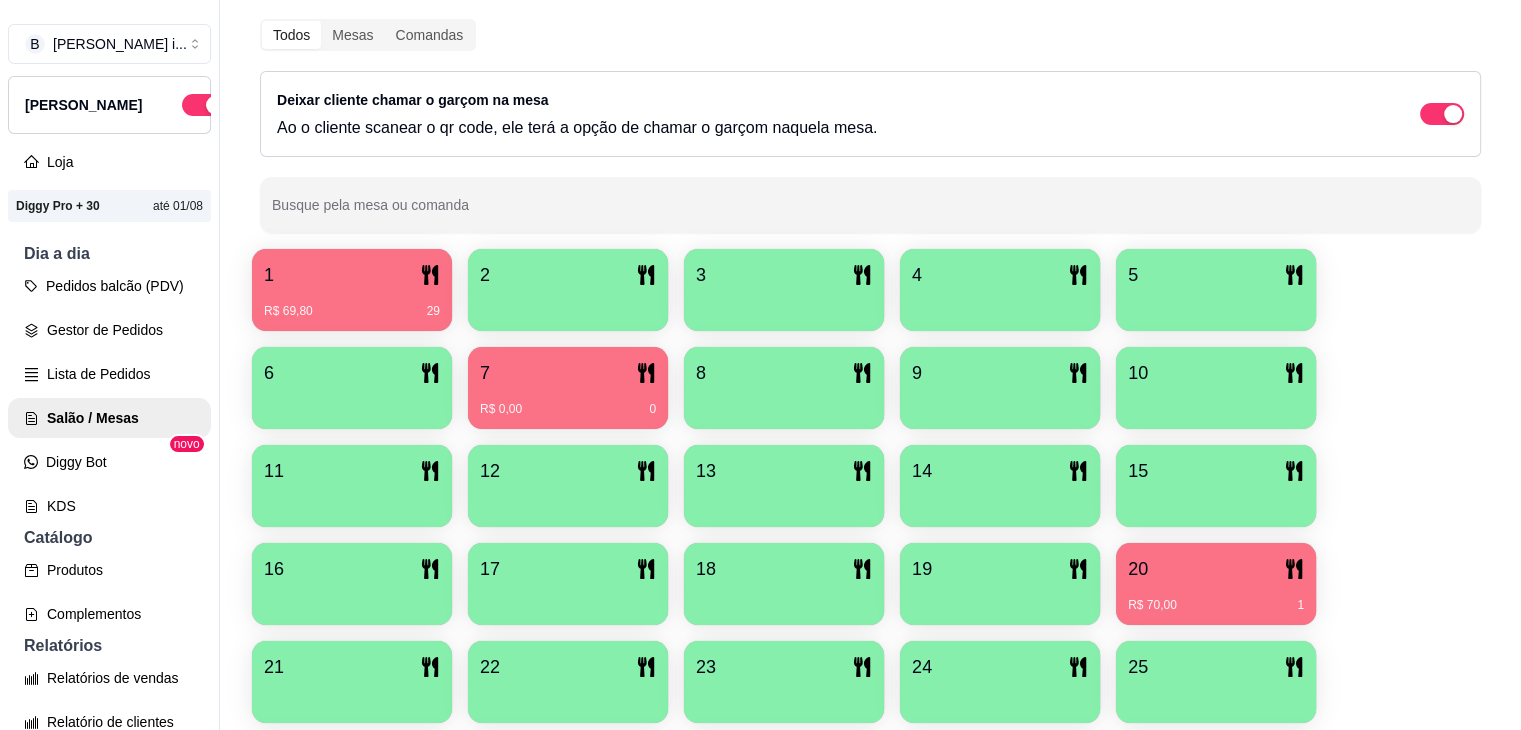 click on "1 R$ 69,80 29" at bounding box center [352, 290] 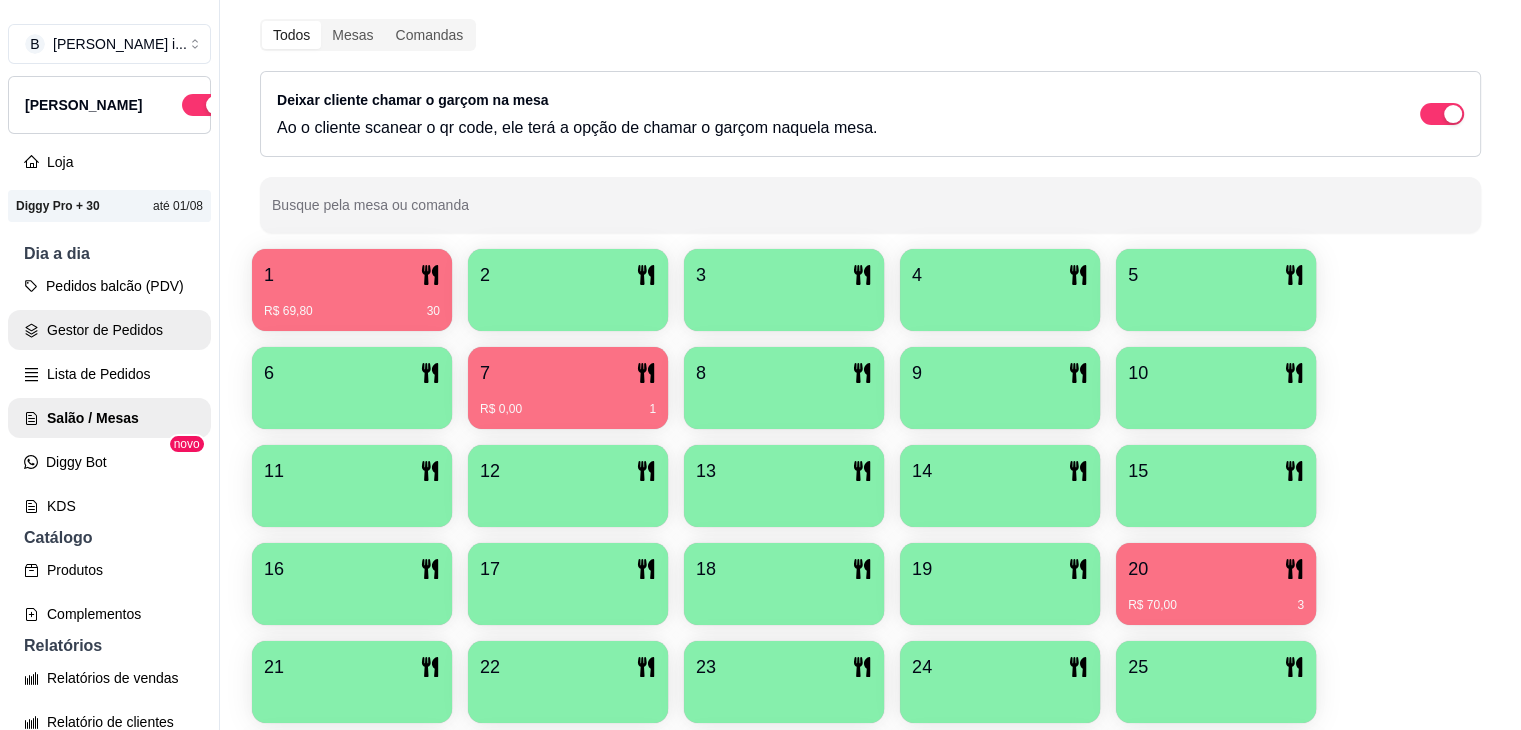click on "Gestor de Pedidos" at bounding box center (109, 330) 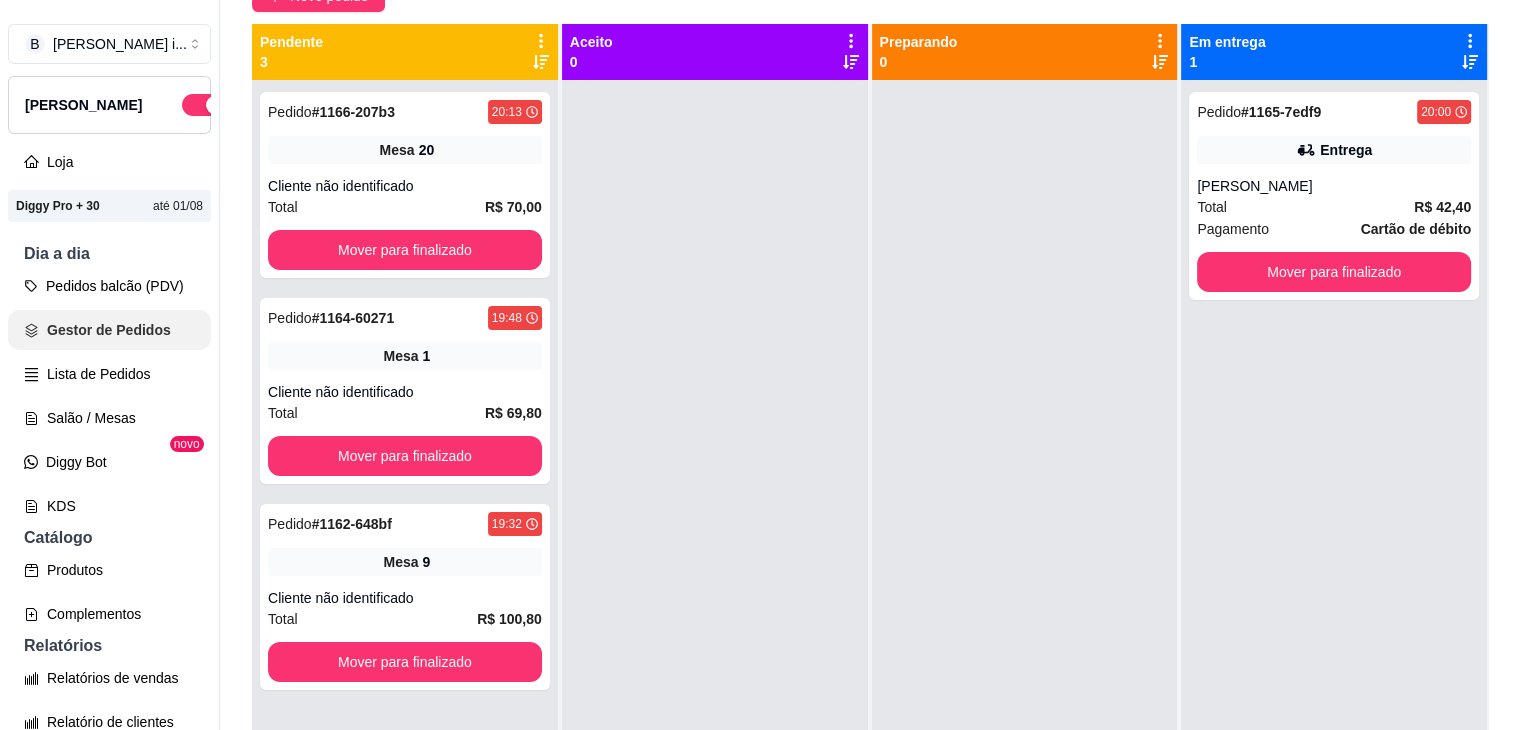 scroll, scrollTop: 0, scrollLeft: 0, axis: both 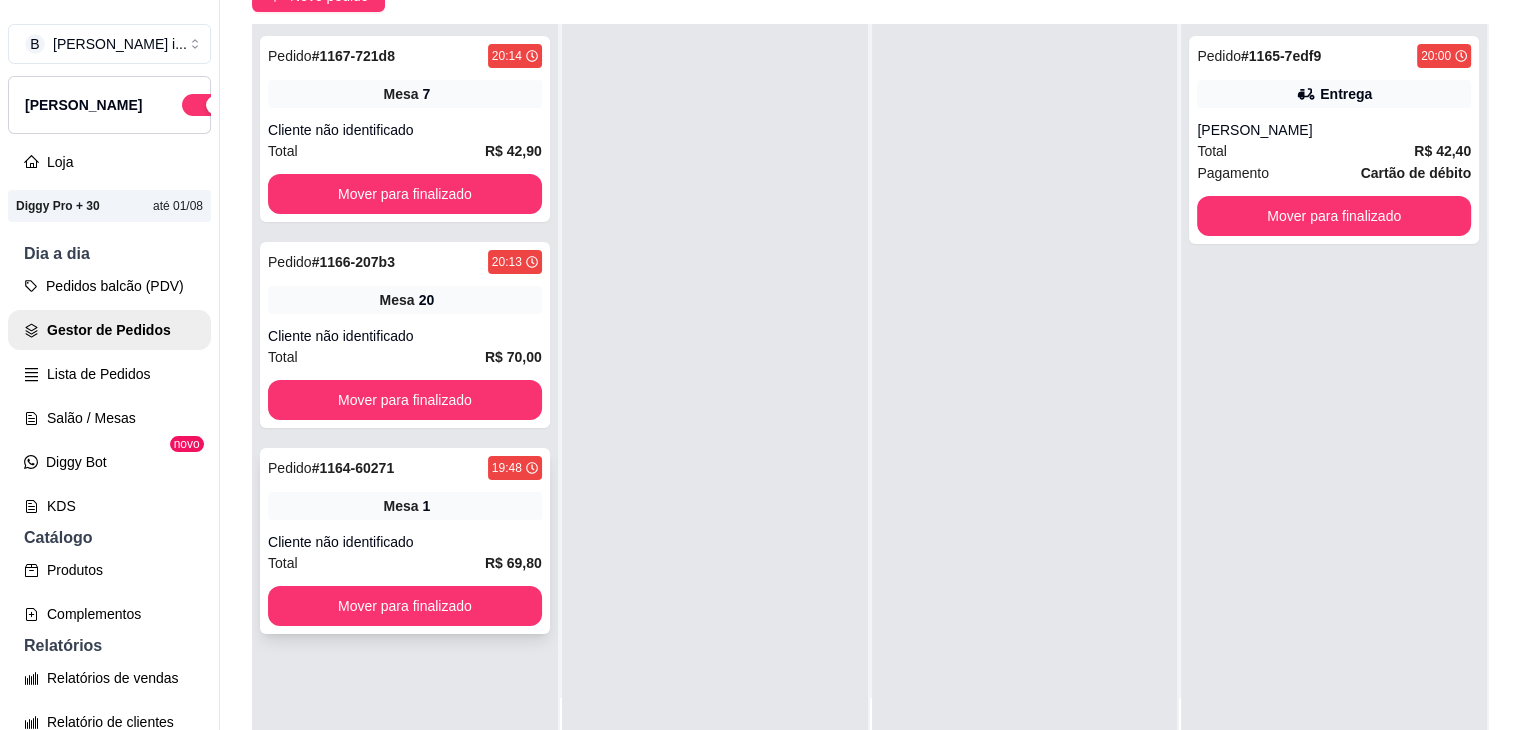 click on "Mesa 1" at bounding box center [405, 506] 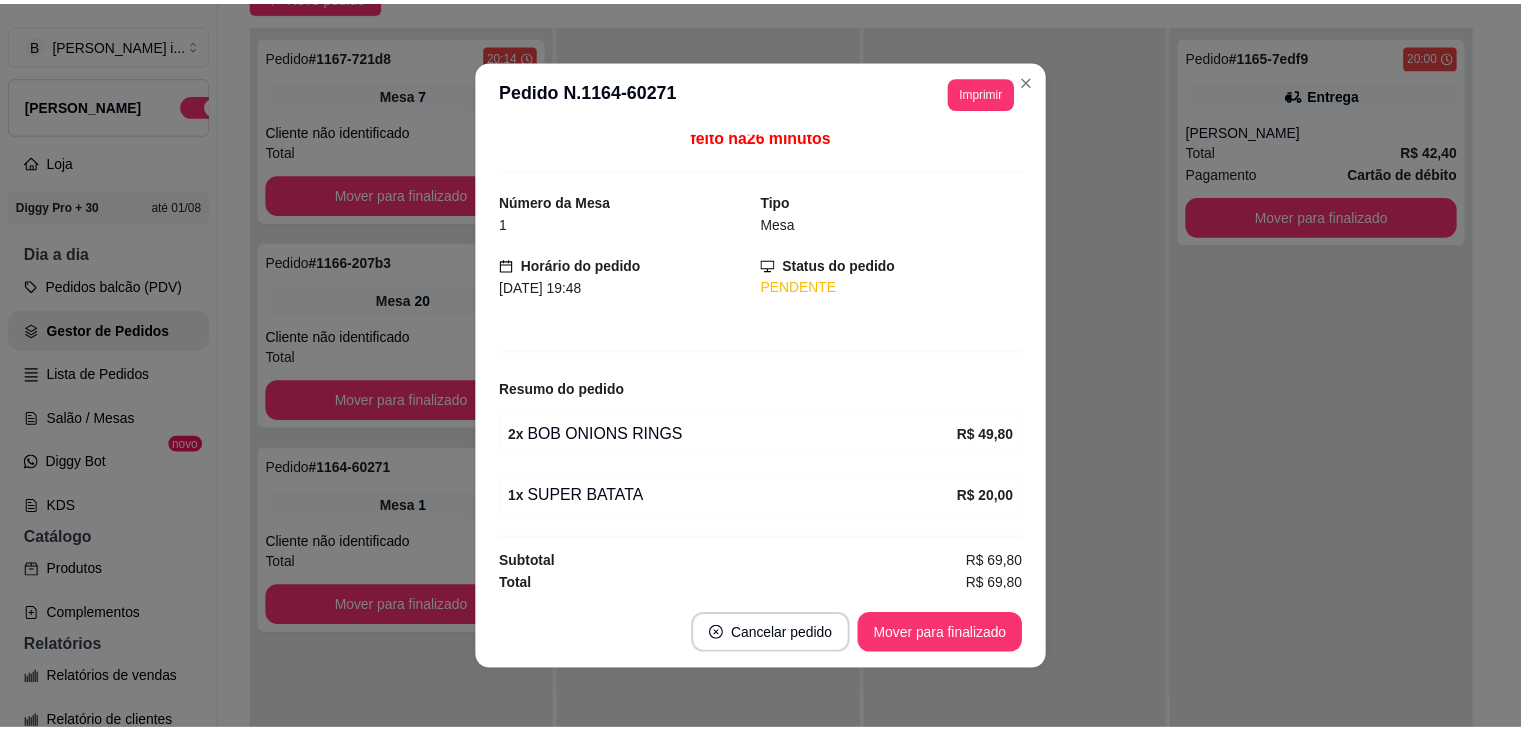 scroll, scrollTop: 11, scrollLeft: 0, axis: vertical 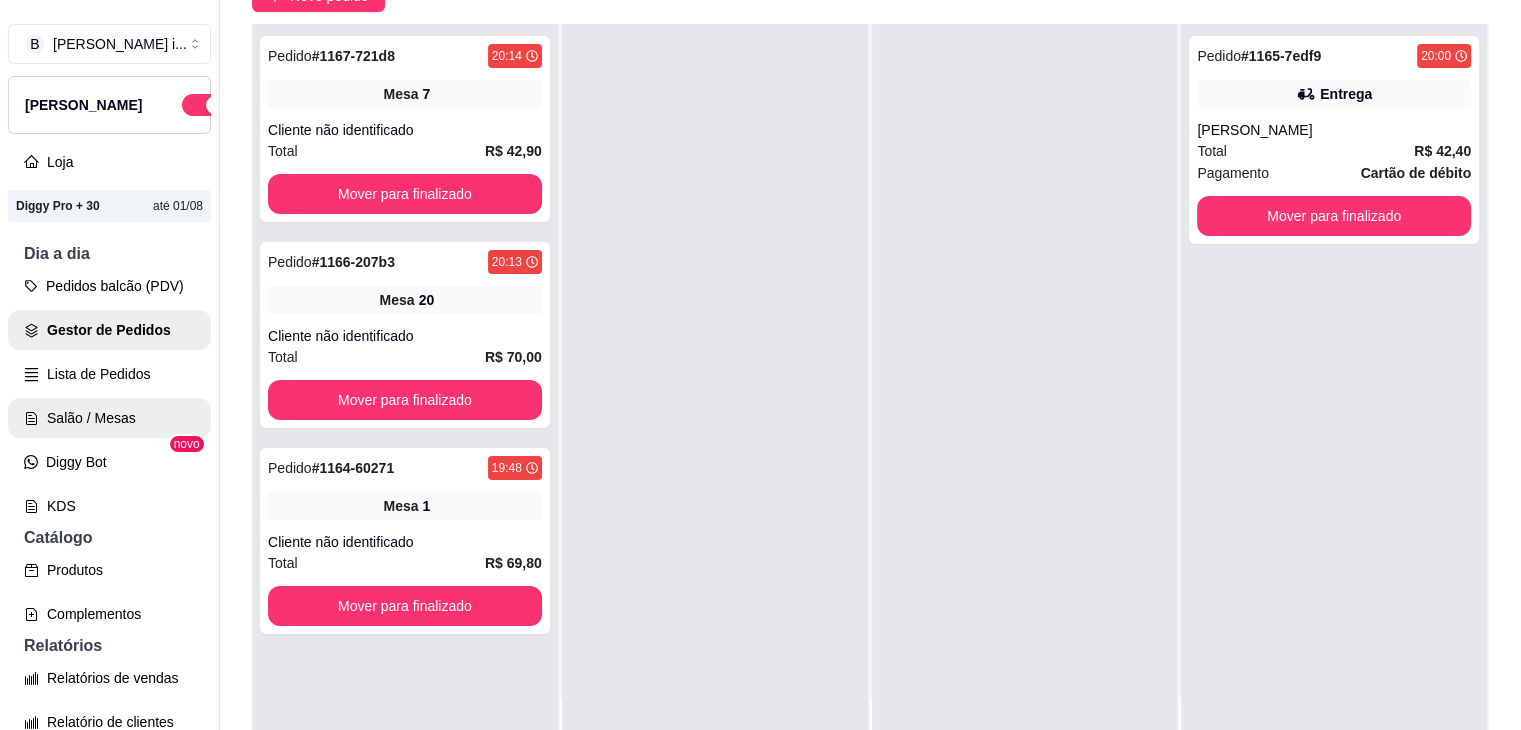 click on "Salão / Mesas" at bounding box center [109, 418] 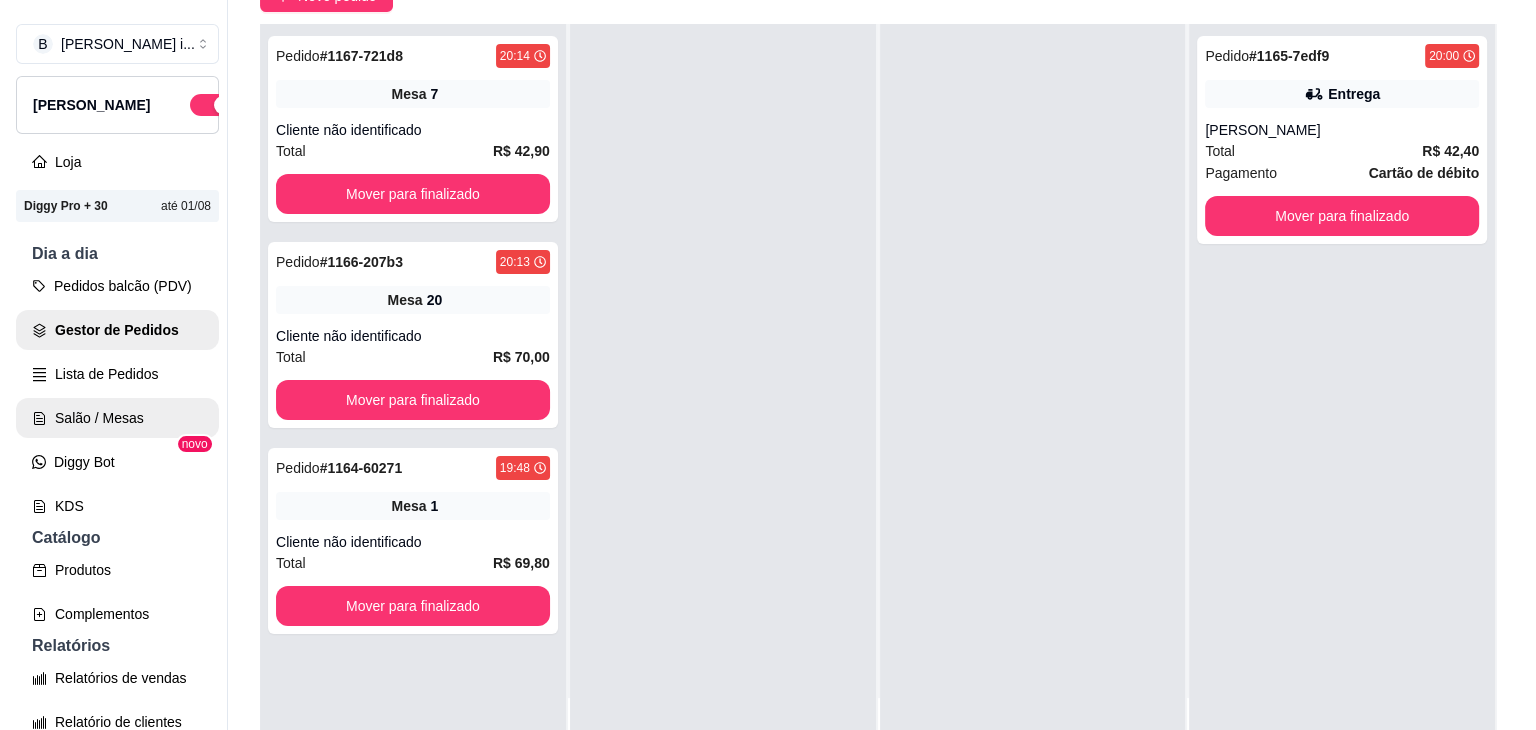 scroll, scrollTop: 0, scrollLeft: 0, axis: both 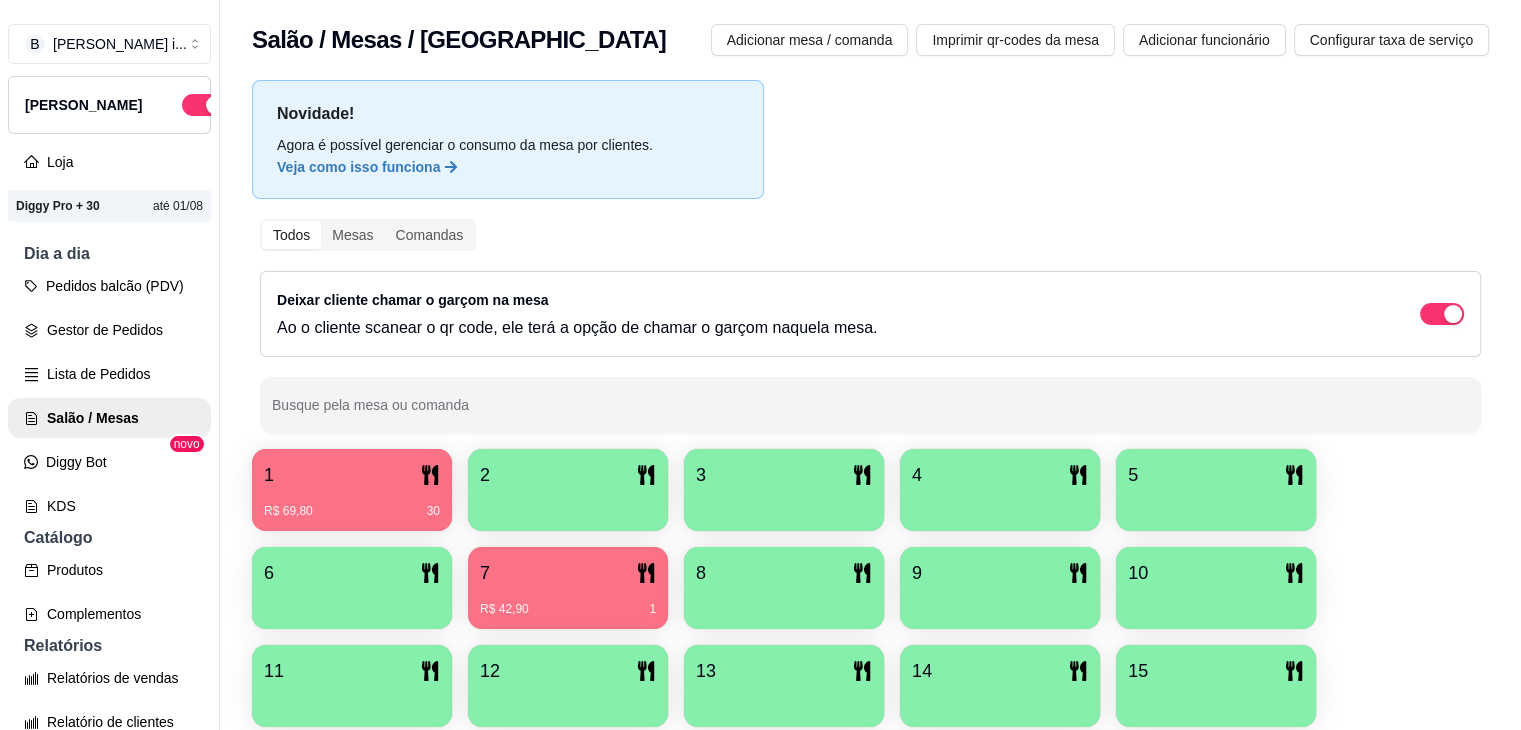 click on "R$ 69,80 30" at bounding box center (352, 504) 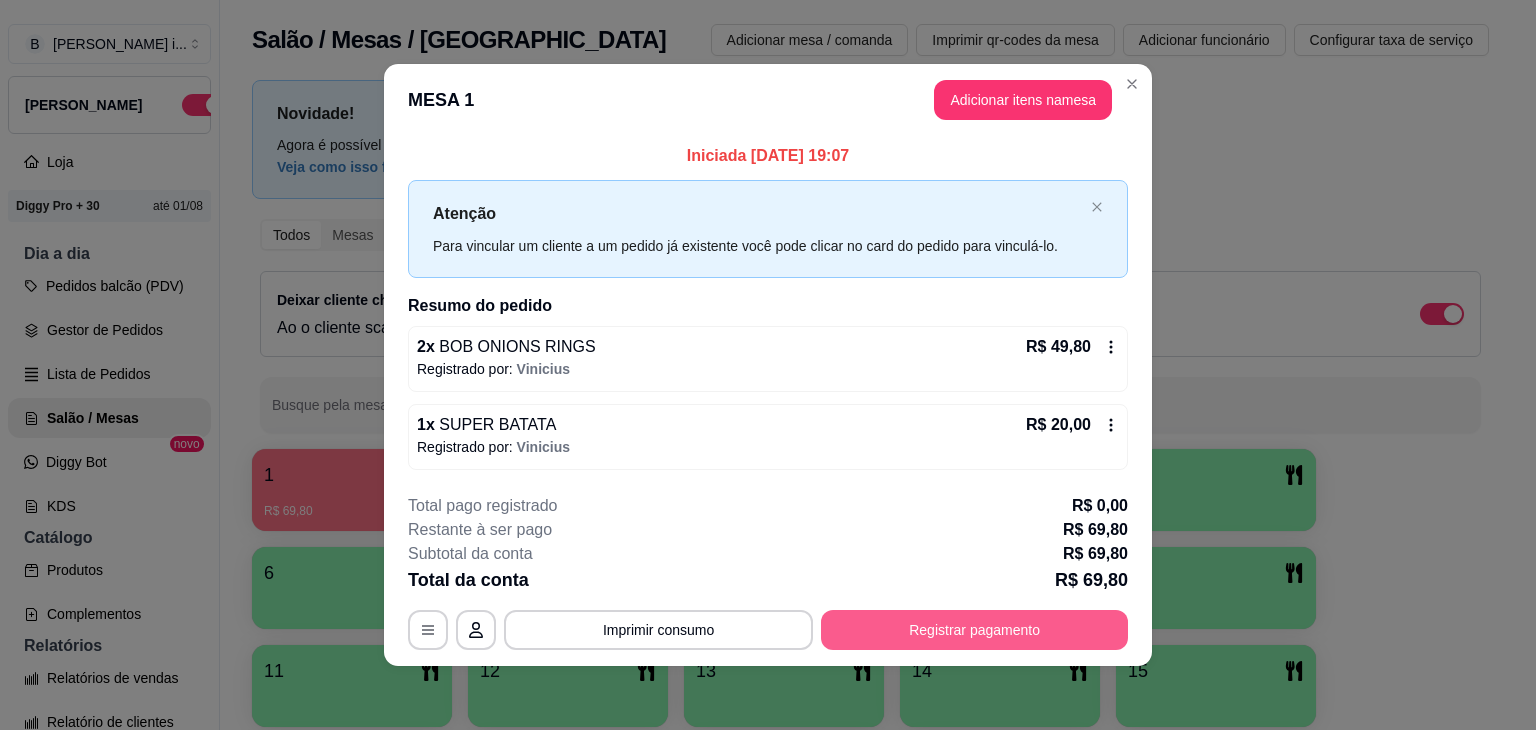 click on "Registrar pagamento" at bounding box center (974, 630) 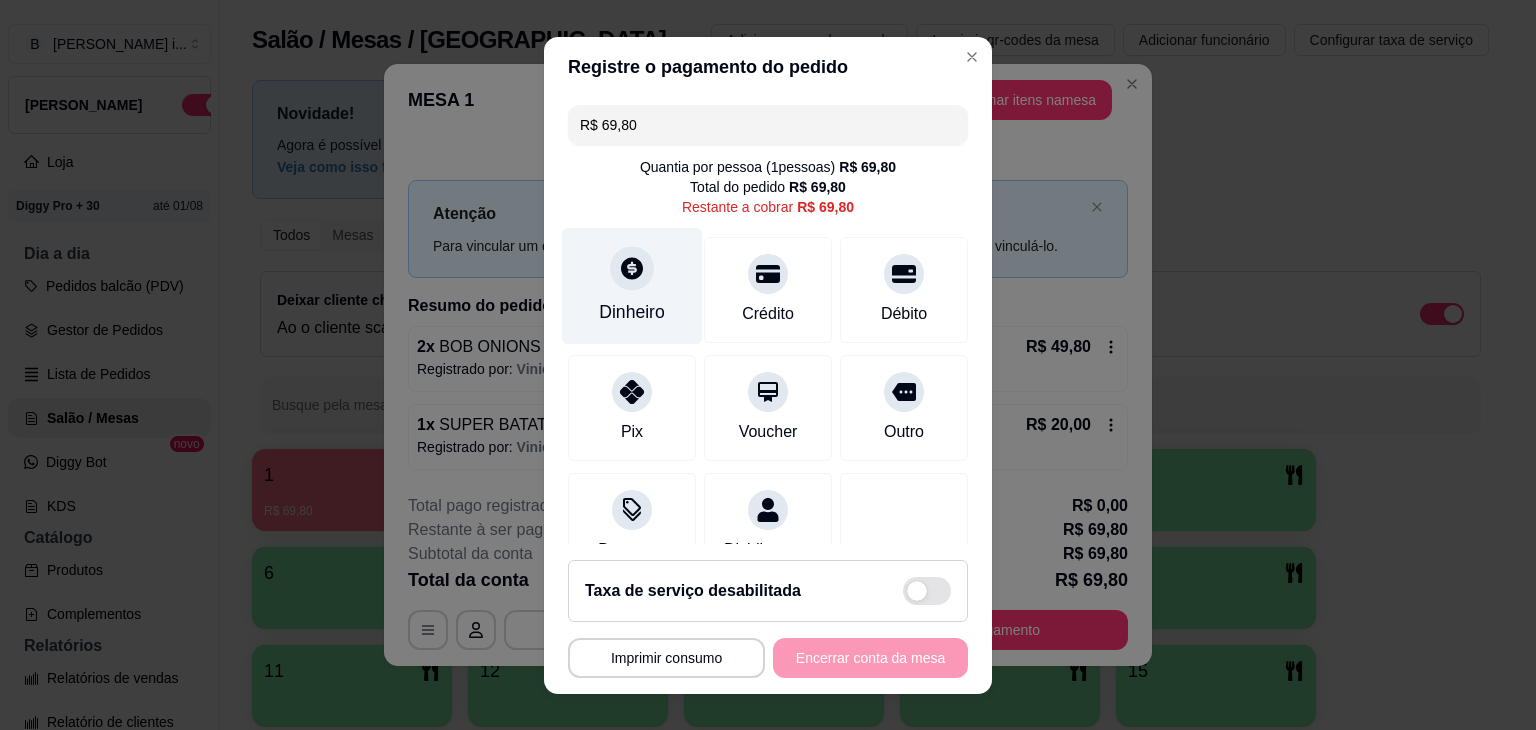 click on "Dinheiro" at bounding box center (632, 312) 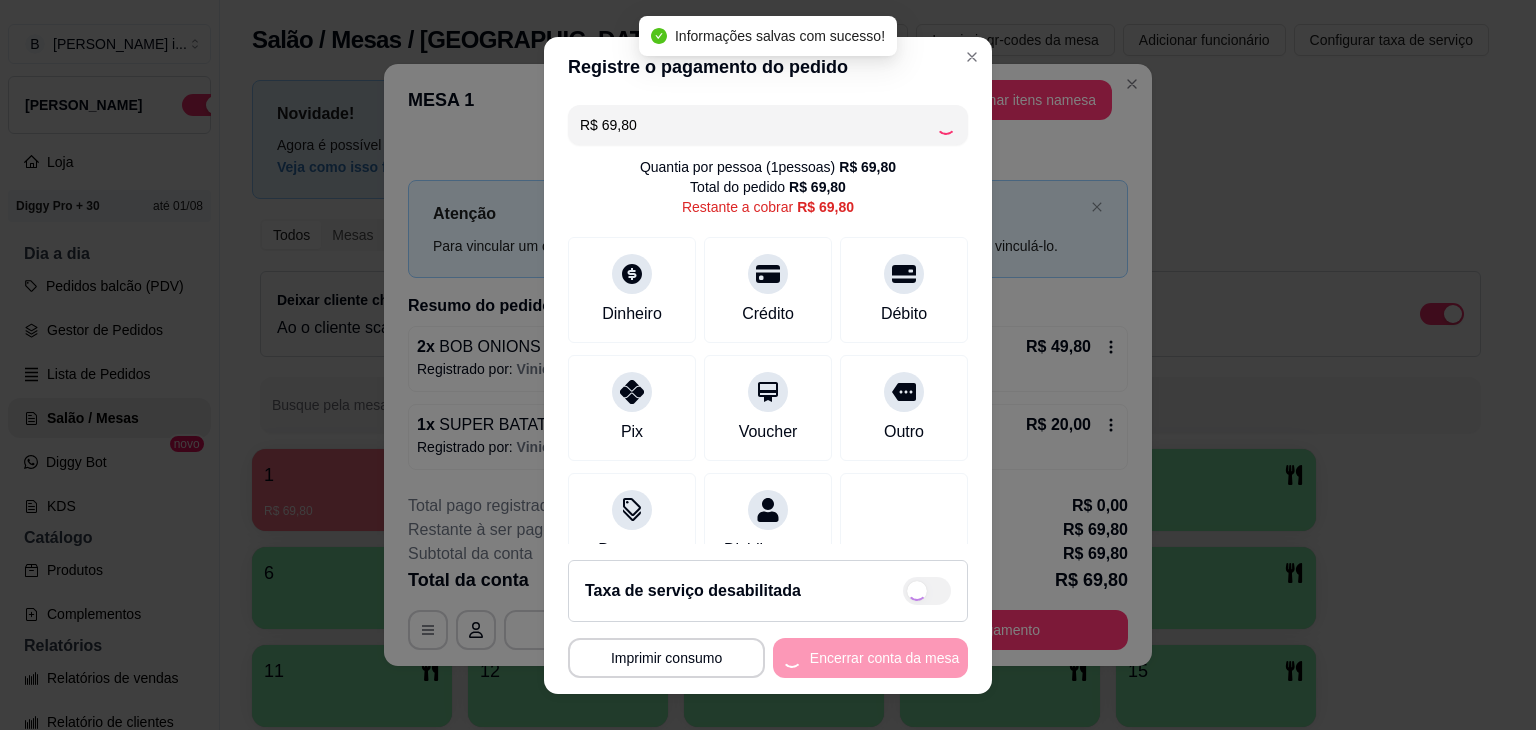 type on "R$ 0,00" 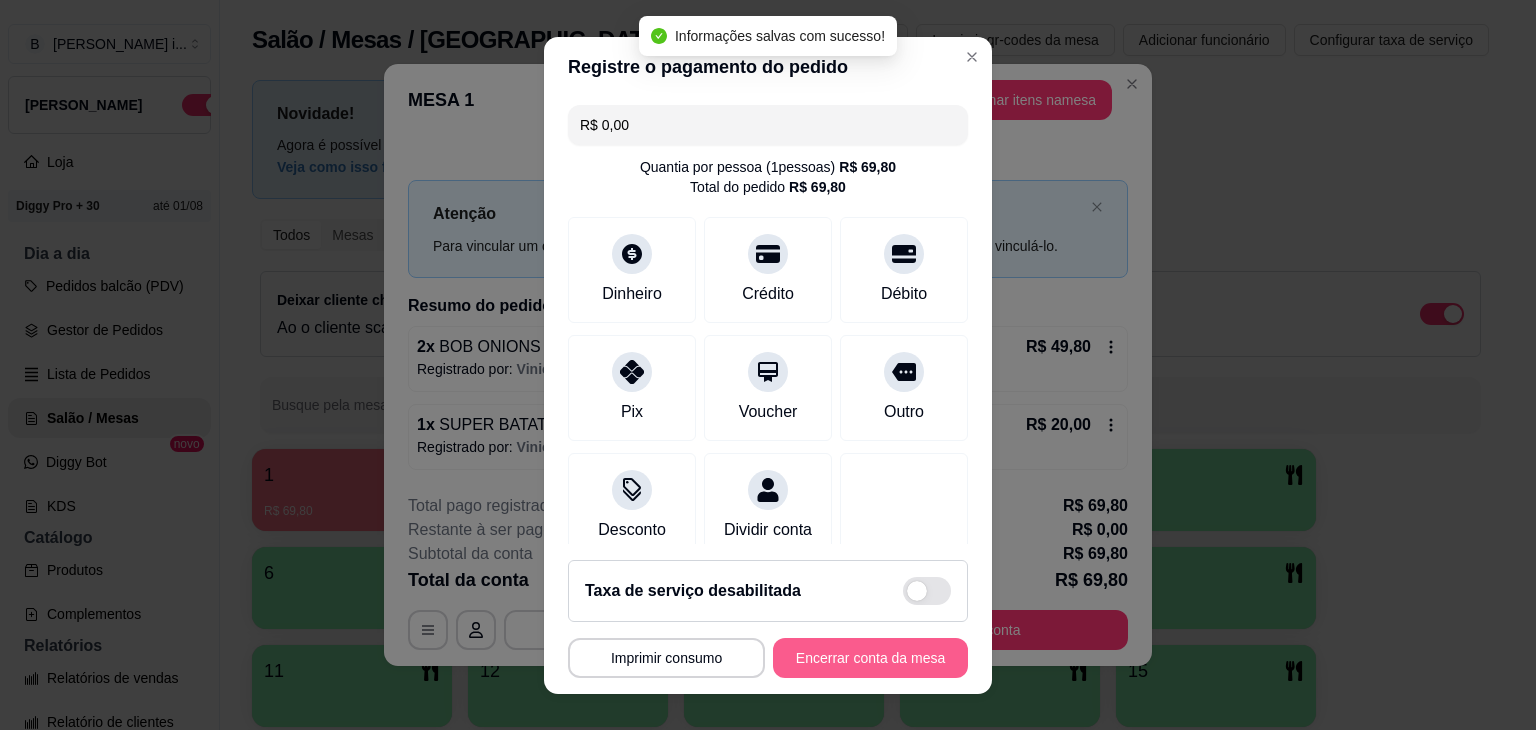 click on "Encerrar conta da mesa" at bounding box center [870, 658] 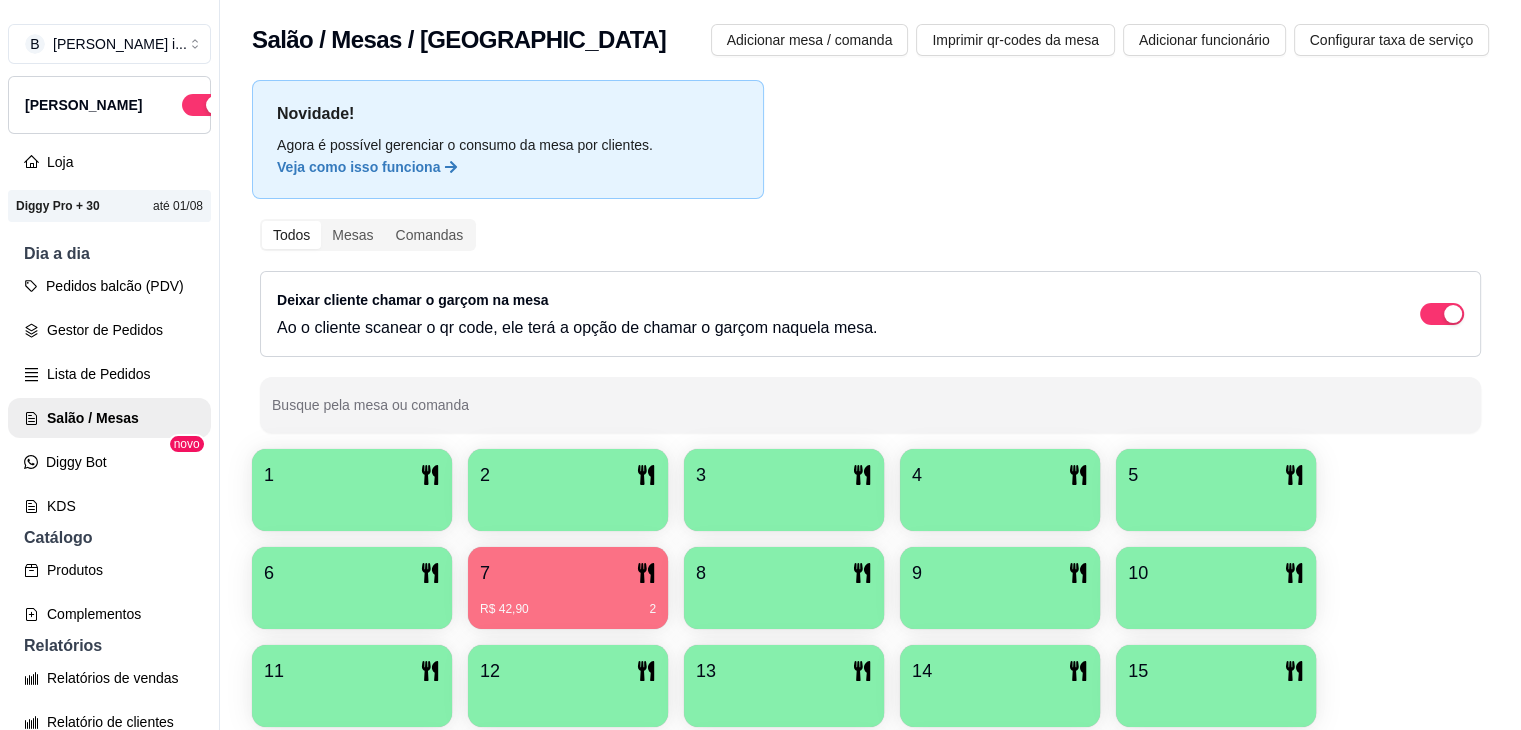 click at bounding box center (352, 504) 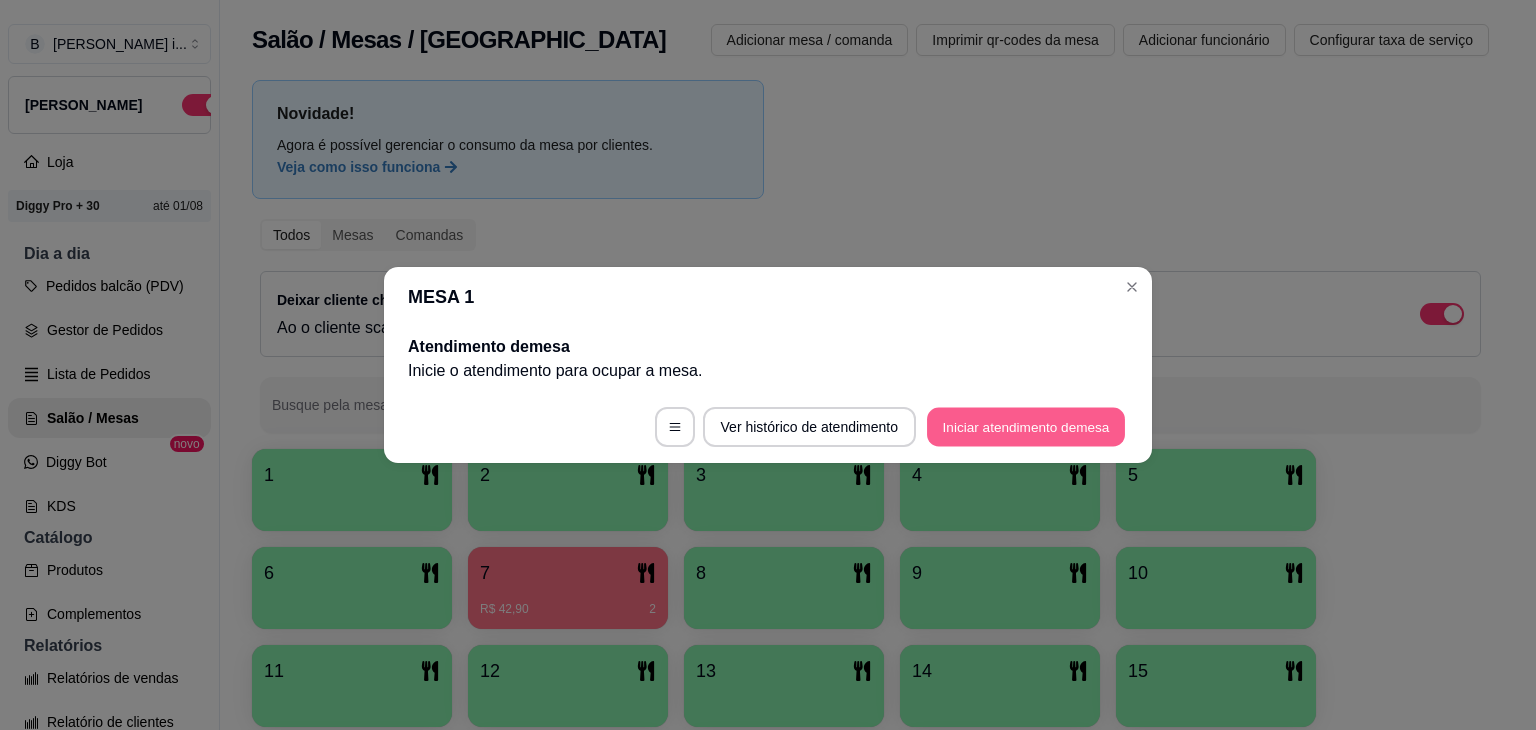 click on "Iniciar atendimento de  mesa" at bounding box center (1026, 427) 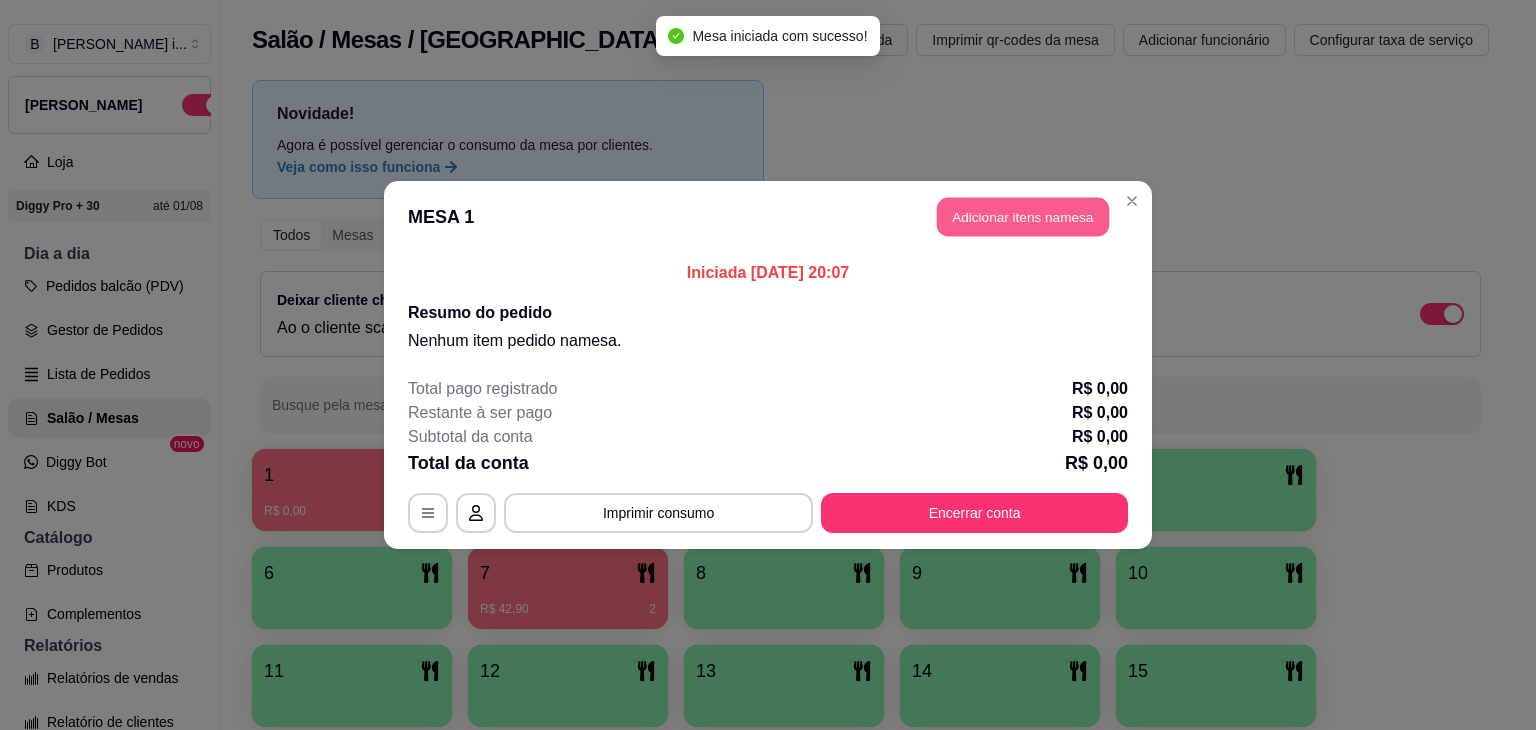 click on "Adicionar itens na  mesa" at bounding box center (1023, 217) 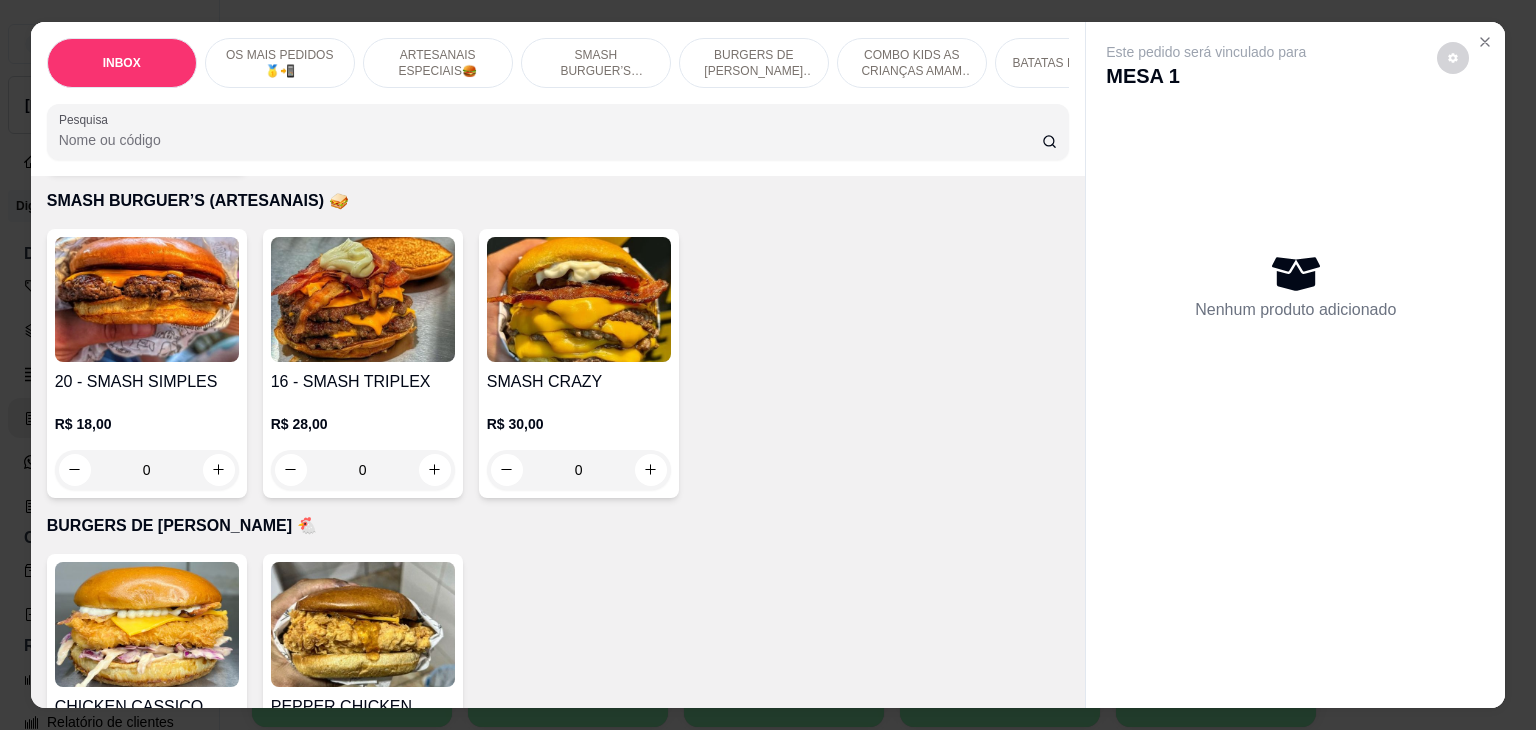 scroll, scrollTop: 2000, scrollLeft: 0, axis: vertical 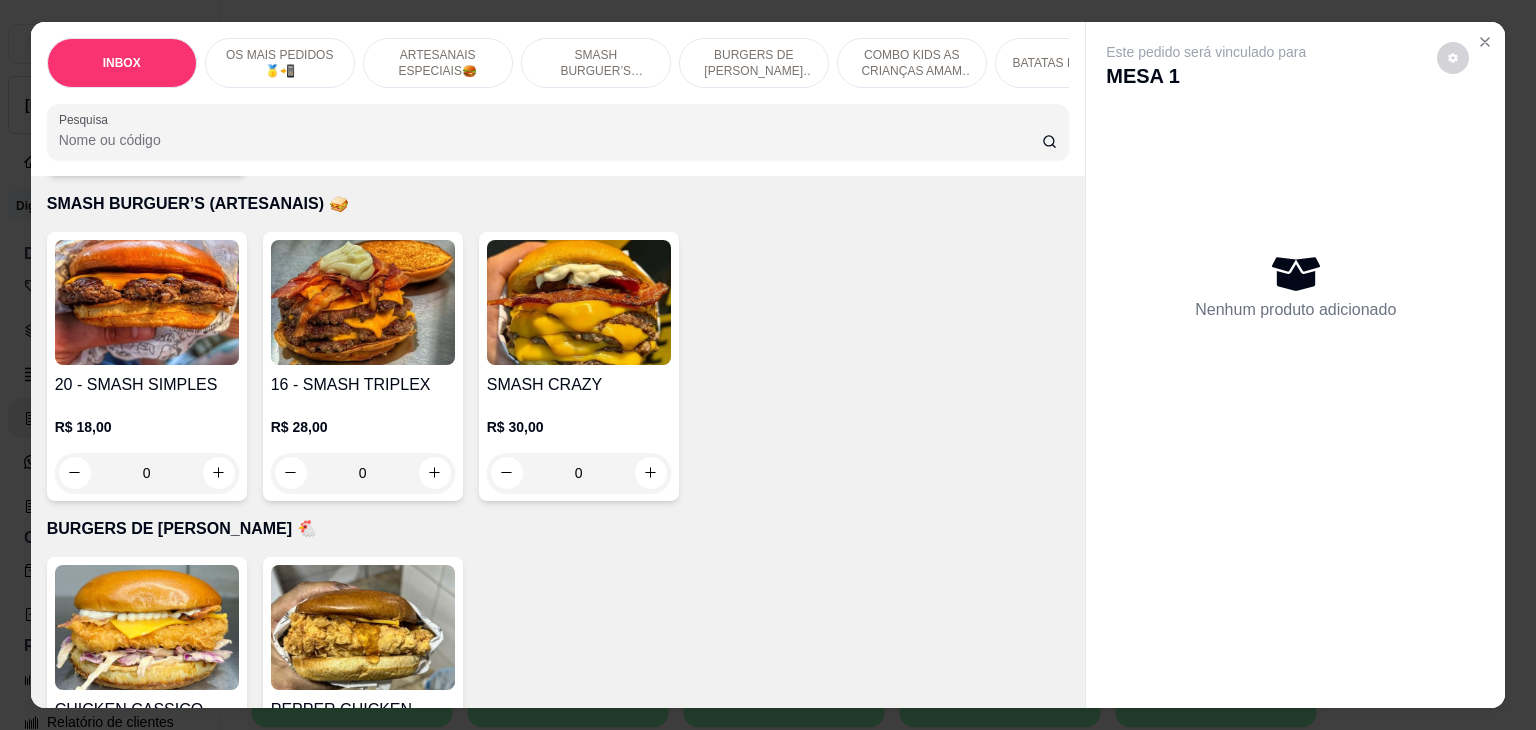 click on "R$ 18,00 0" at bounding box center [147, 445] 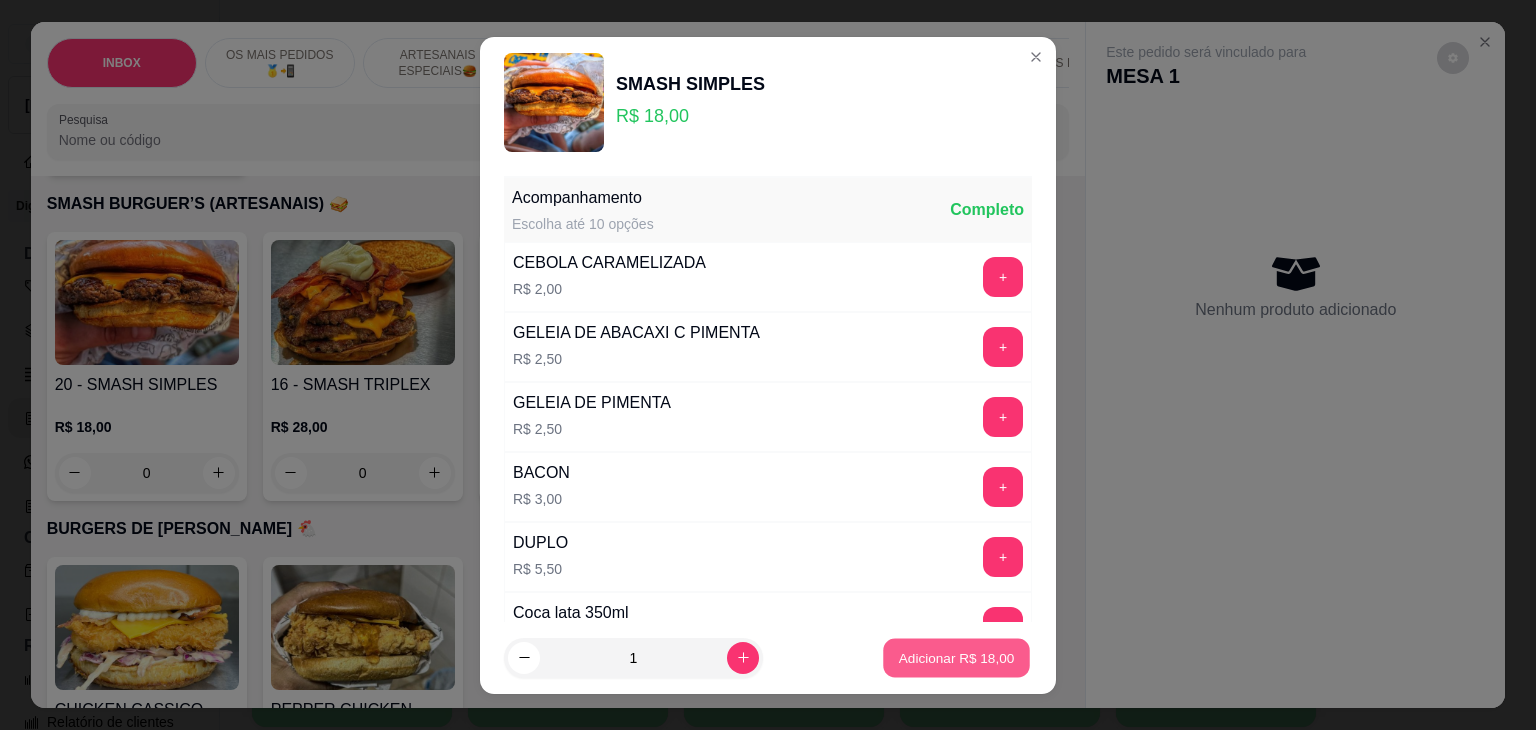 click on "Adicionar   R$ 18,00" at bounding box center [956, 657] 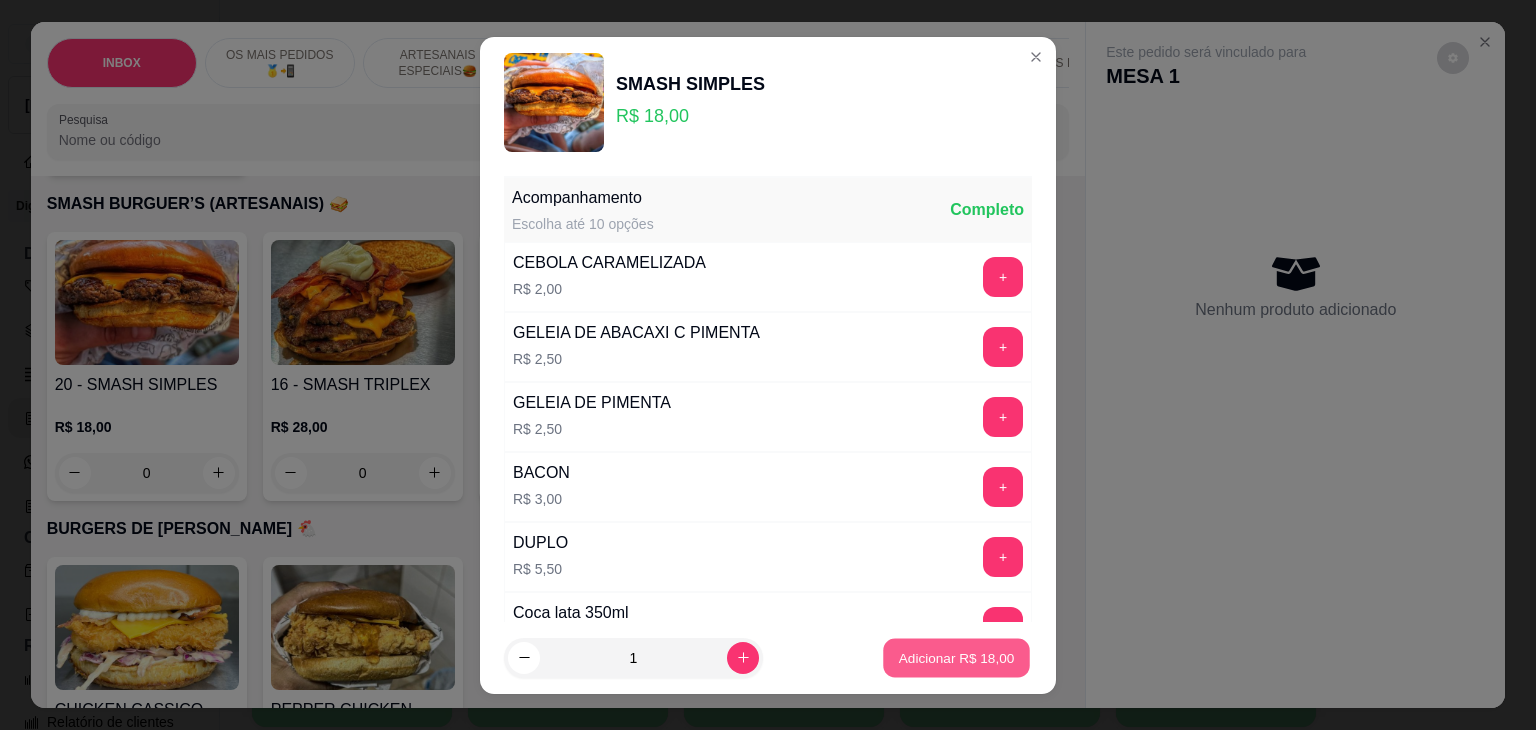 type on "1" 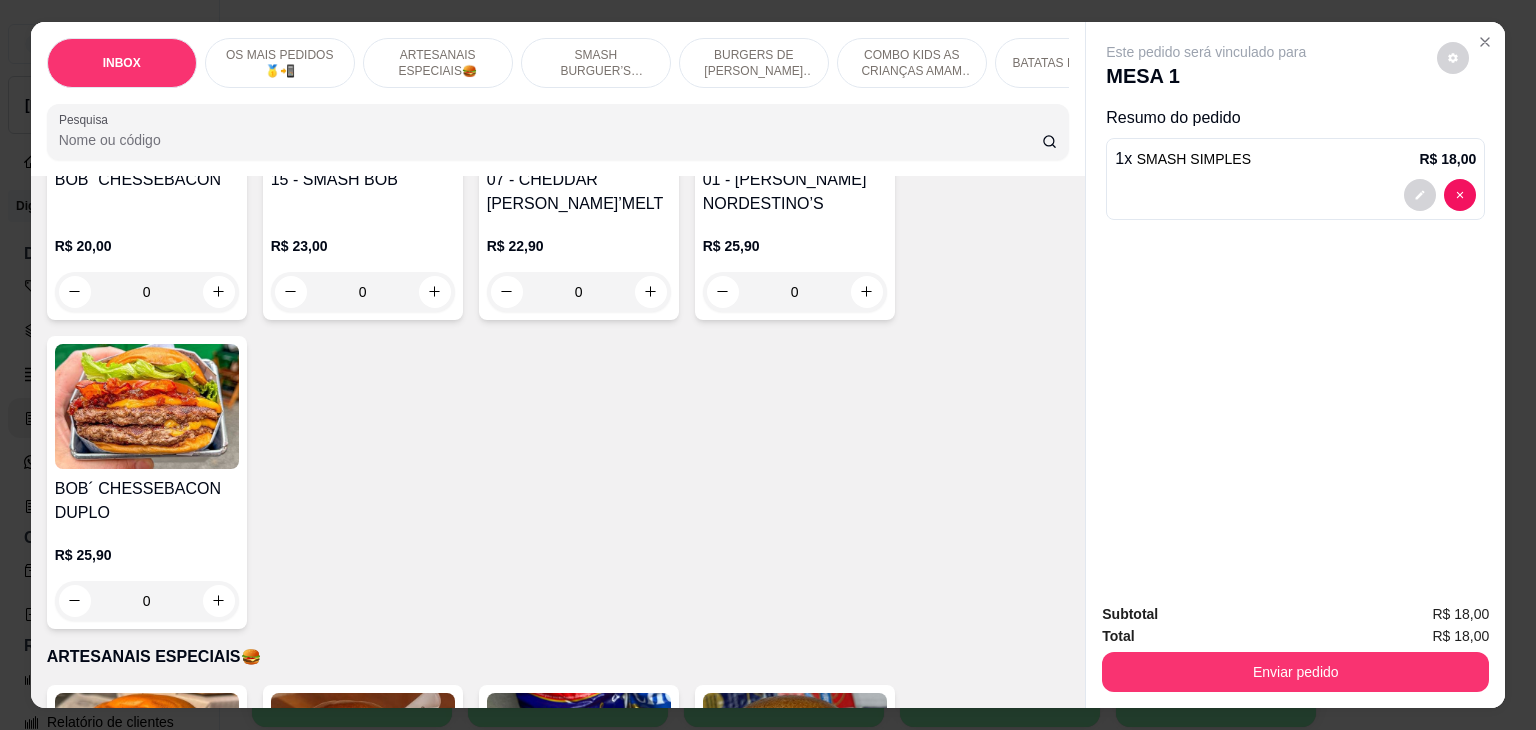 scroll, scrollTop: 500, scrollLeft: 0, axis: vertical 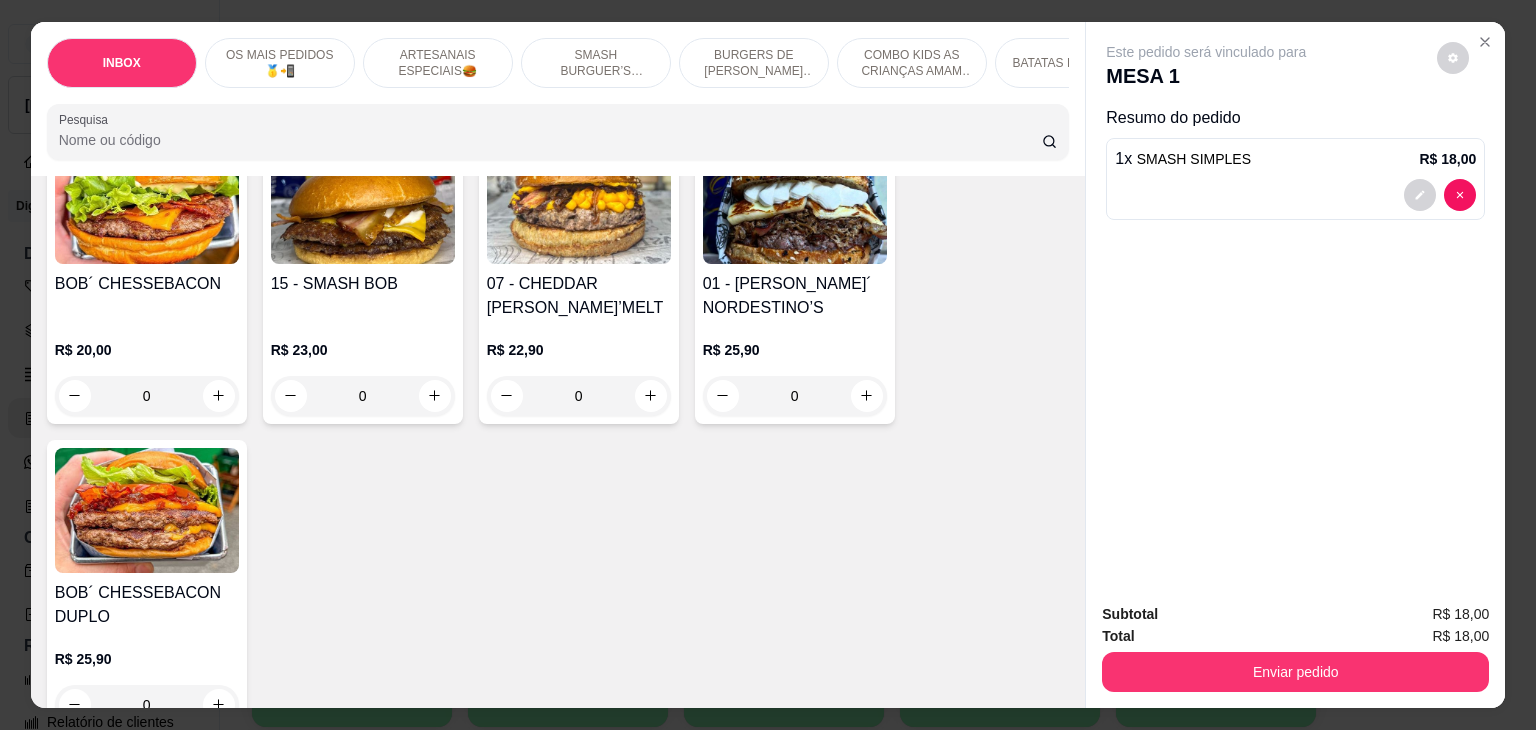 click on "R$ 20,00" at bounding box center [147, 350] 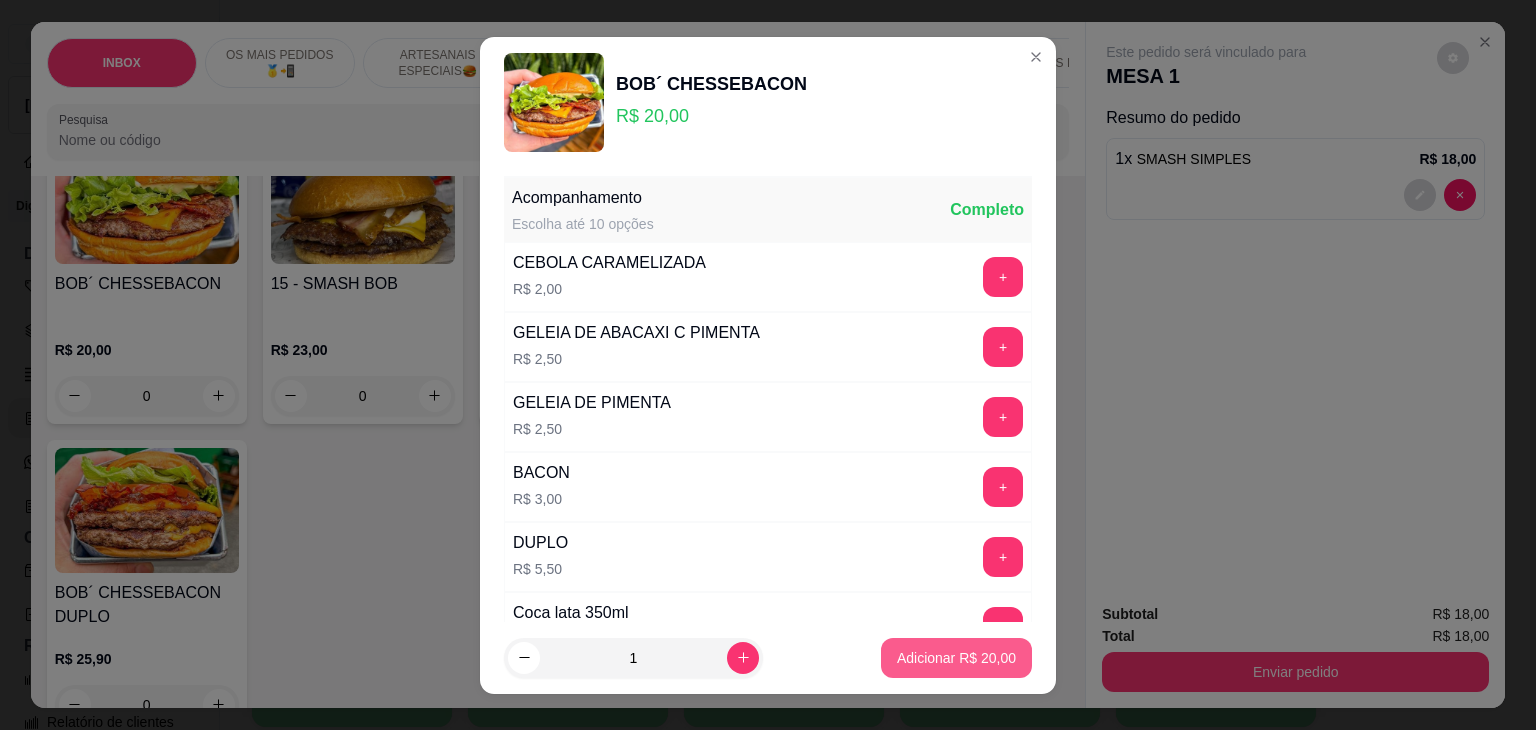 click on "Adicionar   R$ 20,00" at bounding box center [956, 658] 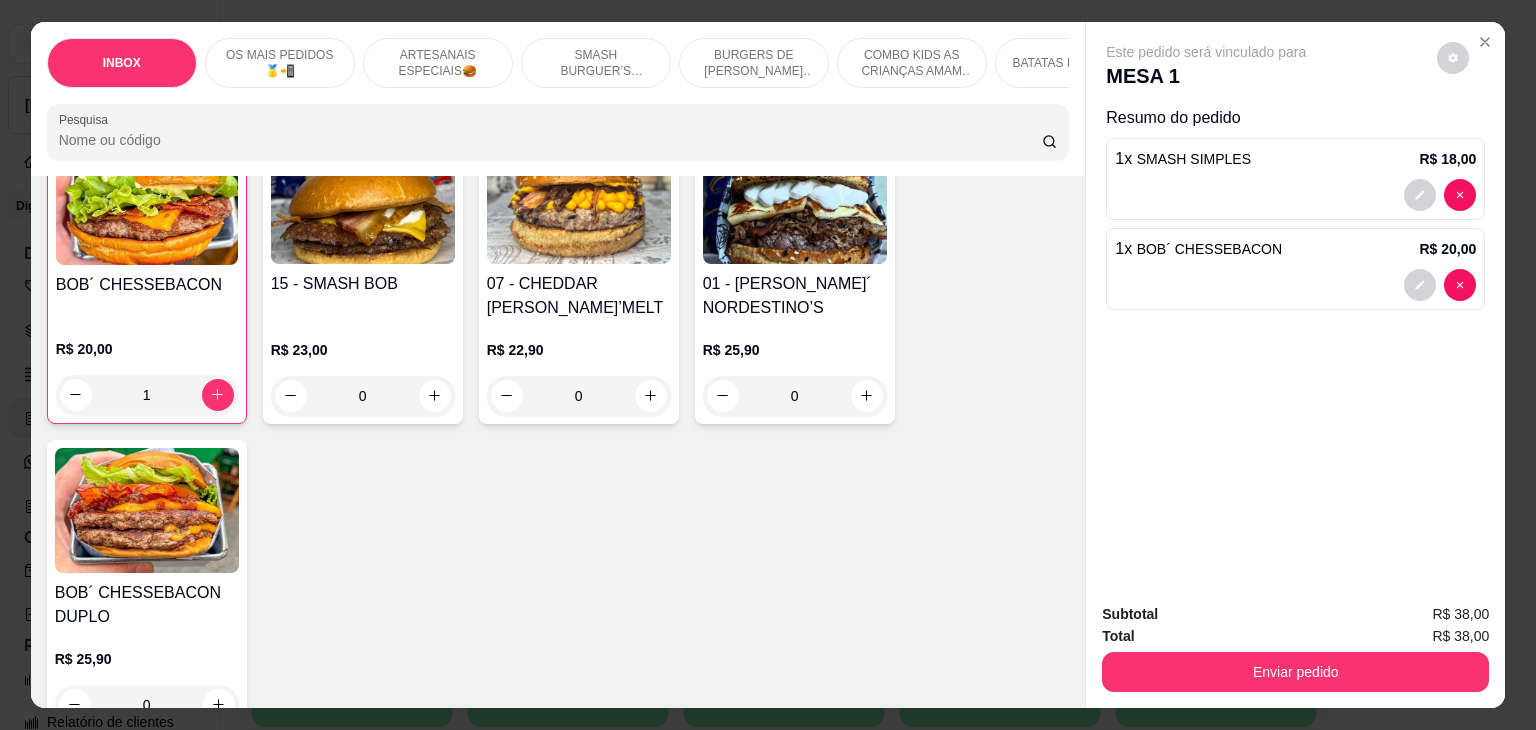 scroll, scrollTop: 500, scrollLeft: 0, axis: vertical 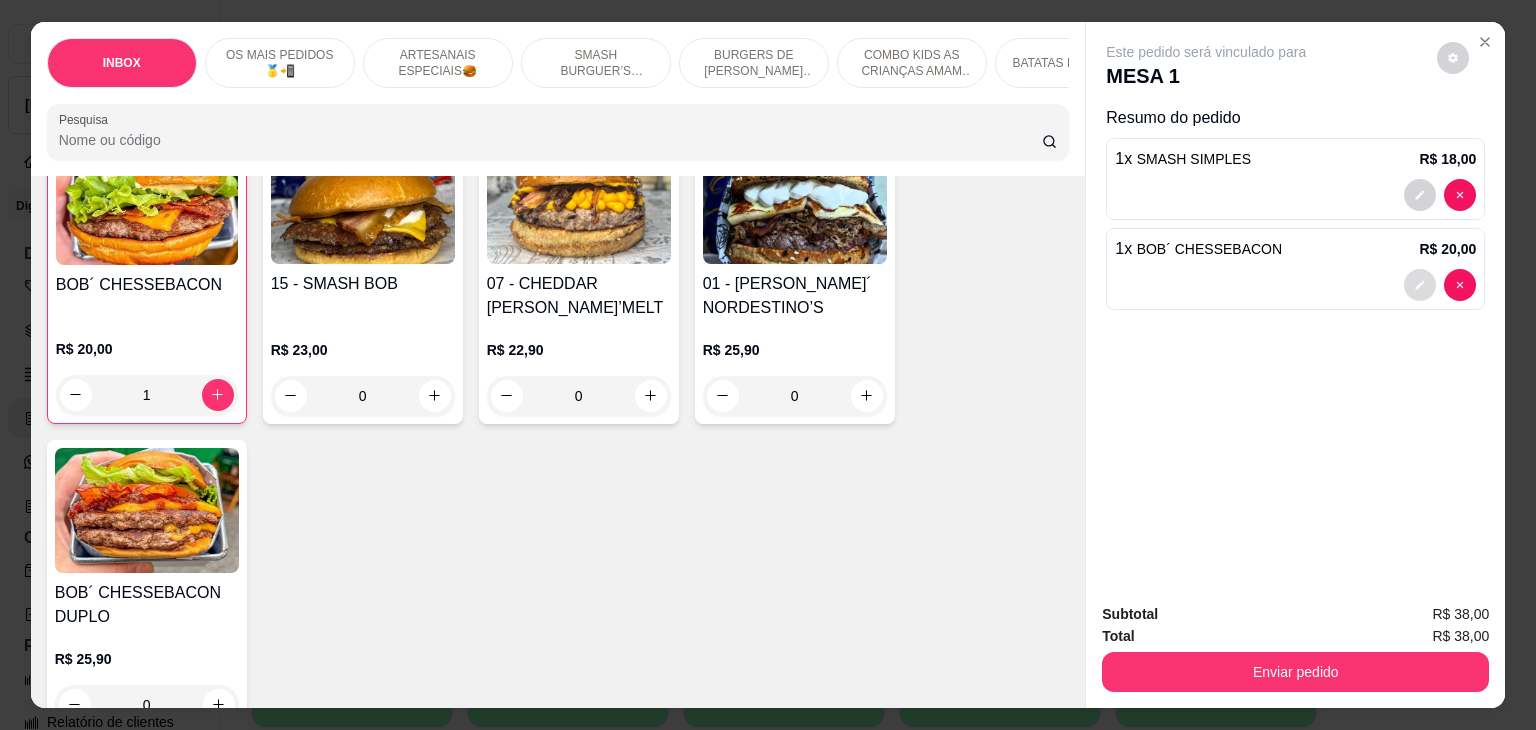 click at bounding box center (1420, 285) 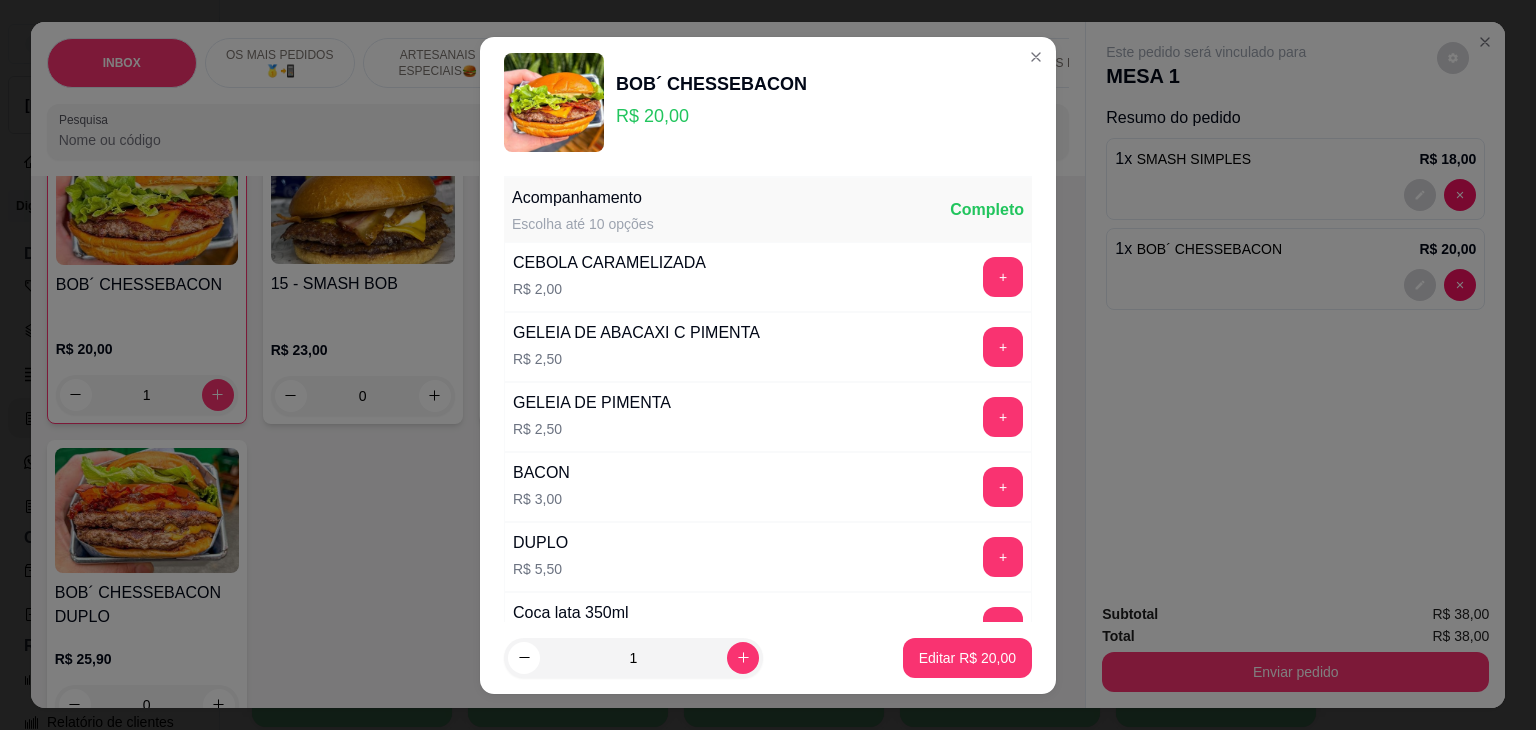 scroll, scrollTop: 396, scrollLeft: 0, axis: vertical 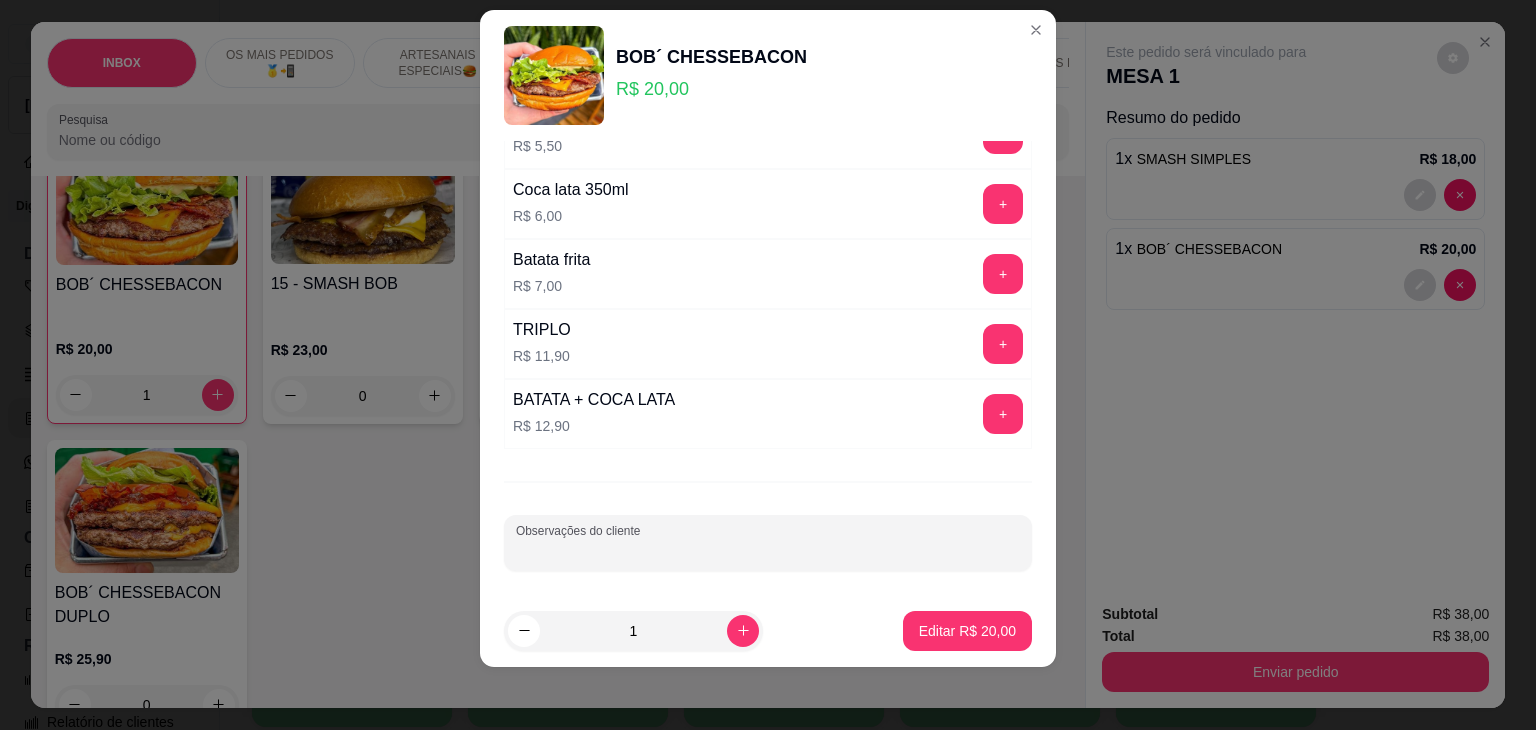click on "Observações do cliente" at bounding box center (768, 551) 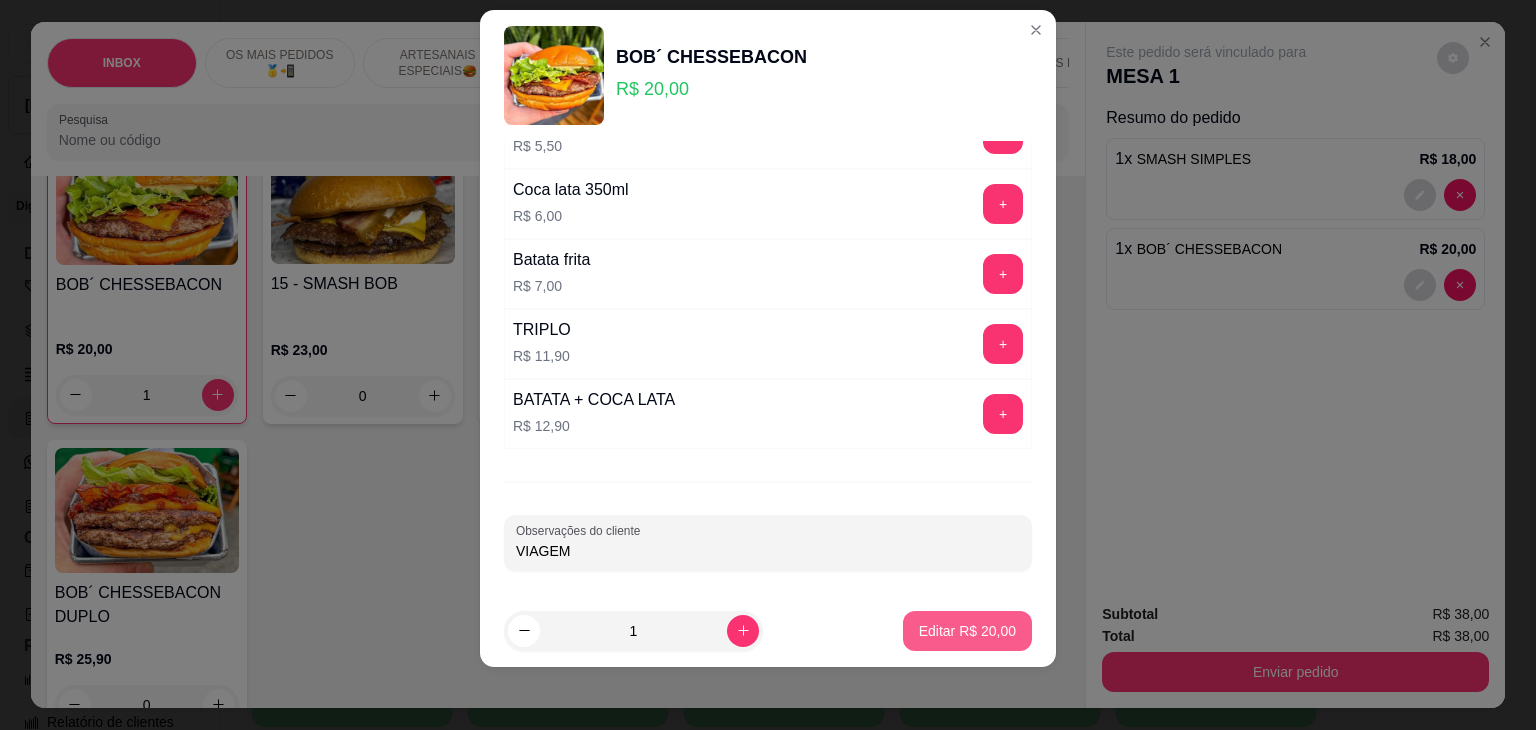 type on "VIAGEM" 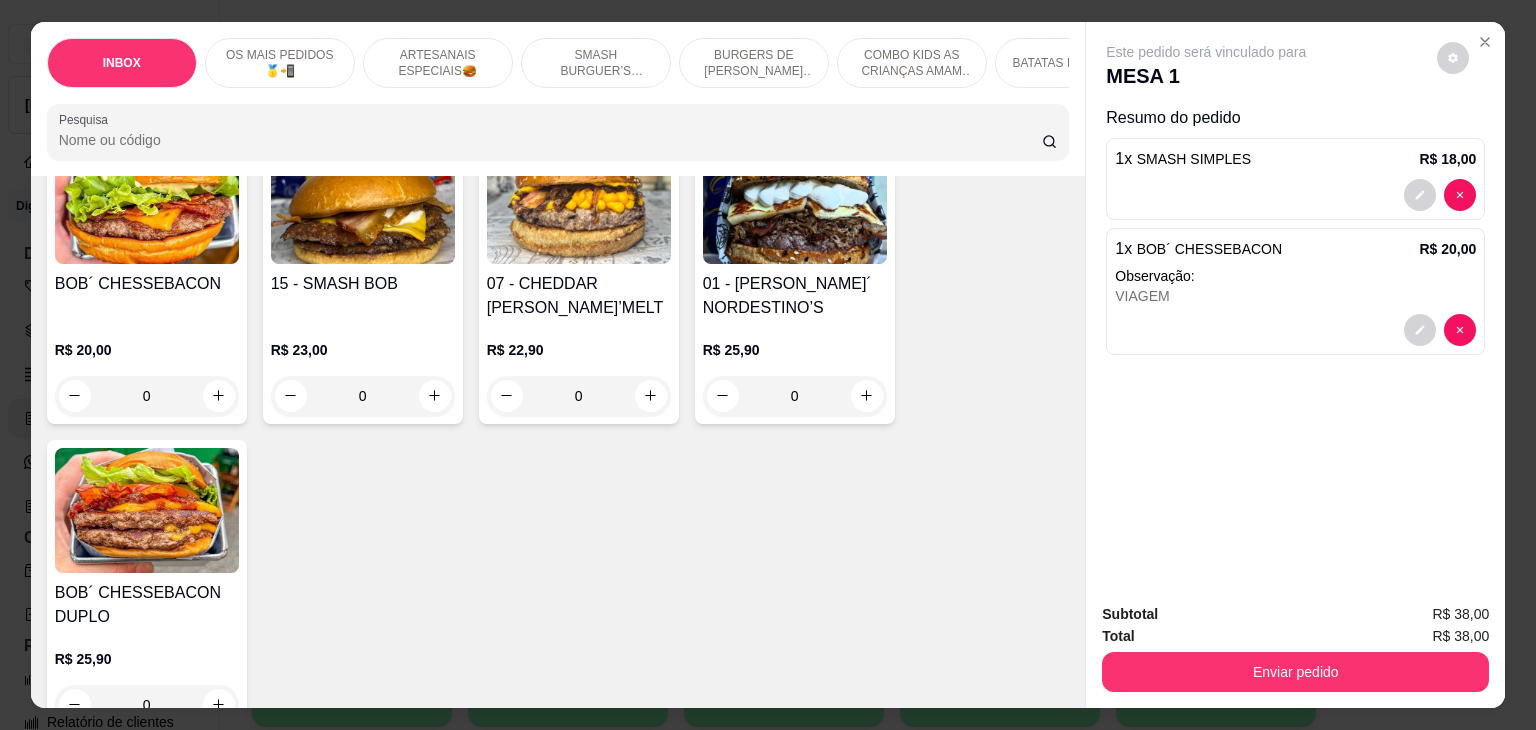 scroll, scrollTop: 500, scrollLeft: 0, axis: vertical 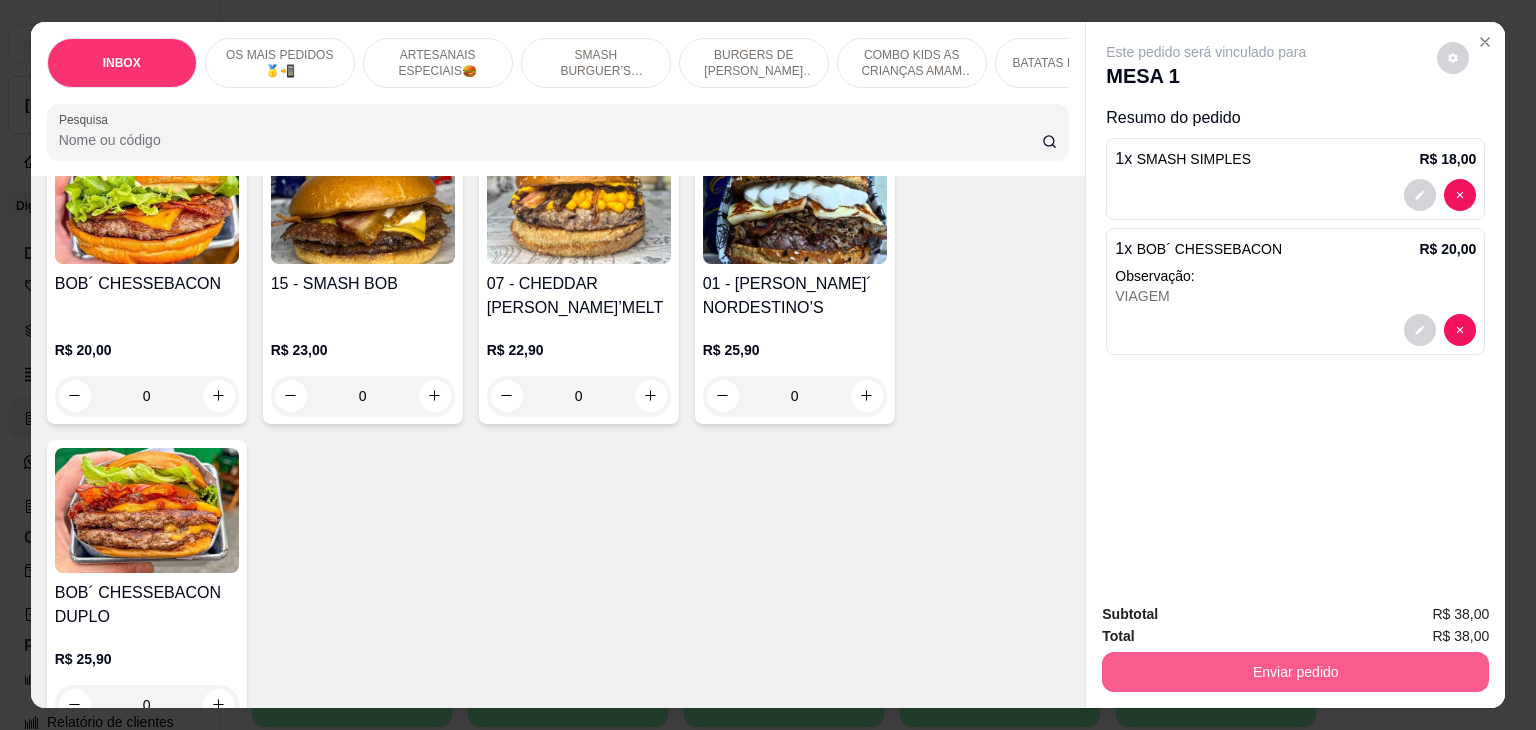 click on "Enviar pedido" at bounding box center [1295, 672] 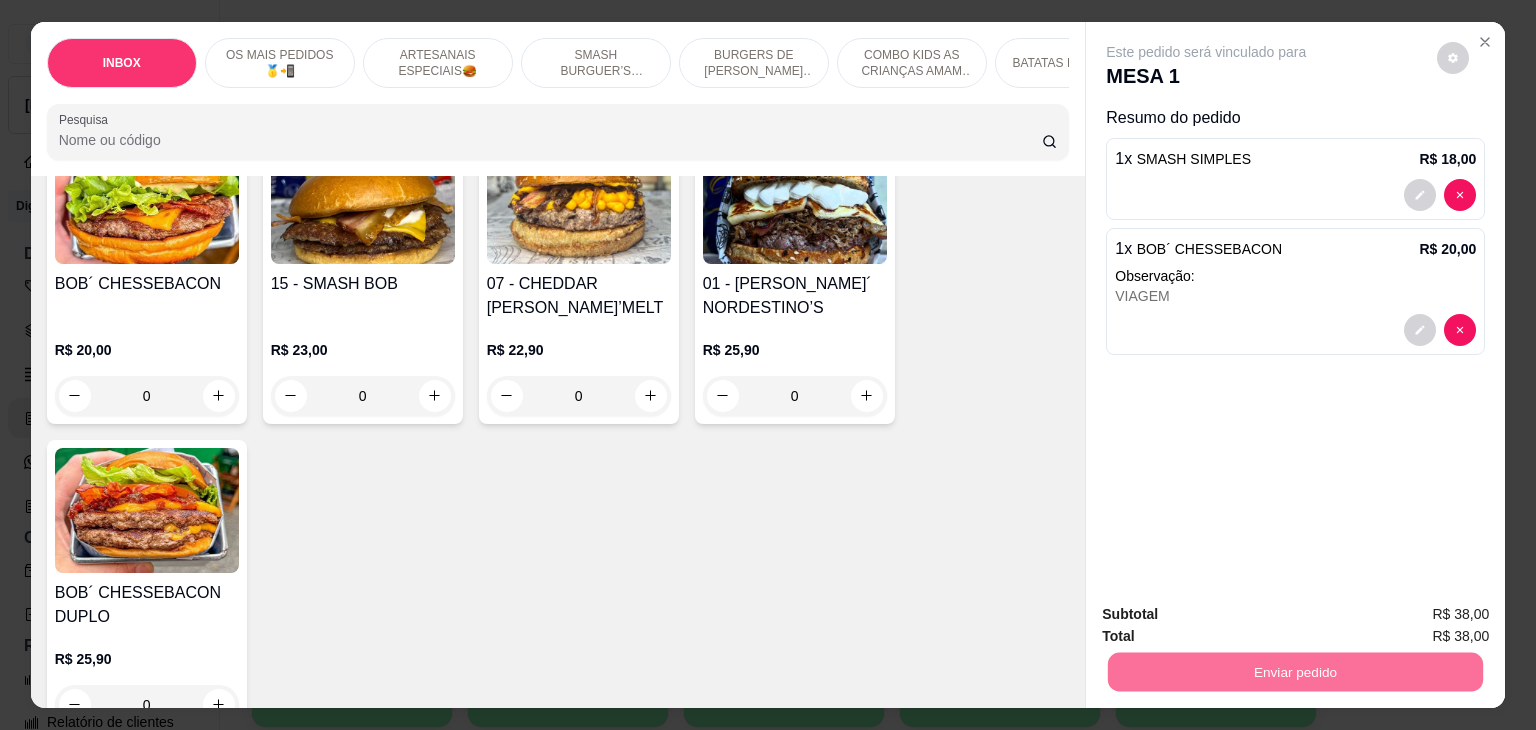 click on "Não registrar e enviar pedido" at bounding box center [1229, 614] 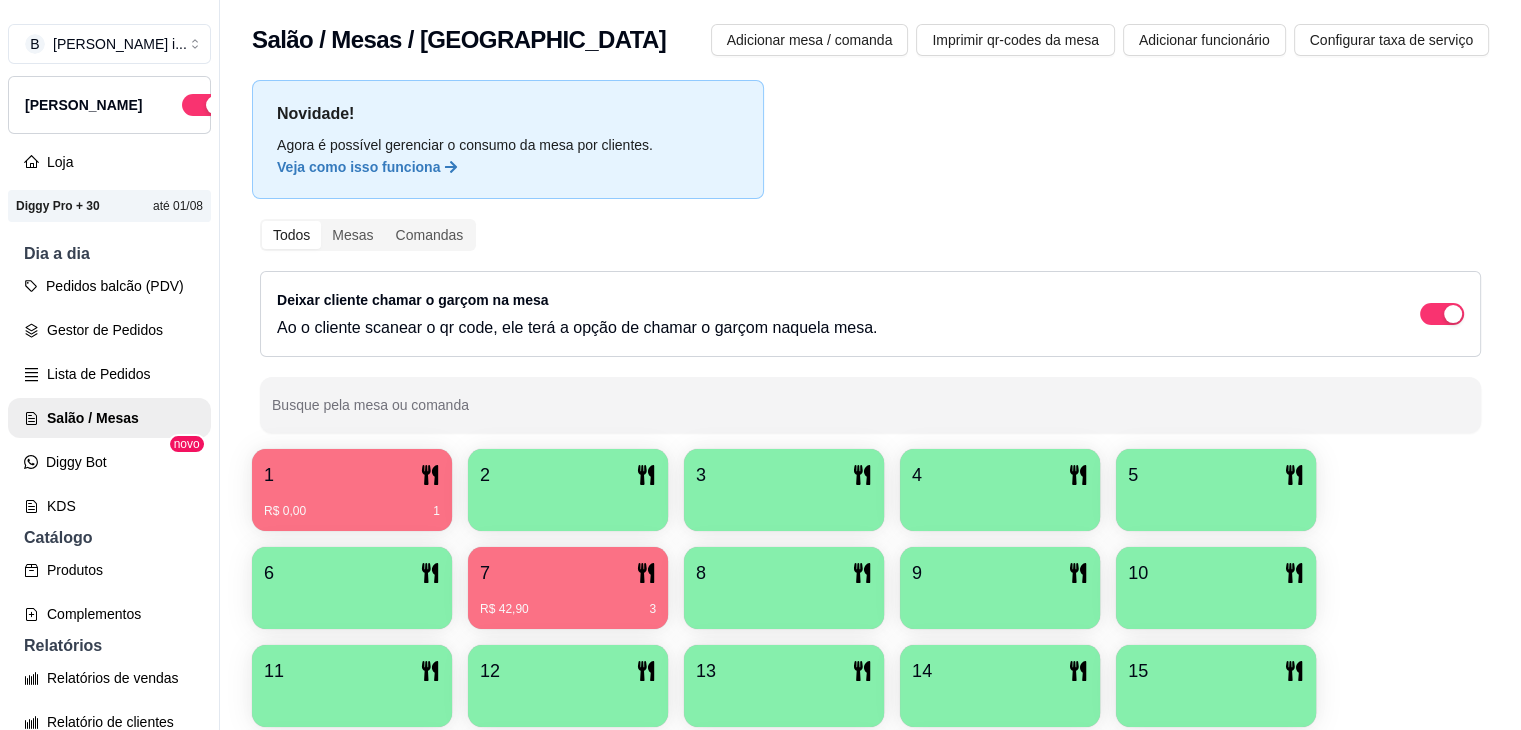 click on "R$ 0,00 1" at bounding box center (352, 511) 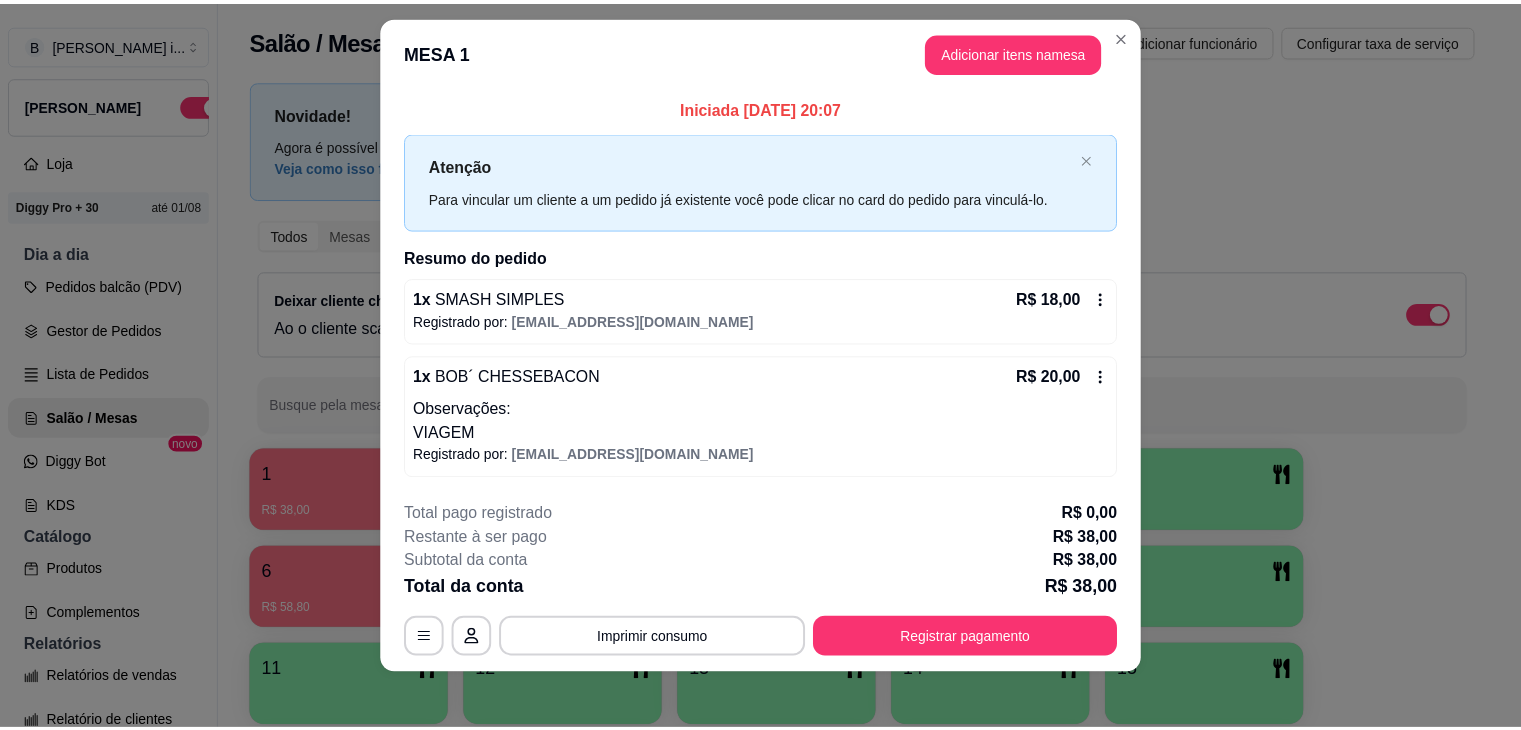 scroll, scrollTop: 27, scrollLeft: 0, axis: vertical 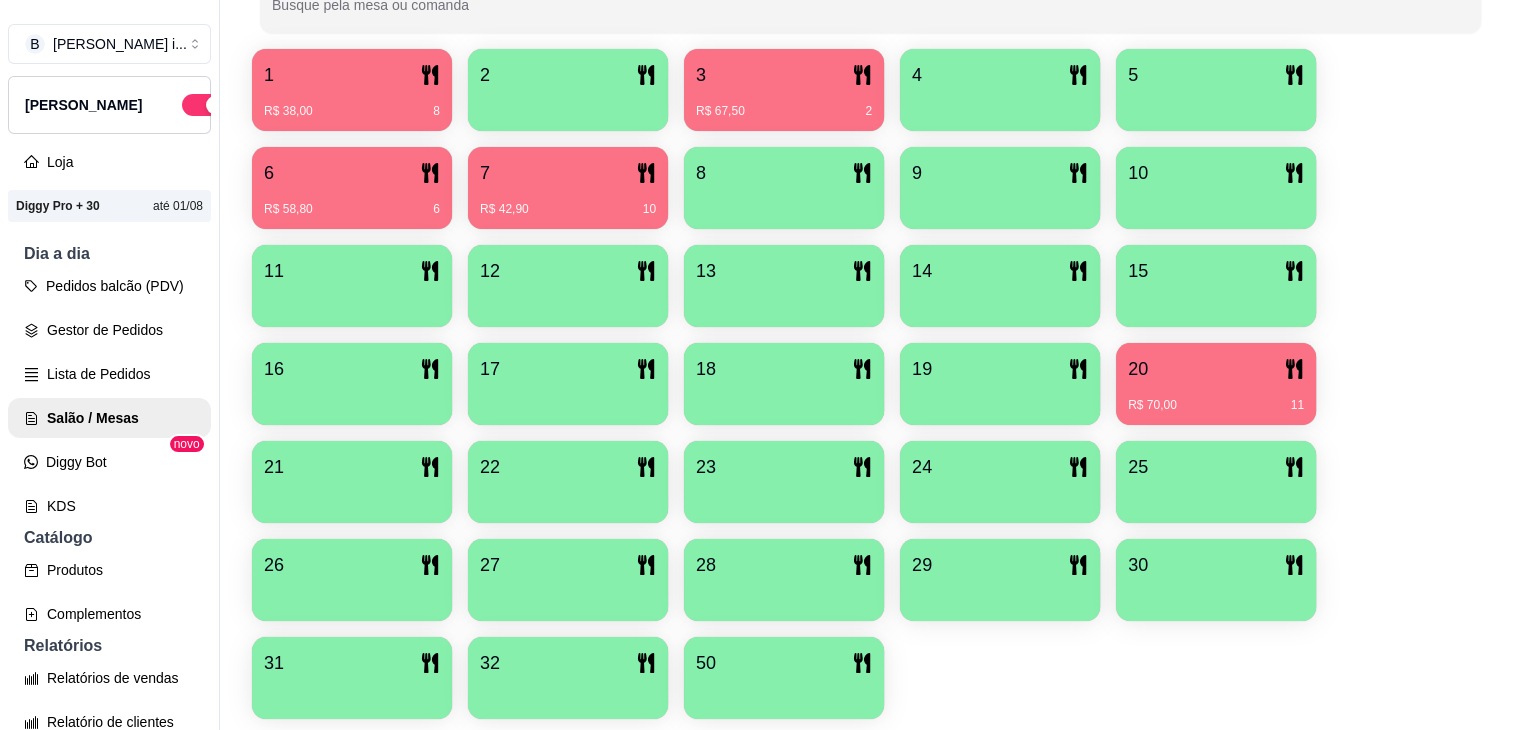 click on "20" at bounding box center (1216, 369) 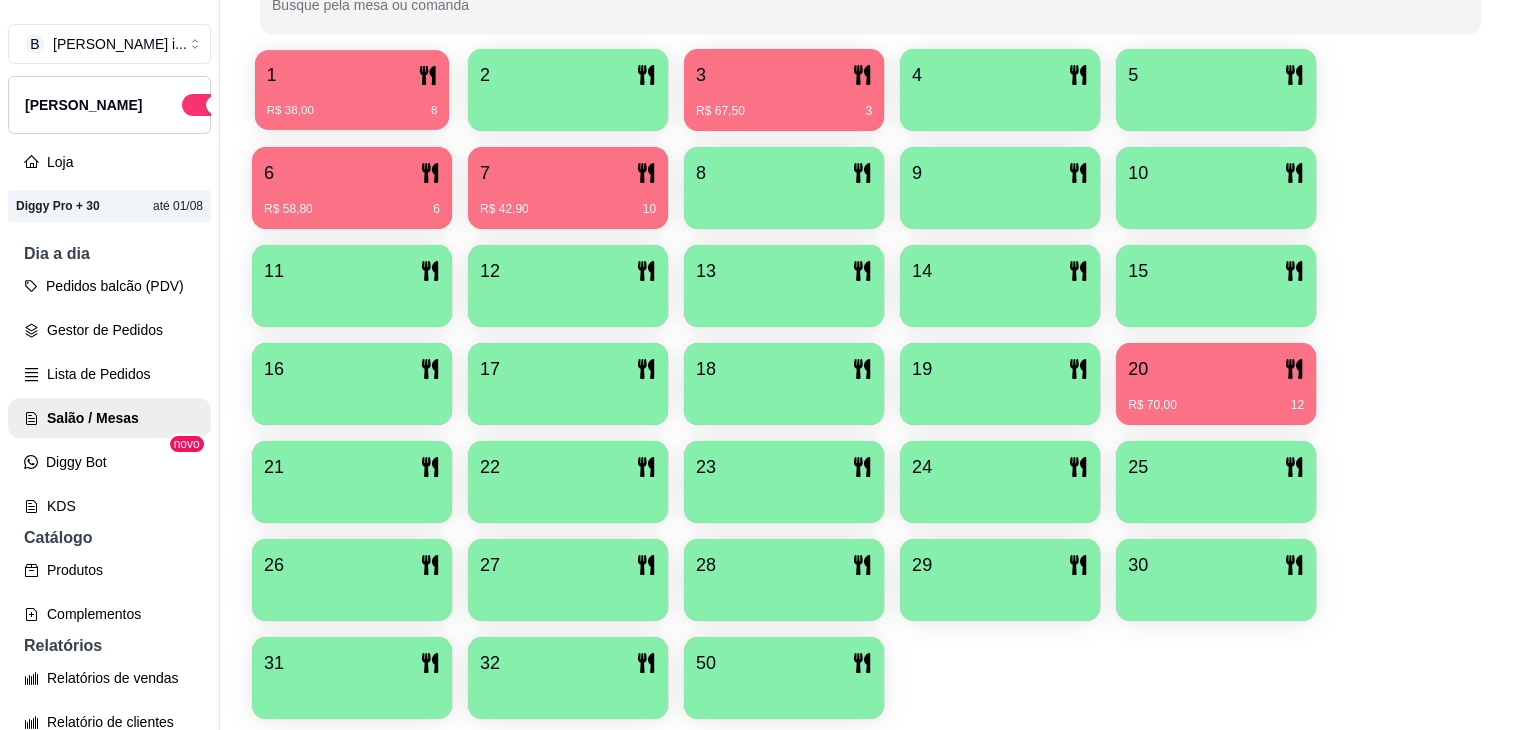 click on "R$ 38,00 8" at bounding box center [352, 103] 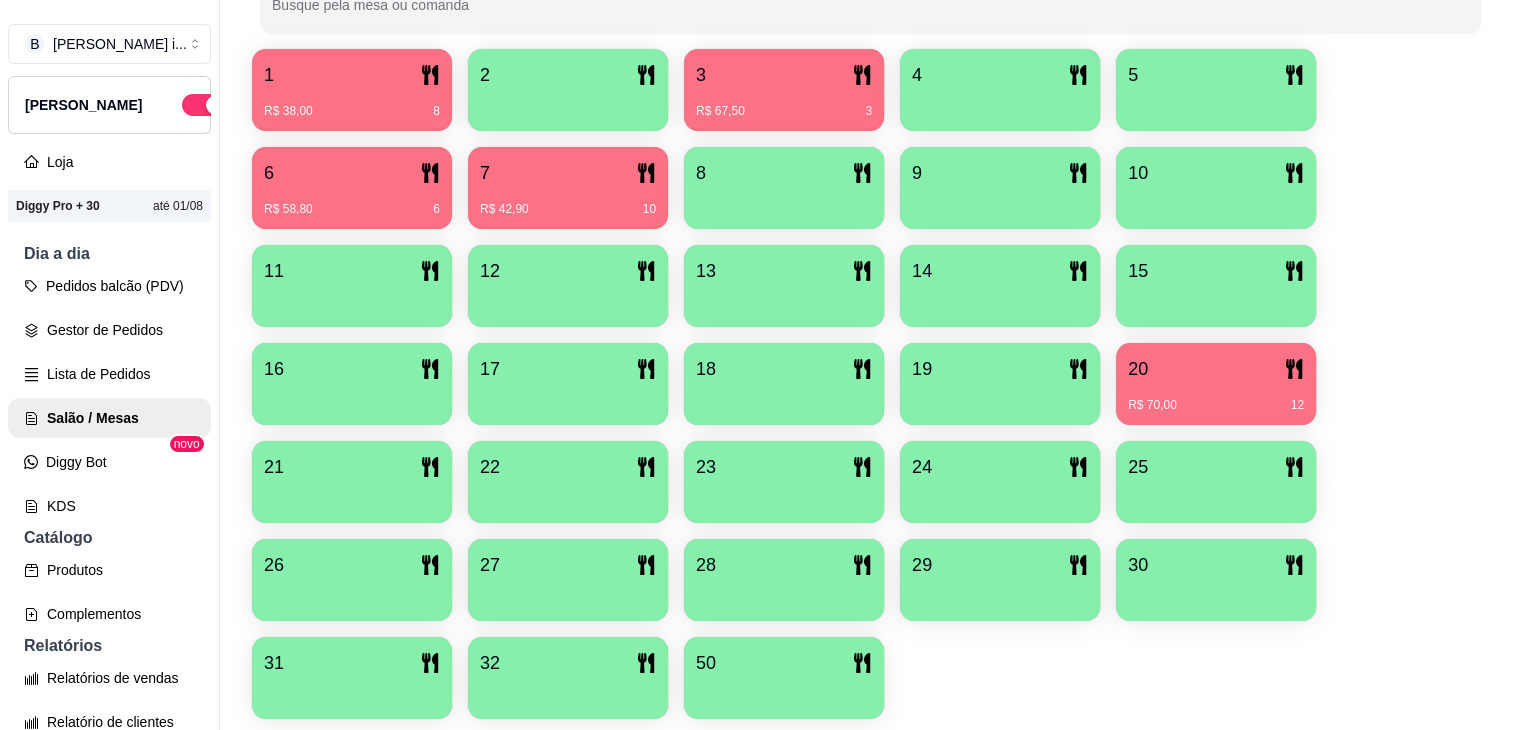 click on "20 R$ 70,00 12" at bounding box center (1216, 384) 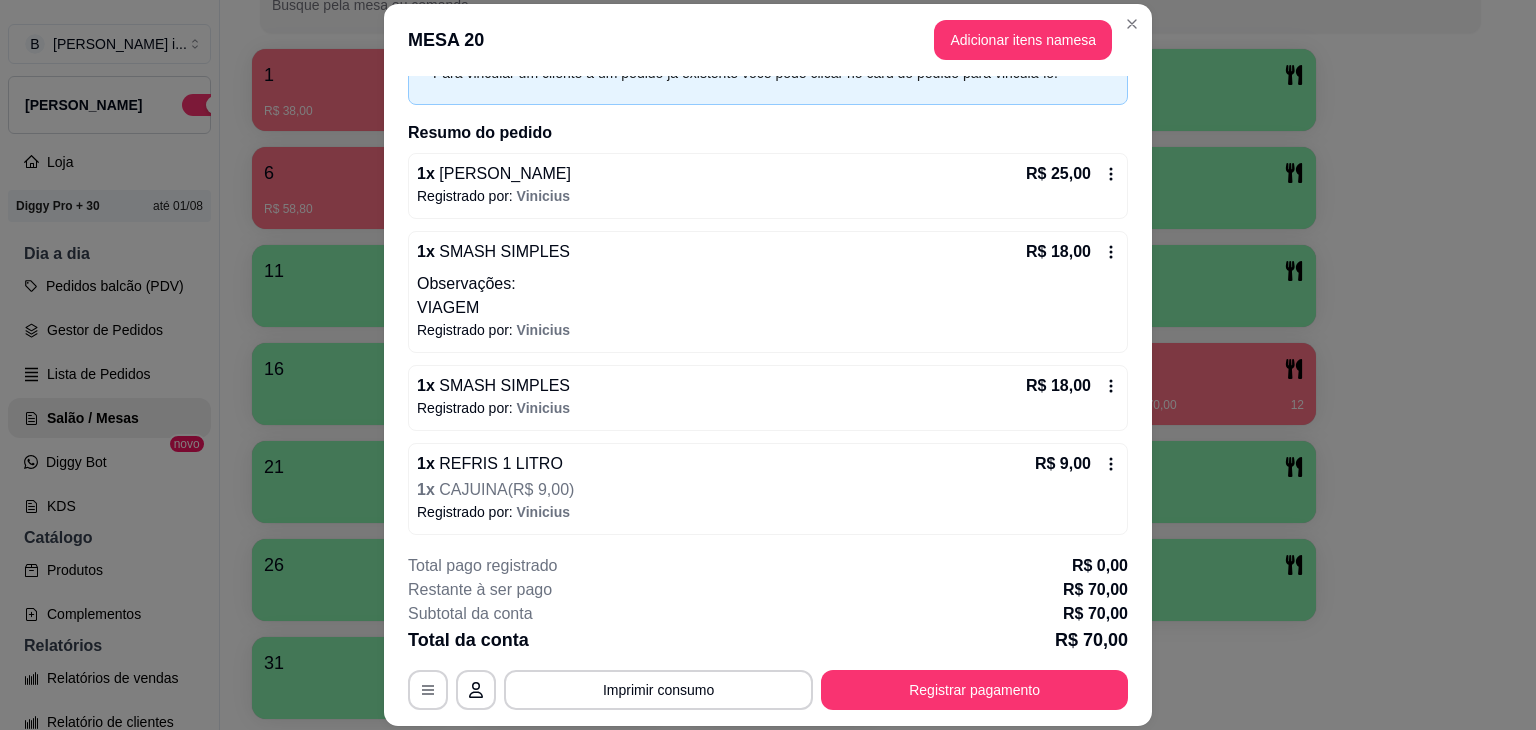 scroll, scrollTop: 114, scrollLeft: 0, axis: vertical 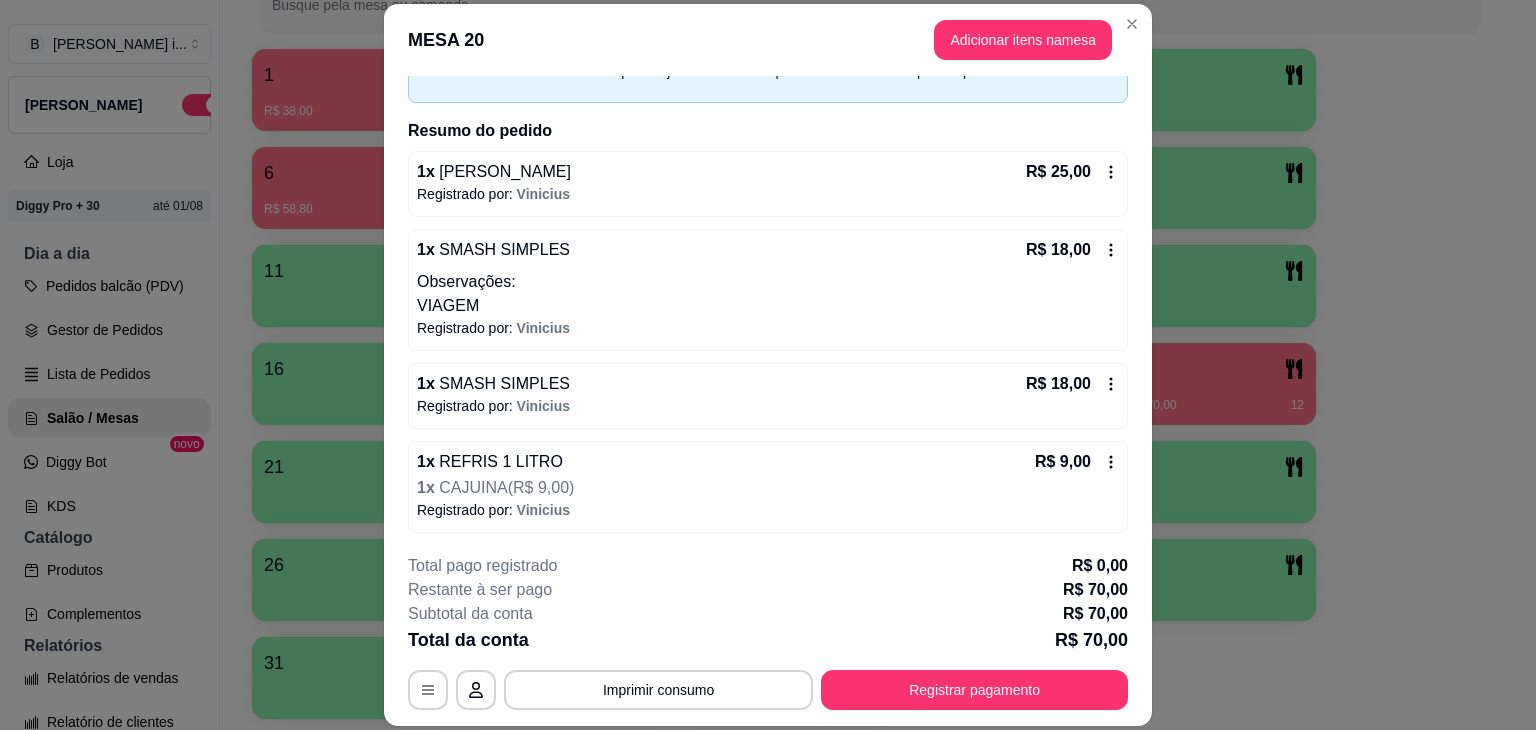 click 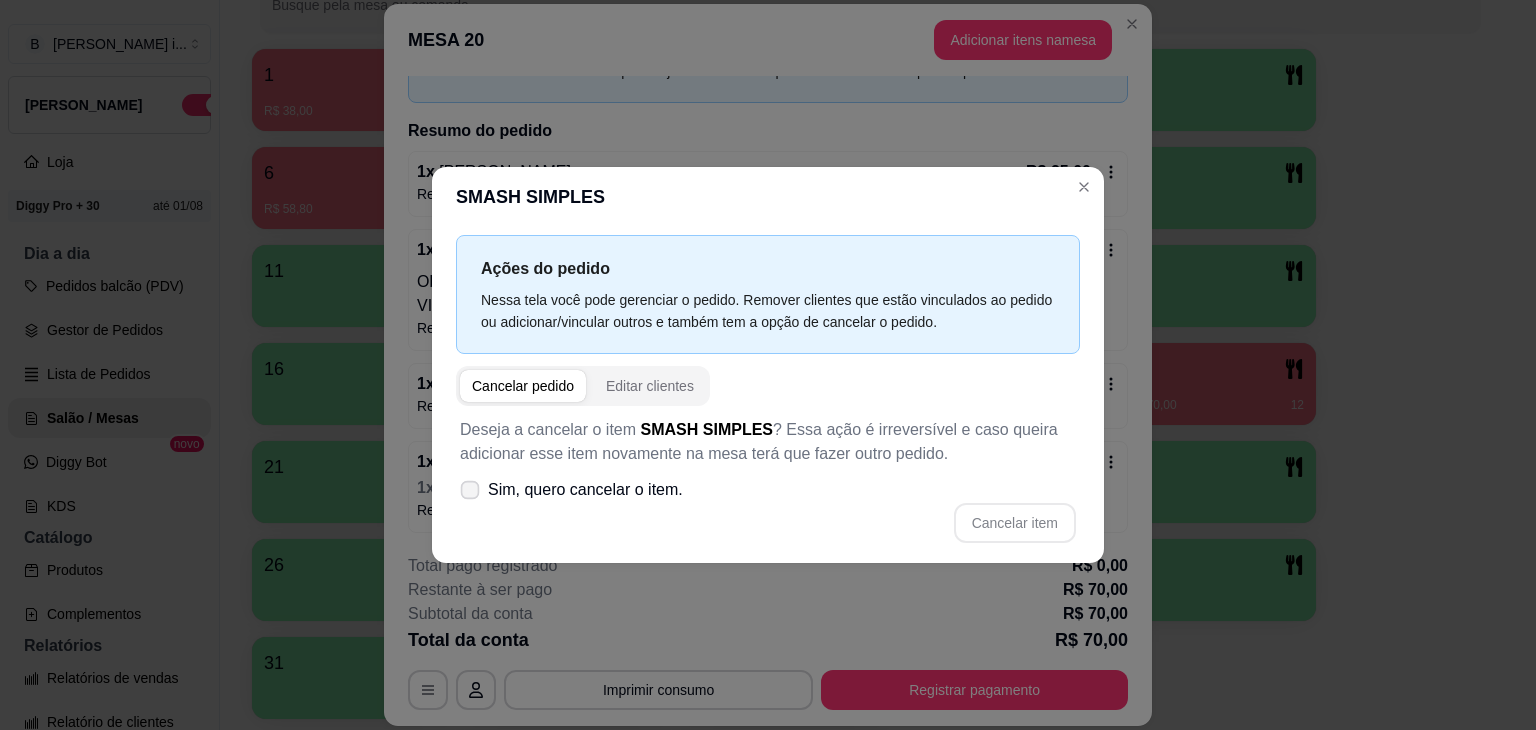 click on "Sim, quero cancelar o item." at bounding box center [585, 490] 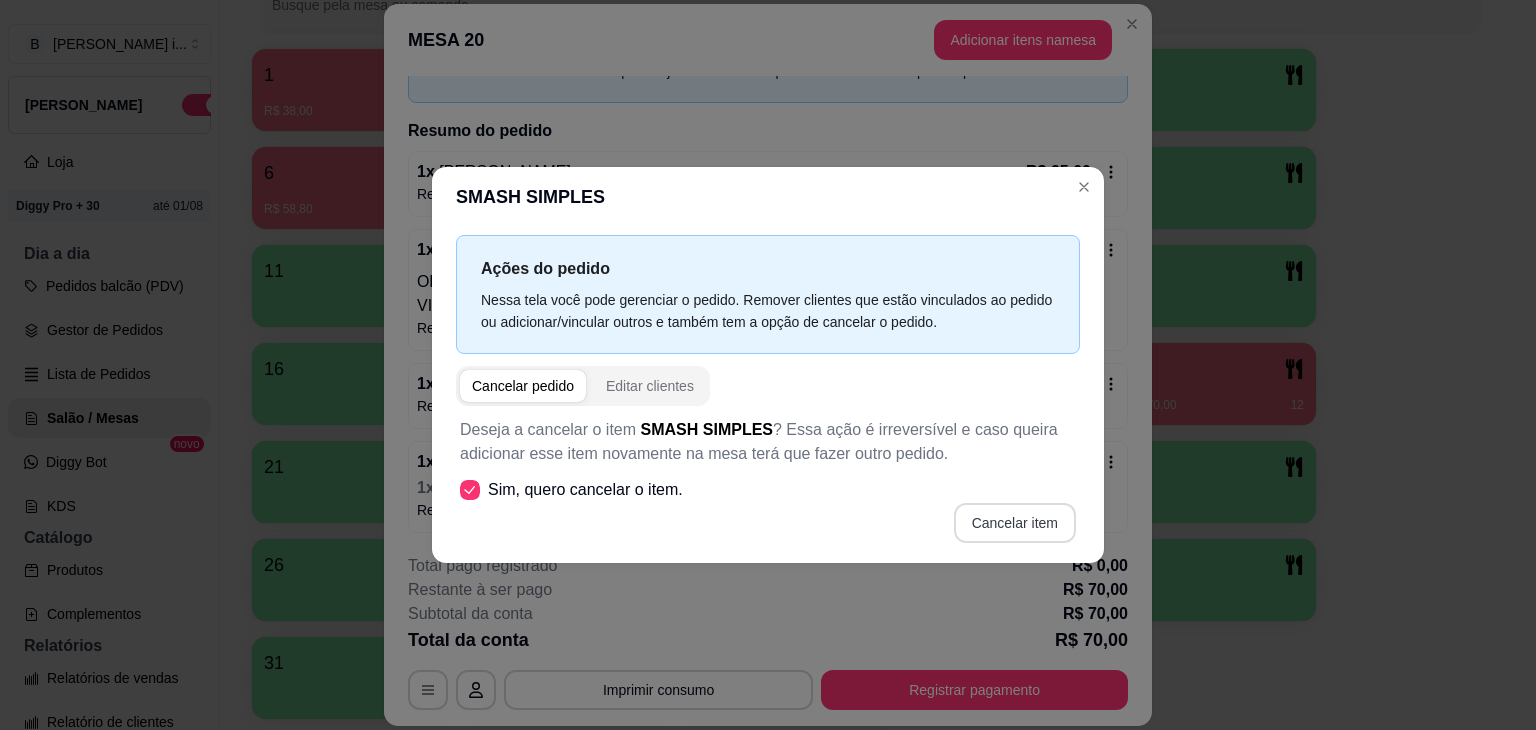 click on "Cancelar item" at bounding box center (1015, 523) 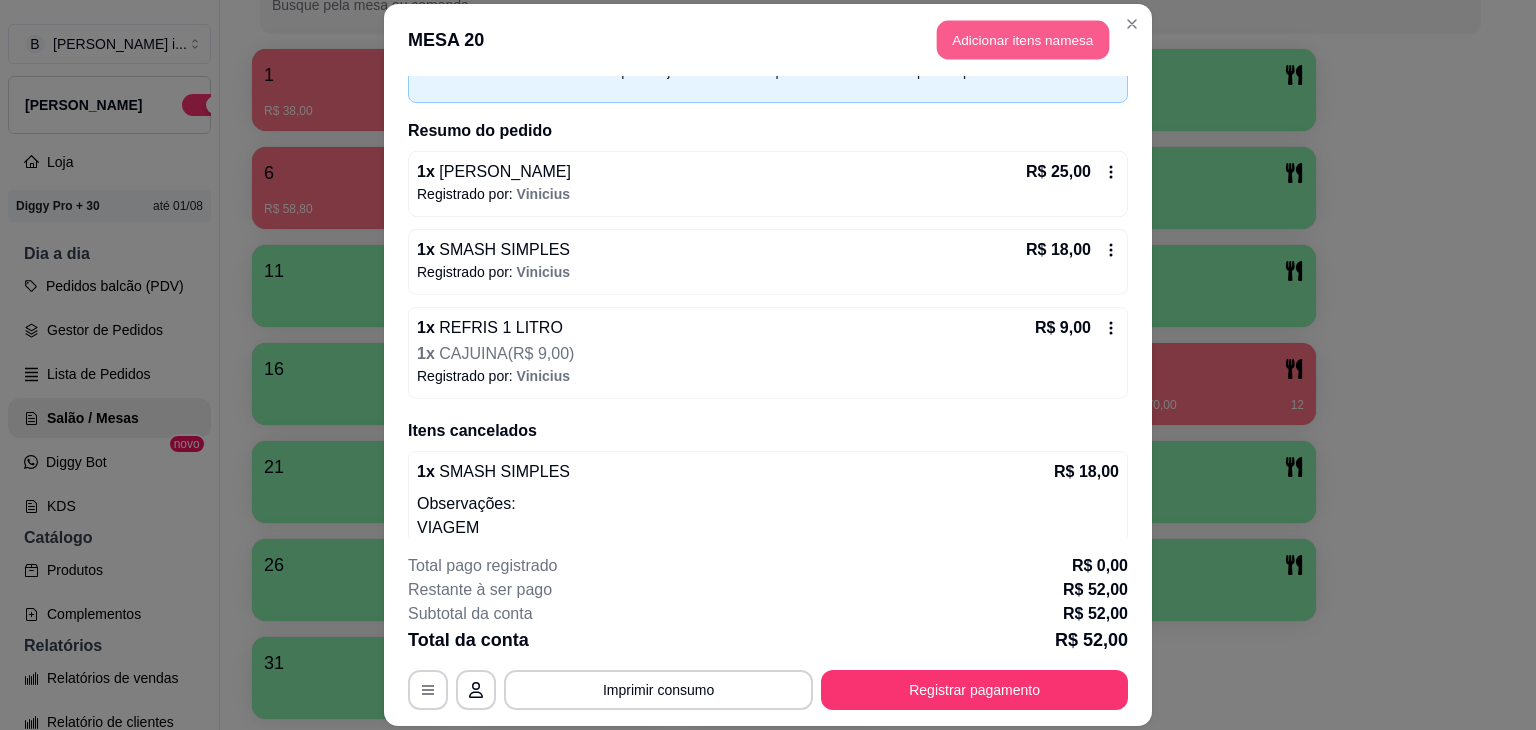 click on "Adicionar itens na  mesa" at bounding box center (1023, 39) 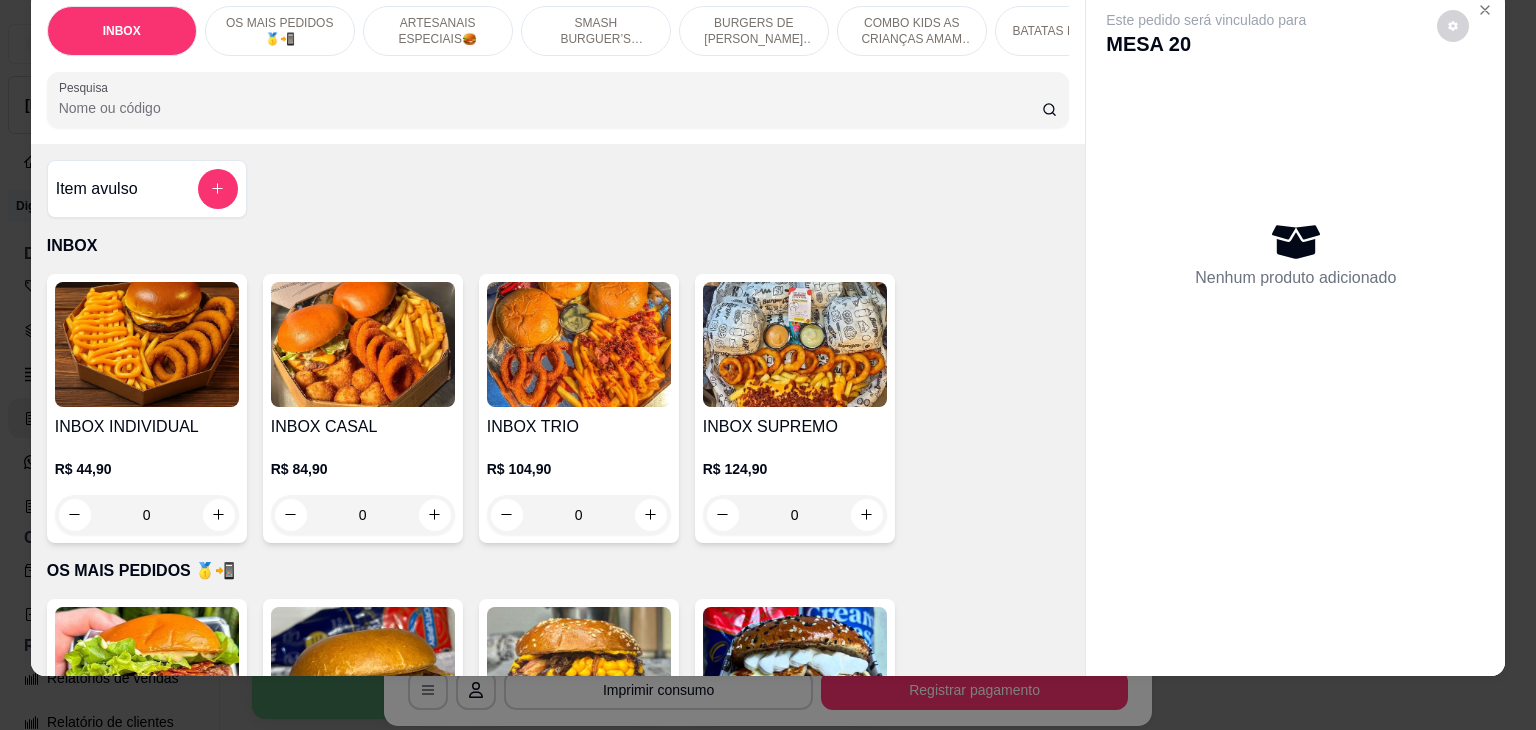 scroll, scrollTop: 49, scrollLeft: 0, axis: vertical 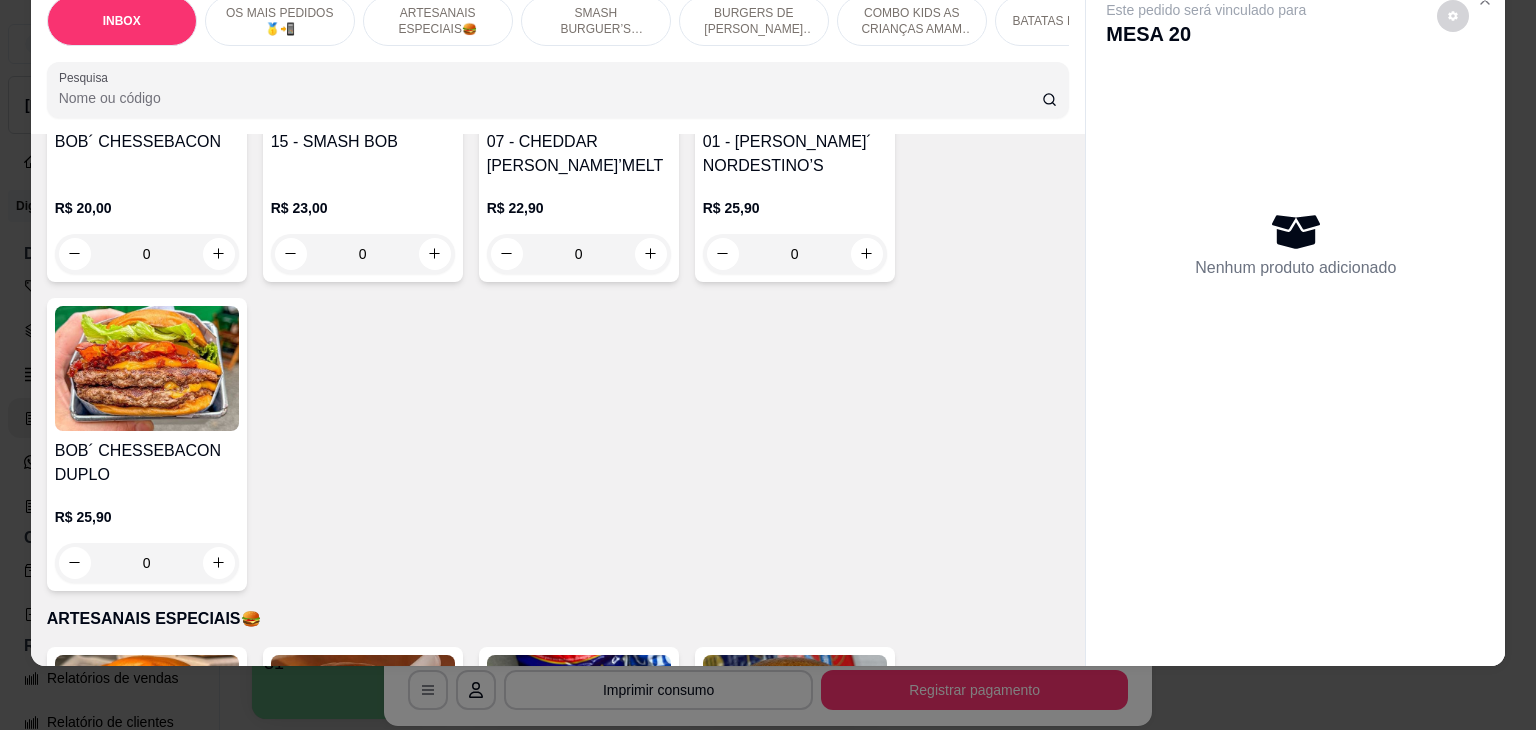 click at bounding box center [147, 368] 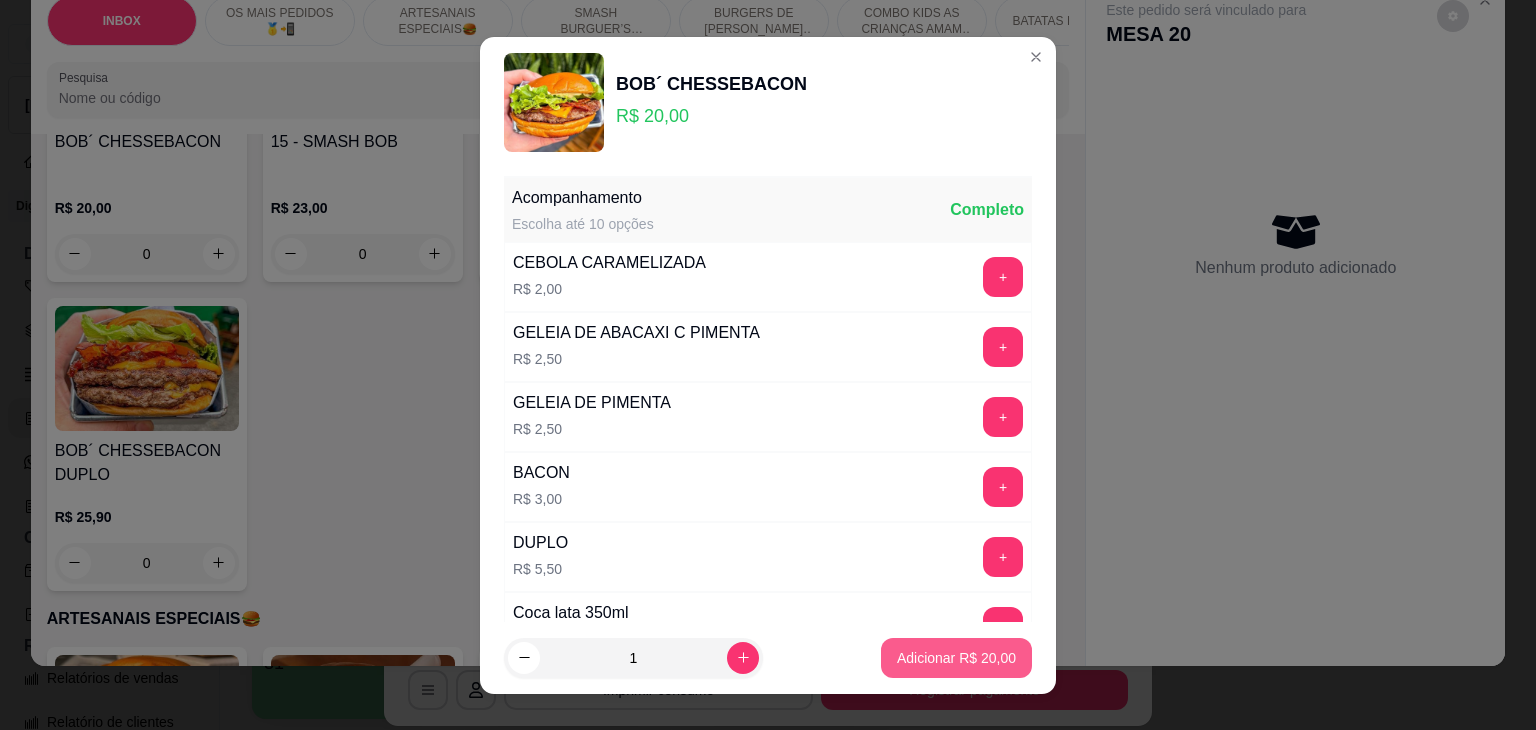 click on "Adicionar   R$ 20,00" at bounding box center (956, 658) 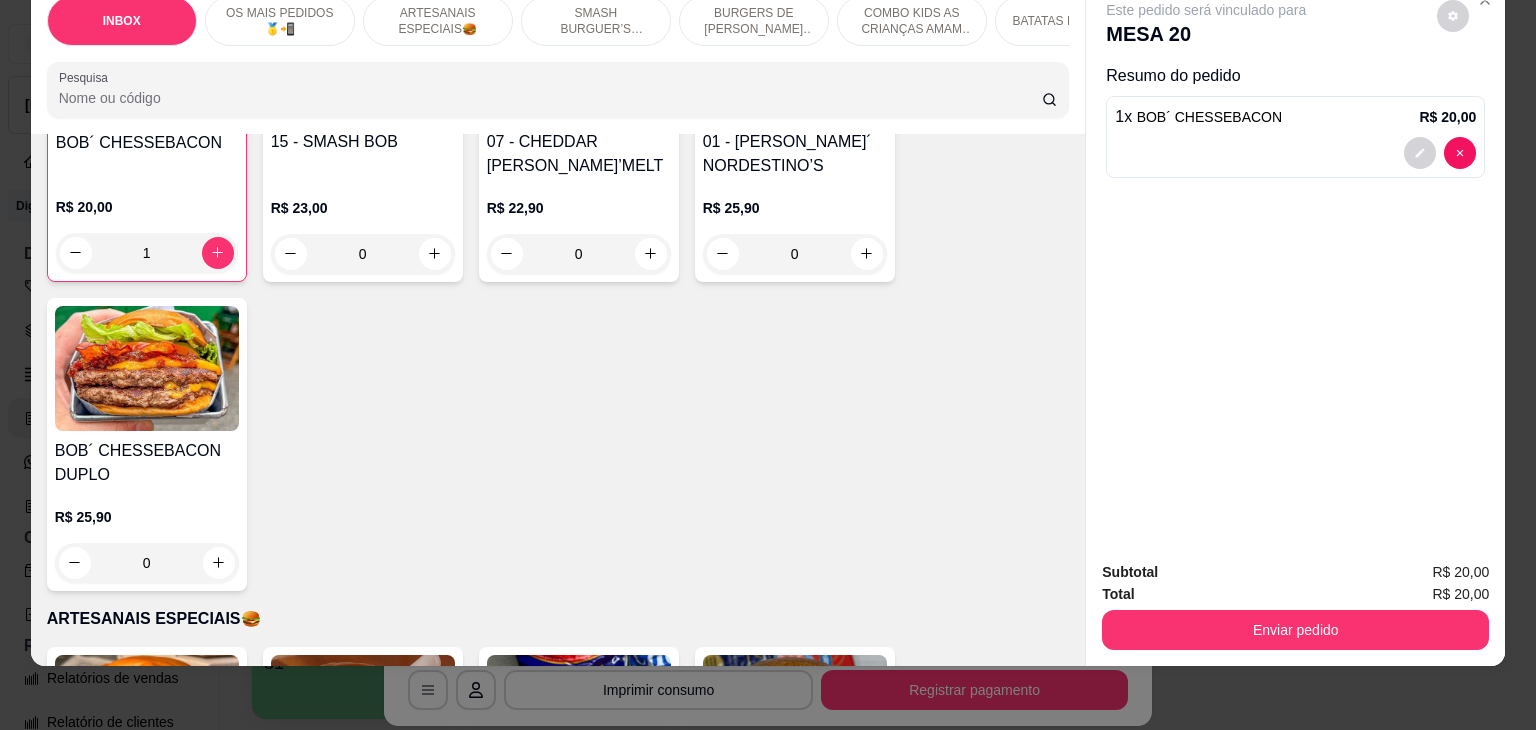 scroll, scrollTop: 600, scrollLeft: 0, axis: vertical 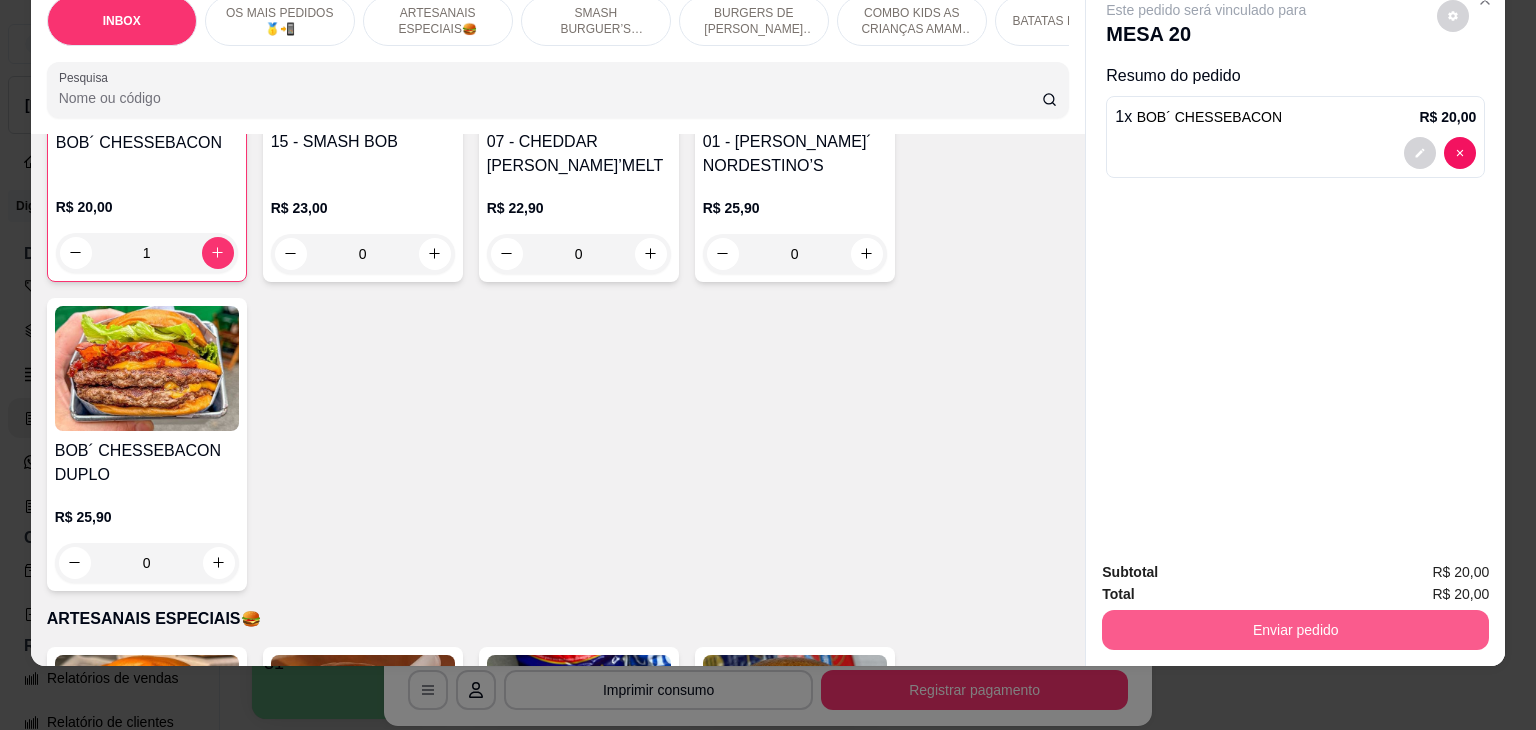 click on "Enviar pedido" at bounding box center [1295, 630] 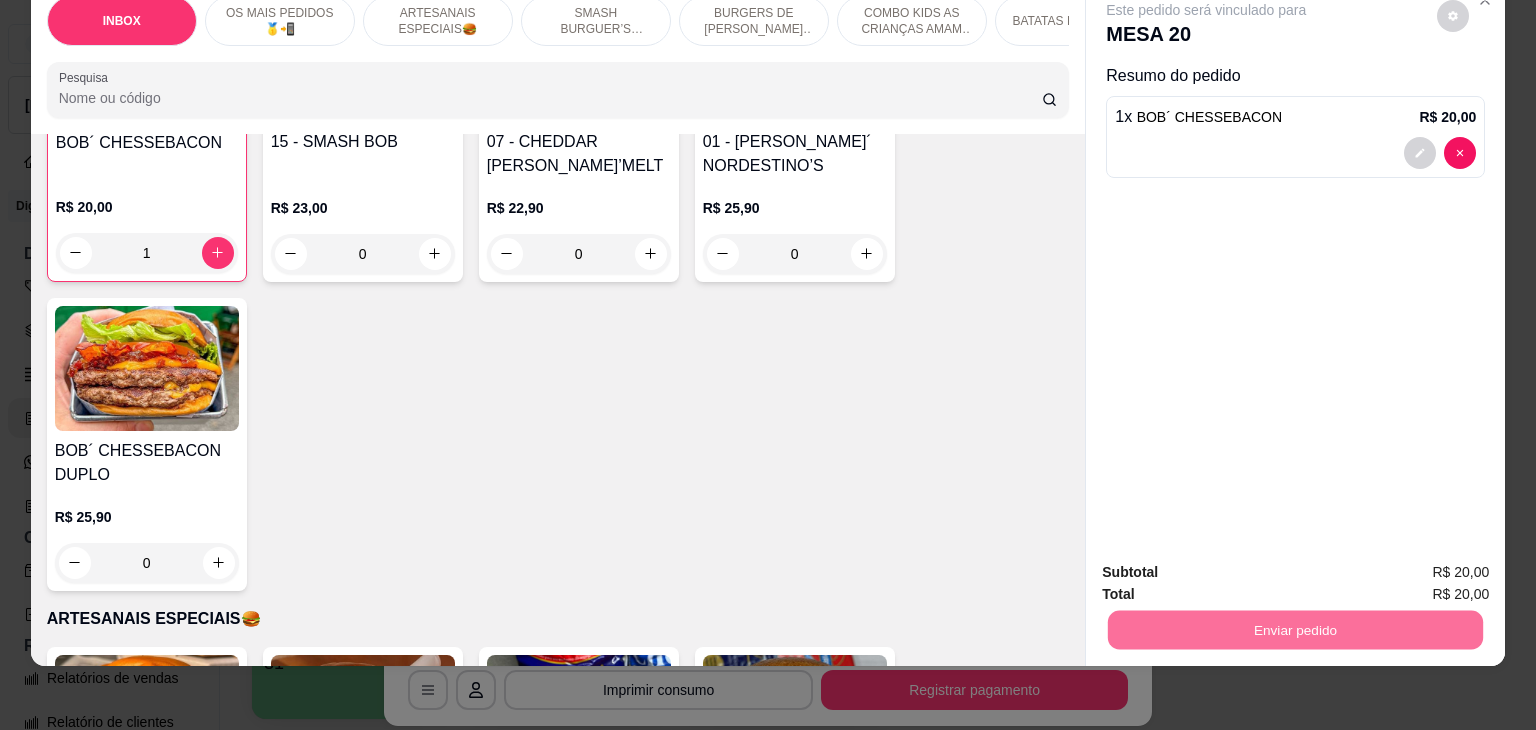 click on "Não registrar e enviar pedido" at bounding box center [1229, 565] 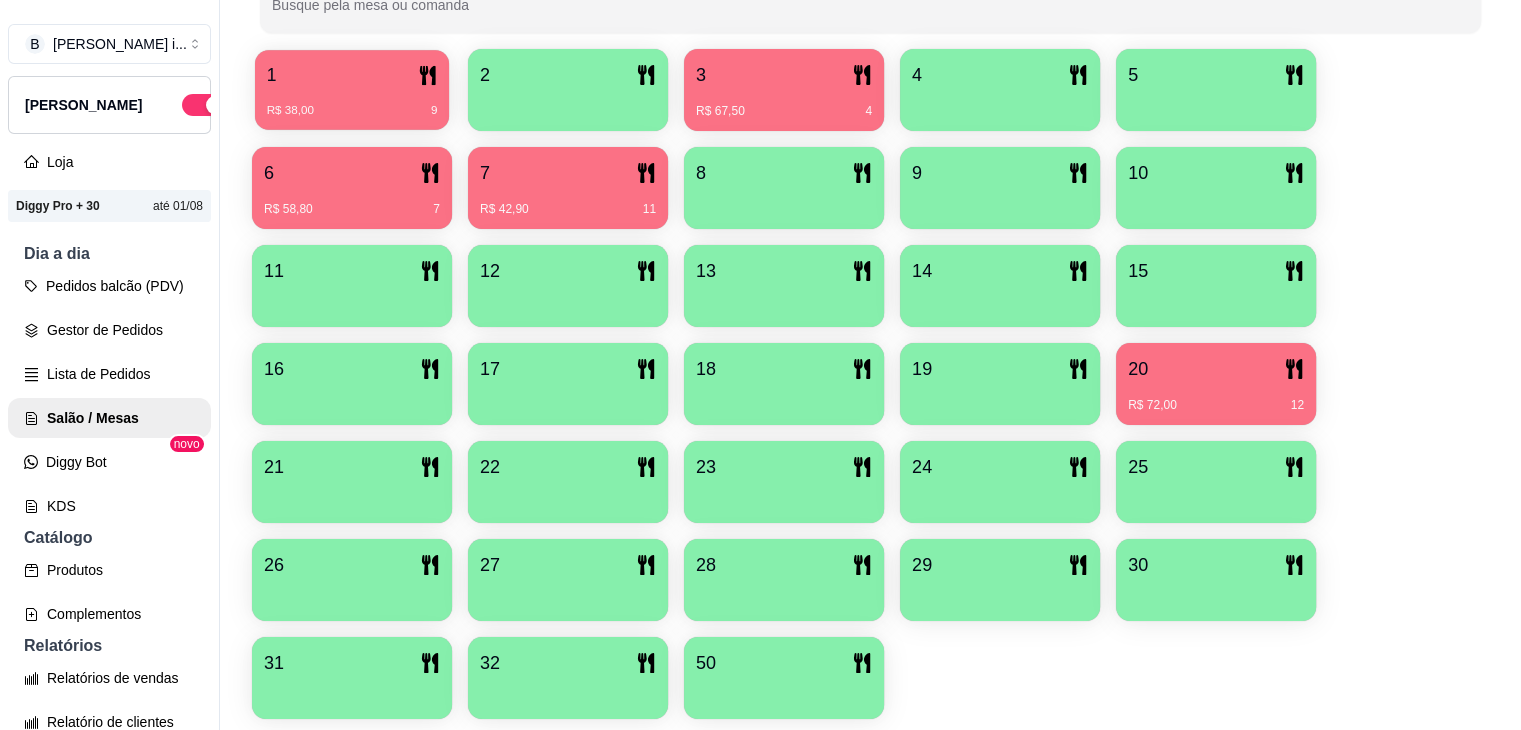 click on "1 R$ 38,00 9" at bounding box center (352, 90) 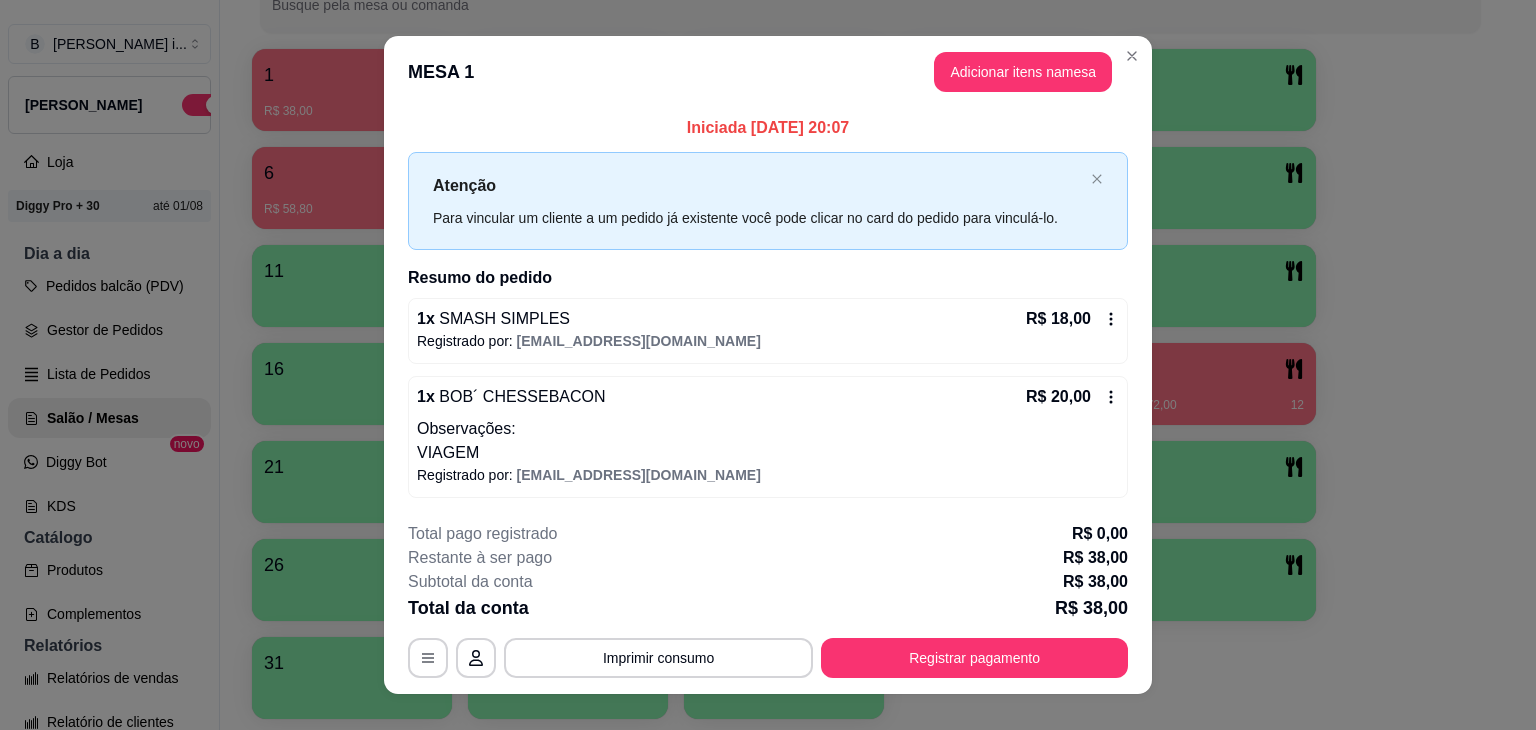 click 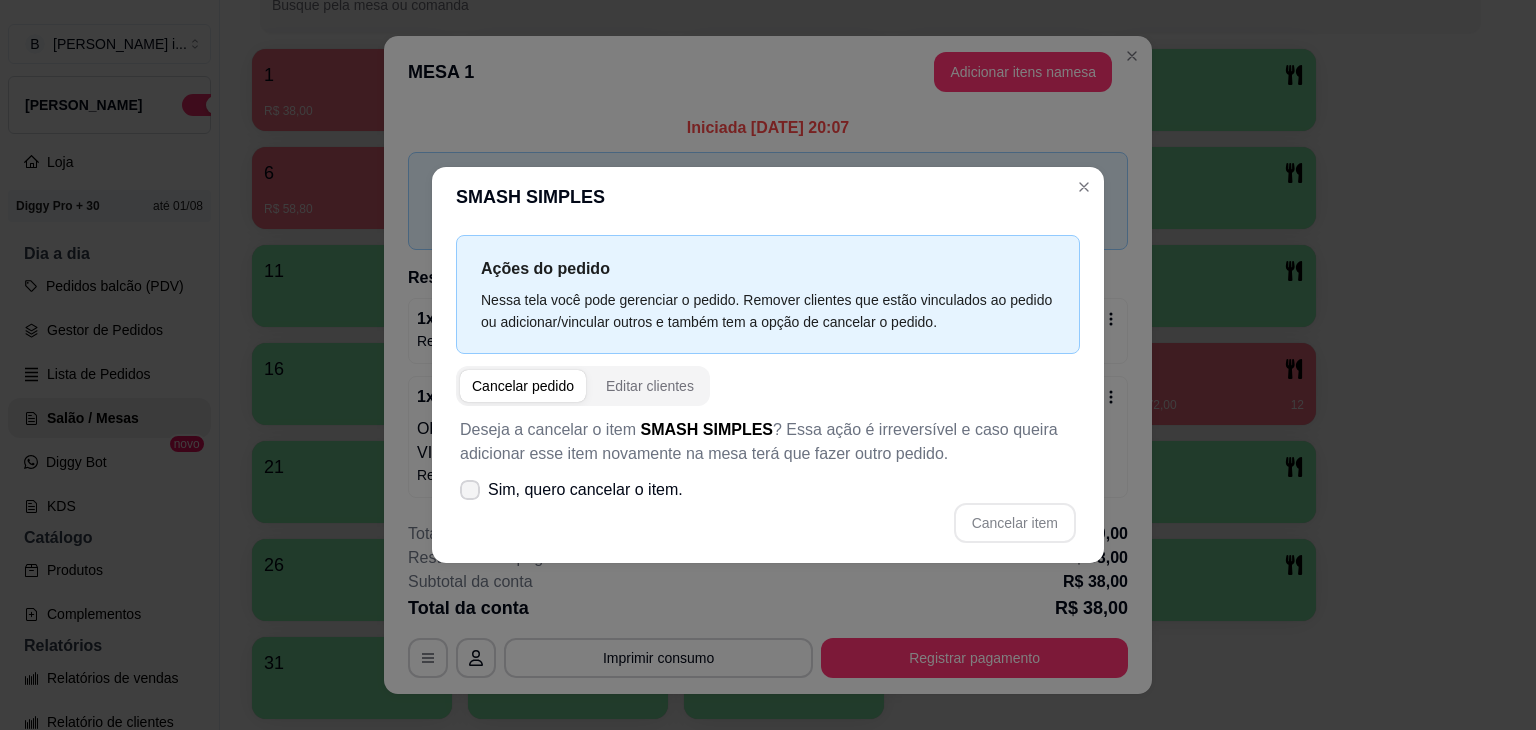 click on "Sim, quero cancelar o item." at bounding box center [585, 490] 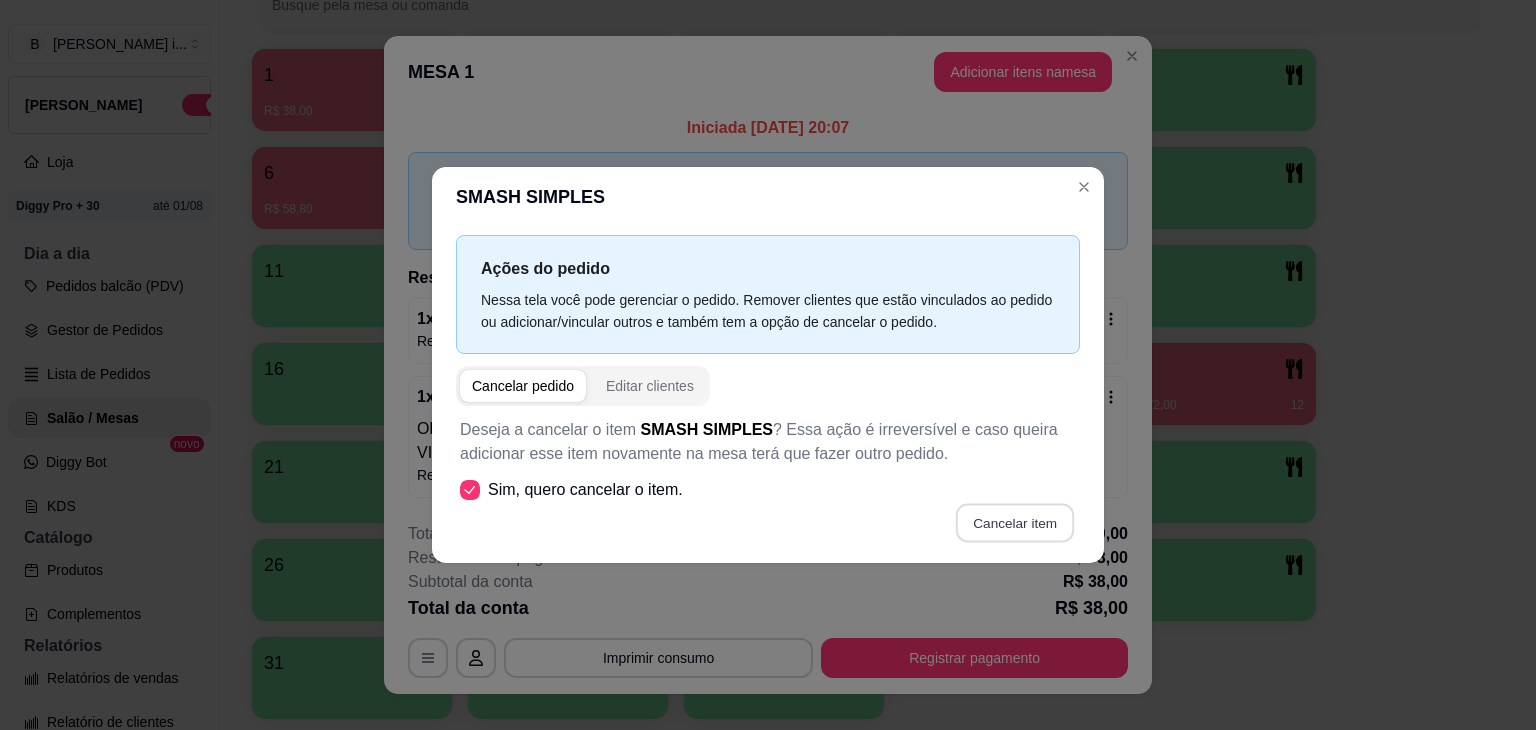 click on "Cancelar item" at bounding box center (1014, 523) 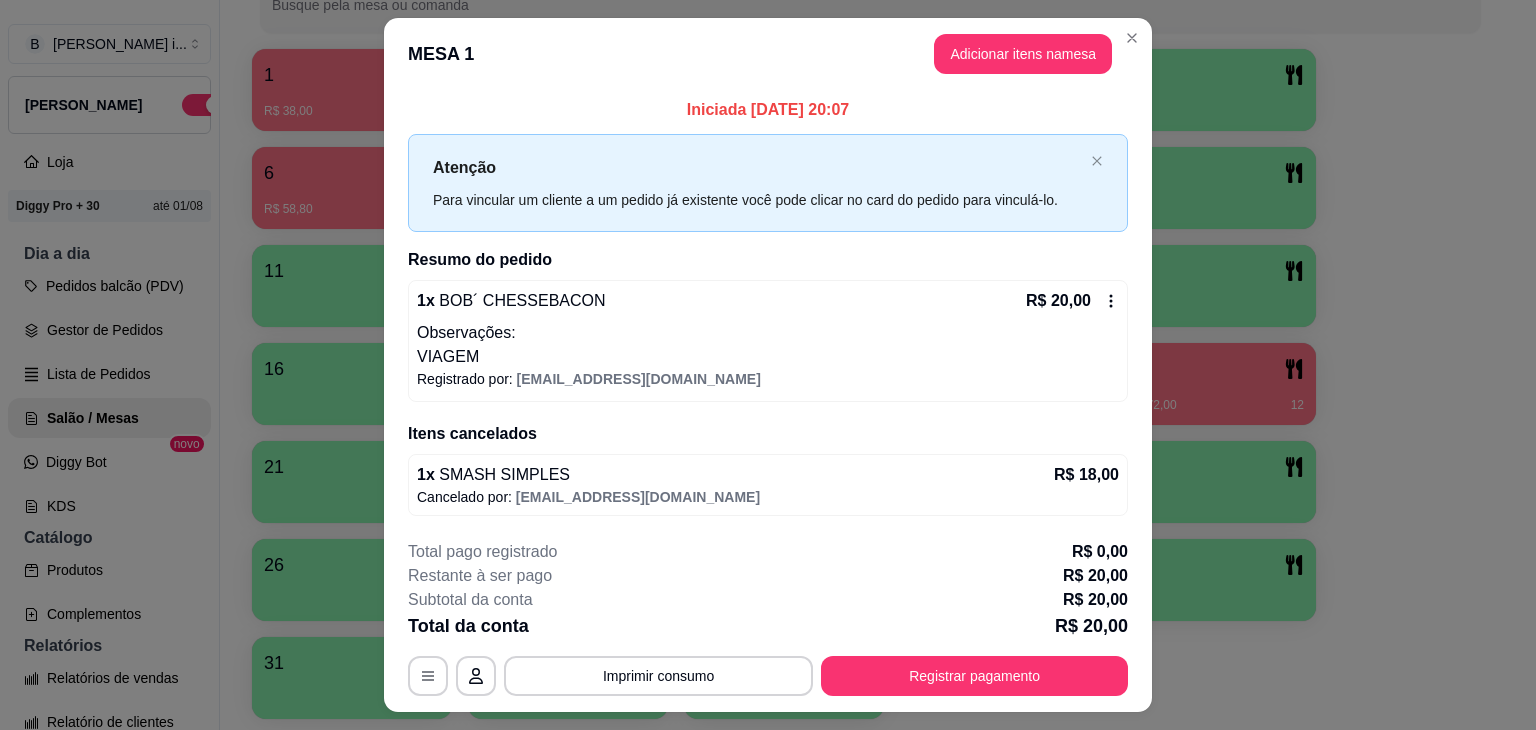 click 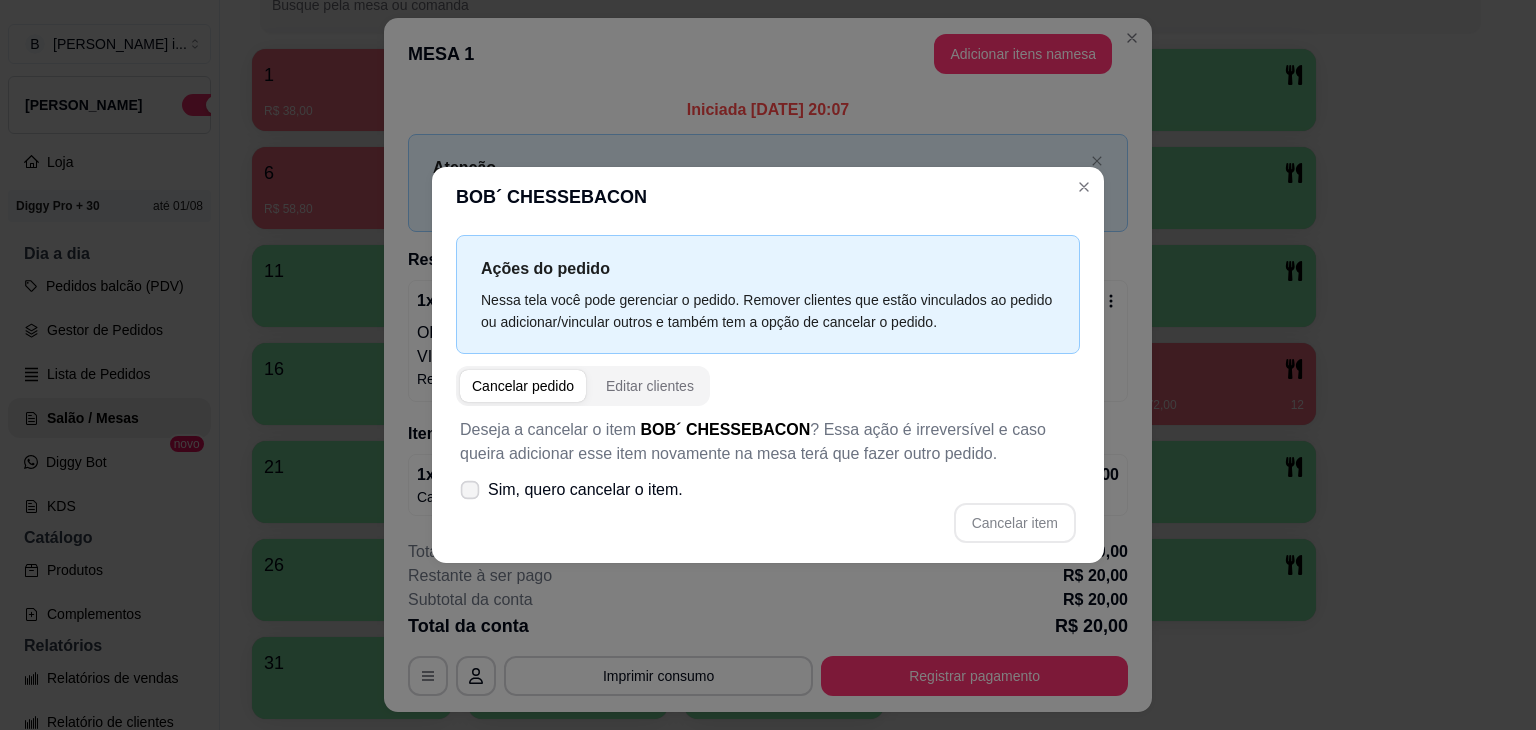 click on "Sim, quero cancelar o item." at bounding box center [585, 490] 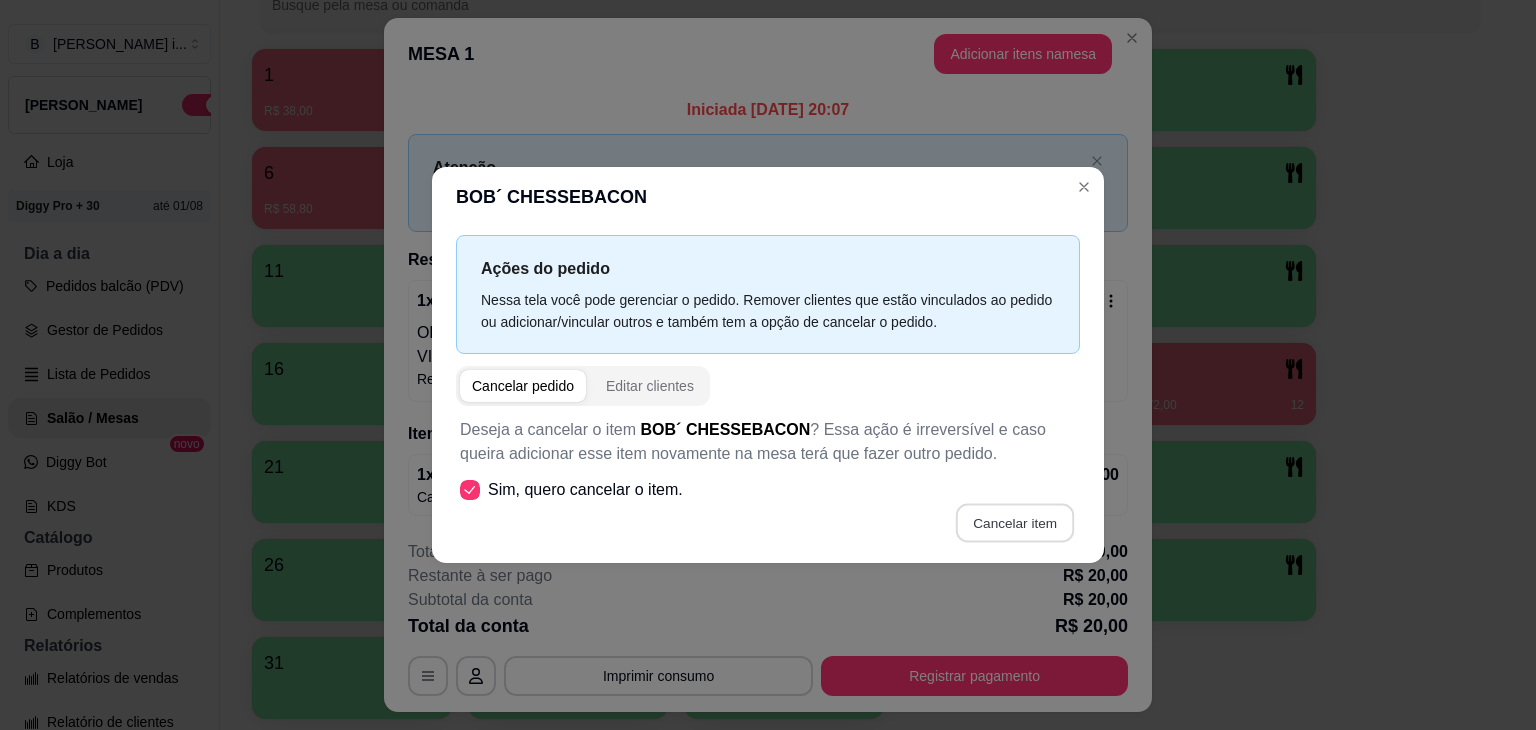 click on "Cancelar item" at bounding box center (1014, 523) 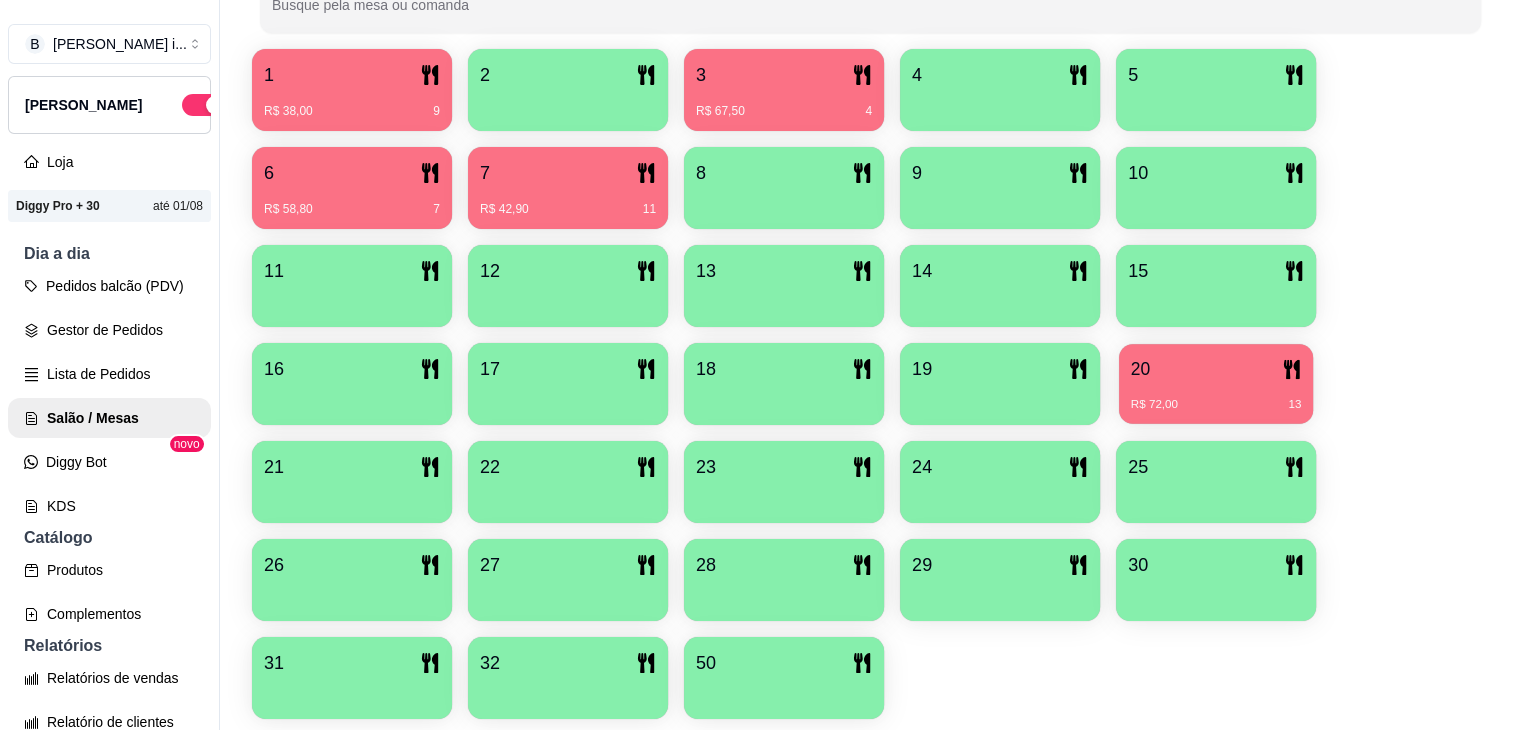 click on "20" at bounding box center (1216, 369) 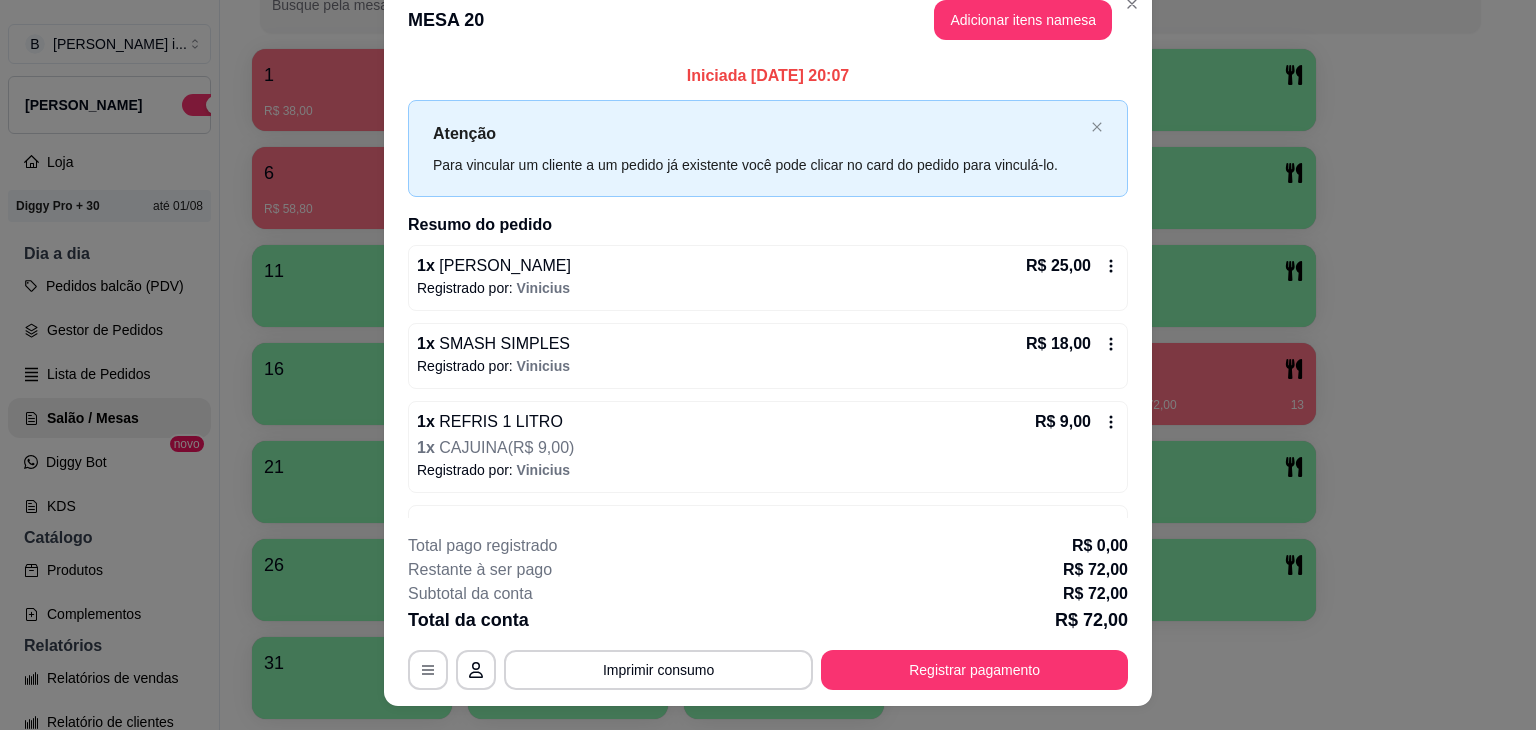 scroll, scrollTop: 0, scrollLeft: 0, axis: both 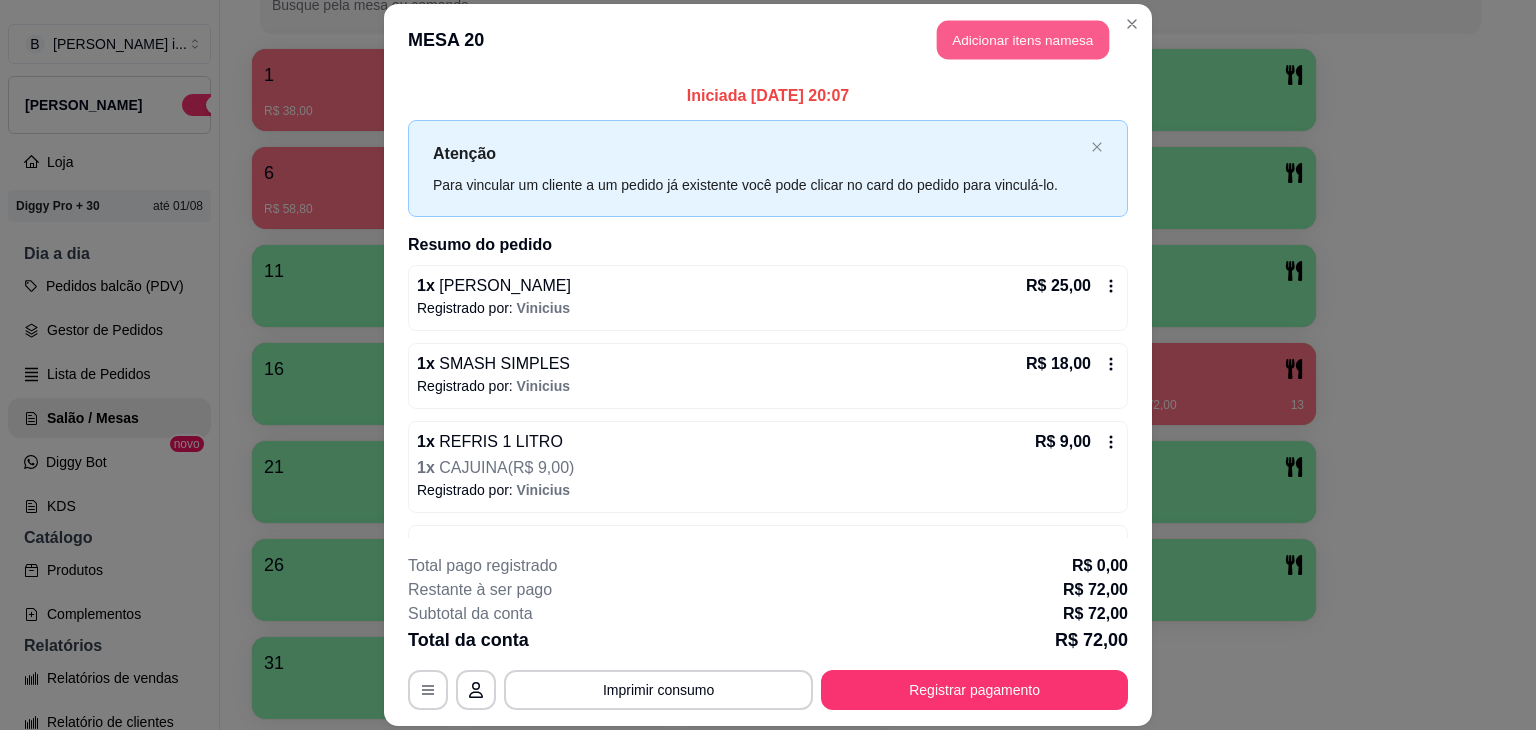 click on "Adicionar itens na  mesa" at bounding box center [1023, 39] 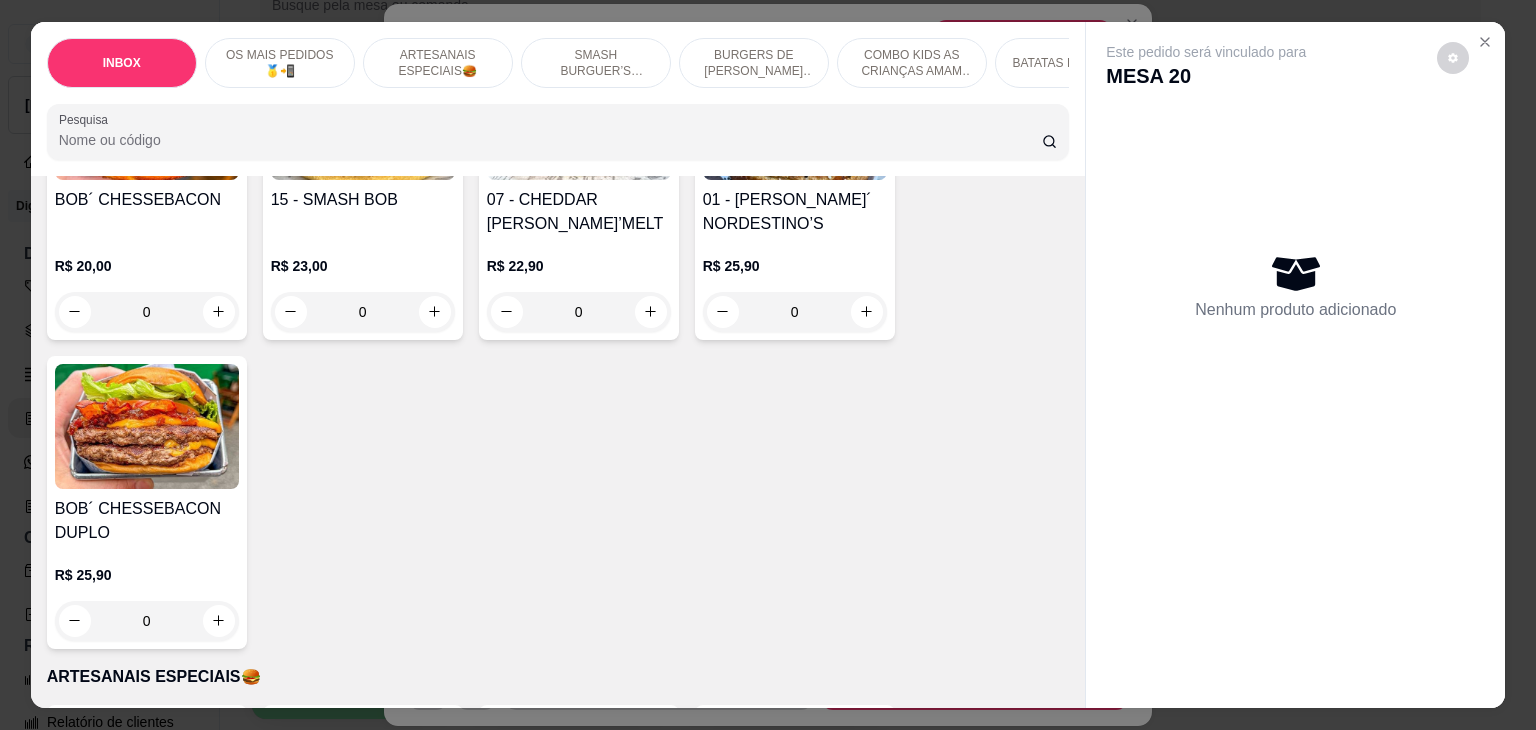 scroll, scrollTop: 500, scrollLeft: 0, axis: vertical 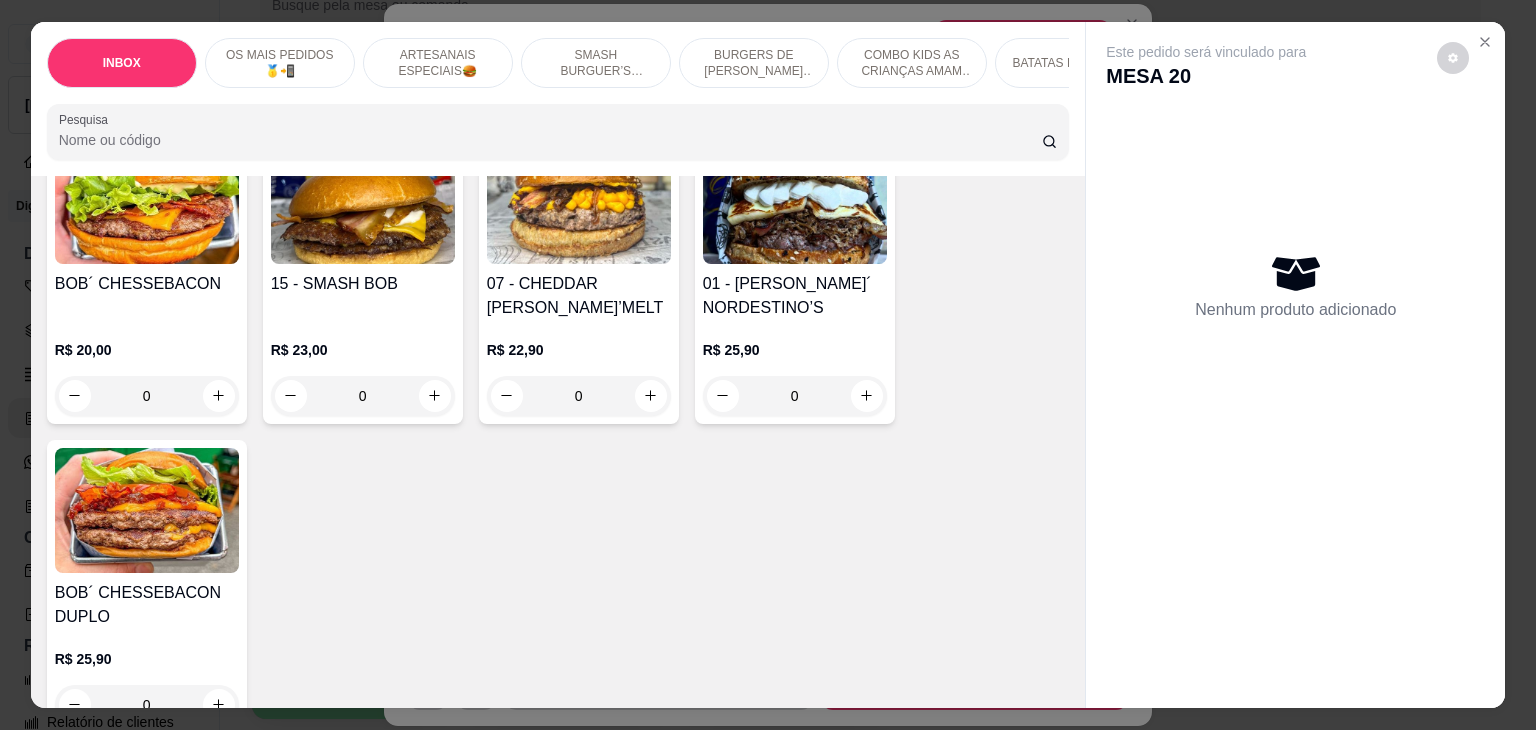 click on "BOB´ CHESSEBACON" at bounding box center (147, 284) 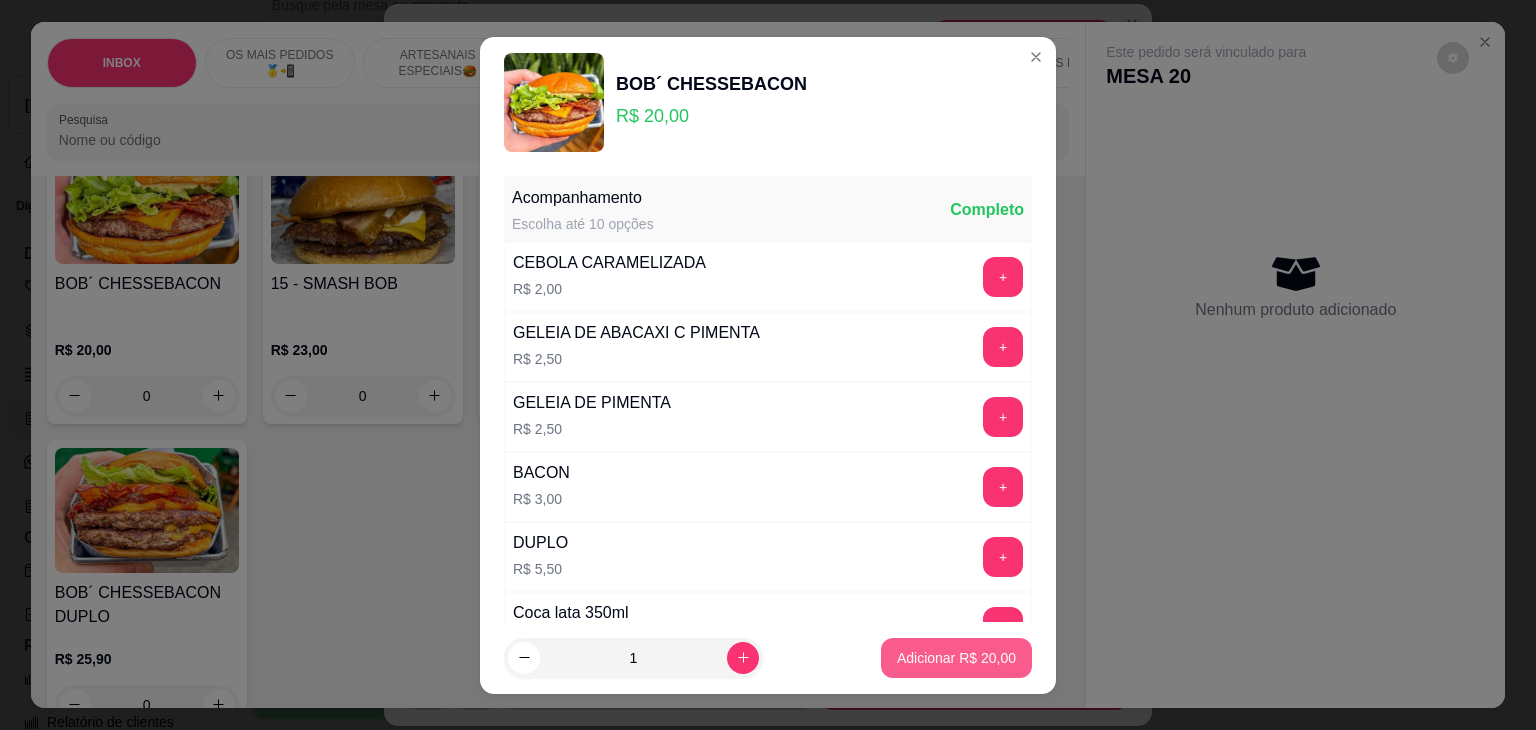 click on "Adicionar   R$ 20,00" at bounding box center [956, 658] 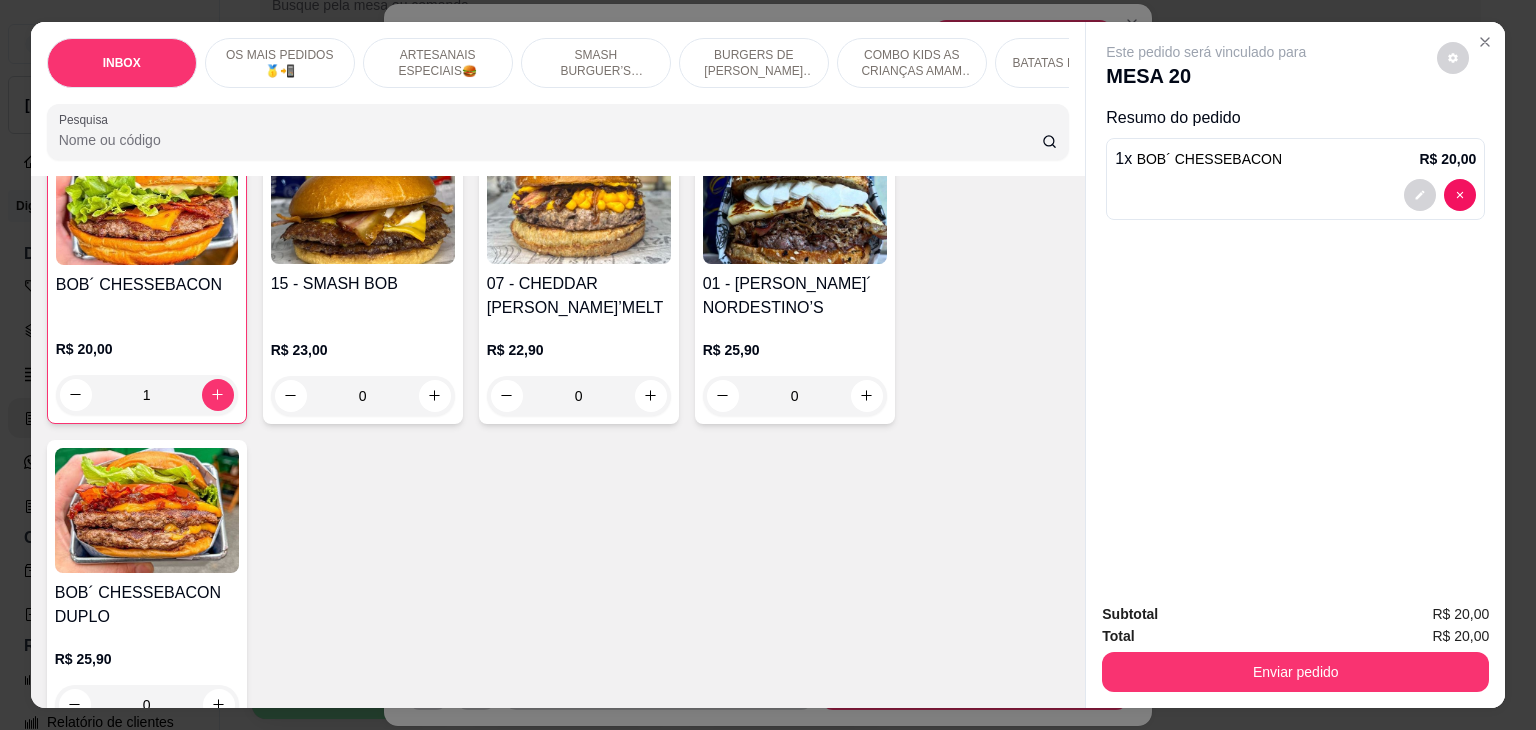 scroll, scrollTop: 500, scrollLeft: 0, axis: vertical 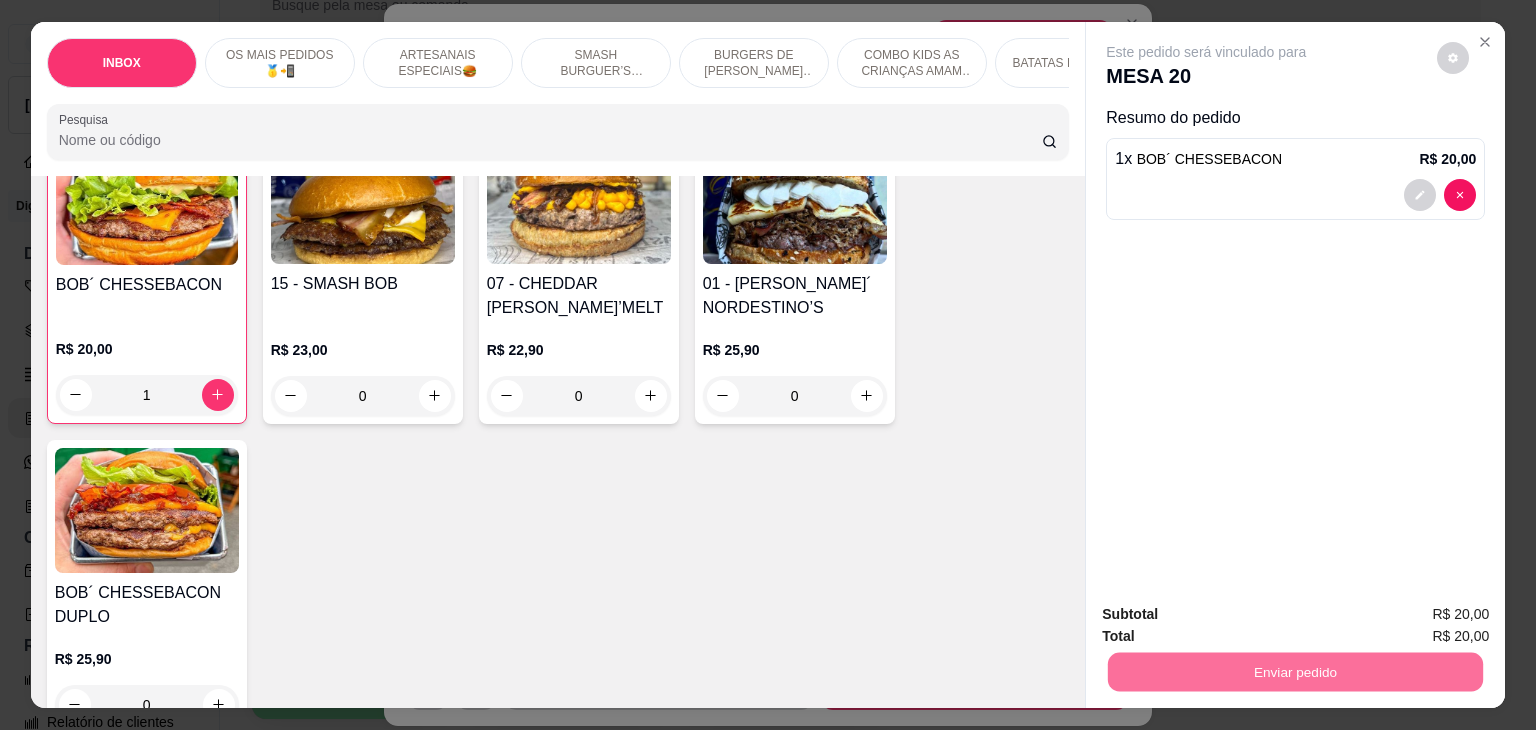 click on "Não registrar e enviar pedido" at bounding box center (1229, 615) 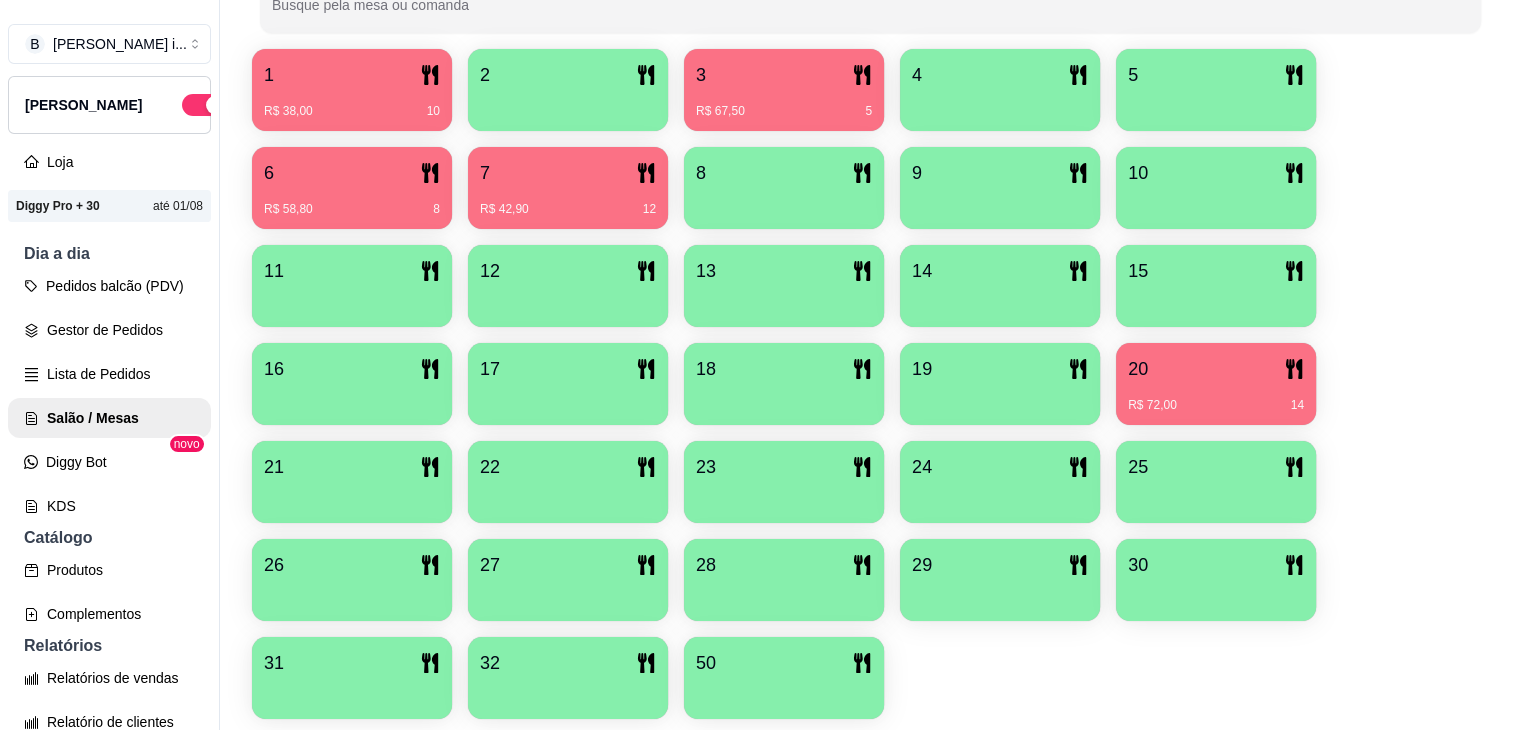 click on "1 R$ 38,00 10" at bounding box center [352, 90] 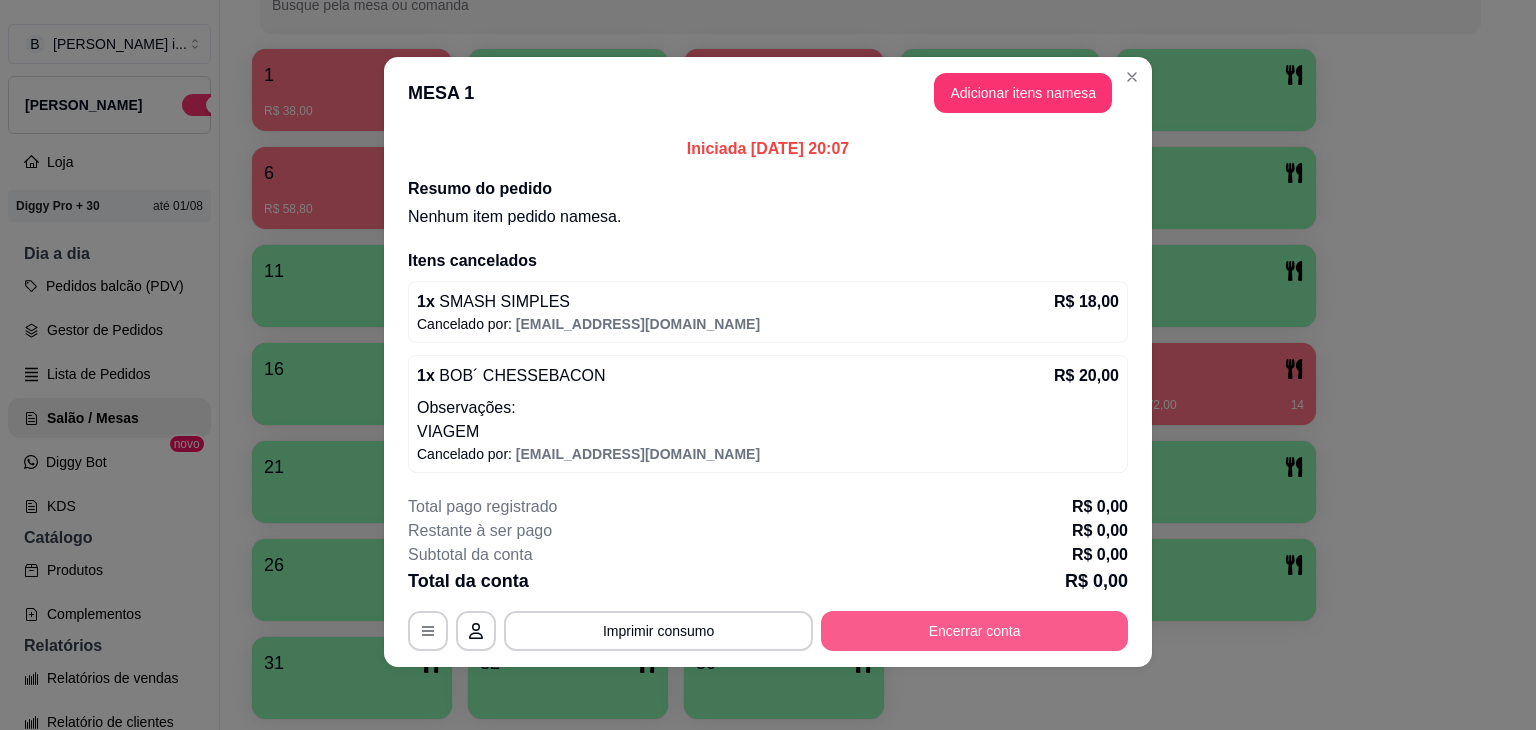 scroll, scrollTop: 4, scrollLeft: 0, axis: vertical 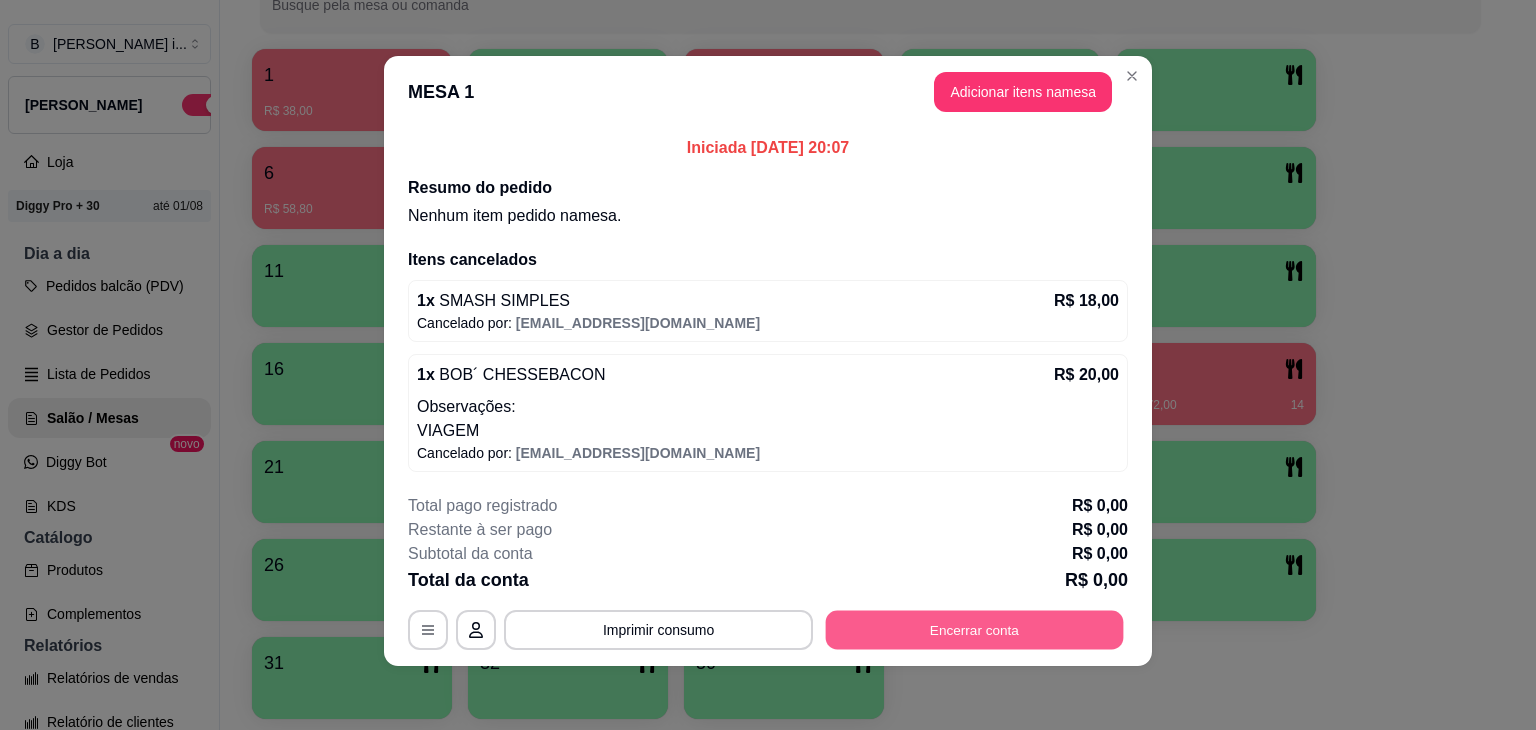 click on "Encerrar conta" at bounding box center (975, 630) 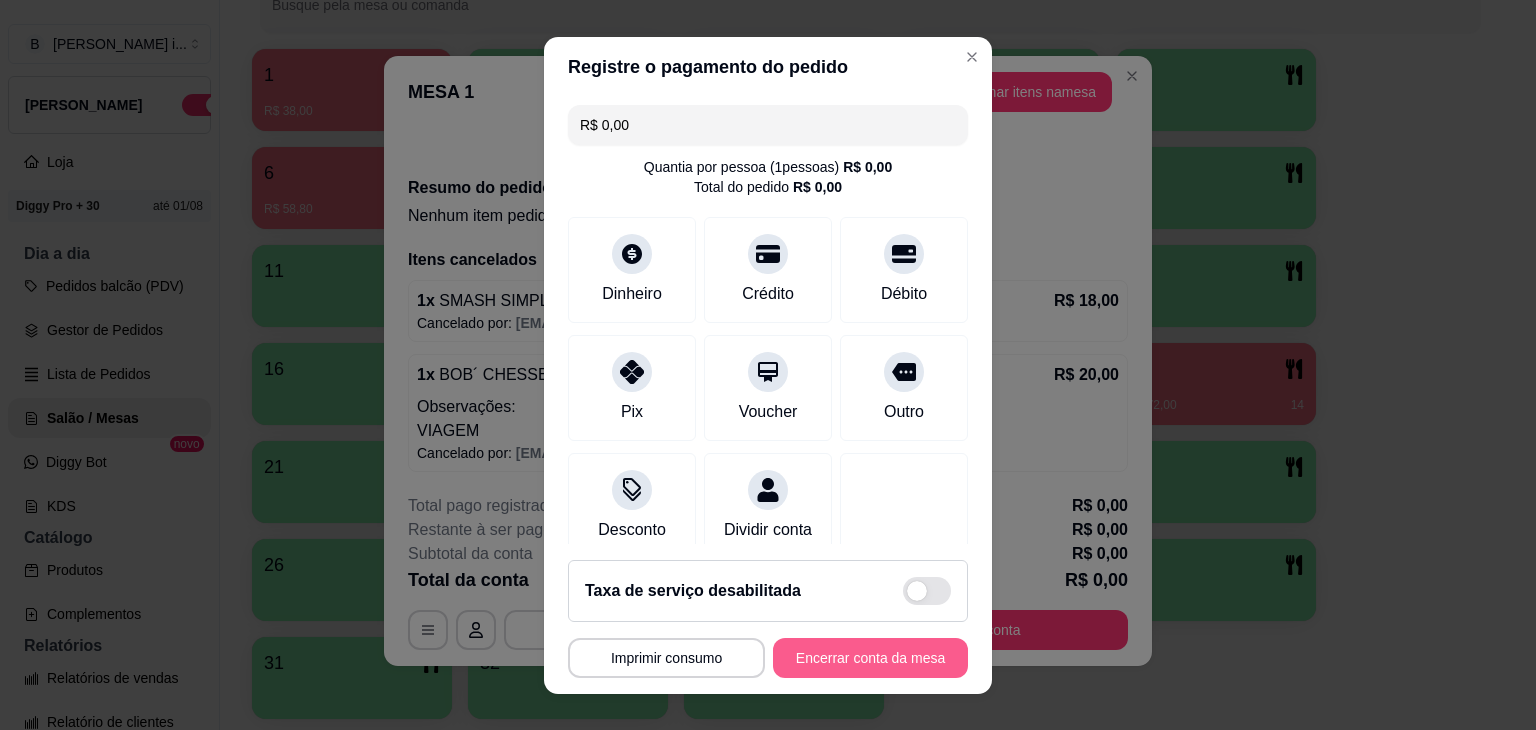 click on "Encerrar conta da mesa" at bounding box center (870, 658) 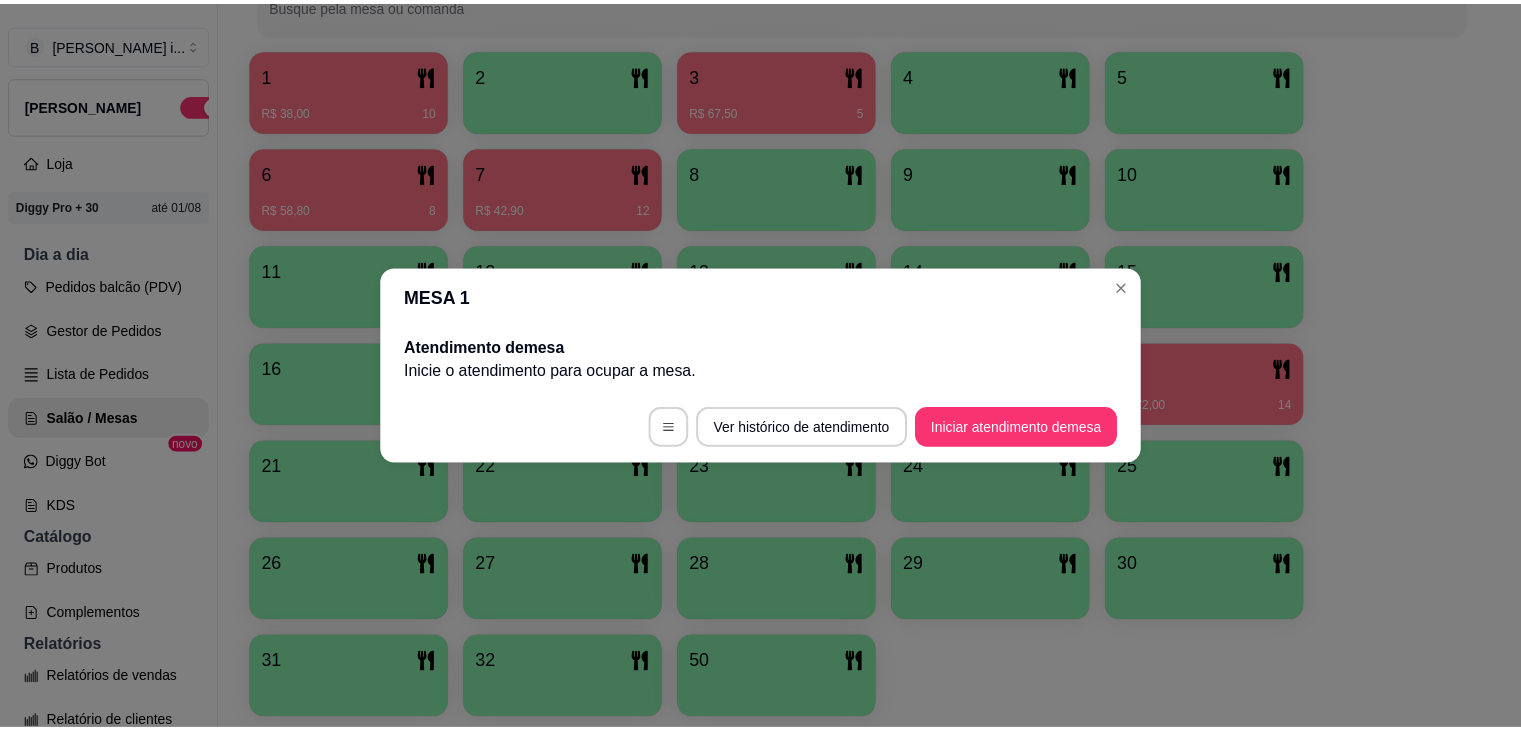 scroll, scrollTop: 0, scrollLeft: 0, axis: both 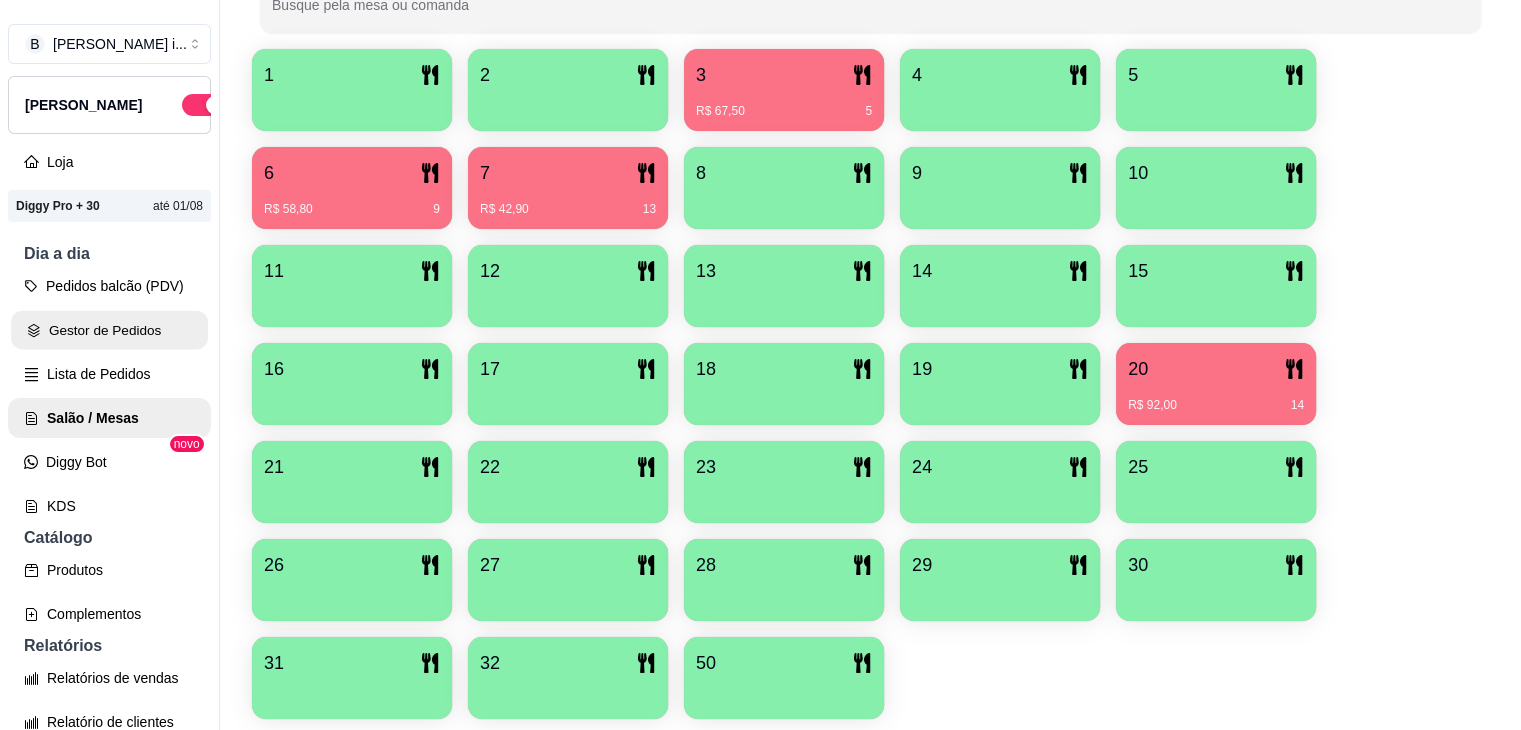 click on "Gestor de Pedidos" at bounding box center [109, 330] 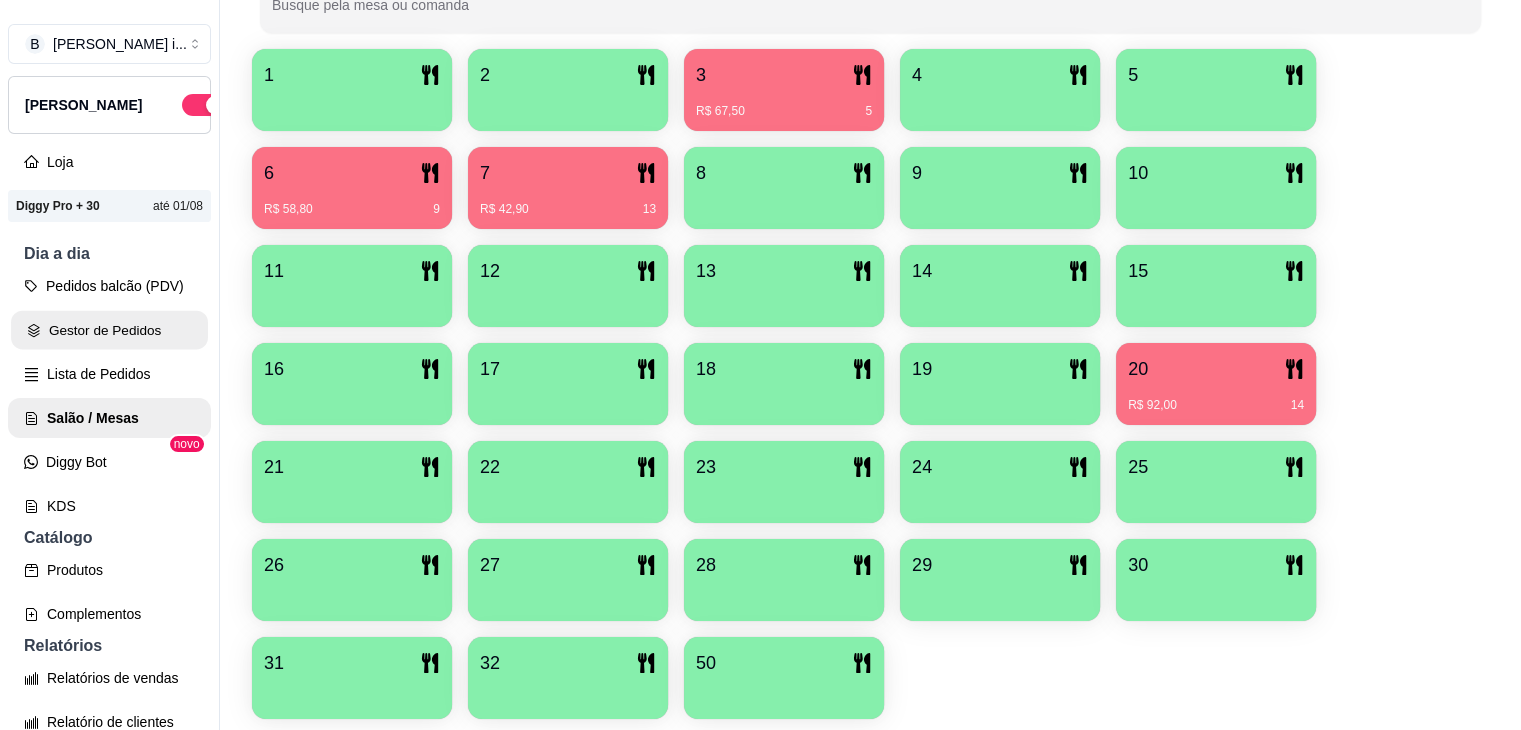 scroll, scrollTop: 0, scrollLeft: 0, axis: both 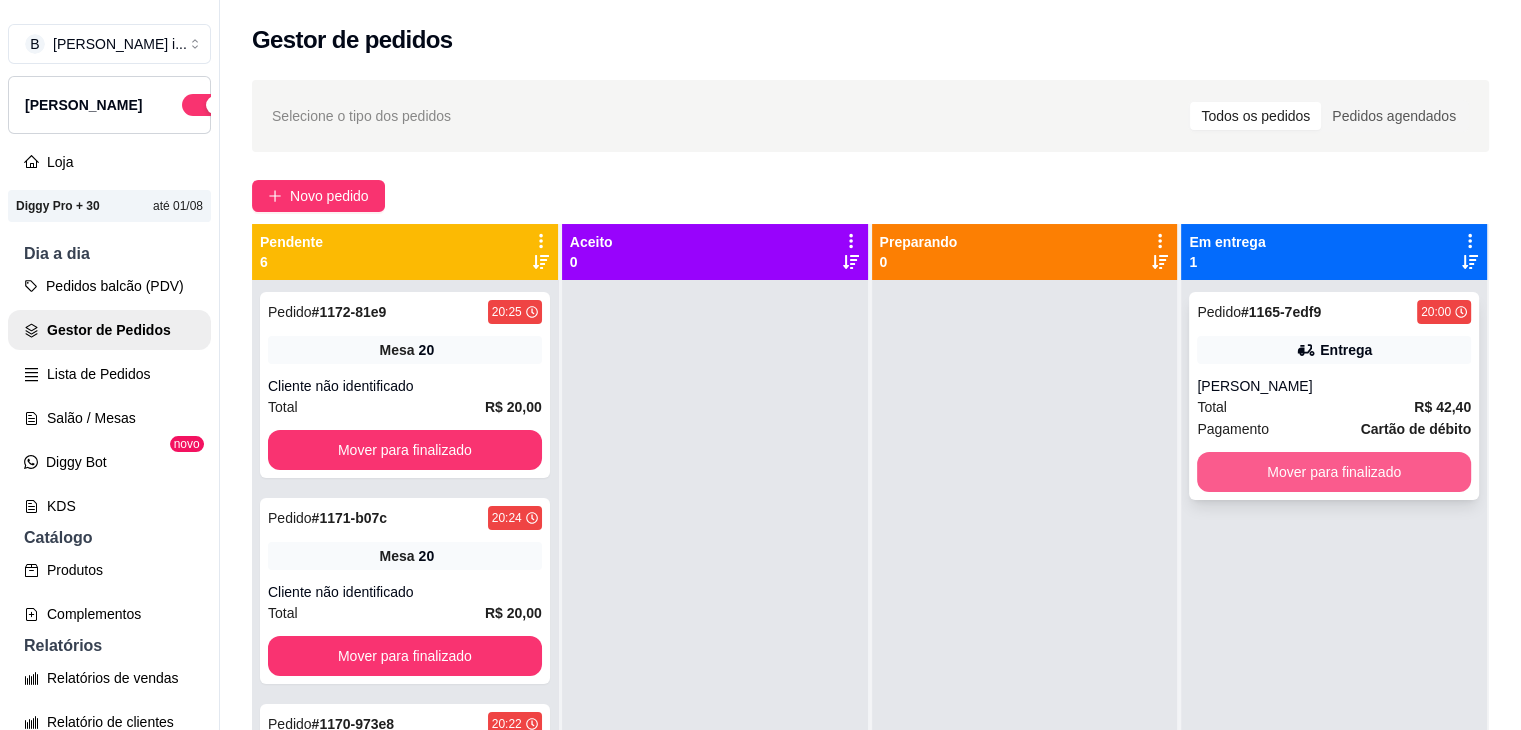 click on "Mover para finalizado" at bounding box center [1334, 472] 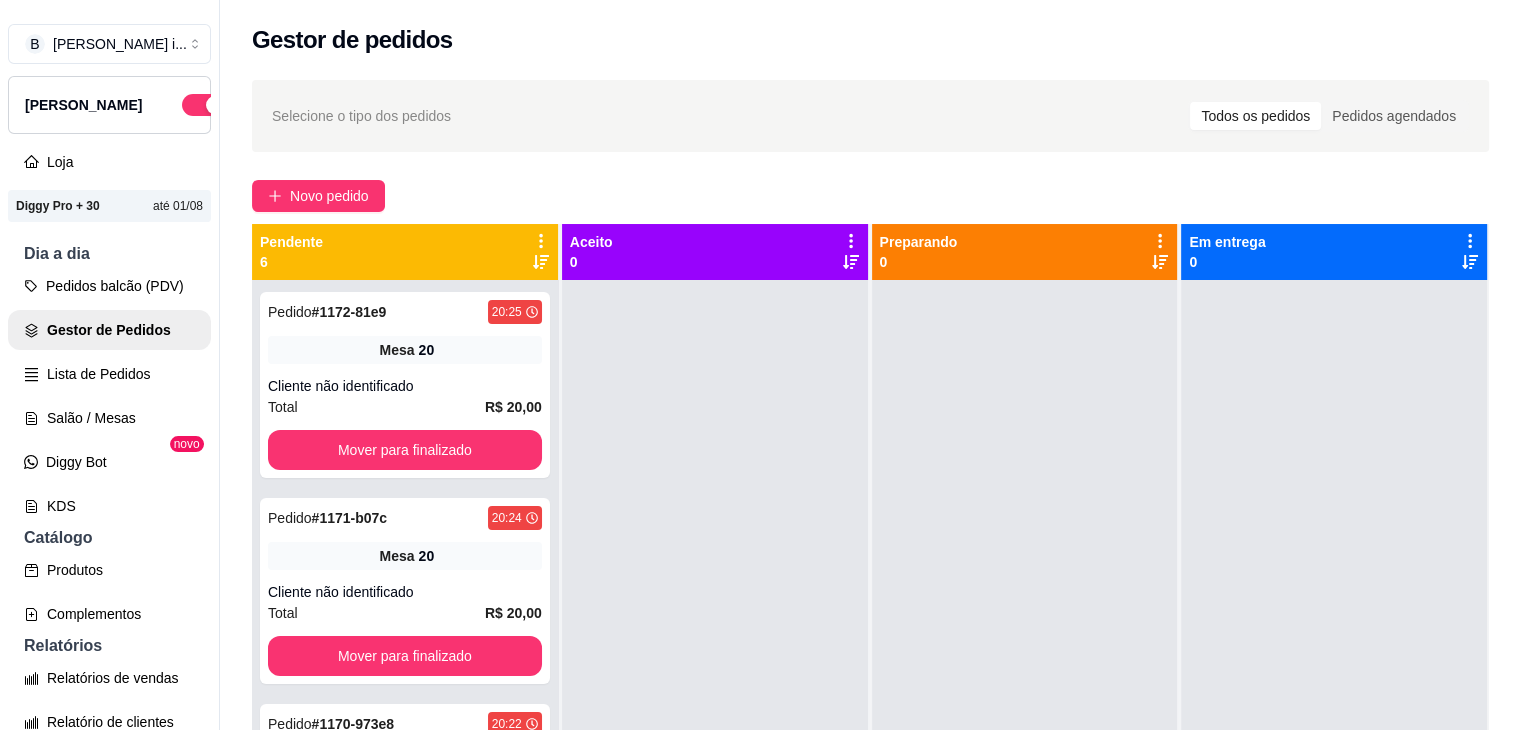 click on "Pedidos balcão (PDV) Gestor de Pedidos Lista de Pedidos Salão / Mesas Diggy Bot novo KDS" at bounding box center [109, 396] 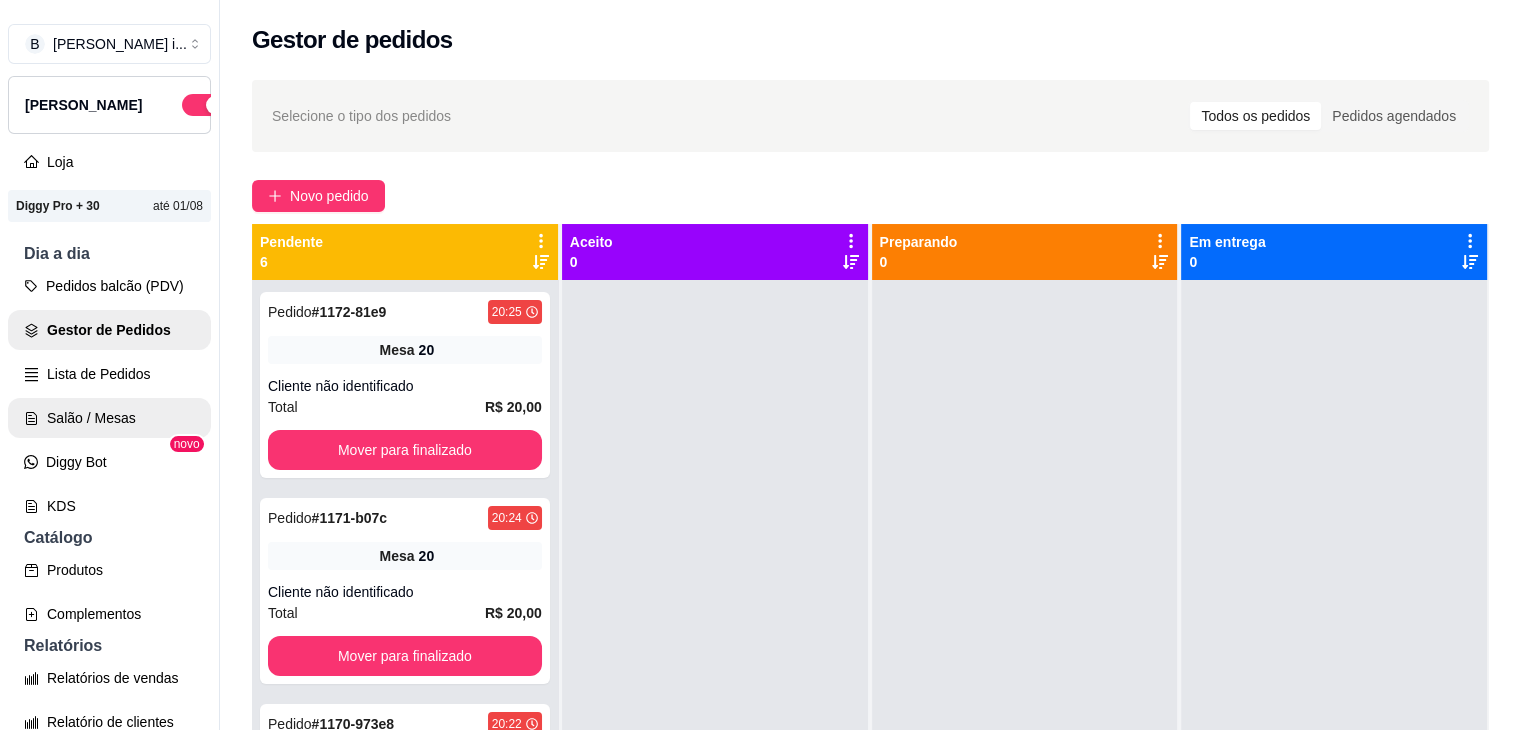click on "Salão / Mesas" at bounding box center (109, 418) 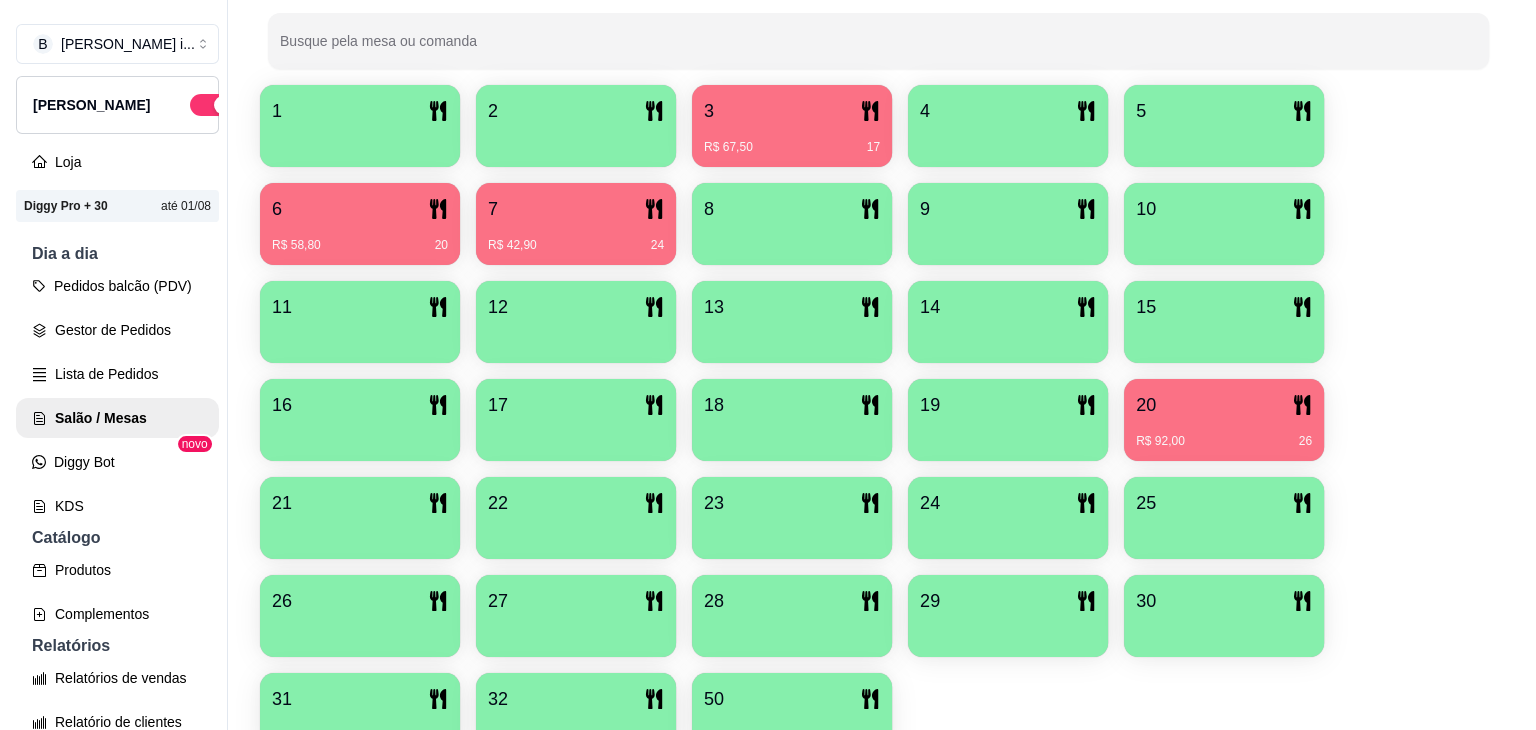 scroll, scrollTop: 400, scrollLeft: 0, axis: vertical 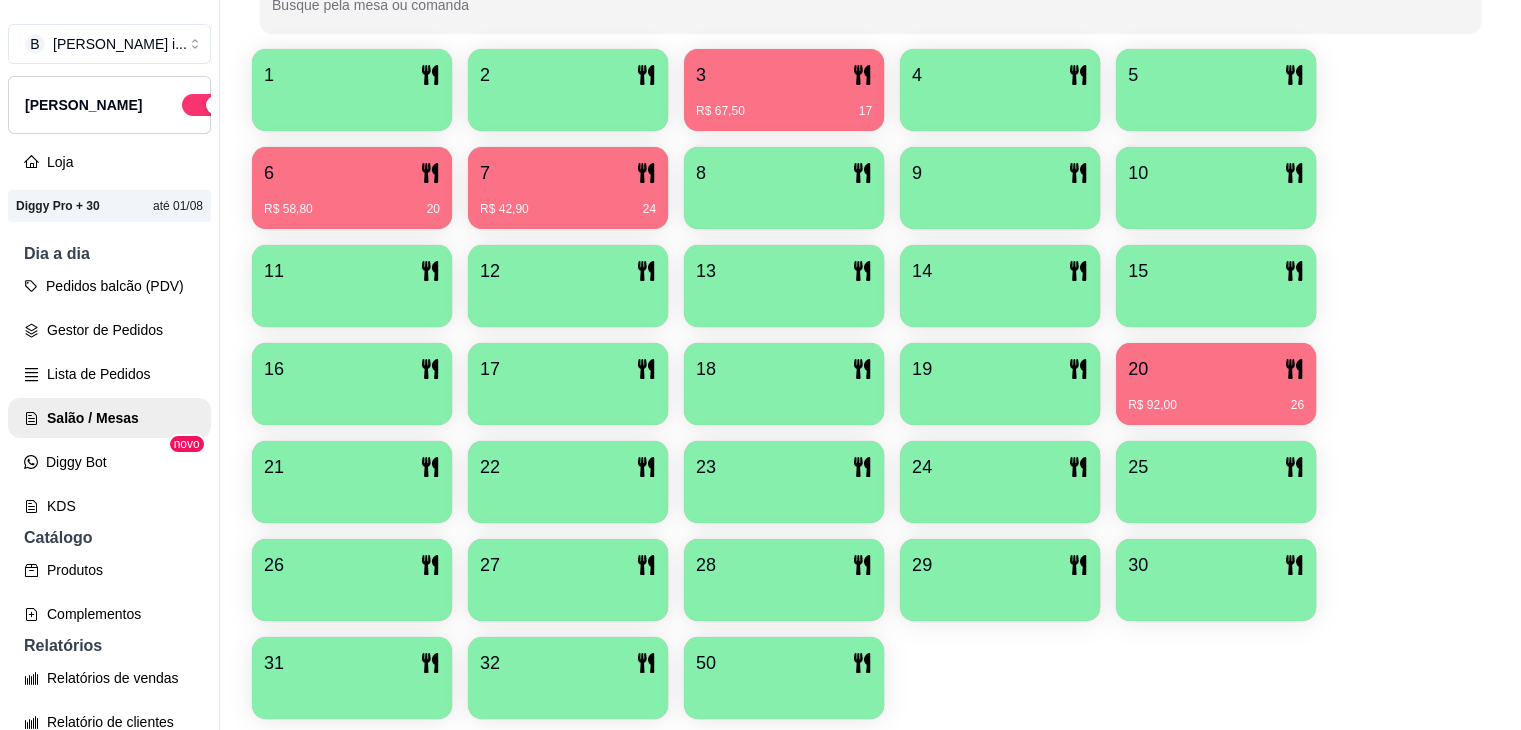 click on "R$ 92,00 26" at bounding box center [1216, 398] 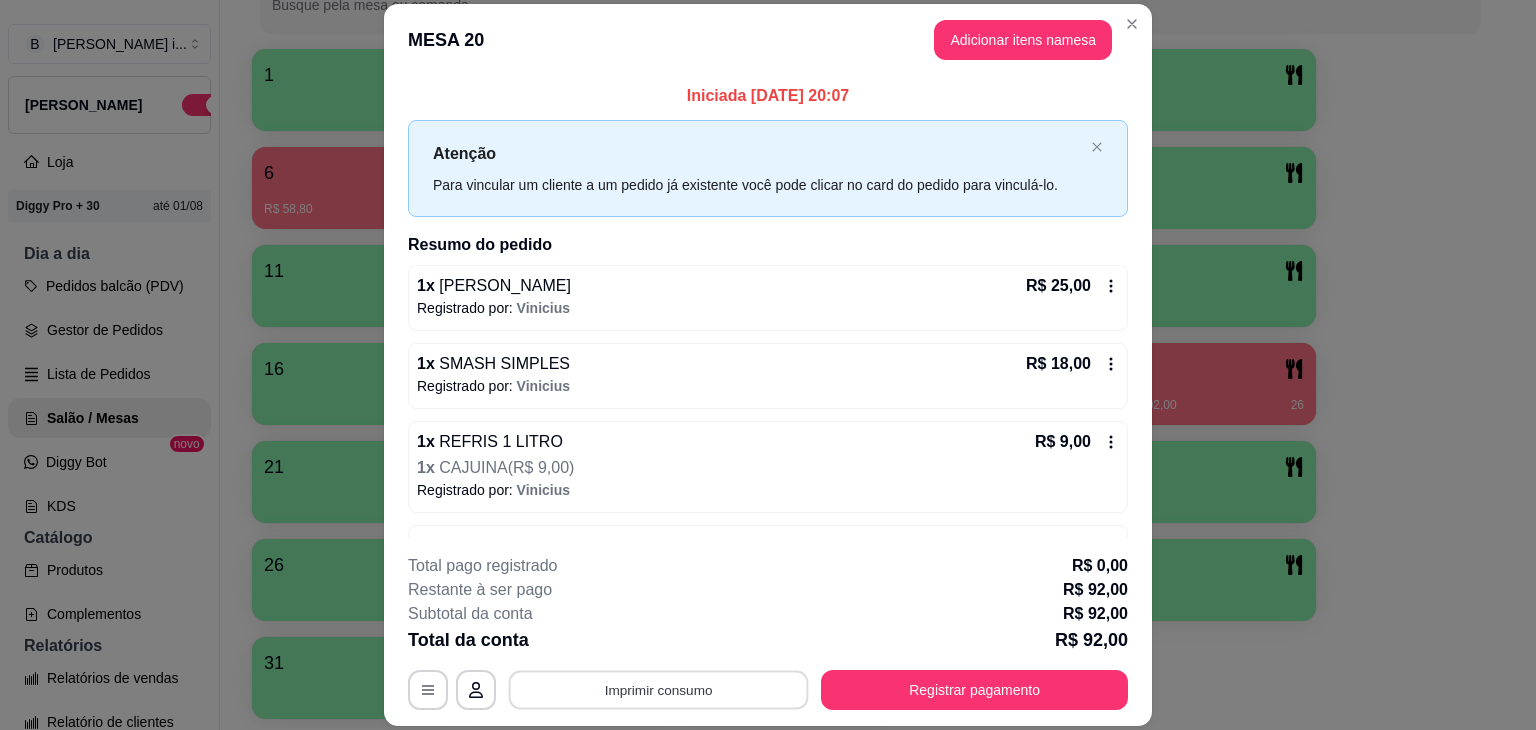 click on "Imprimir consumo" at bounding box center (659, 690) 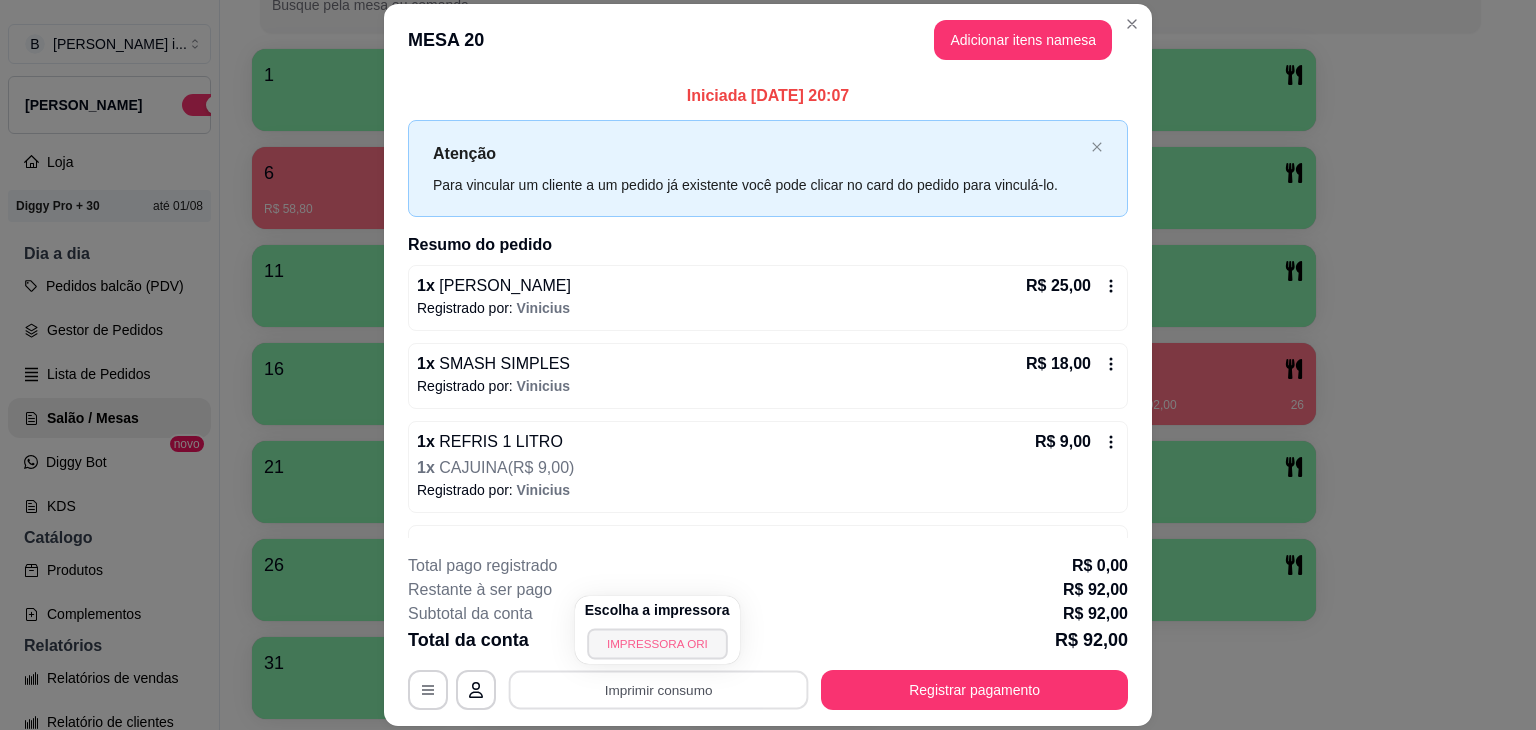 click on "IMPRESSORA ORI" at bounding box center [657, 643] 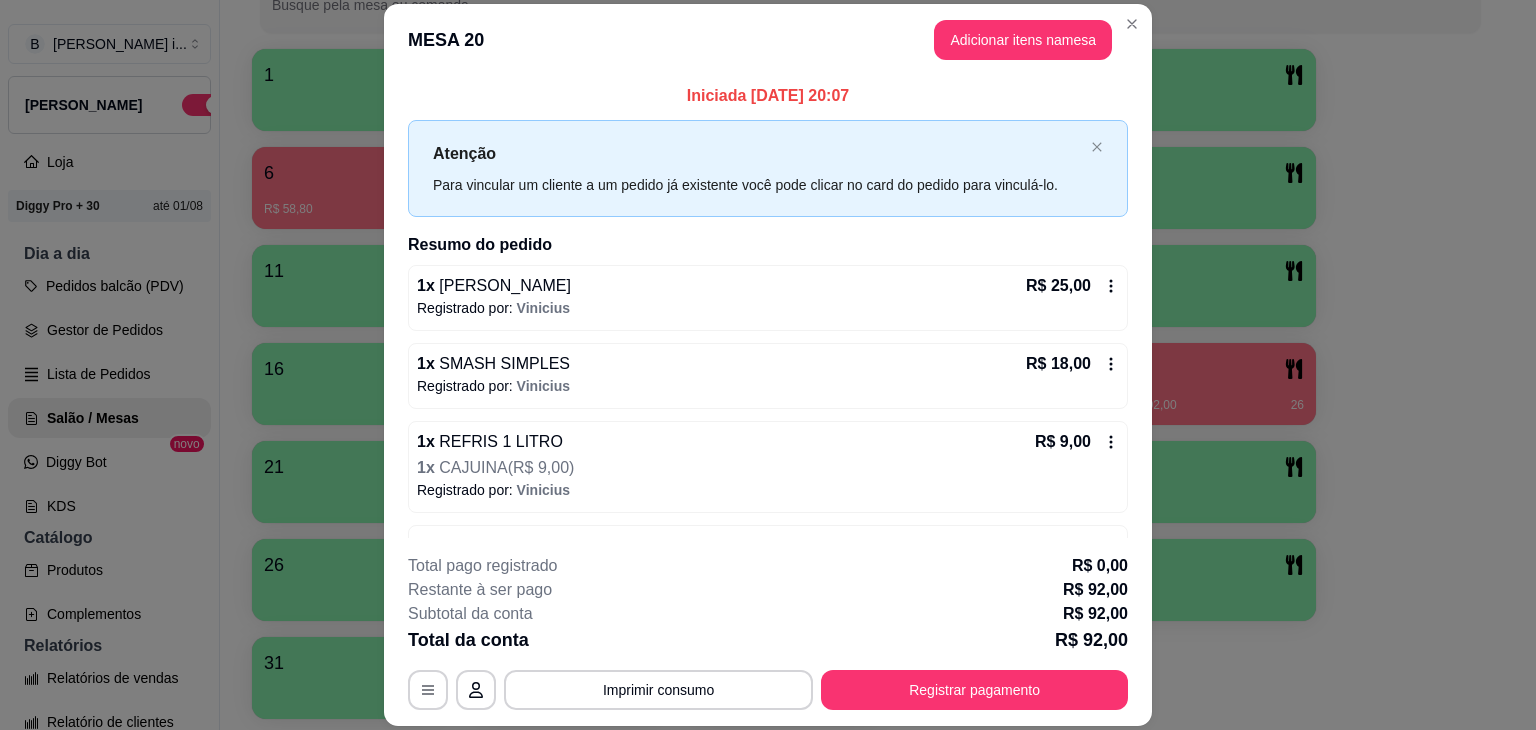 scroll, scrollTop: 60, scrollLeft: 0, axis: vertical 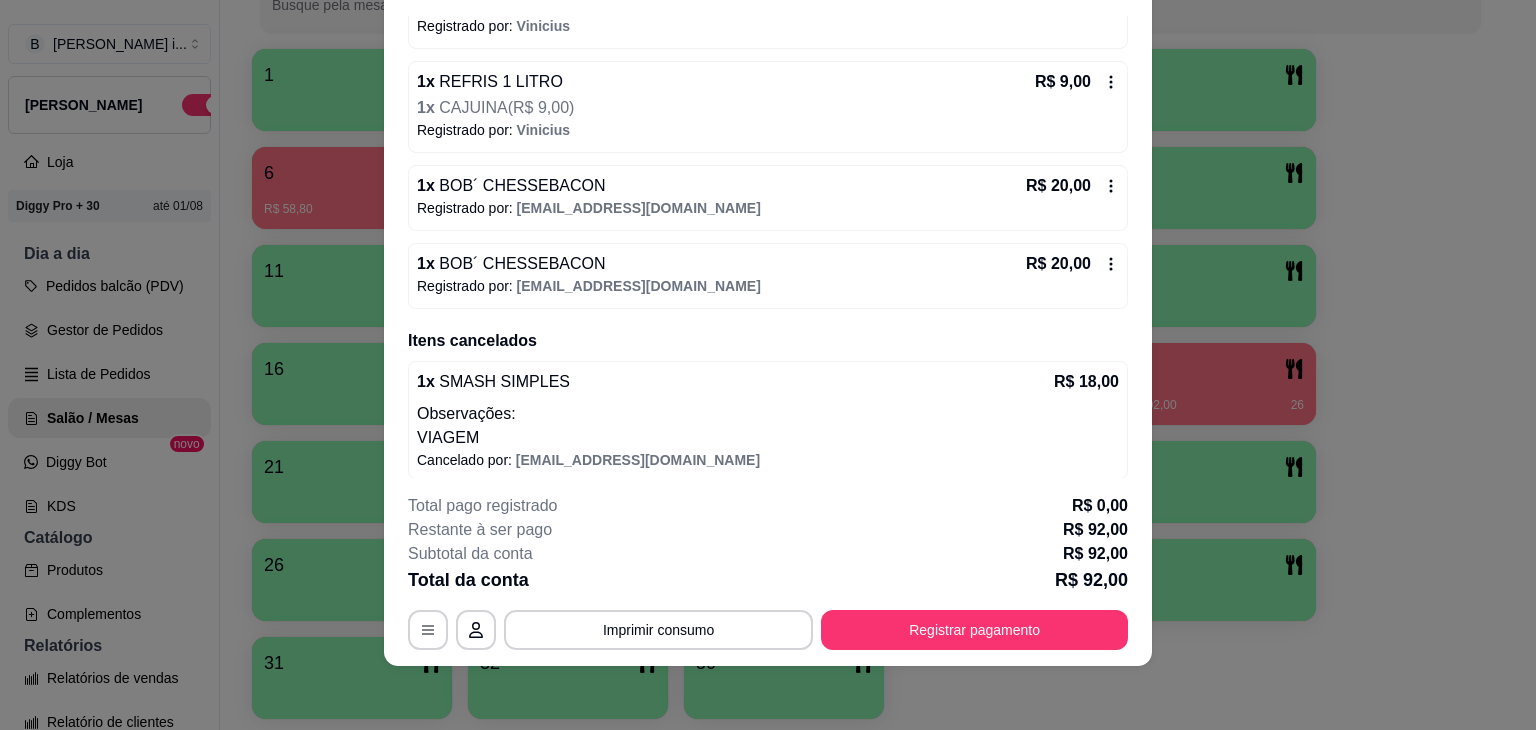 click 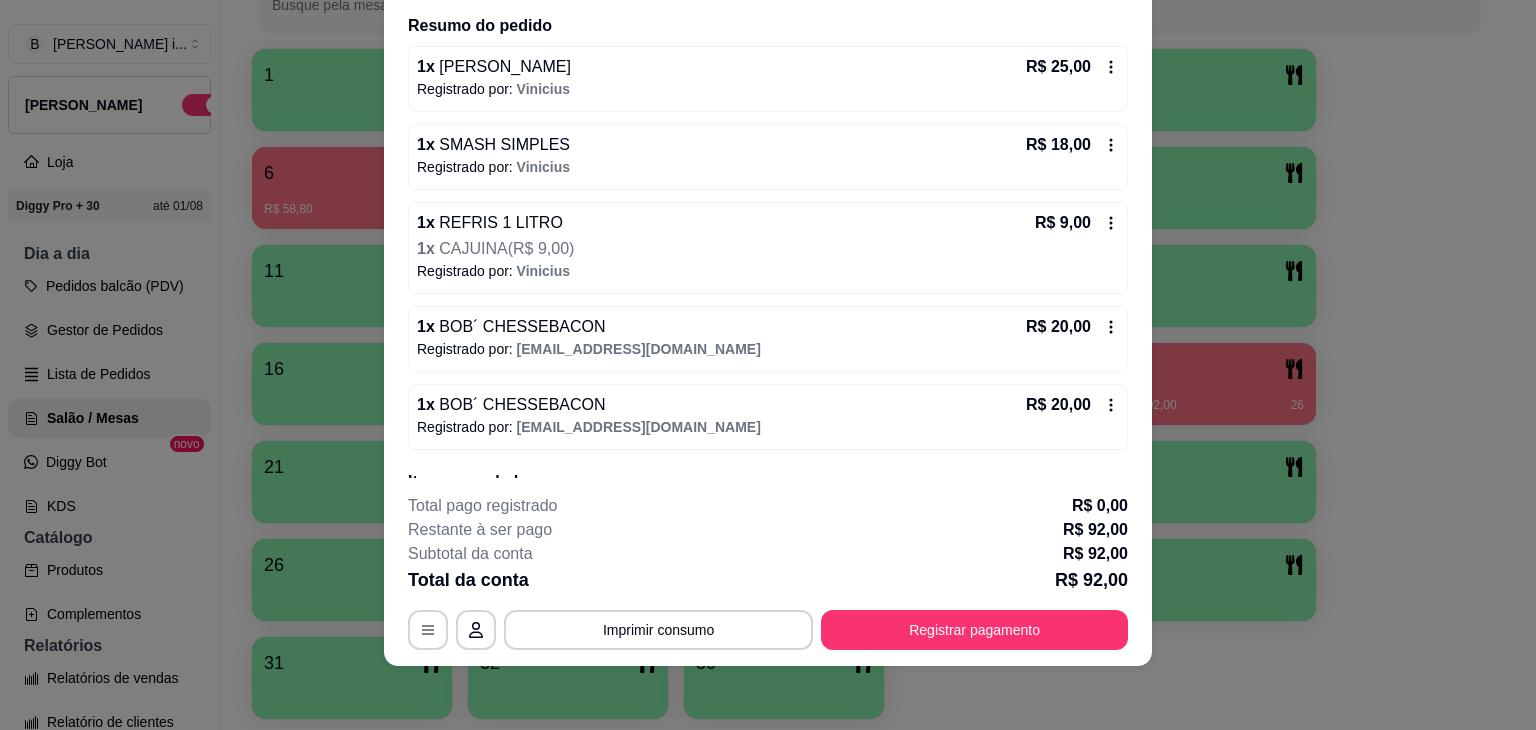 scroll, scrollTop: 106, scrollLeft: 0, axis: vertical 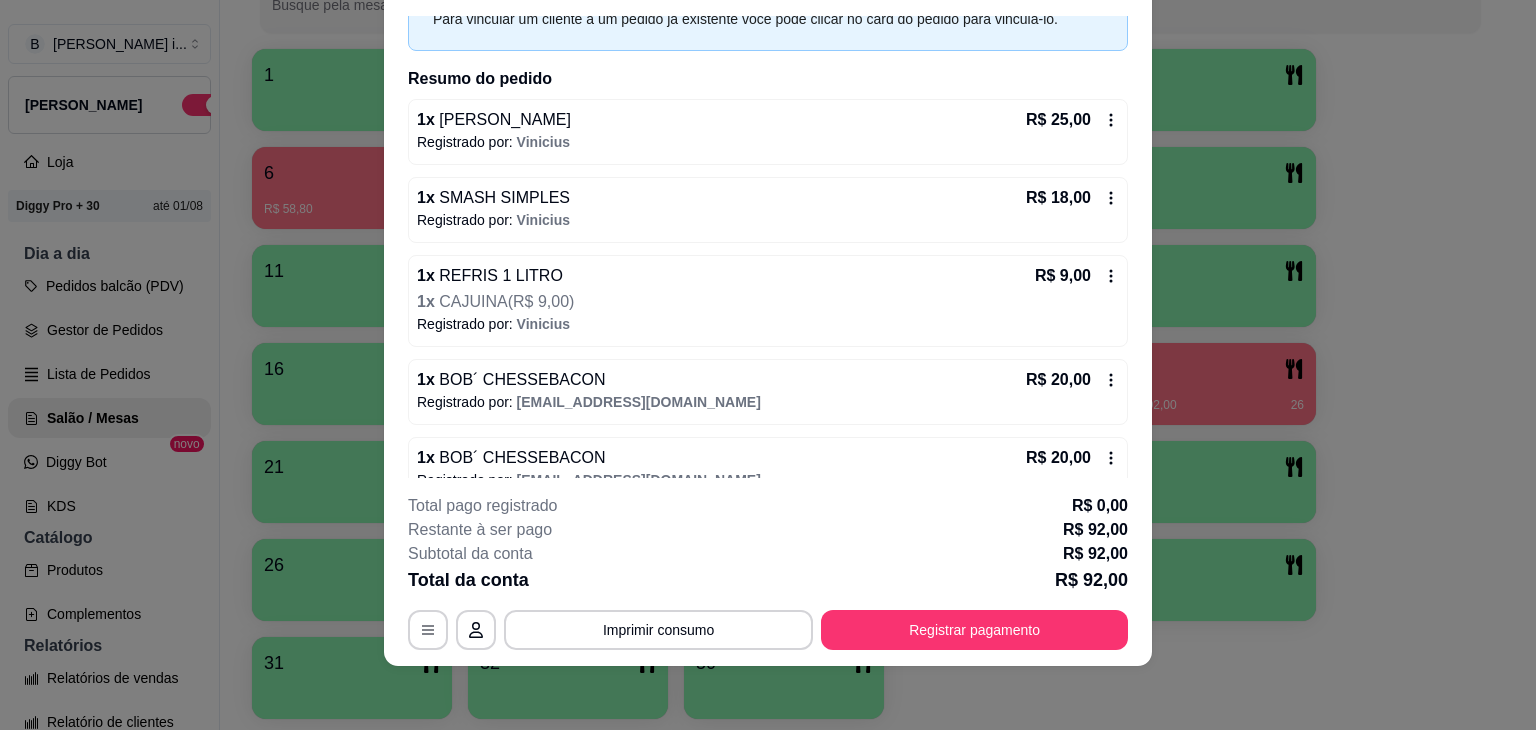 click 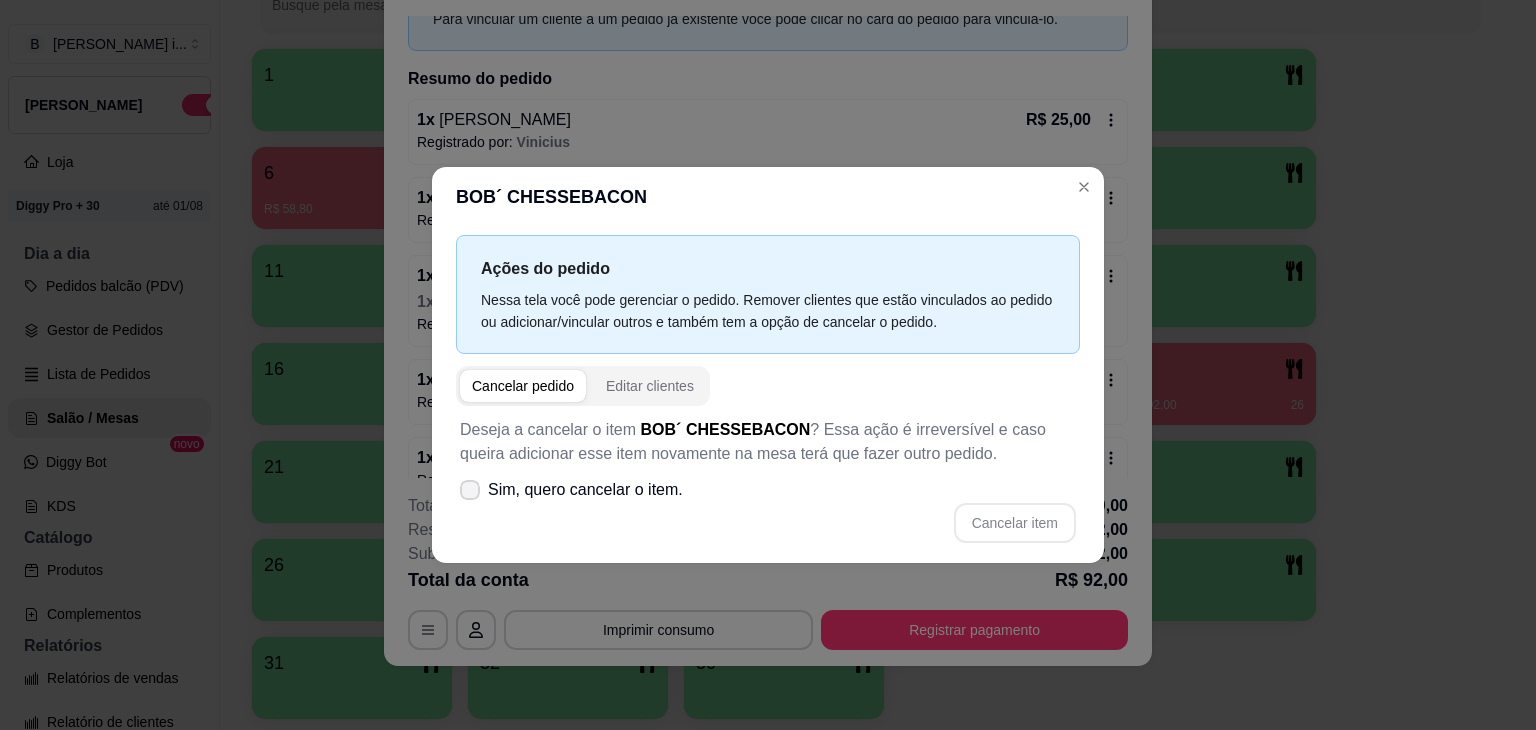 click on "Sim, quero cancelar o item." at bounding box center [585, 490] 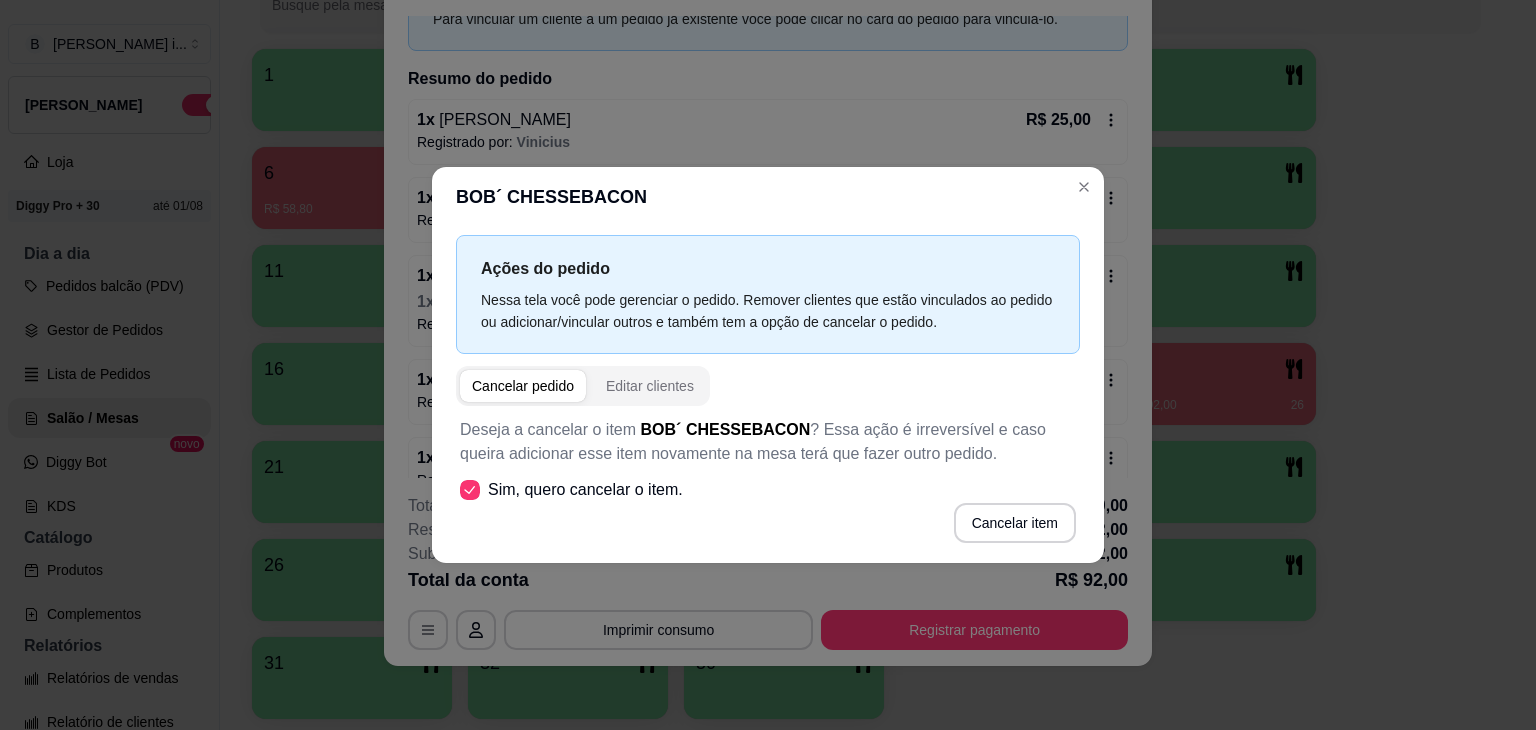 click on "Cancelar item" at bounding box center (1015, 523) 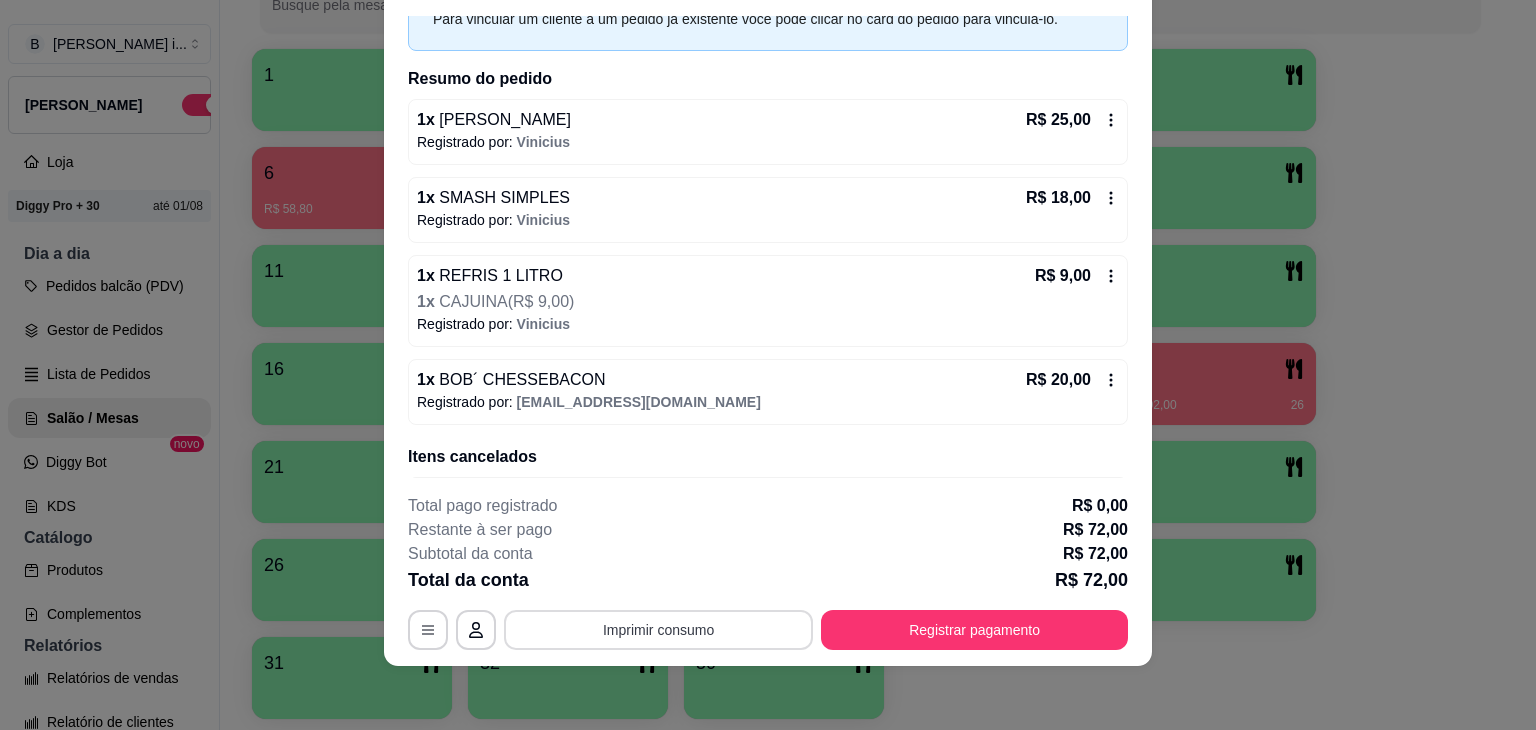 click on "Imprimir consumo" at bounding box center (658, 630) 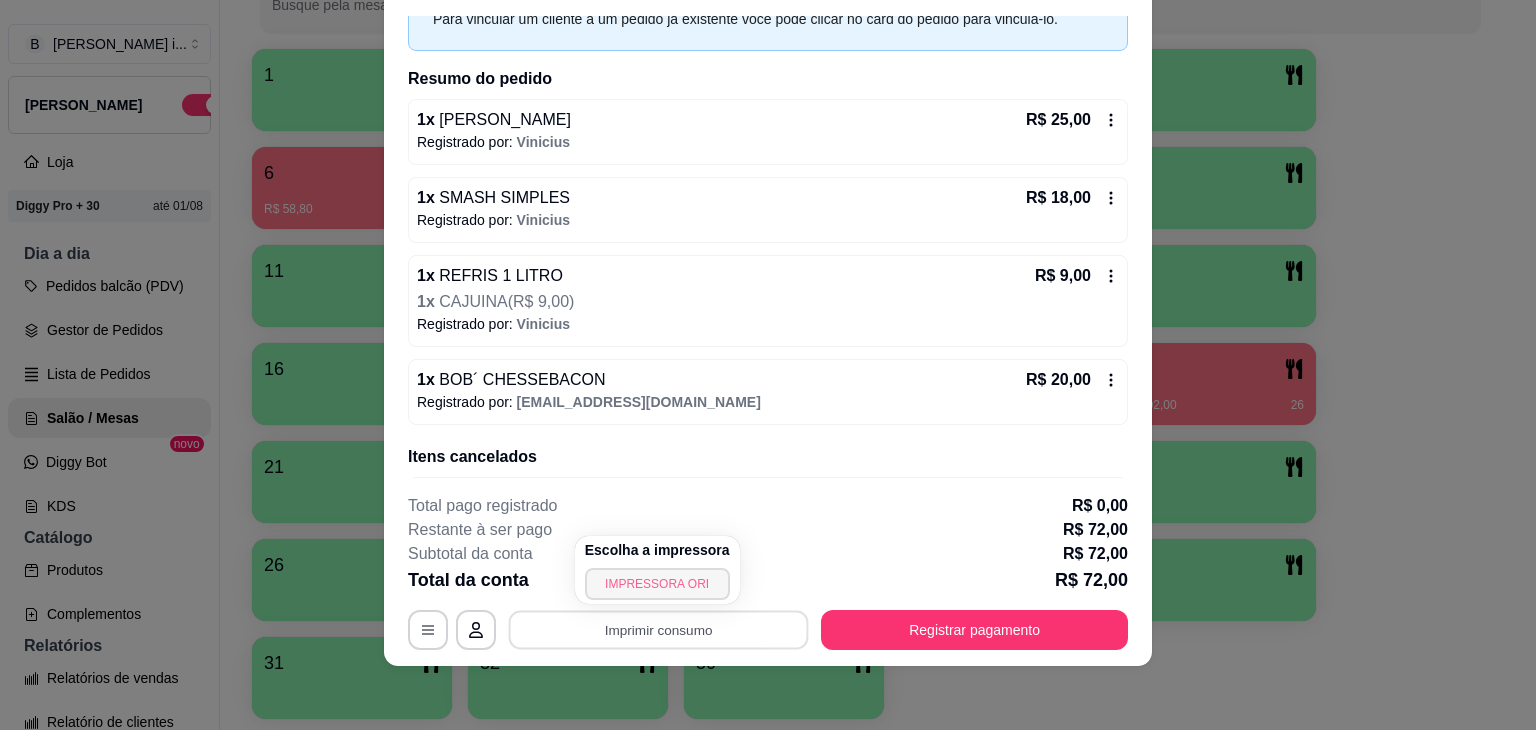 click on "IMPRESSORA ORI" at bounding box center [657, 584] 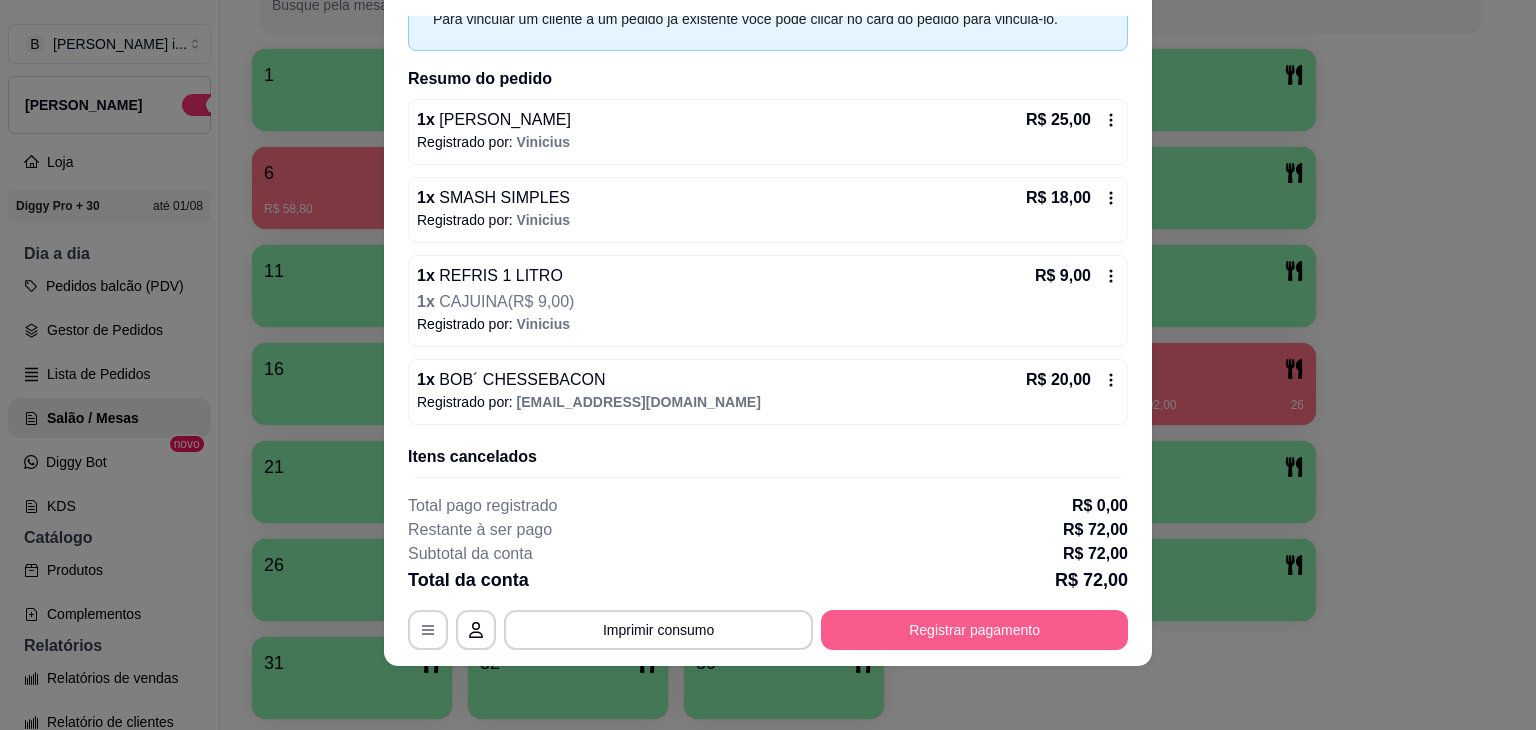 click on "Registrar pagamento" at bounding box center (974, 630) 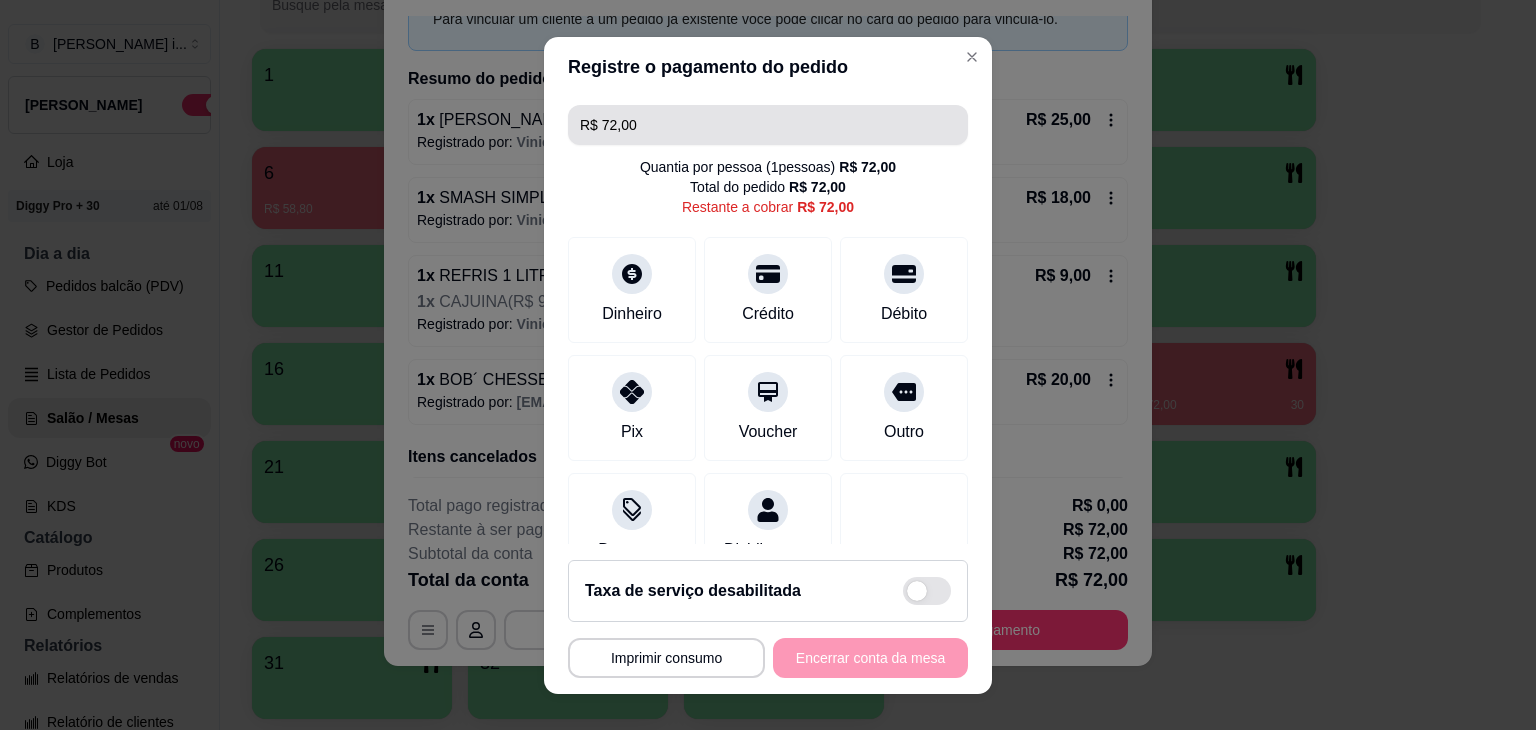 click on "R$ 72,00" at bounding box center [768, 125] 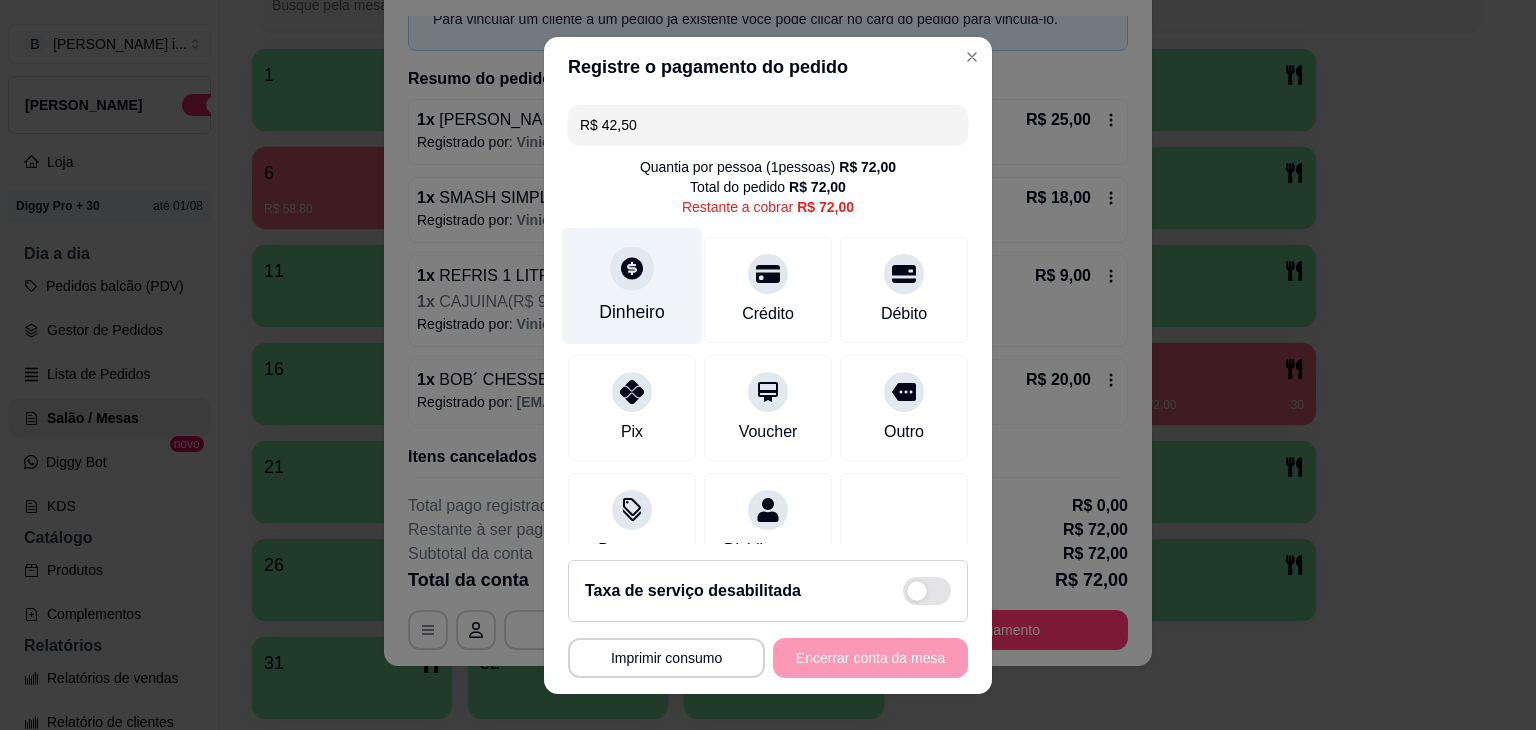 click on "Dinheiro" at bounding box center [632, 285] 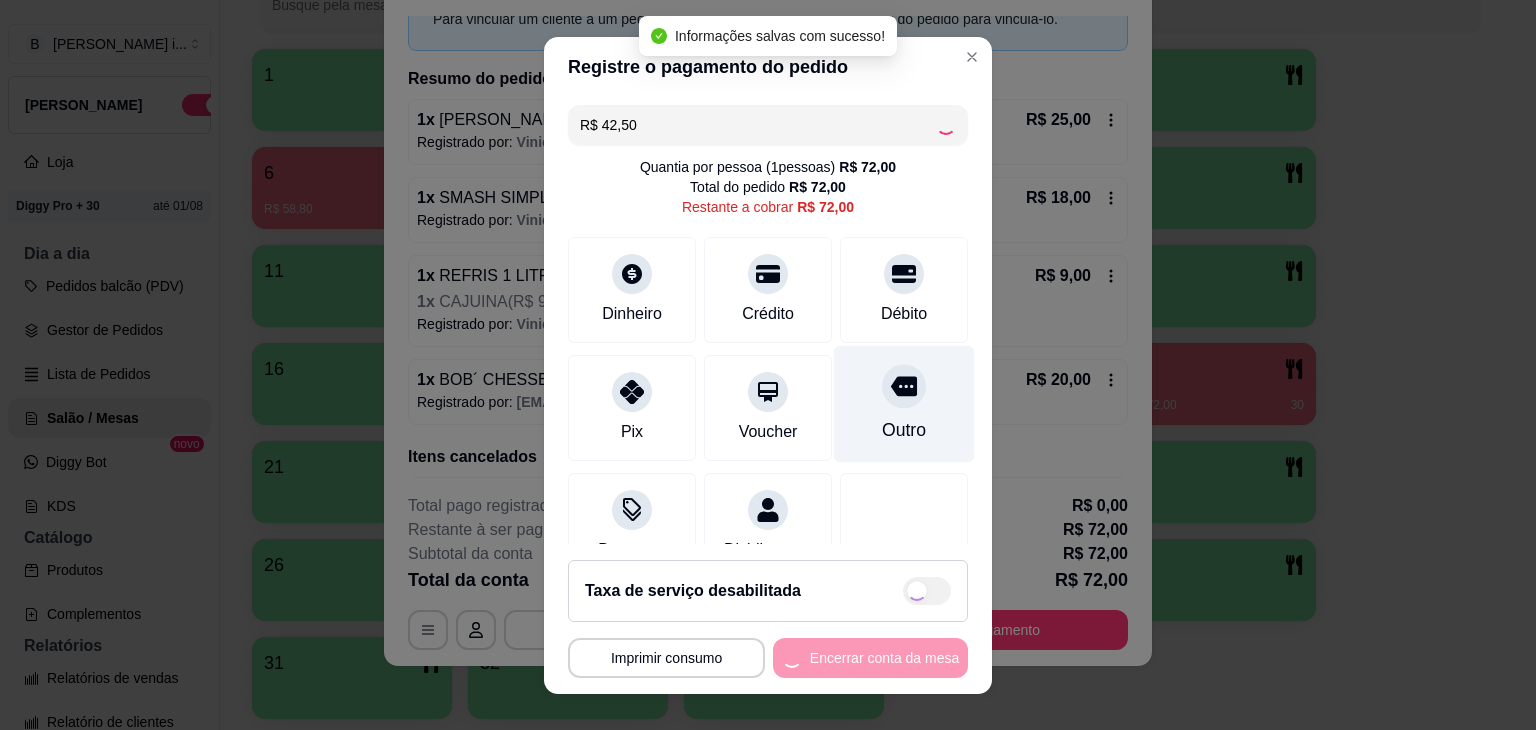 type on "R$ 29,50" 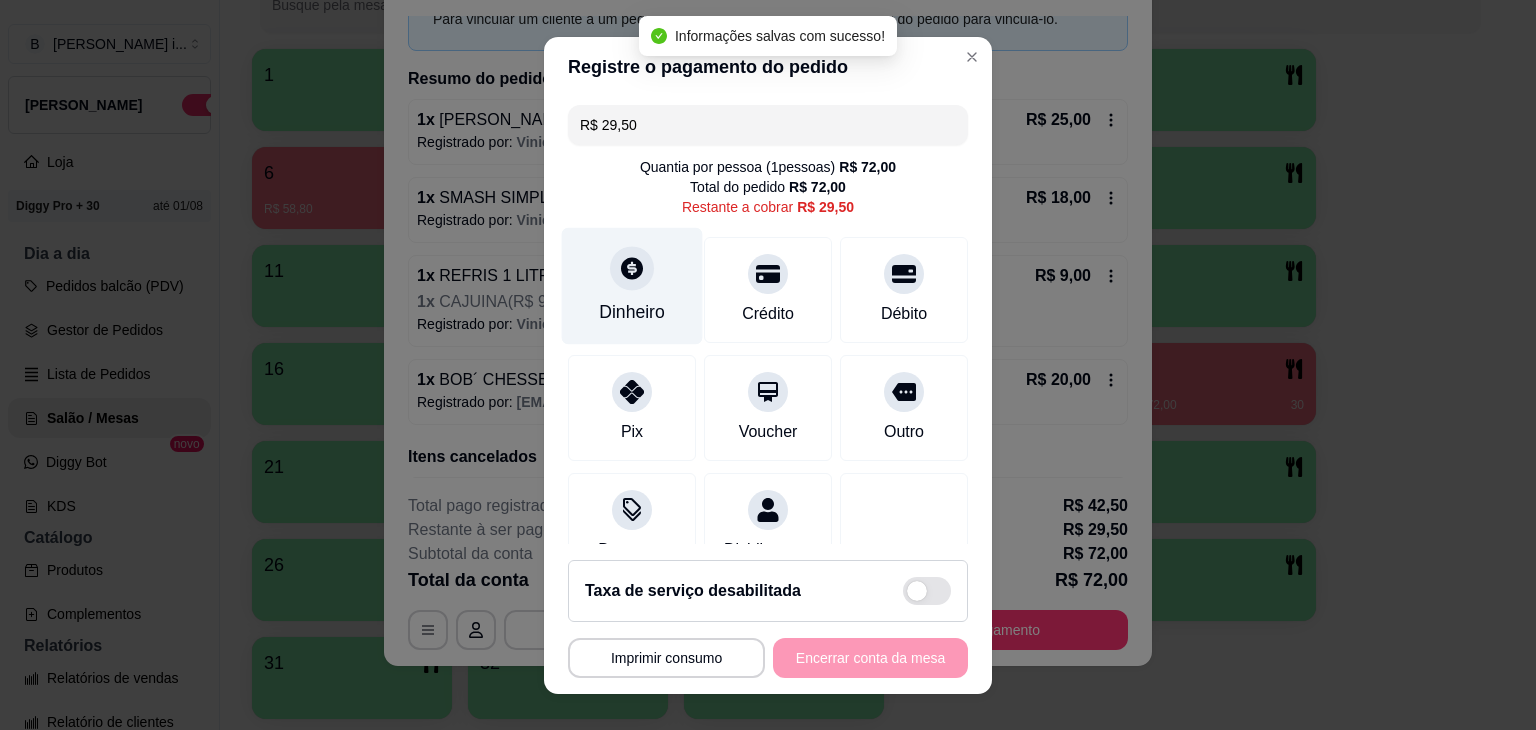 click on "Dinheiro" at bounding box center [632, 312] 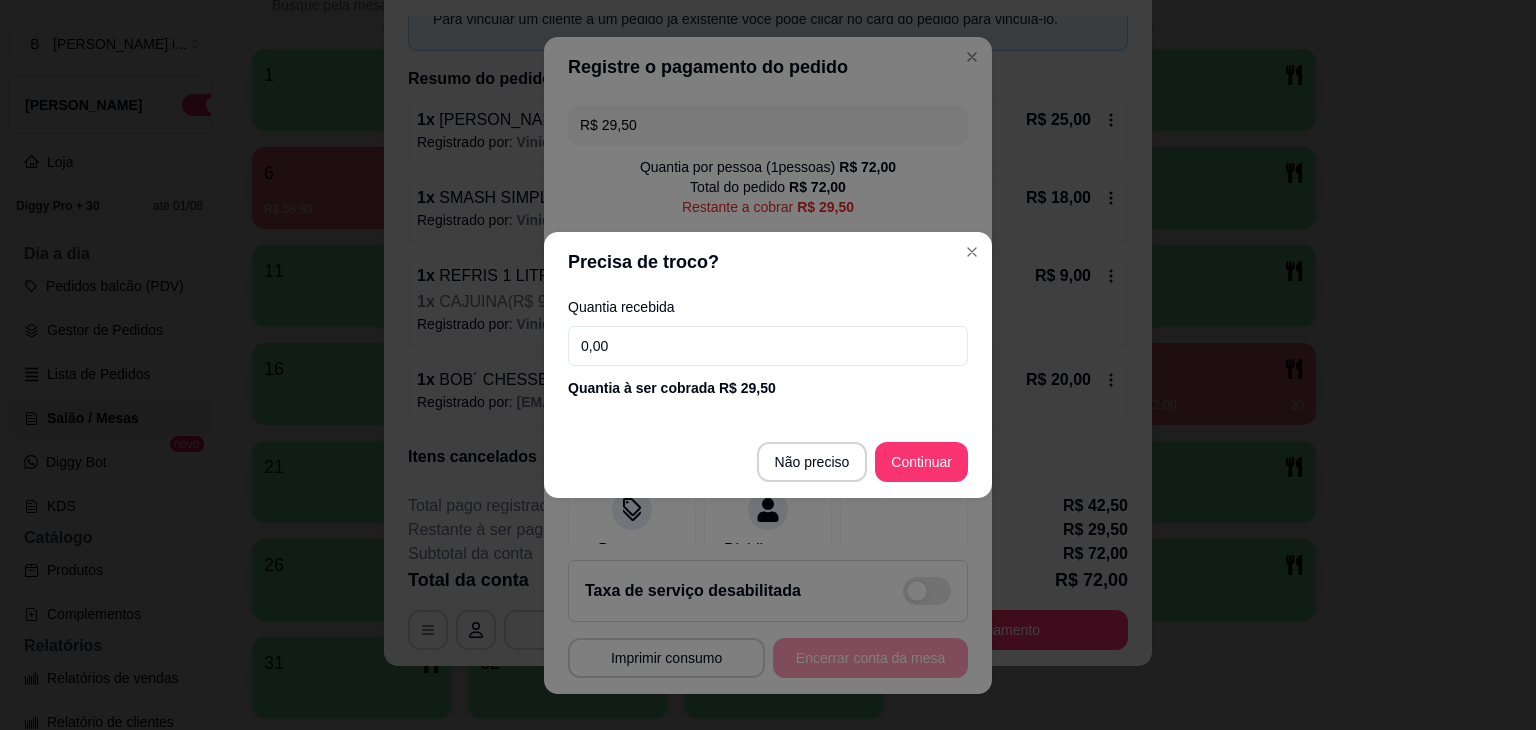 click on "0,00" at bounding box center (768, 346) 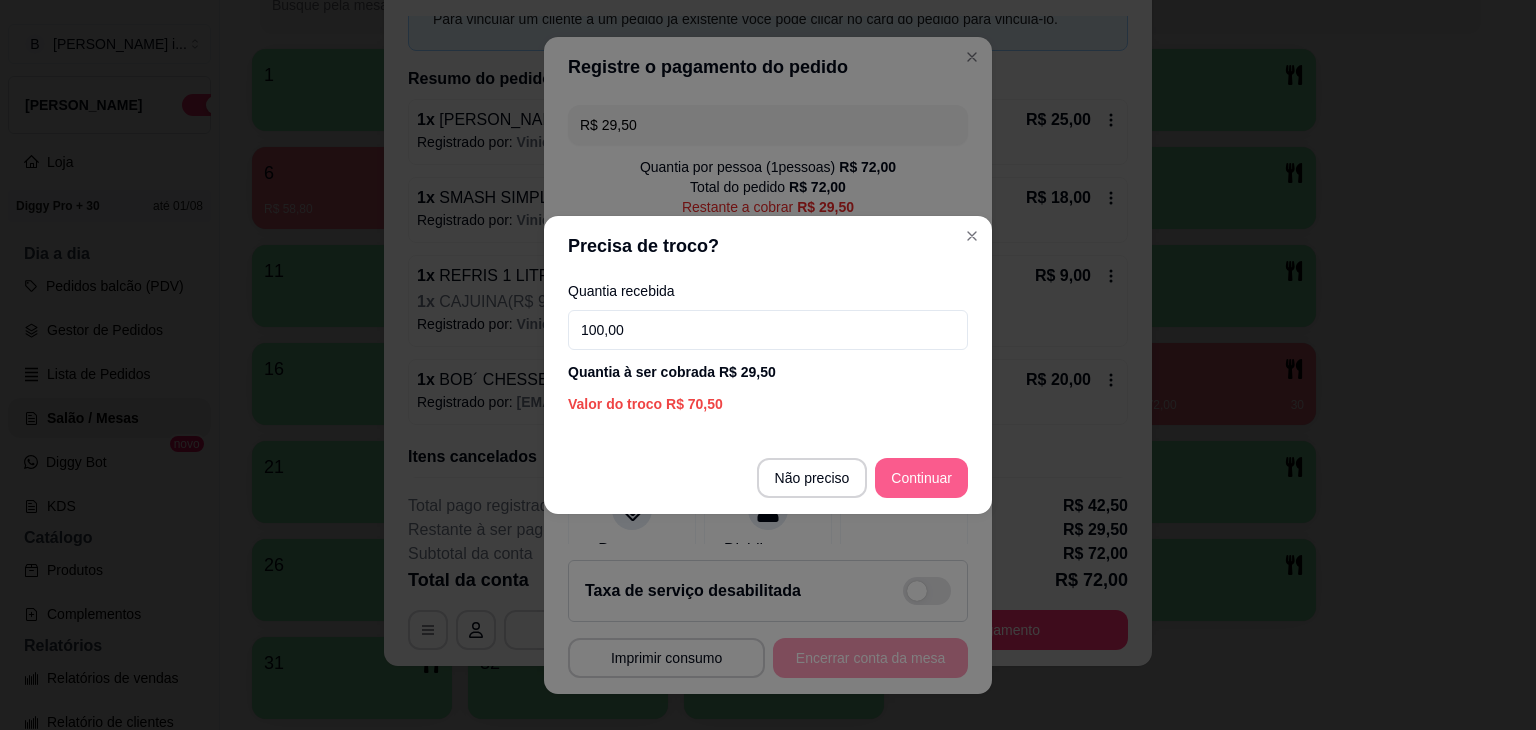 type on "100,00" 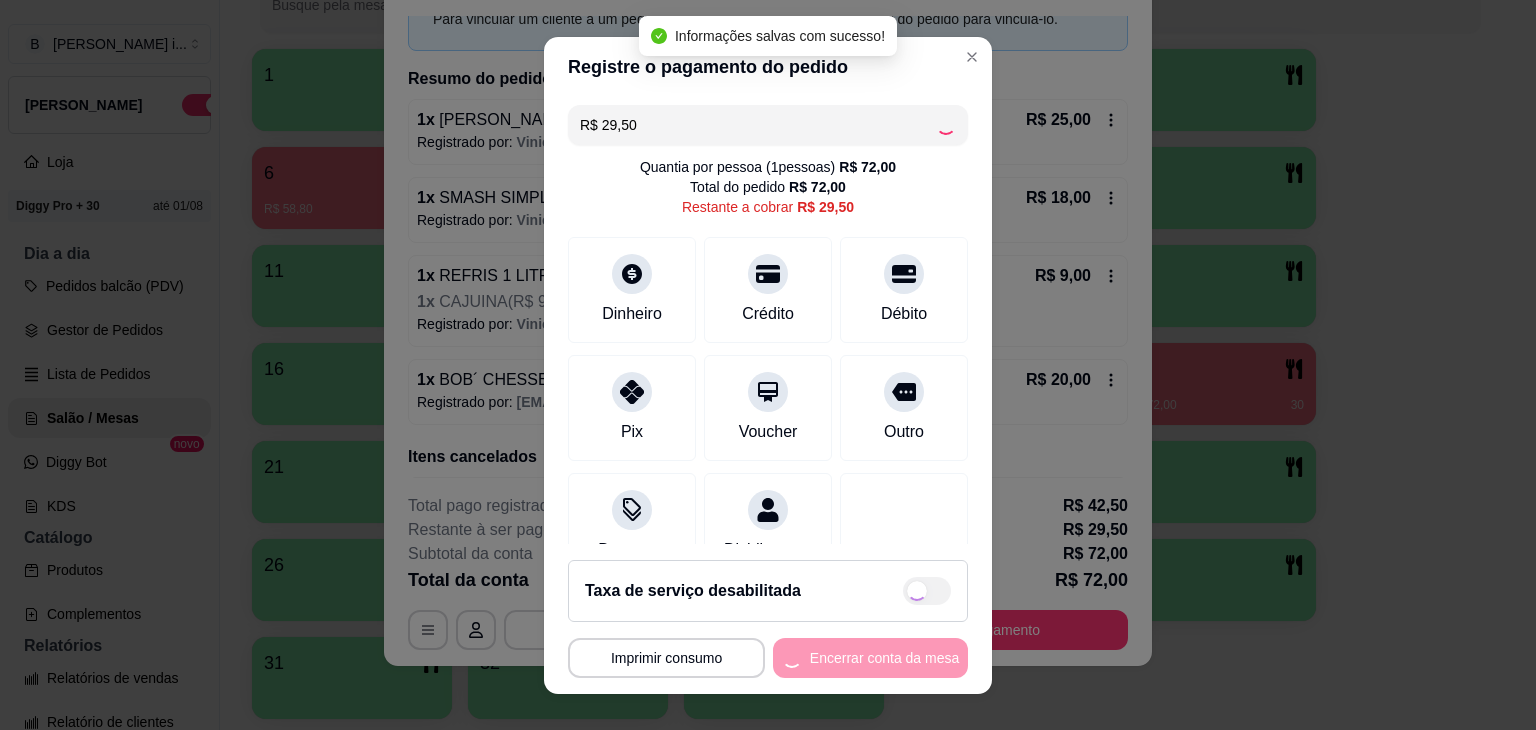 type on "R$ 0,00" 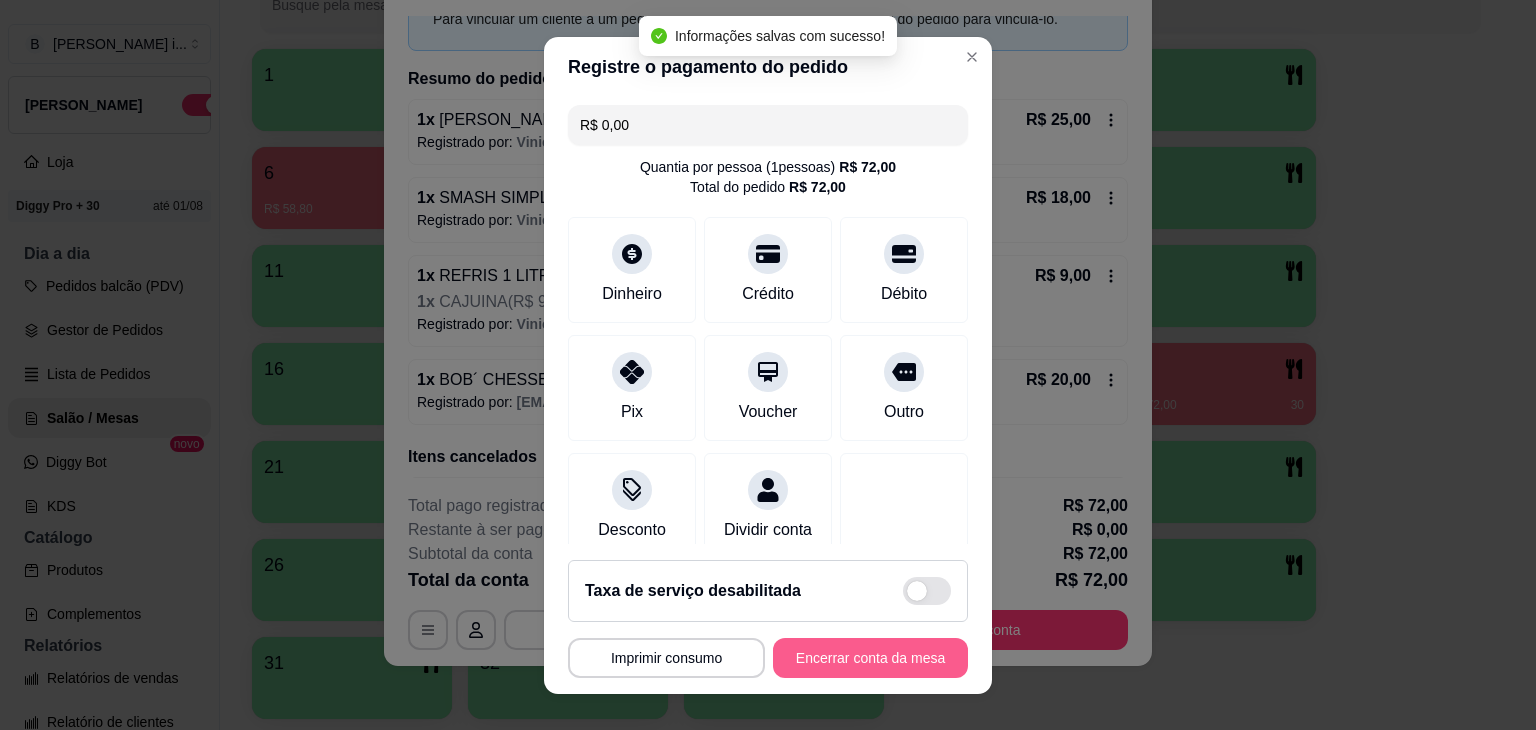 click on "Encerrar conta da mesa" at bounding box center (870, 658) 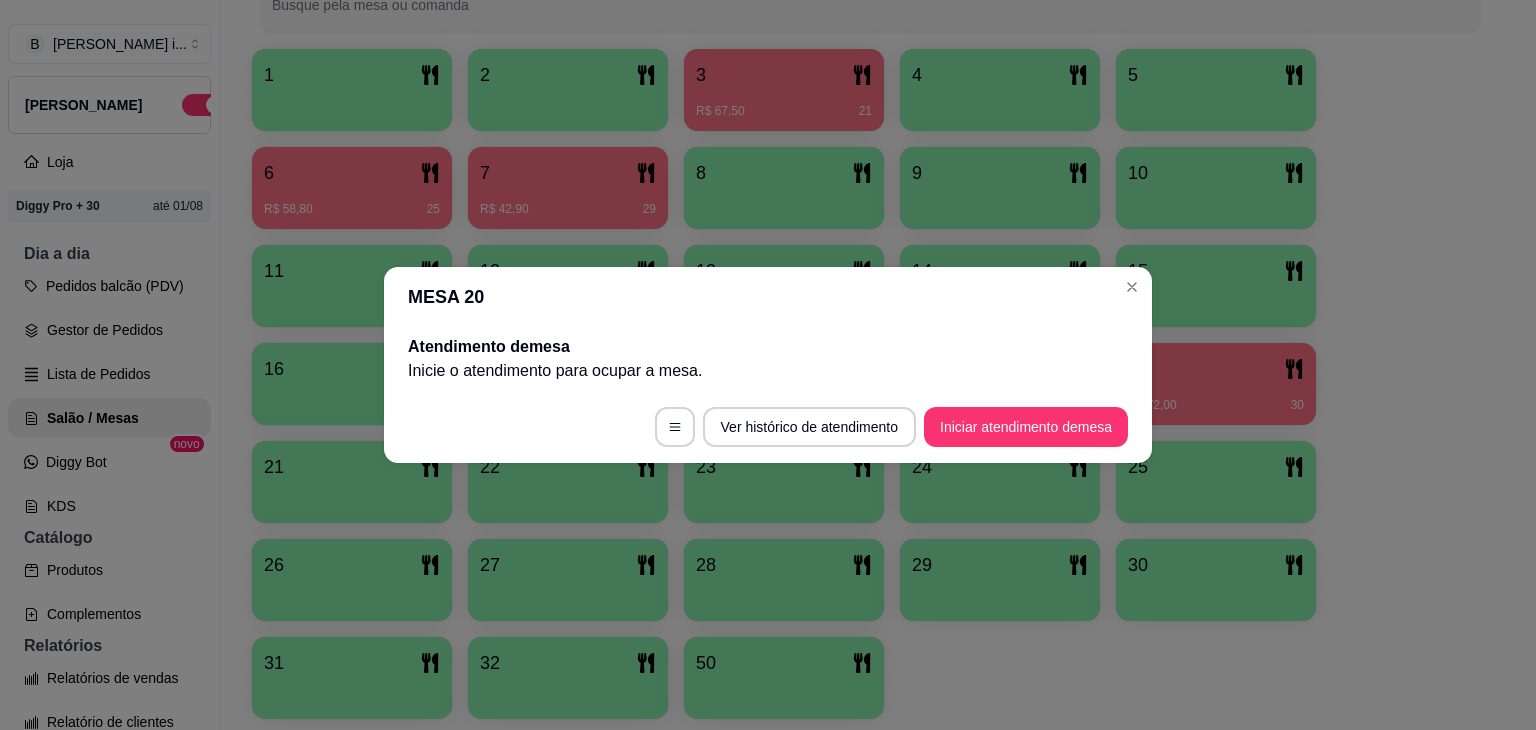 scroll, scrollTop: 0, scrollLeft: 0, axis: both 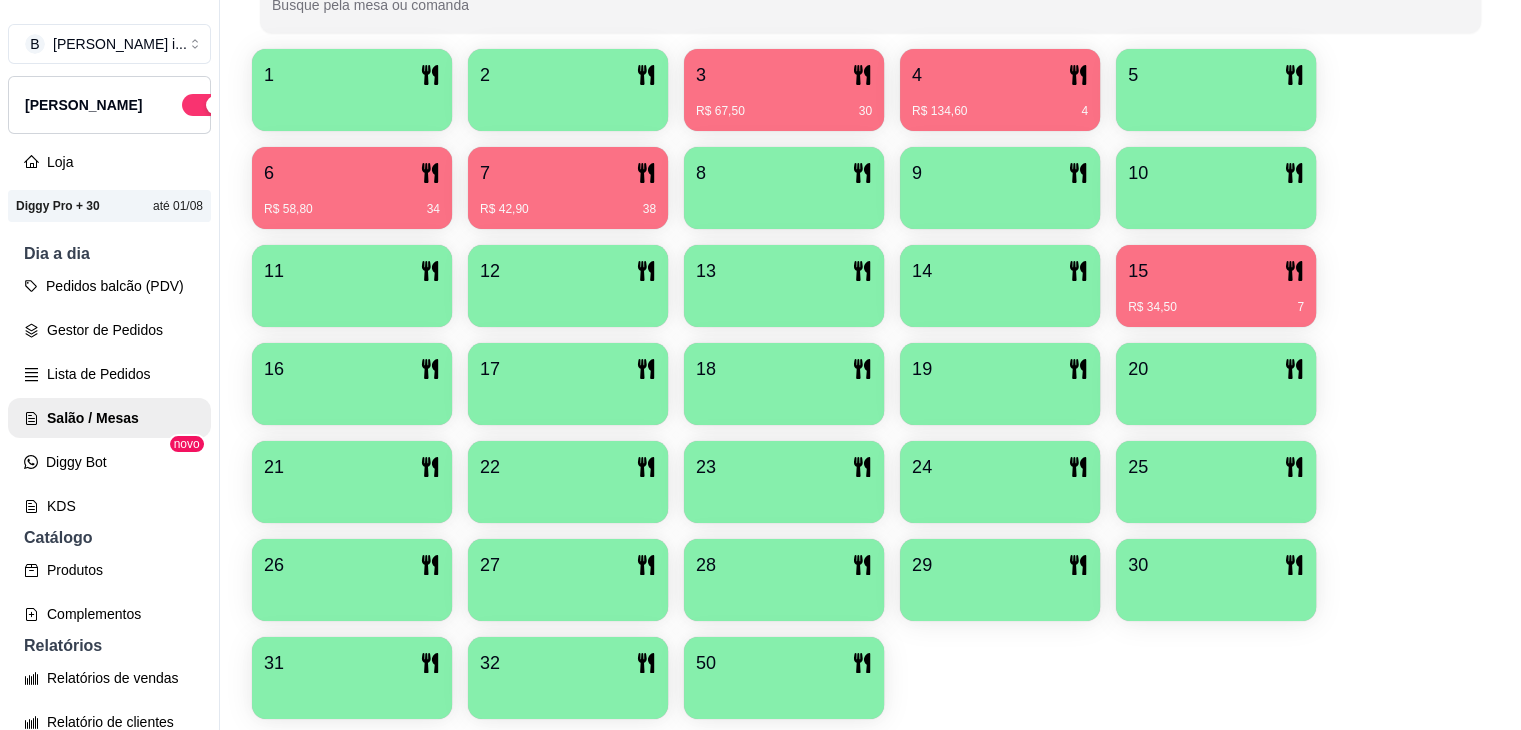 click on "3 R$ 67,50 30" at bounding box center [784, 90] 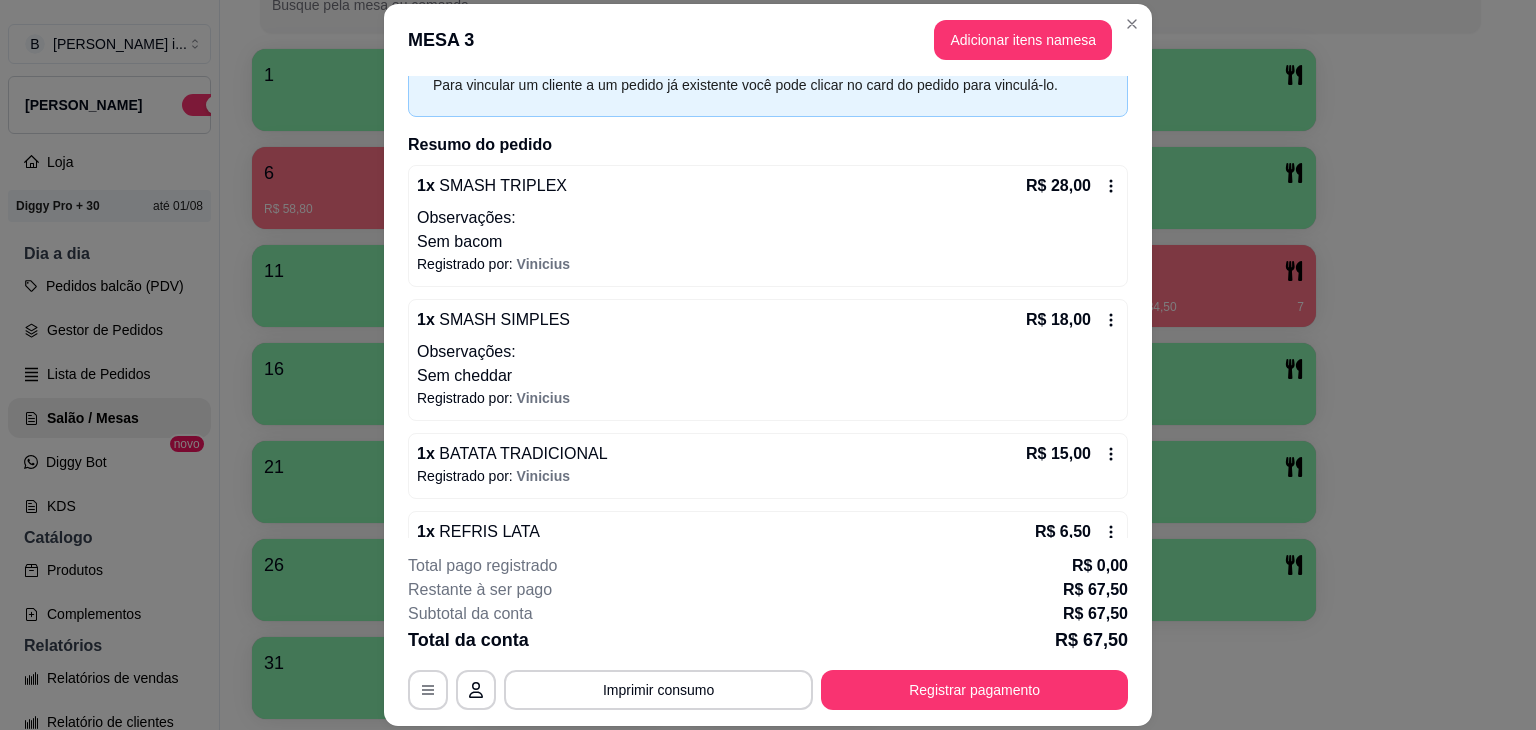 scroll, scrollTop: 170, scrollLeft: 0, axis: vertical 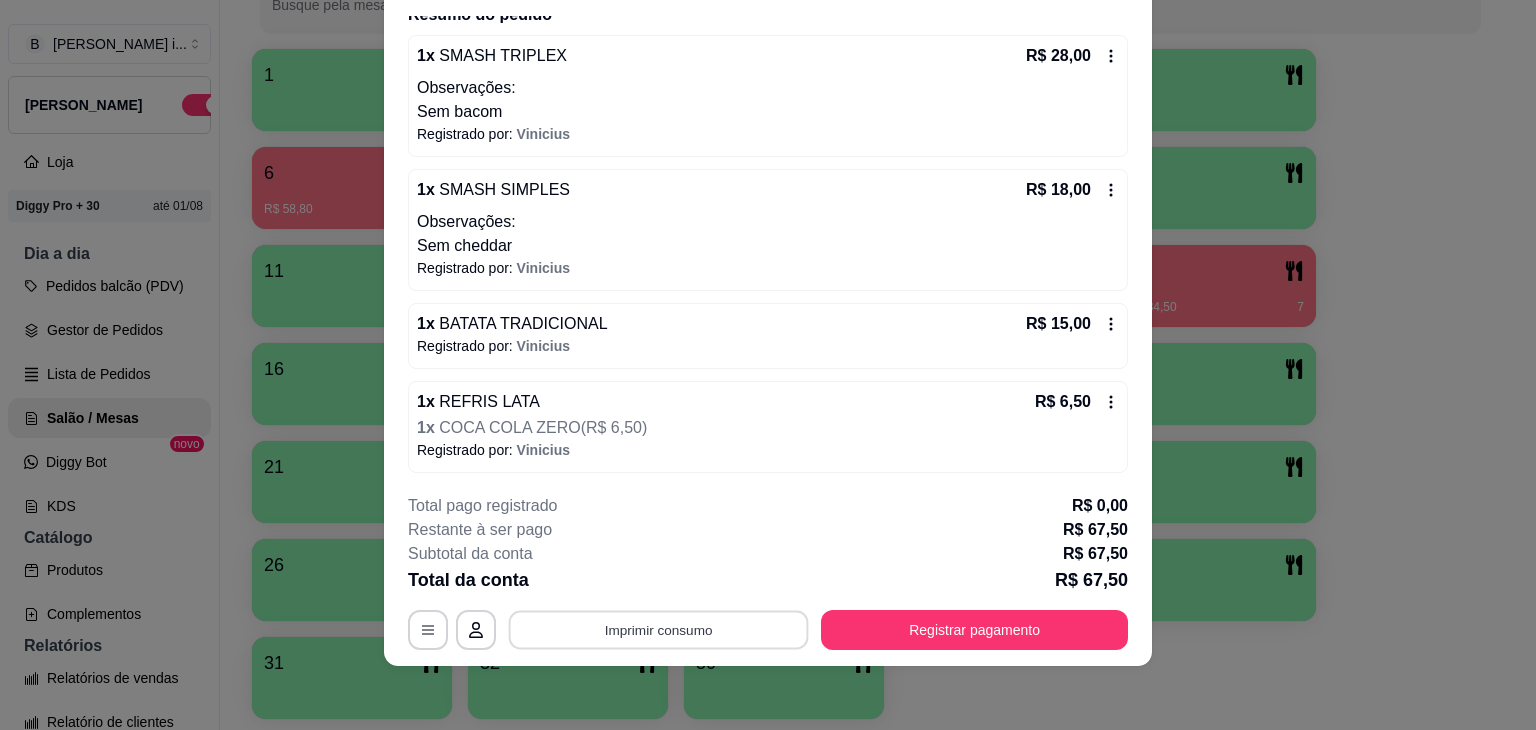 click on "Imprimir consumo" at bounding box center [659, 630] 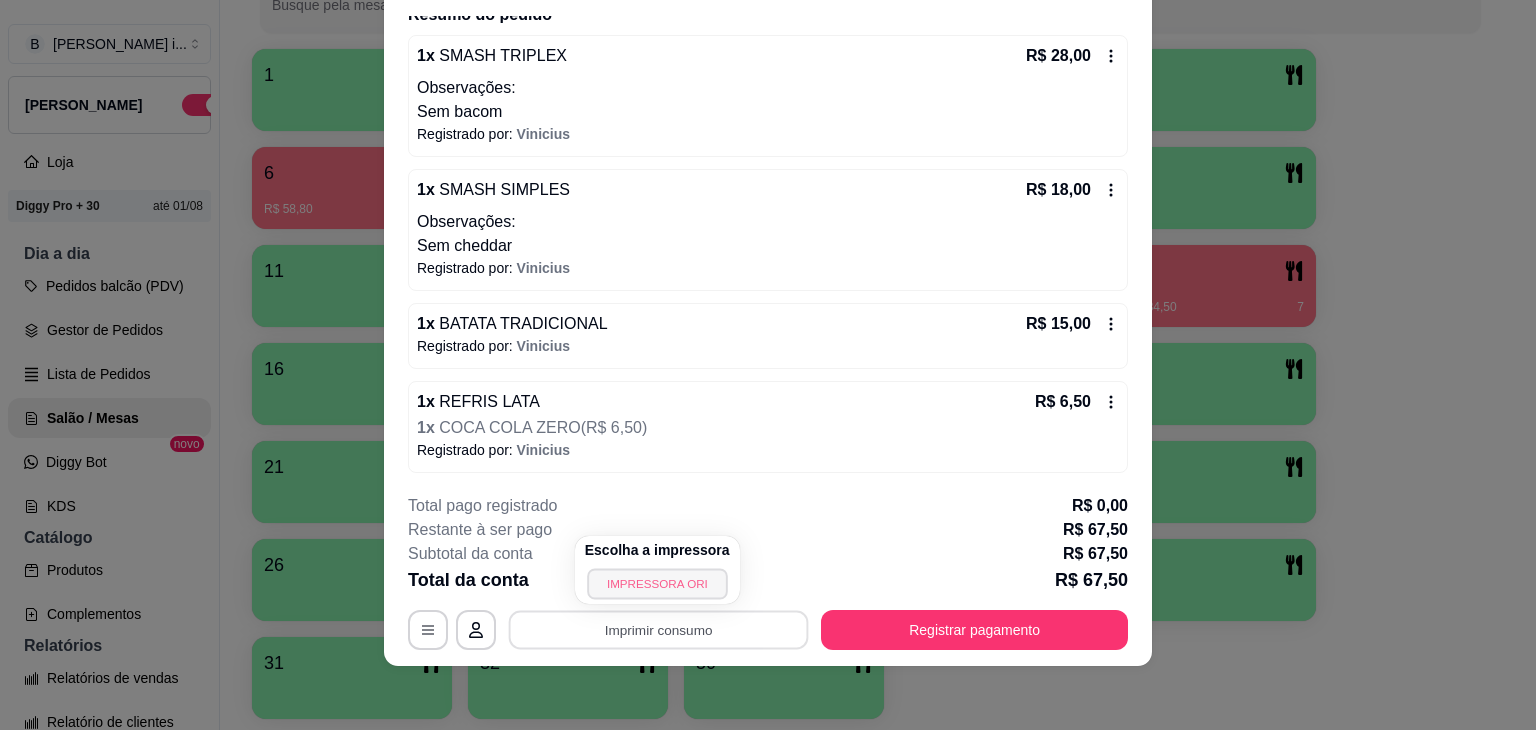 click on "IMPRESSORA ORI" at bounding box center [657, 583] 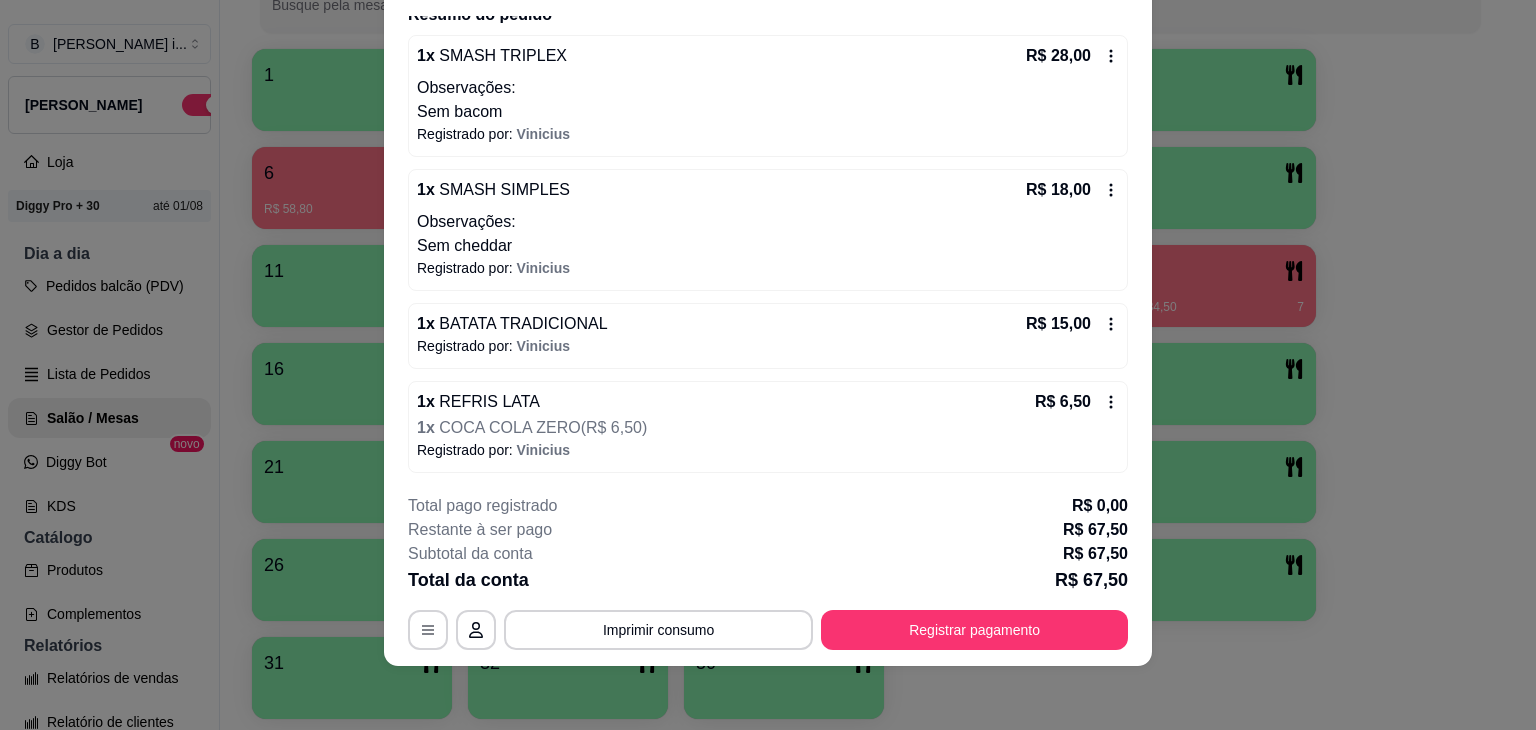 scroll, scrollTop: 0, scrollLeft: 0, axis: both 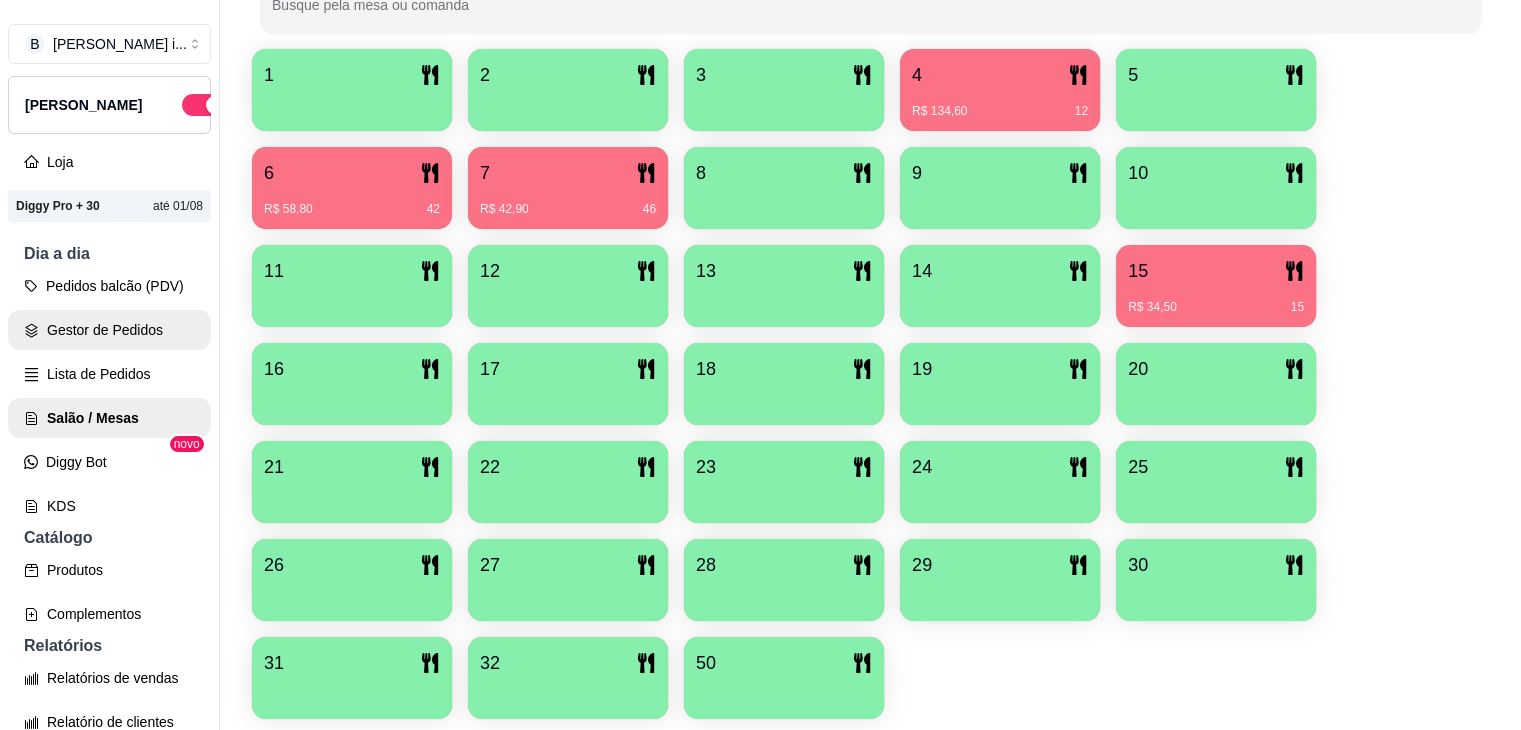 click on "Gestor de Pedidos" at bounding box center [109, 330] 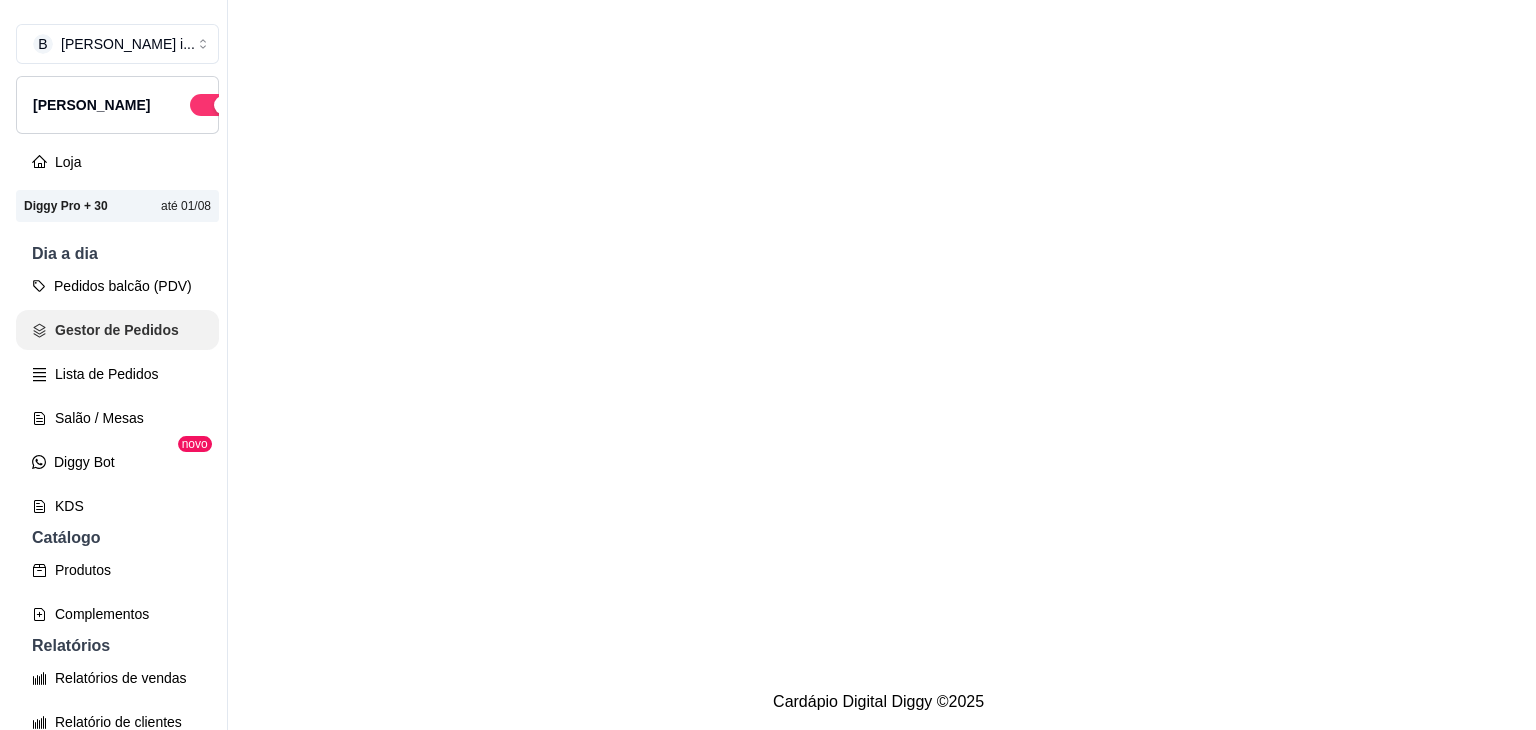 scroll, scrollTop: 0, scrollLeft: 0, axis: both 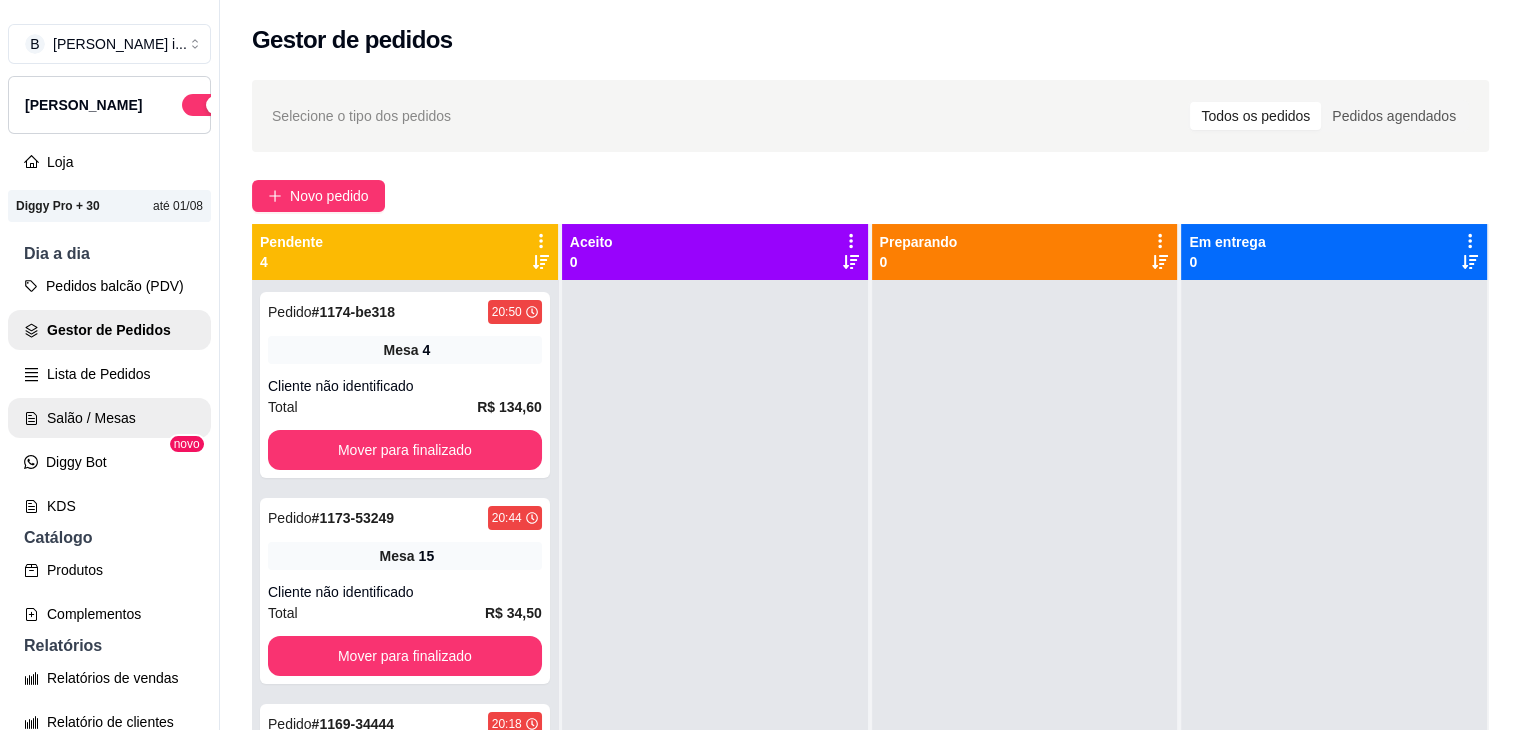click on "Salão / Mesas" at bounding box center [109, 418] 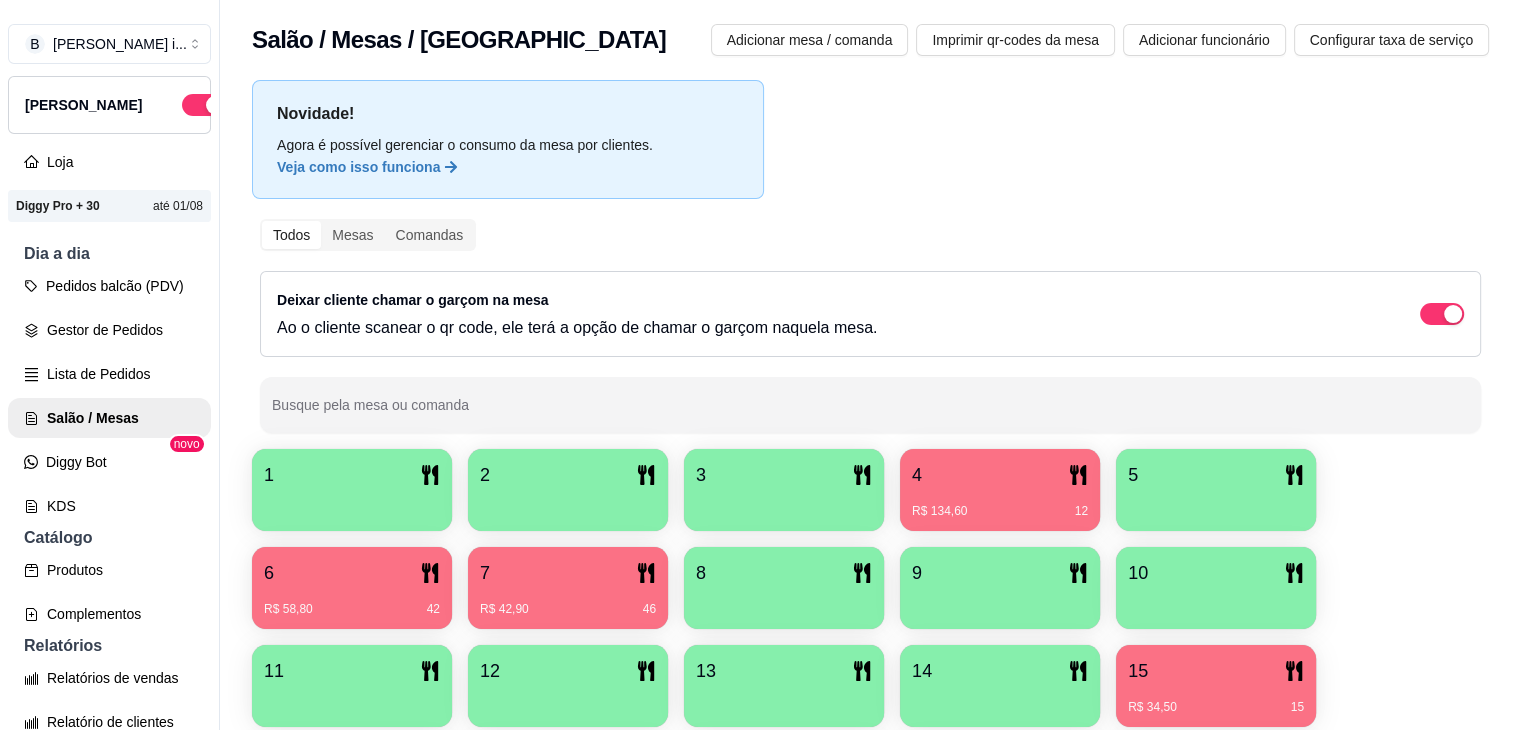 click on "R$ 134,60 12" at bounding box center (1000, 511) 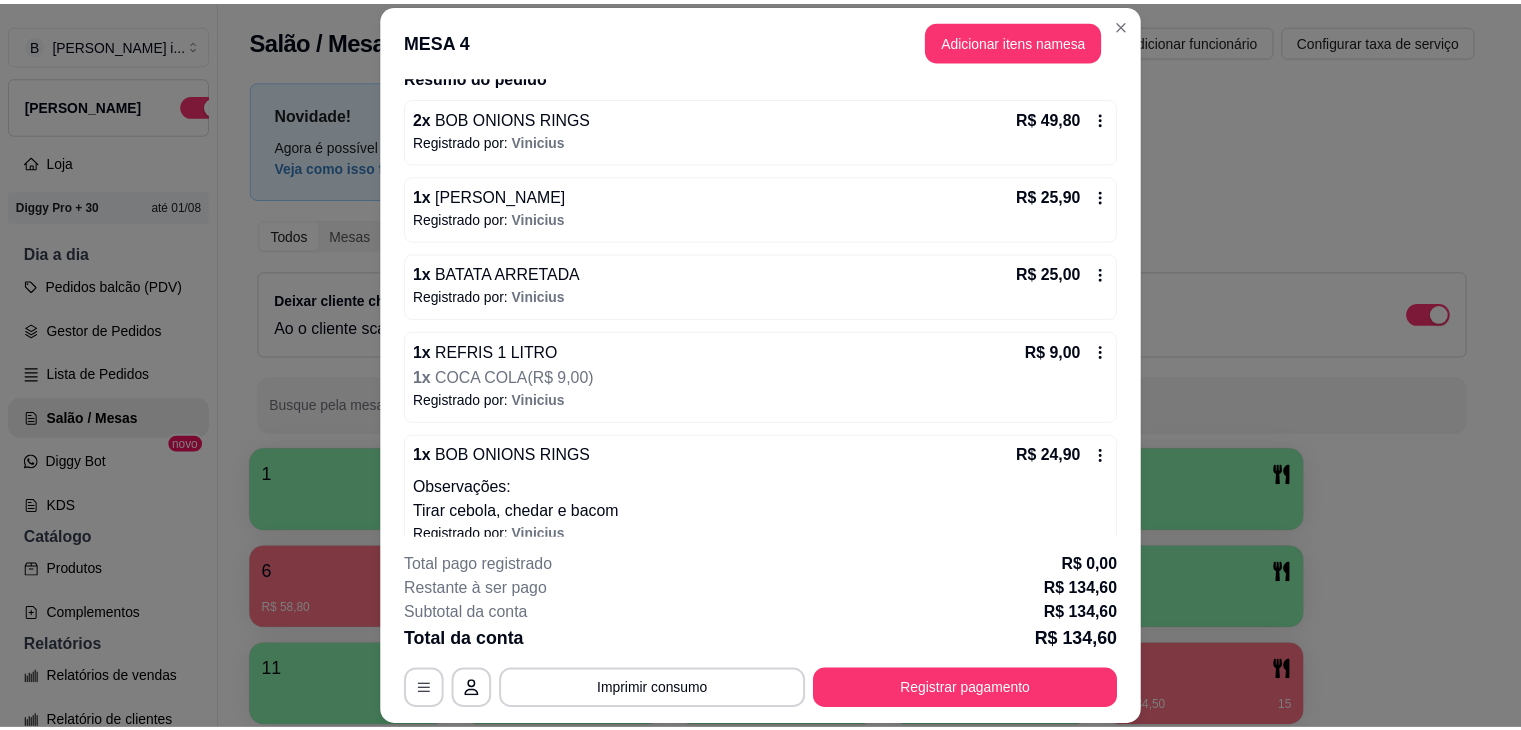 scroll, scrollTop: 192, scrollLeft: 0, axis: vertical 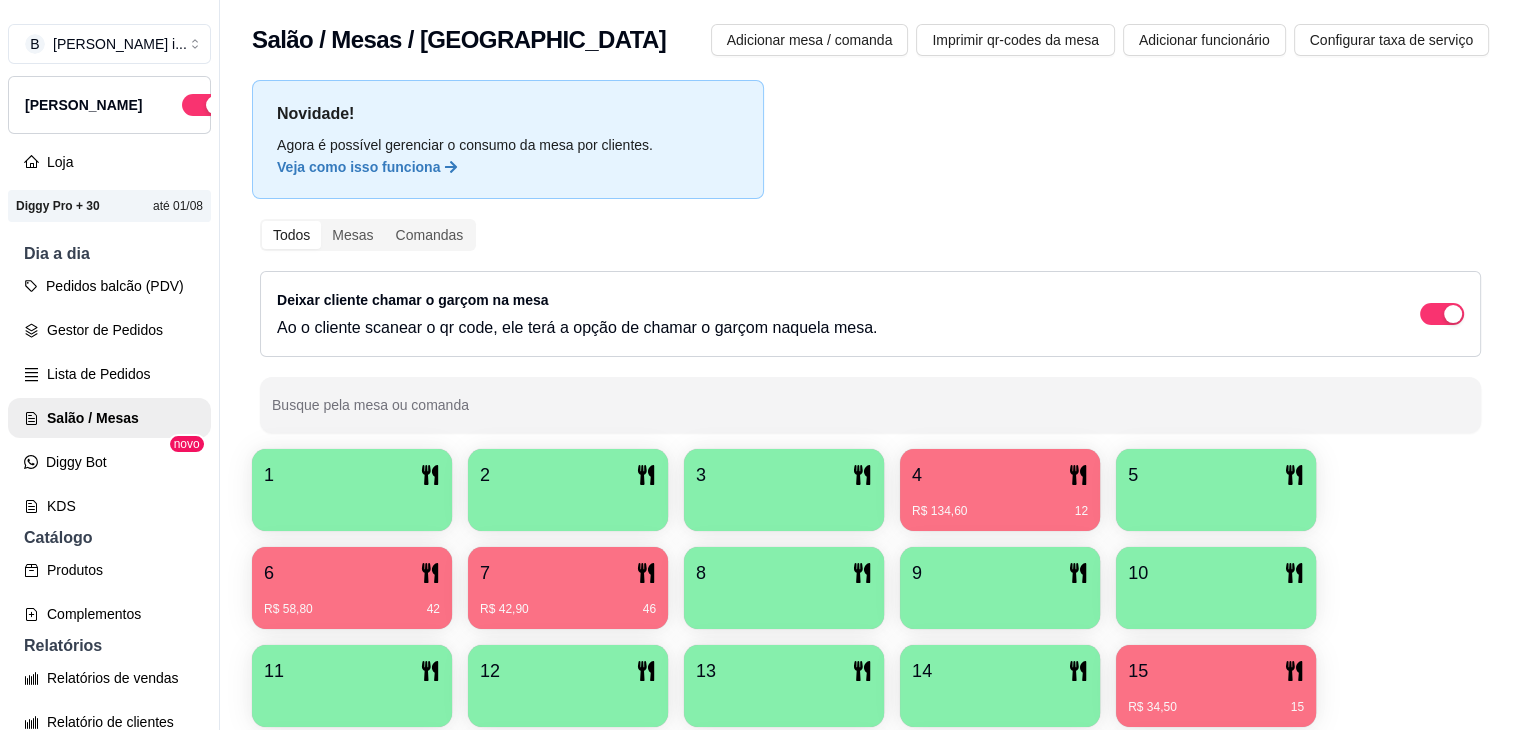 click on "6" at bounding box center (352, 573) 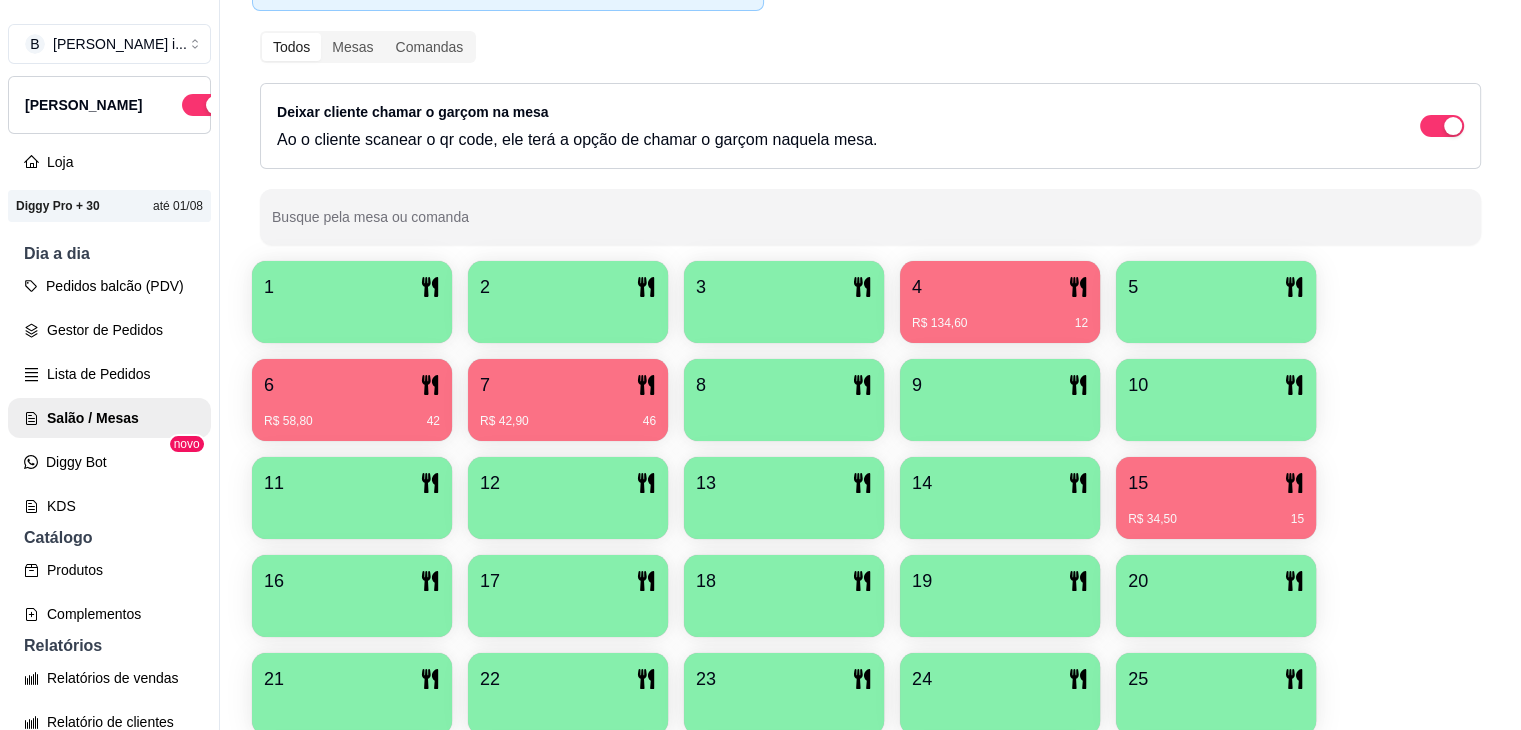 scroll, scrollTop: 200, scrollLeft: 0, axis: vertical 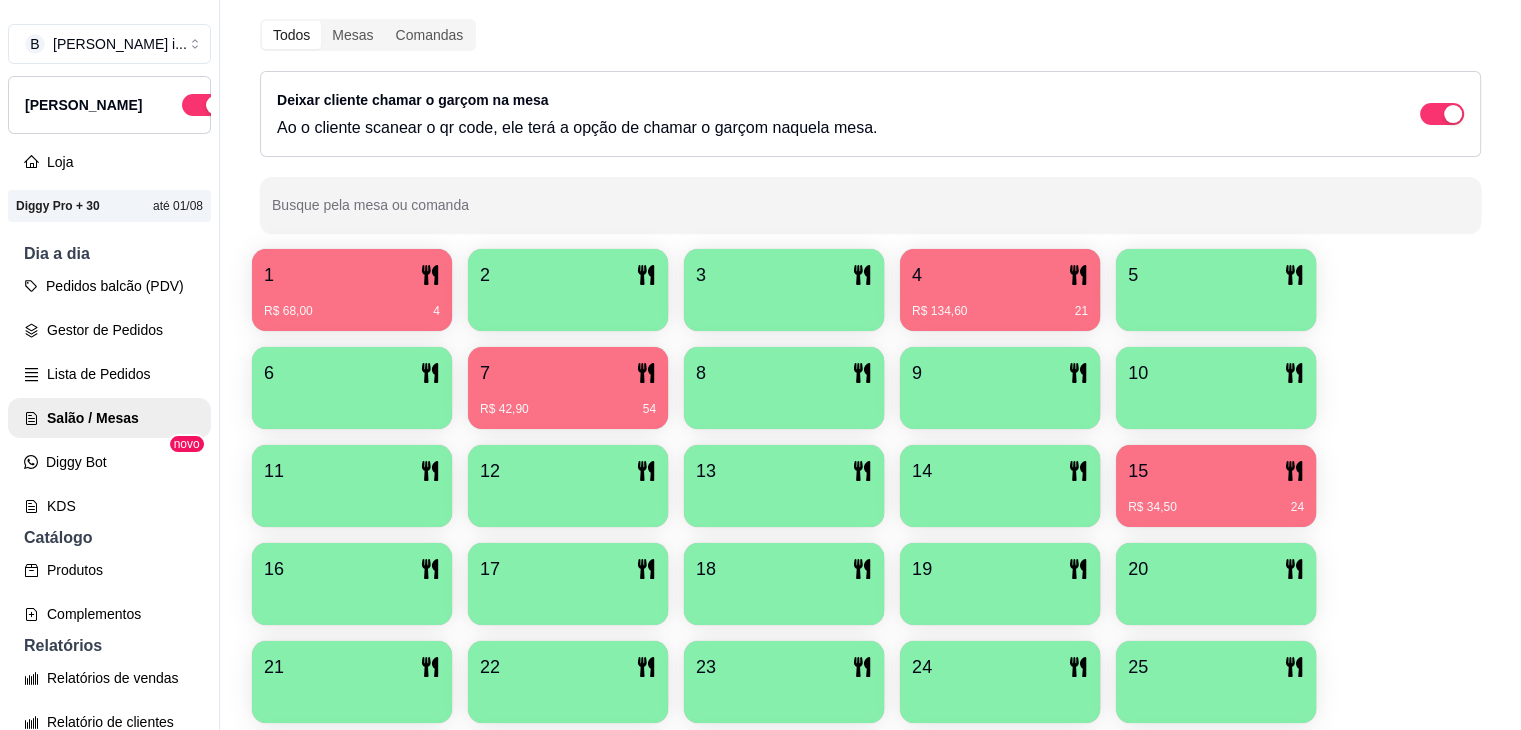 click on "R$ 134,60 21" at bounding box center (1000, 311) 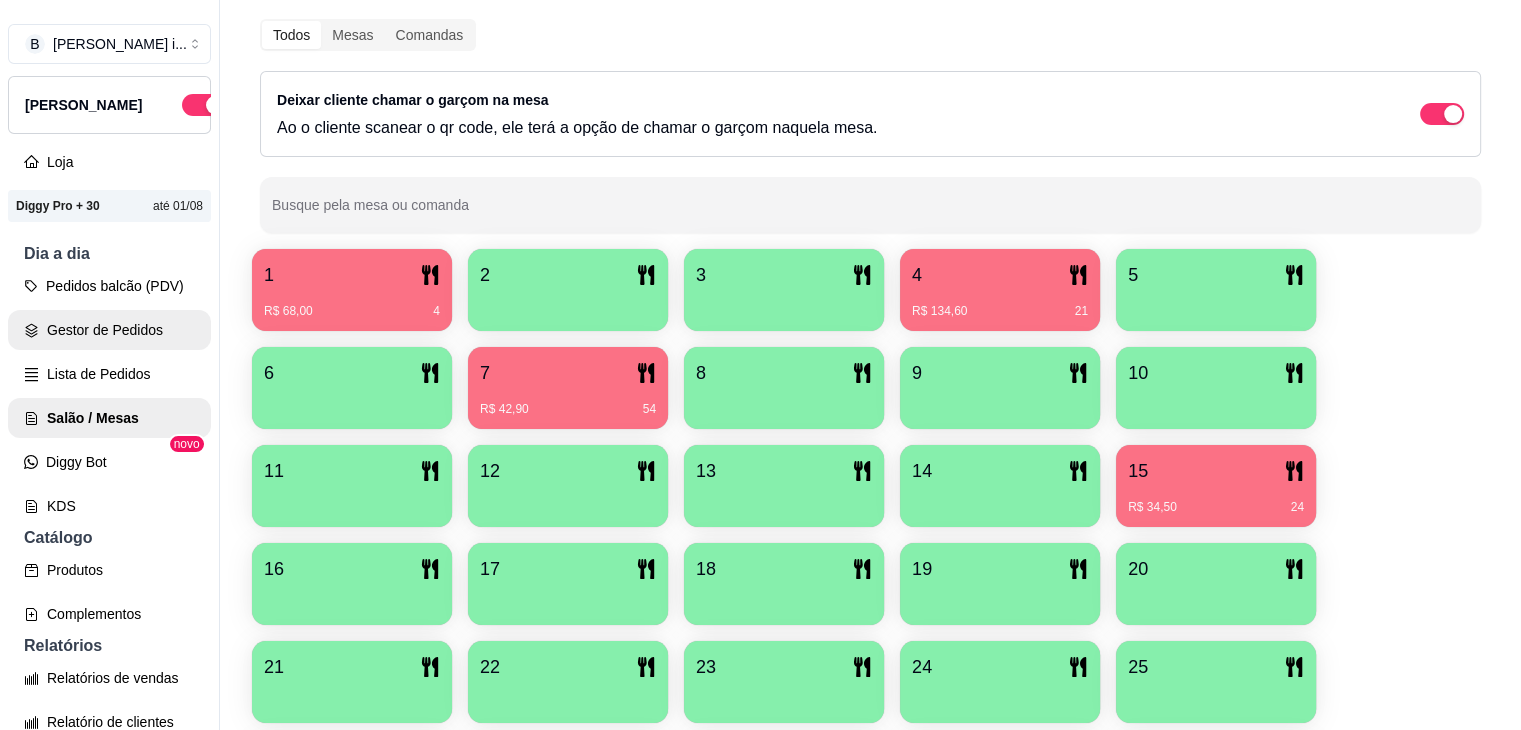 click on "Gestor de Pedidos" at bounding box center (109, 330) 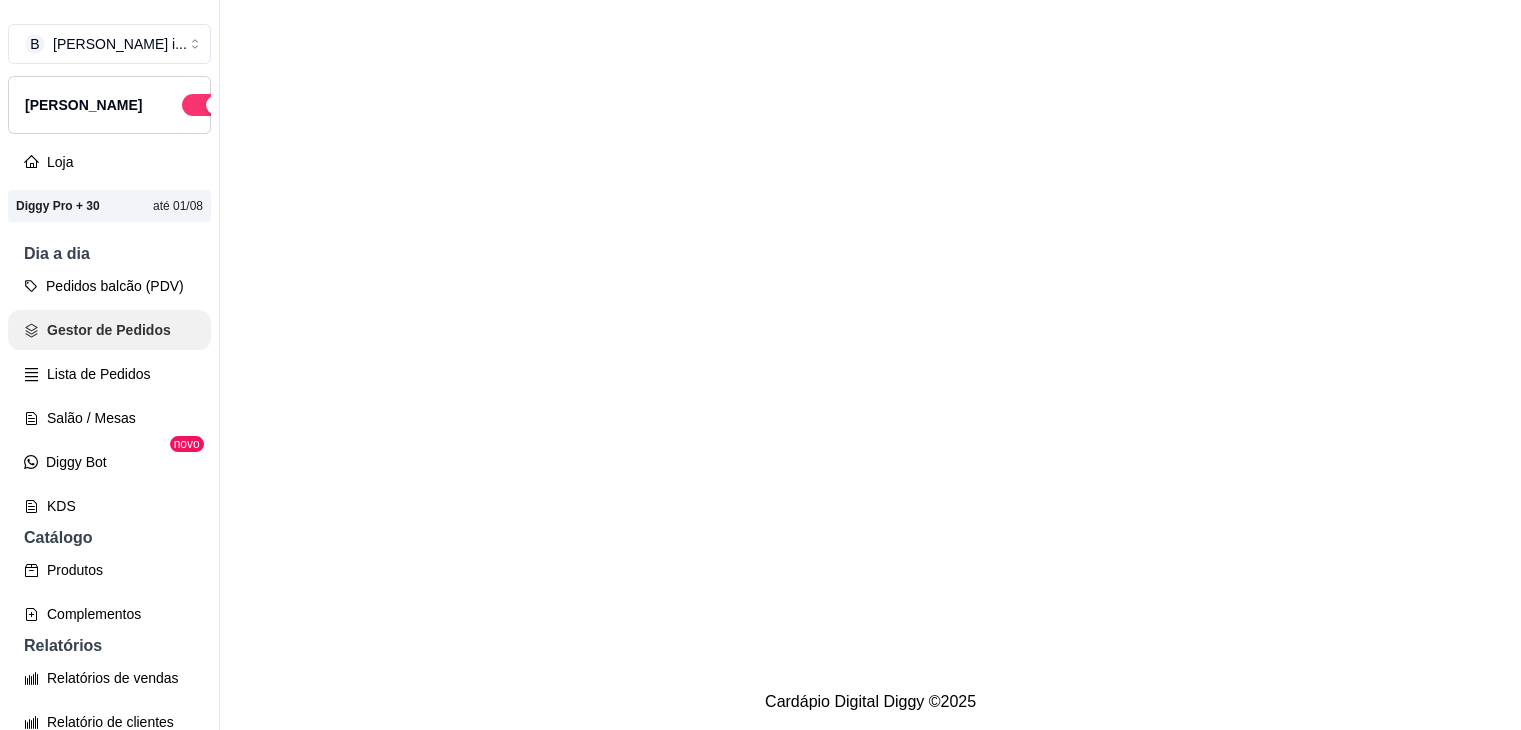 scroll, scrollTop: 0, scrollLeft: 0, axis: both 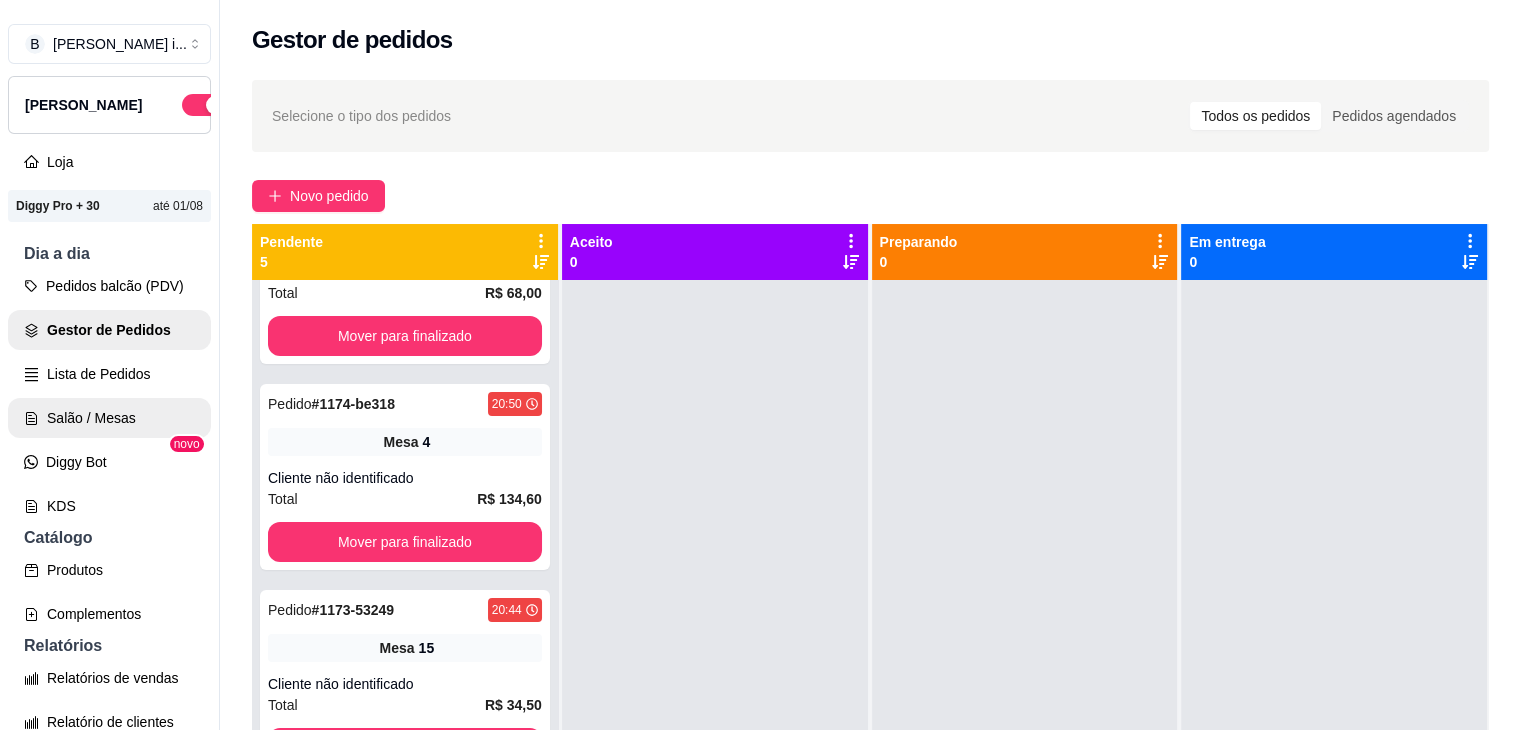 click on "Salão / Mesas" at bounding box center [109, 418] 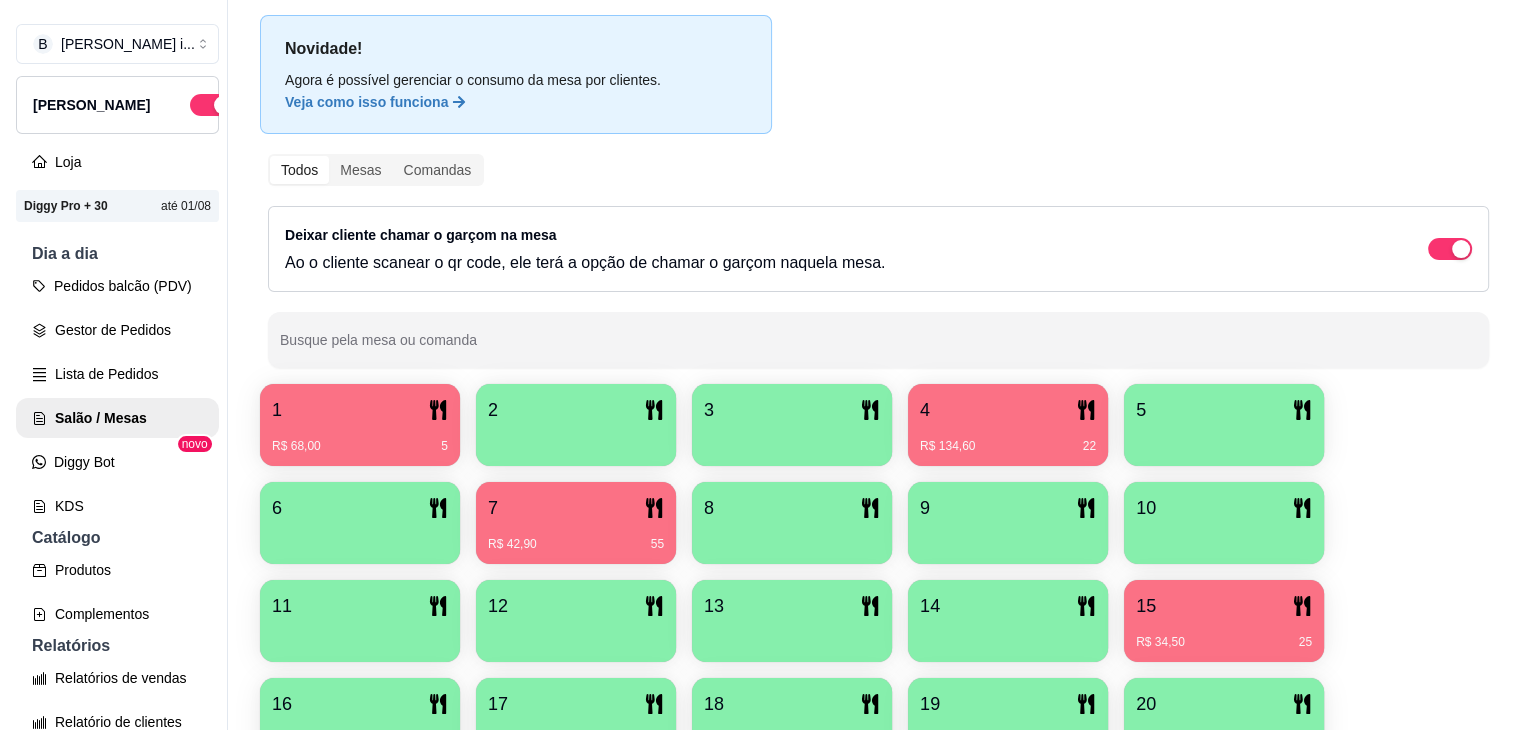 scroll, scrollTop: 100, scrollLeft: 0, axis: vertical 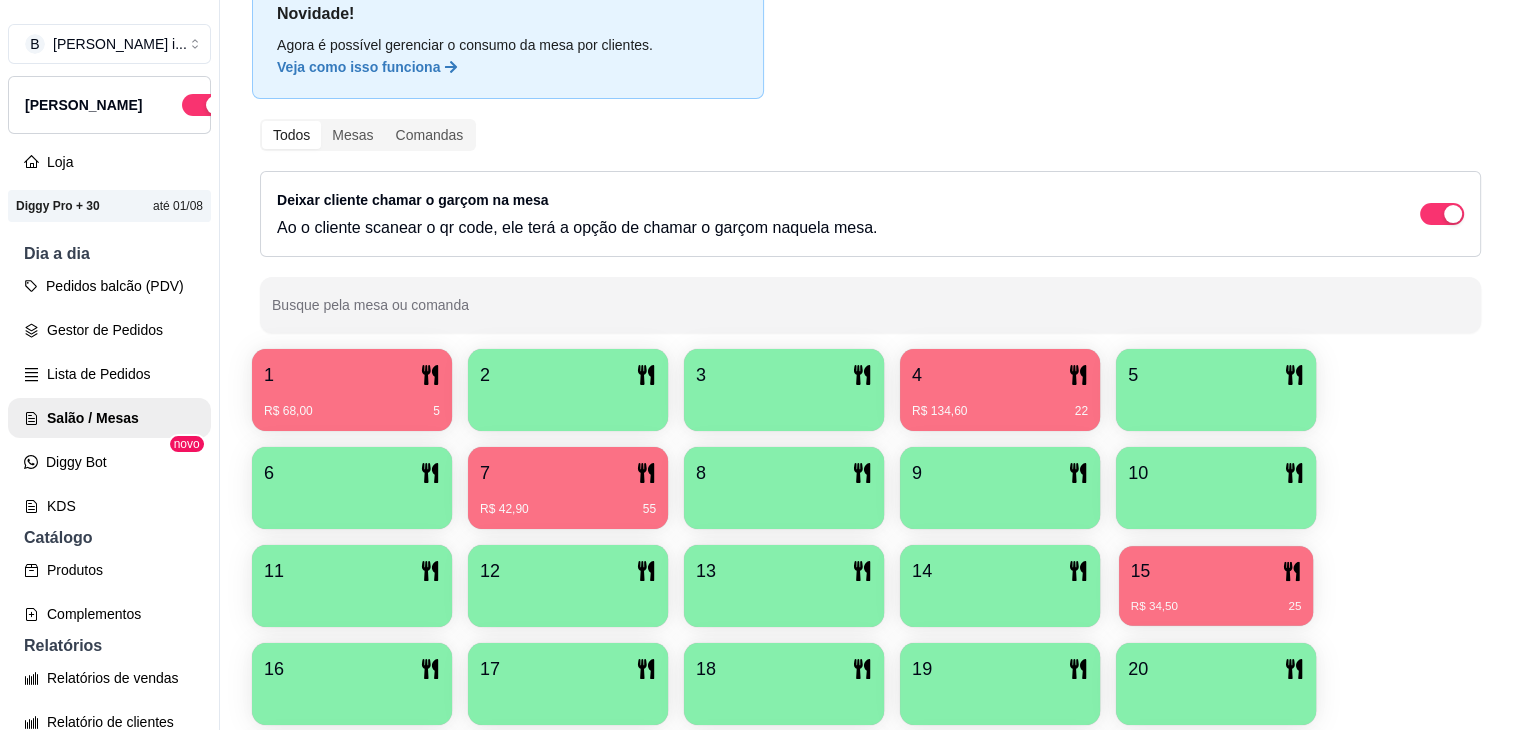 click on "R$ 34,50 25" at bounding box center [1216, 599] 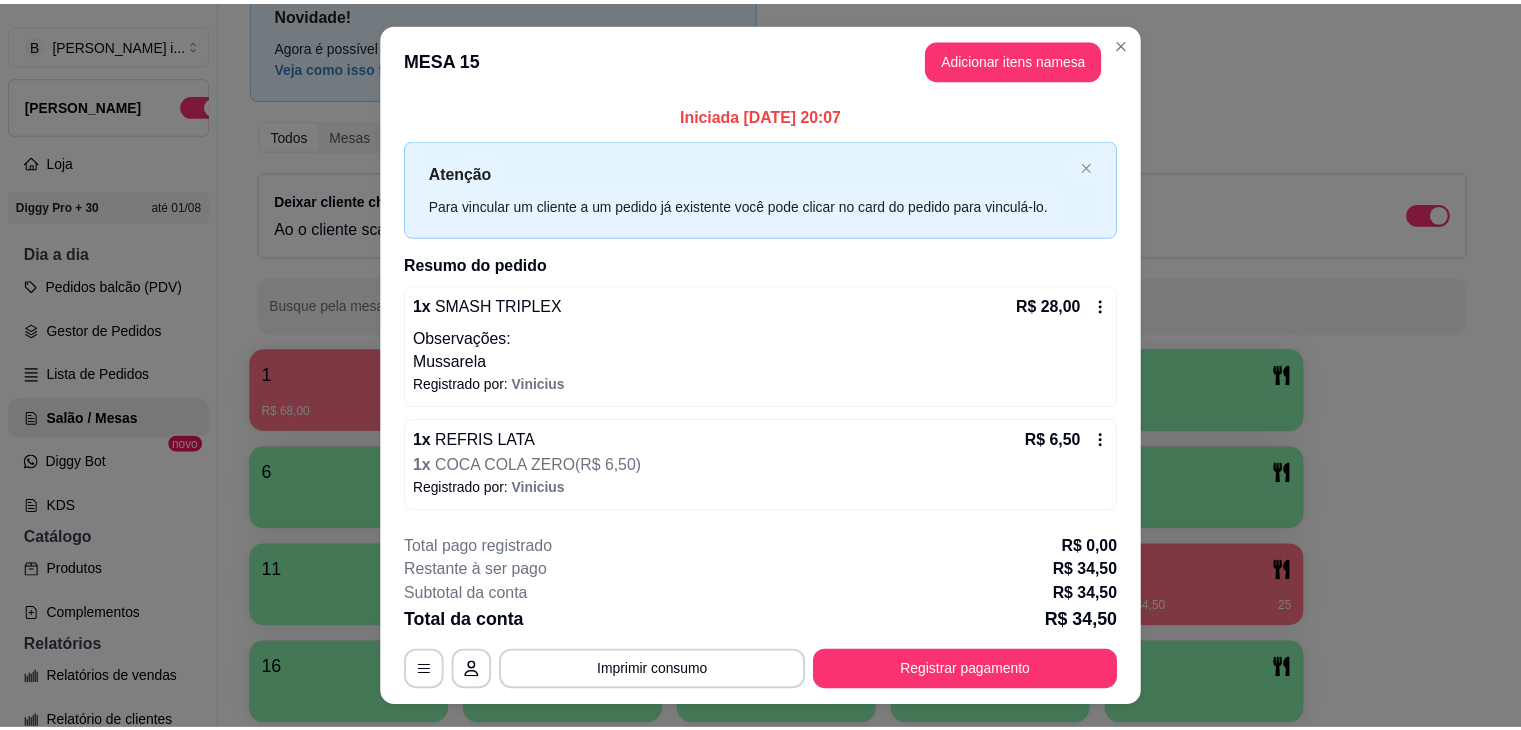 scroll, scrollTop: 40, scrollLeft: 0, axis: vertical 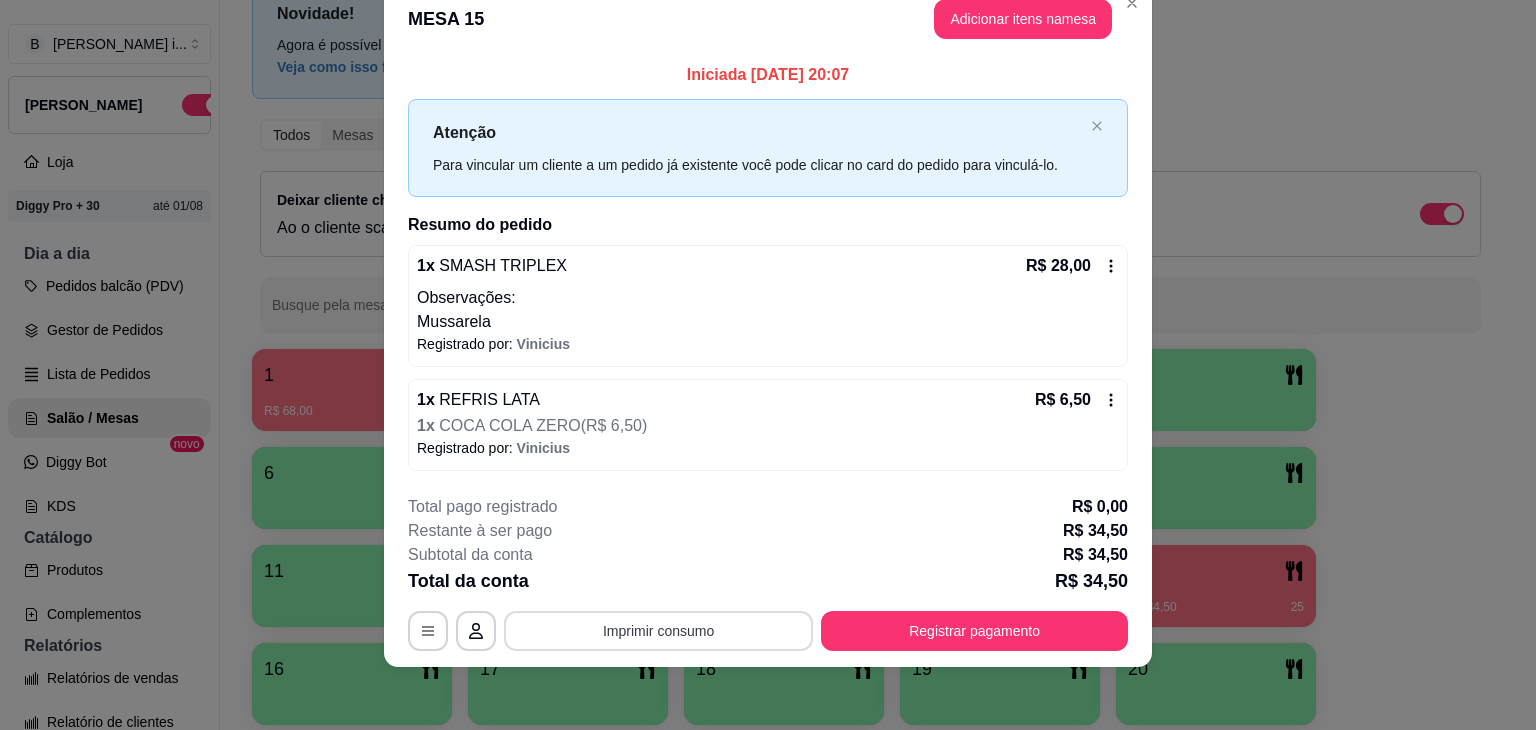 click on "Imprimir consumo" at bounding box center [658, 631] 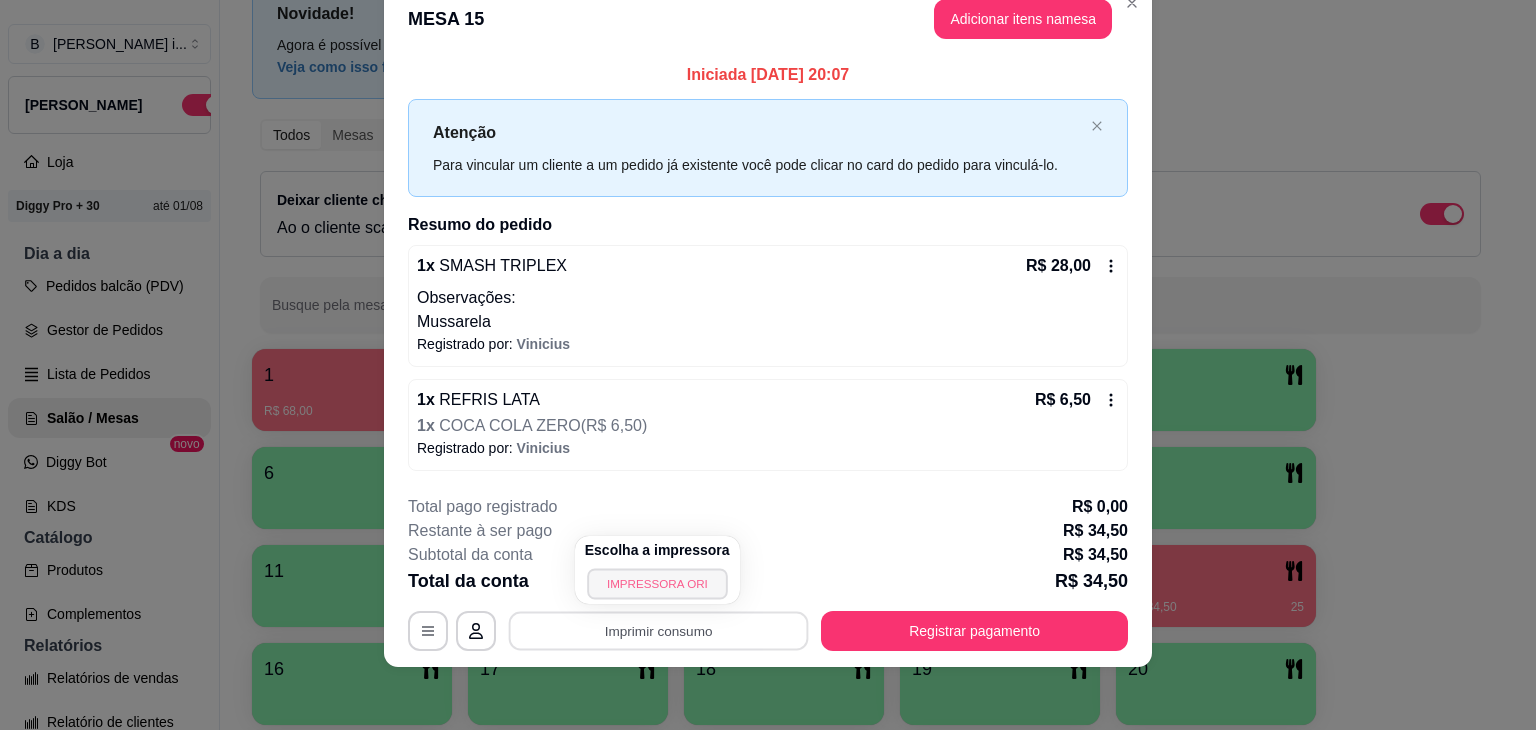 click on "IMPRESSORA ORI" at bounding box center (657, 583) 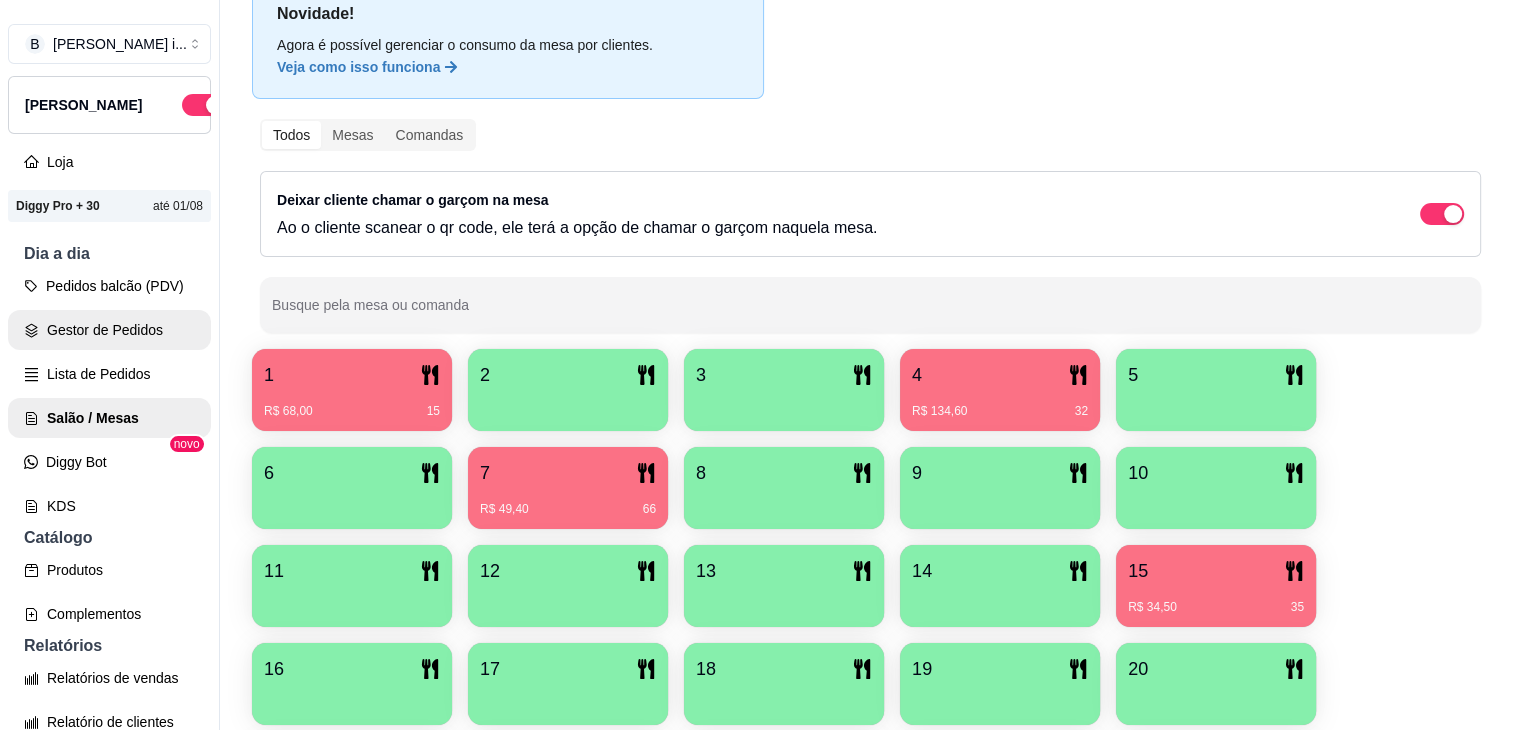 click on "Gestor de Pedidos" at bounding box center [109, 330] 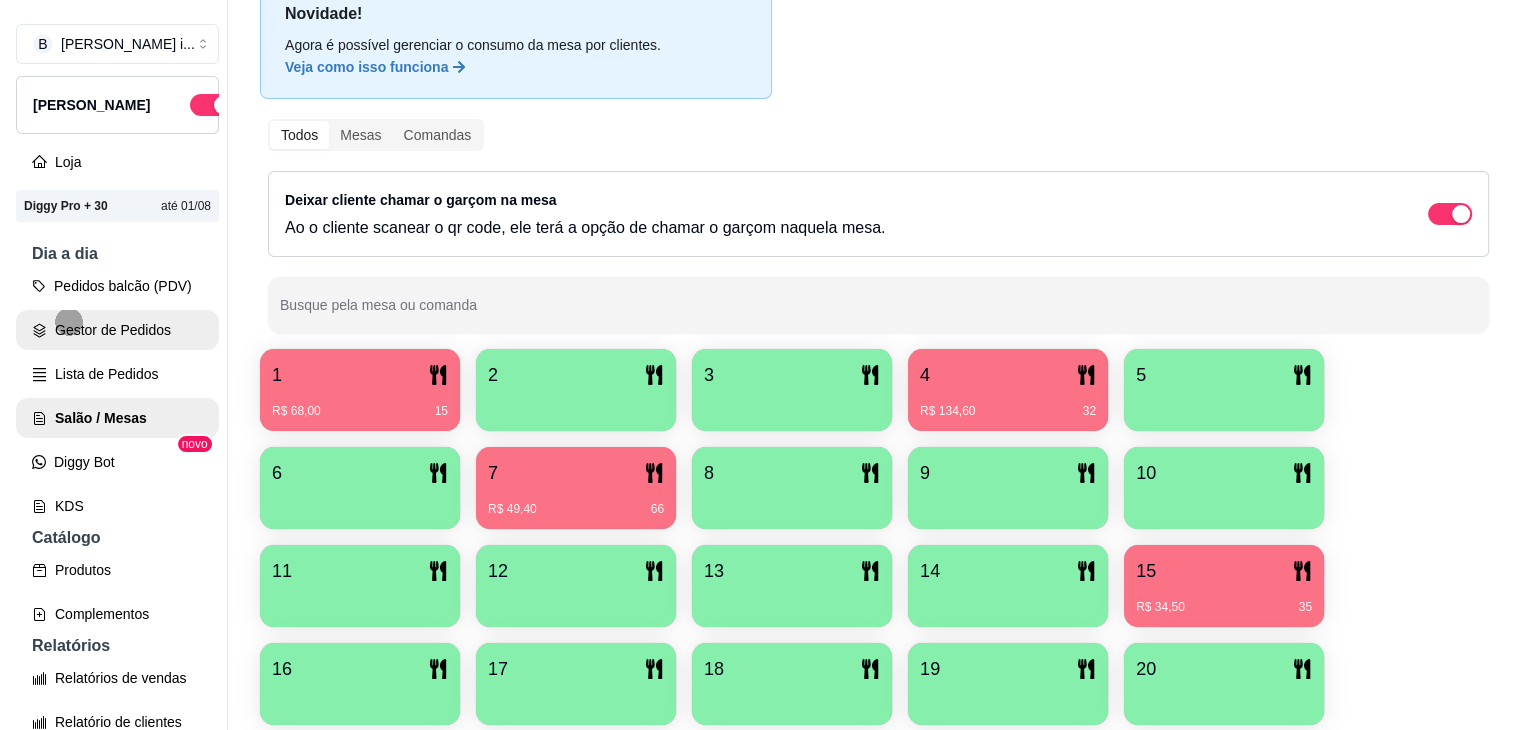 scroll, scrollTop: 0, scrollLeft: 0, axis: both 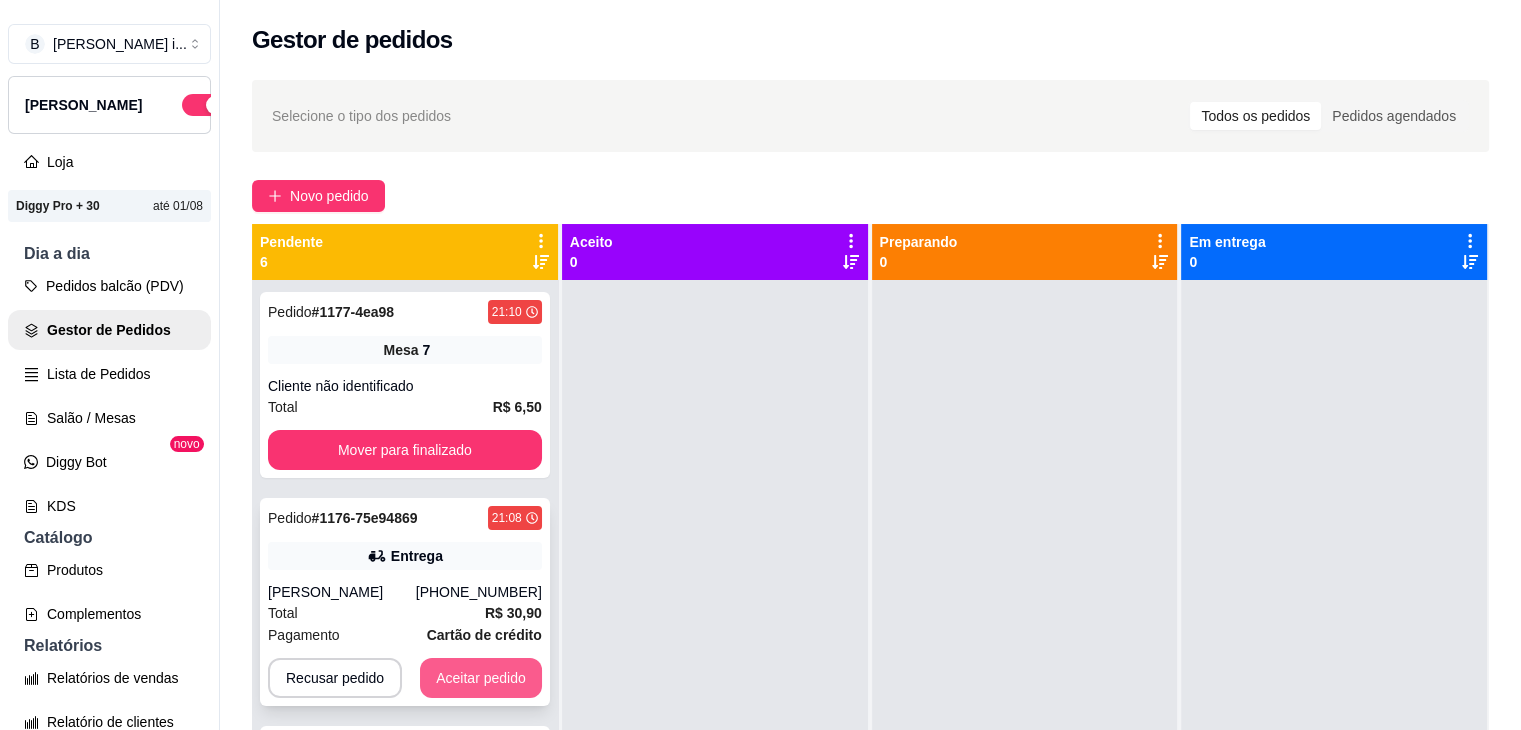 click on "Aceitar pedido" at bounding box center (481, 678) 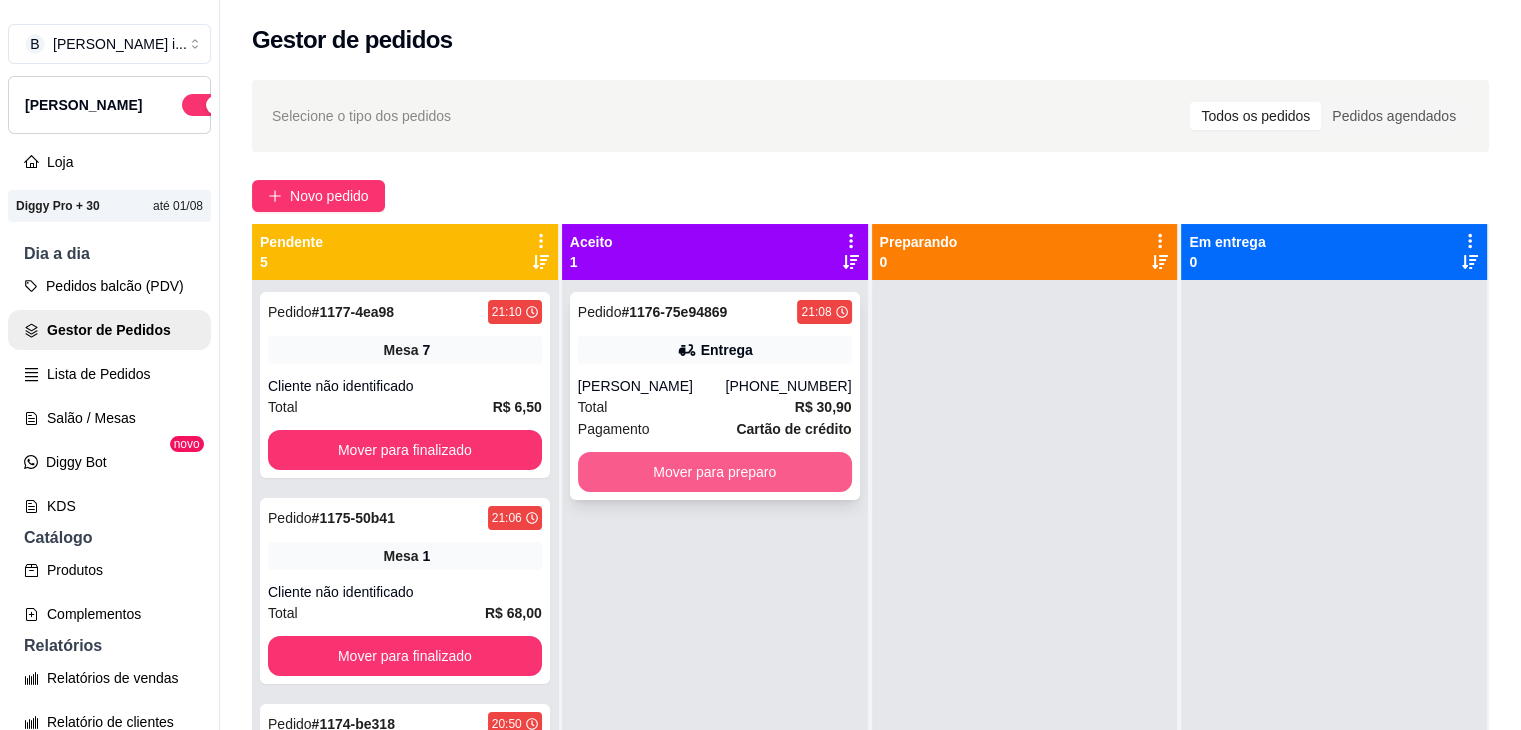 click on "Pedido  # 1176-75e94869 21:08 Entrega [PERSON_NAME]  [PHONE_NUMBER] Total R$ 30,90 Pagamento Cartão de crédito Mover para preparo" at bounding box center (715, 396) 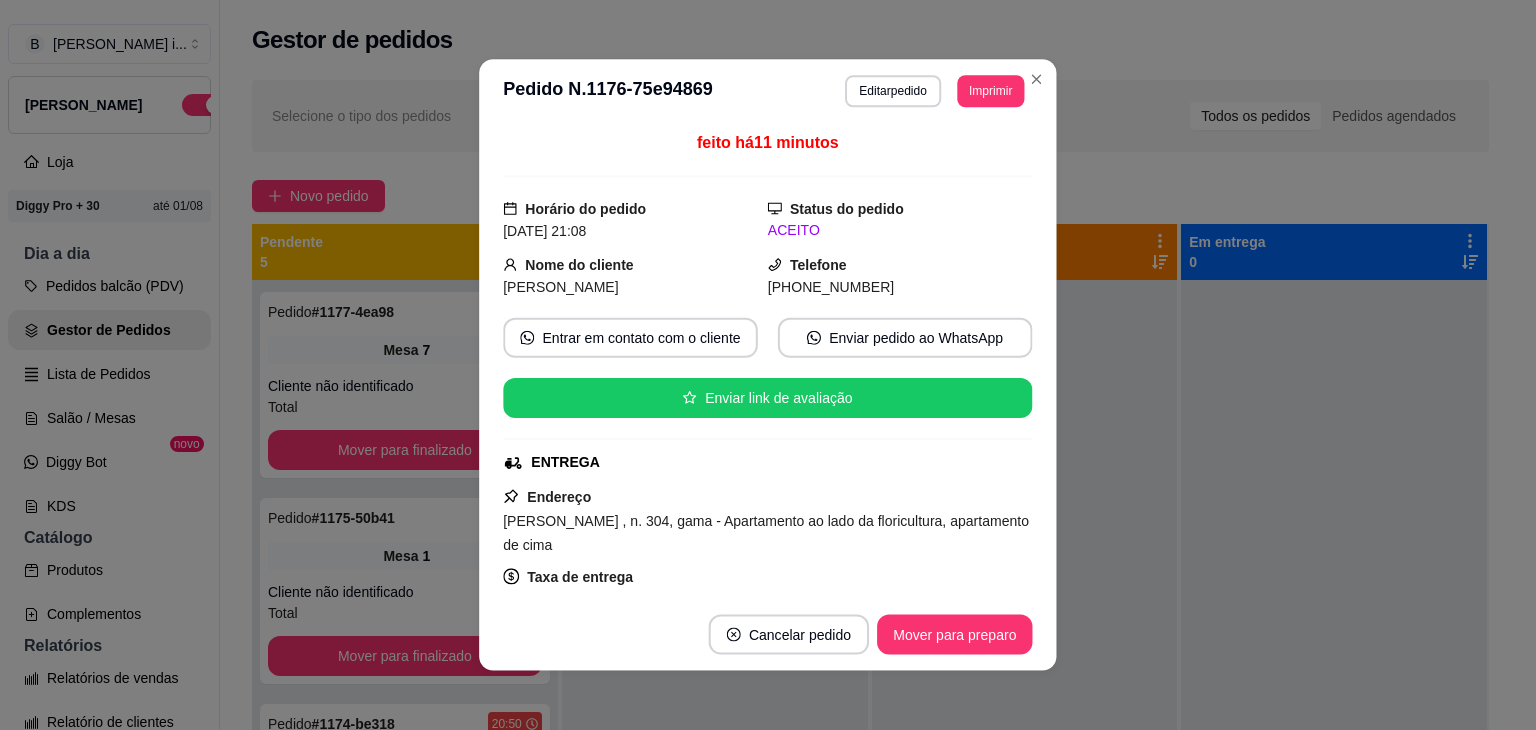 click on "feito há  11   minutos Horário do pedido [DATE] 21:08 Status do pedido ACEITO Nome do cliente Wellis Martins  Telefone [PHONE_NUMBER] Entrar em contato com o cliente Enviar pedido ao WhatsApp Enviar link de avaliação ENTREGA Endereço  [PERSON_NAME] , n. 304, gama -  Apartamento ao lado da floricultura, apartamento de cima  Taxa de entrega  R$ 5,00 Copiar Endereço Pagamento Cartão de crédito   R$ 30,90 Resumo do pedido 1 x     [PERSON_NAME] R$ 25,90 Subtotal R$ 25,90 Cashback para o cliente R$ 1,29 Total R$ 30,90" at bounding box center [767, 360] 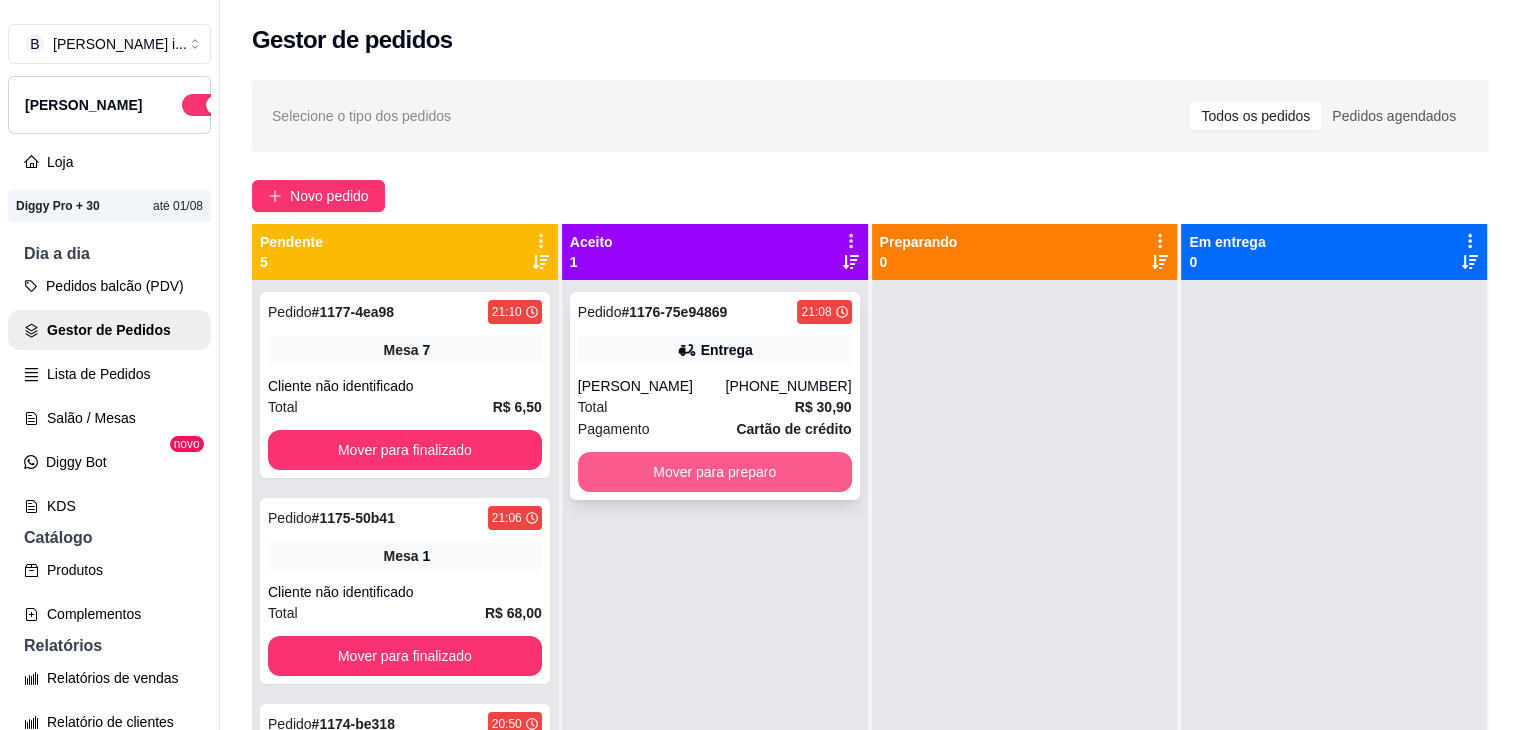 click on "Mover para preparo" at bounding box center [715, 472] 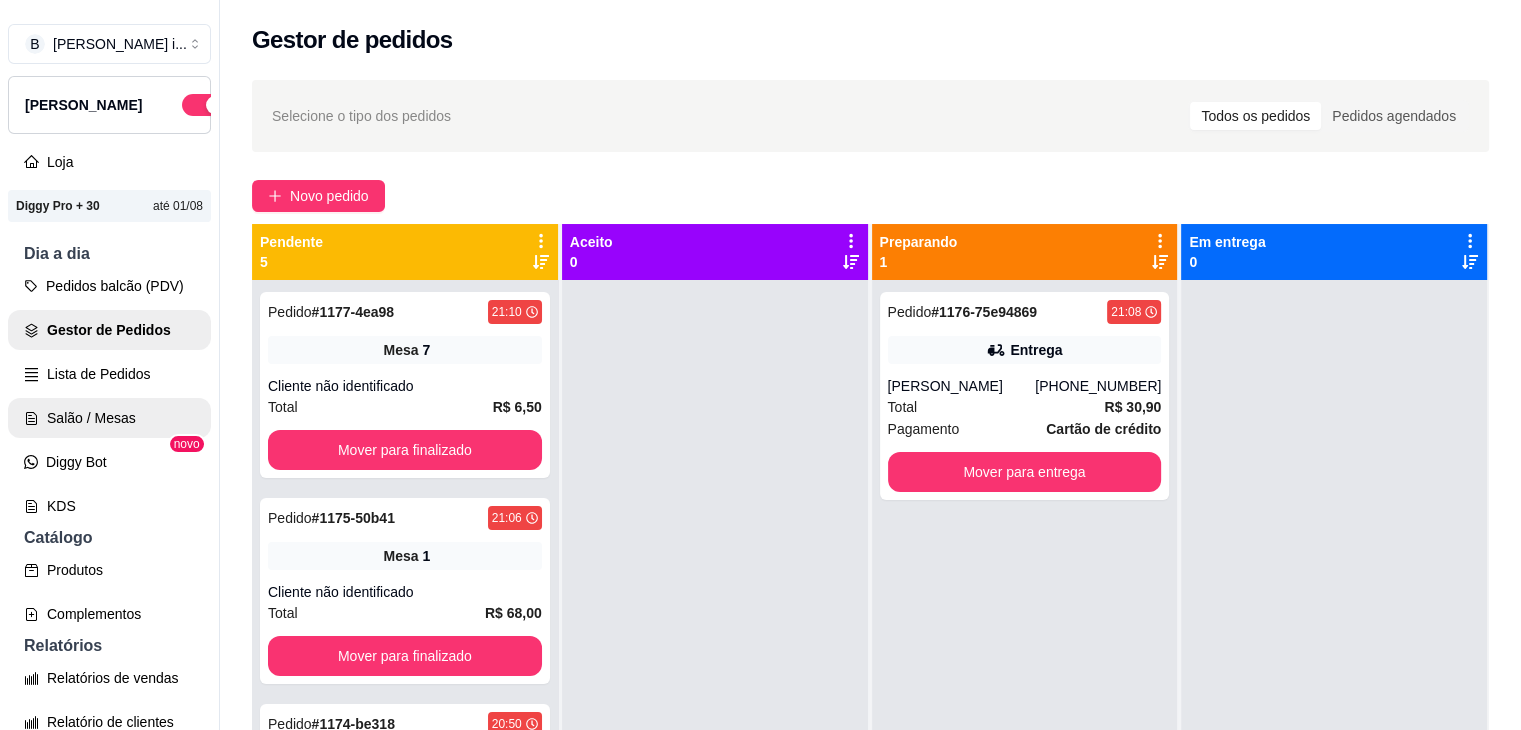 click on "Salão / Mesas" at bounding box center [109, 418] 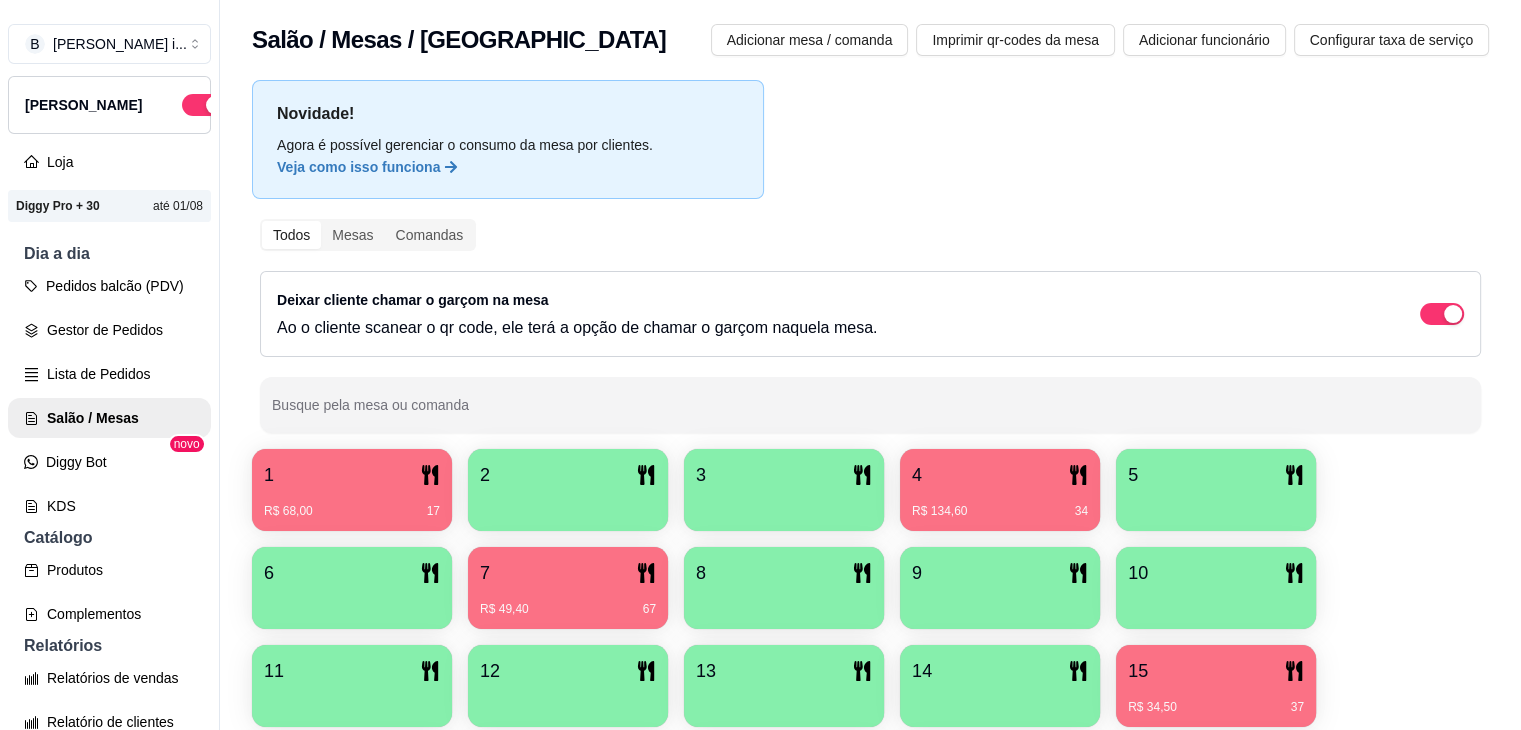 click on "R$ 49,40 67" at bounding box center (568, 602) 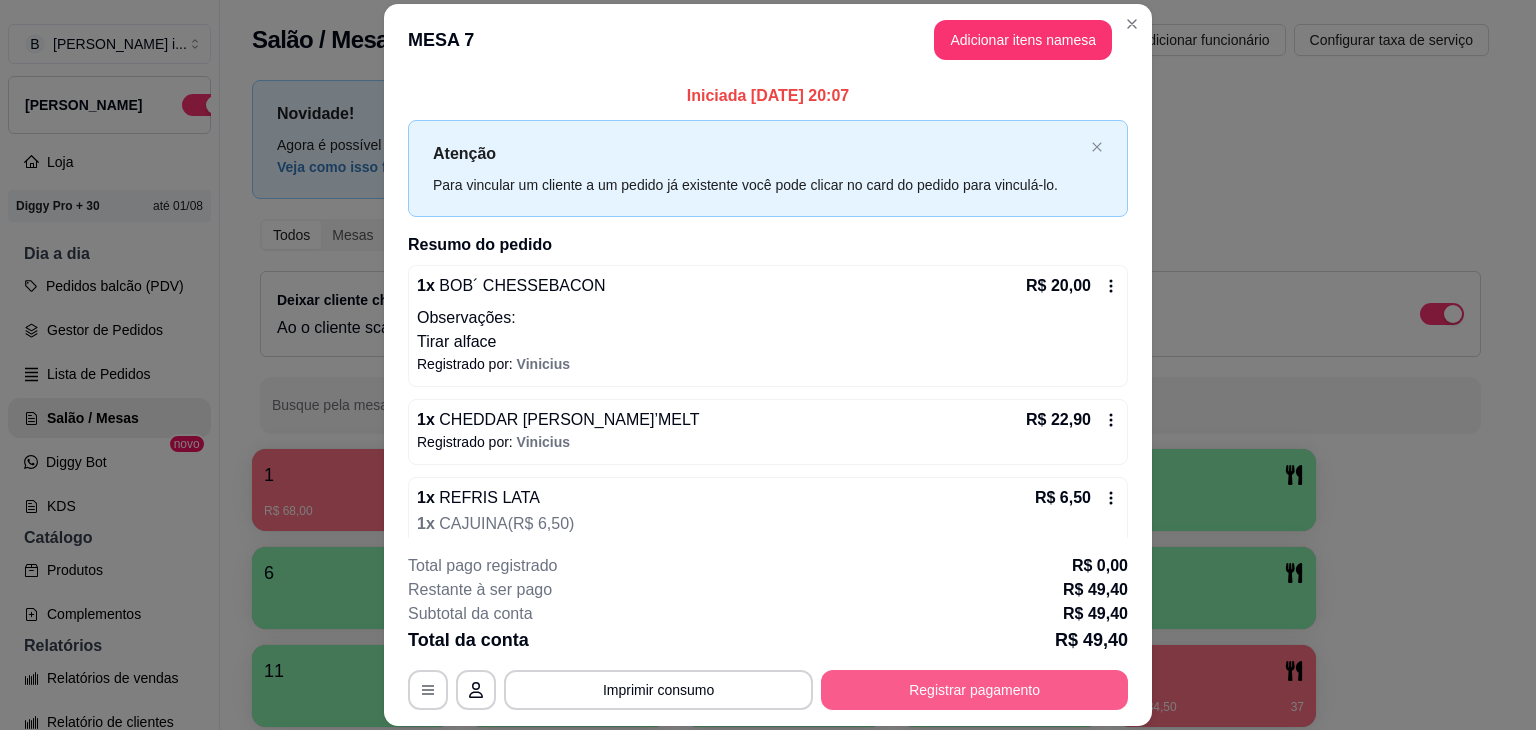 click on "Registrar pagamento" at bounding box center [974, 690] 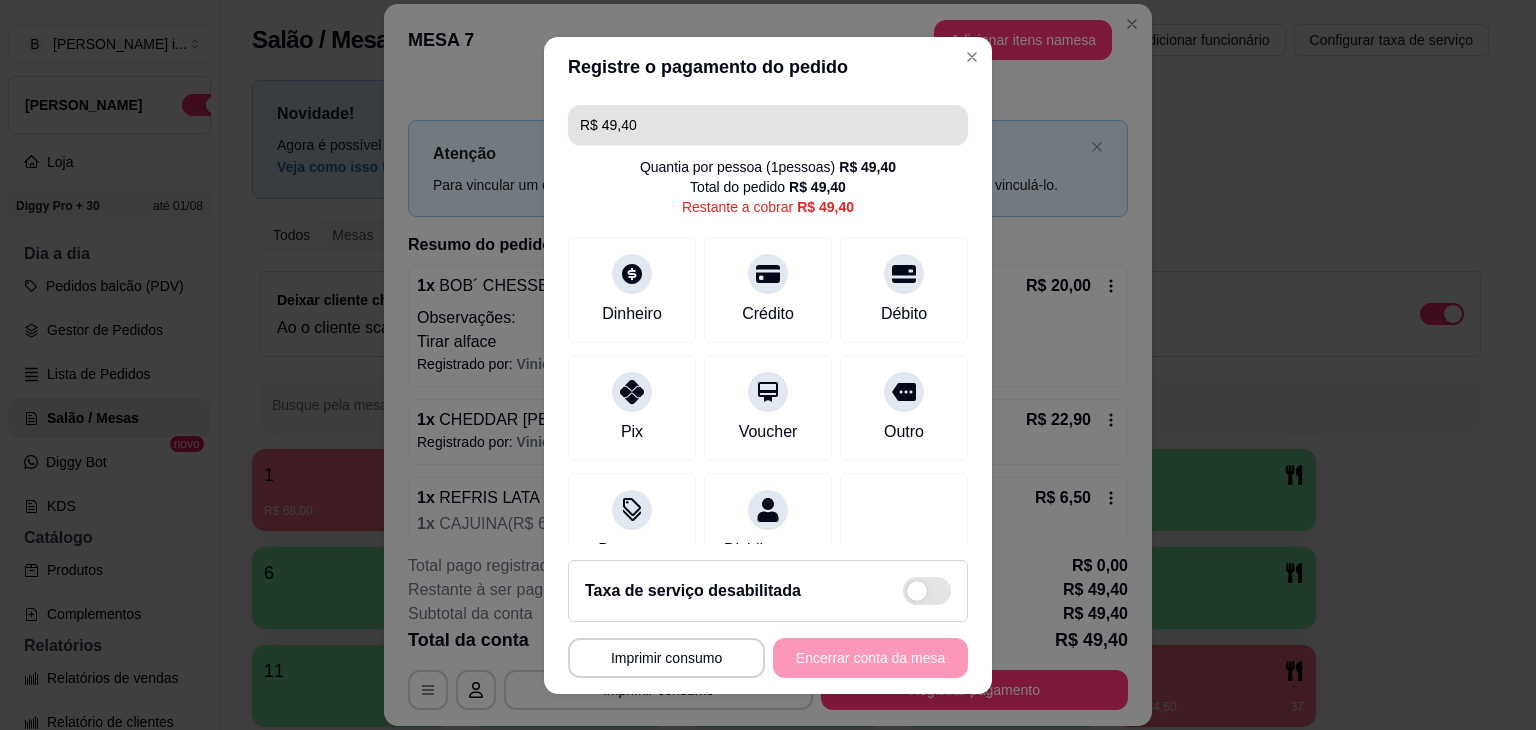 click on "R$ 49,40" at bounding box center (768, 125) 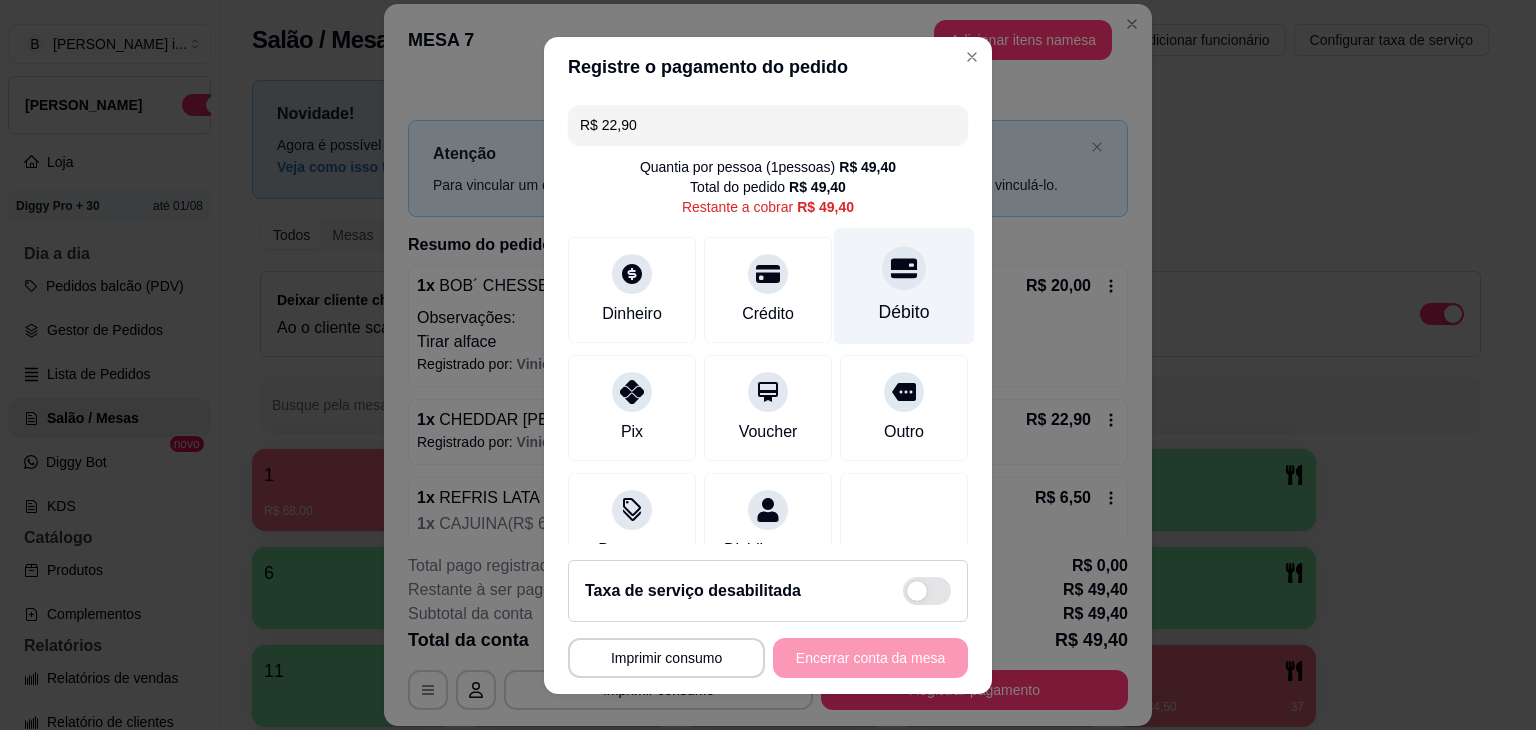 click on "Débito" at bounding box center [904, 285] 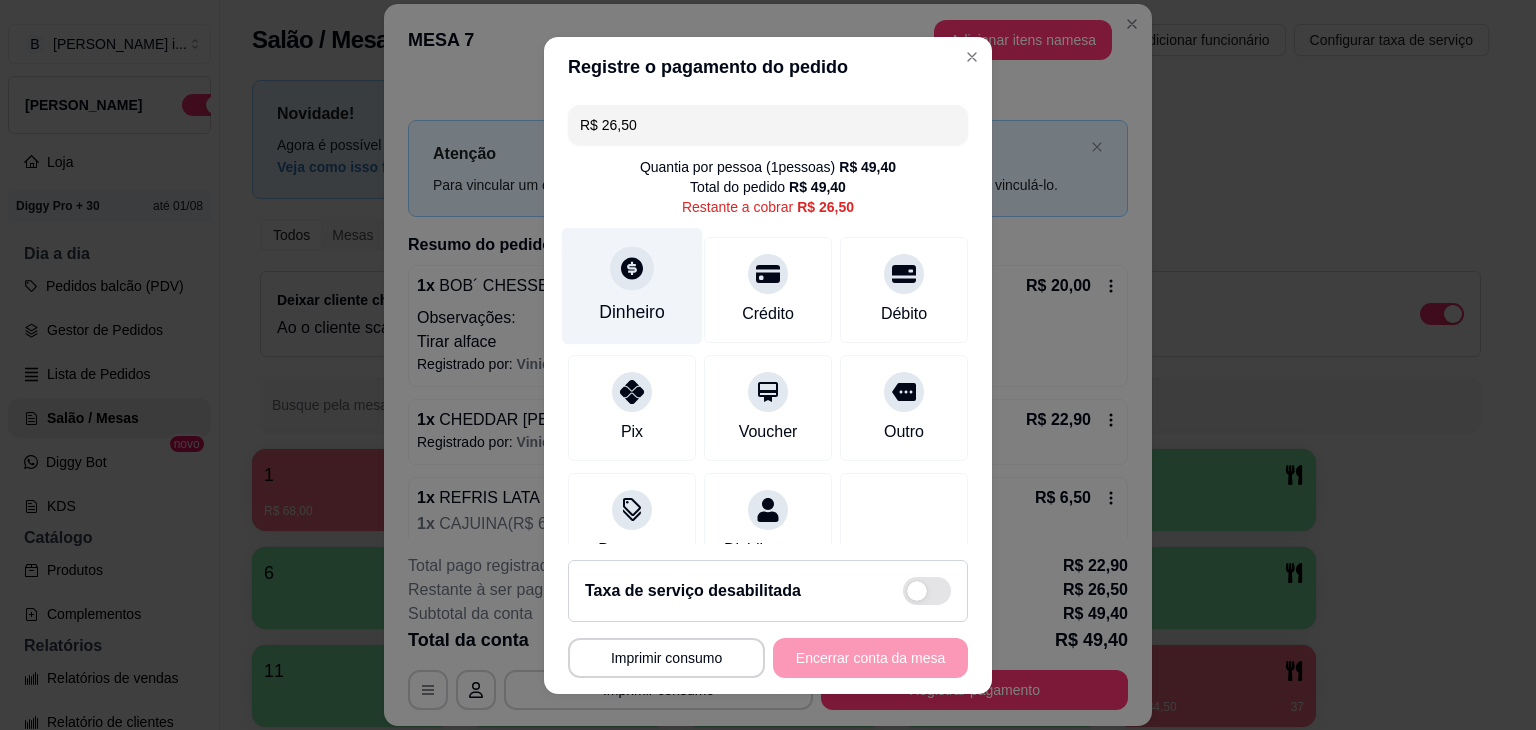 click on "Dinheiro" at bounding box center [632, 312] 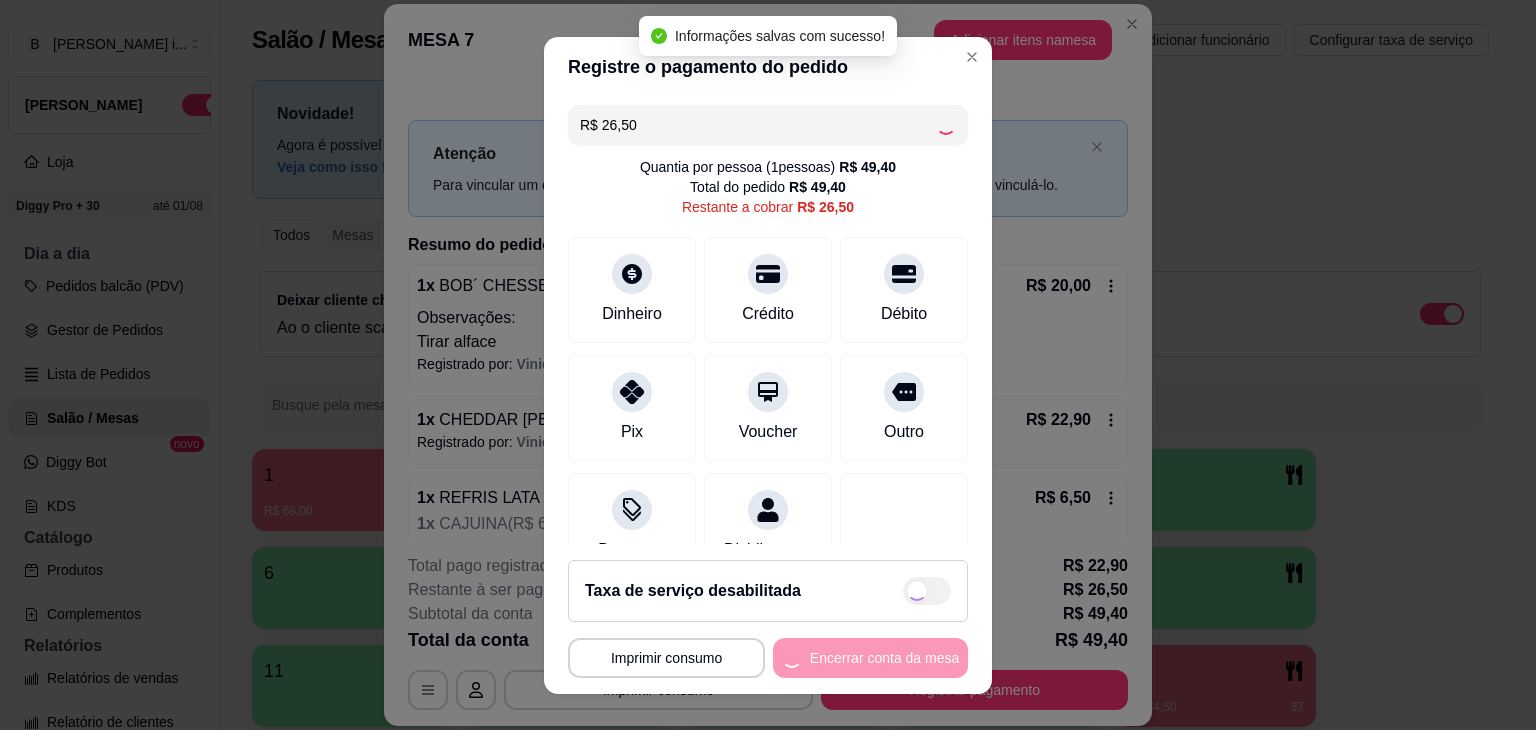 type on "R$ 0,00" 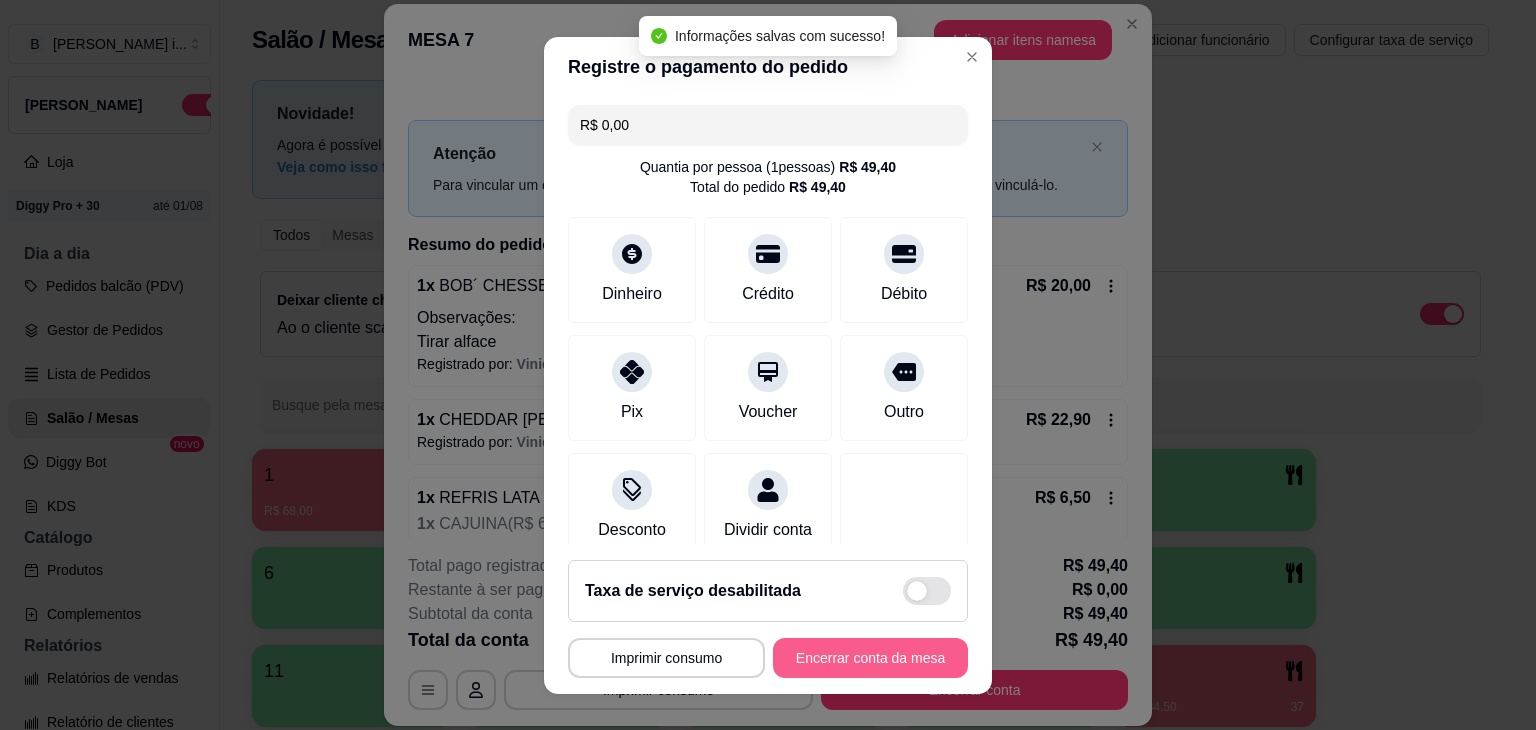 click on "Encerrar conta da mesa" at bounding box center [870, 658] 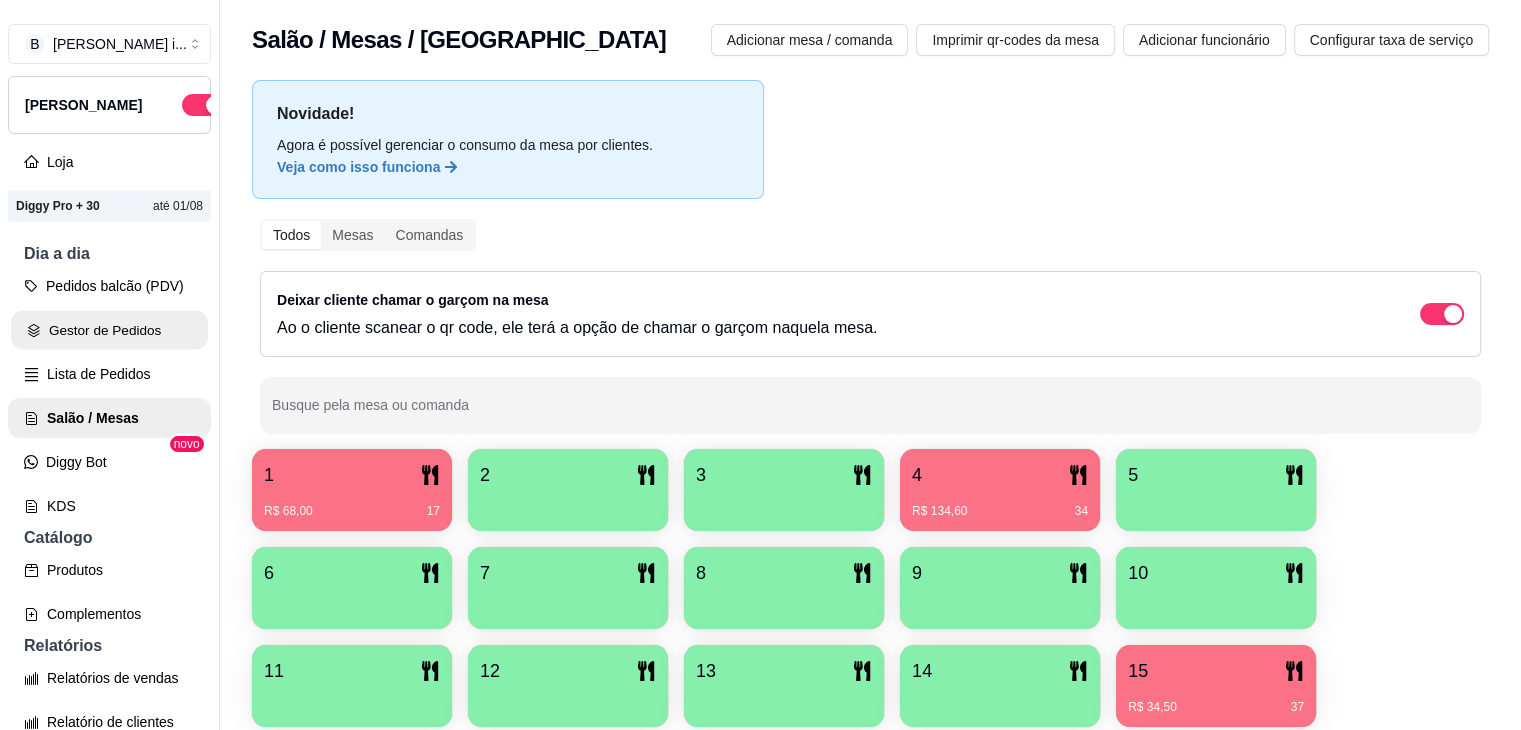 click on "Gestor de Pedidos" at bounding box center [109, 330] 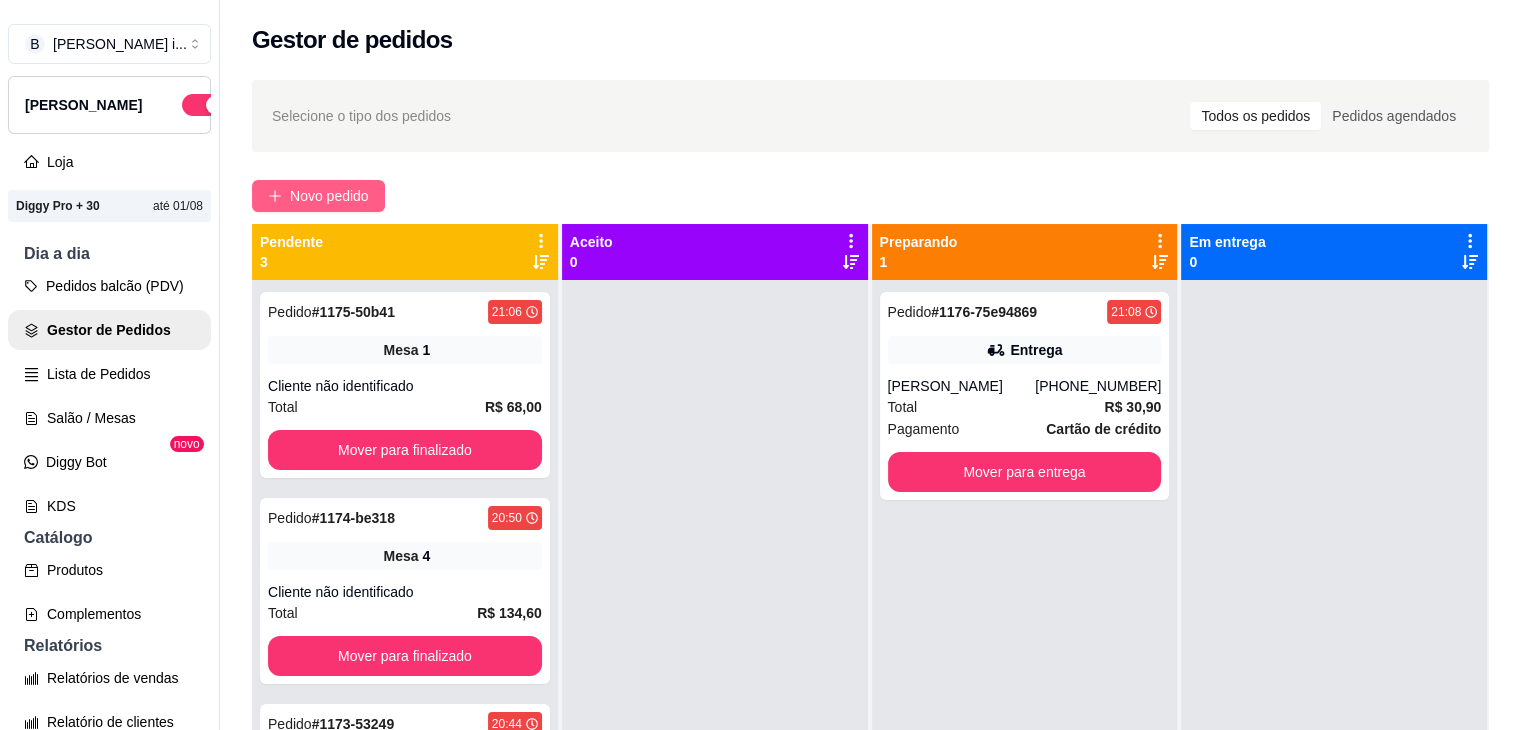 click 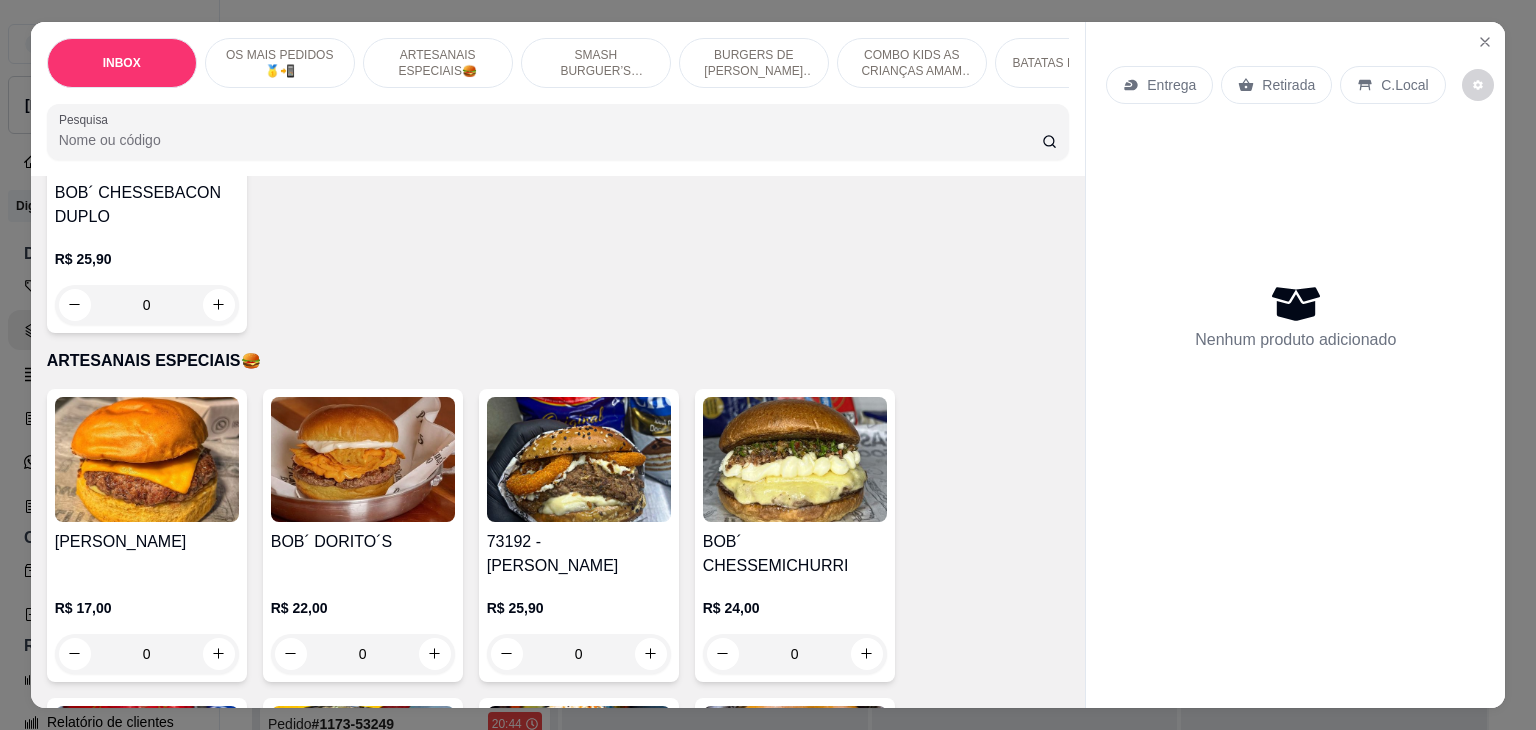 scroll, scrollTop: 1100, scrollLeft: 0, axis: vertical 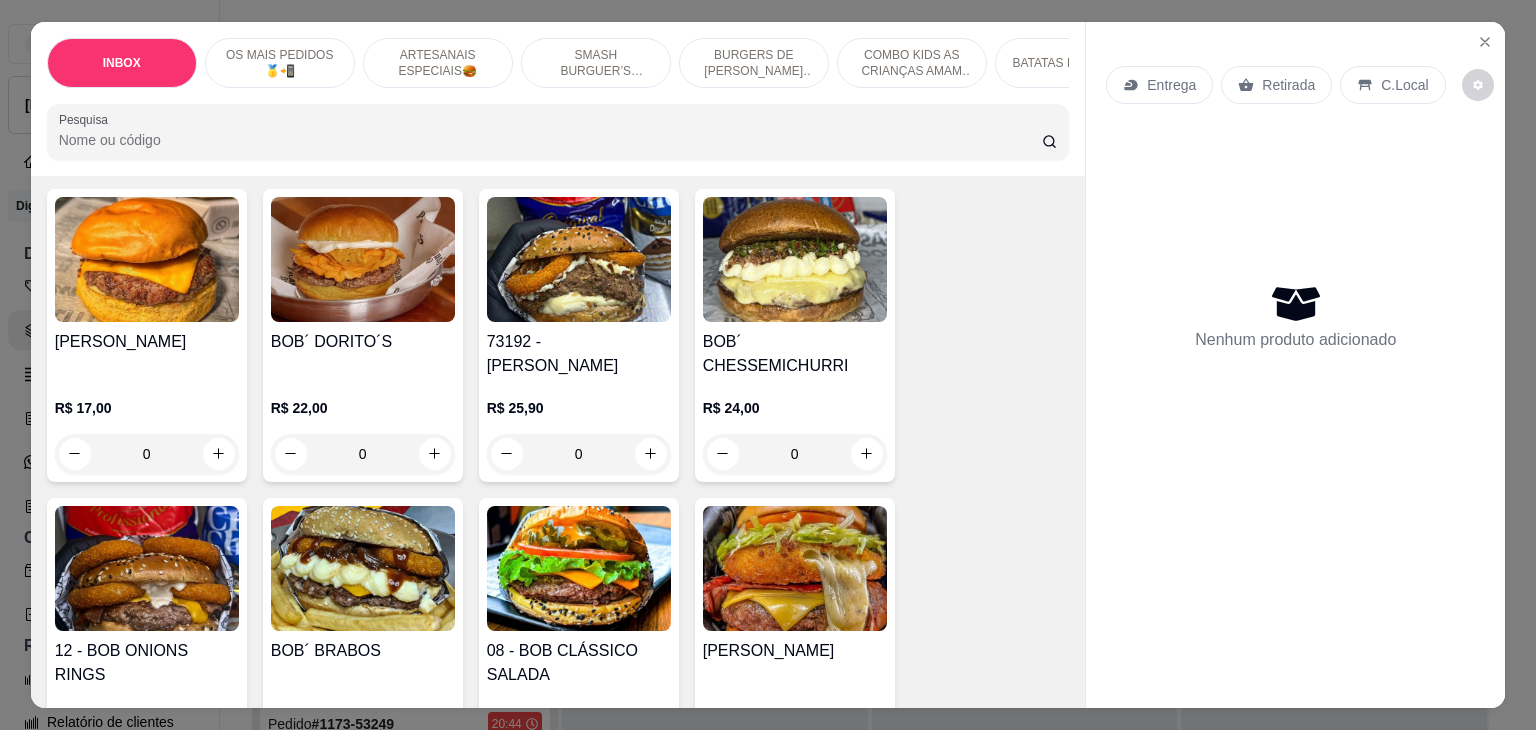 click on "73192 - [PERSON_NAME]" at bounding box center [579, 354] 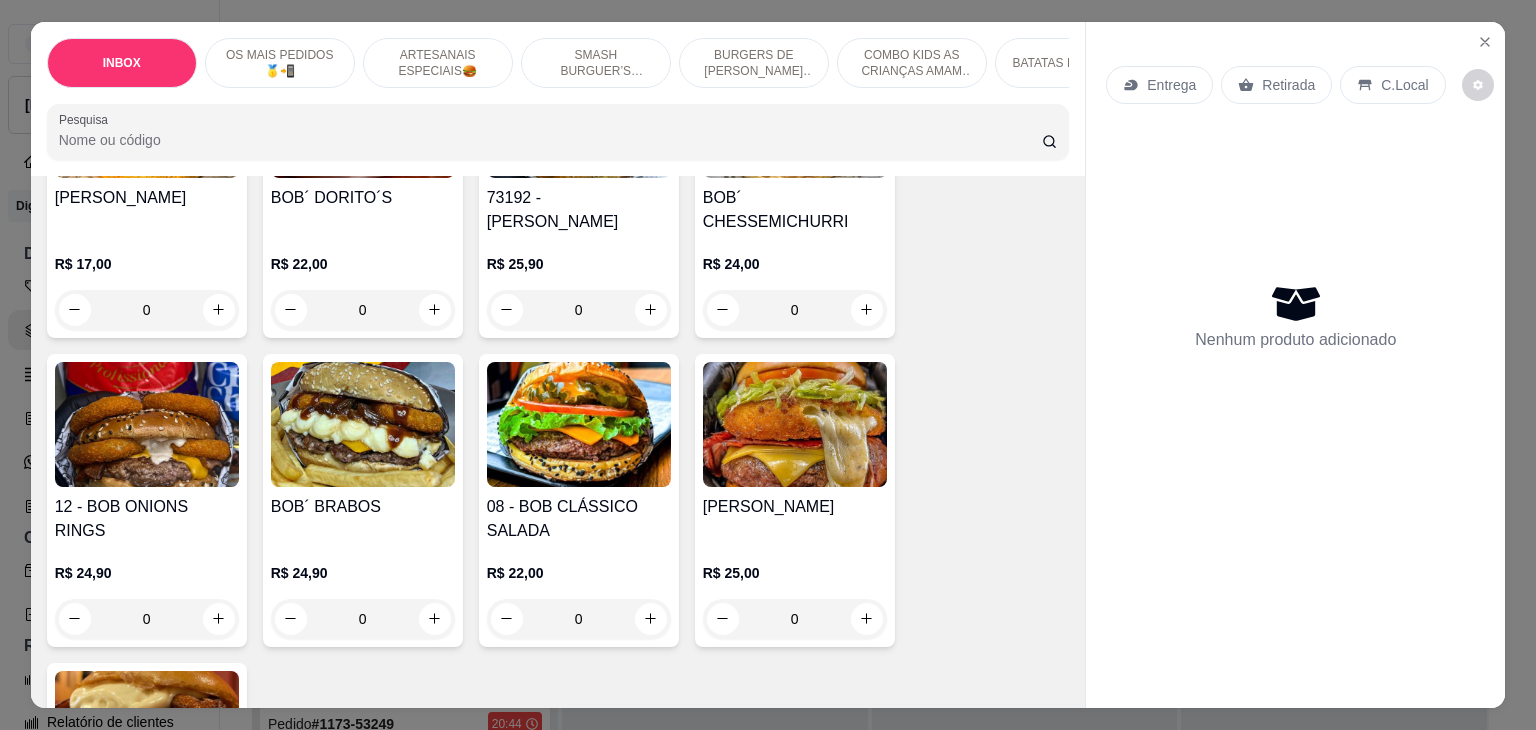 scroll, scrollTop: 1400, scrollLeft: 0, axis: vertical 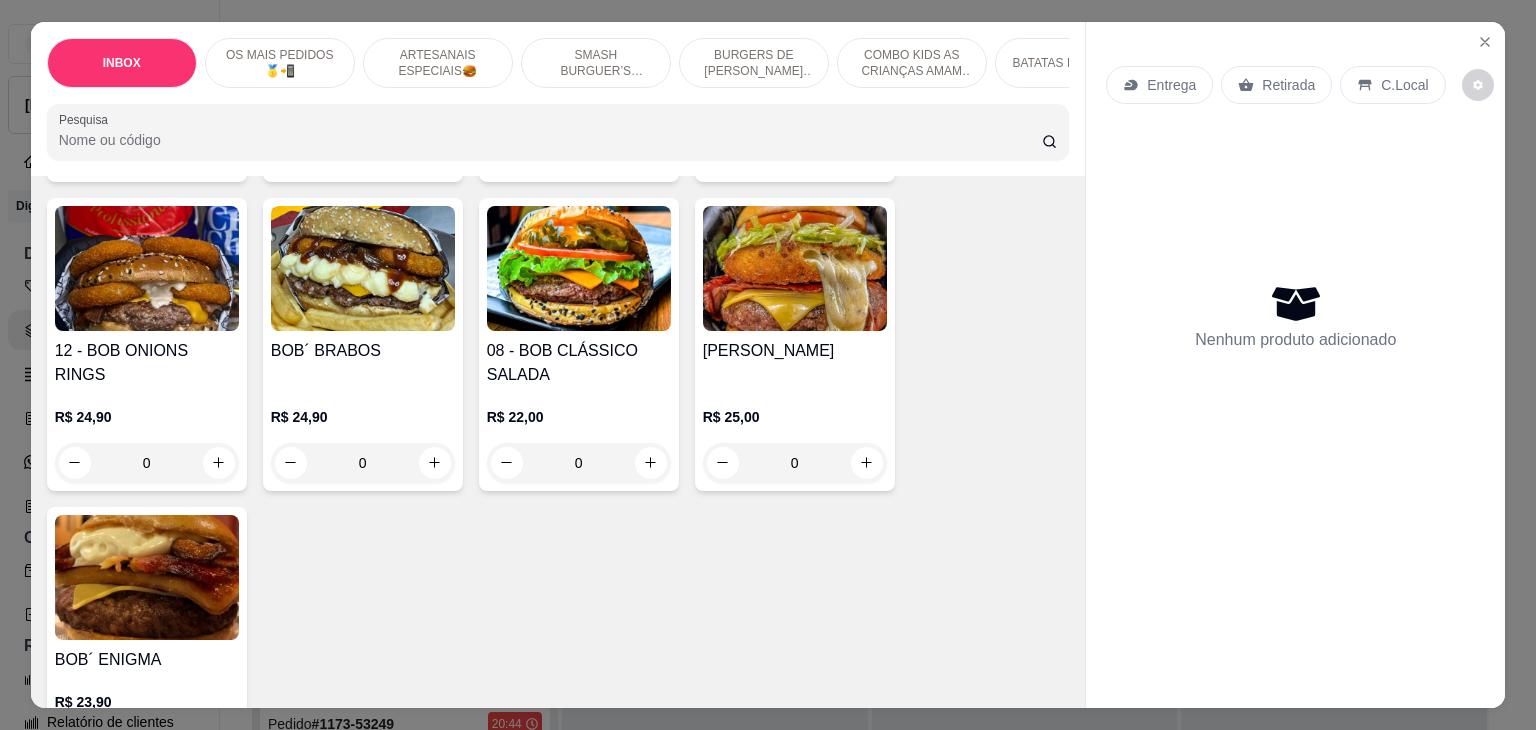 click on "12 - BOB ONIONS RINGS" at bounding box center [147, 363] 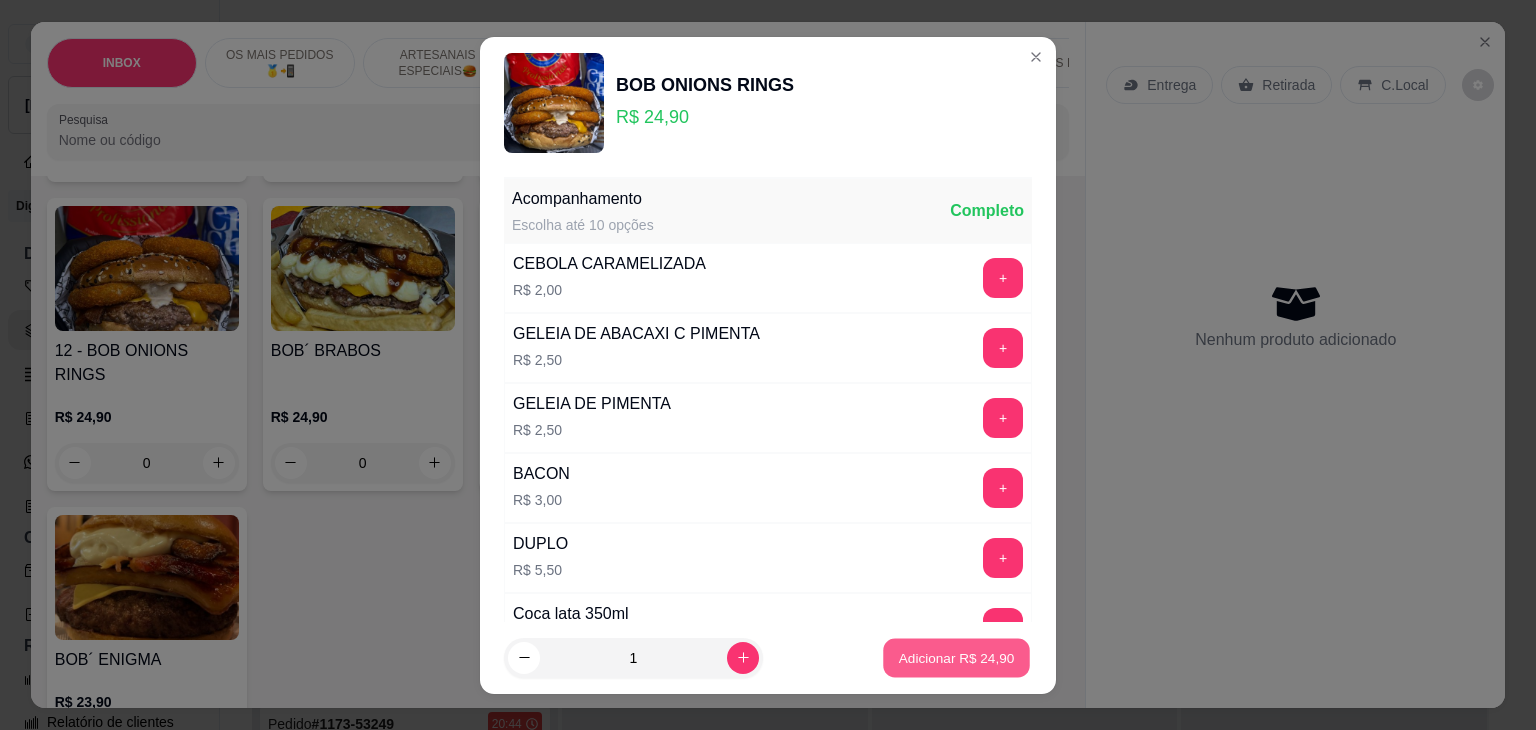 click on "Adicionar   R$ 24,90" at bounding box center (957, 657) 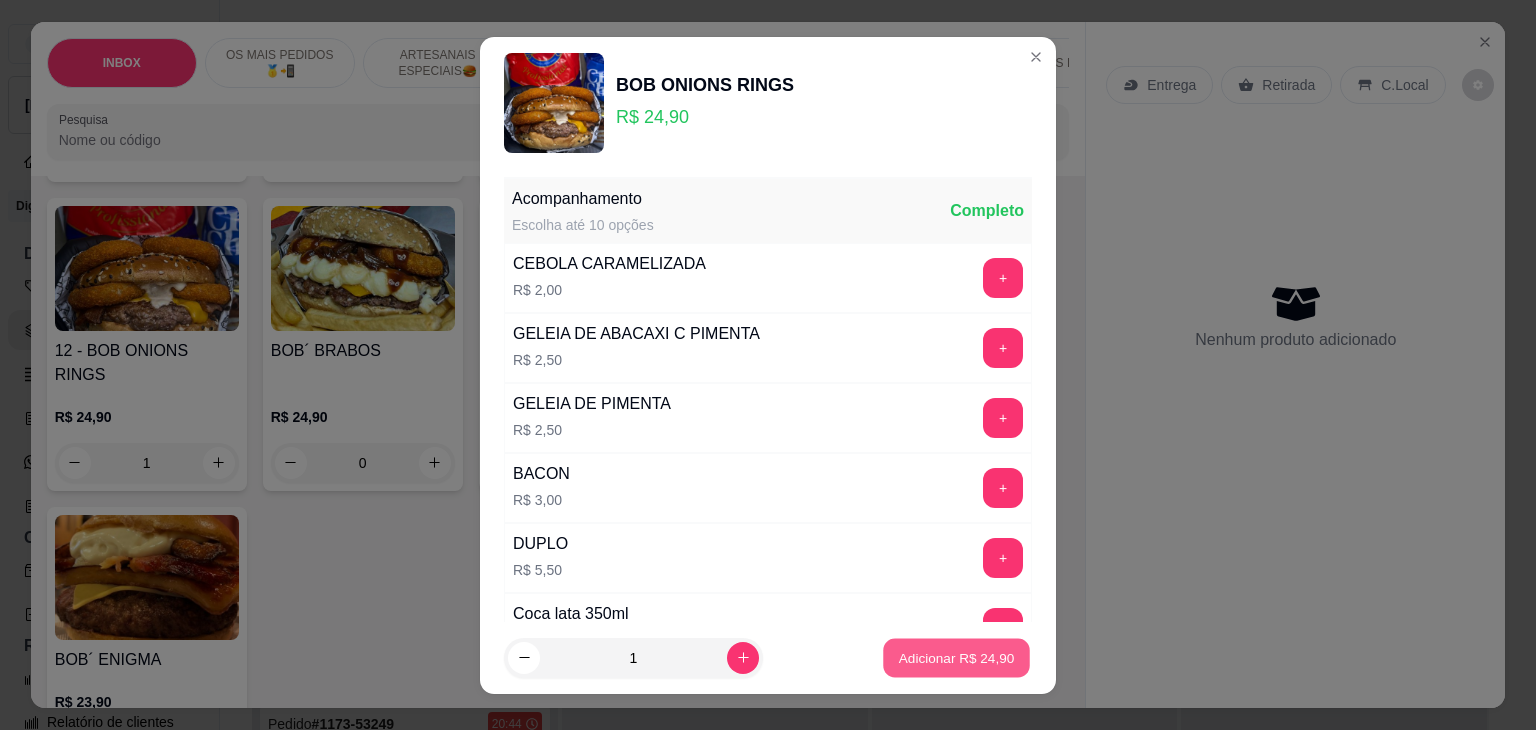 scroll, scrollTop: 1400, scrollLeft: 0, axis: vertical 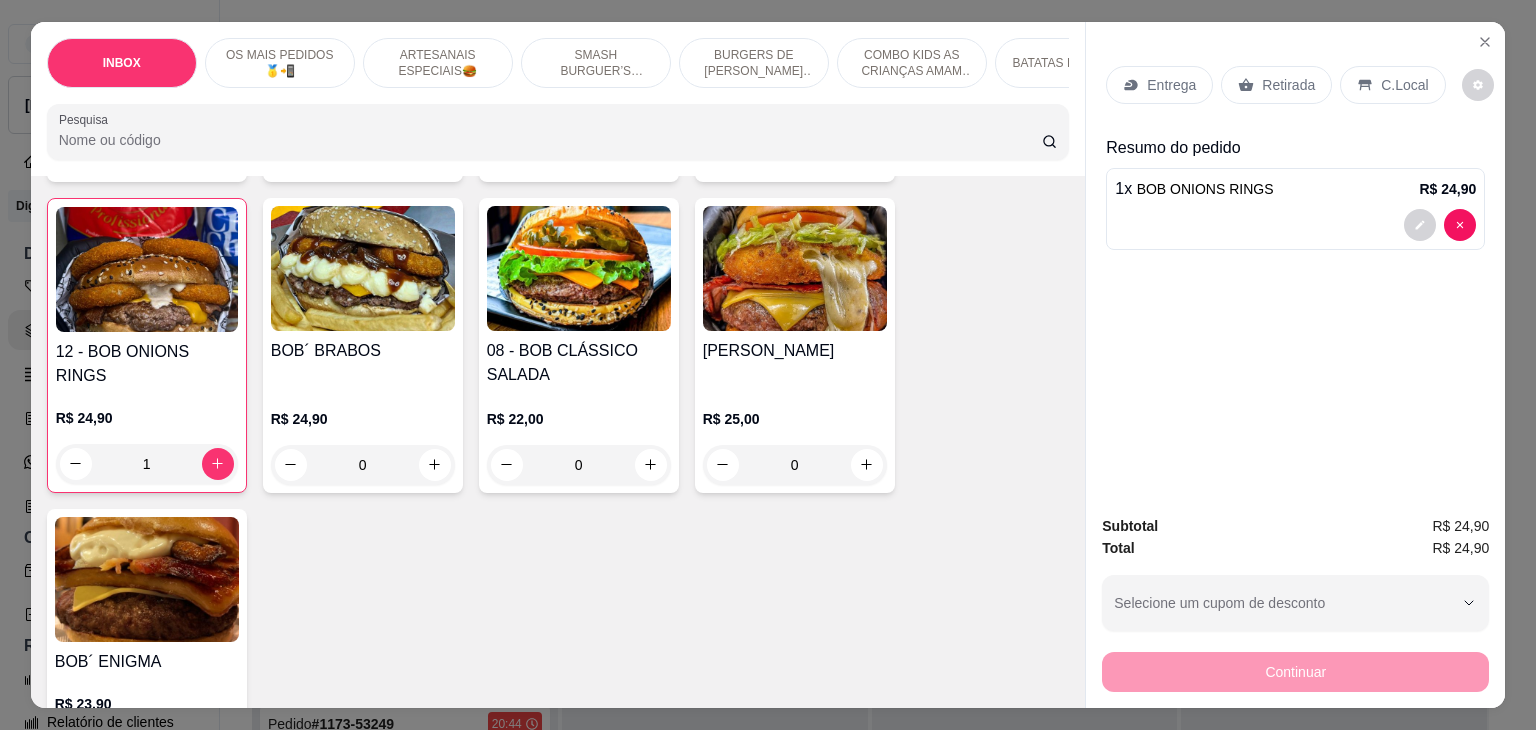 click on "Retirada" at bounding box center (1288, 85) 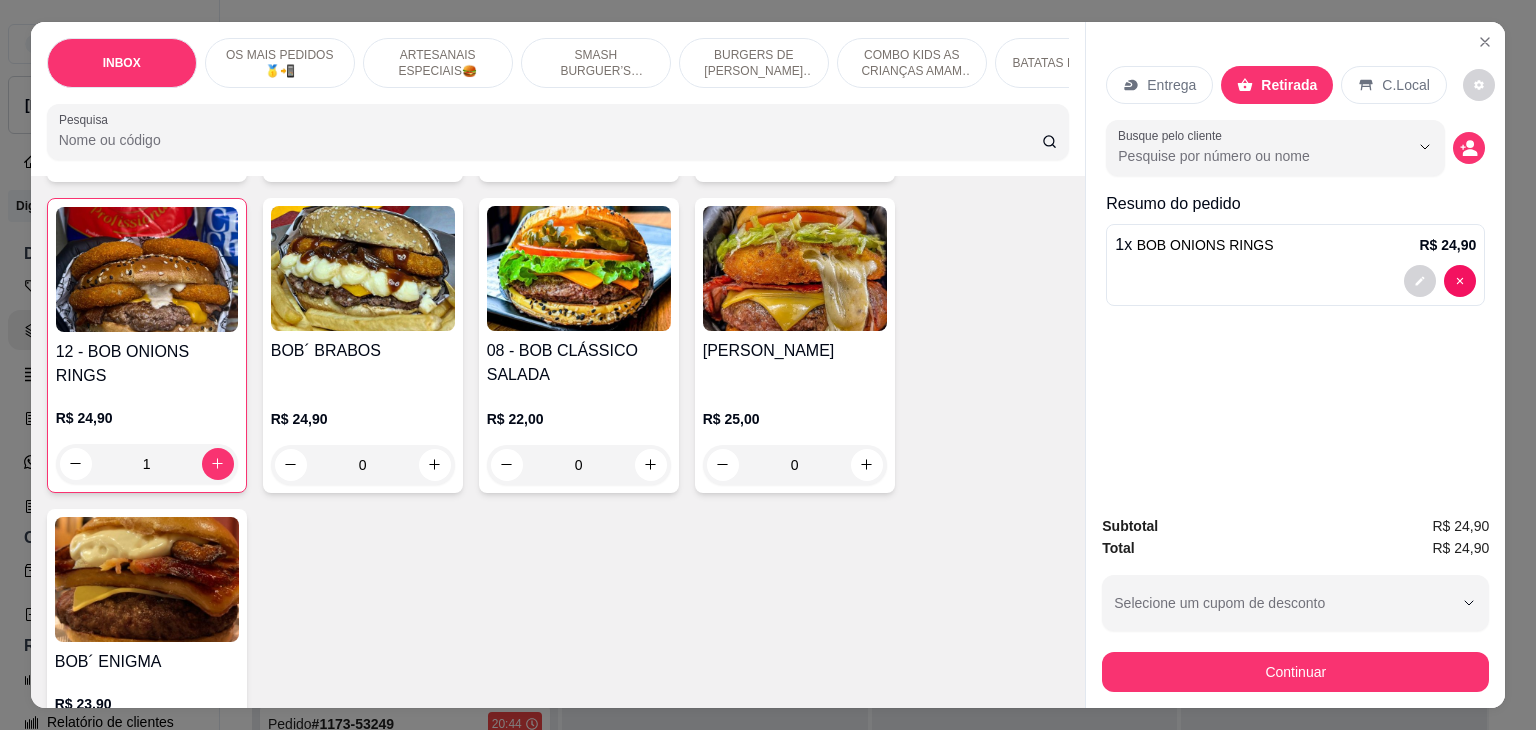 click on "Subtotal R$ 24,90 Total R$ 24,90 Selecione um cupom de desconto Selecione um cupom de desconto Continuar" at bounding box center (1295, 603) 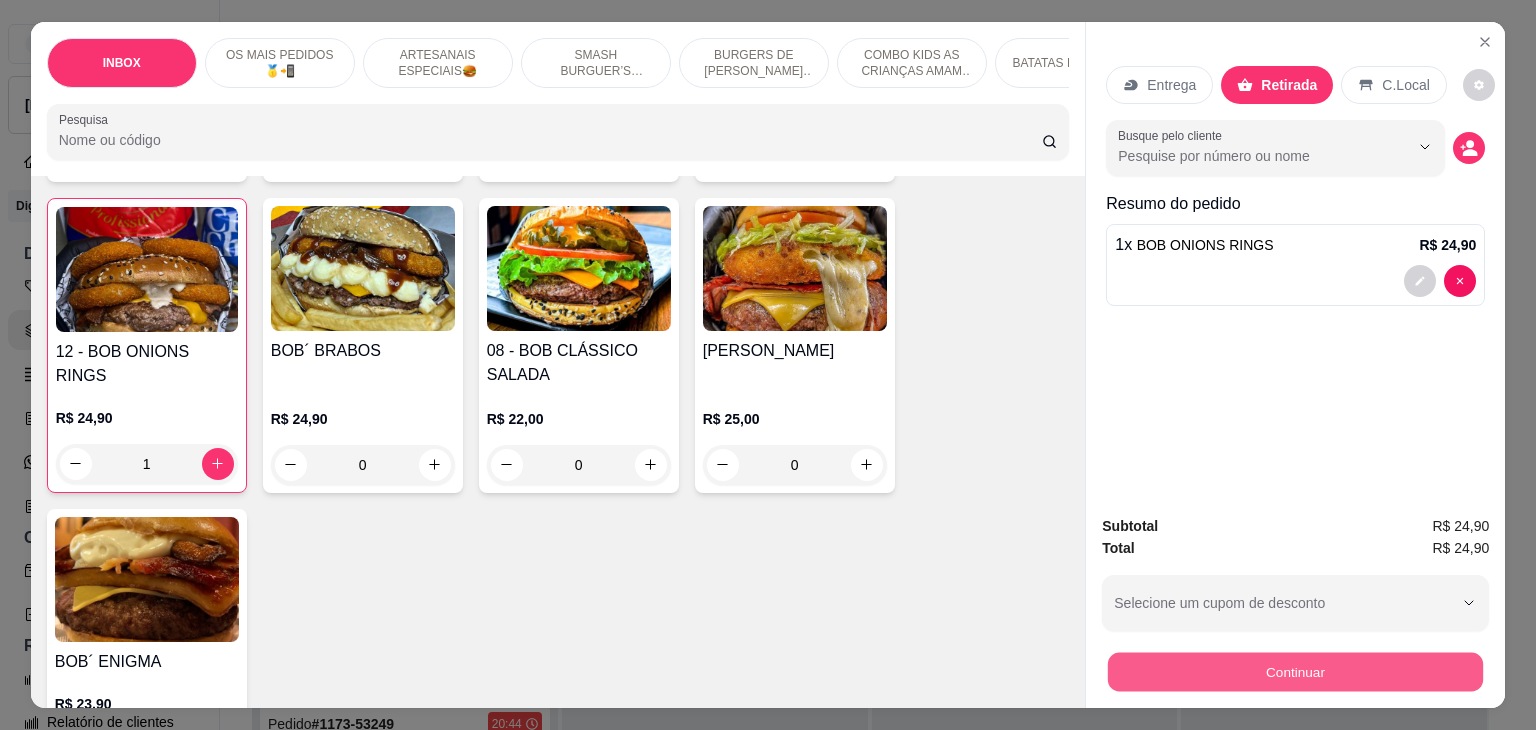 click on "Continuar" at bounding box center (1295, 672) 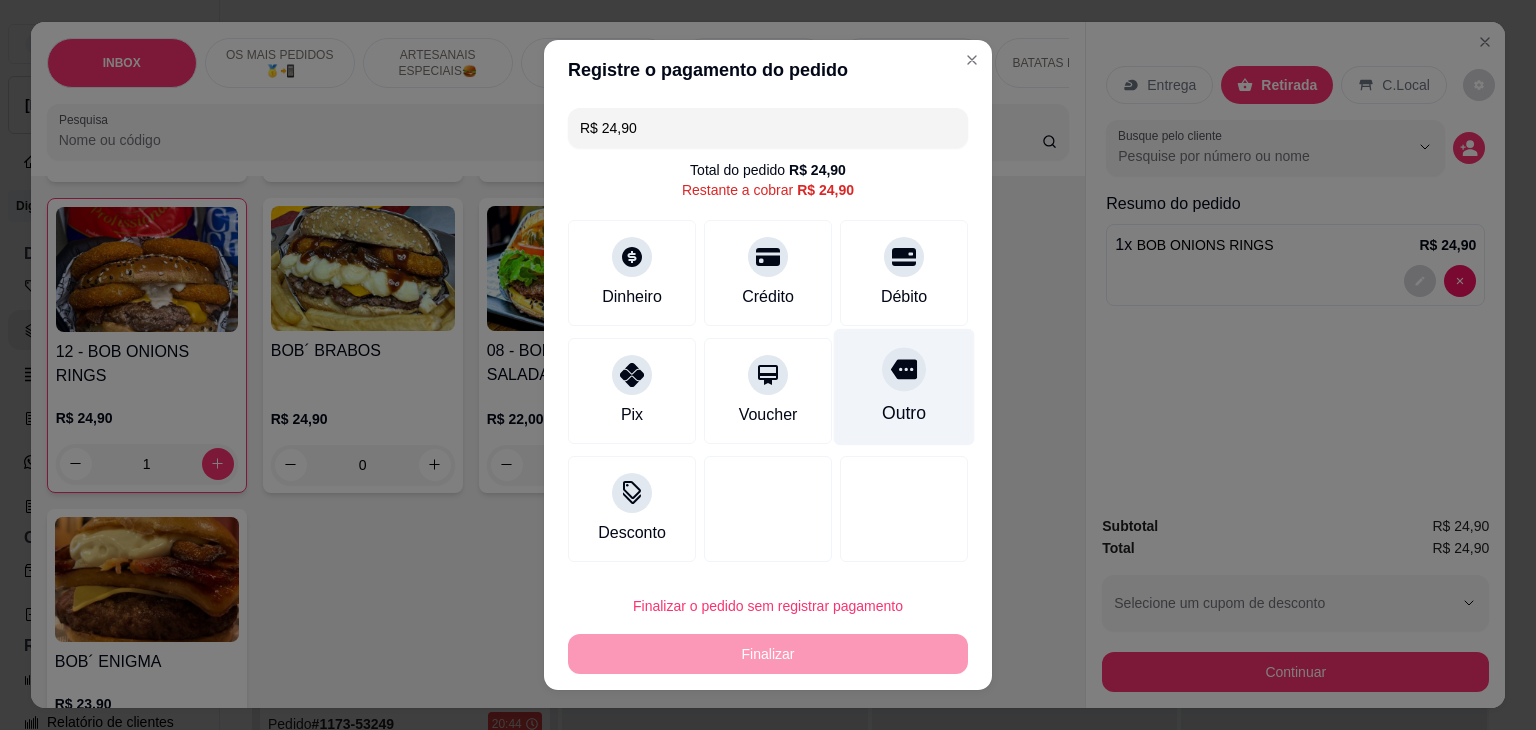 click 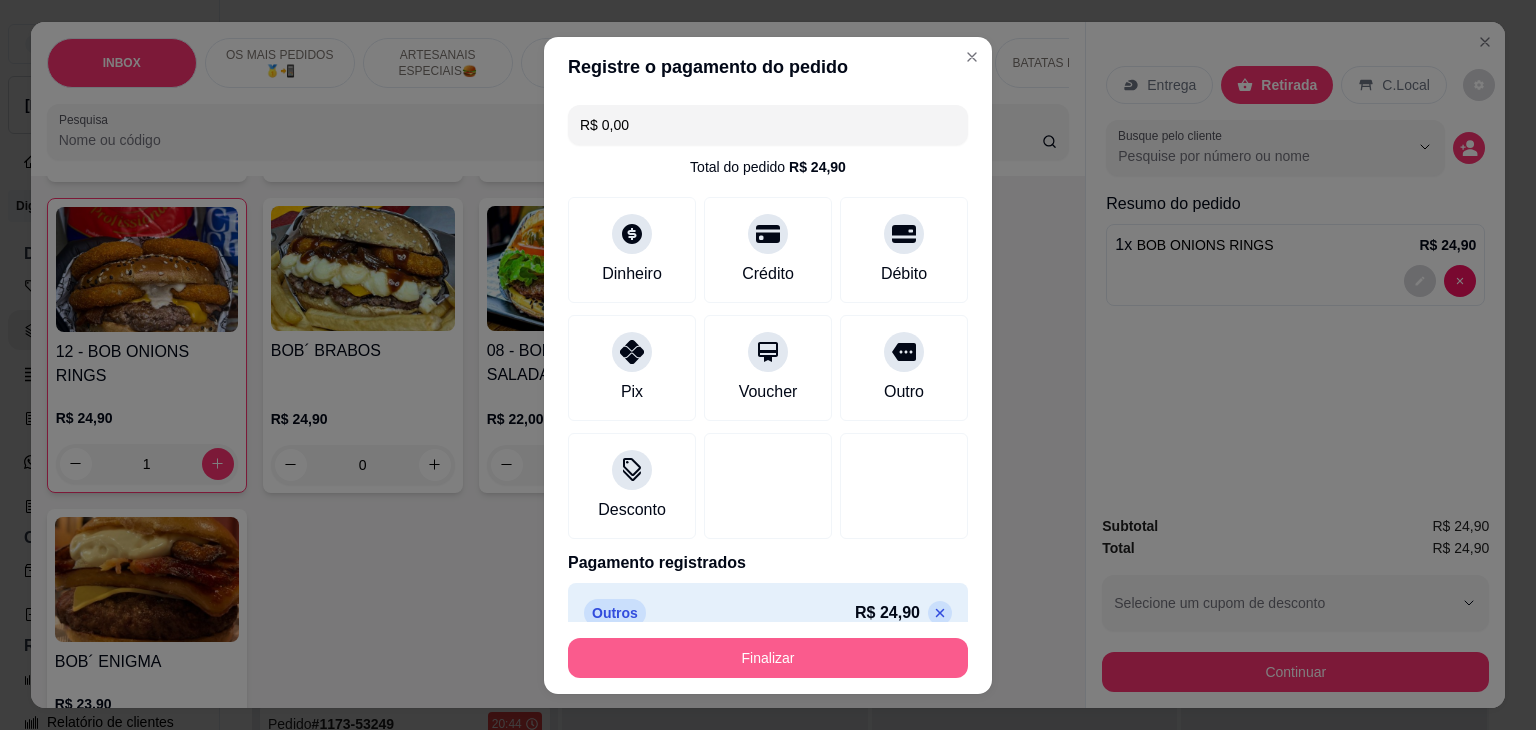 click on "Finalizar" at bounding box center (768, 658) 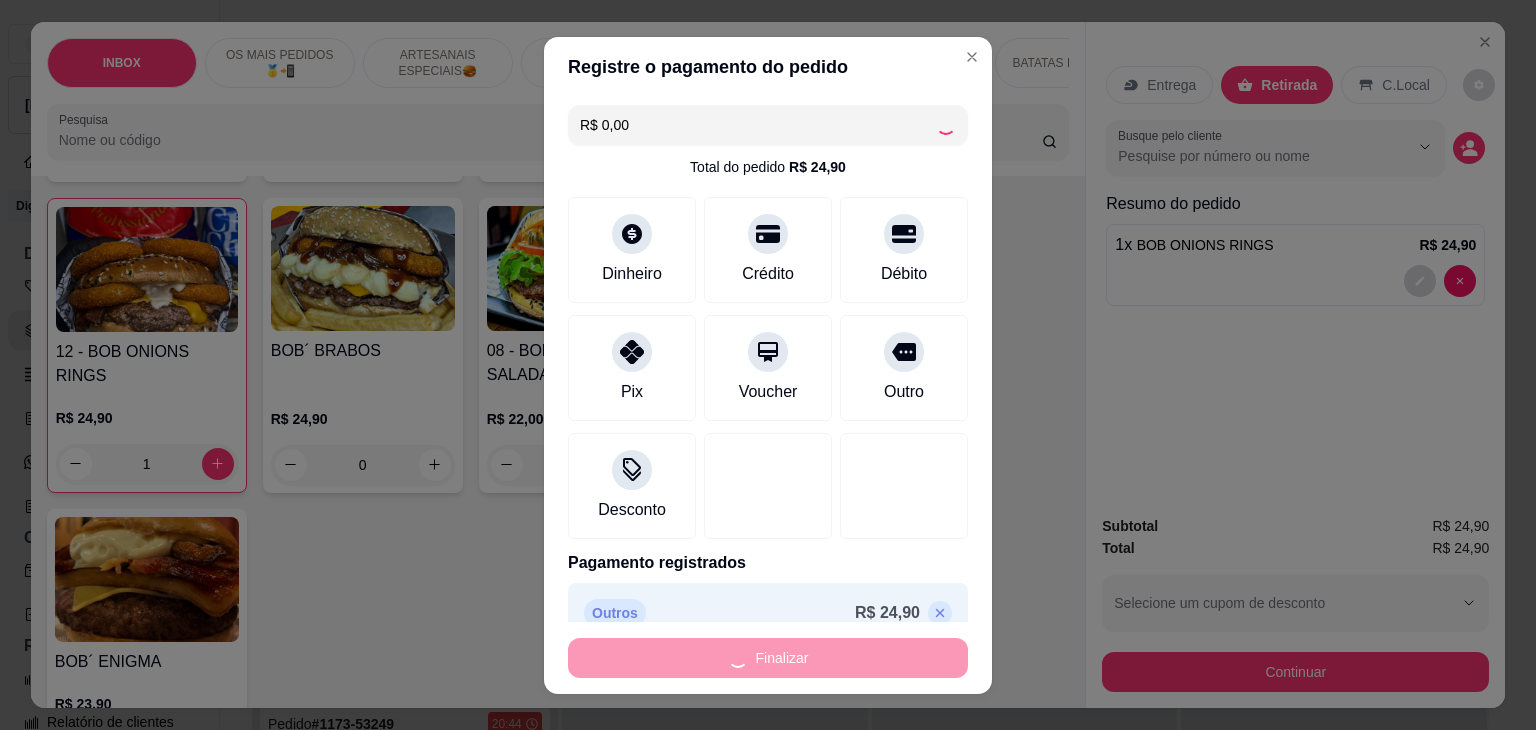 type on "0" 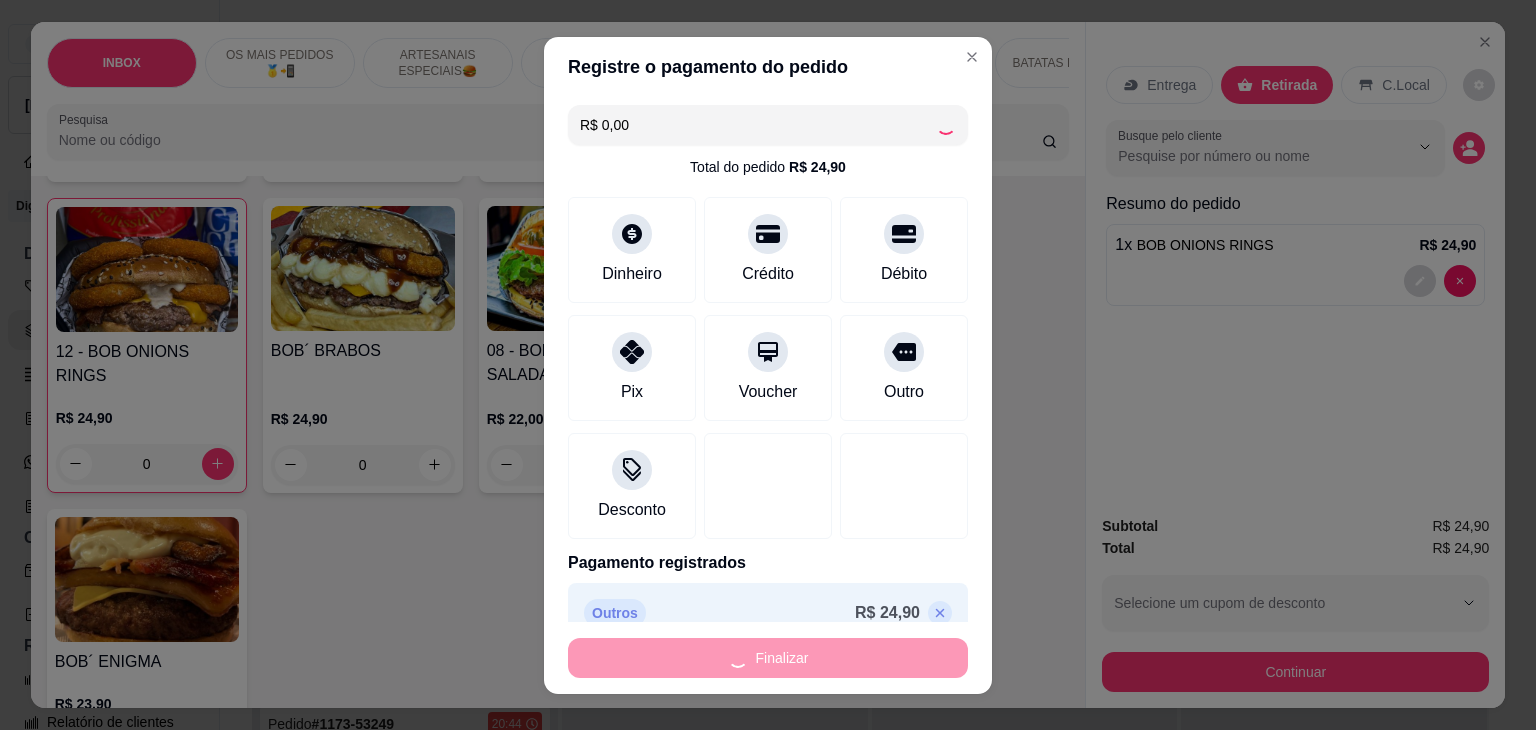 type on "-R$ 24,90" 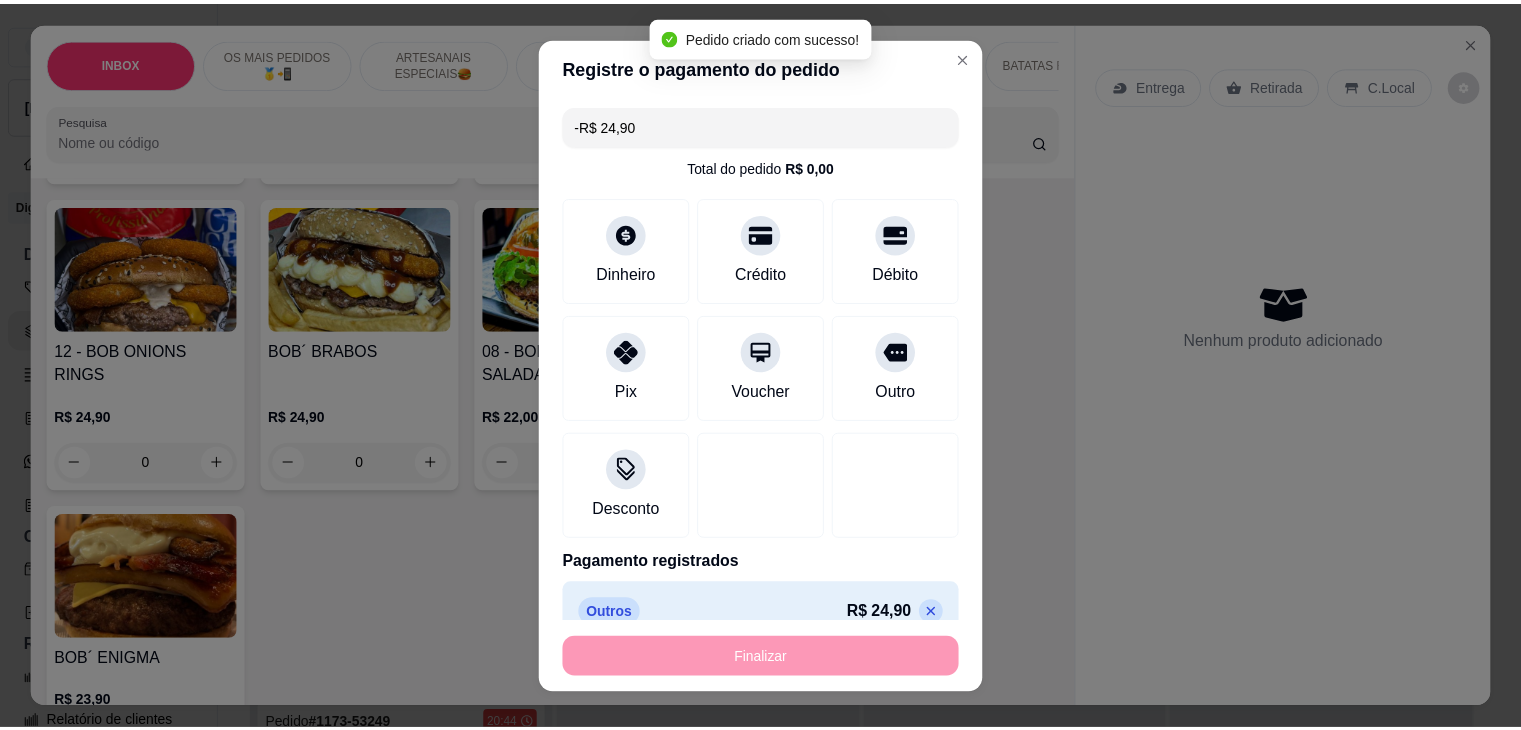 scroll, scrollTop: 1400, scrollLeft: 0, axis: vertical 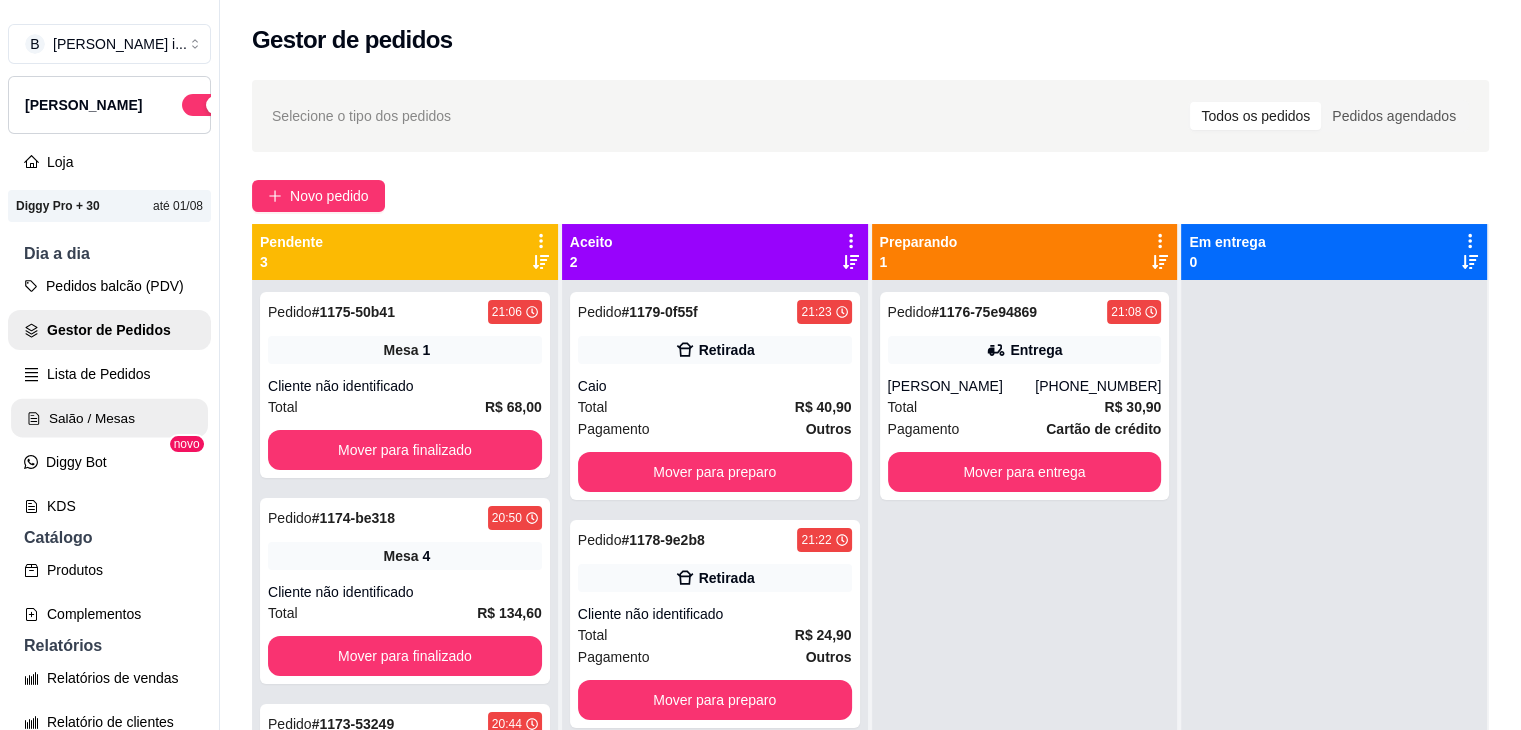 click on "Salão / Mesas" at bounding box center (109, 418) 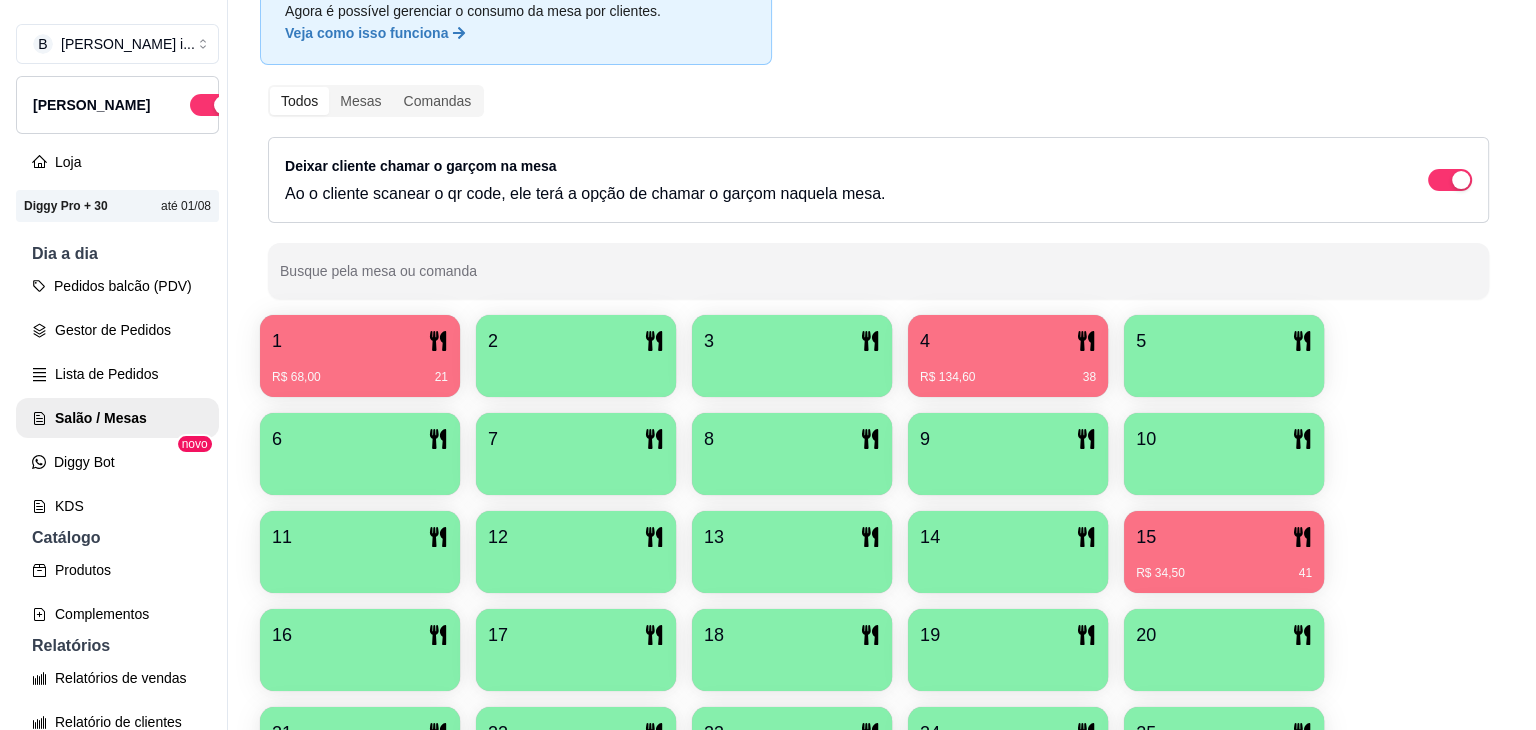 scroll, scrollTop: 300, scrollLeft: 0, axis: vertical 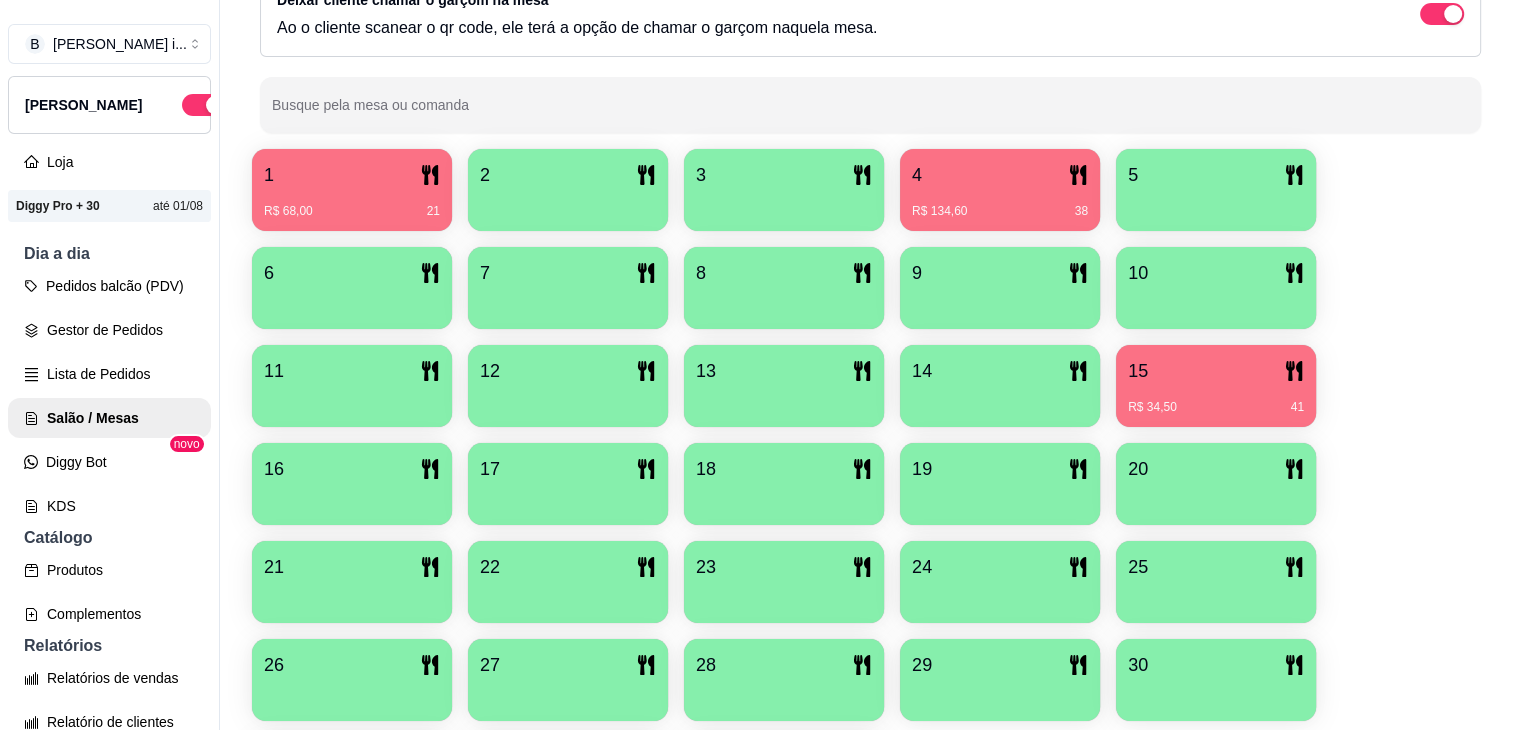 click on "R$ 134,60 38" at bounding box center (1000, 211) 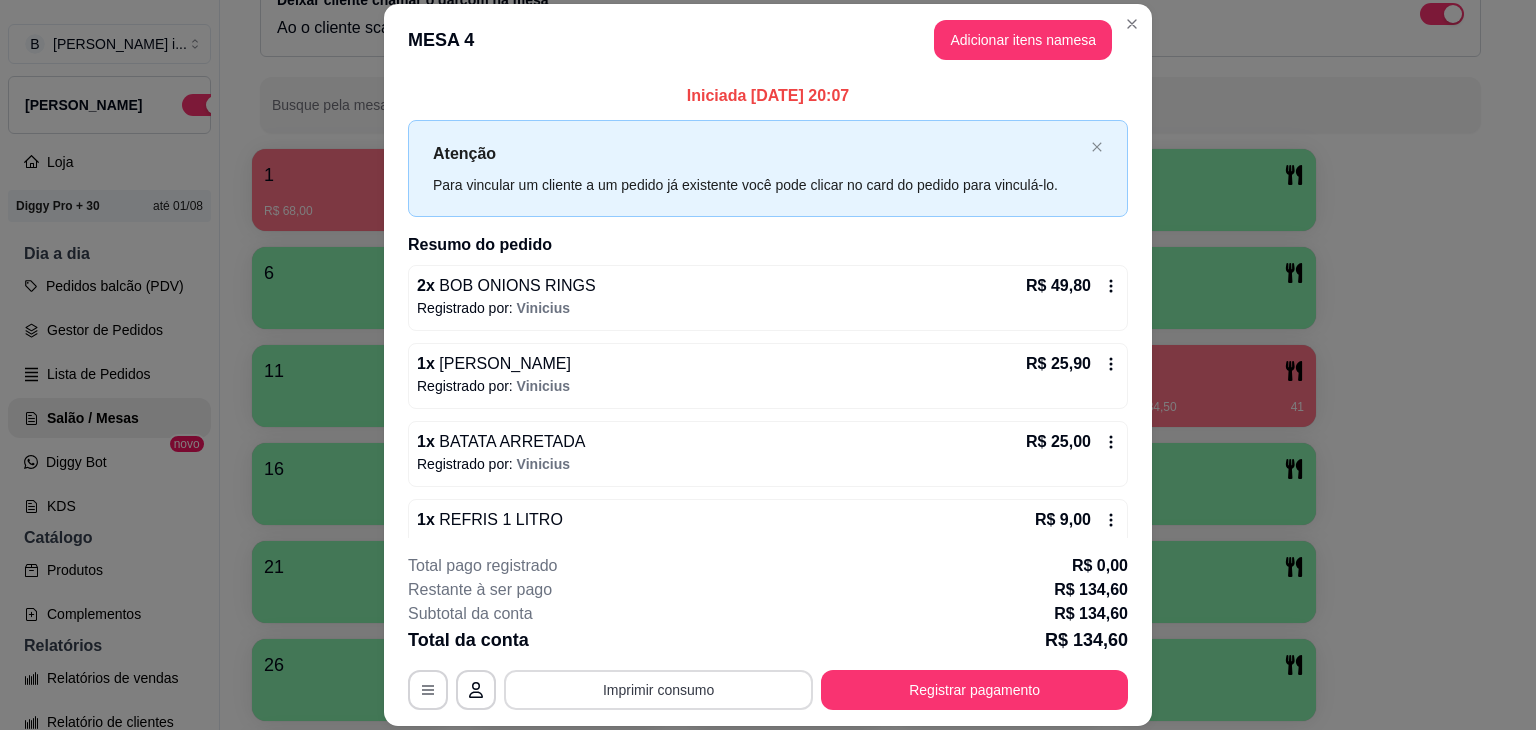 click on "Imprimir consumo" at bounding box center (658, 690) 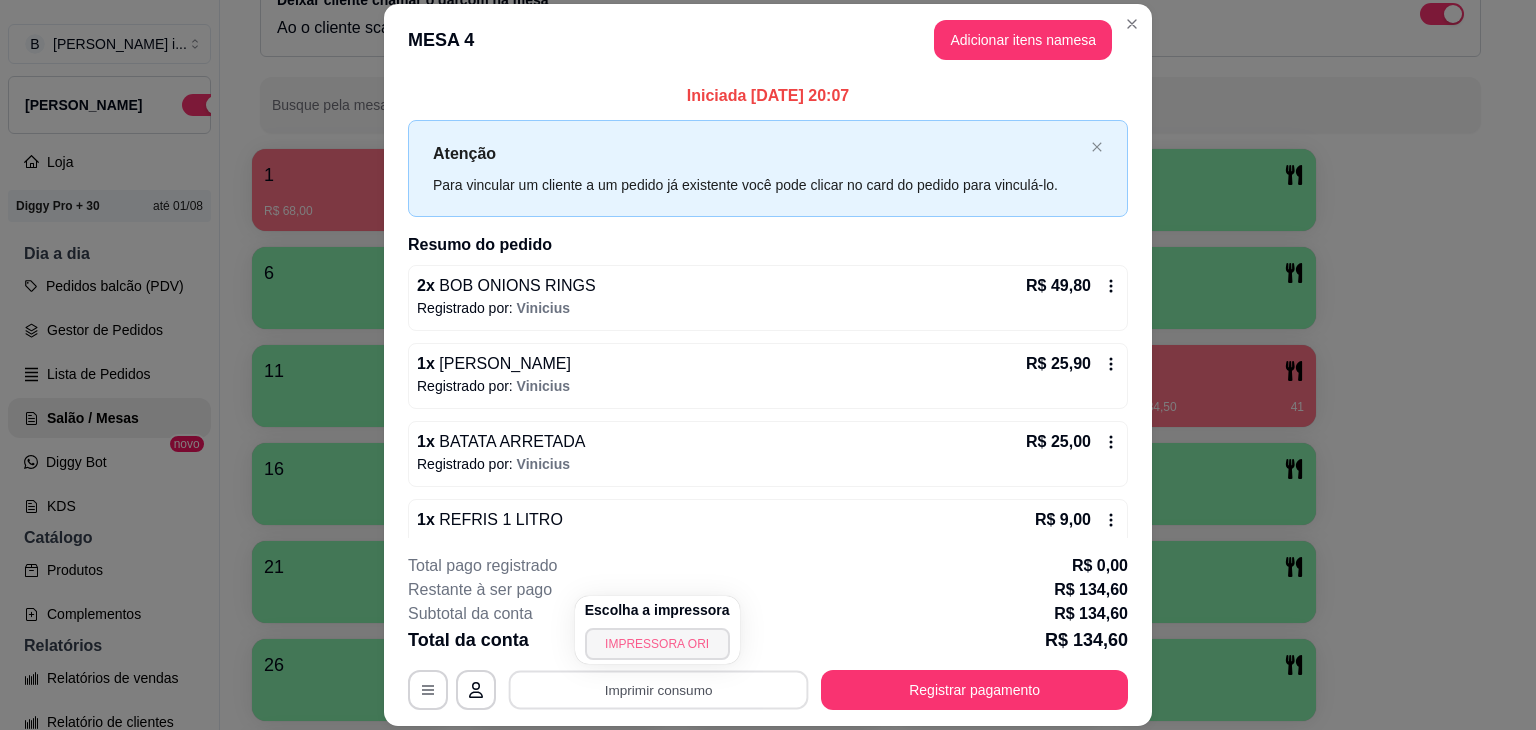 click on "IMPRESSORA ORI" at bounding box center (657, 644) 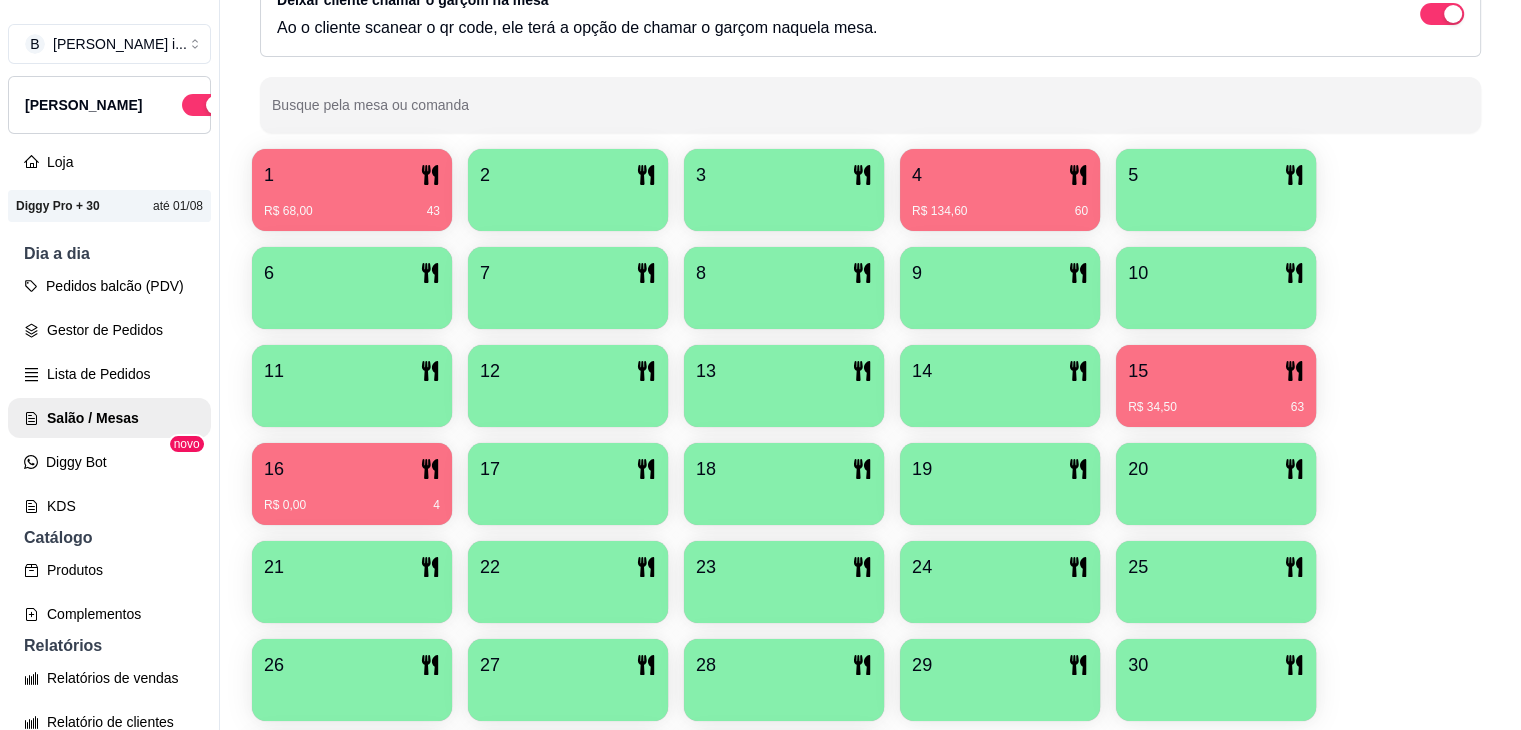 click on "1" at bounding box center [352, 175] 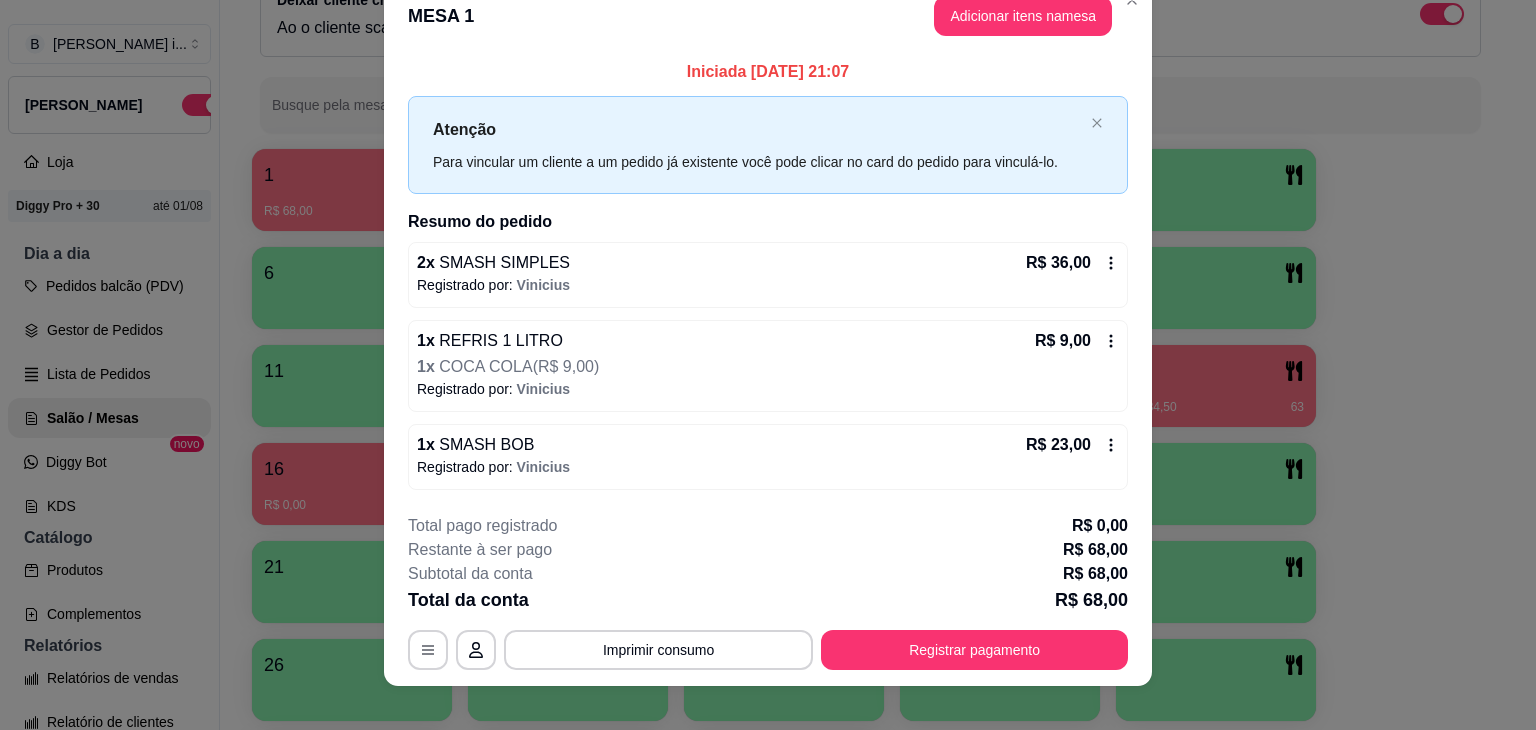 scroll, scrollTop: 51, scrollLeft: 0, axis: vertical 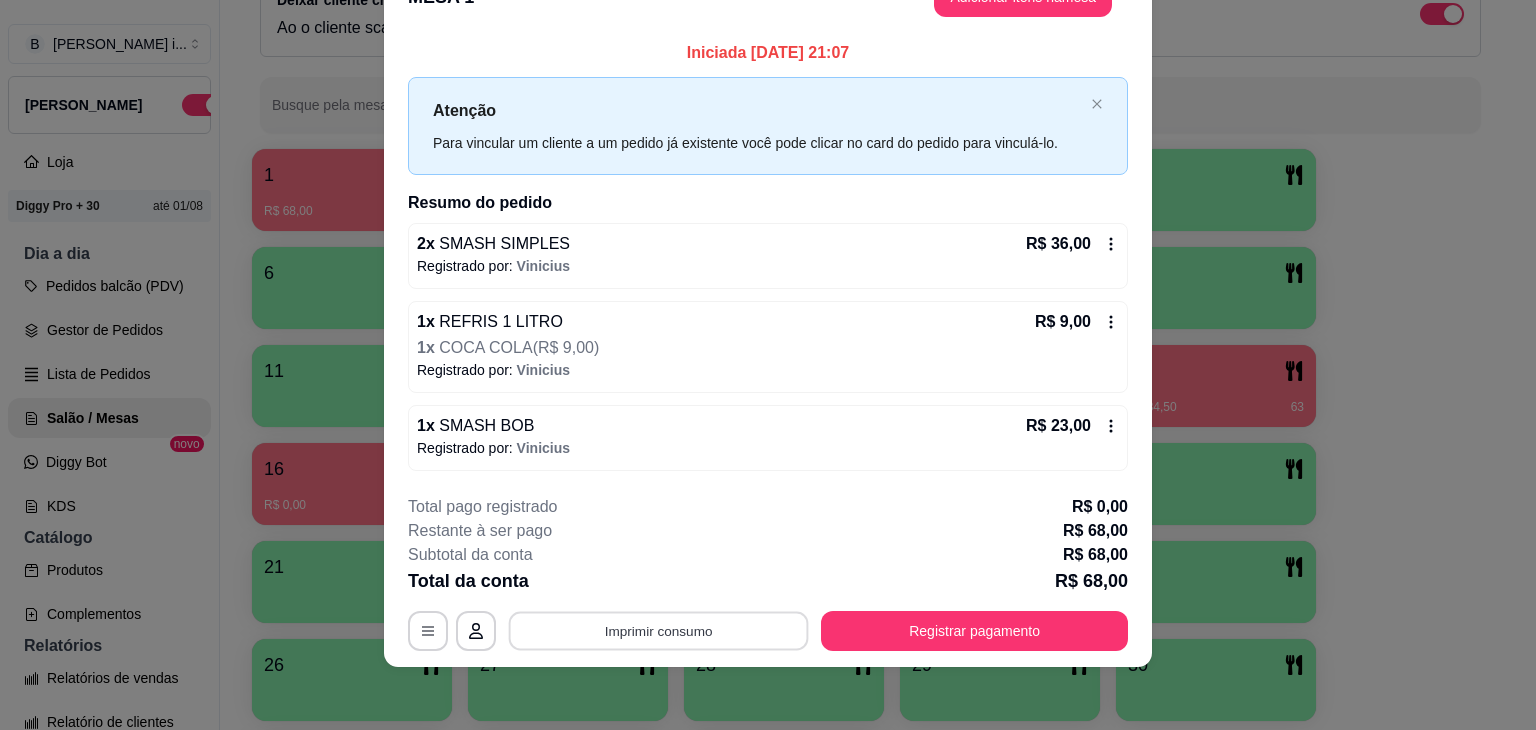 click on "Imprimir consumo" at bounding box center [659, 630] 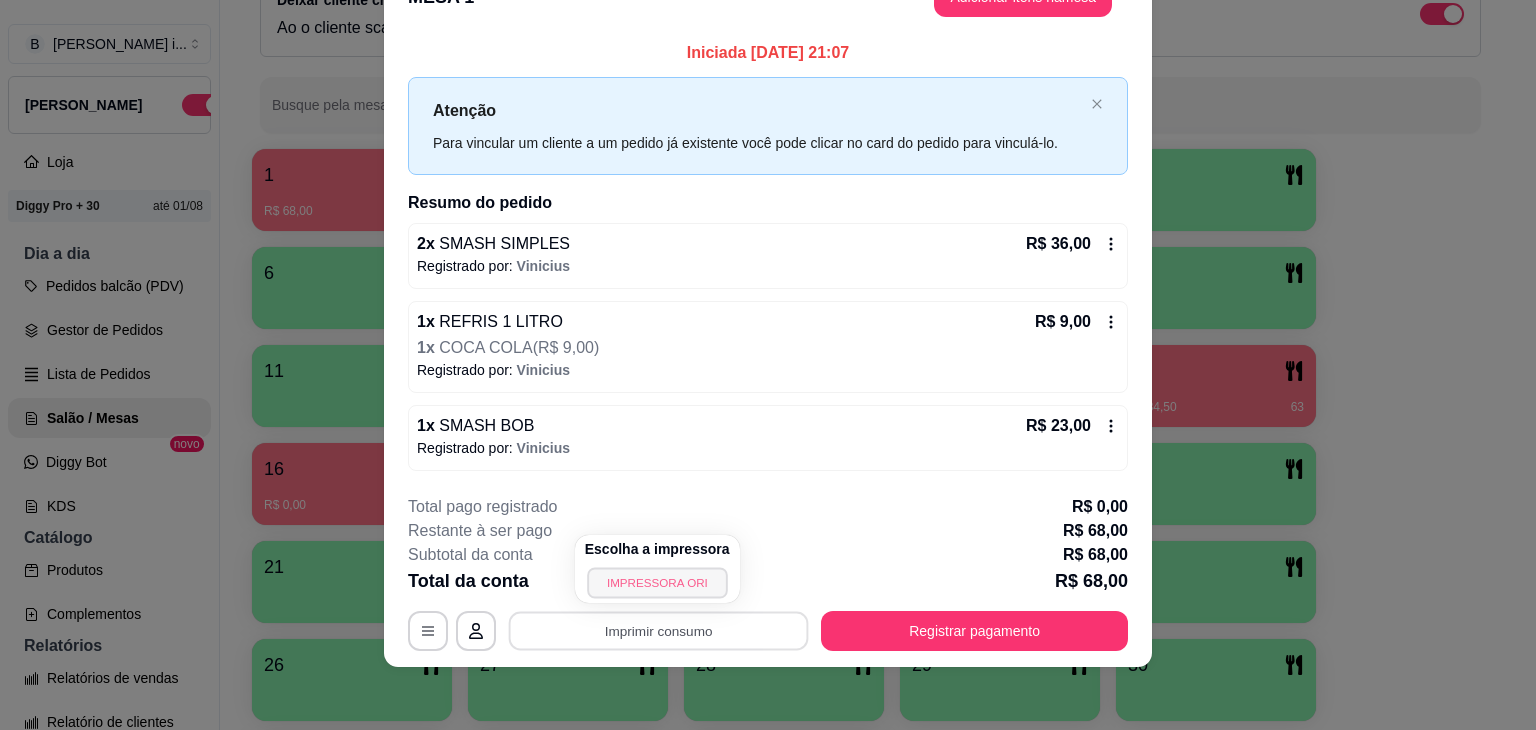 click on "IMPRESSORA ORI" at bounding box center (657, 582) 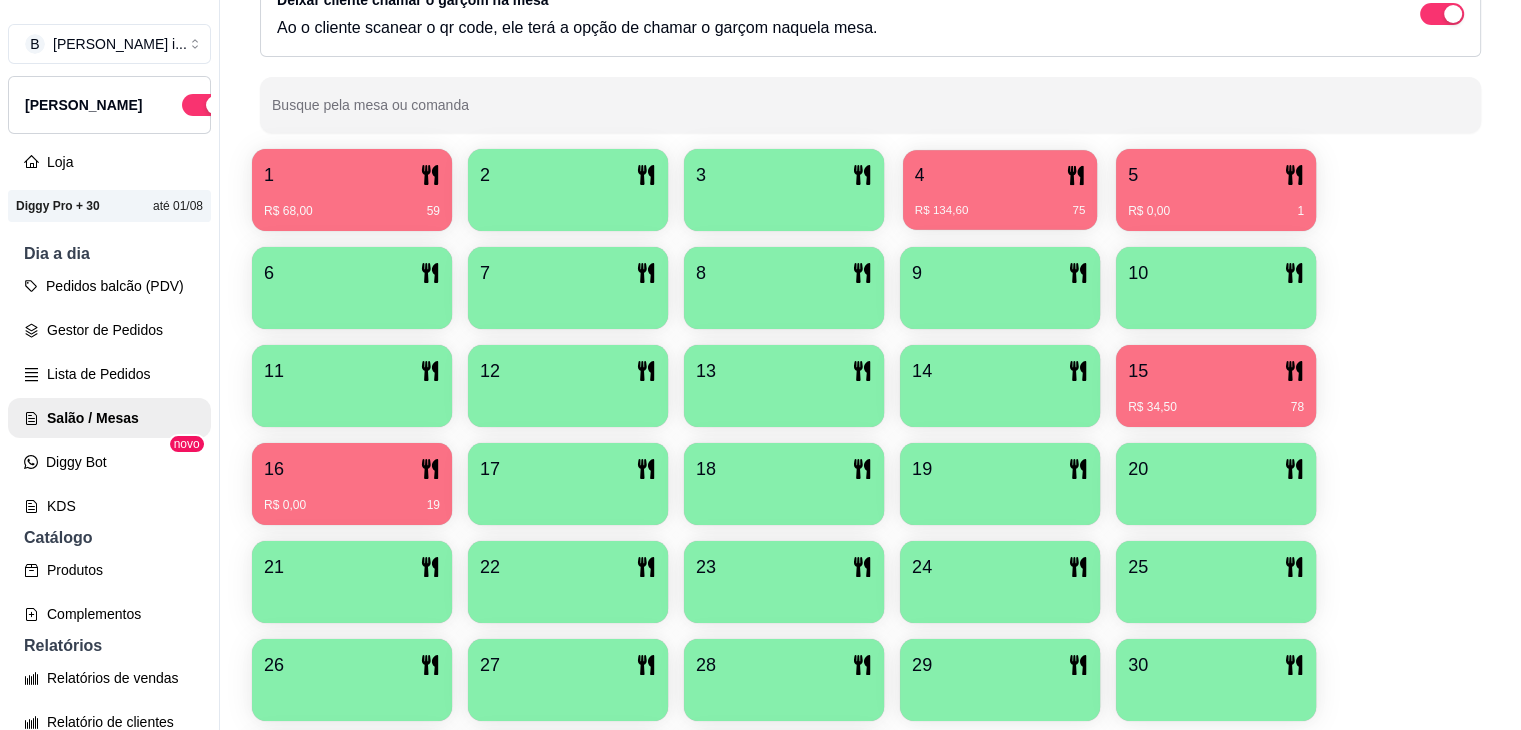 click on "R$ 134,60 75" at bounding box center [1000, 211] 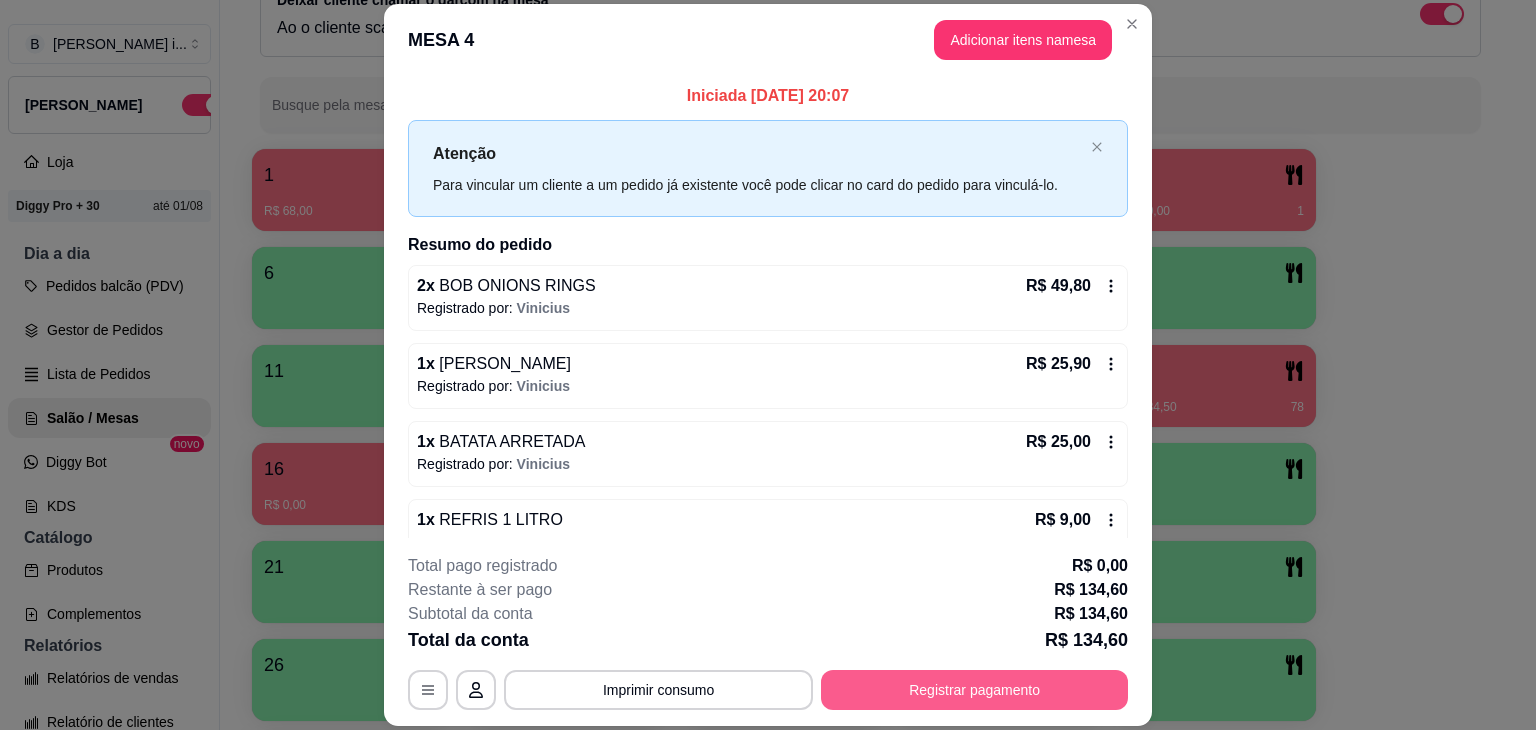 click on "Registrar pagamento" at bounding box center [974, 690] 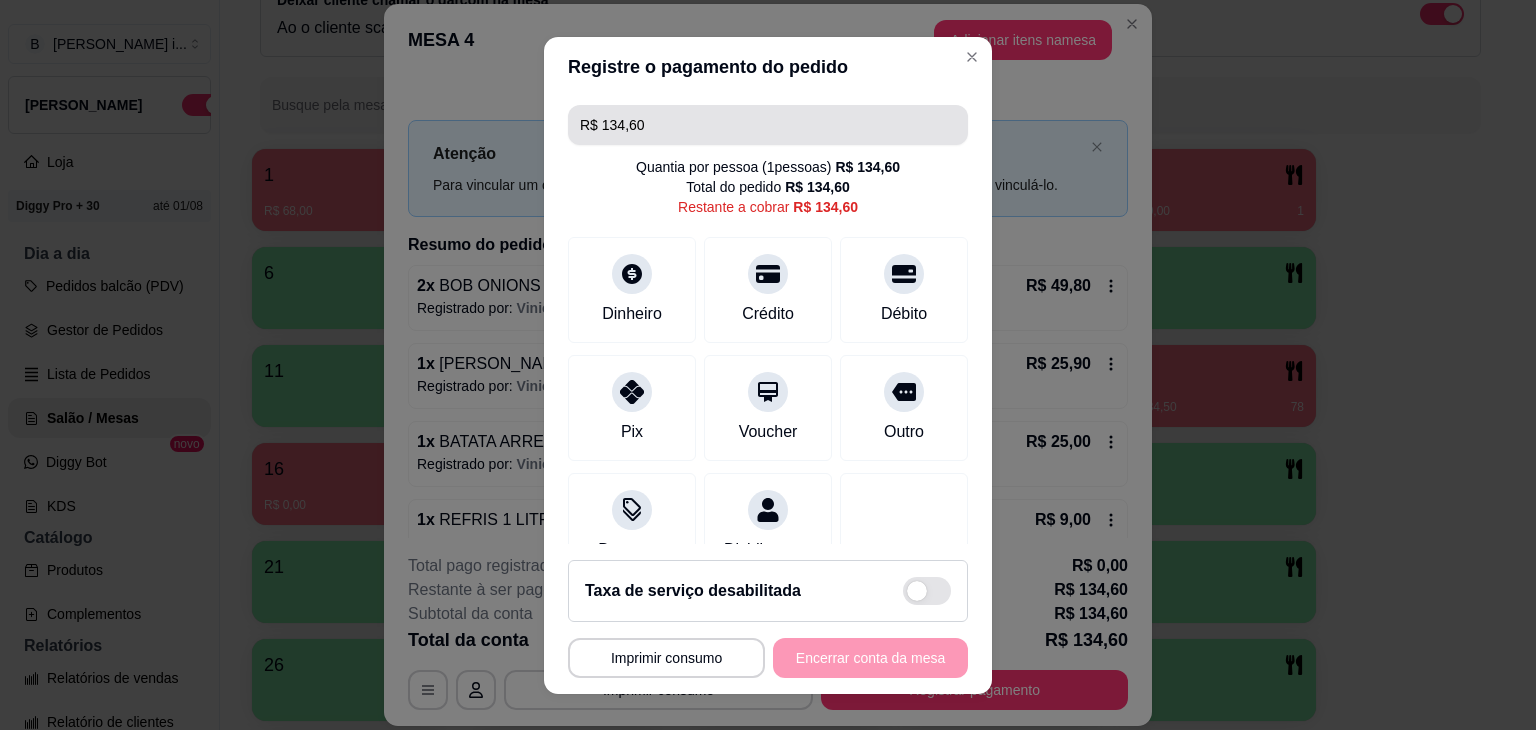 click on "R$ 134,60" at bounding box center (768, 125) 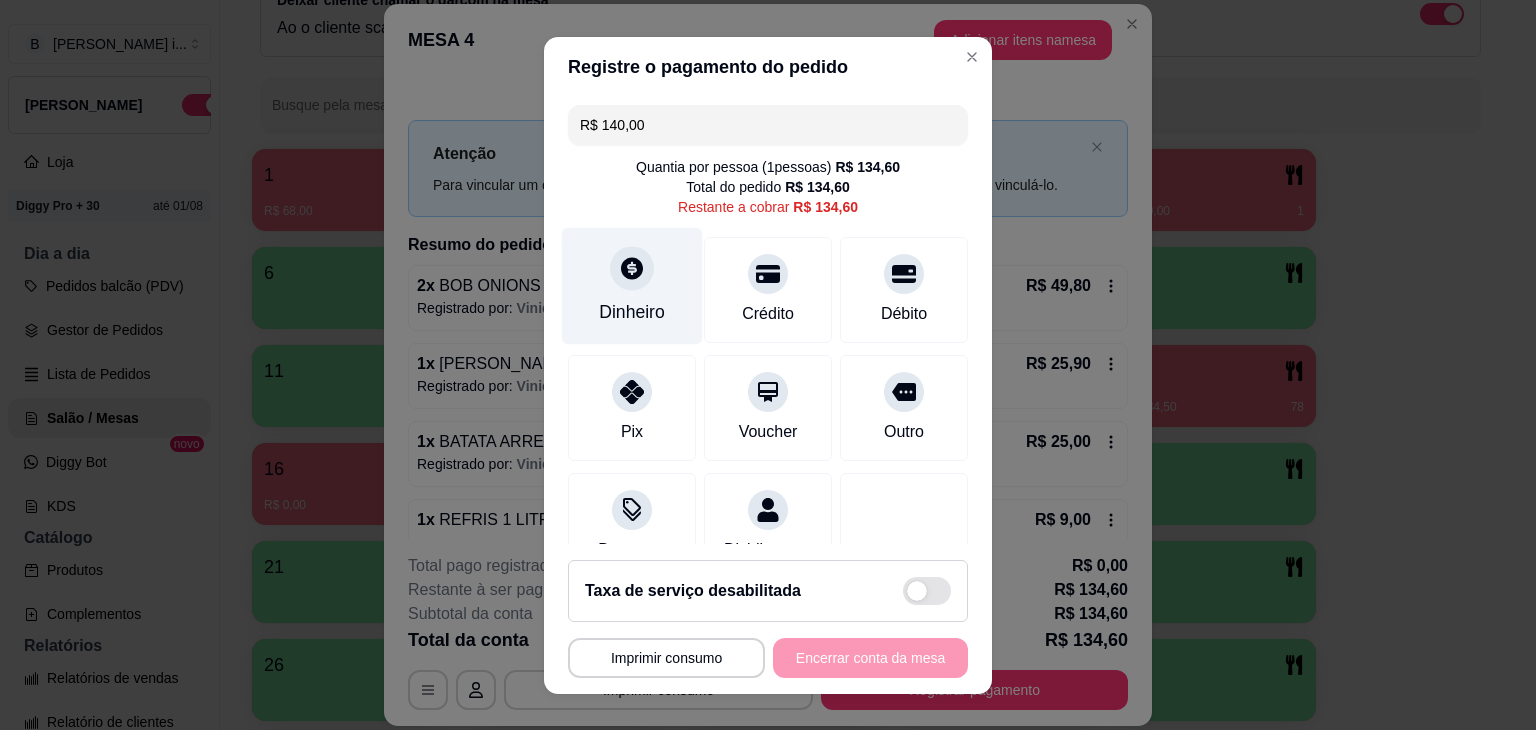 click on "Dinheiro" at bounding box center [632, 285] 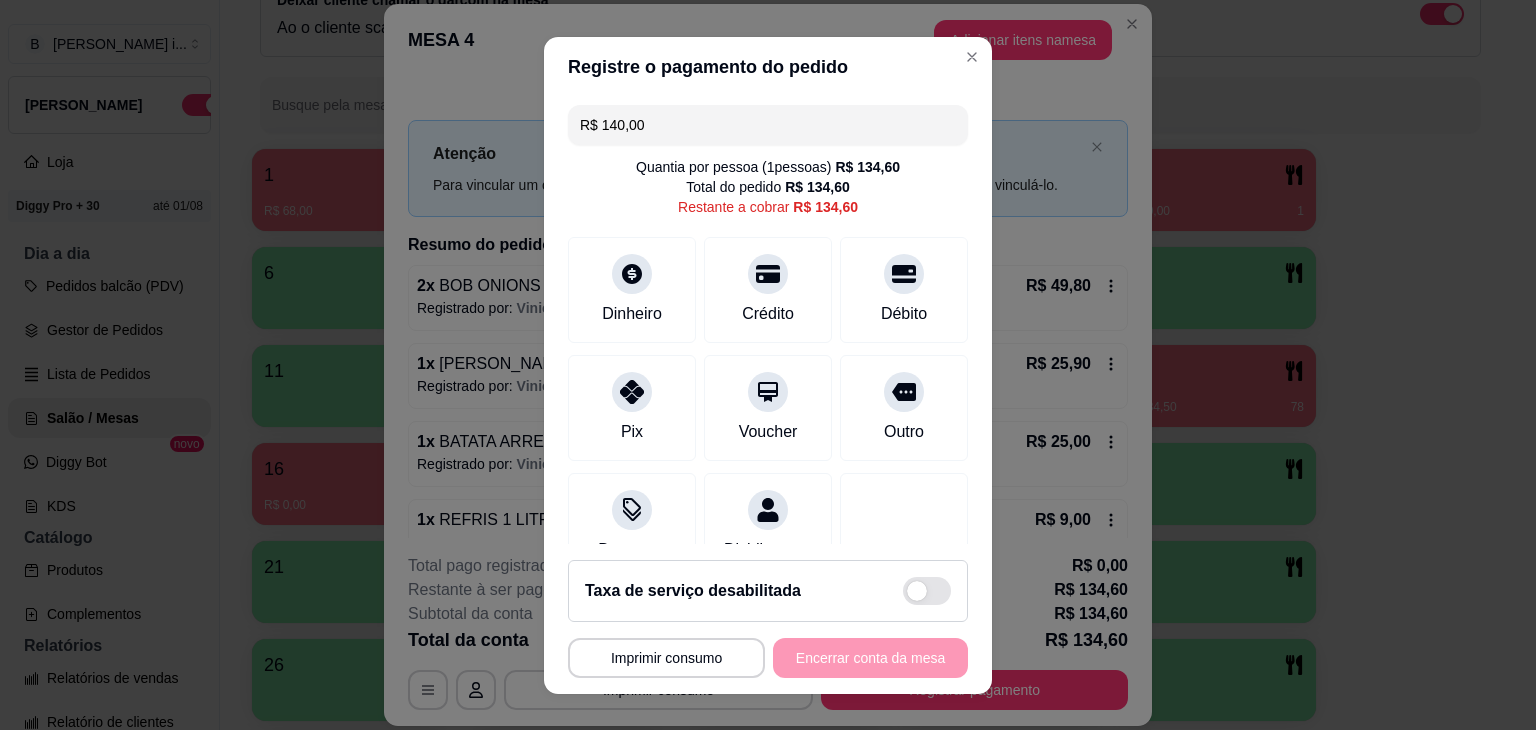 click on "R$ 140,00" at bounding box center [768, 125] 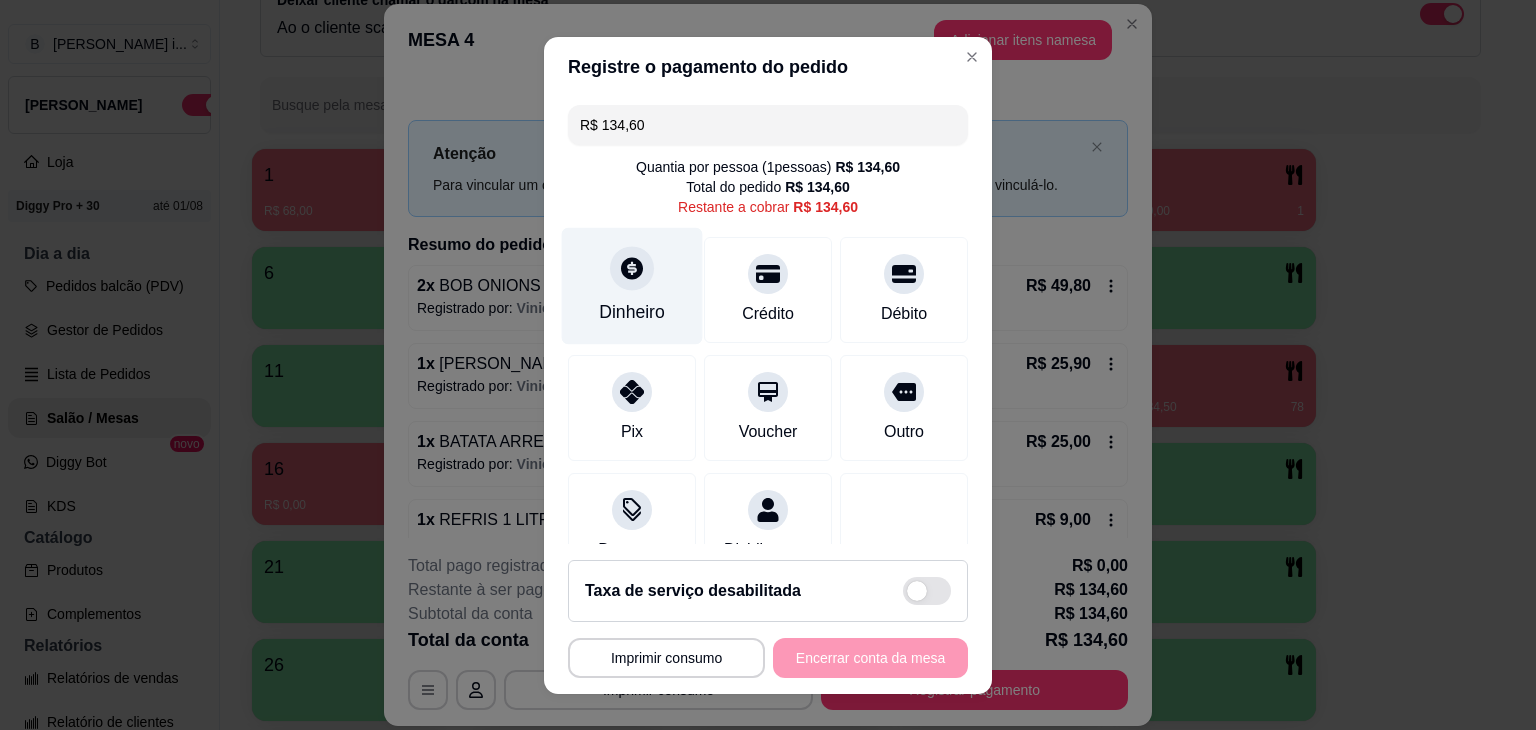 type on "R$ 134,60" 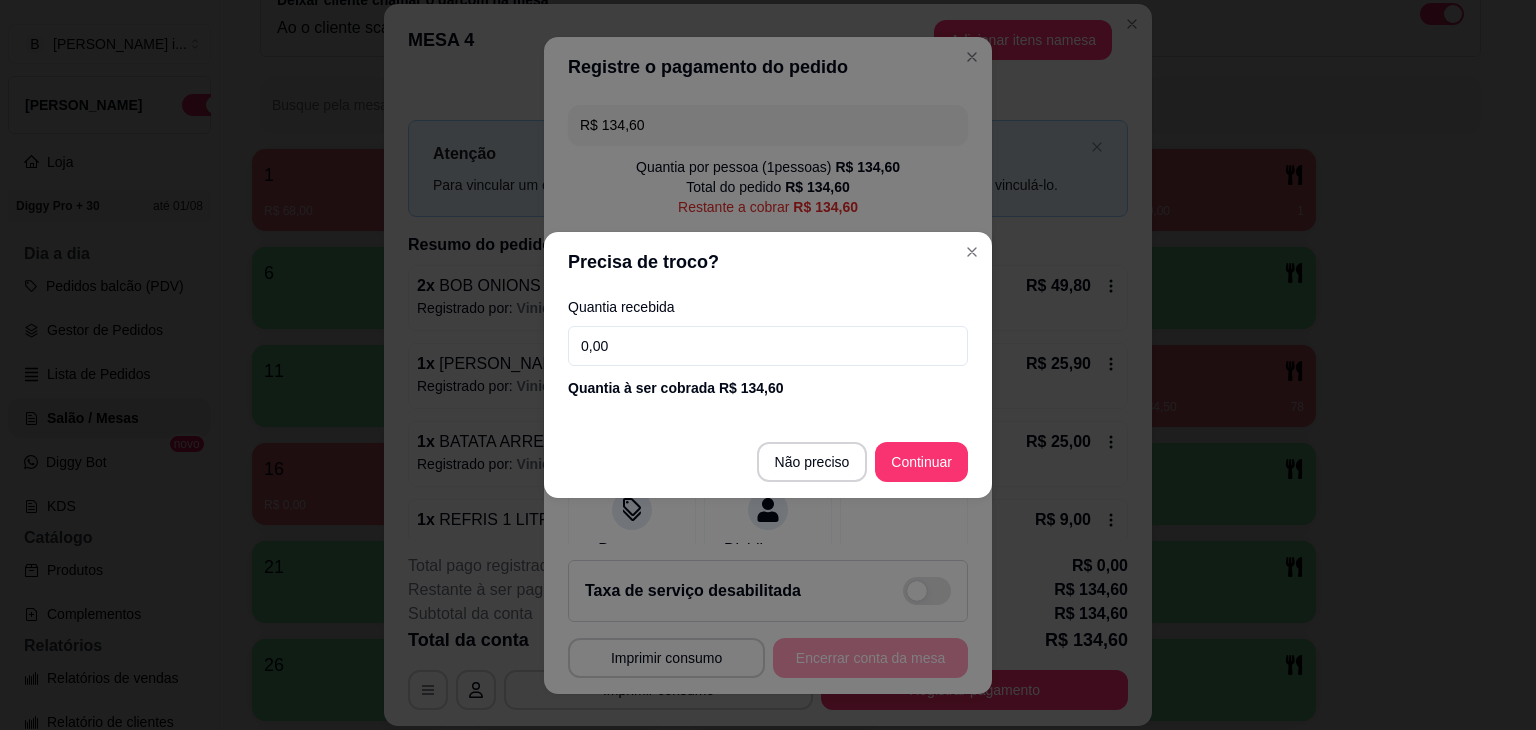click on "0,00" at bounding box center [768, 346] 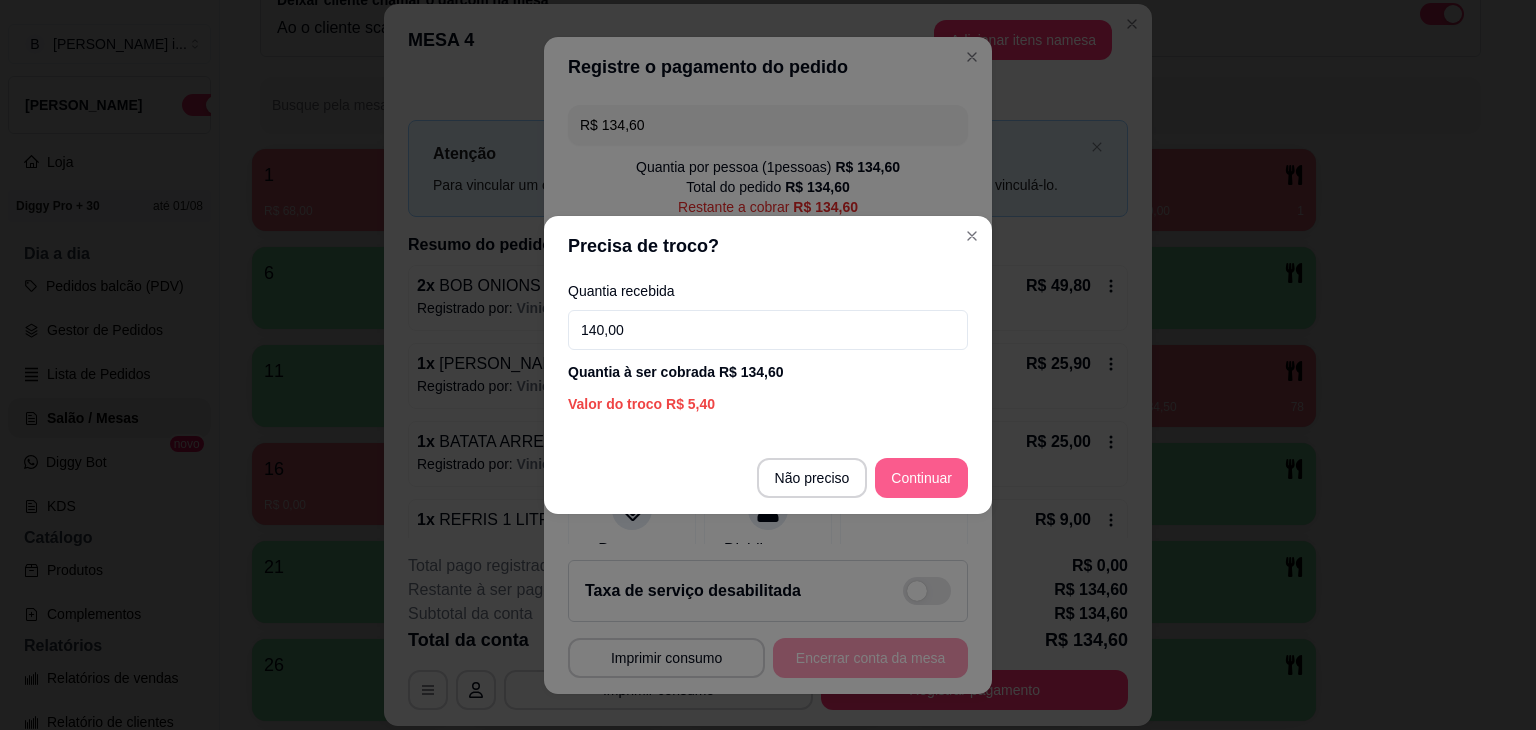 type on "140,00" 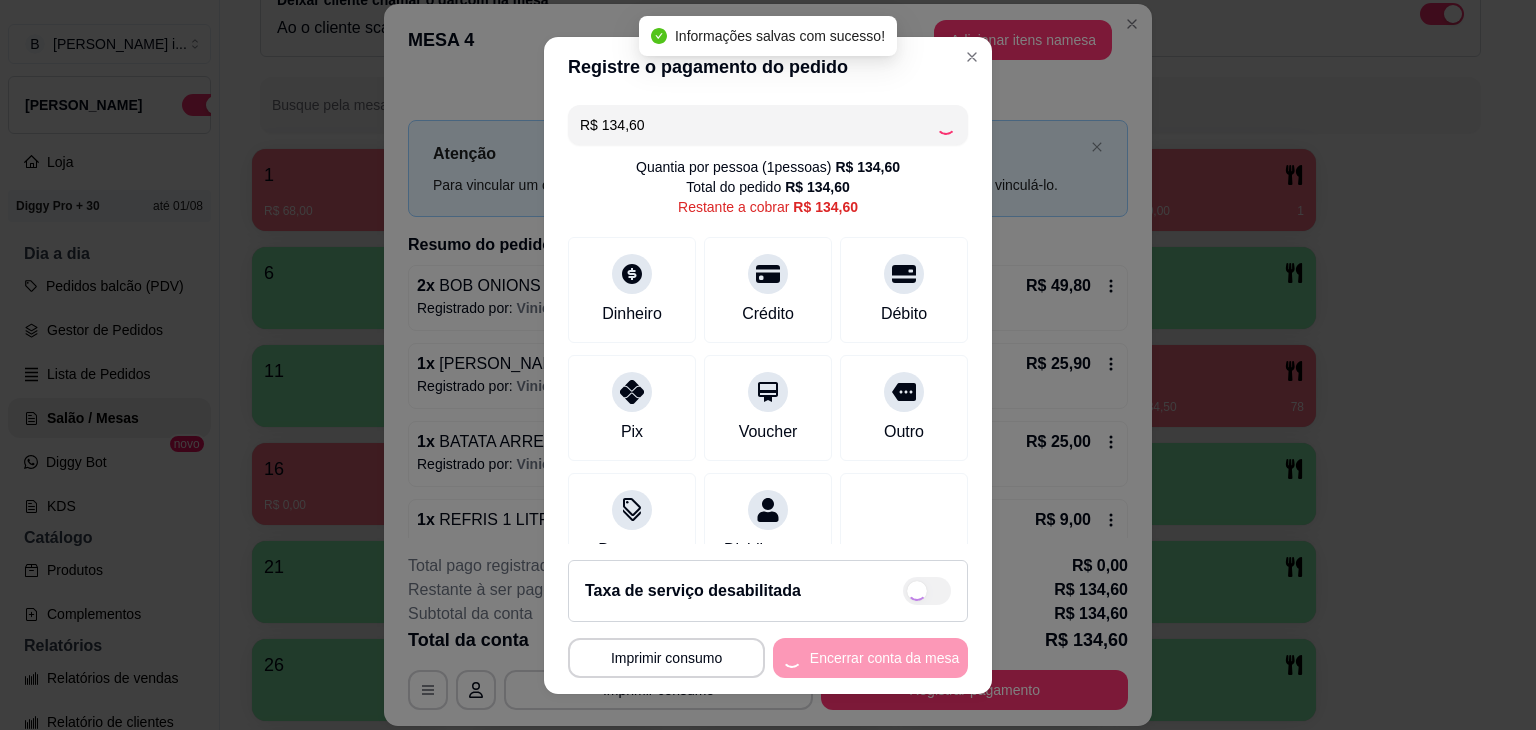 type on "R$ 0,00" 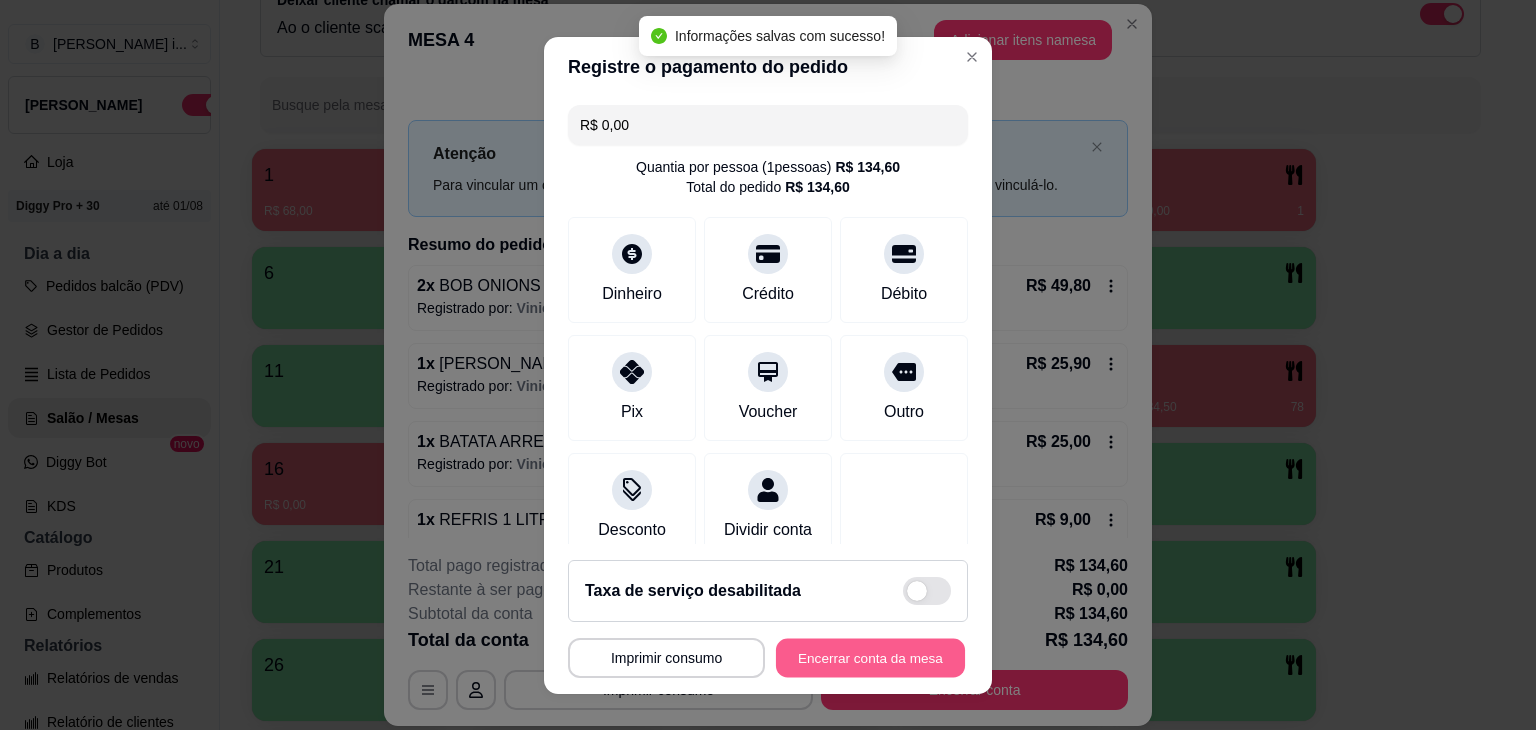 click on "Encerrar conta da mesa" at bounding box center [870, 657] 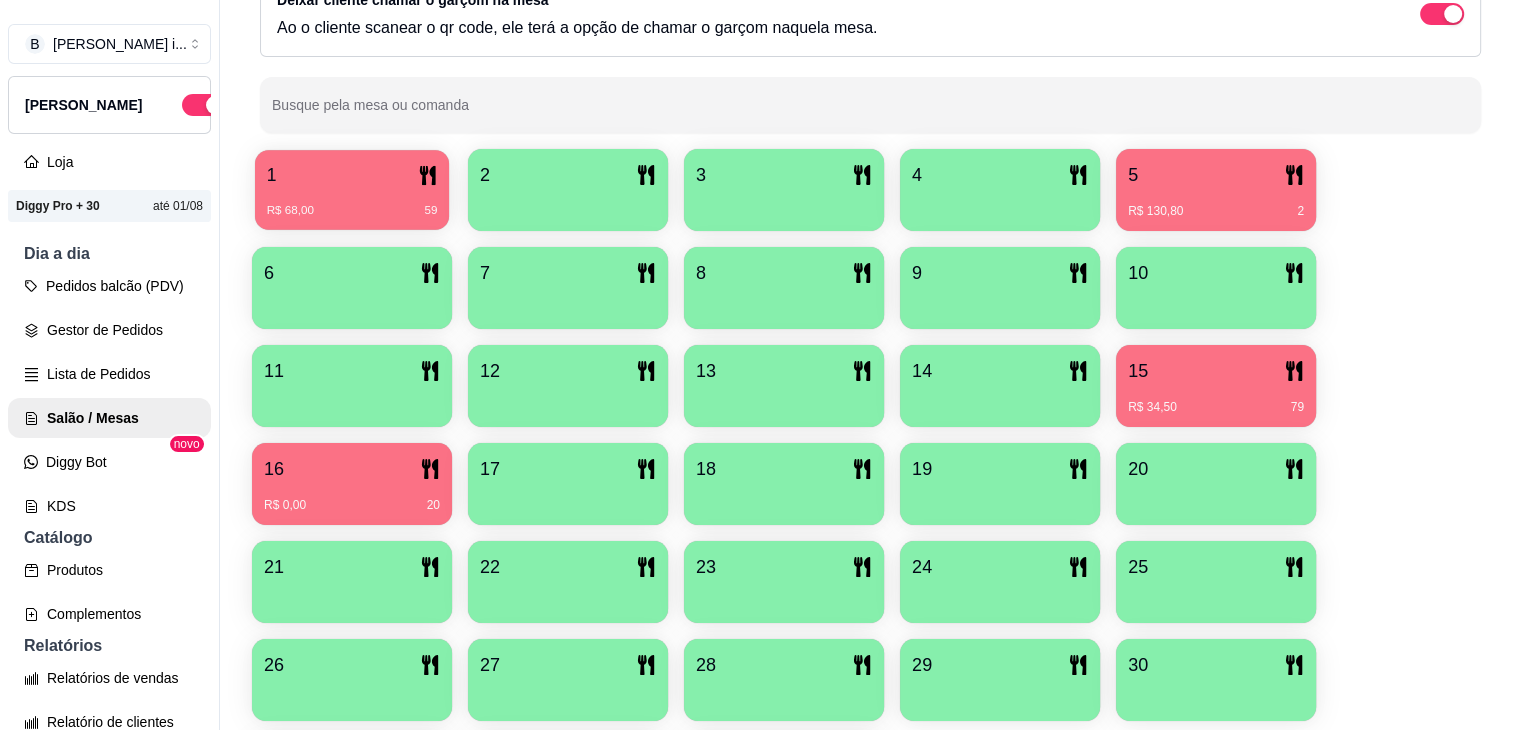 click on "R$ 68,00 59" at bounding box center [352, 211] 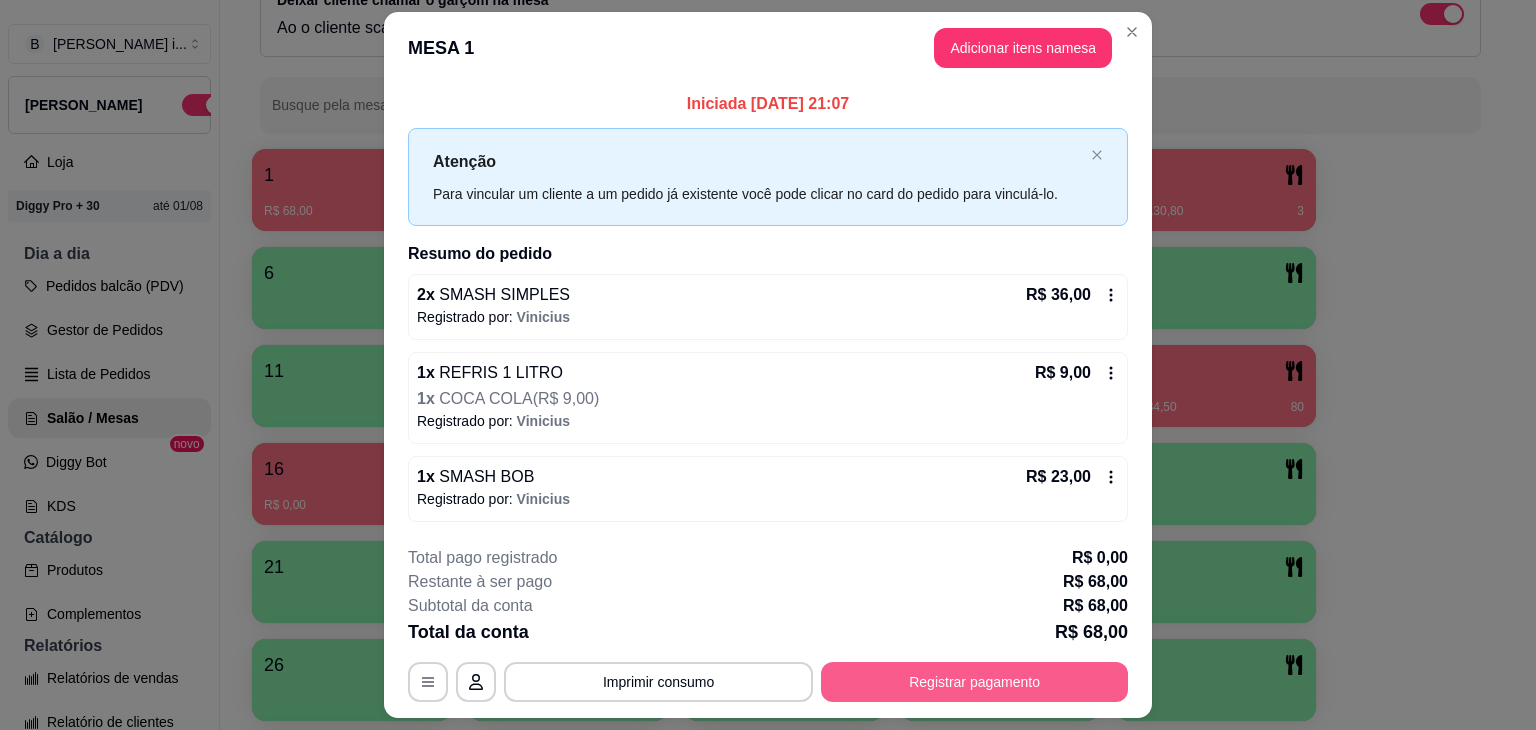 click on "Registrar pagamento" at bounding box center [974, 682] 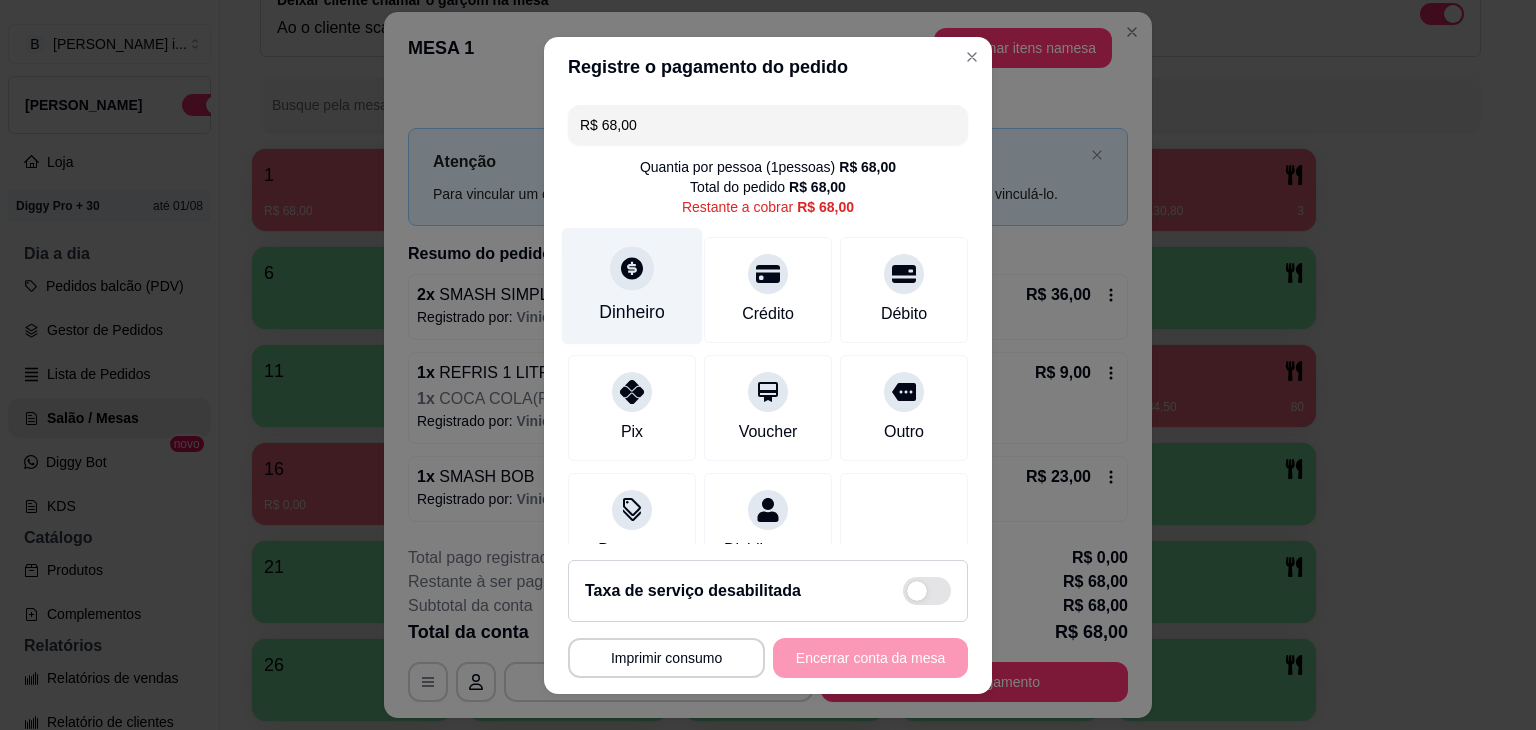click at bounding box center [632, 268] 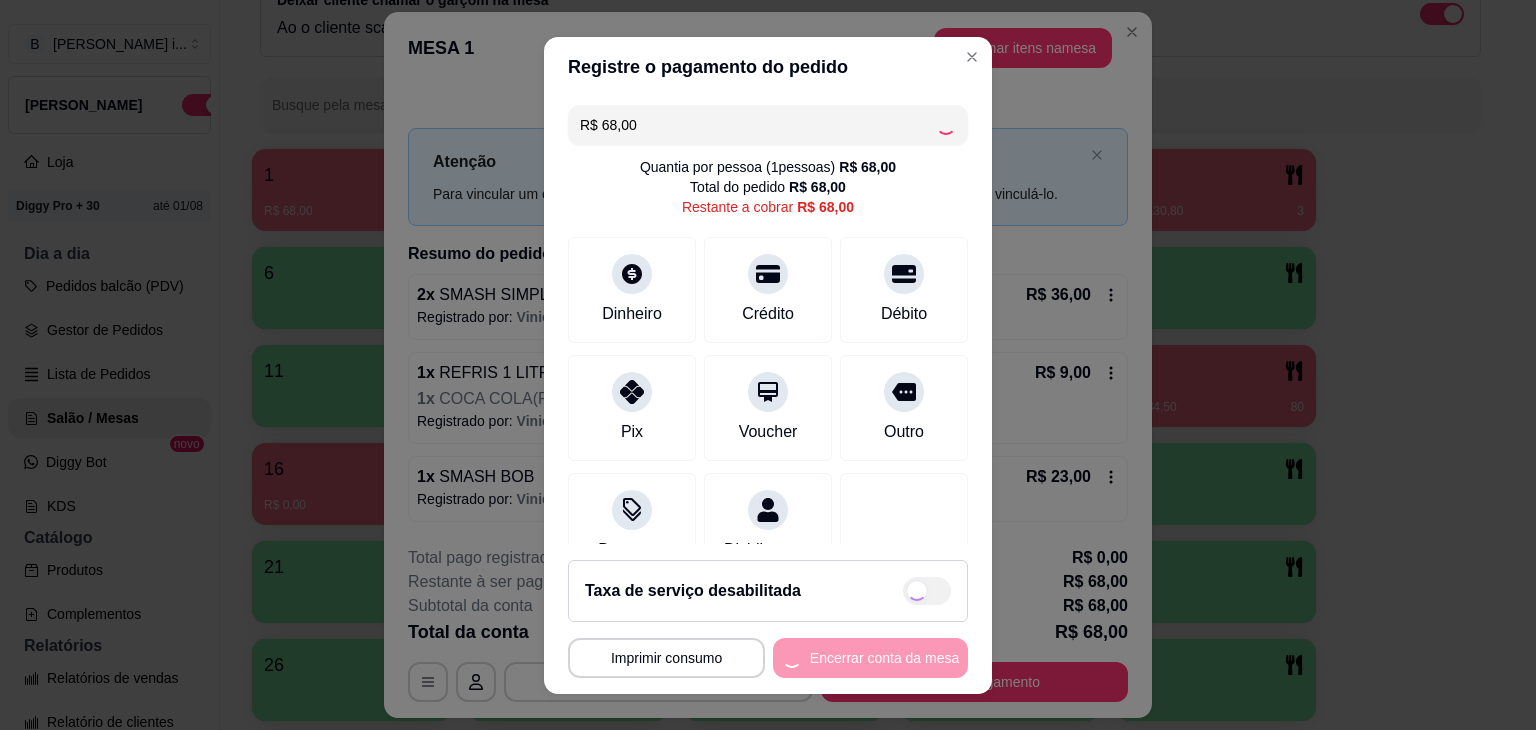 type on "R$ 0,00" 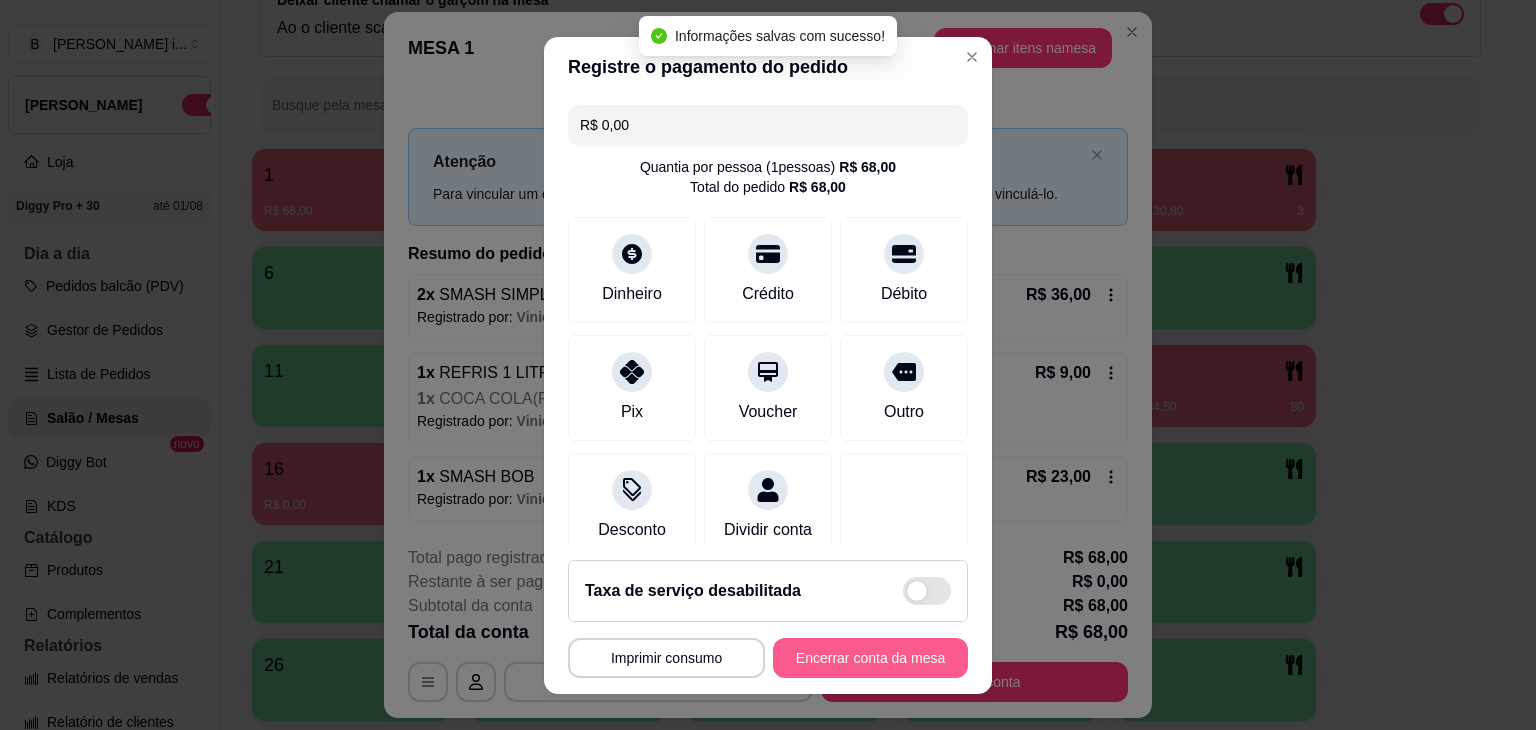 click on "Encerrar conta da mesa" at bounding box center [870, 658] 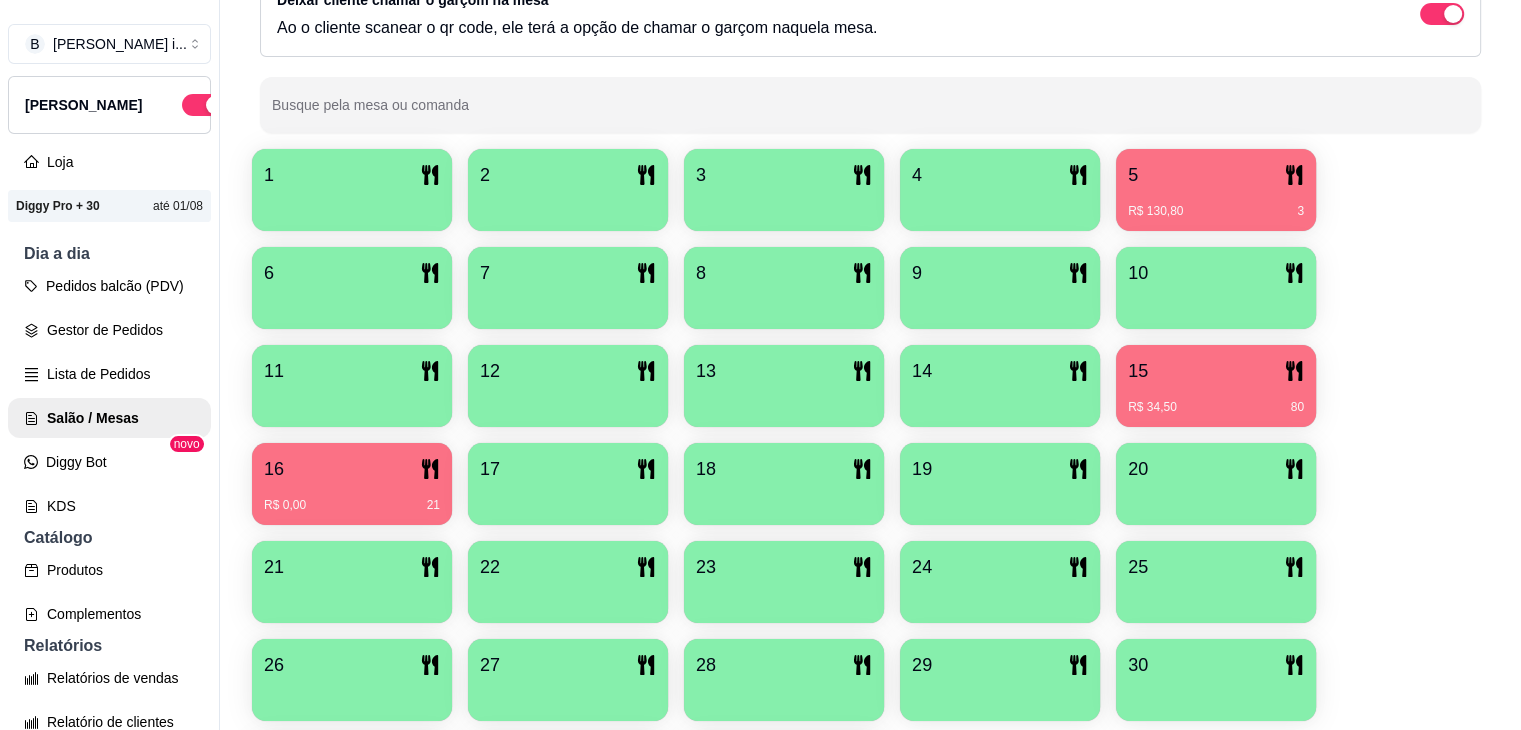 click on "R$ 34,50 80" at bounding box center (1216, 407) 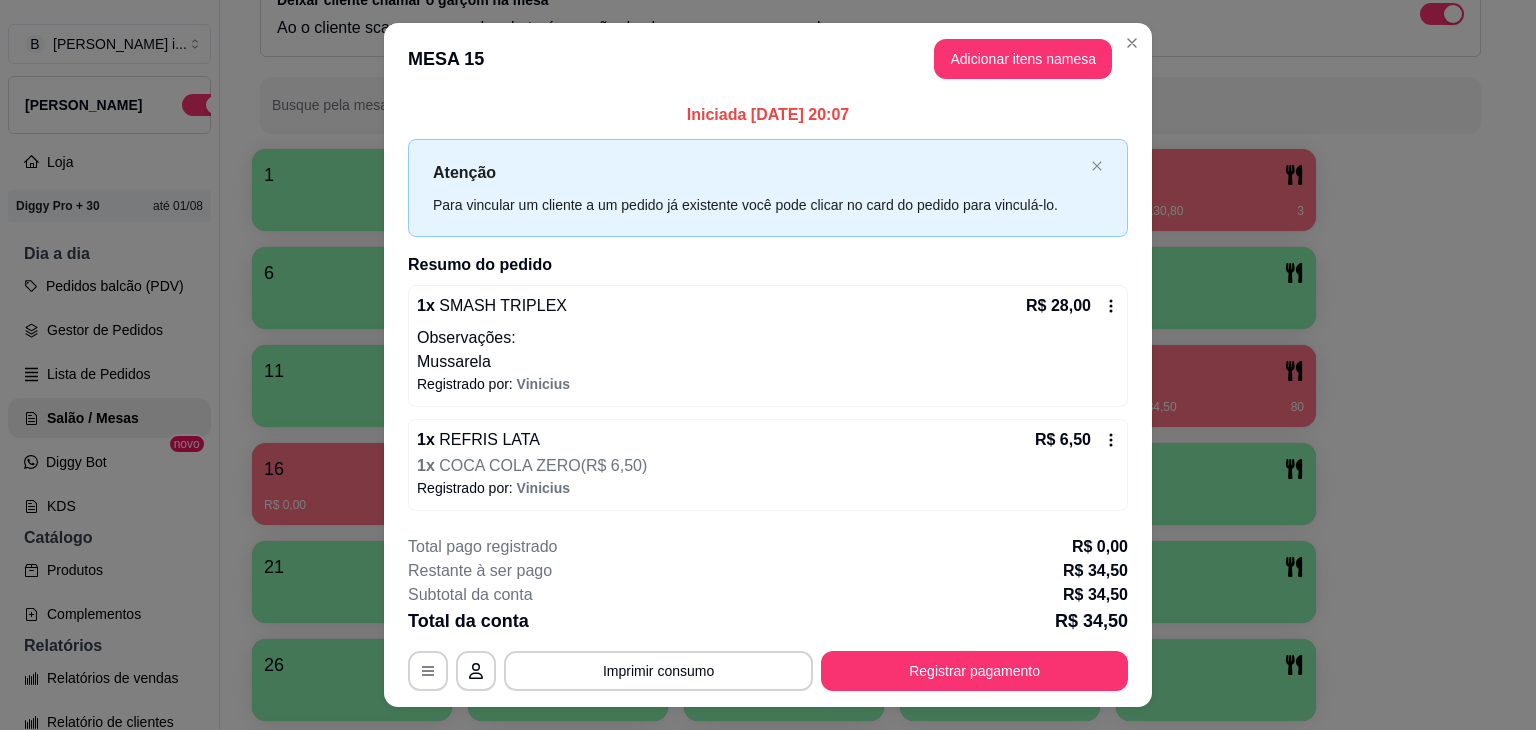 scroll, scrollTop: 40, scrollLeft: 0, axis: vertical 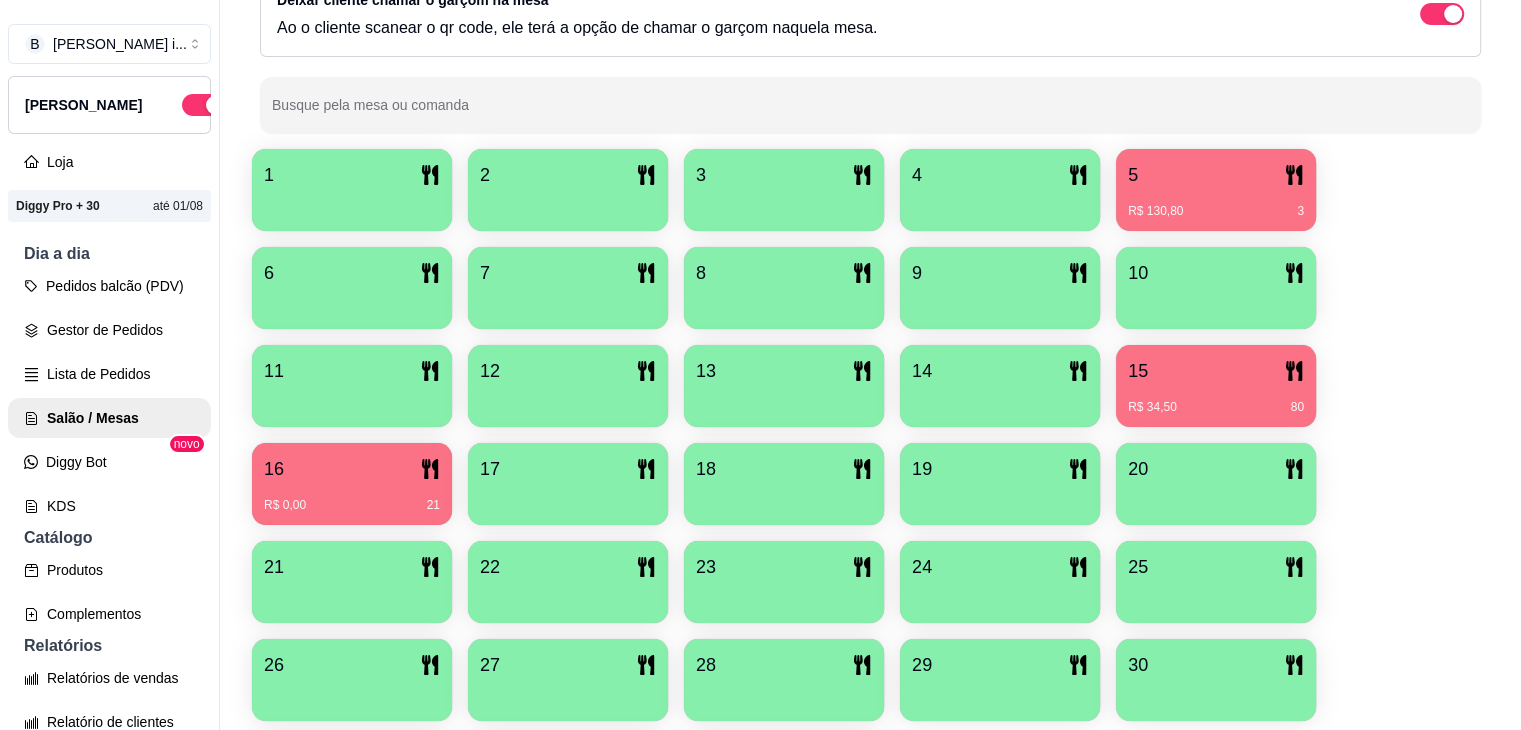 click on "15" at bounding box center (1216, 371) 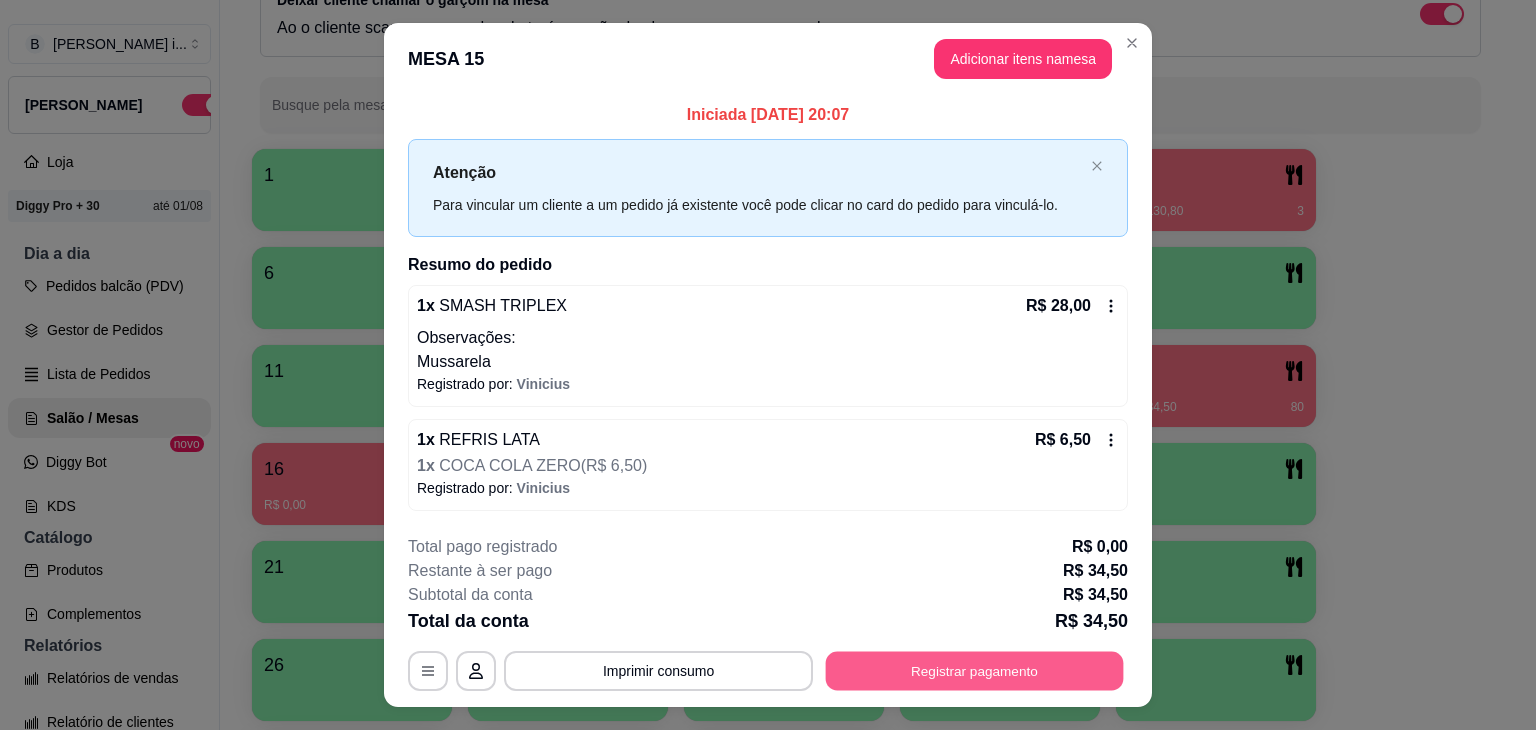 click on "Registrar pagamento" at bounding box center (975, 670) 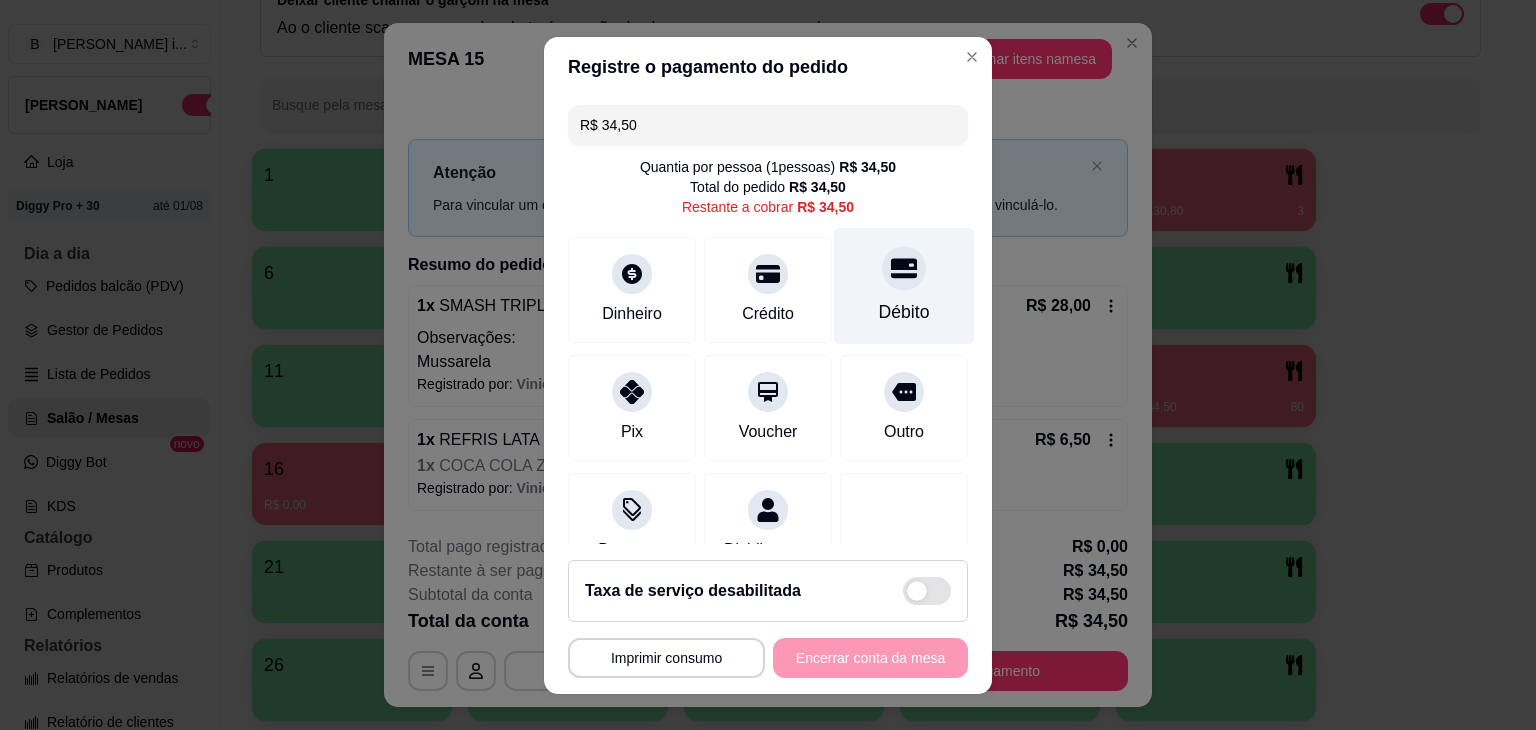 click on "Débito" at bounding box center (904, 285) 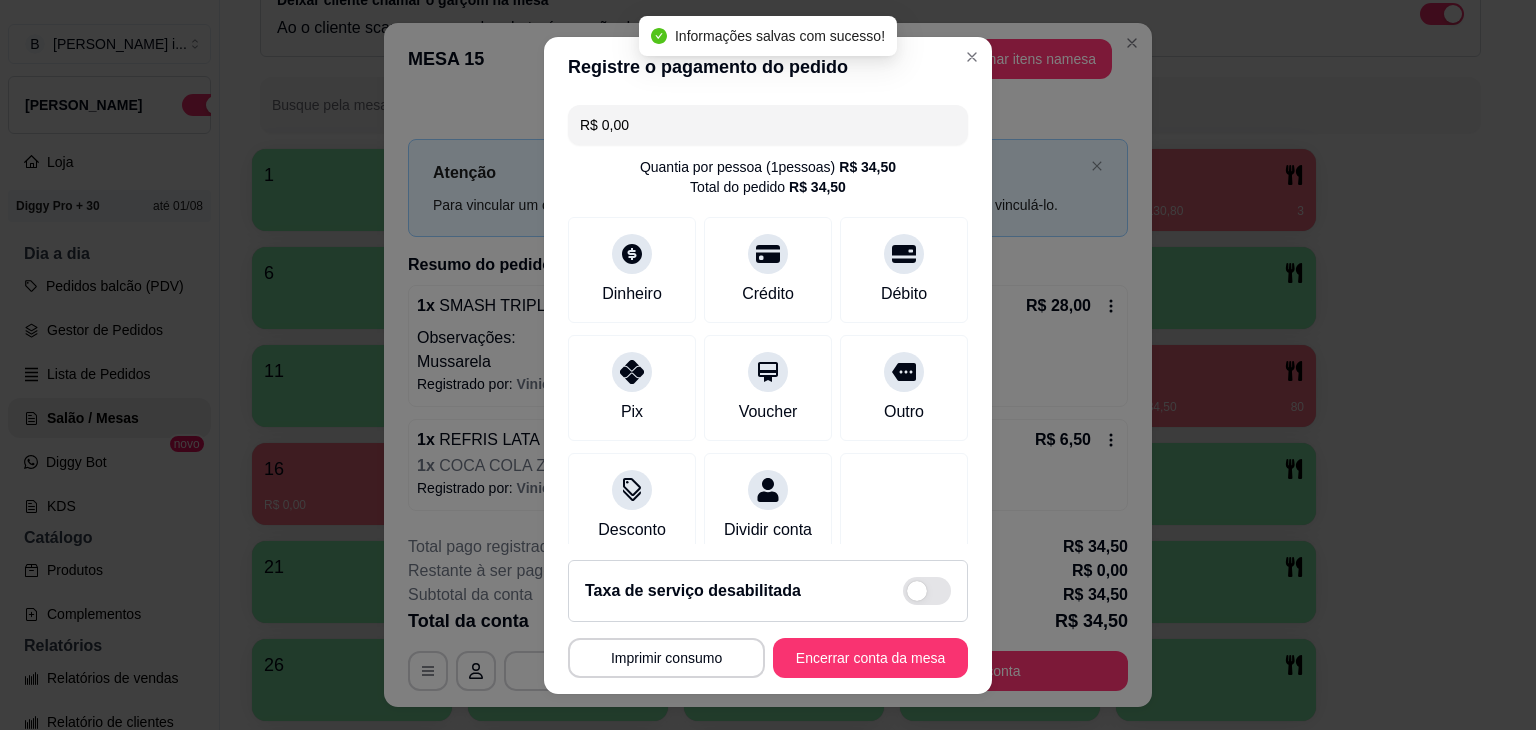 type on "R$ 0,00" 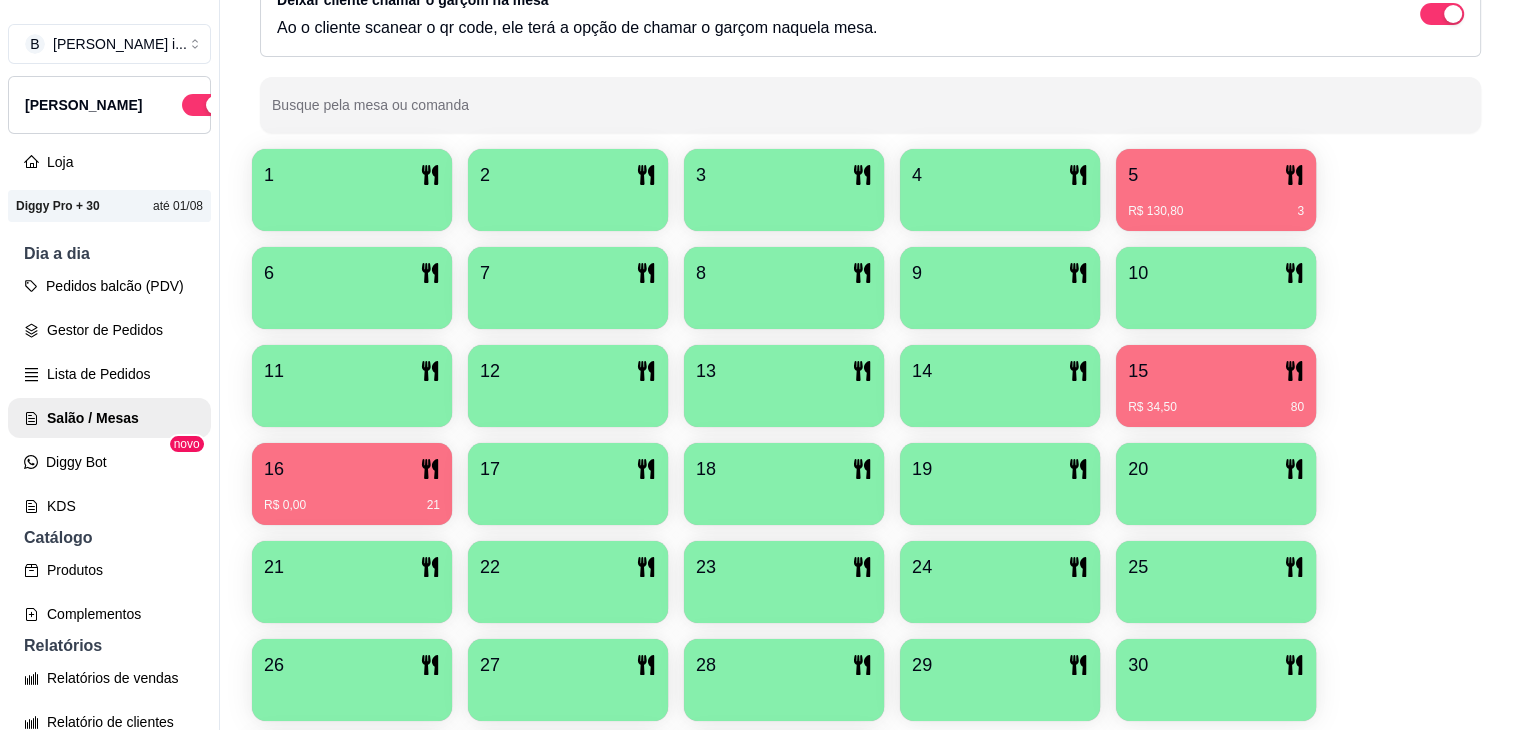 click on "15 R$ 34,50 80" at bounding box center [1216, 386] 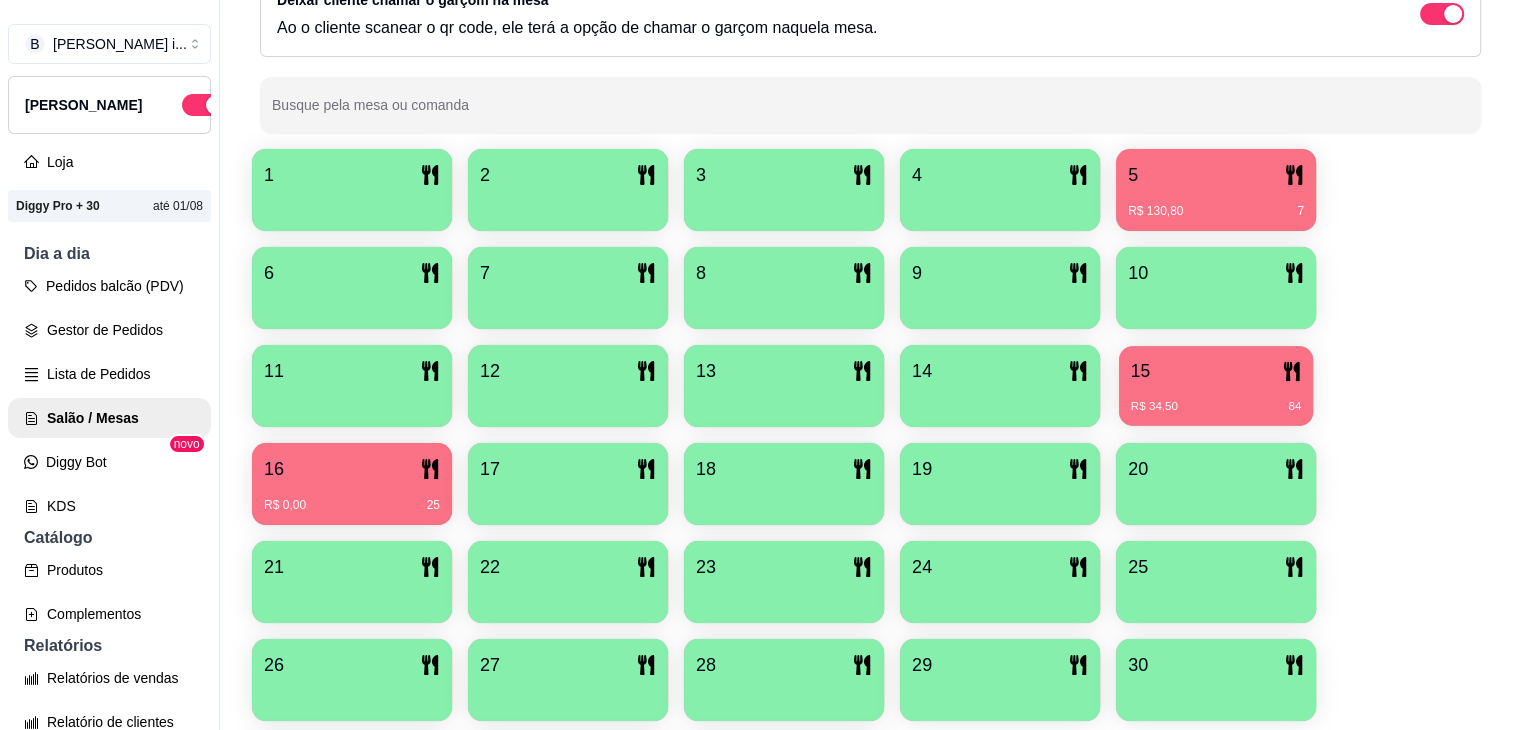 click on "R$ 34,50 84" at bounding box center [1216, 399] 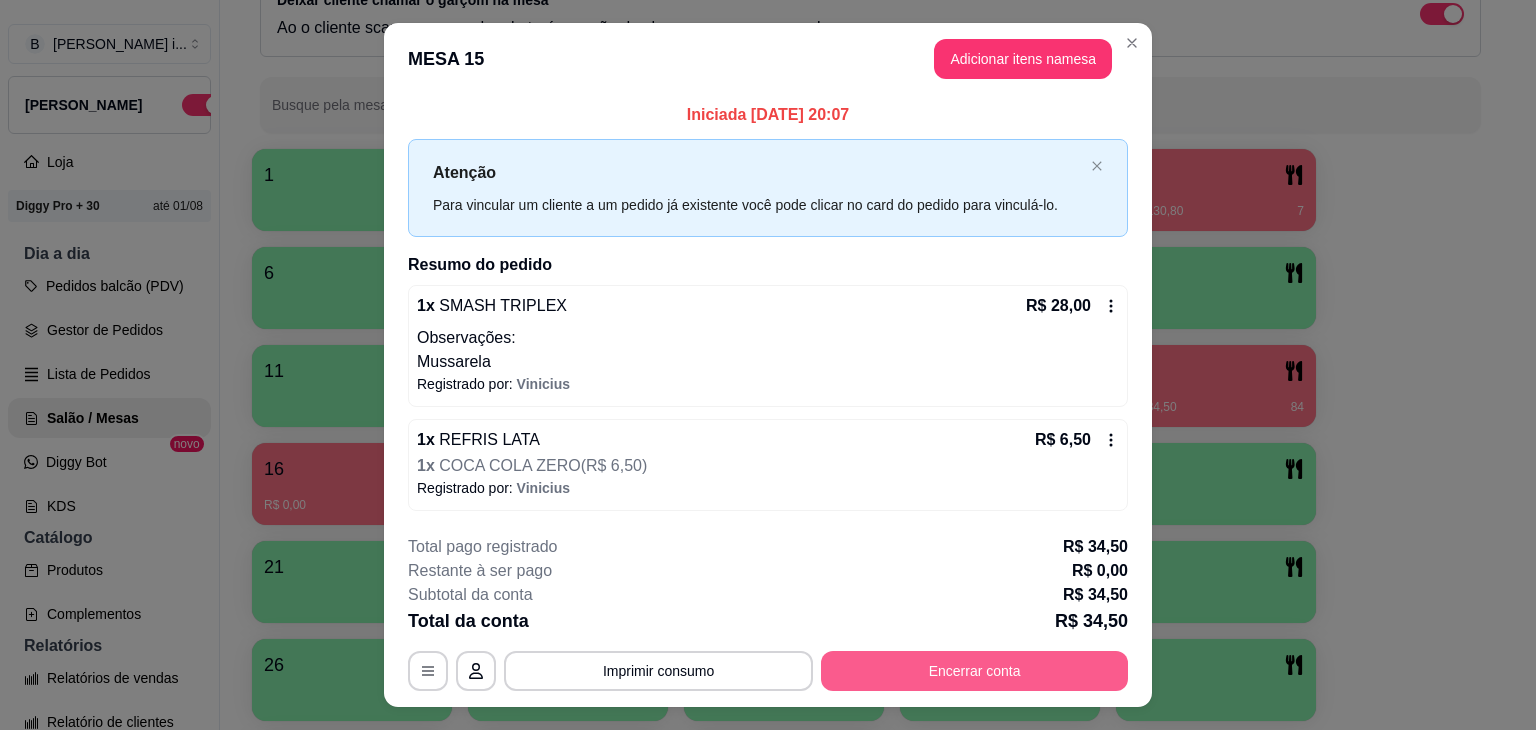 click on "Encerrar conta" at bounding box center (974, 671) 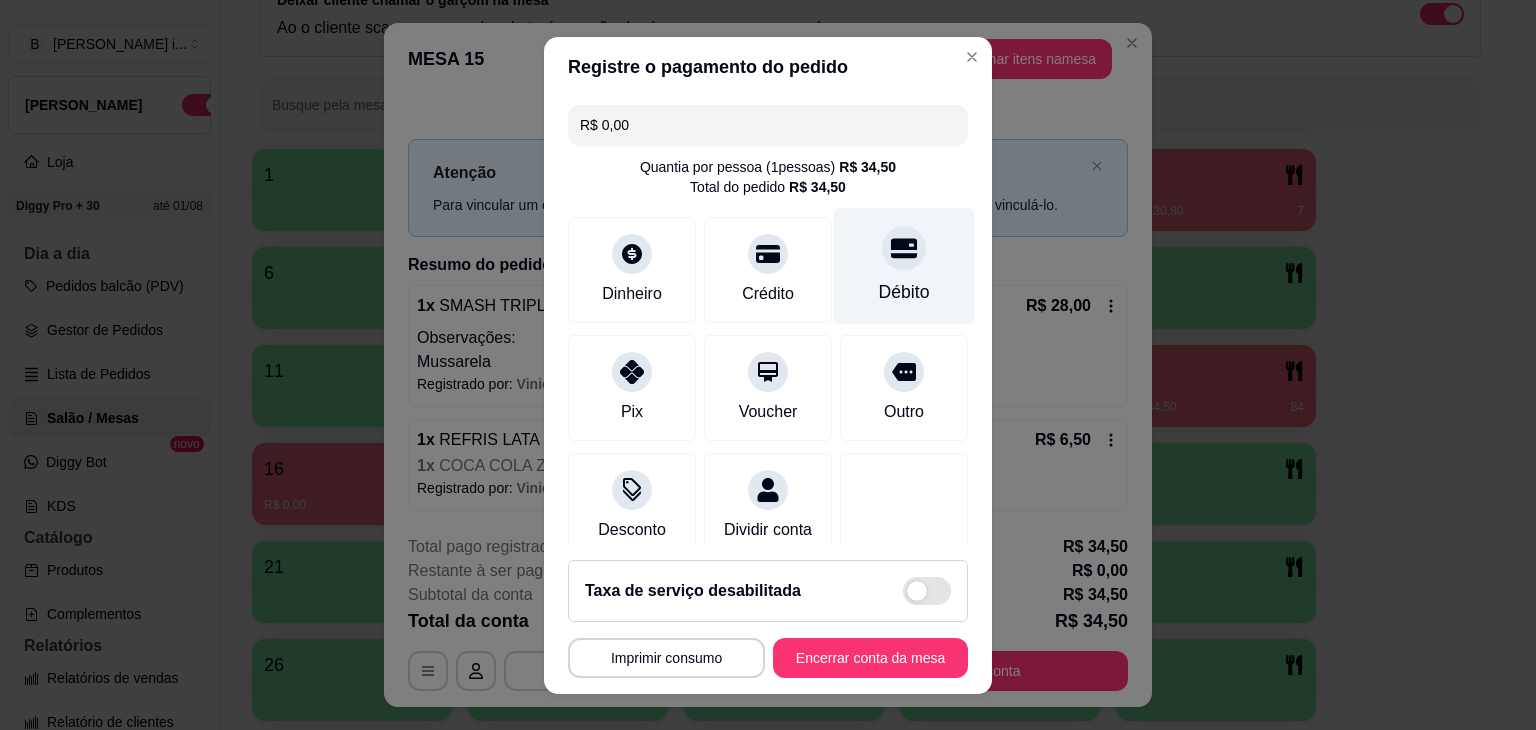 click on "Débito" at bounding box center (904, 265) 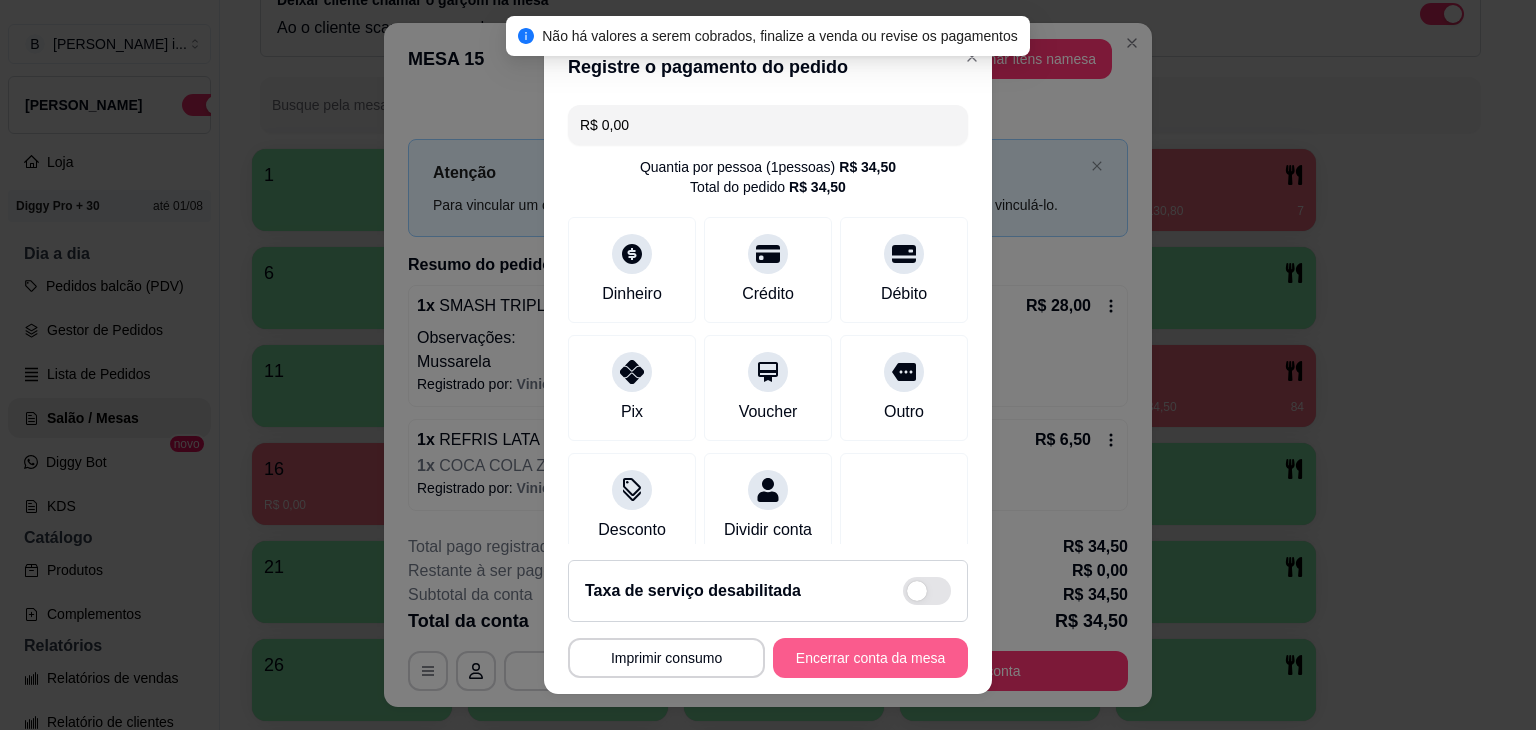 click on "Encerrar conta da mesa" at bounding box center [870, 658] 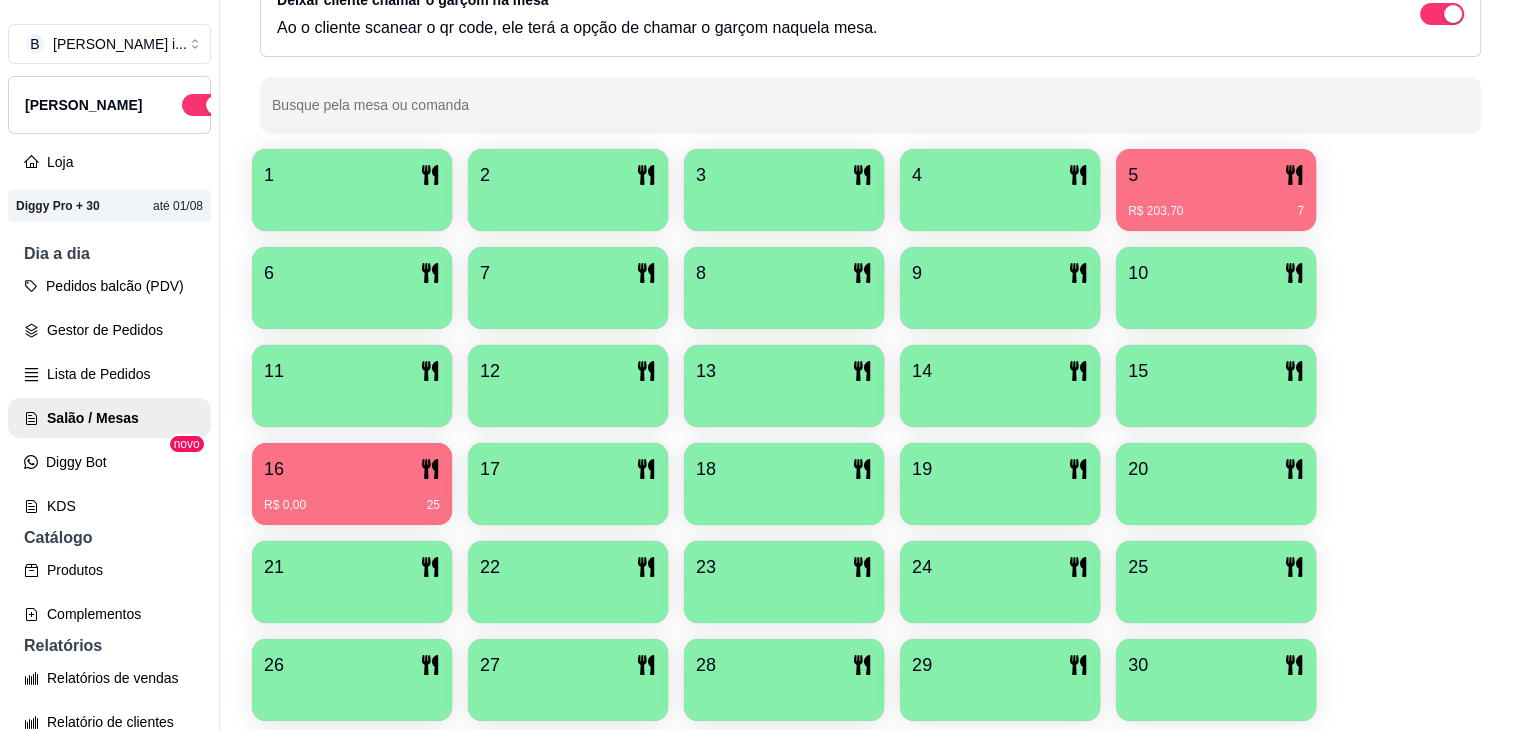 click on "R$ 203,70 7" at bounding box center [1216, 204] 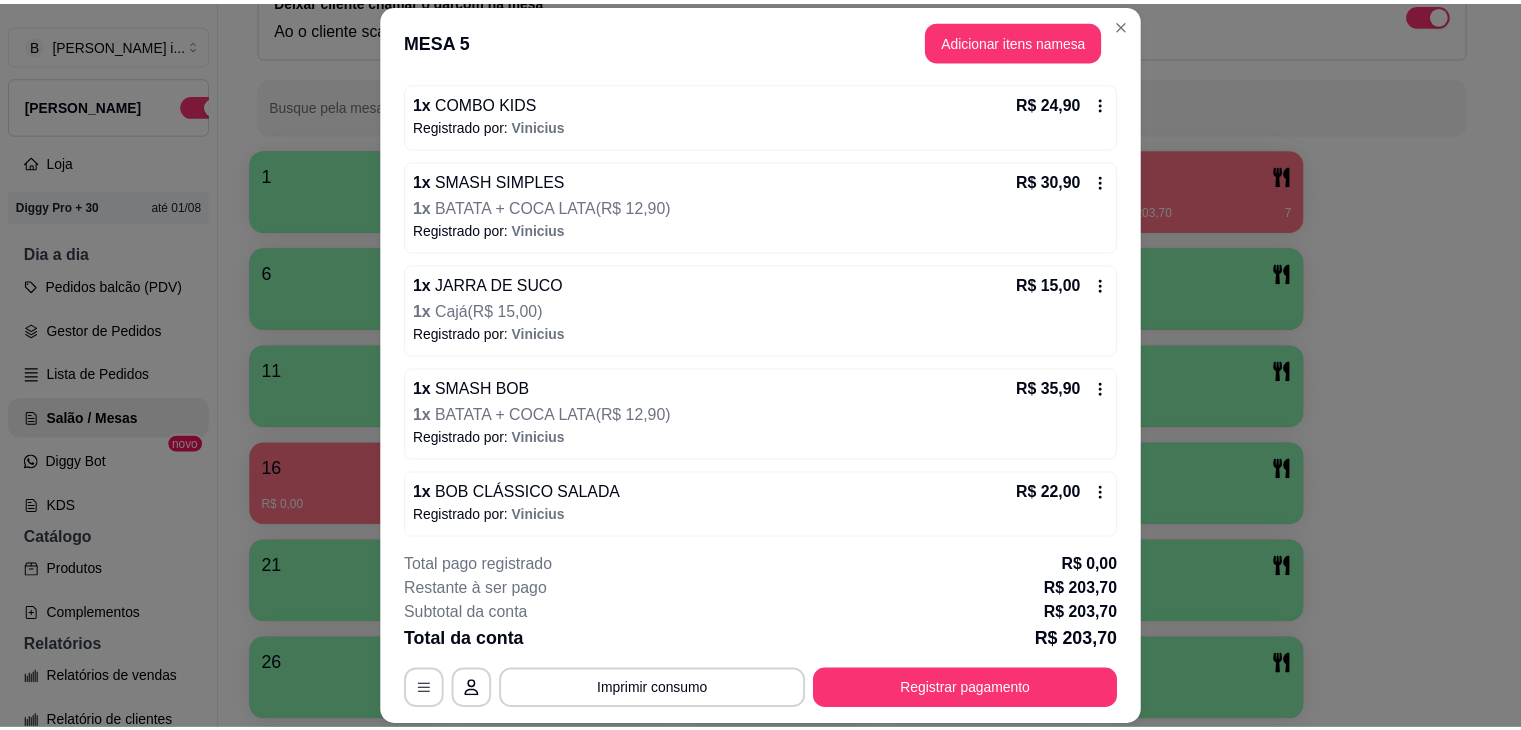 scroll, scrollTop: 321, scrollLeft: 0, axis: vertical 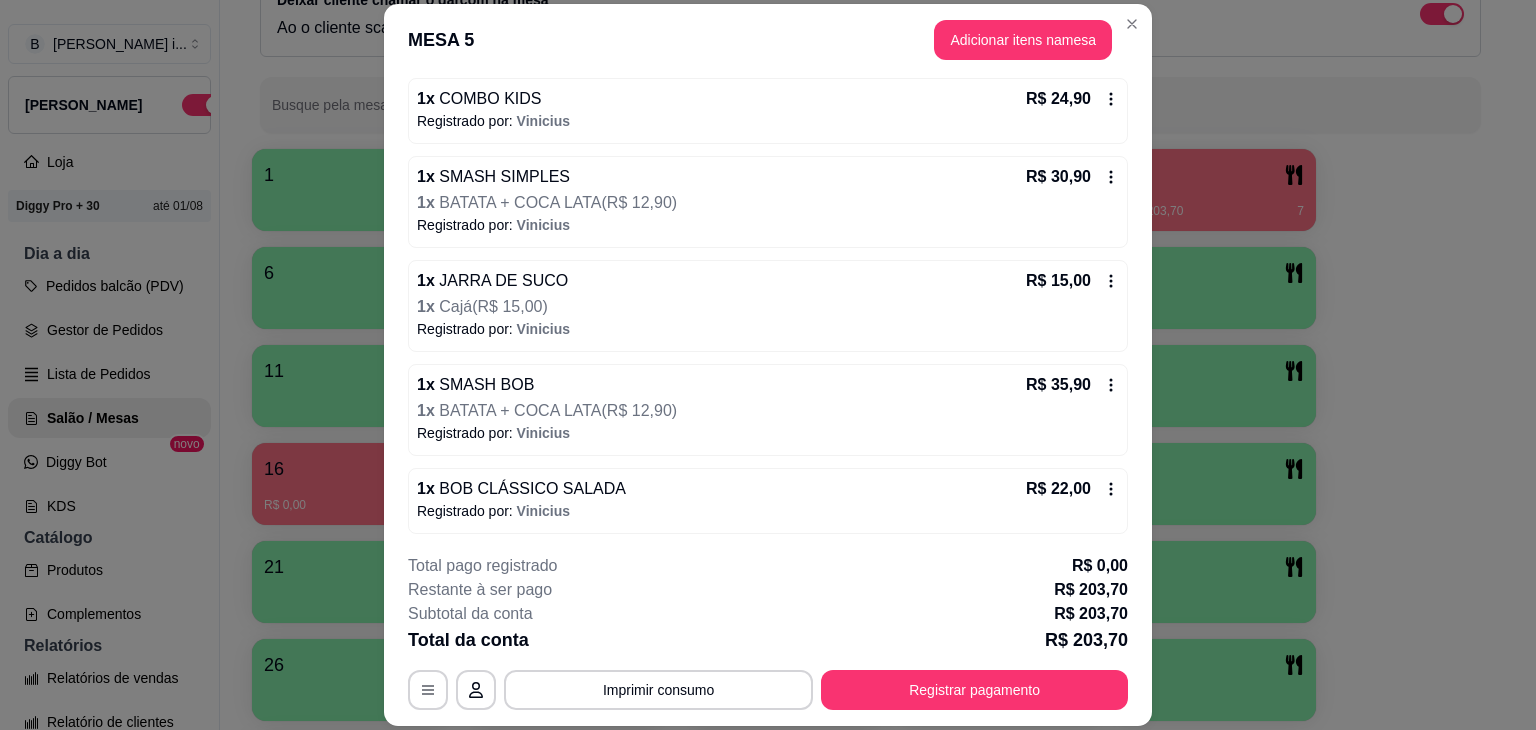 click on "MESA 5 Adicionar itens na  mesa" at bounding box center [768, 40] 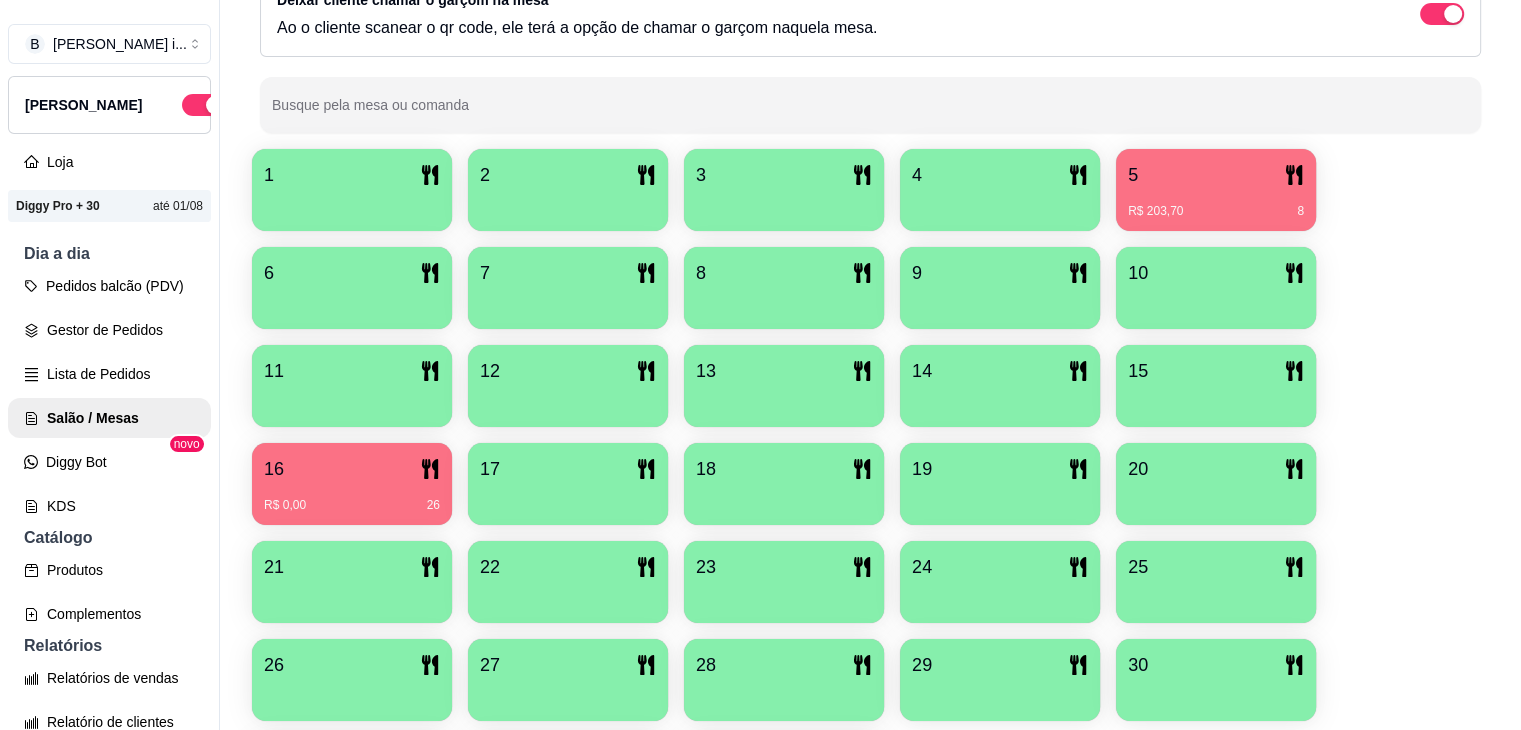 click on "16" at bounding box center [352, 469] 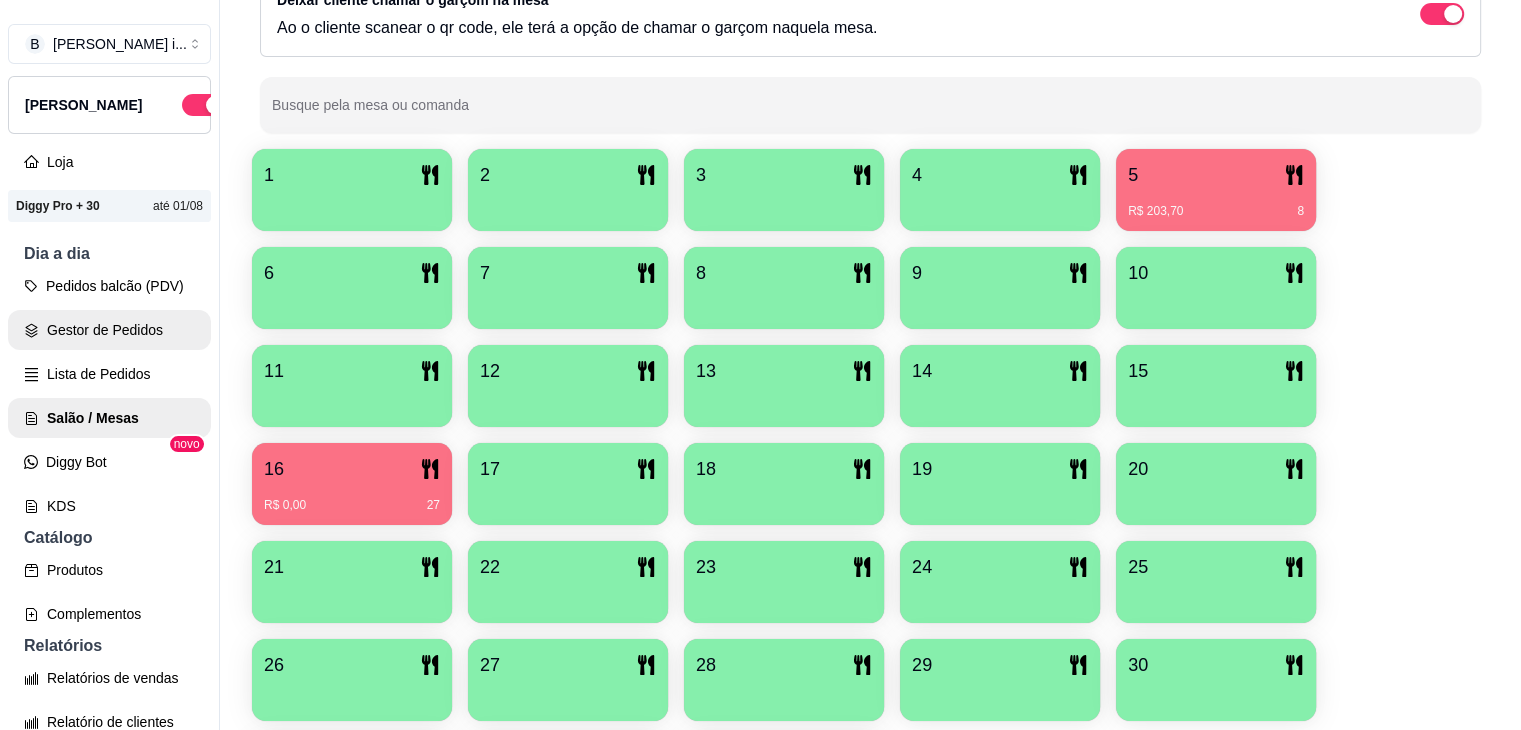 click on "Gestor de Pedidos" at bounding box center [109, 330] 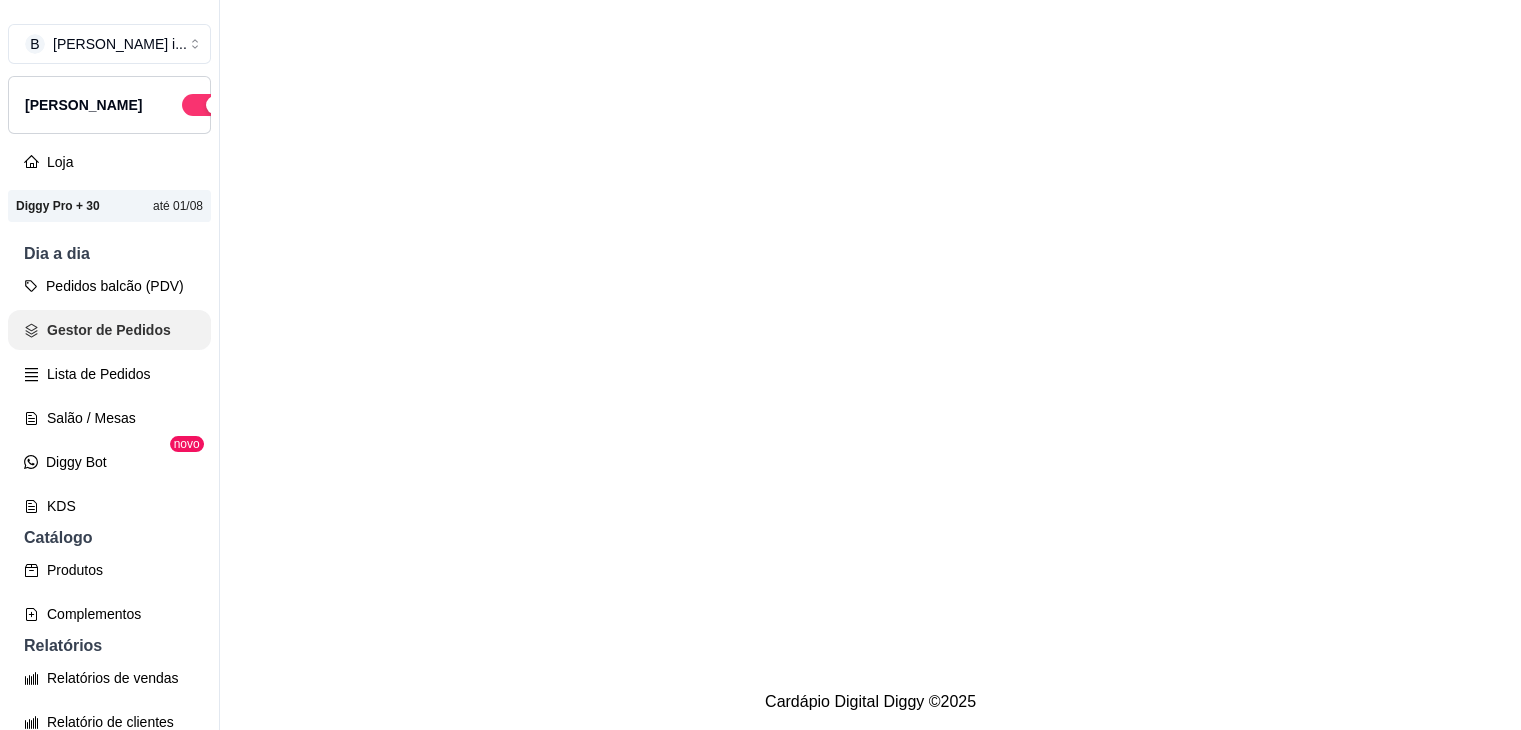 scroll, scrollTop: 0, scrollLeft: 0, axis: both 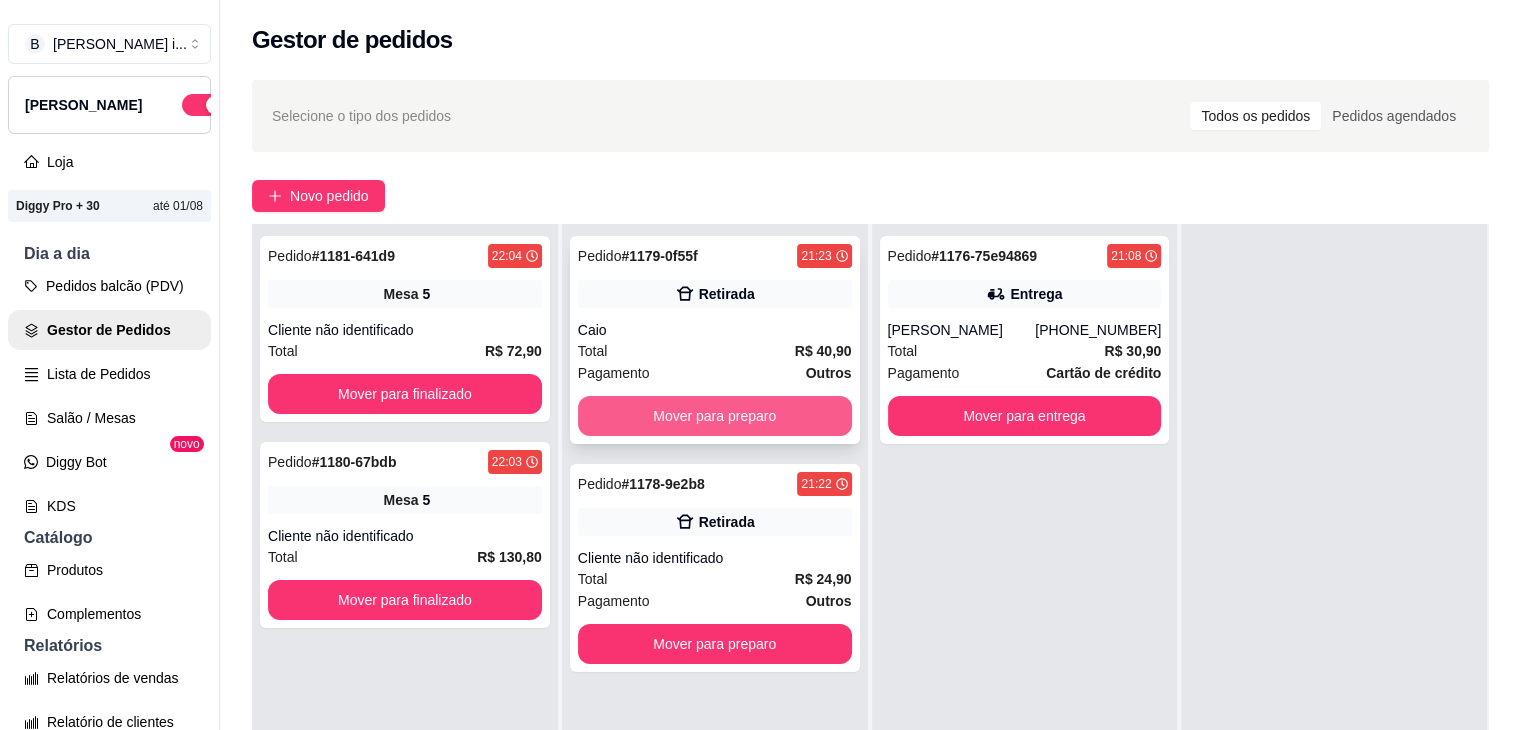 click on "Mover para preparo" at bounding box center [715, 416] 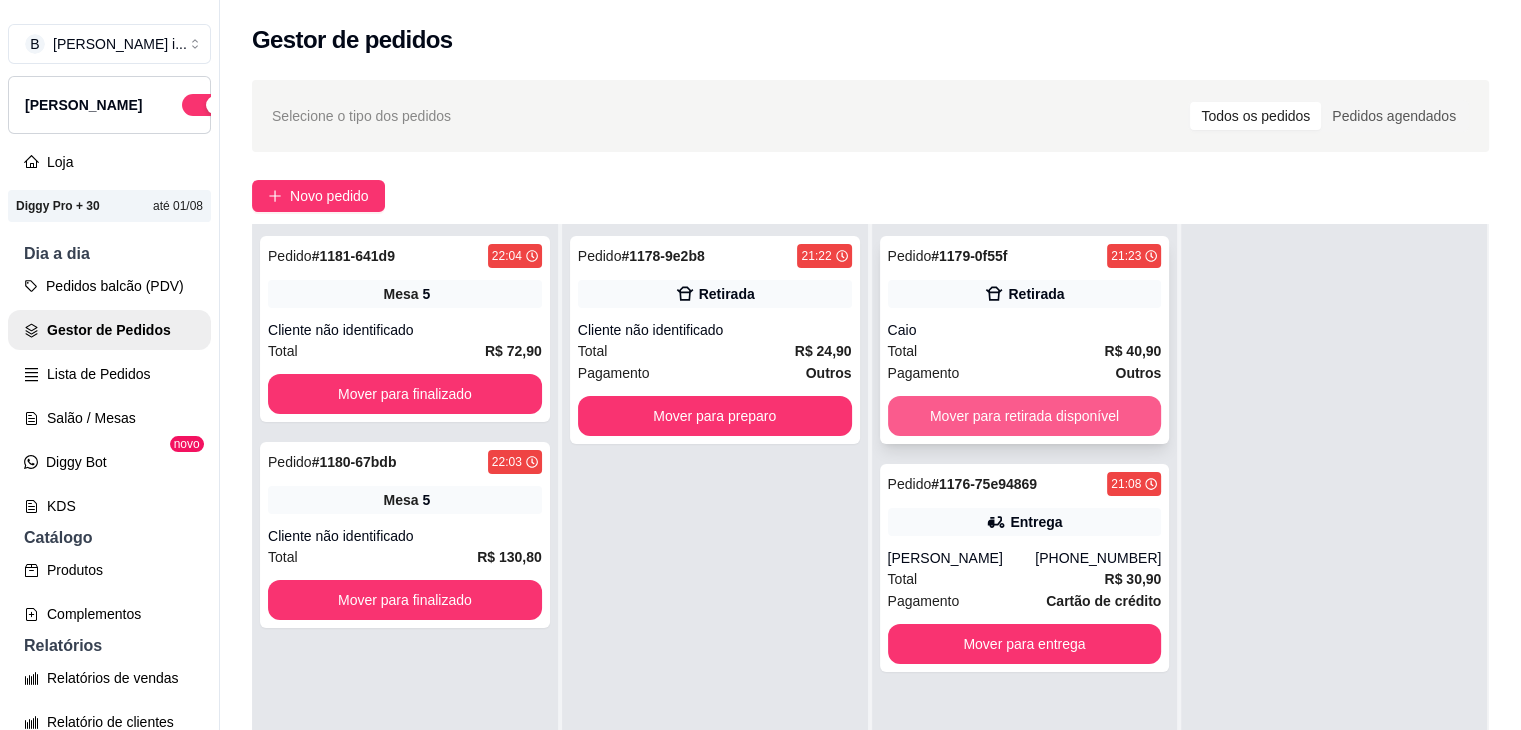 click on "Mover para retirada disponível" at bounding box center [1025, 416] 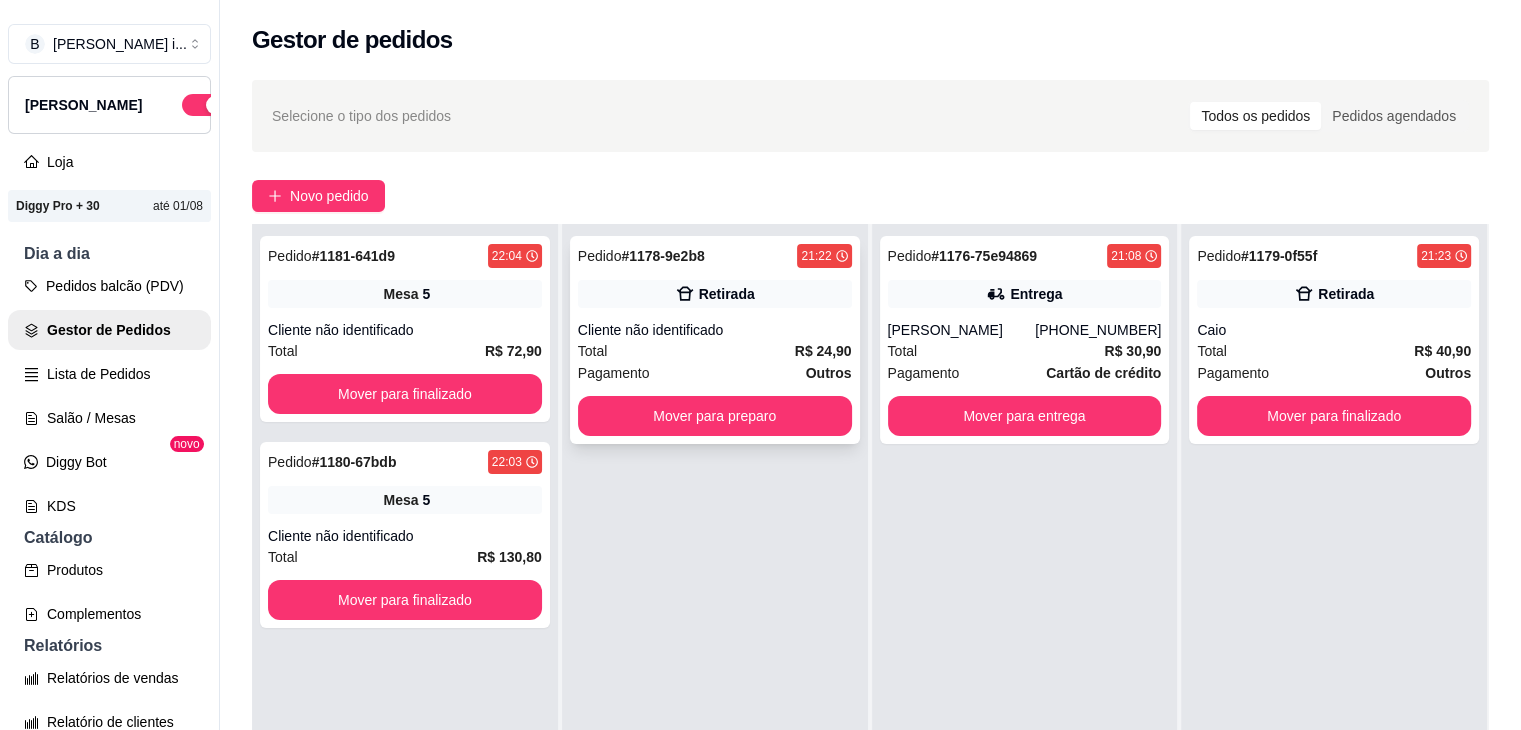 click on "Cliente não identificado" at bounding box center (715, 330) 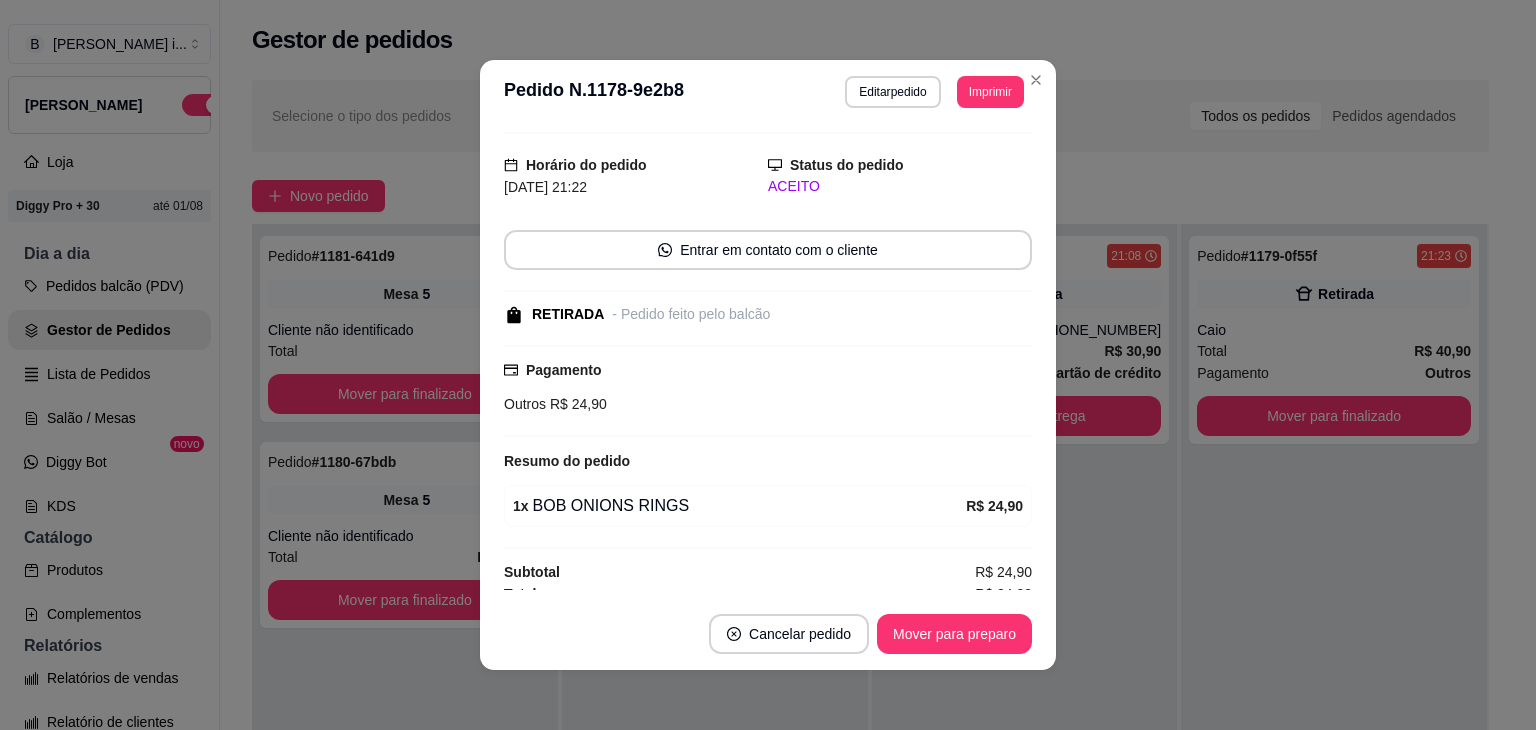 scroll, scrollTop: 56, scrollLeft: 0, axis: vertical 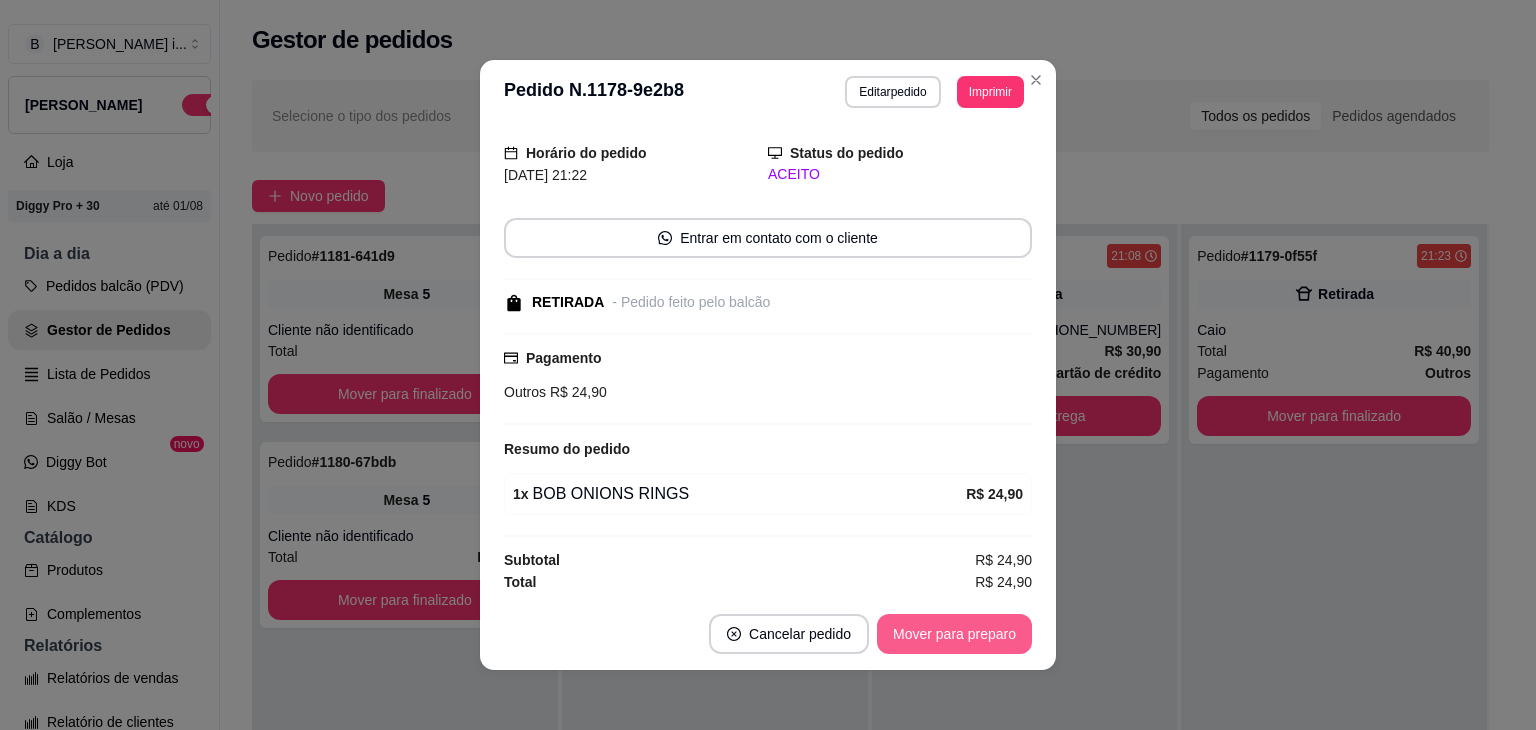 click on "Mover para preparo" at bounding box center (954, 634) 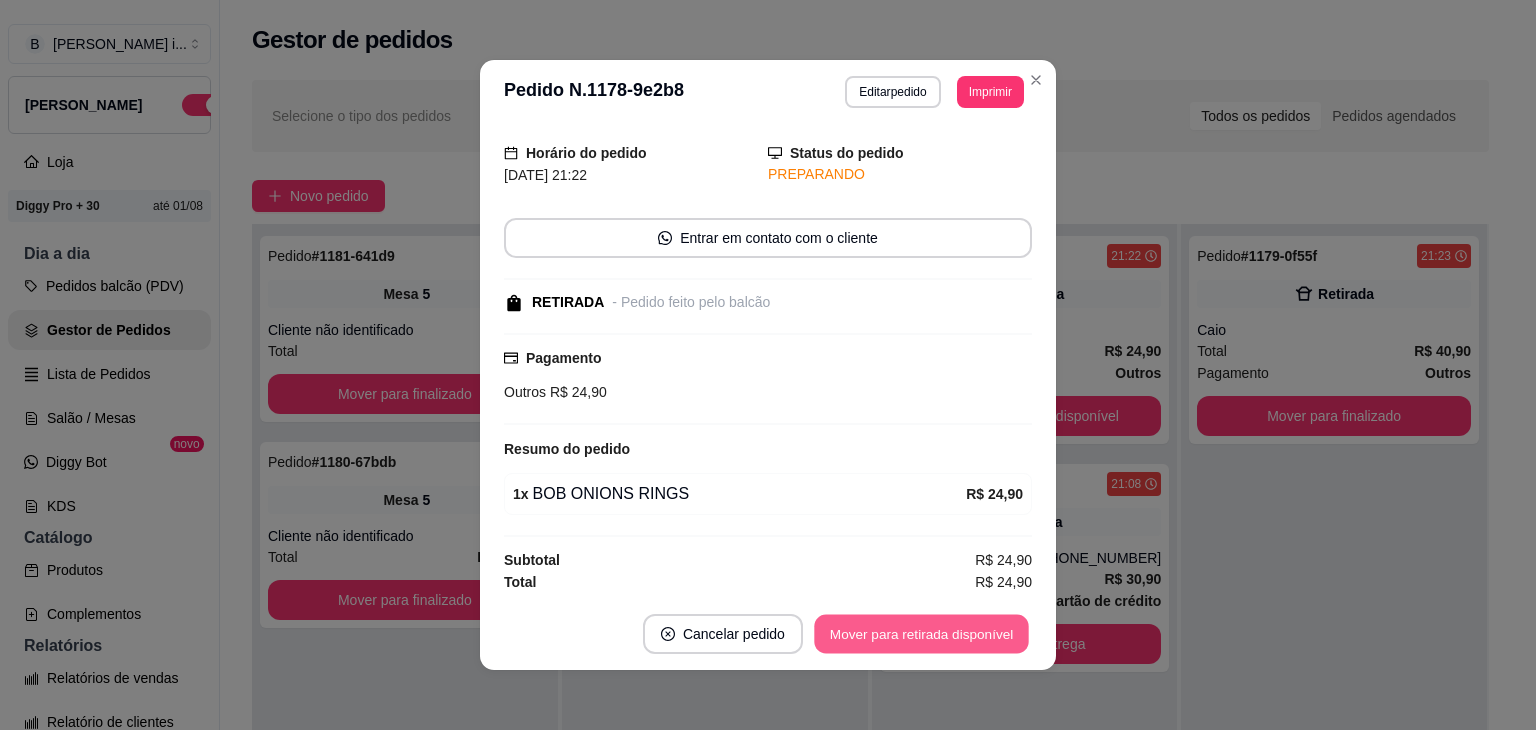 click on "Mover para retirada disponível" at bounding box center [921, 634] 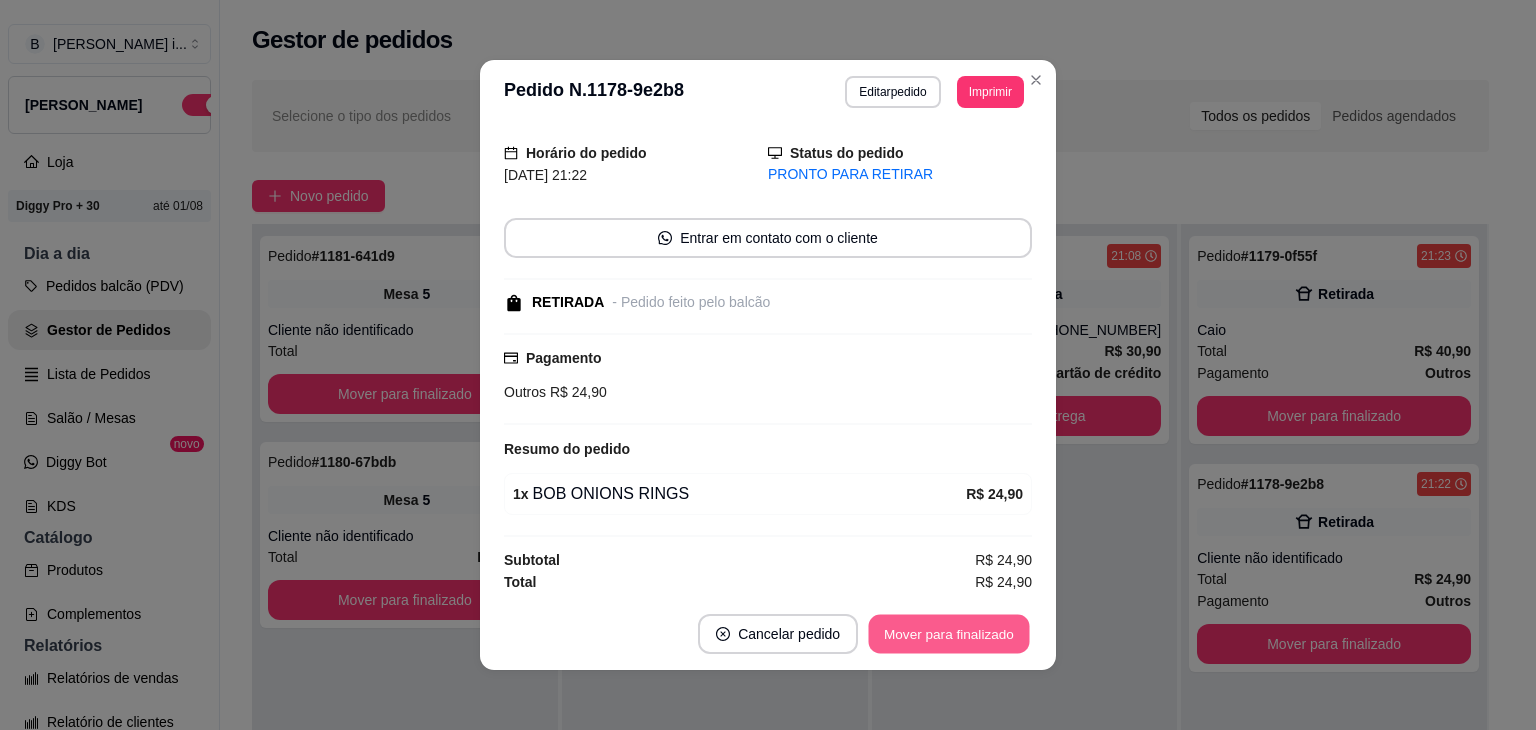 click on "Mover para finalizado" at bounding box center (949, 634) 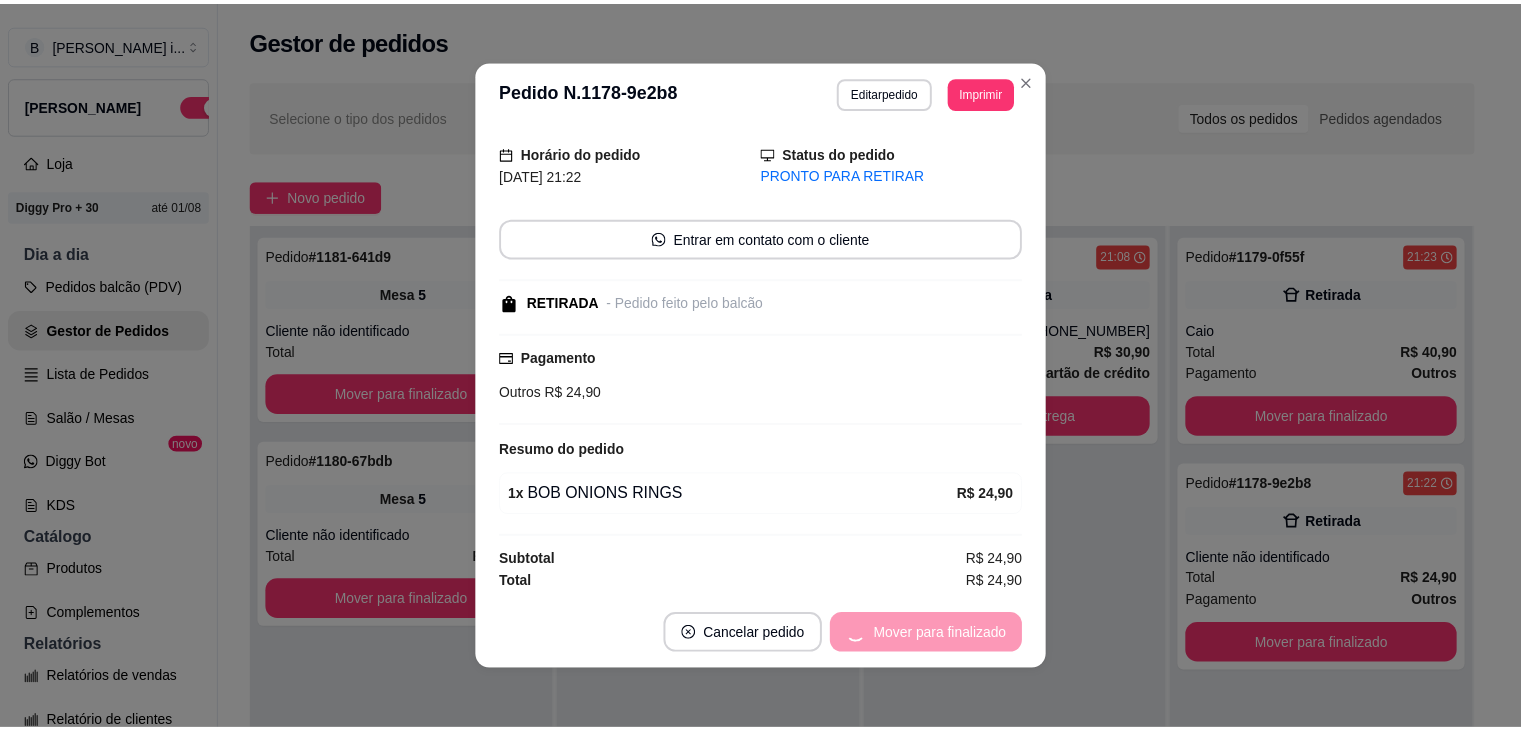 scroll, scrollTop: 0, scrollLeft: 0, axis: both 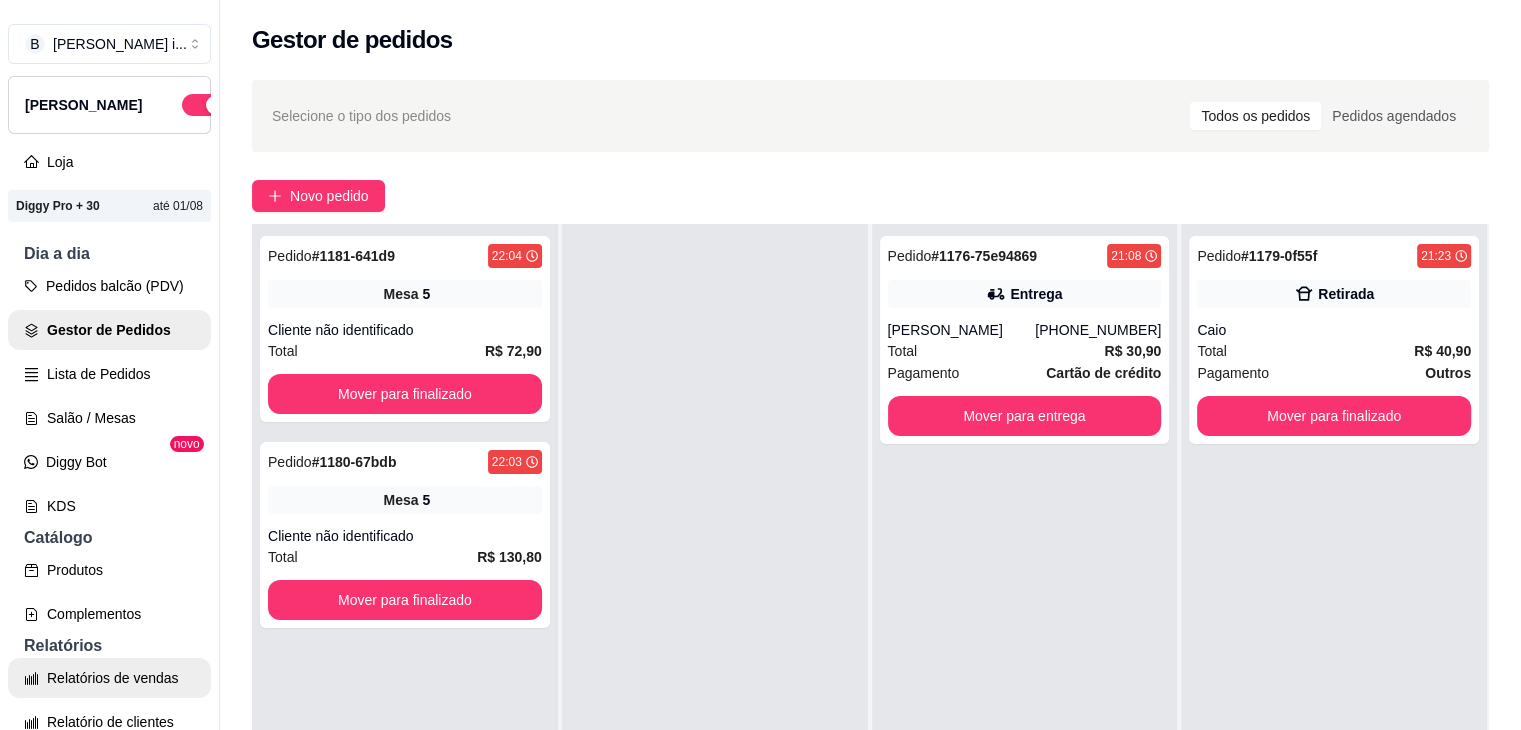 click on "Relatórios de vendas" at bounding box center (109, 678) 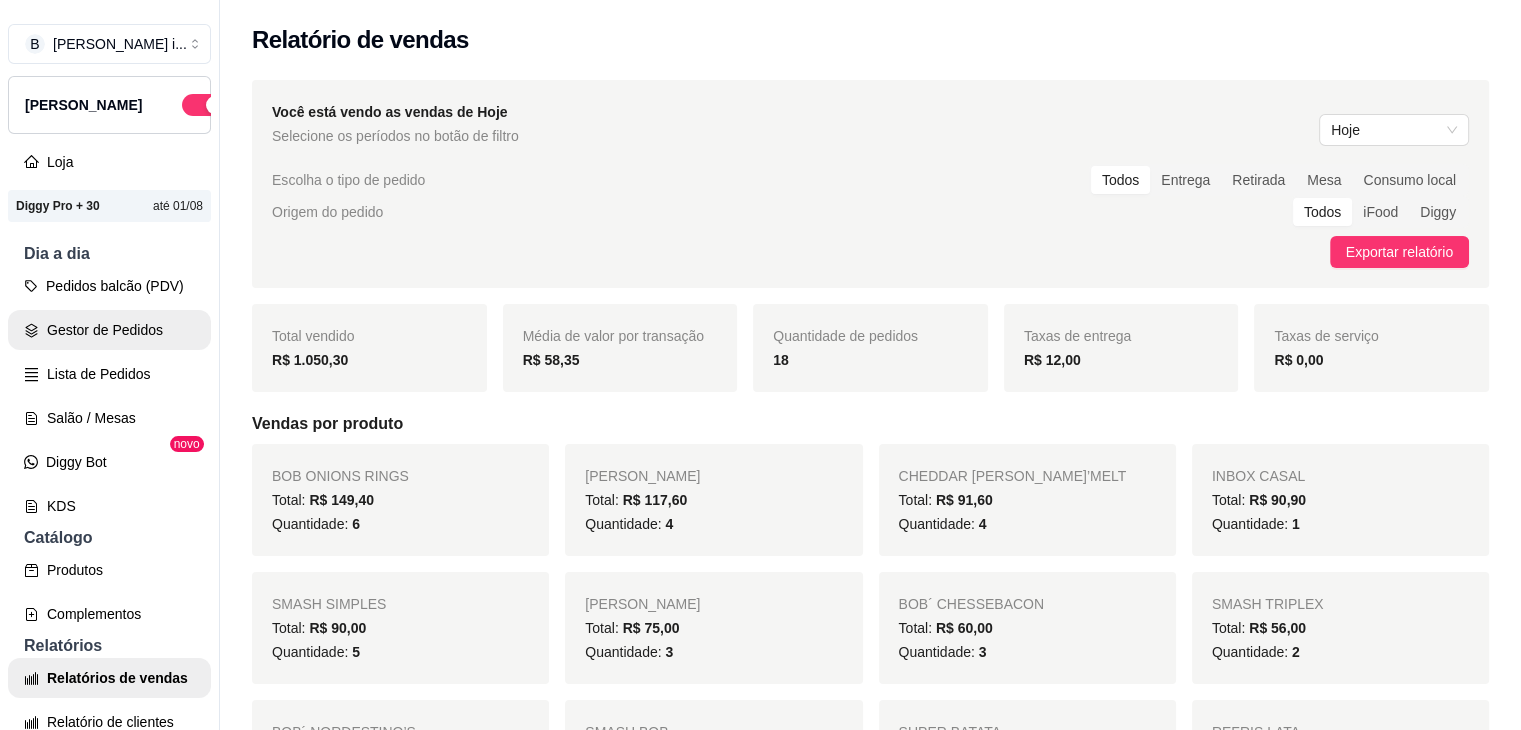 click on "Gestor de Pedidos" at bounding box center [109, 330] 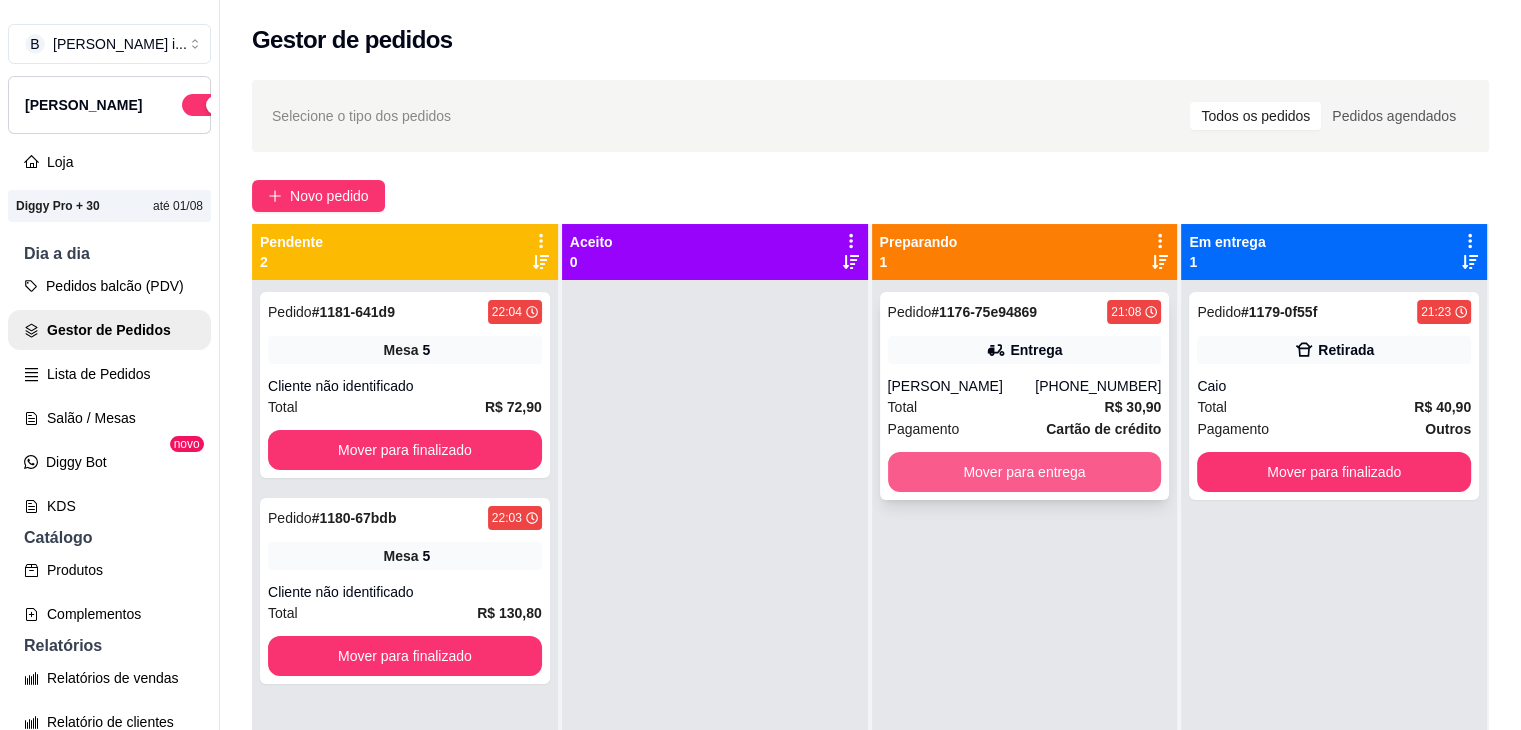 click on "Mover para entrega" at bounding box center (1025, 472) 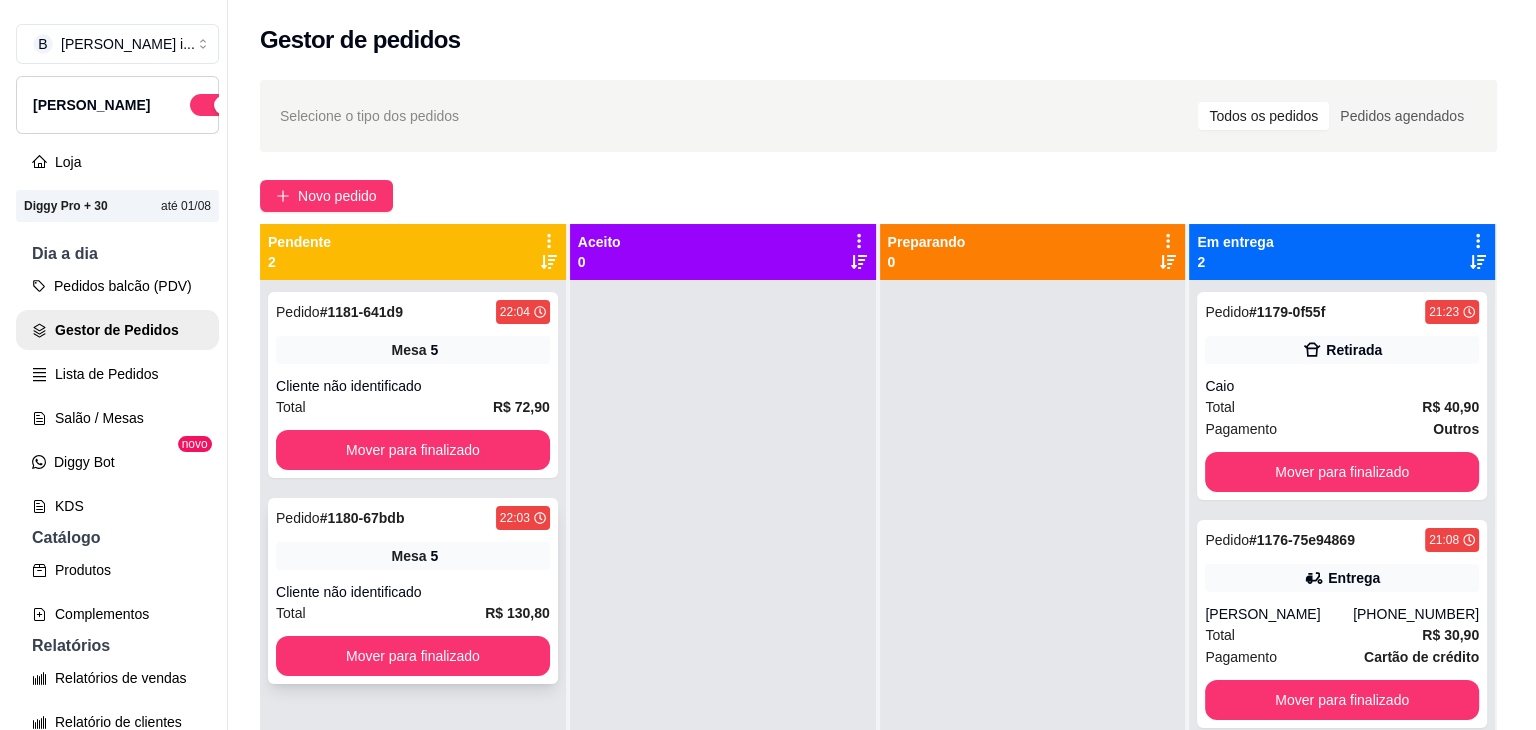 scroll, scrollTop: 56, scrollLeft: 0, axis: vertical 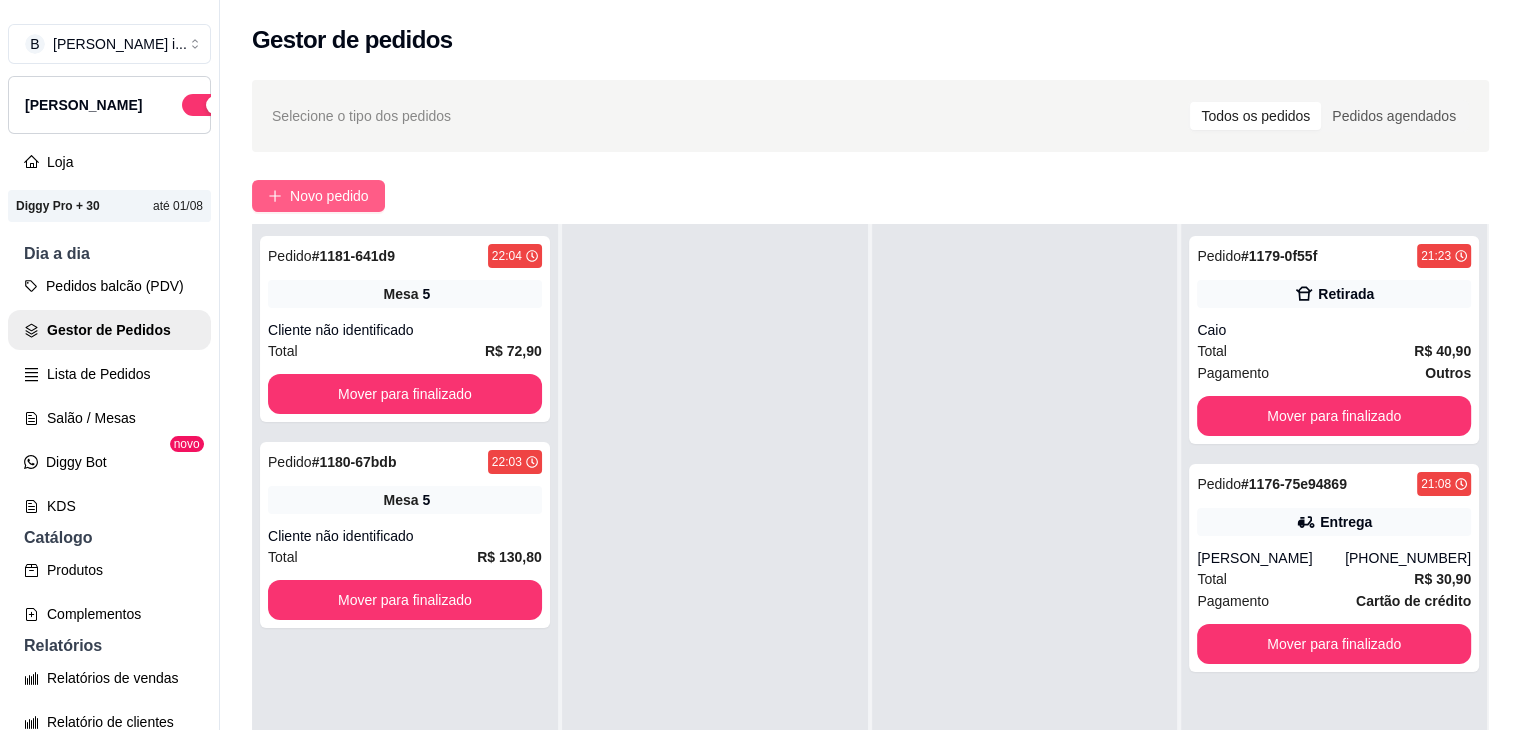 click on "Novo pedido" at bounding box center [329, 196] 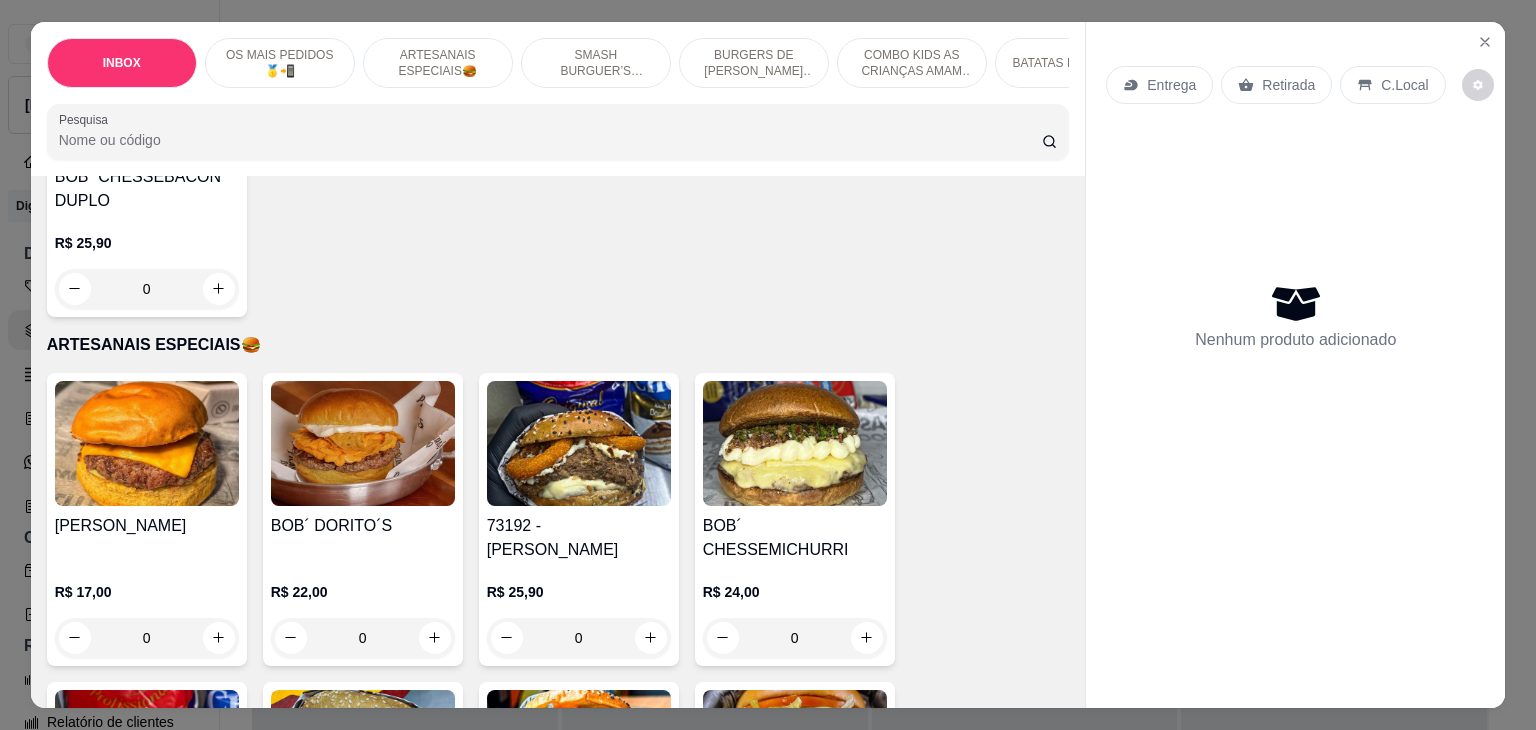 scroll, scrollTop: 1000, scrollLeft: 0, axis: vertical 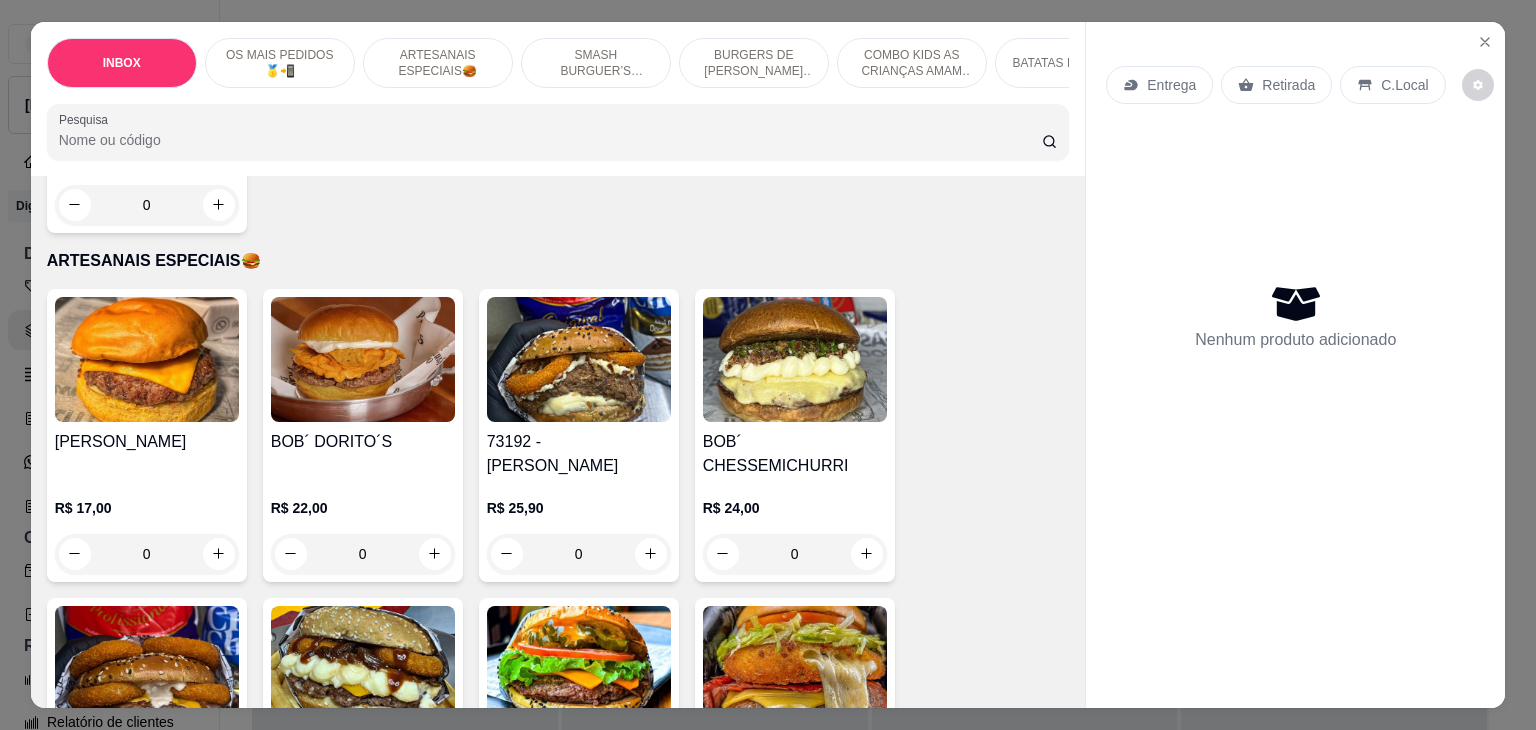 click on "R$ 22,00 0" at bounding box center (363, 526) 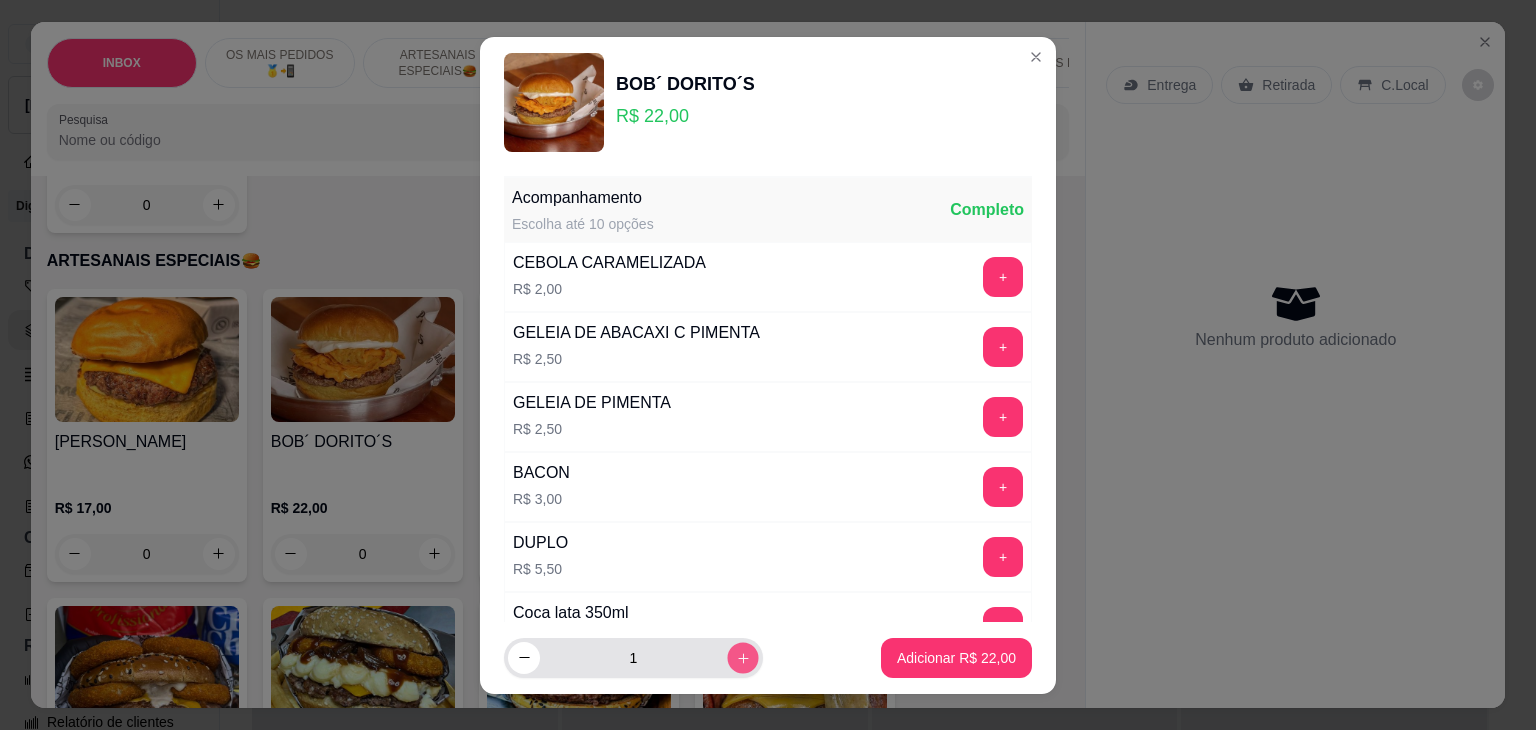 click at bounding box center [742, 657] 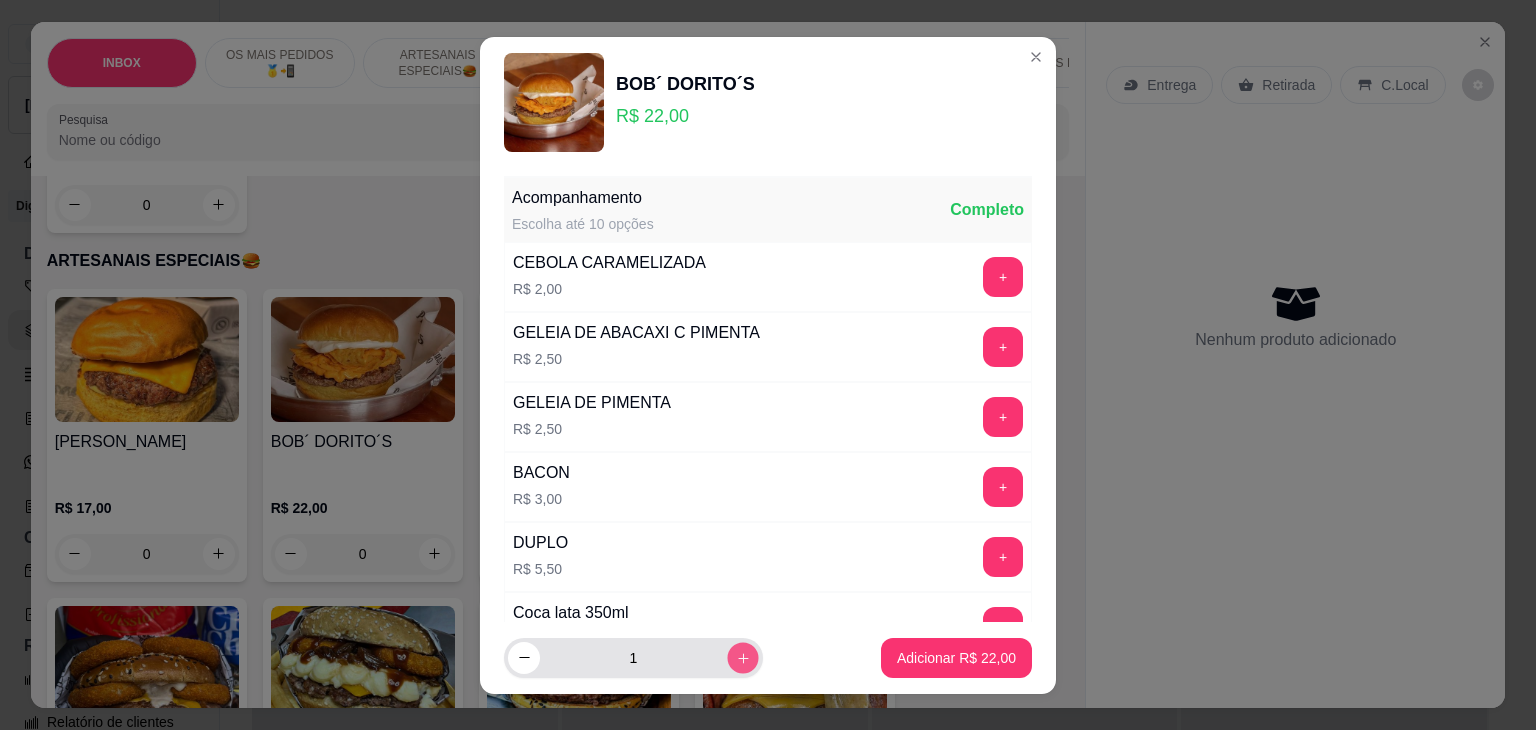 type on "2" 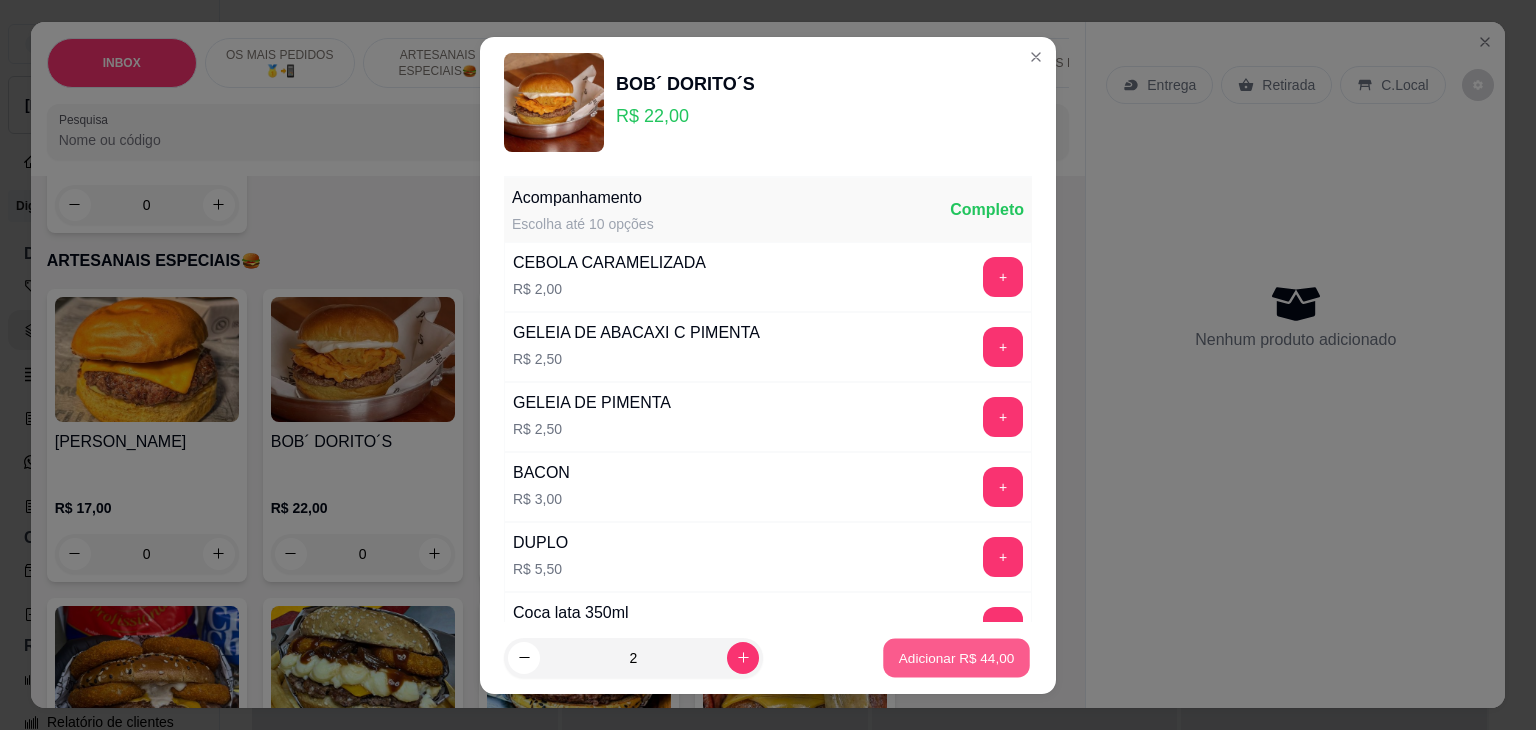 click on "Adicionar   R$ 44,00" at bounding box center [957, 657] 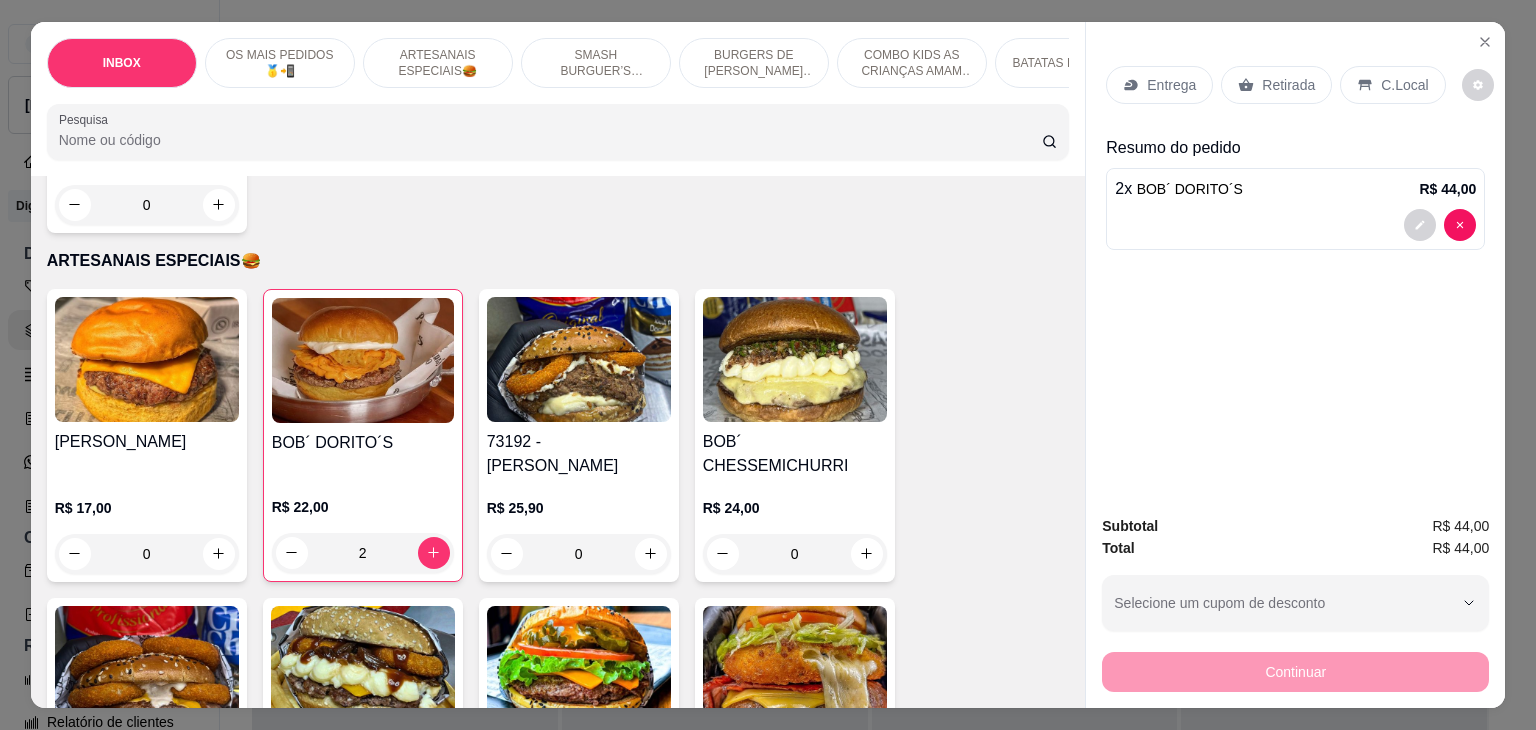 click on "Retirada" at bounding box center (1288, 85) 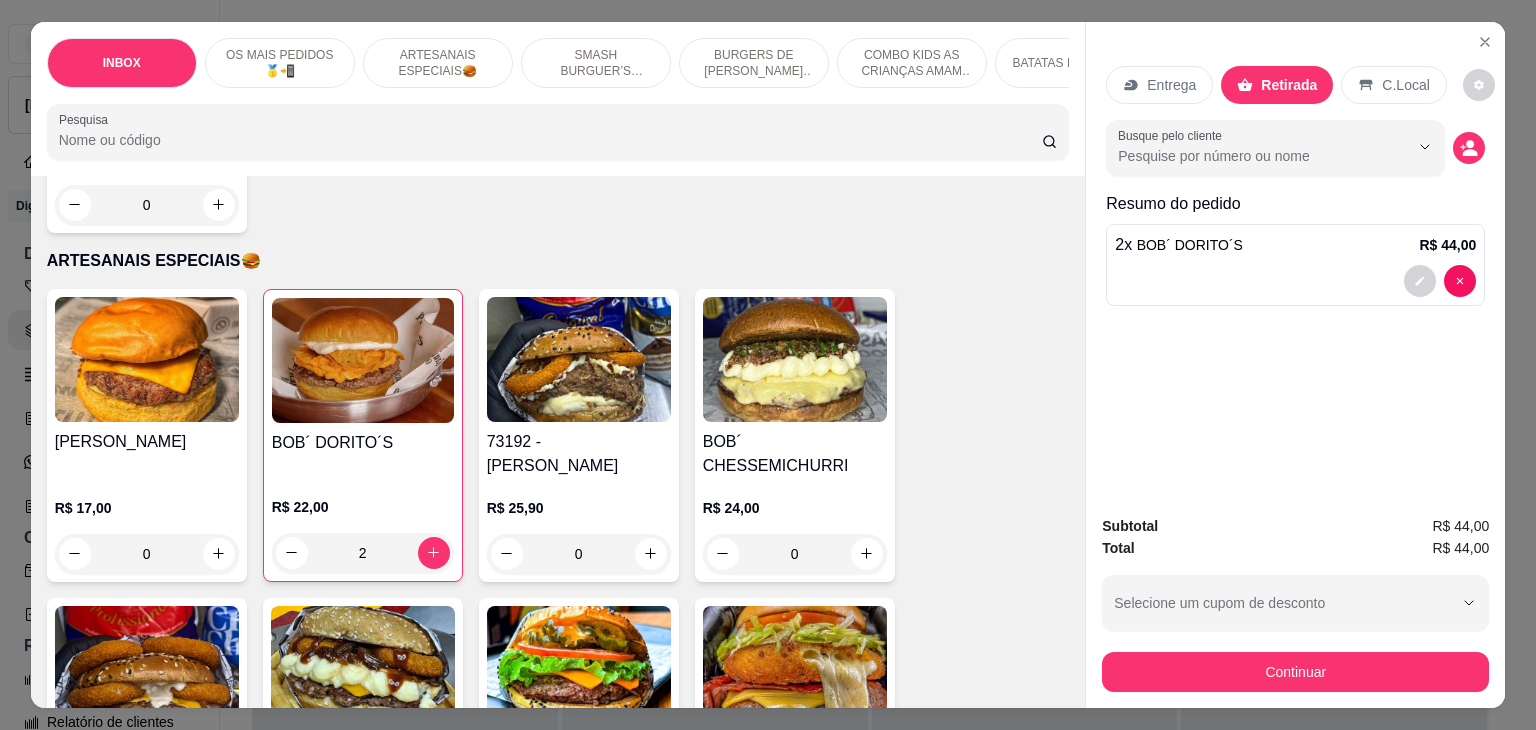 click on "Continuar" at bounding box center [1295, 672] 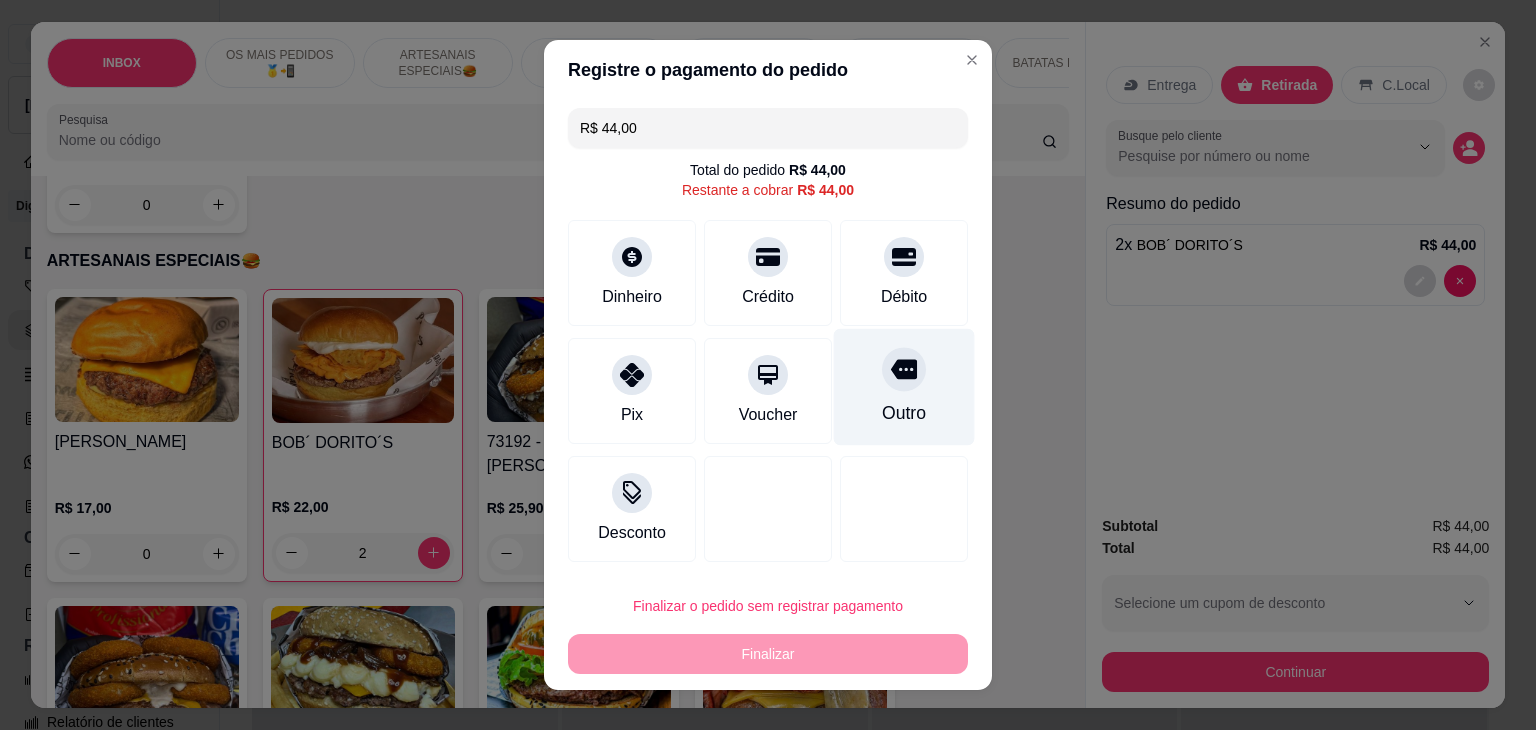 click at bounding box center (904, 369) 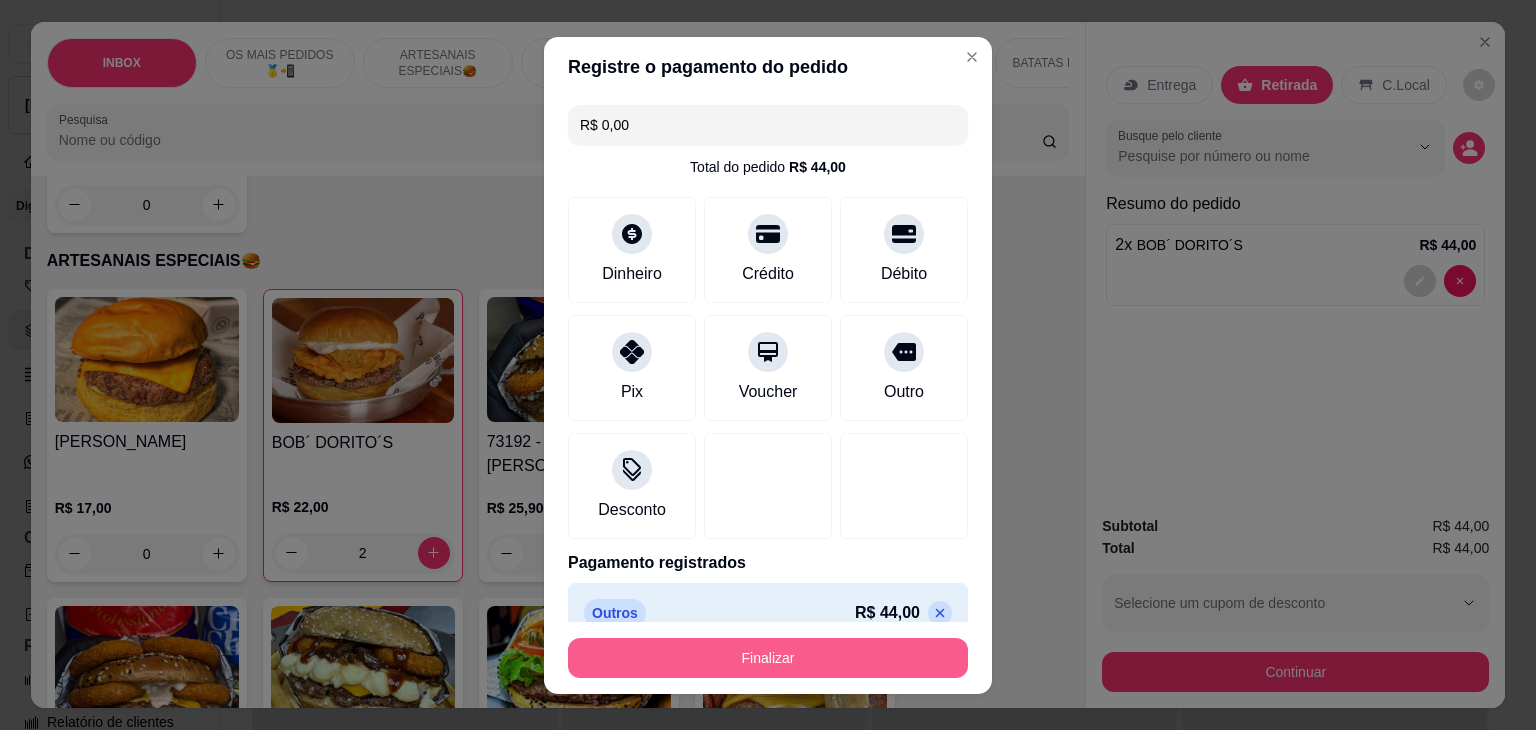 click on "Finalizar" at bounding box center (768, 658) 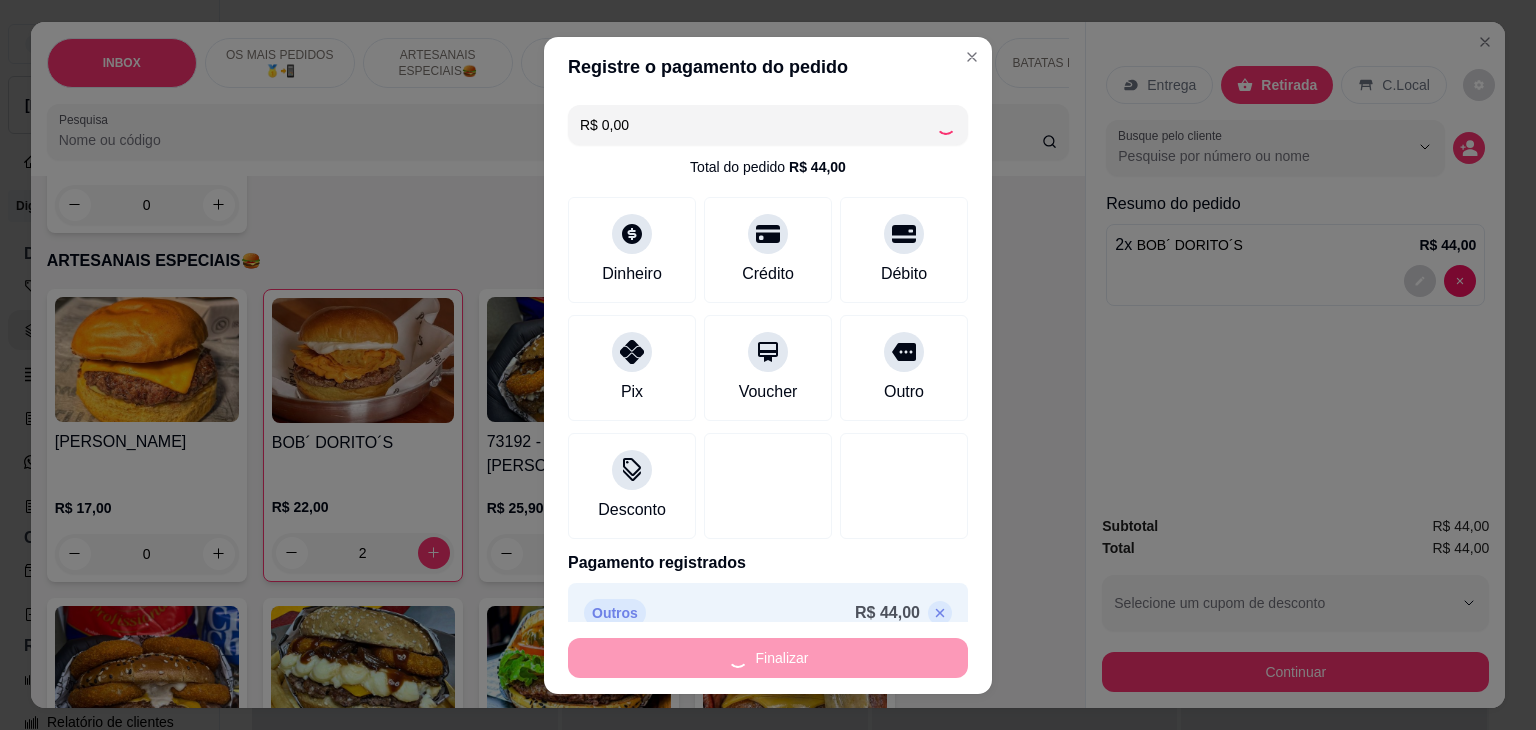 type on "0" 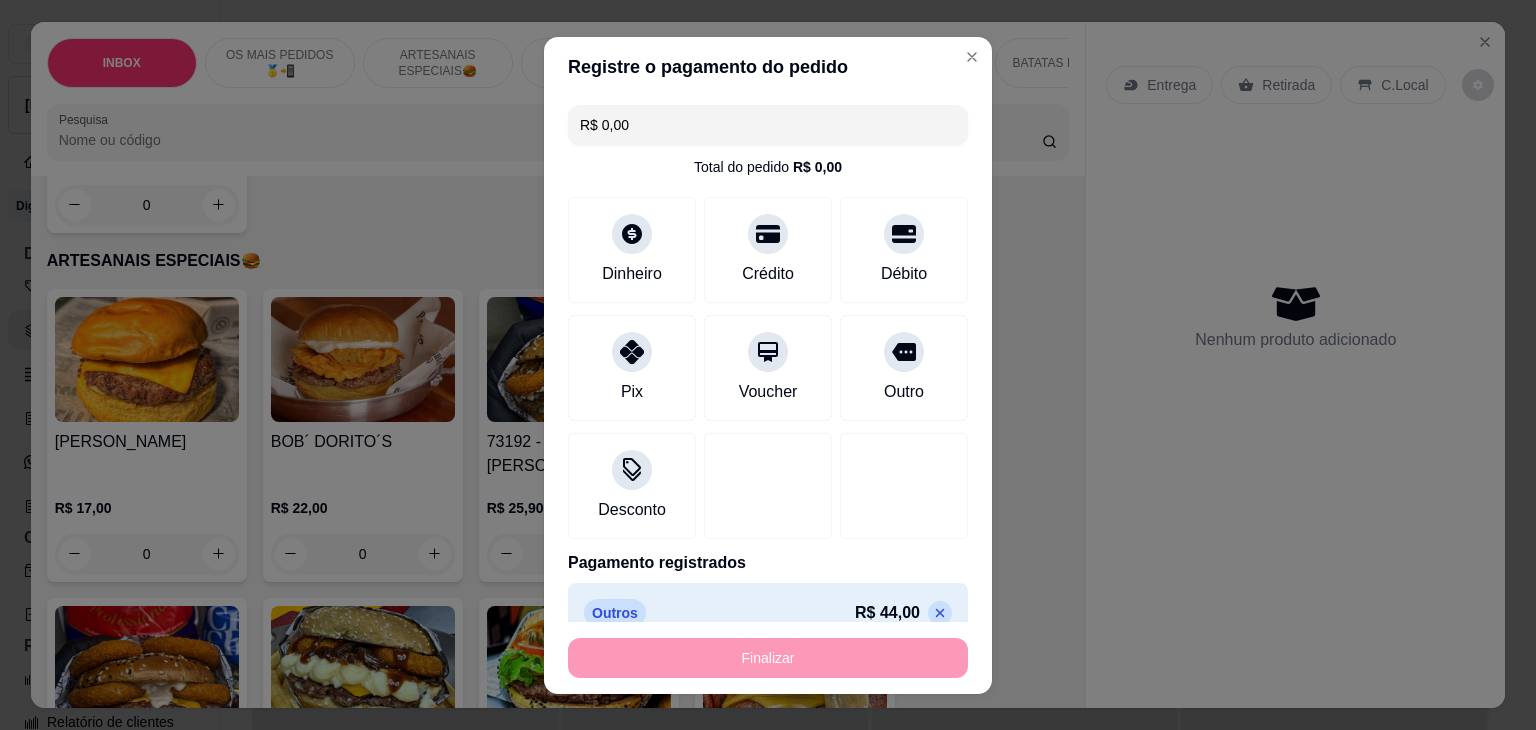type on "-R$ 44,00" 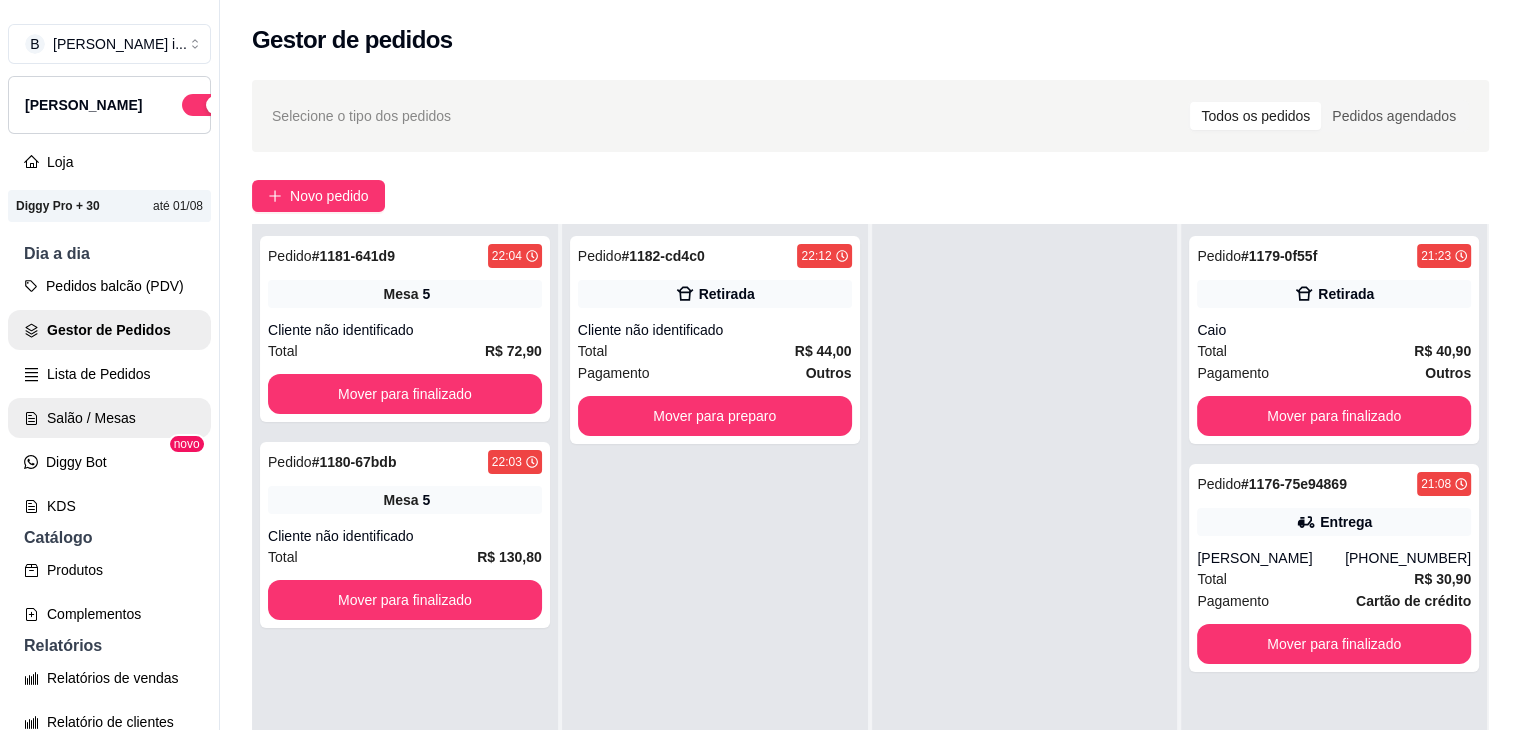 click on "Salão / Mesas" at bounding box center (109, 418) 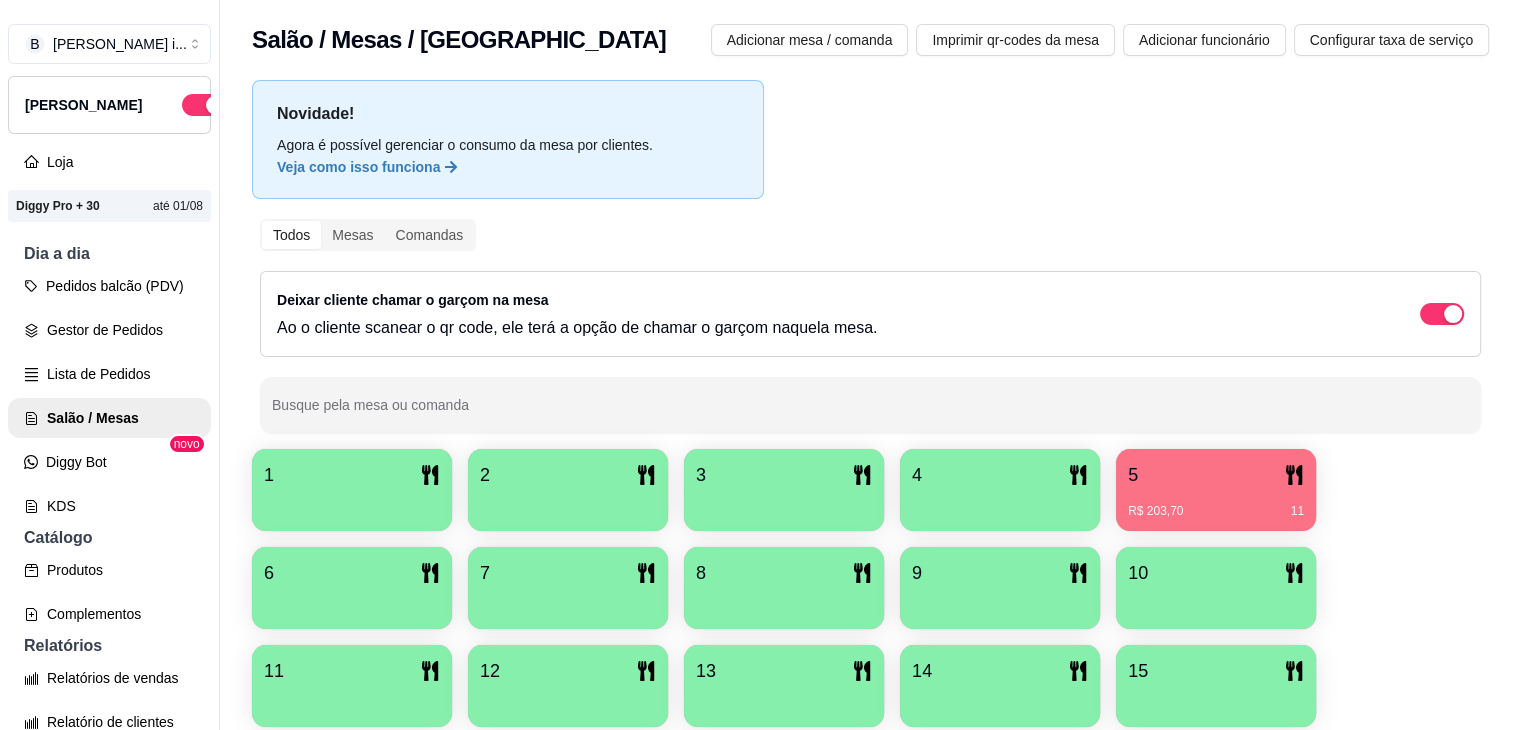 click on "1 2 3 4 5 R$ 203,70 11 6 7 8 9 10 11 12 13 14 15 16 R$ 0,00 30 17 18 19 20 21 22 23 24 25 26 27 28 29 30 31 32 50" at bounding box center (870, 784) 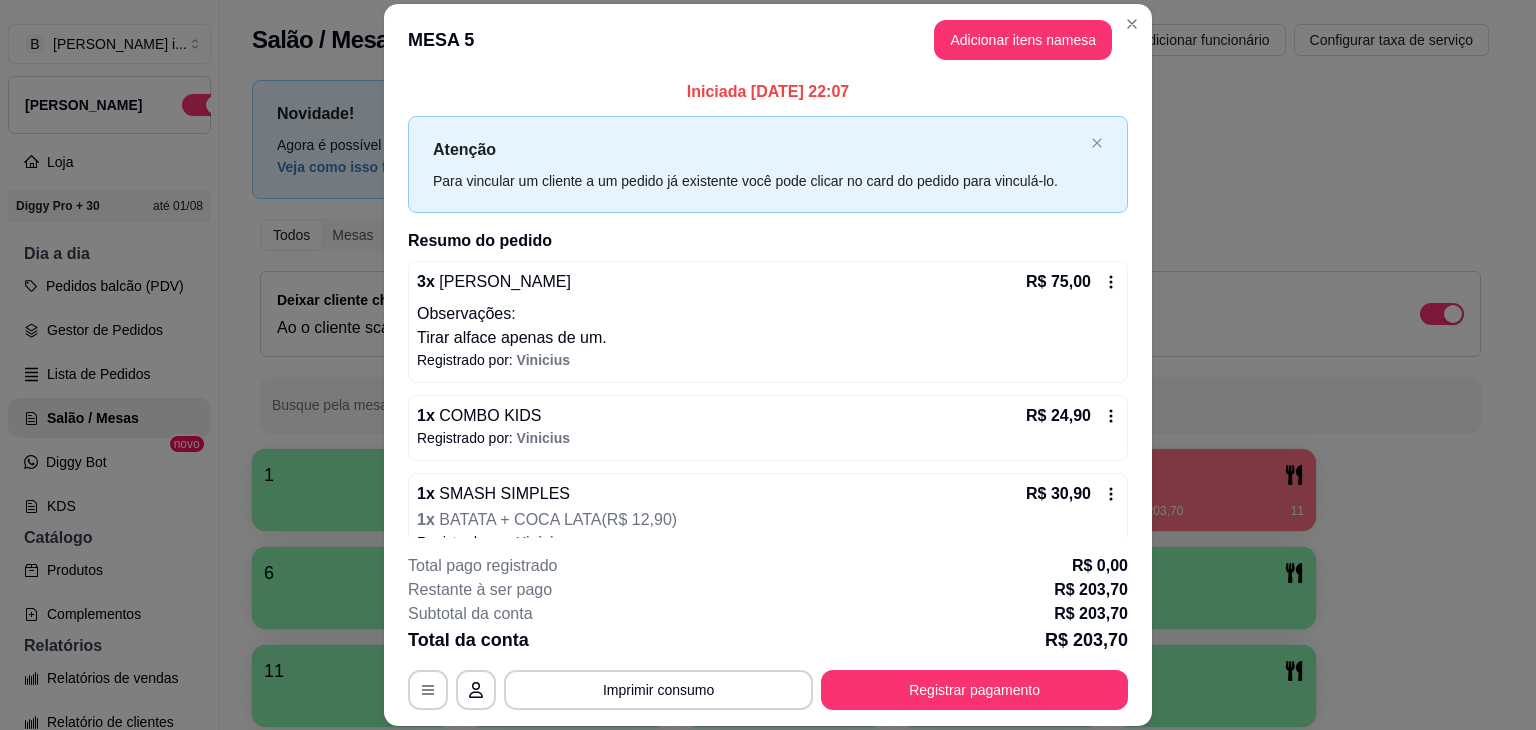 scroll, scrollTop: 0, scrollLeft: 0, axis: both 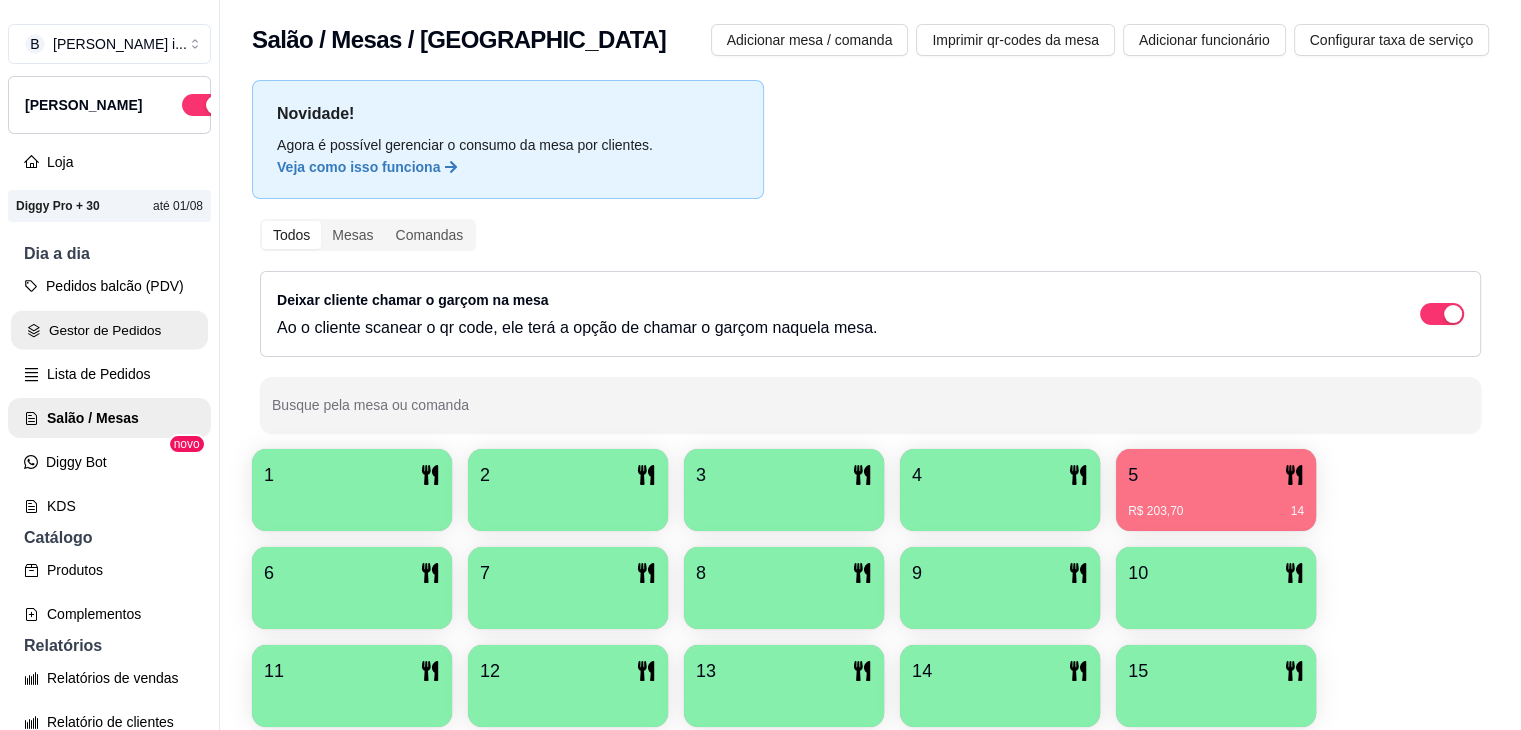 click on "Gestor de Pedidos" at bounding box center [109, 330] 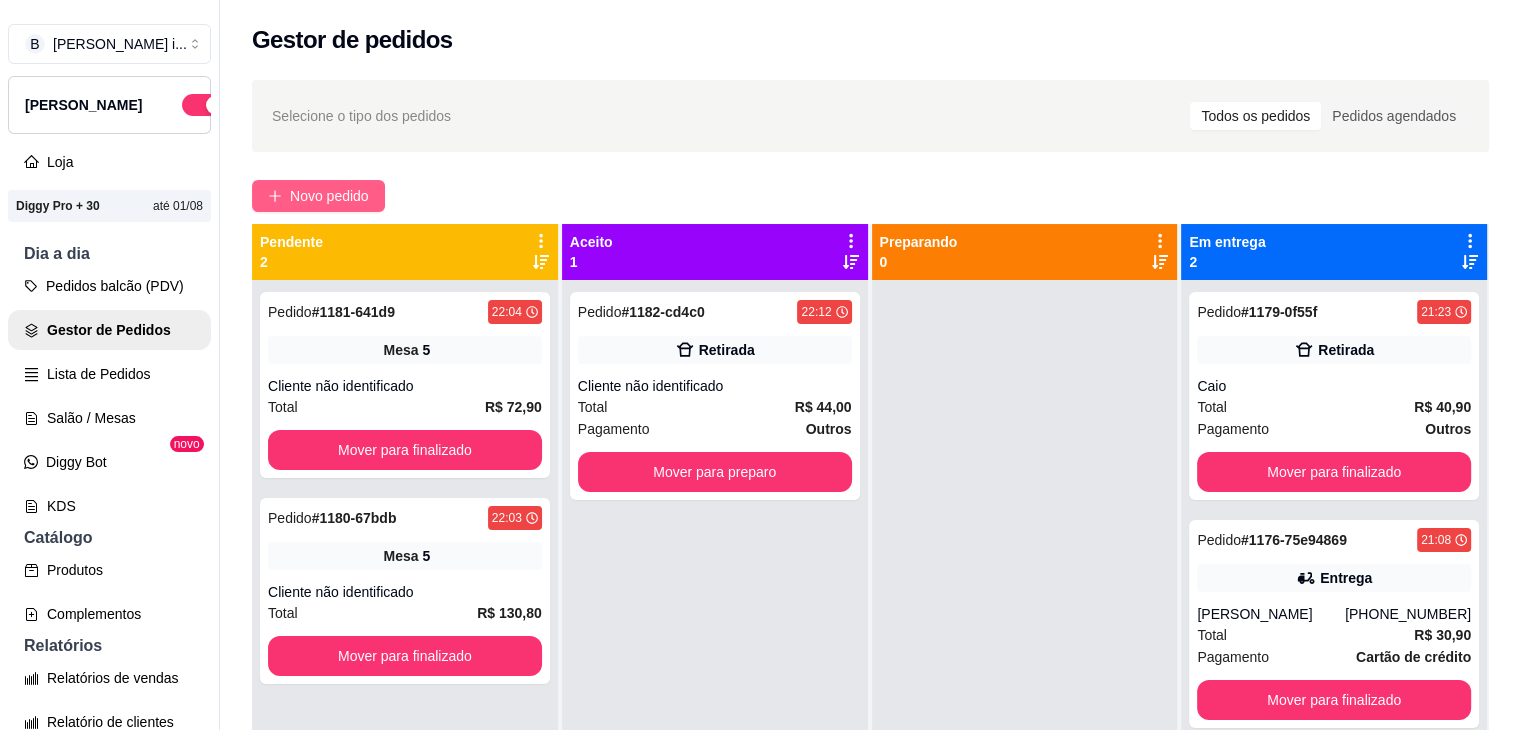 click on "Novo pedido" at bounding box center [329, 196] 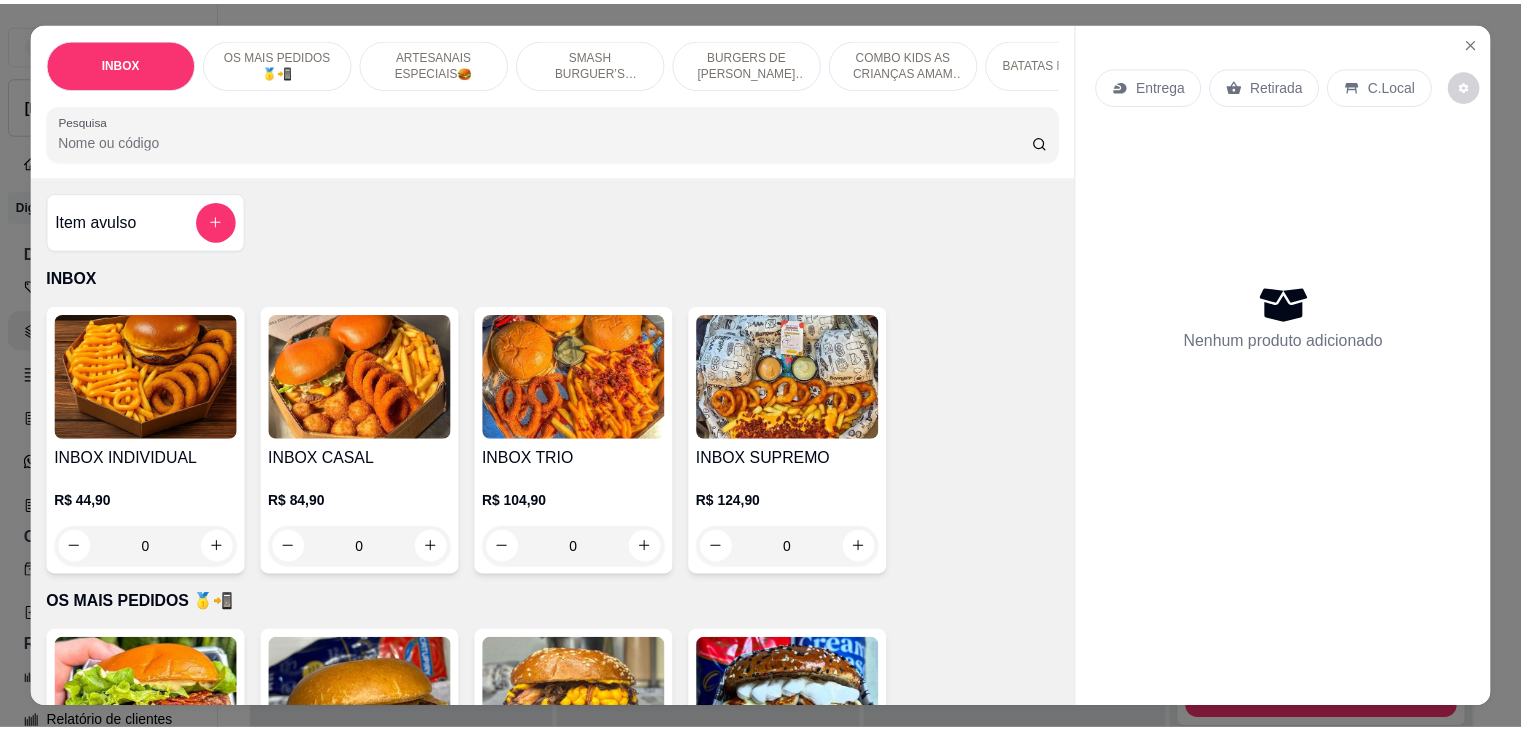 scroll, scrollTop: 300, scrollLeft: 0, axis: vertical 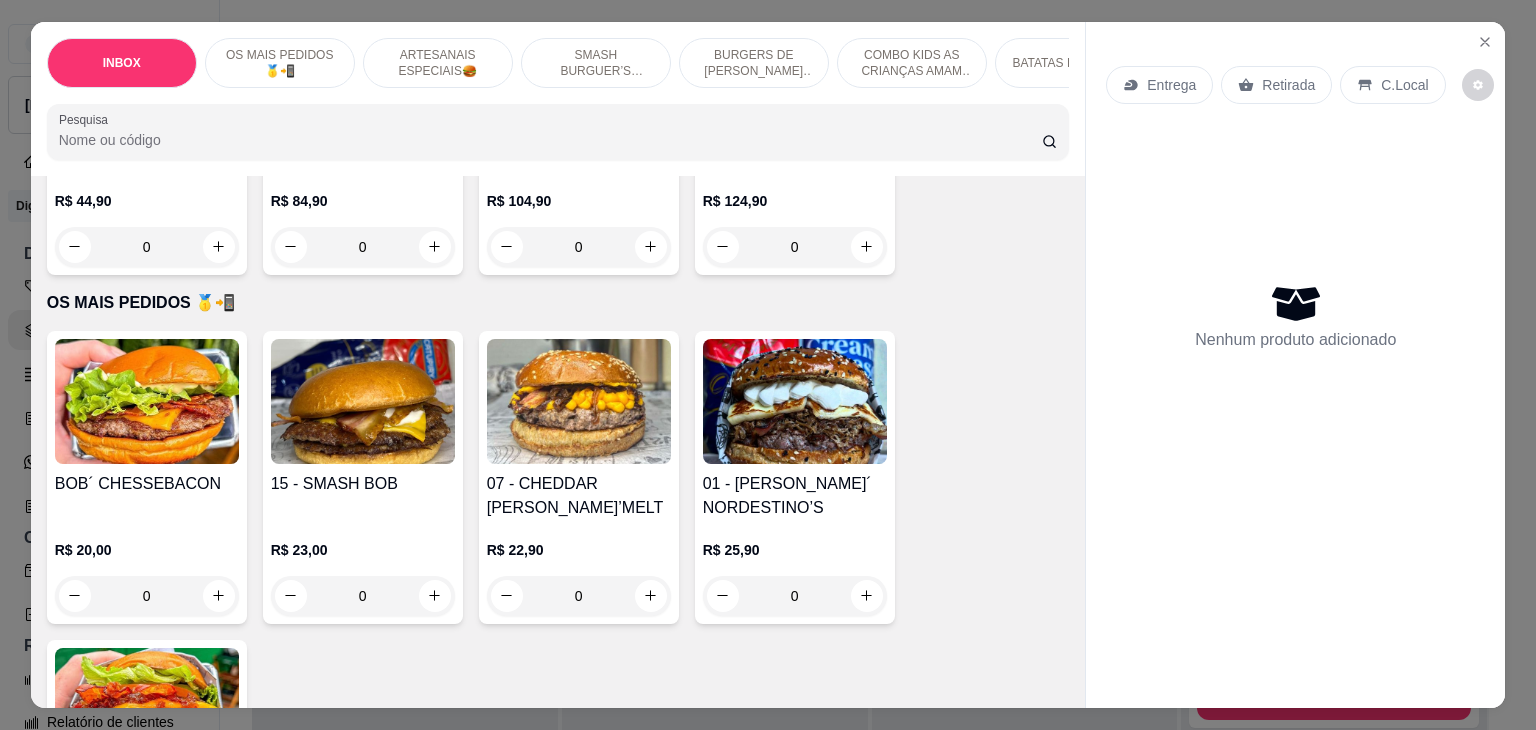 click at bounding box center (795, 401) 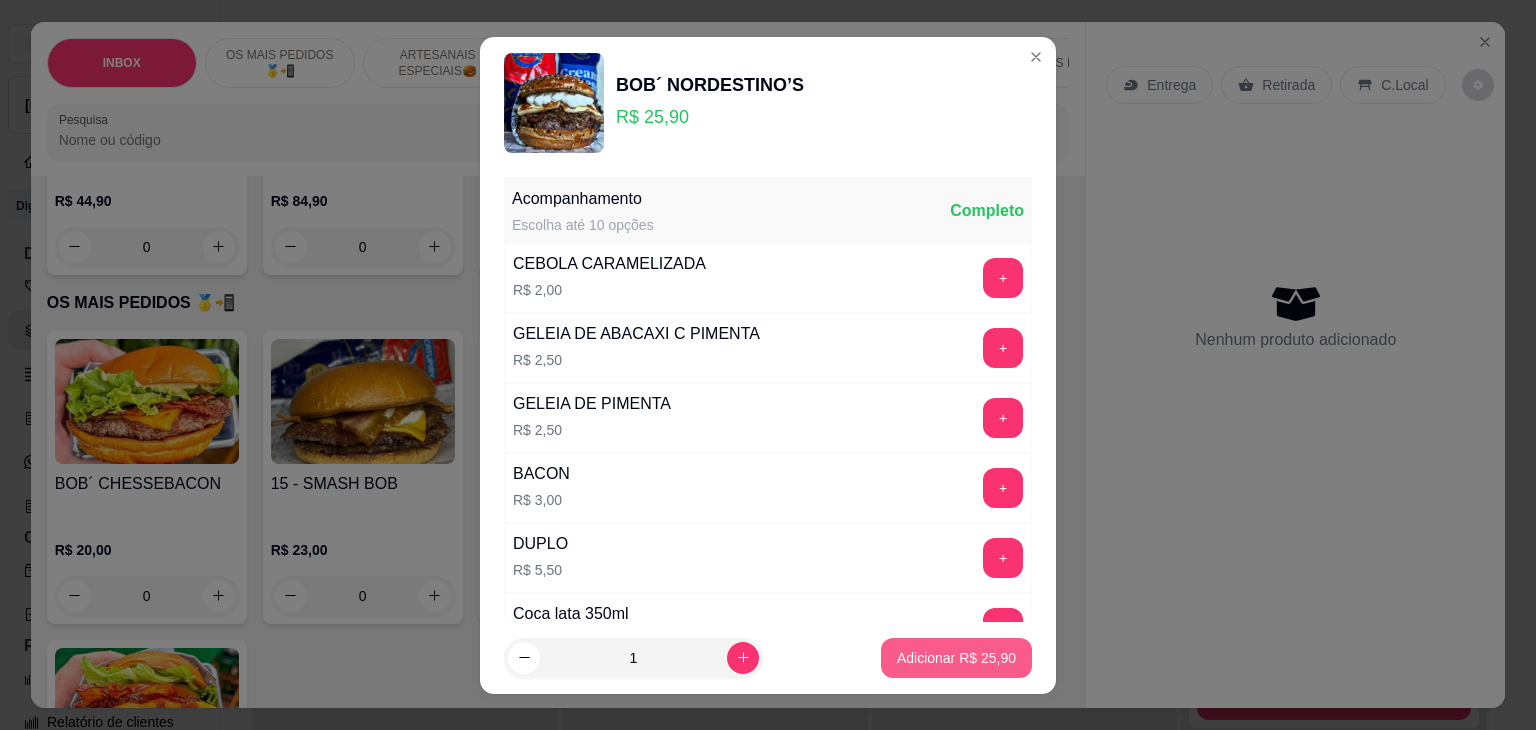 click on "Adicionar   R$ 25,90" at bounding box center (956, 658) 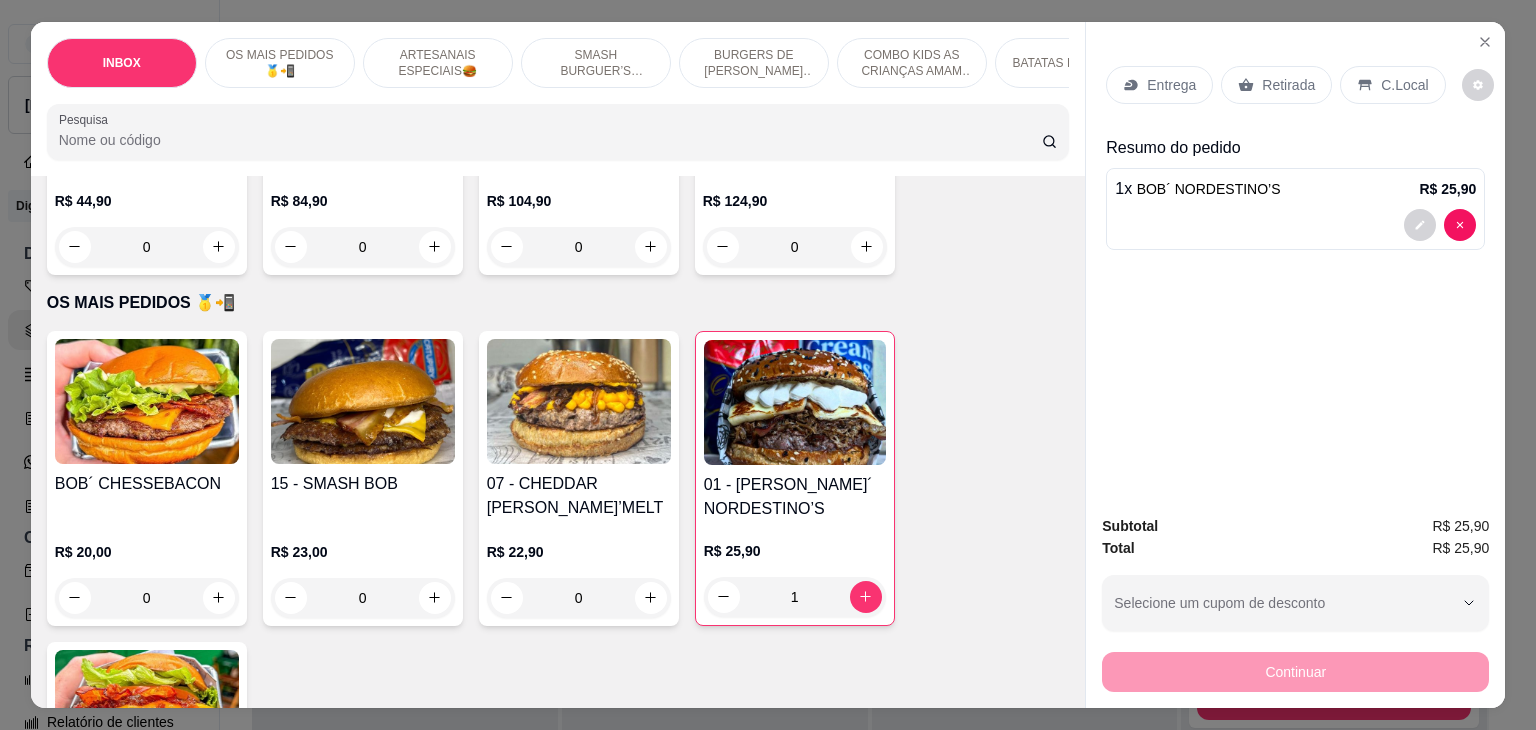 click on "Retirada" at bounding box center (1288, 85) 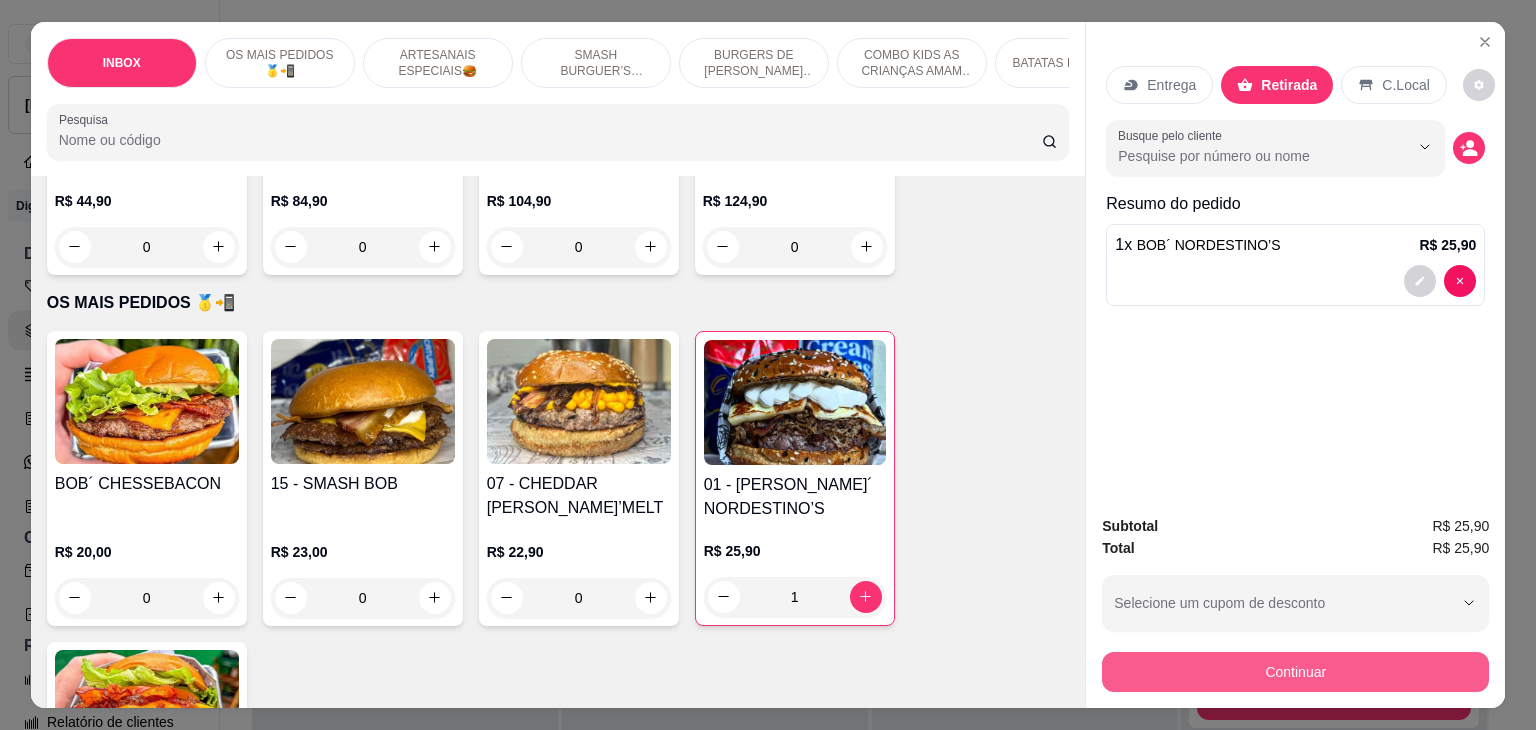 click on "Continuar" at bounding box center [1295, 672] 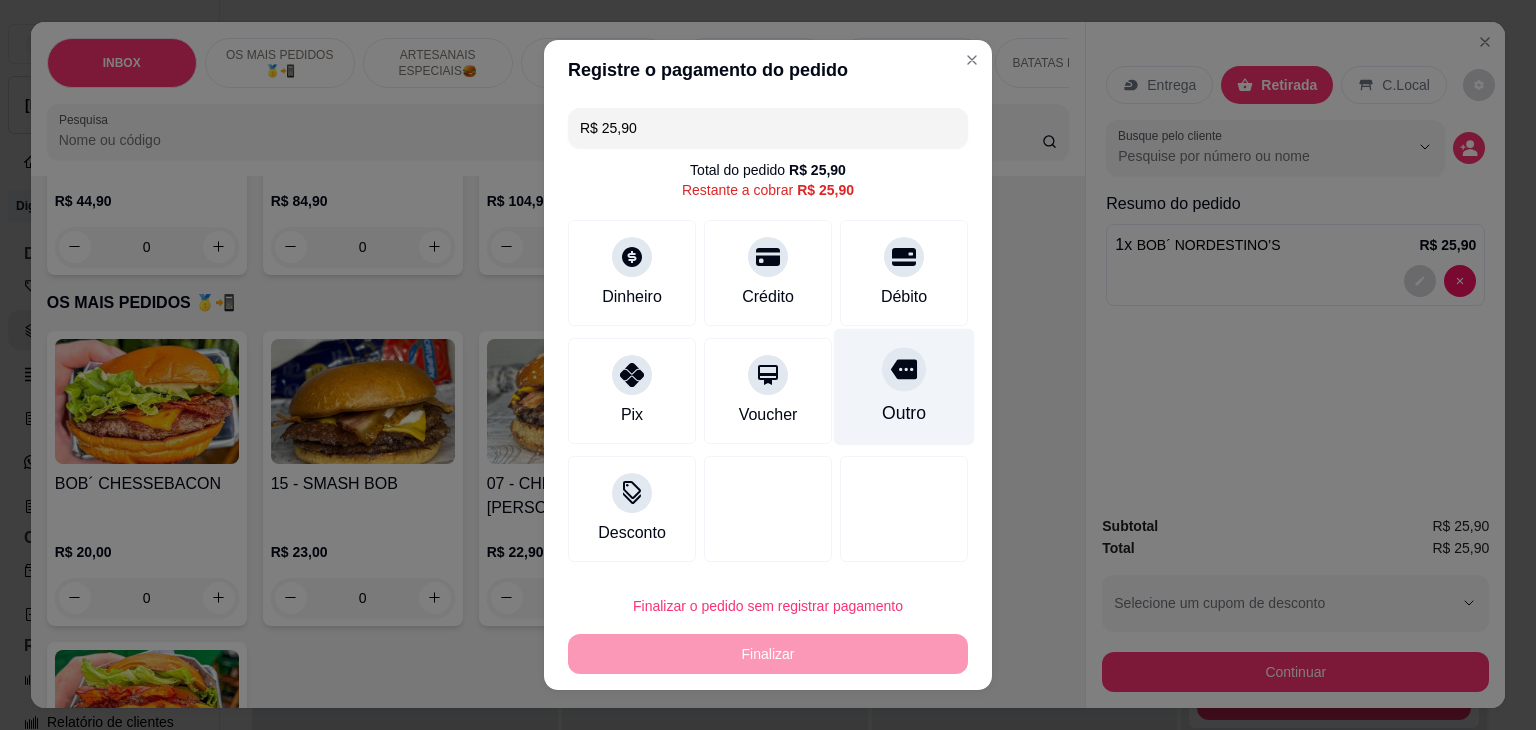 click at bounding box center (904, 369) 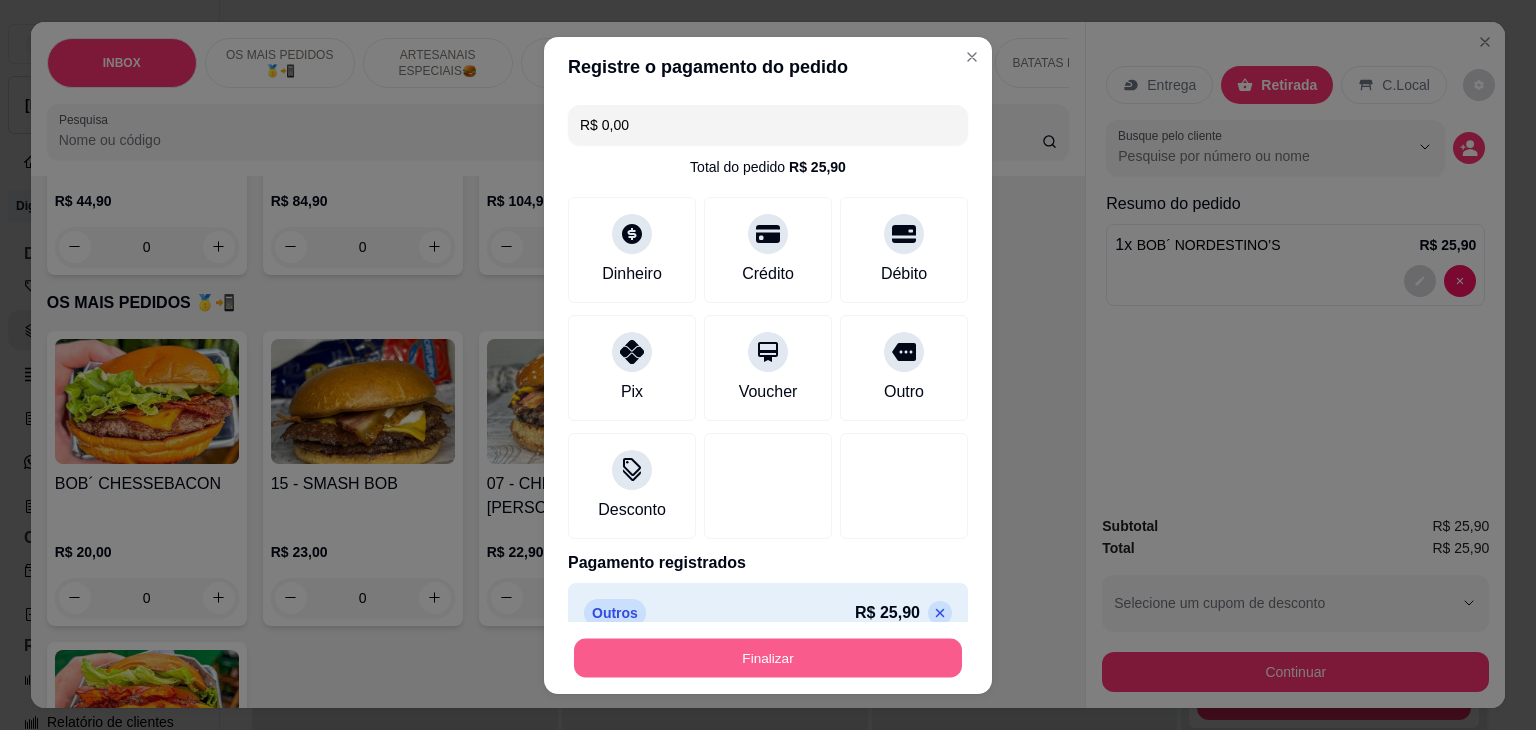 click on "Finalizar" at bounding box center [768, 657] 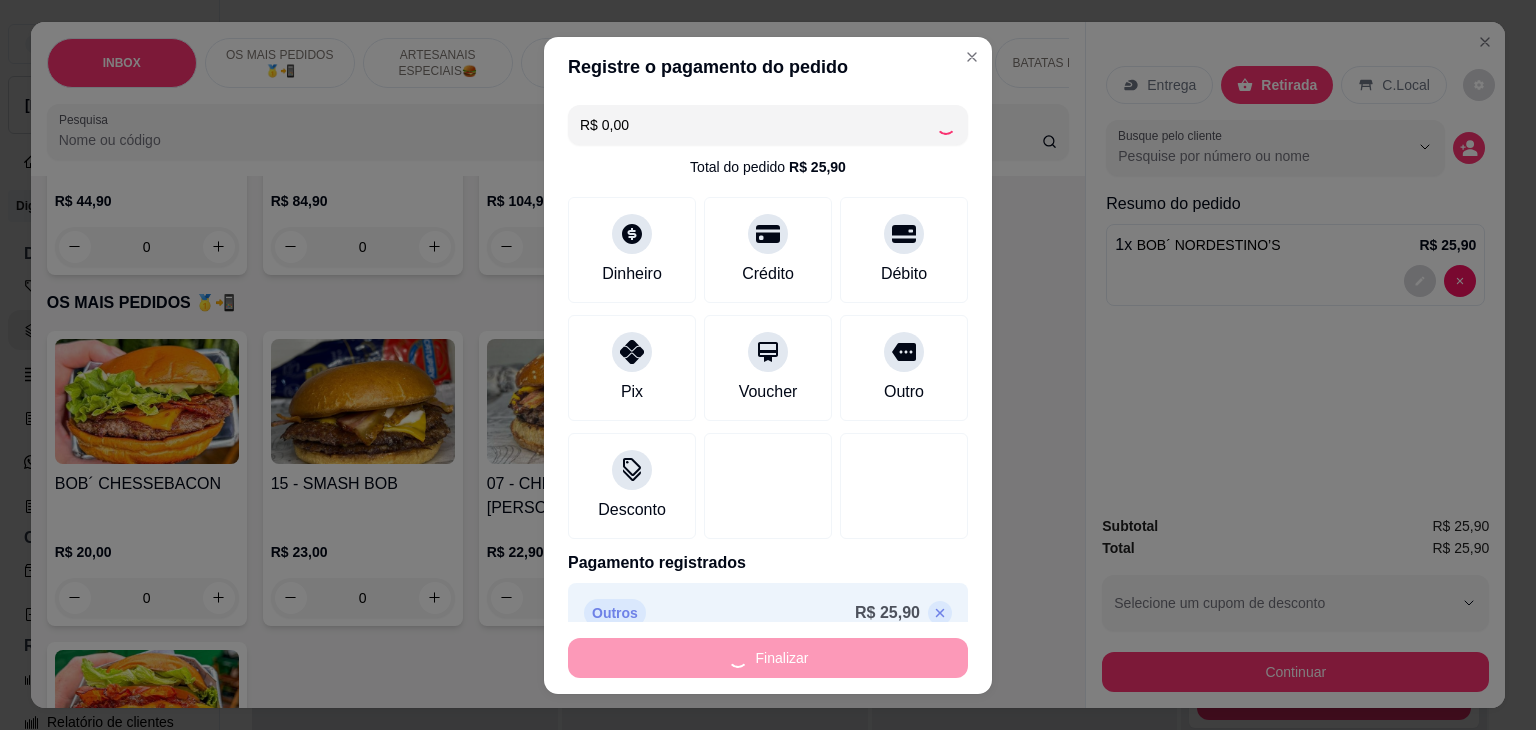 type on "0" 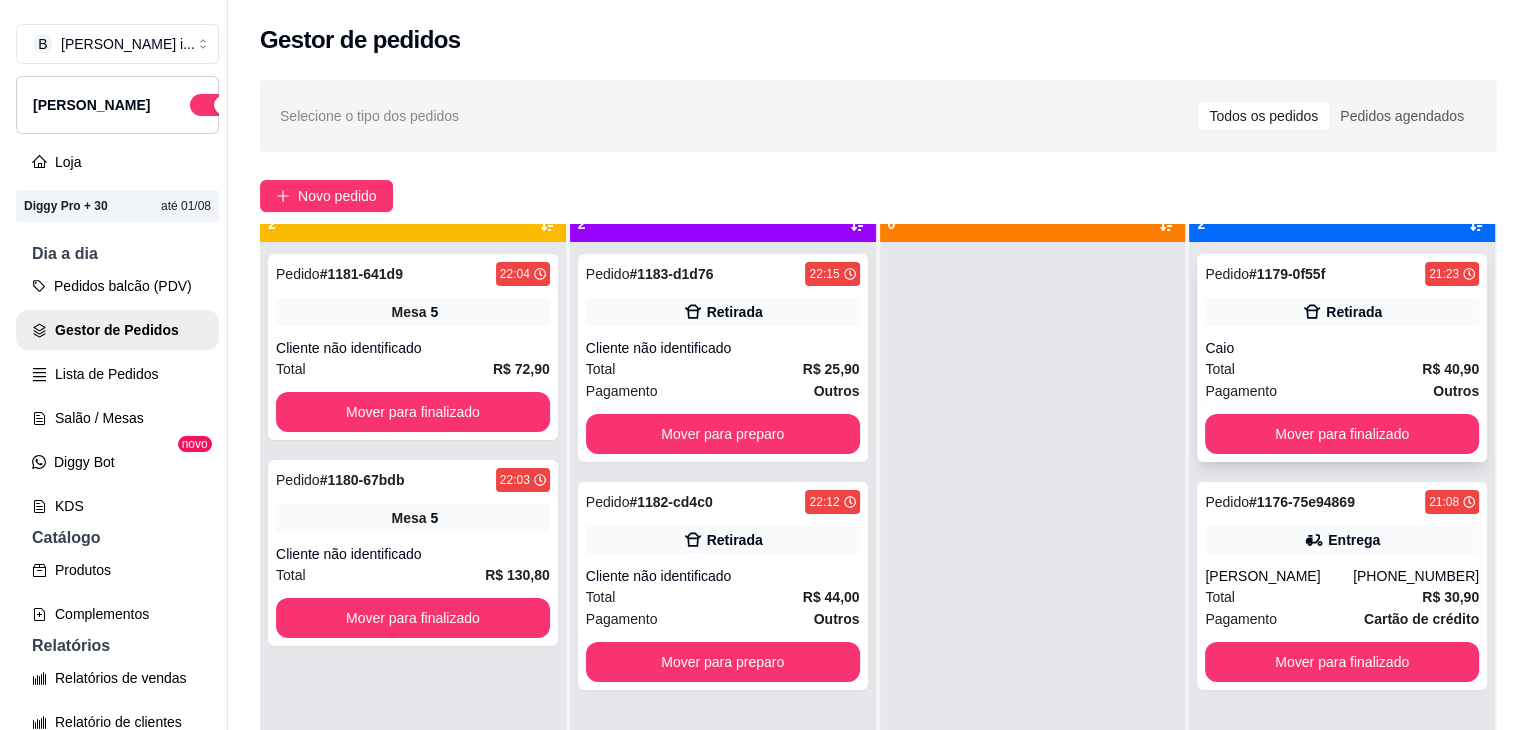 scroll, scrollTop: 56, scrollLeft: 0, axis: vertical 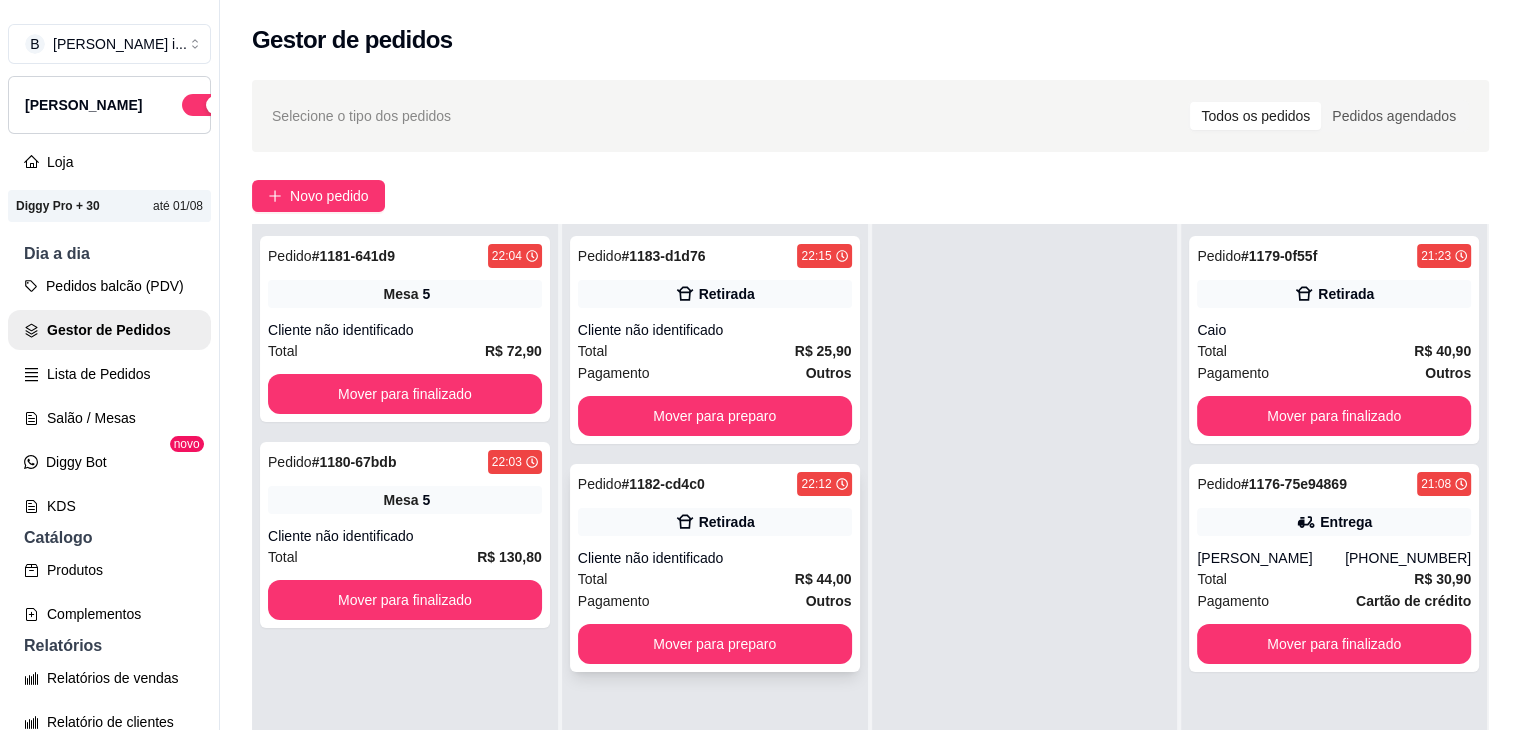 click on "Total R$ 44,00" at bounding box center [715, 579] 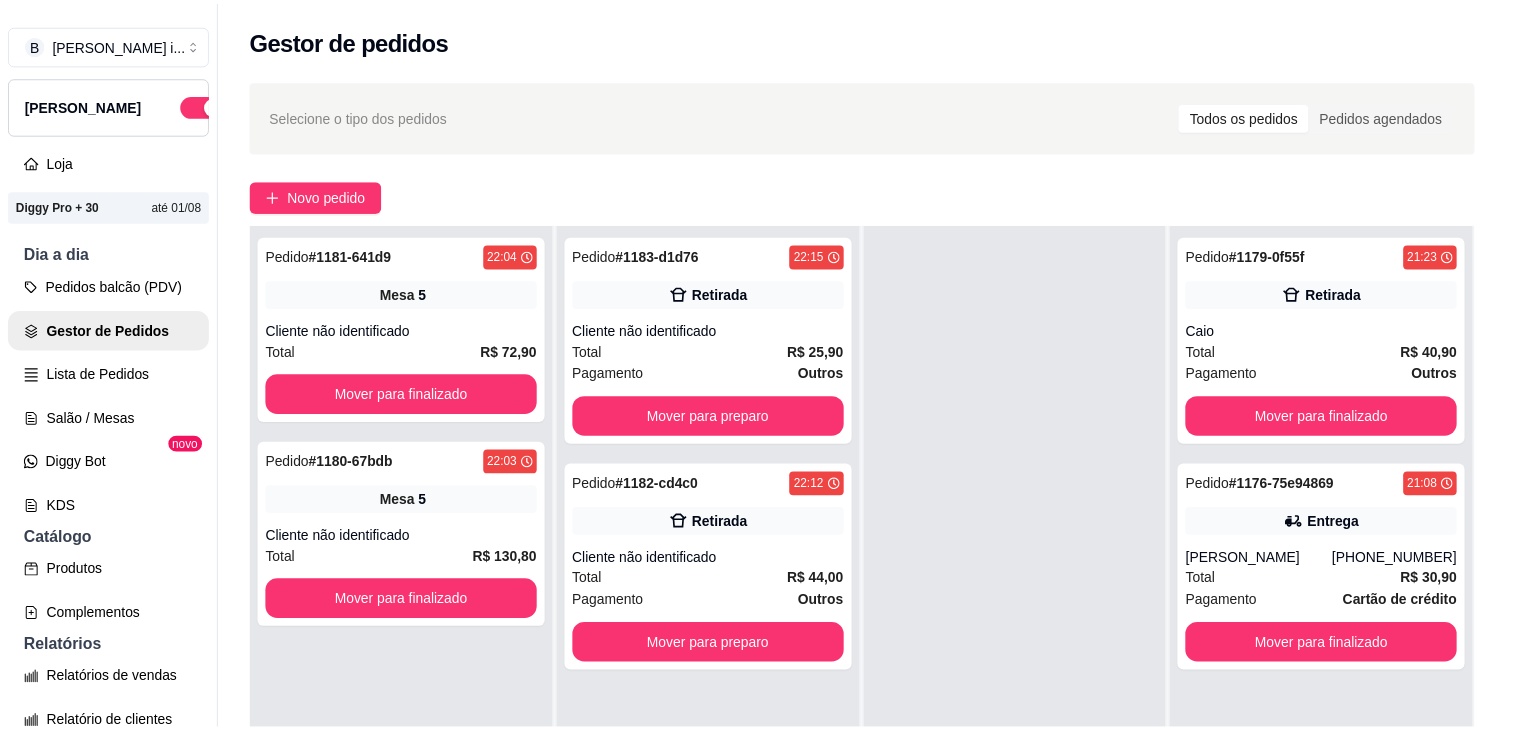 scroll, scrollTop: 56, scrollLeft: 0, axis: vertical 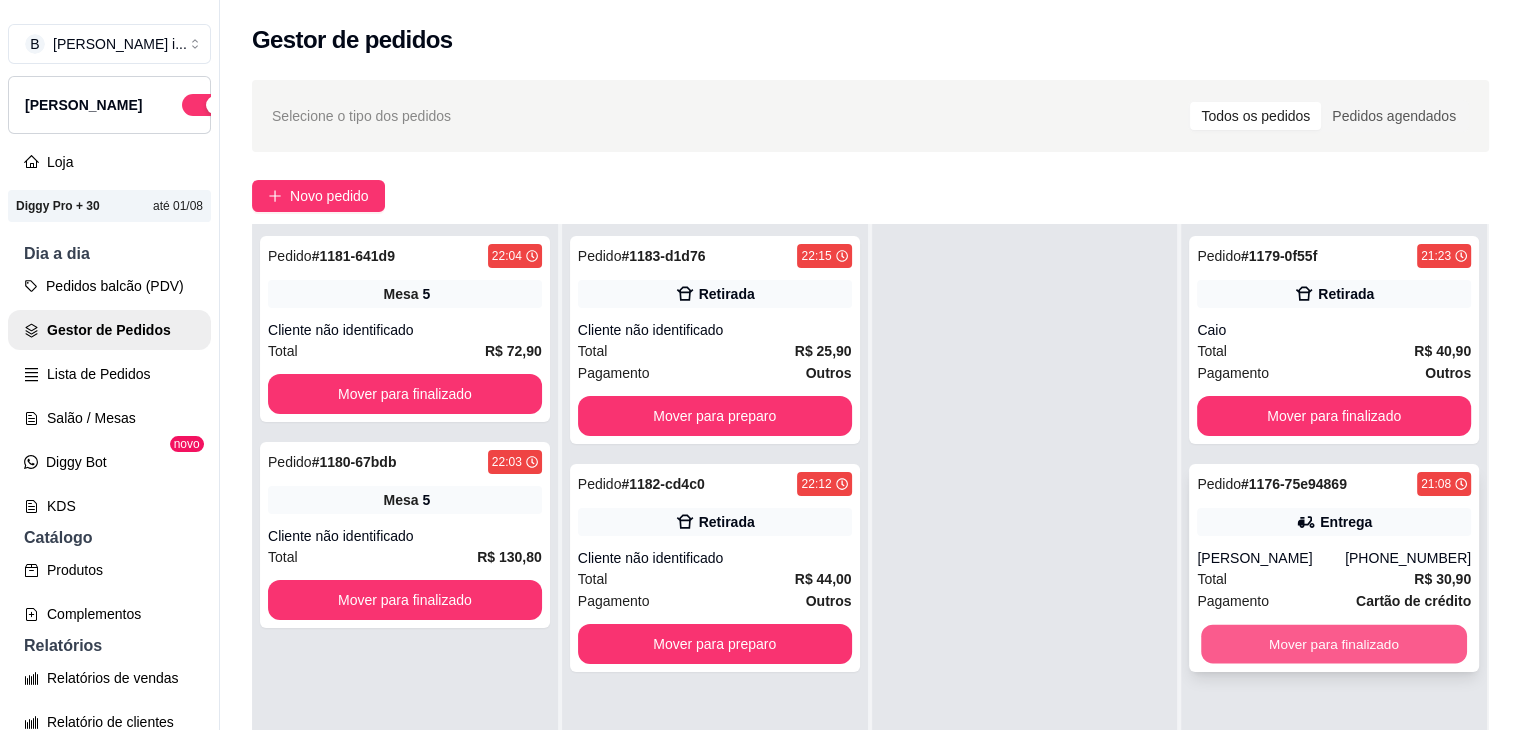 click on "Mover para finalizado" at bounding box center (1334, 644) 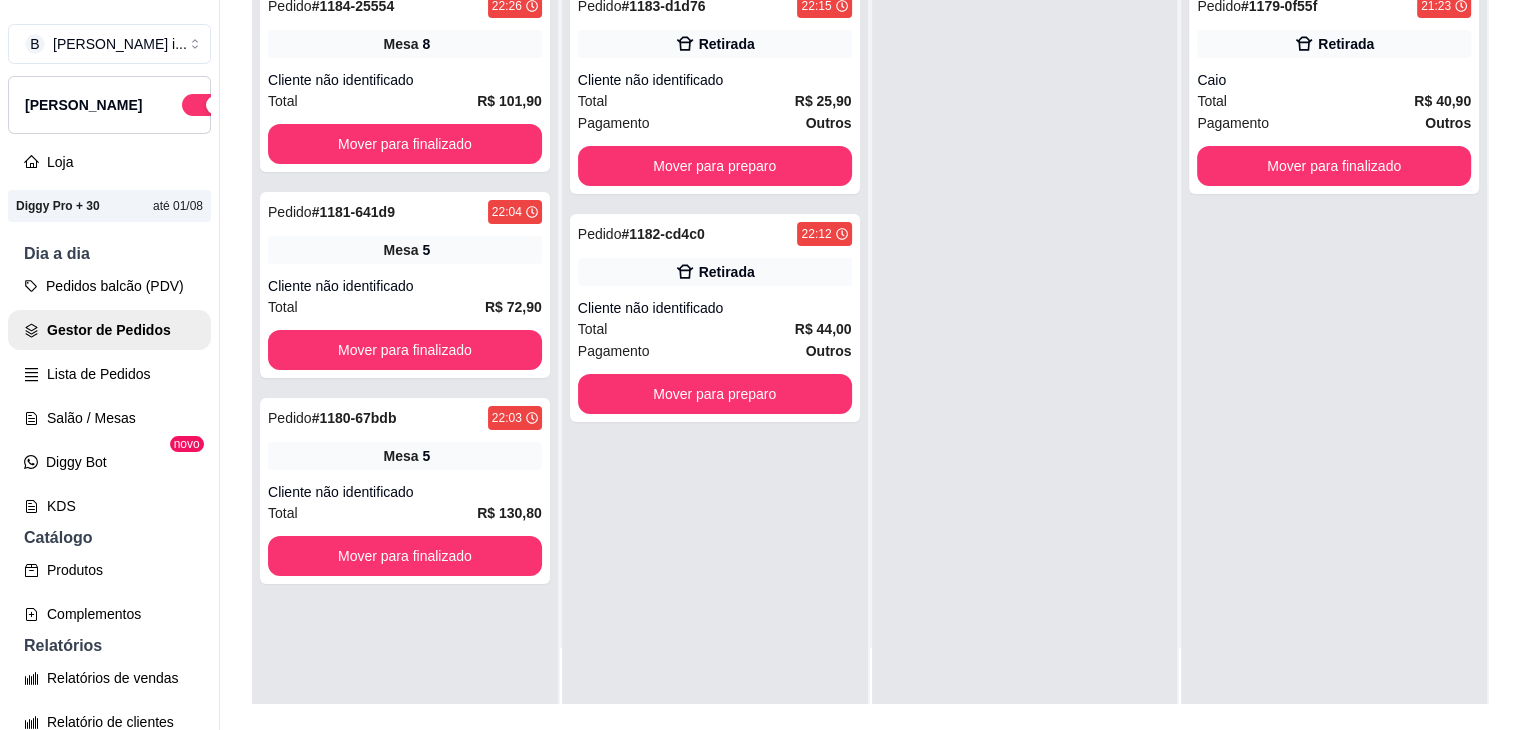 scroll, scrollTop: 300, scrollLeft: 0, axis: vertical 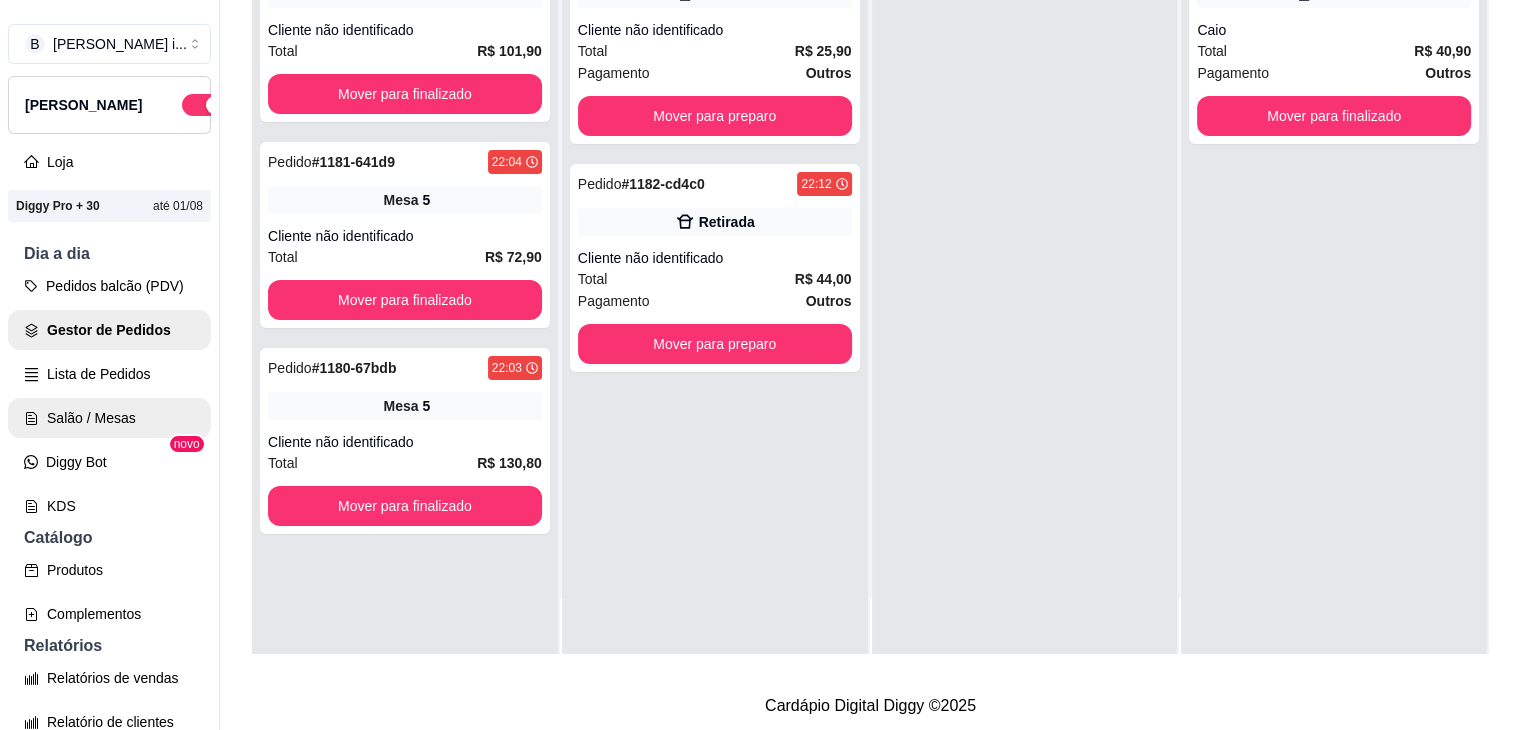 click on "Salão / Mesas" at bounding box center (109, 418) 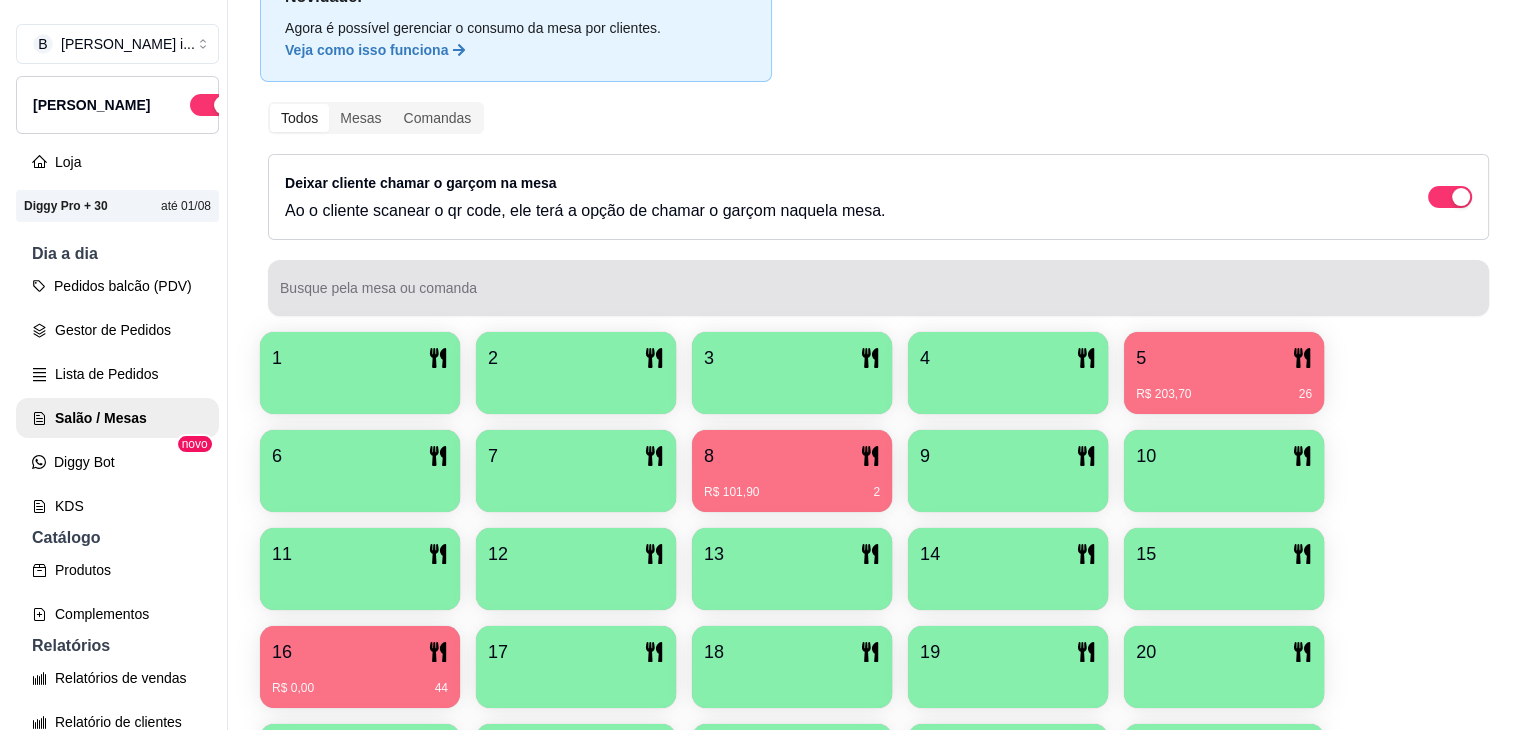 scroll, scrollTop: 300, scrollLeft: 0, axis: vertical 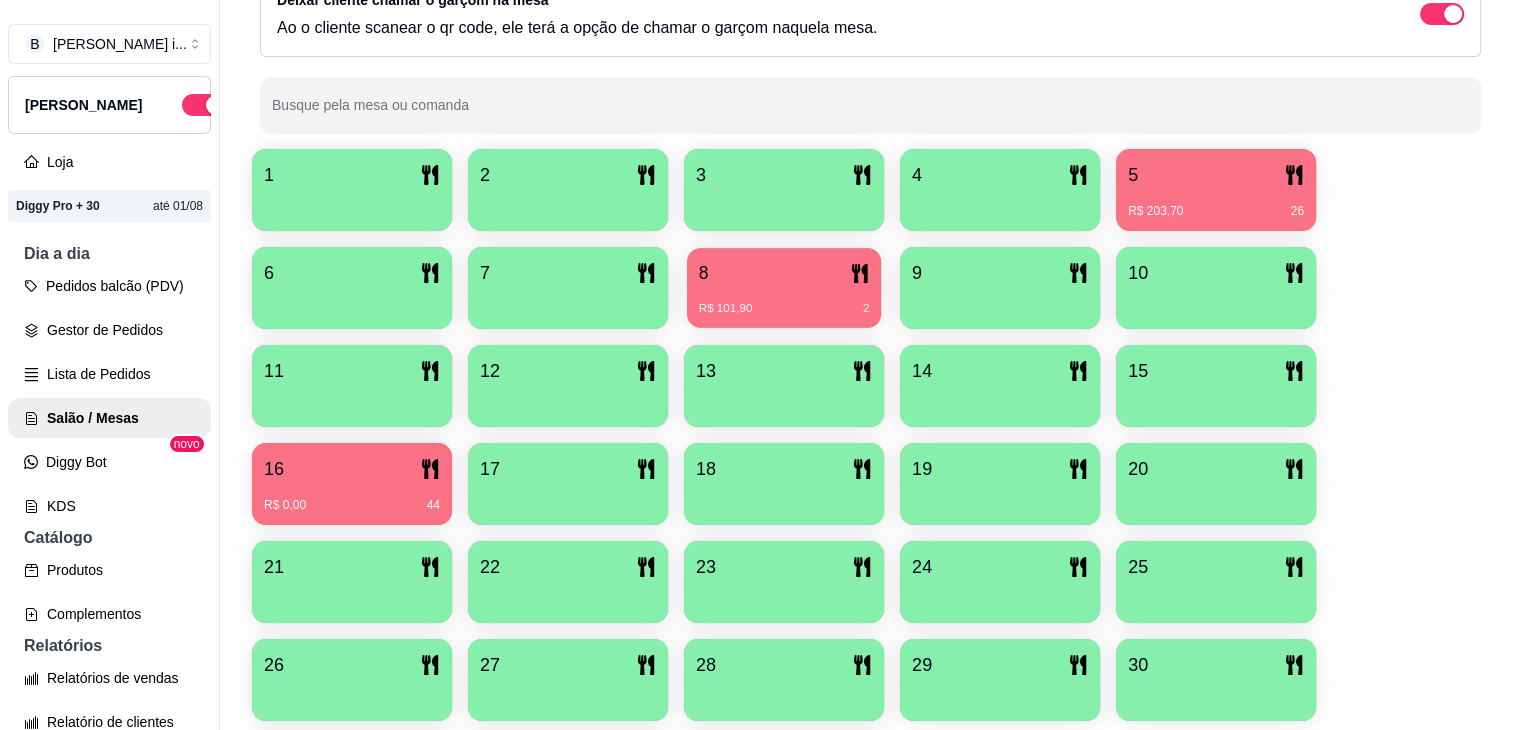 click on "R$ 101,90 2" at bounding box center [784, 301] 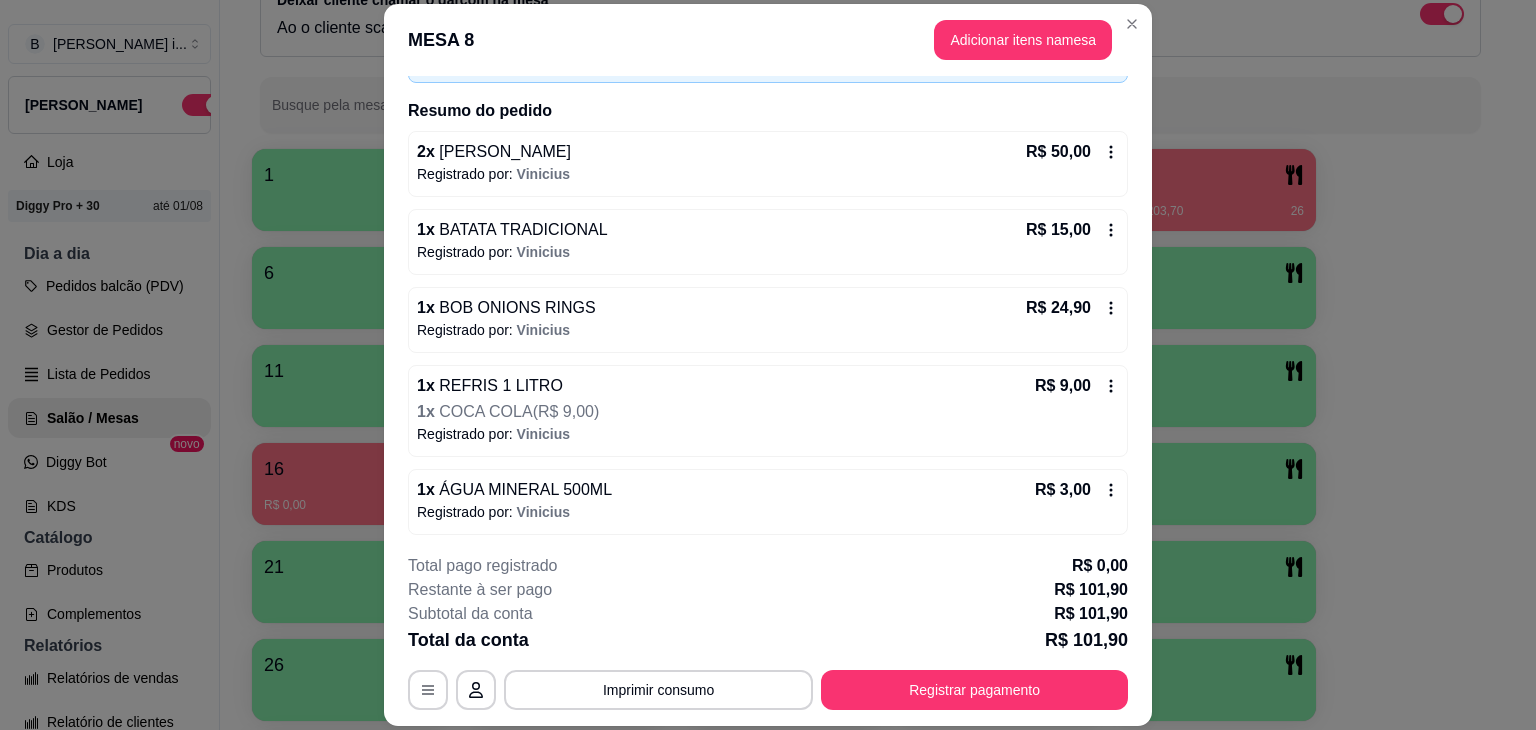 scroll, scrollTop: 136, scrollLeft: 0, axis: vertical 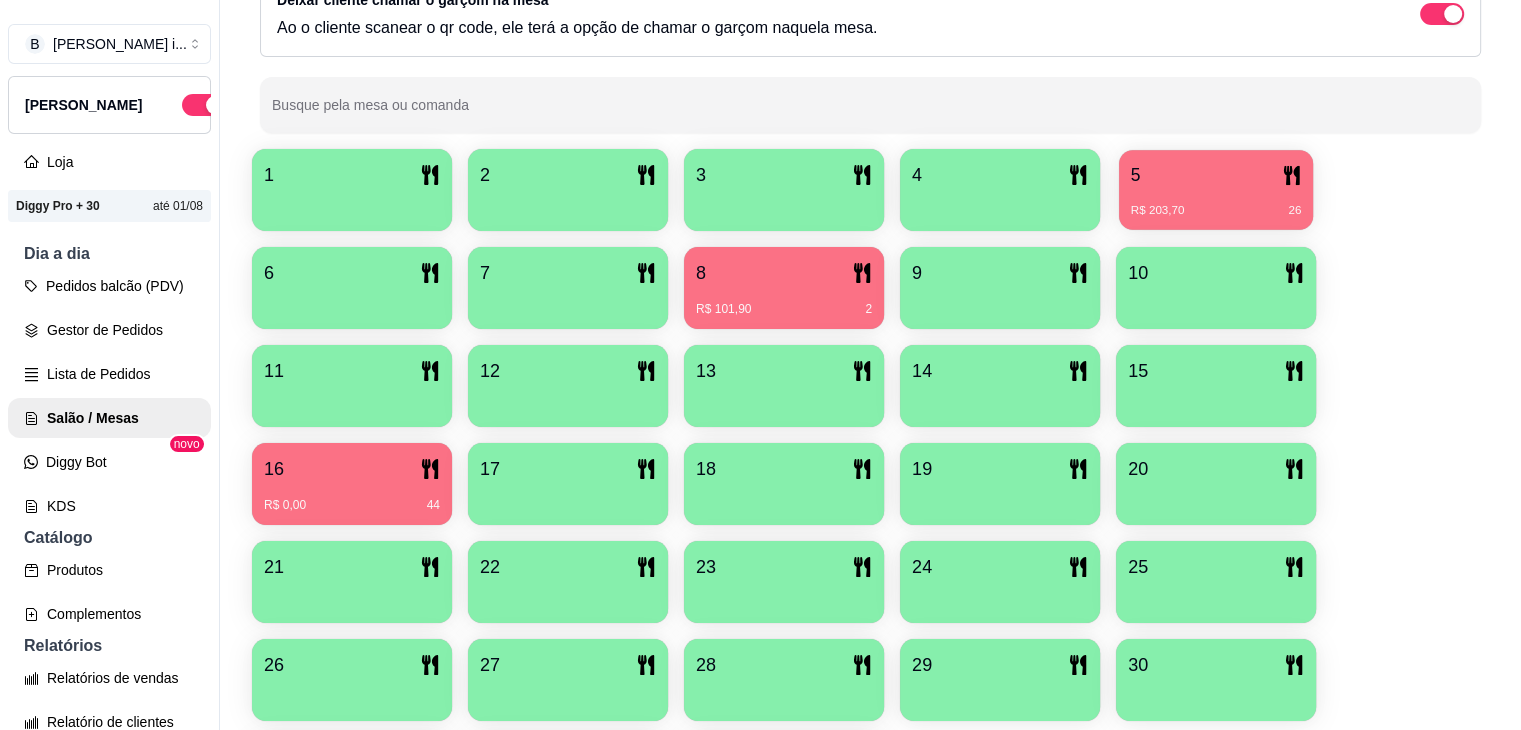 click on "5" at bounding box center [1216, 175] 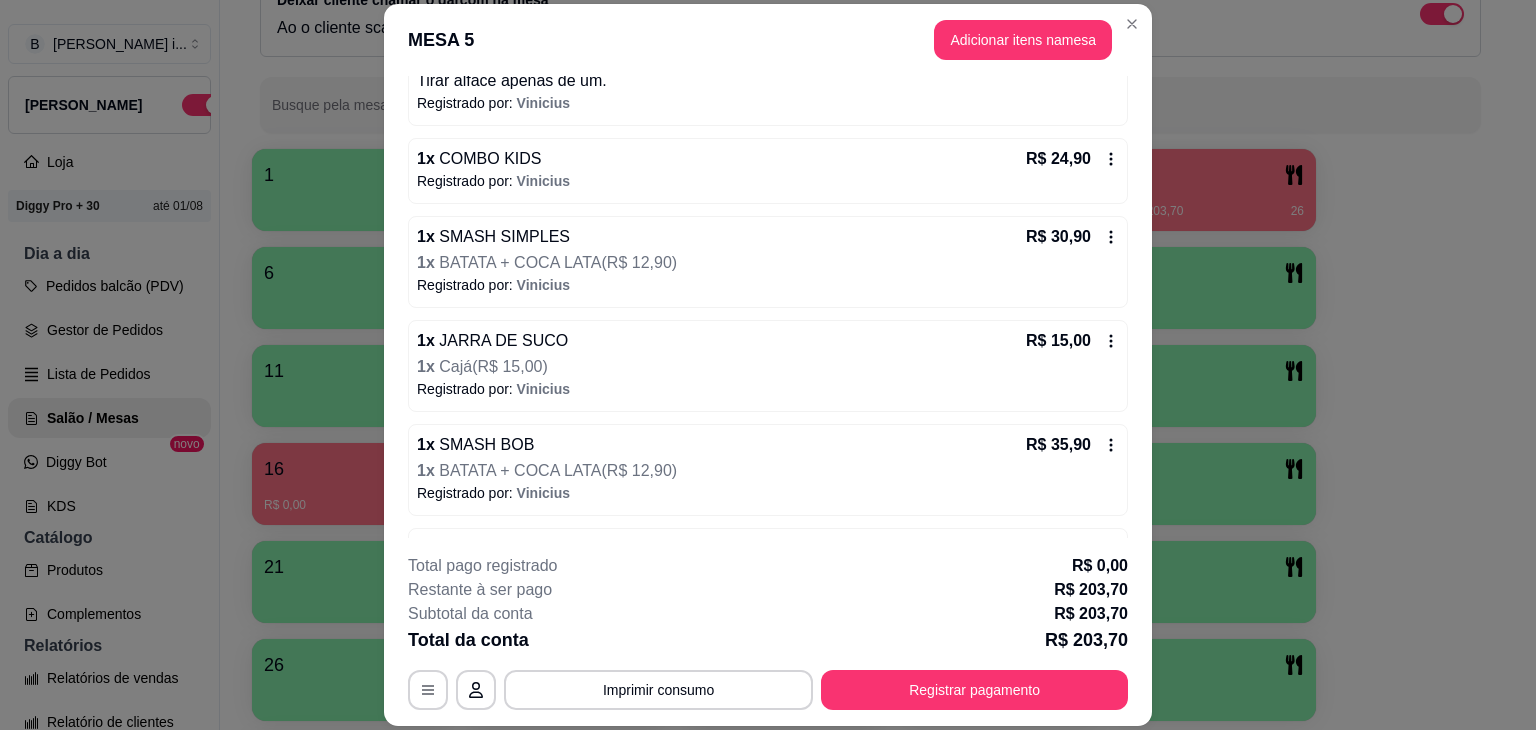 scroll, scrollTop: 321, scrollLeft: 0, axis: vertical 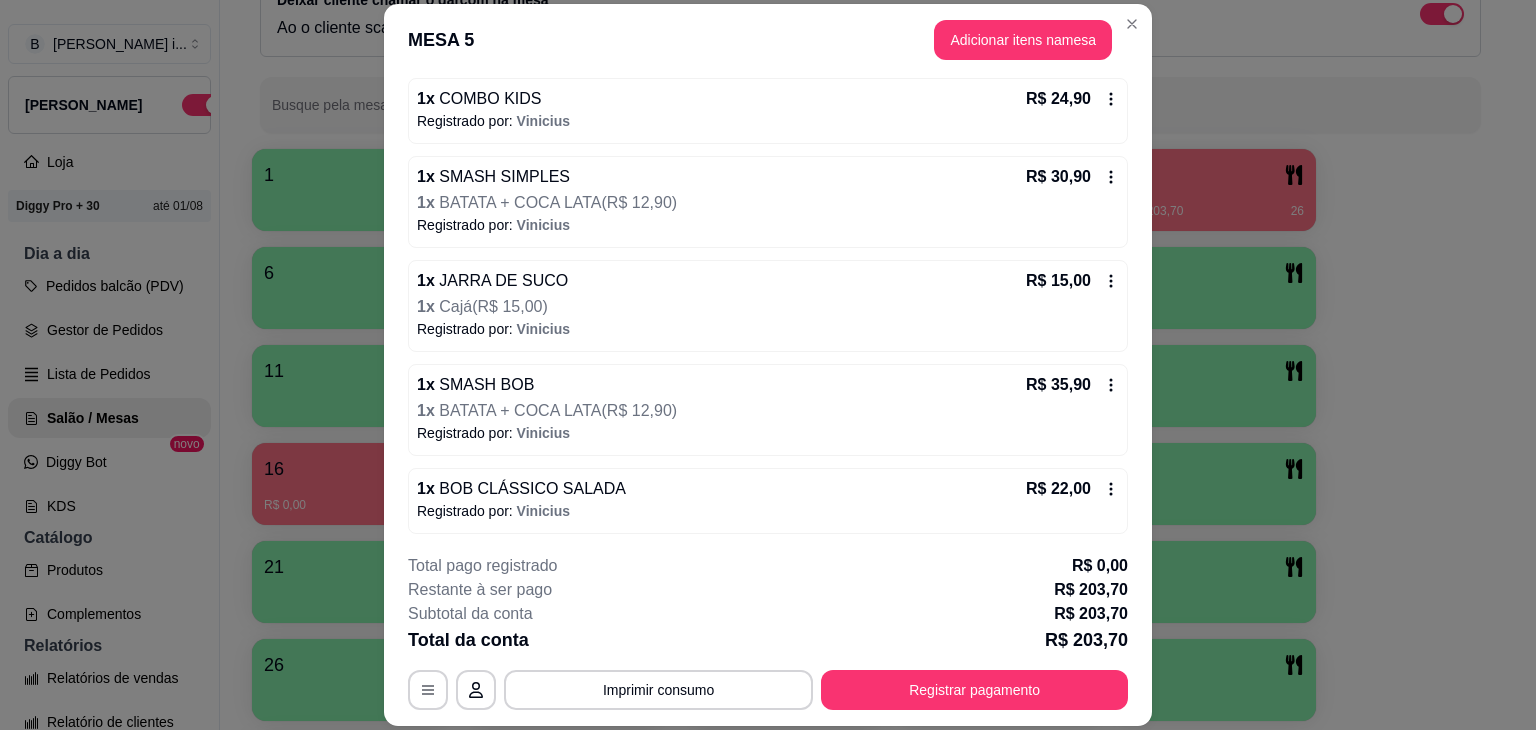 click on "R$ 22,00" at bounding box center (1072, 489) 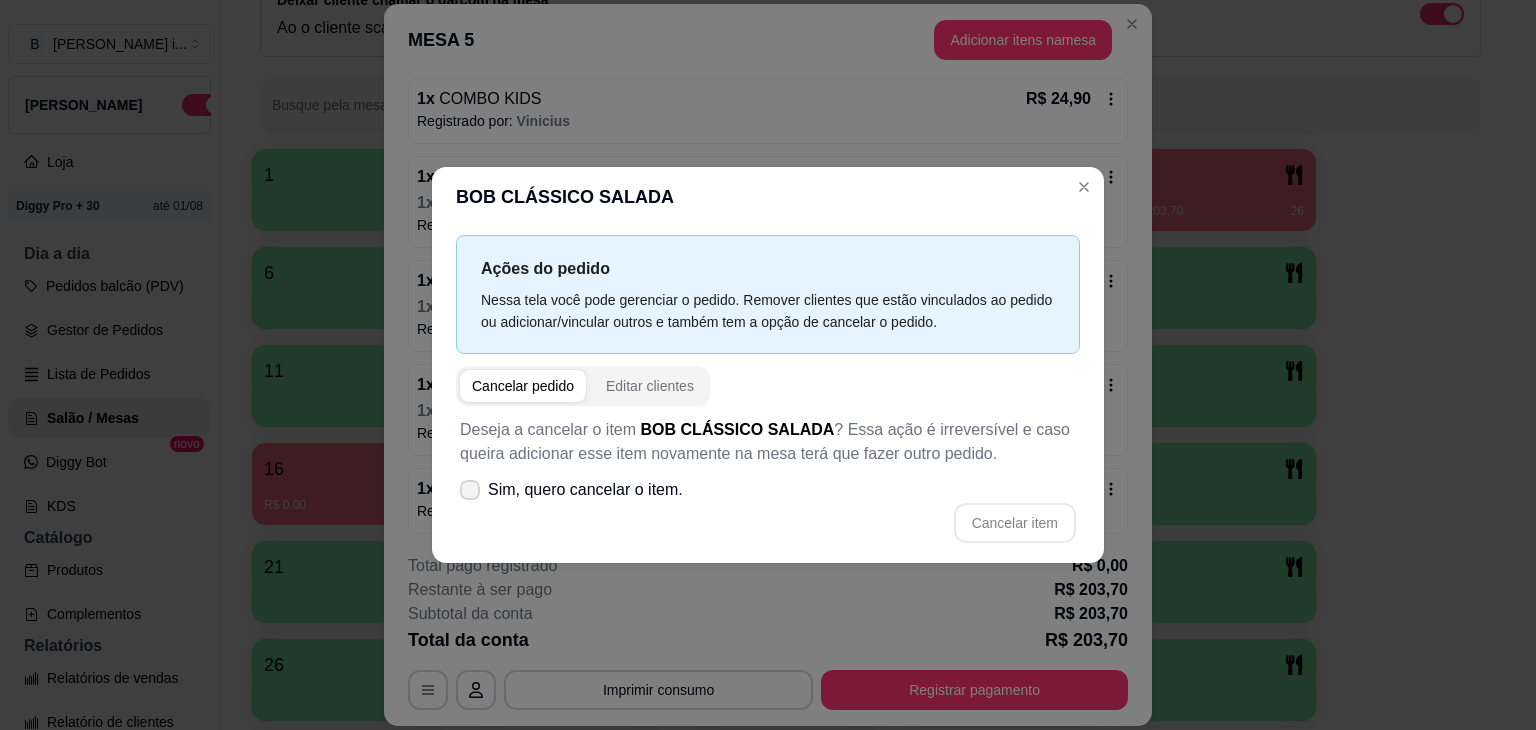 click on "Sim, quero cancelar o item." at bounding box center (585, 490) 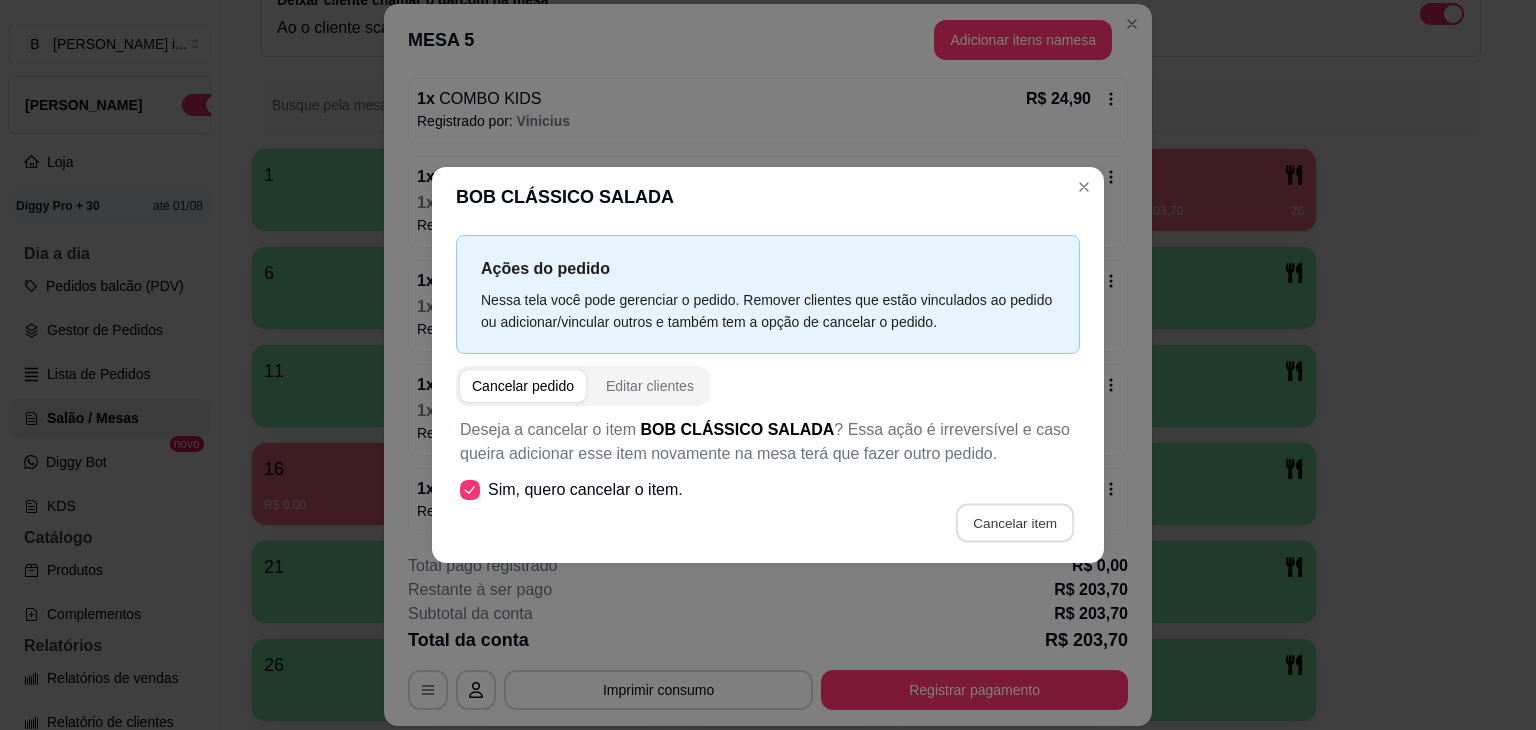 click on "Cancelar item" at bounding box center (1014, 523) 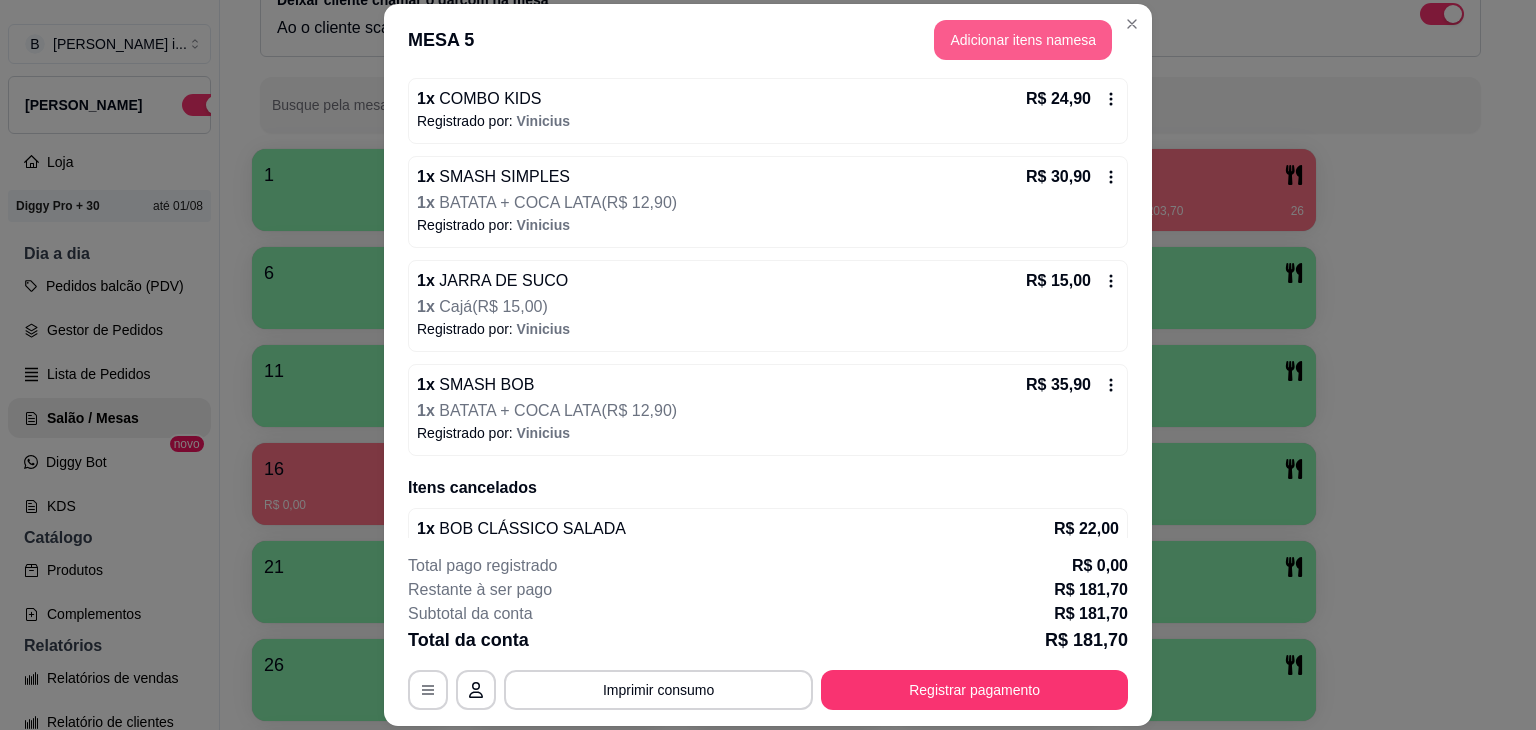 click on "Adicionar itens na  mesa" at bounding box center [1023, 40] 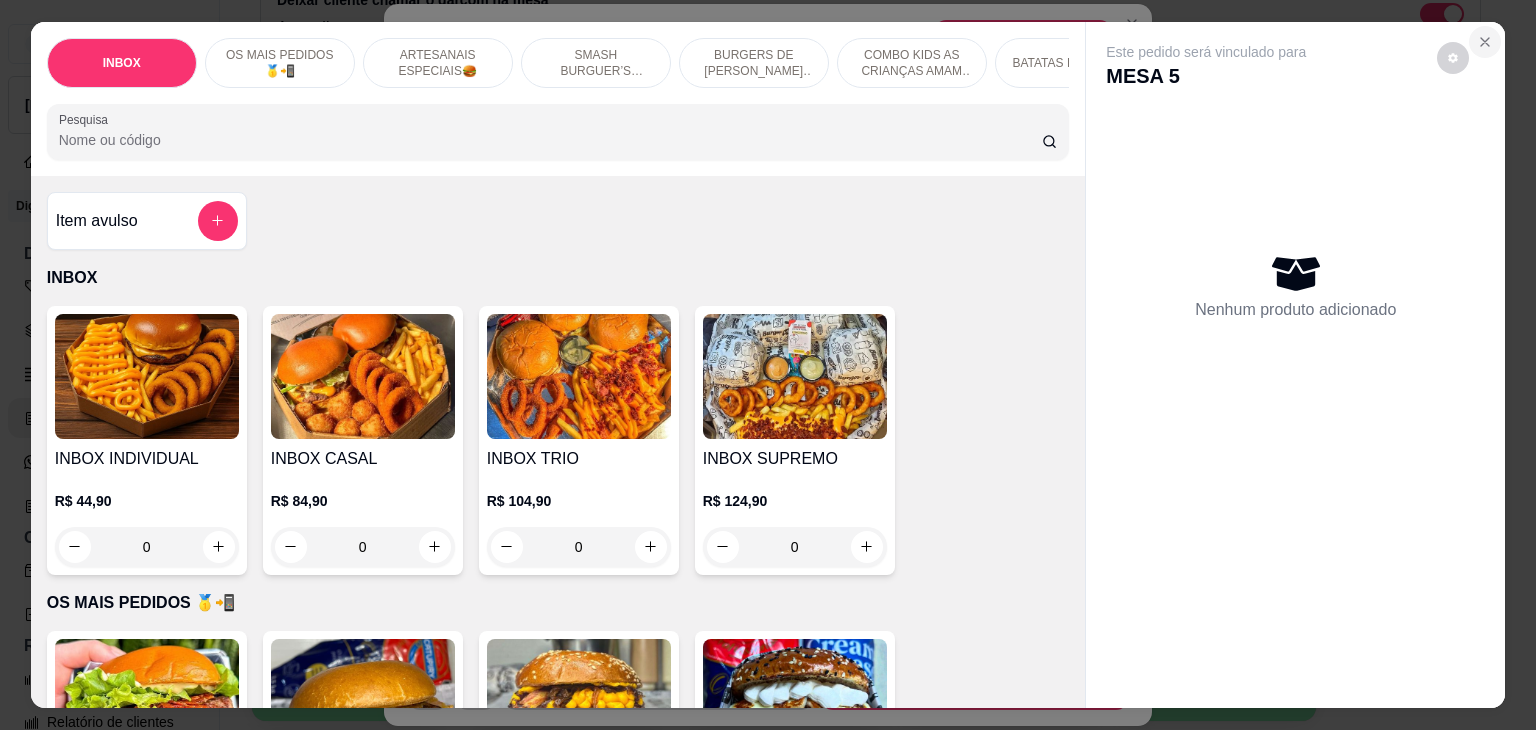 click at bounding box center [1485, 42] 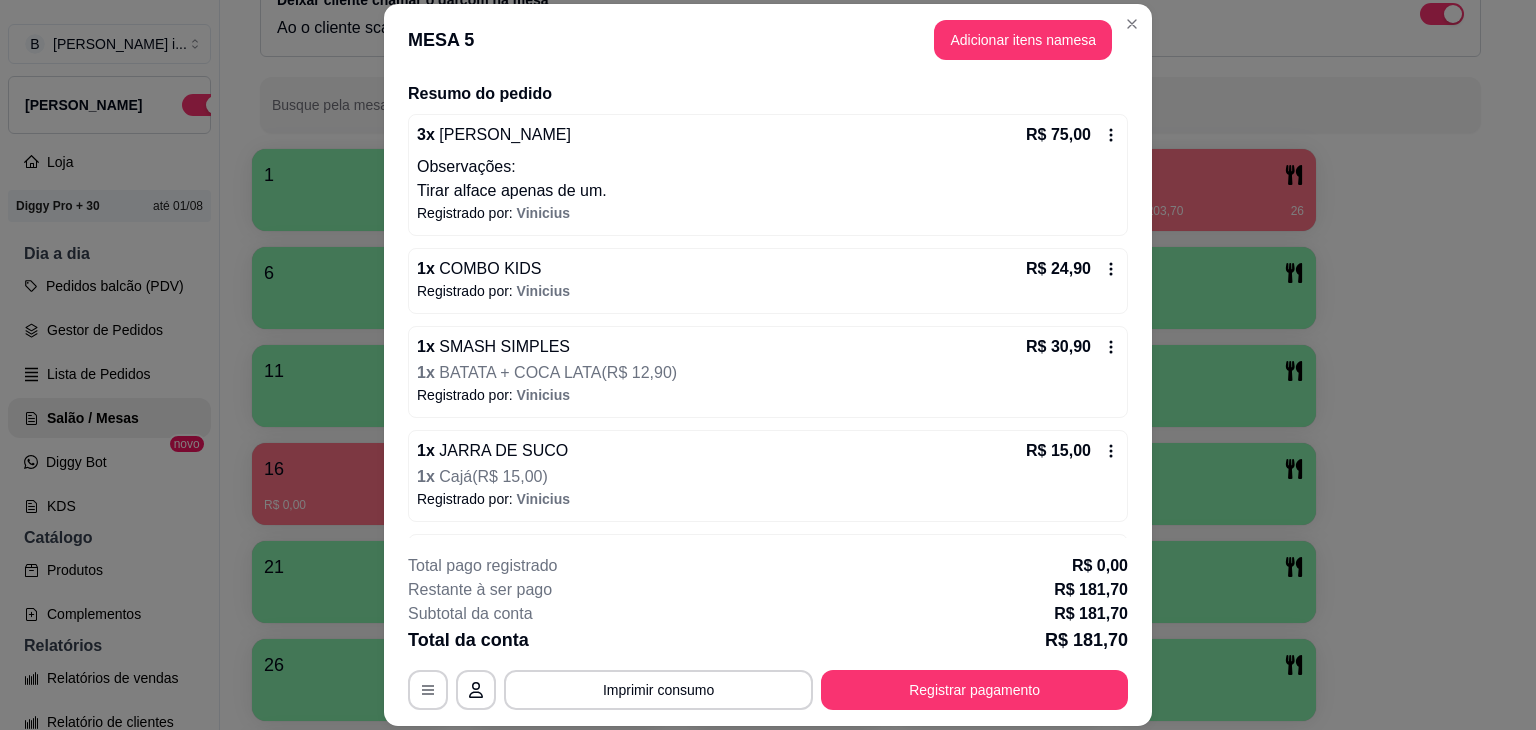 scroll, scrollTop: 0, scrollLeft: 0, axis: both 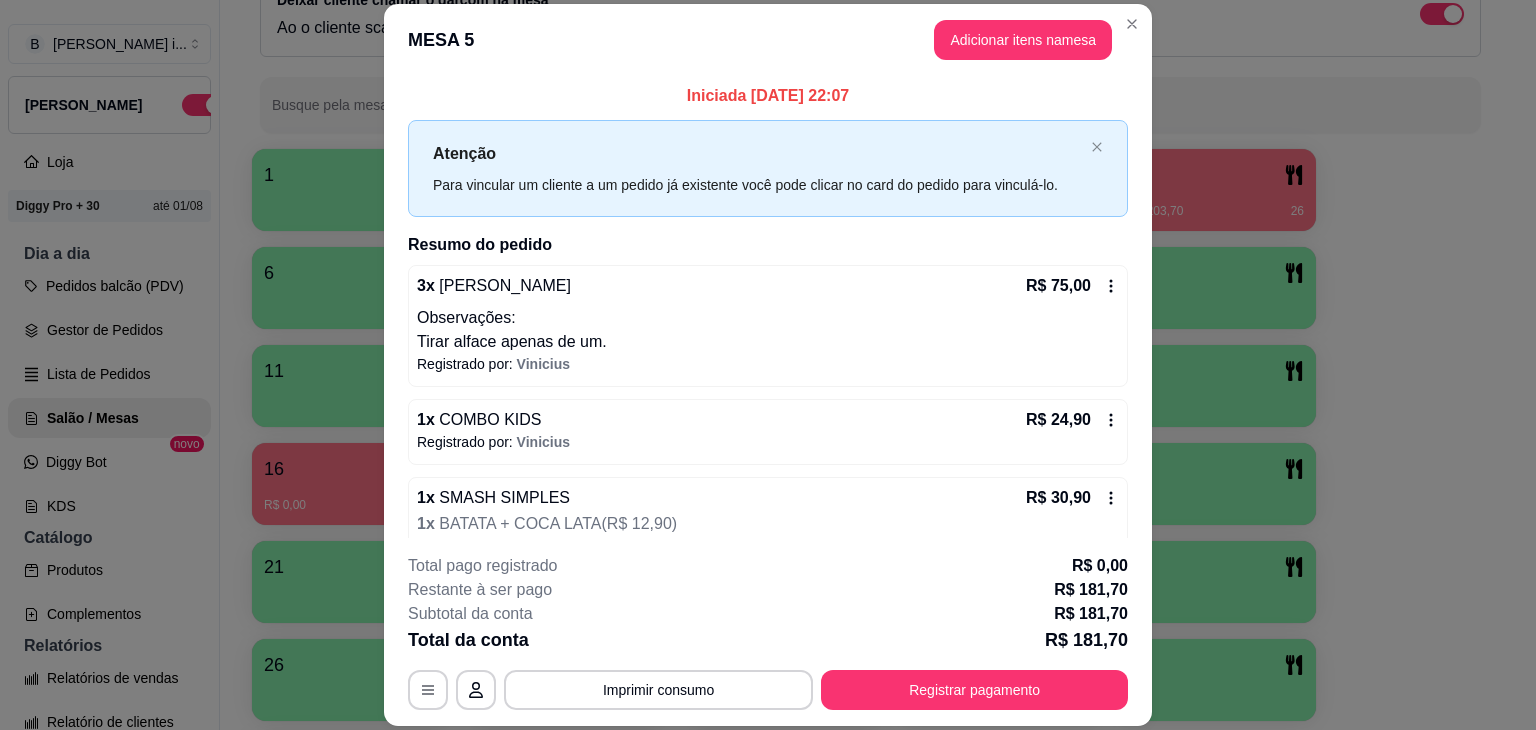 click on "3 x   BOB INSANO R$ 75,00 Observações: Tirar alface apenas de um. Registrado por:   [PERSON_NAME]" at bounding box center [768, 326] 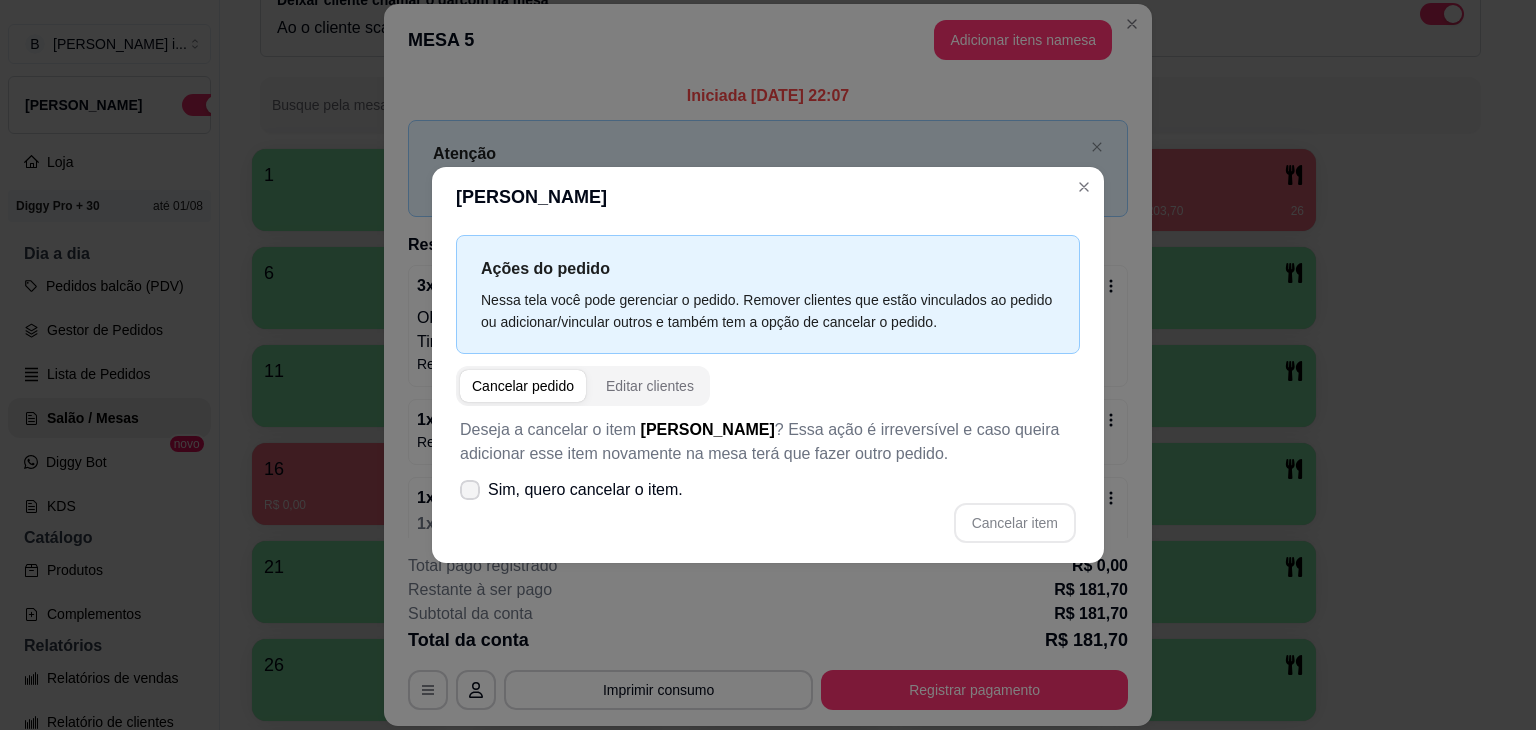 click on "Sim, quero cancelar o item." at bounding box center (571, 490) 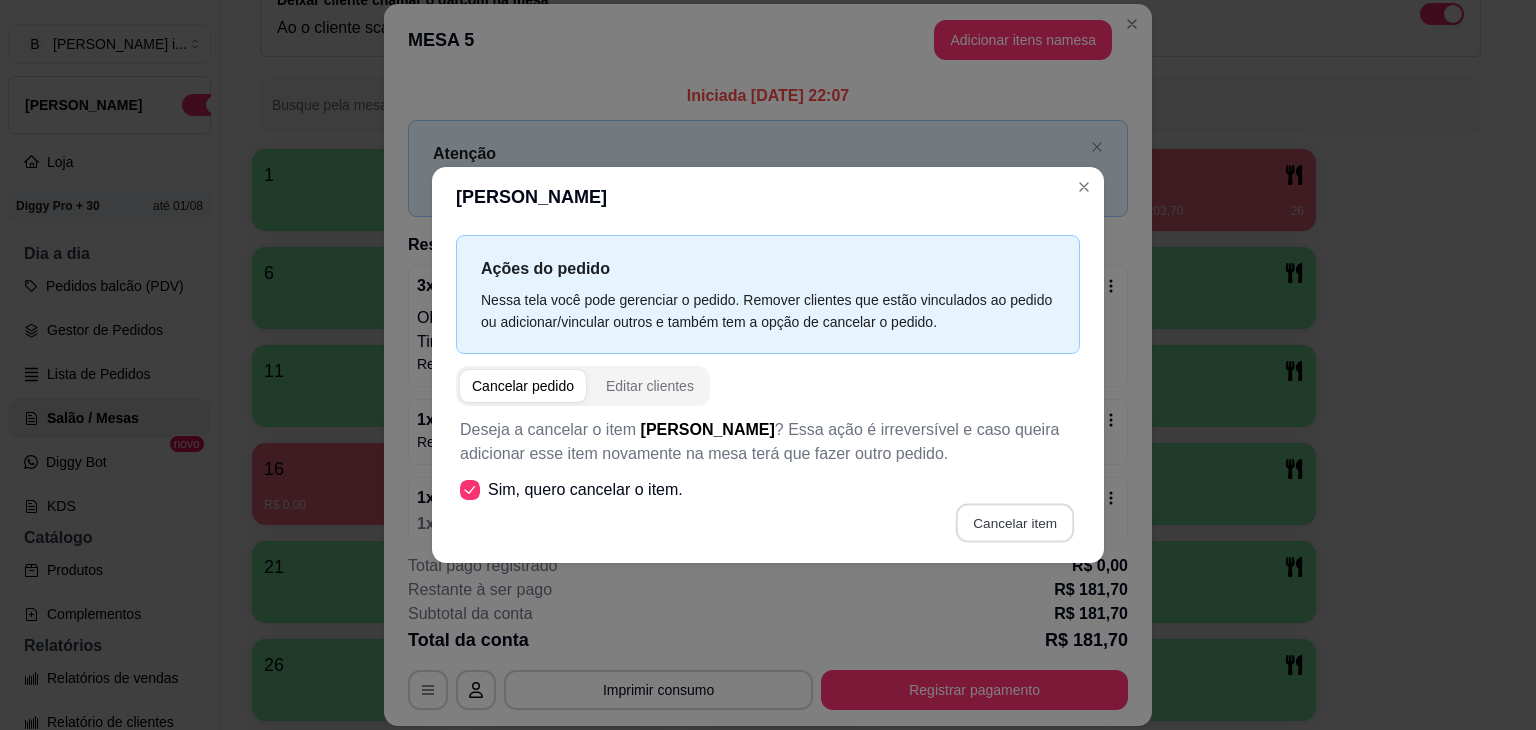 click on "Cancelar item" at bounding box center (1014, 523) 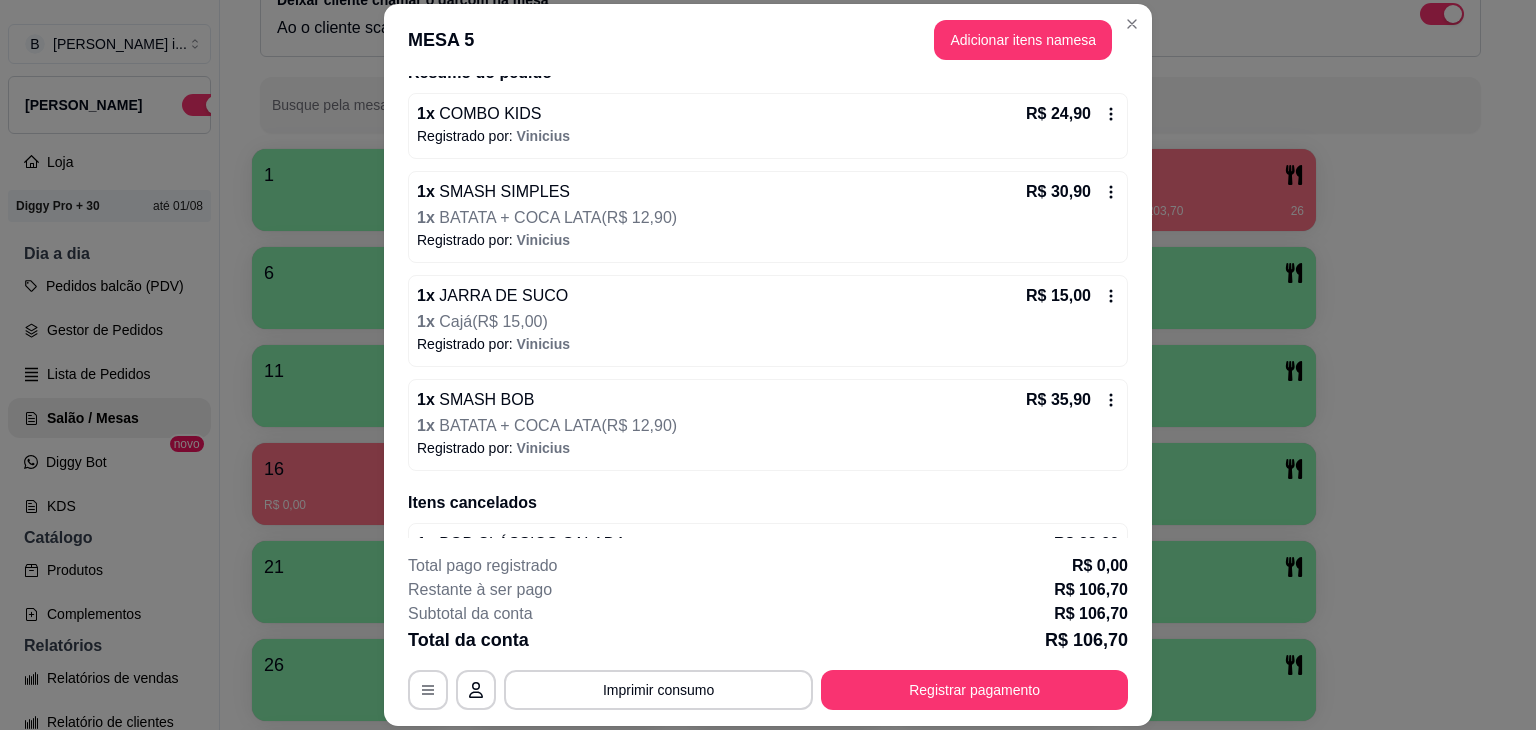 scroll, scrollTop: 353, scrollLeft: 0, axis: vertical 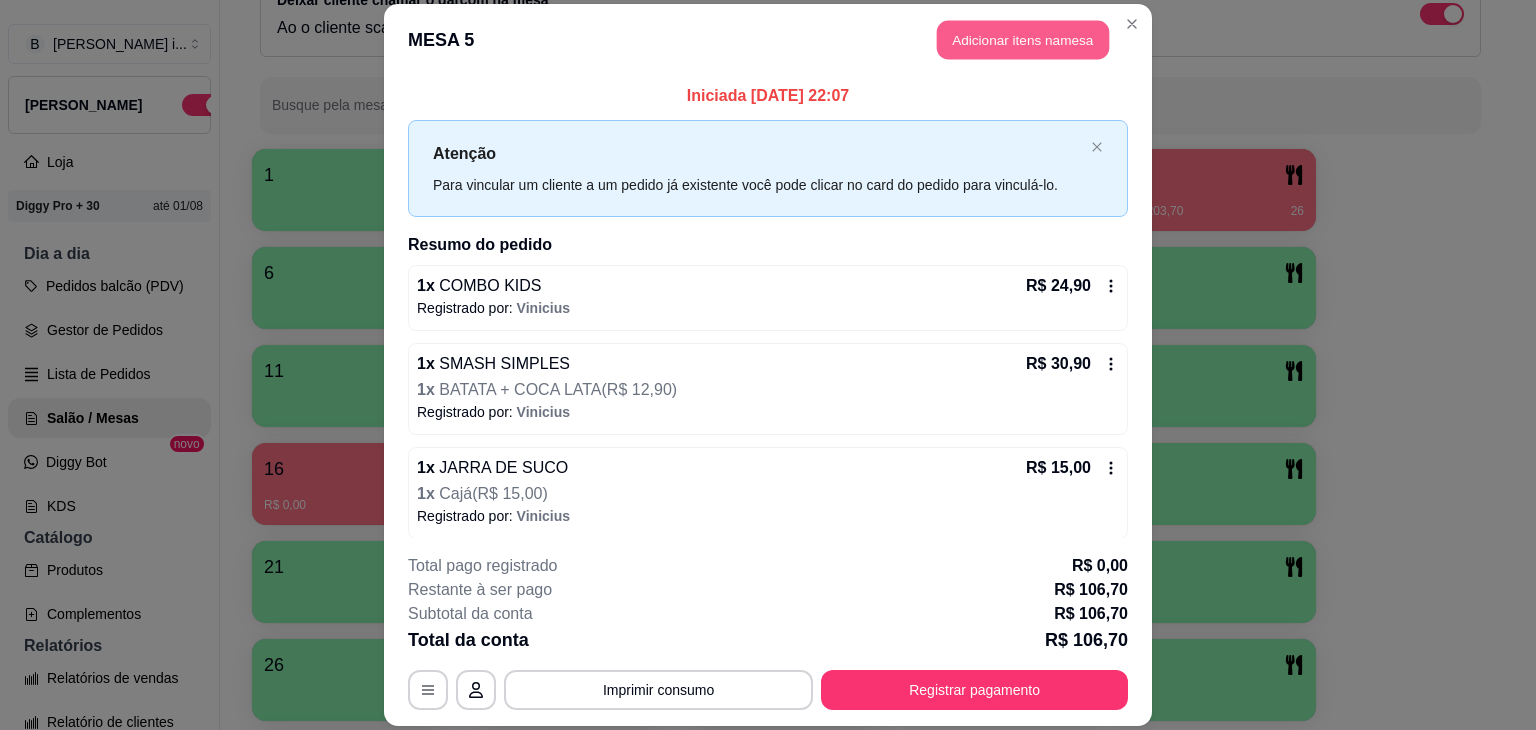click on "Adicionar itens na  mesa" at bounding box center [1023, 39] 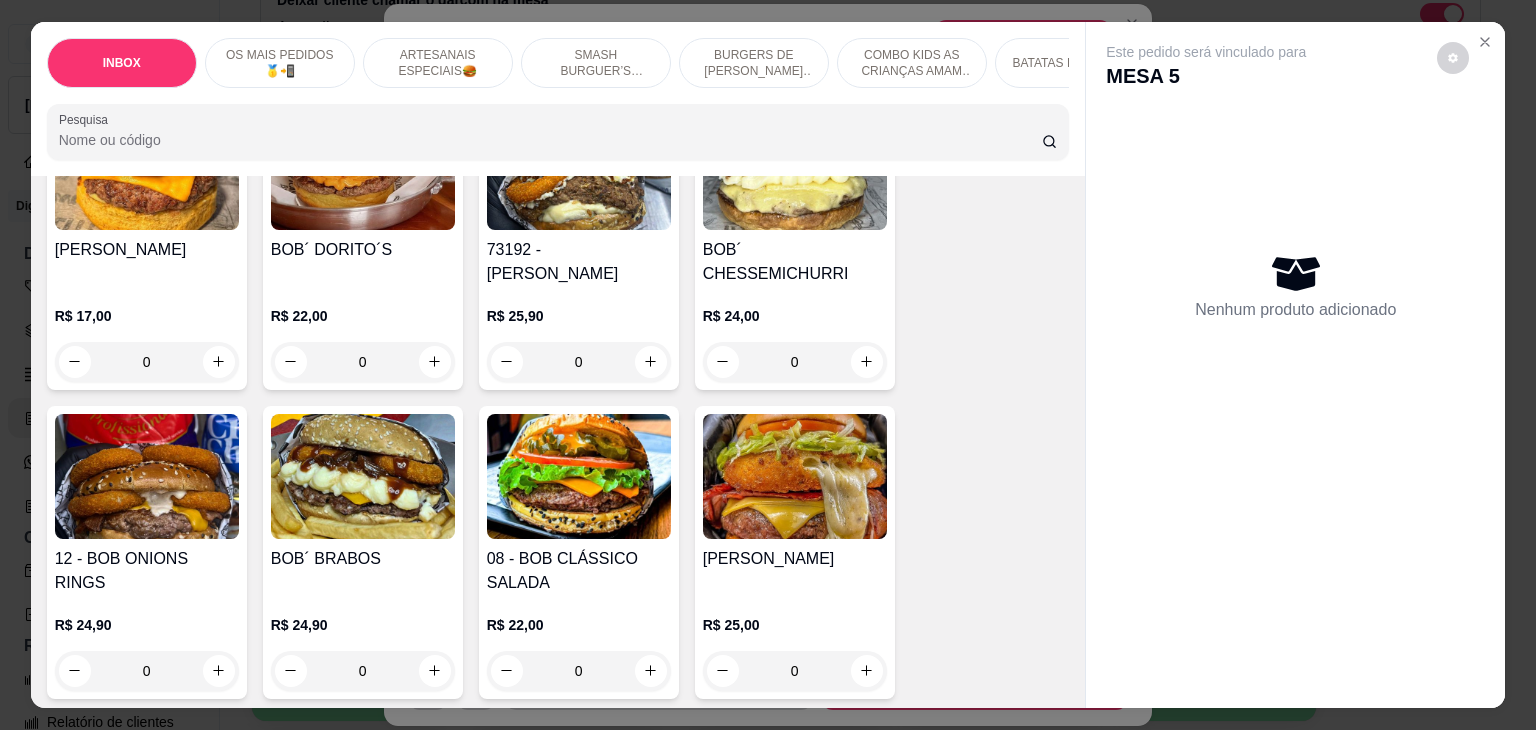 scroll, scrollTop: 1200, scrollLeft: 0, axis: vertical 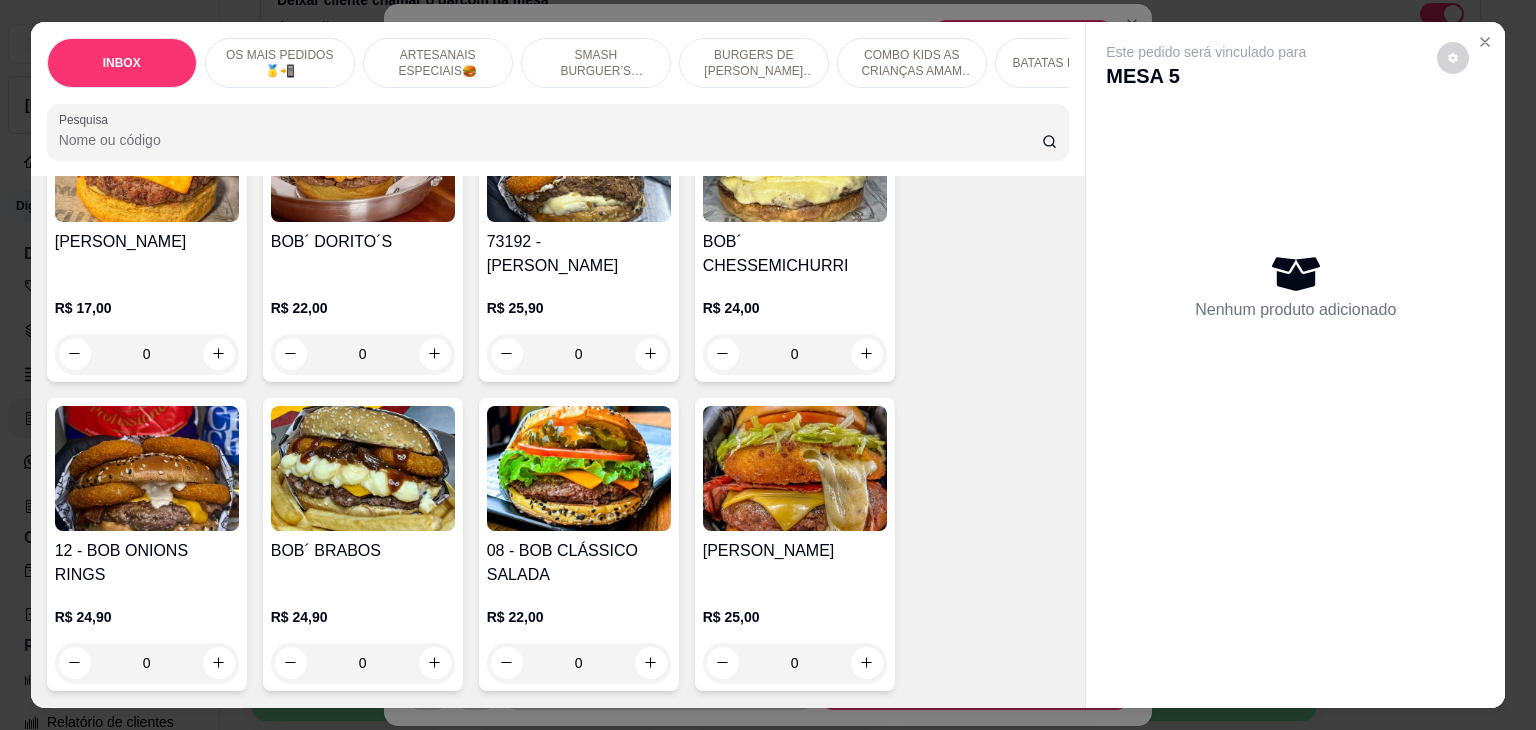 click on "BOB INSANO   R$ 25,00 0" at bounding box center (795, 544) 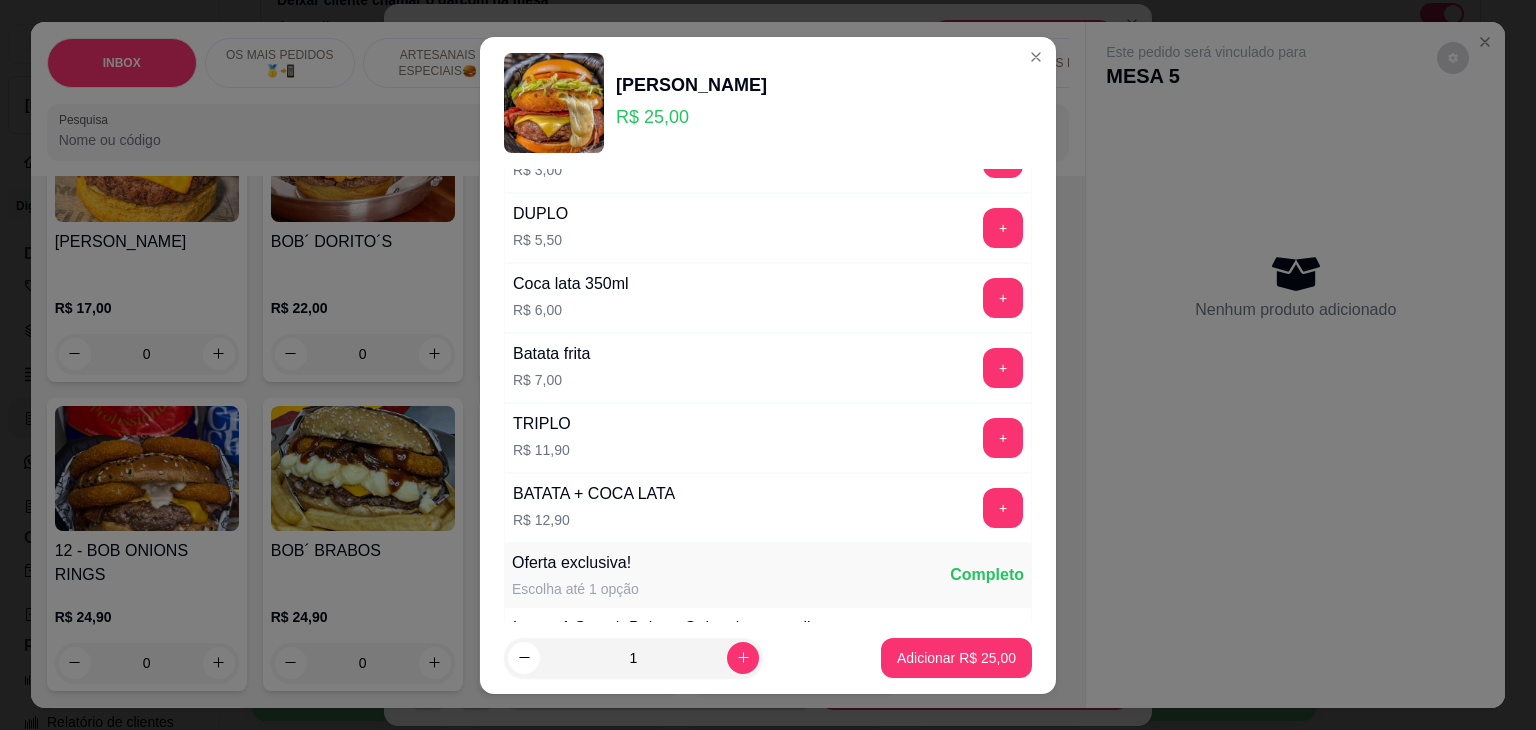 scroll, scrollTop: 300, scrollLeft: 0, axis: vertical 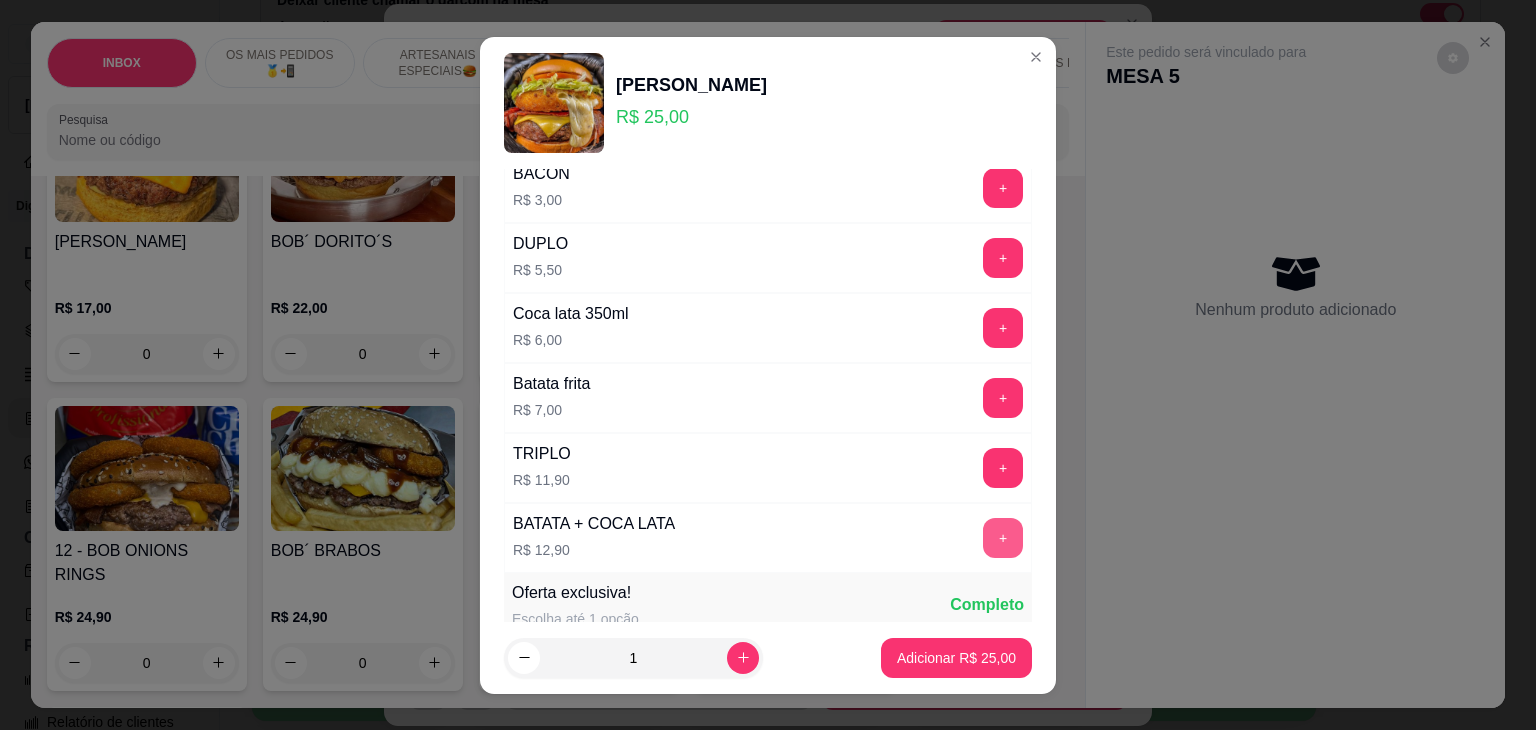 click on "+" at bounding box center [1003, 538] 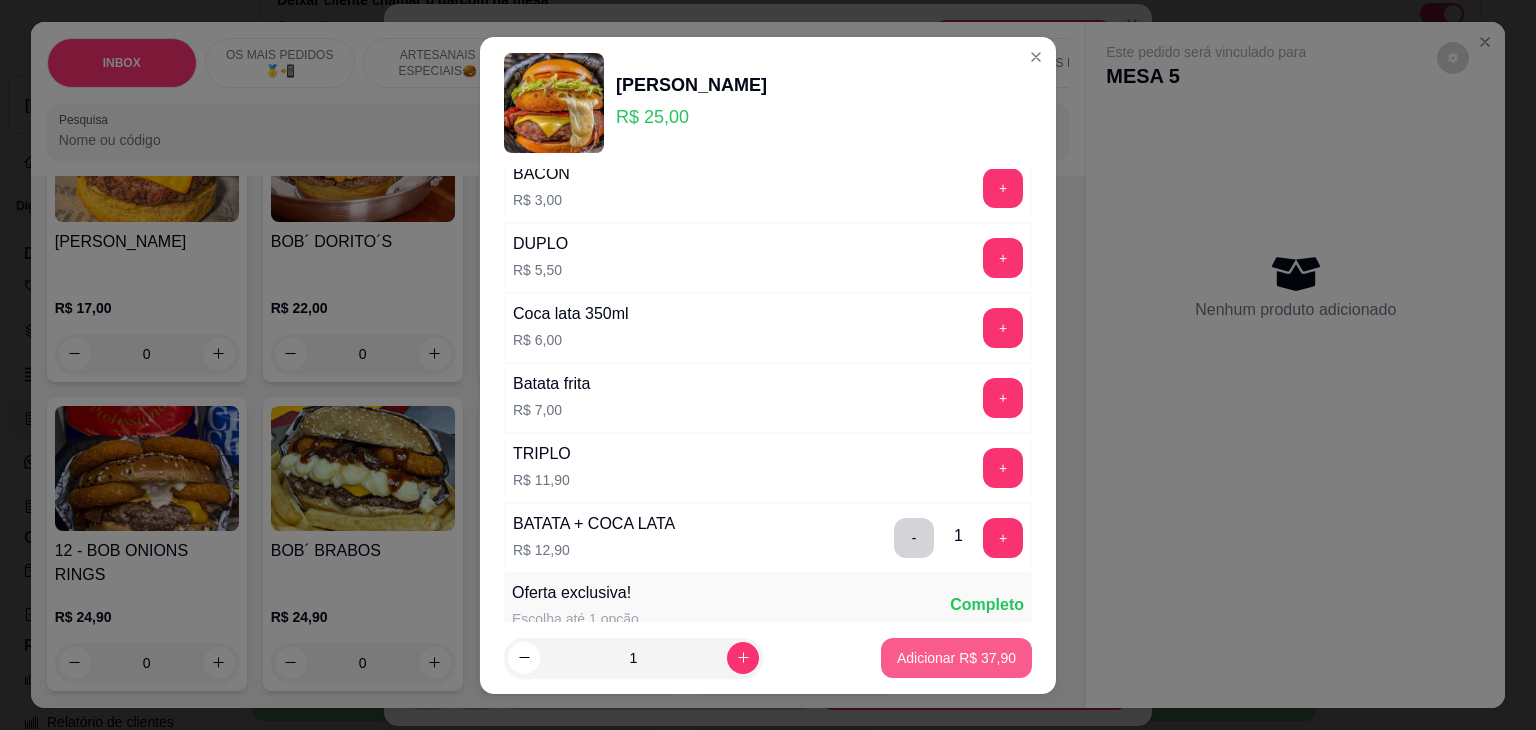 click on "Adicionar   R$ 37,90" at bounding box center [956, 658] 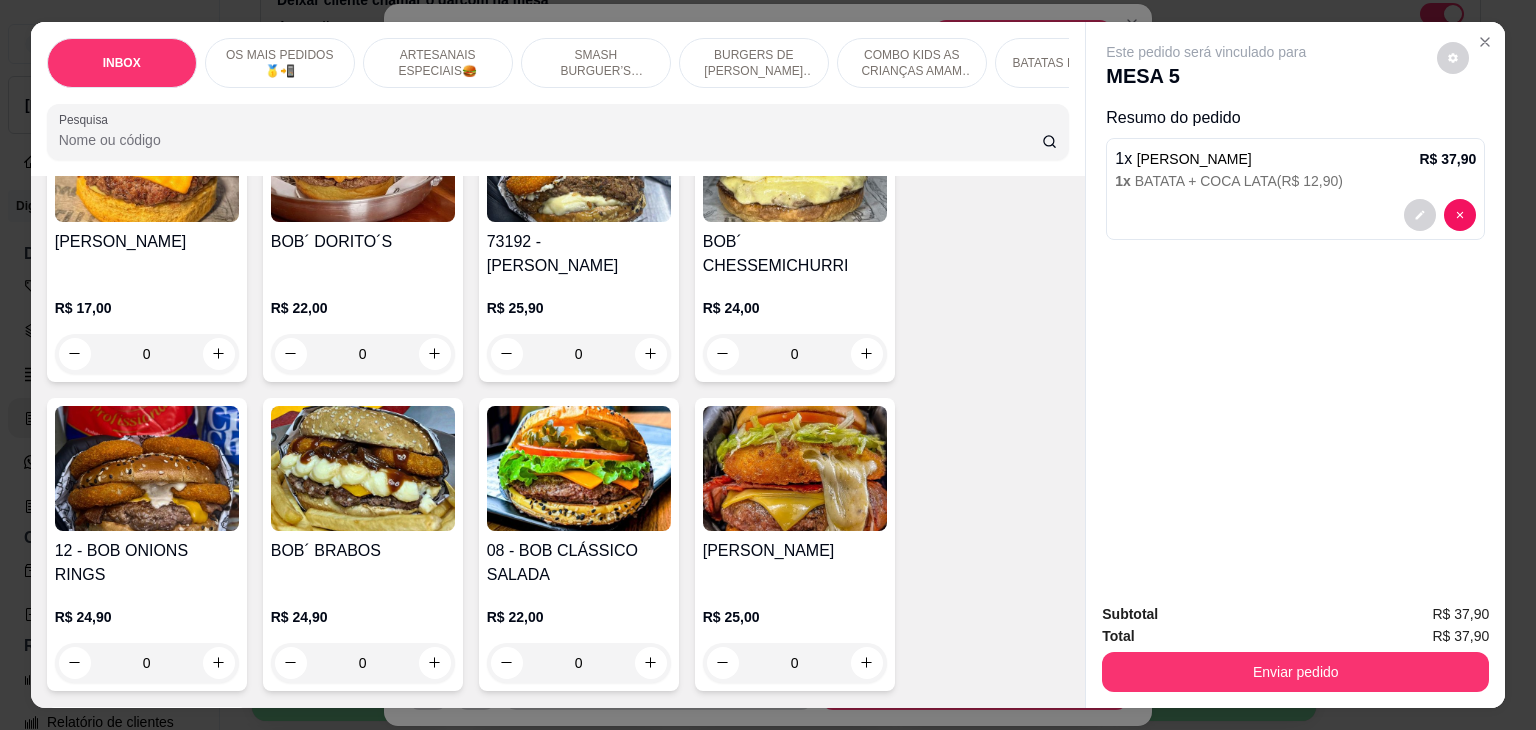 click on "[PERSON_NAME]" at bounding box center (795, 551) 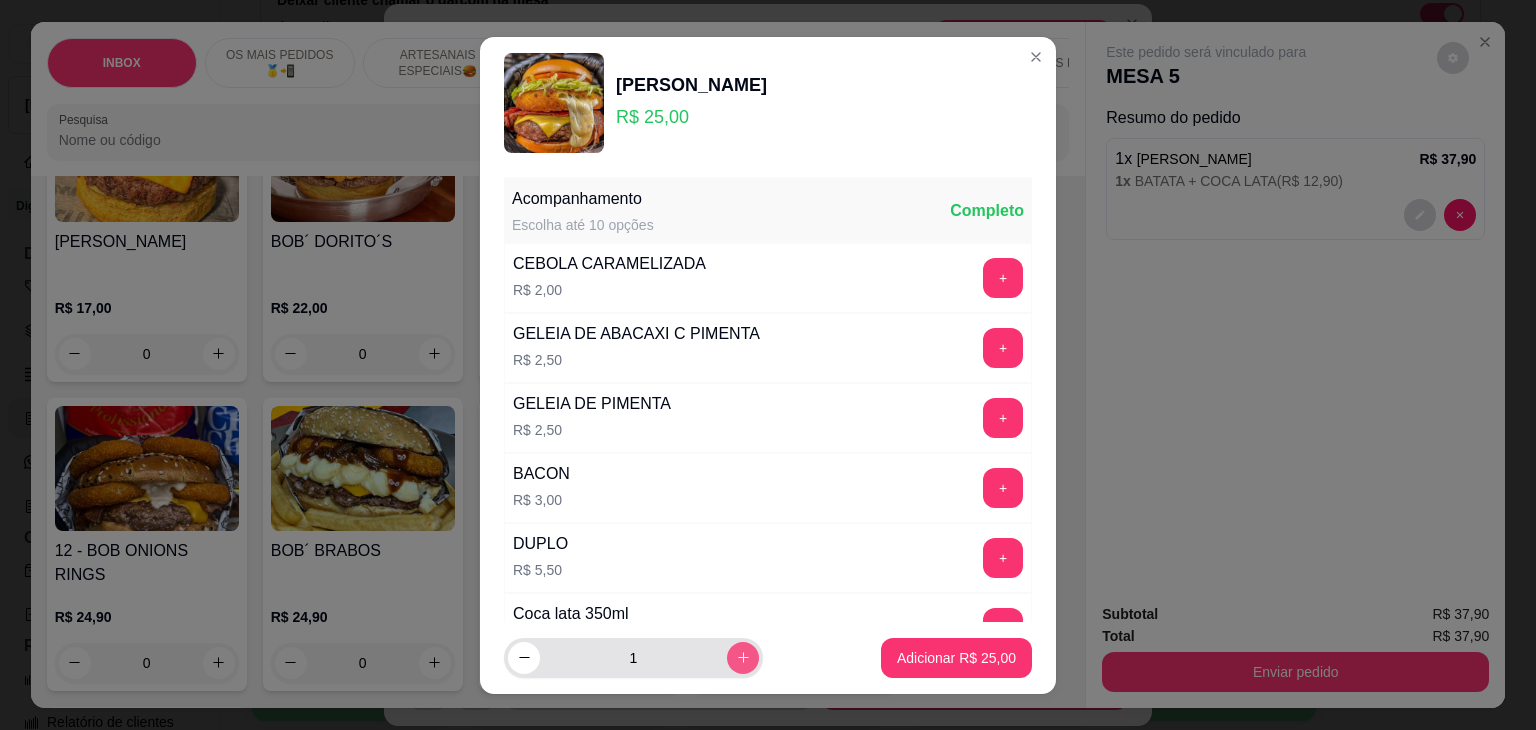 click at bounding box center [743, 658] 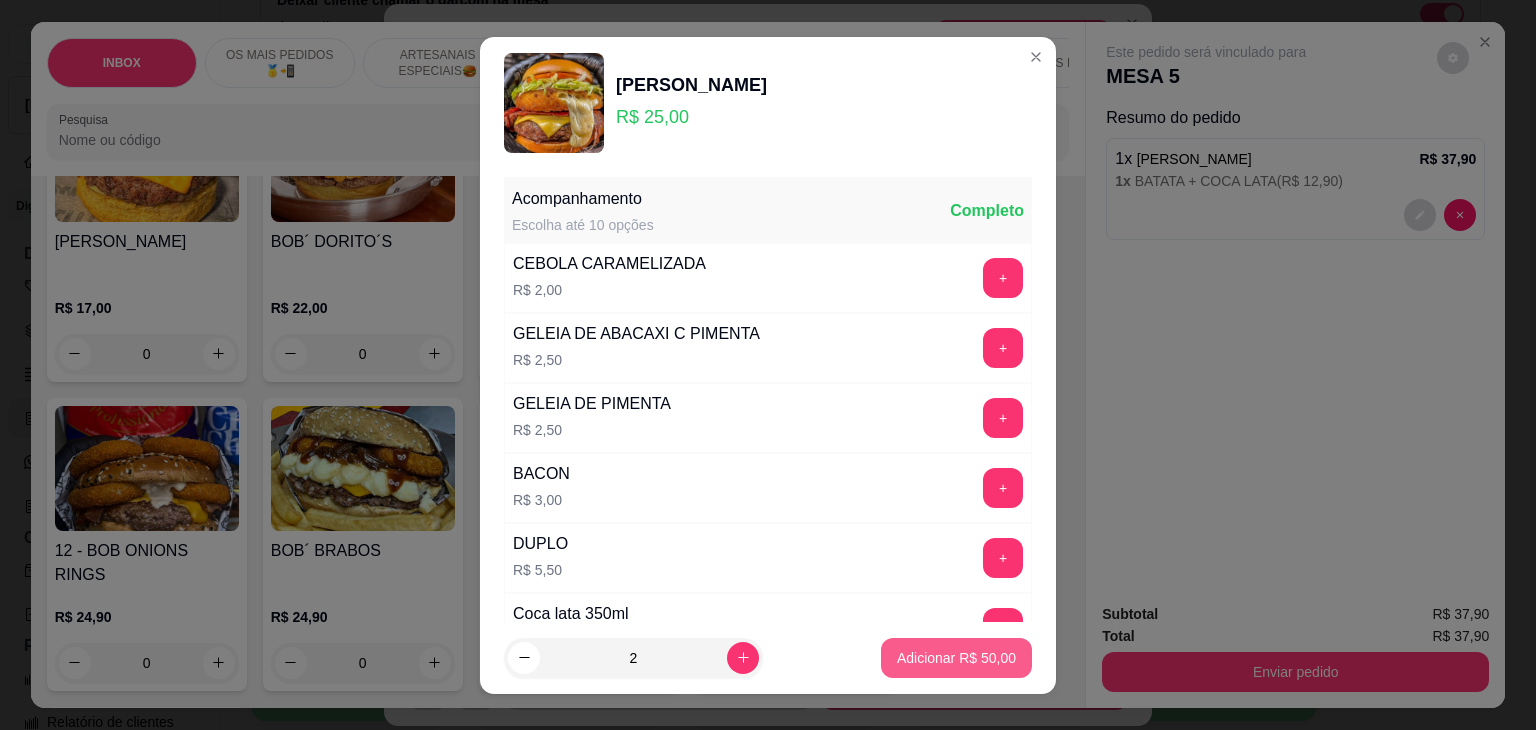 click on "Adicionar   R$ 50,00" at bounding box center (956, 658) 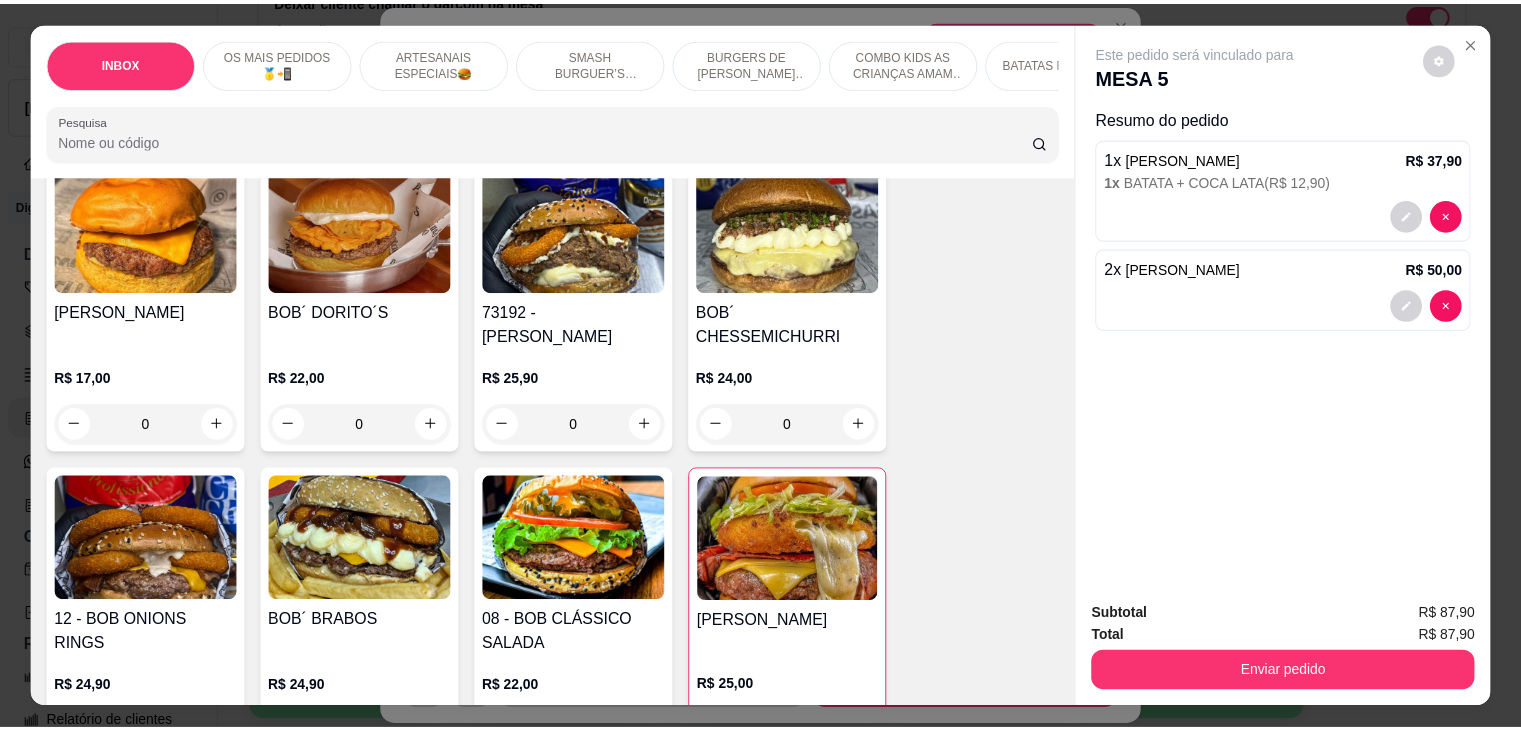 scroll, scrollTop: 1100, scrollLeft: 0, axis: vertical 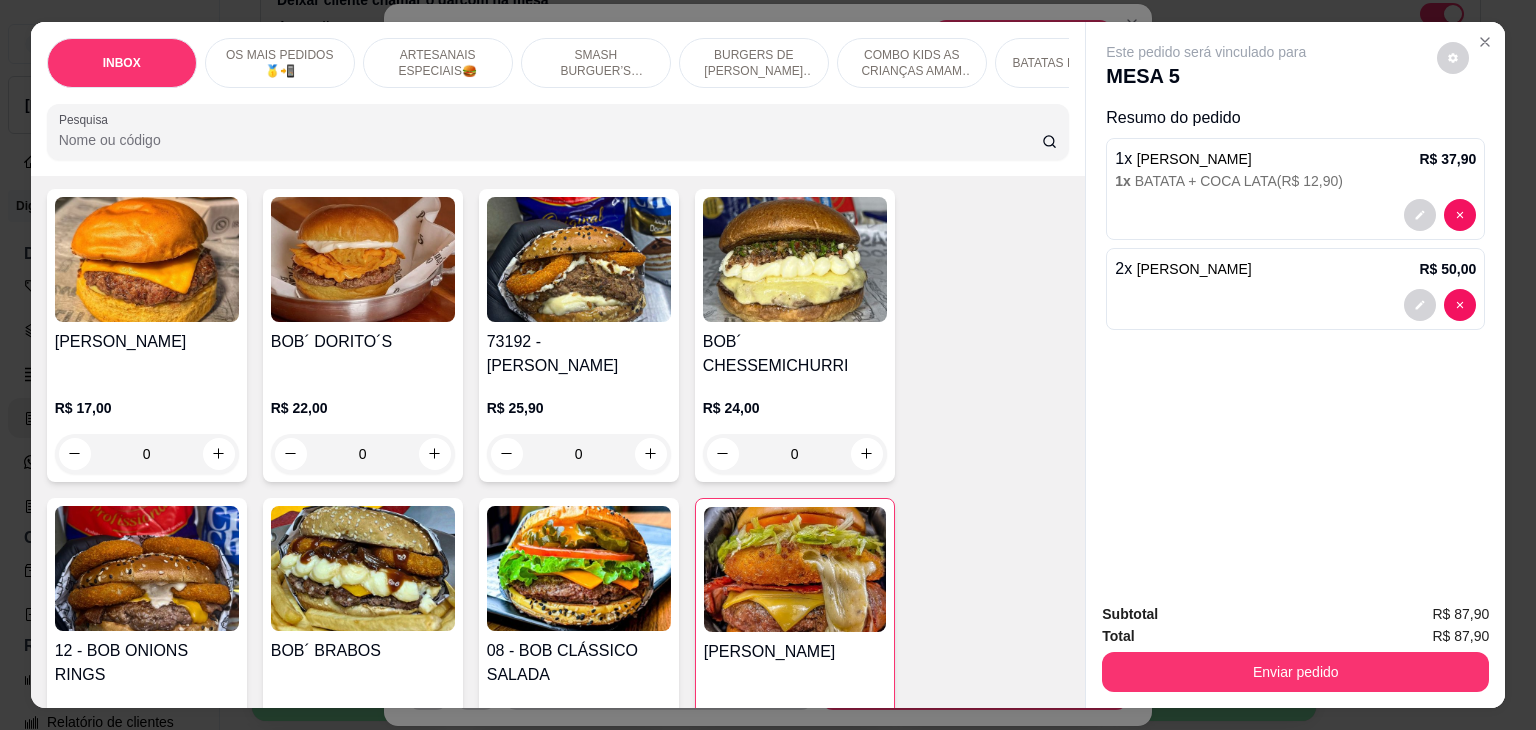click at bounding box center (579, 568) 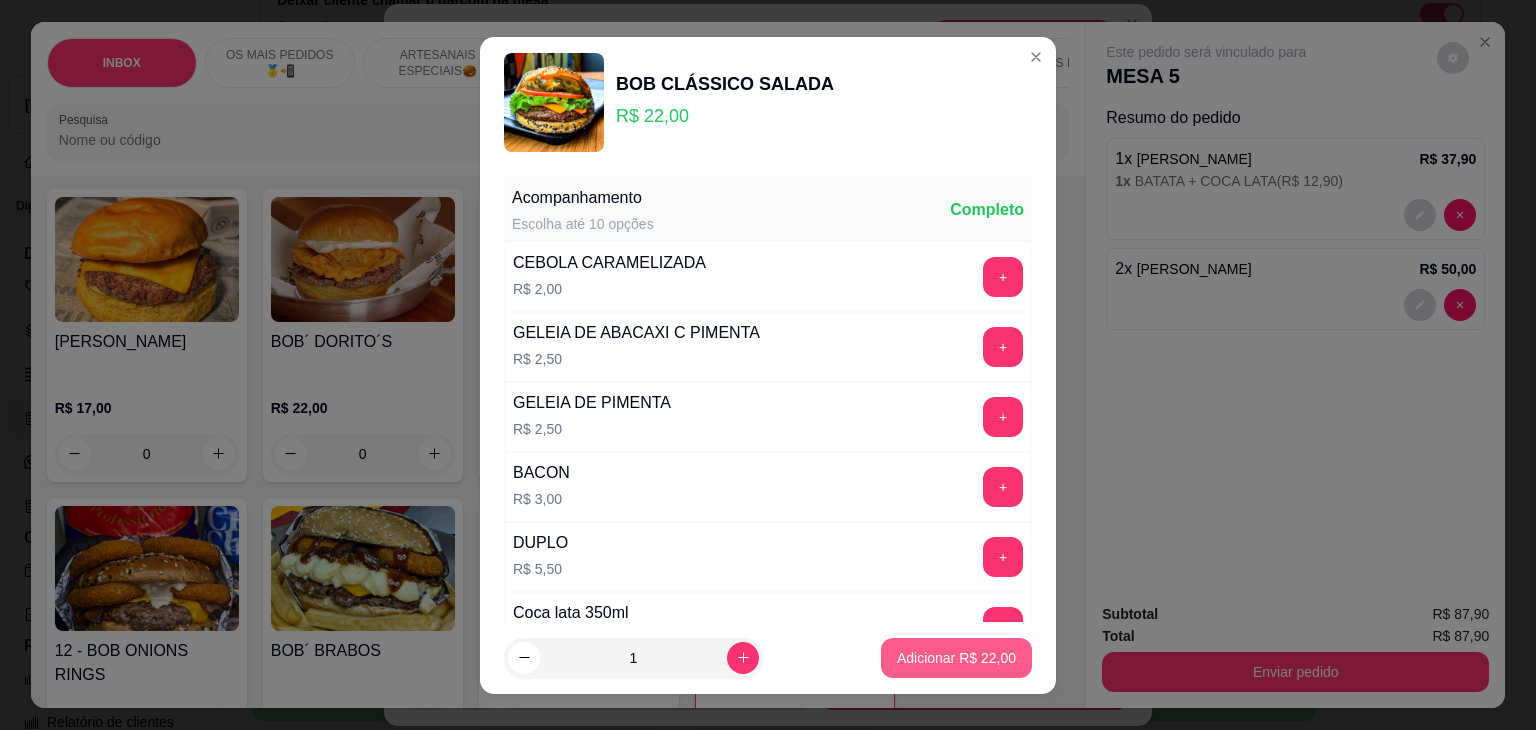 click on "Adicionar   R$ 22,00" at bounding box center (956, 658) 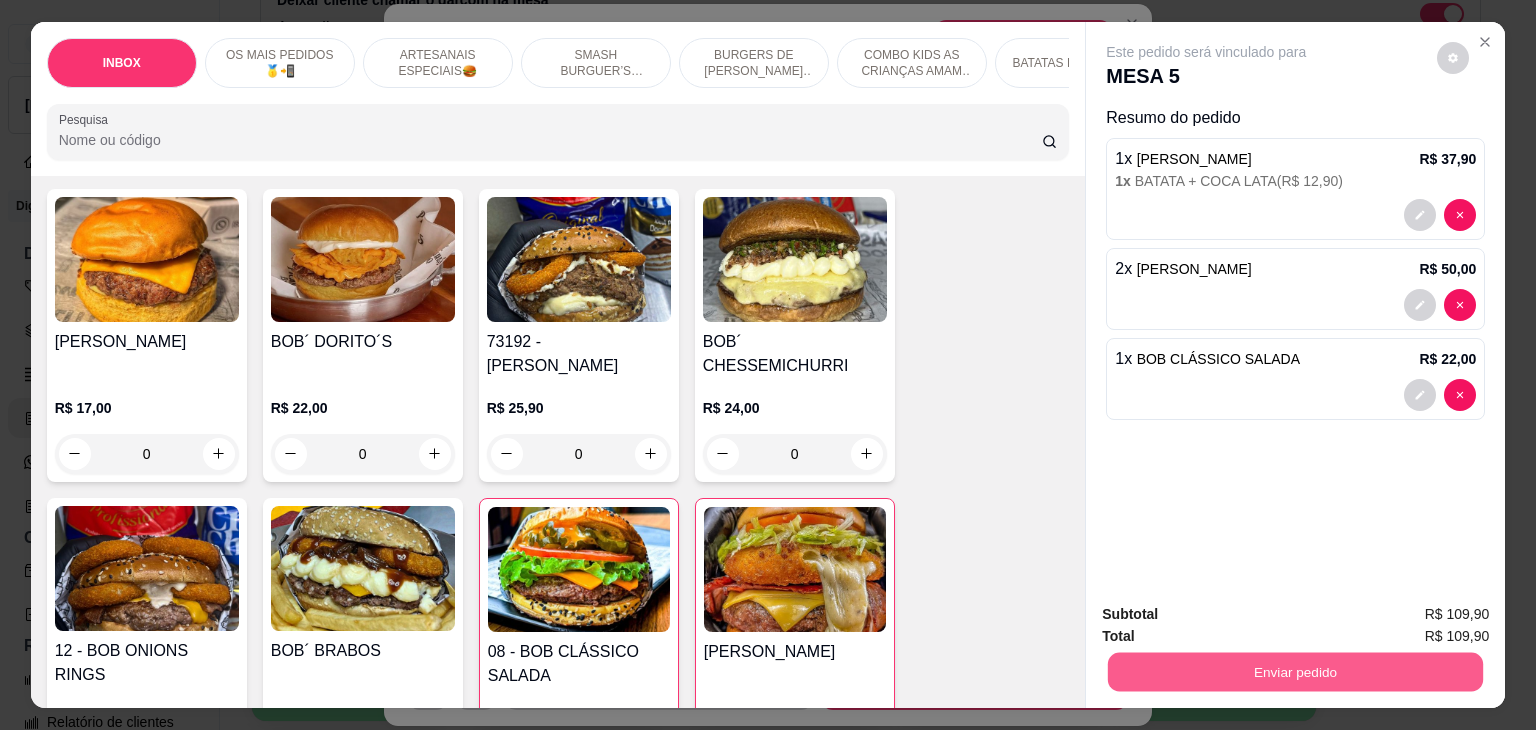 click on "Enviar pedido" at bounding box center (1295, 672) 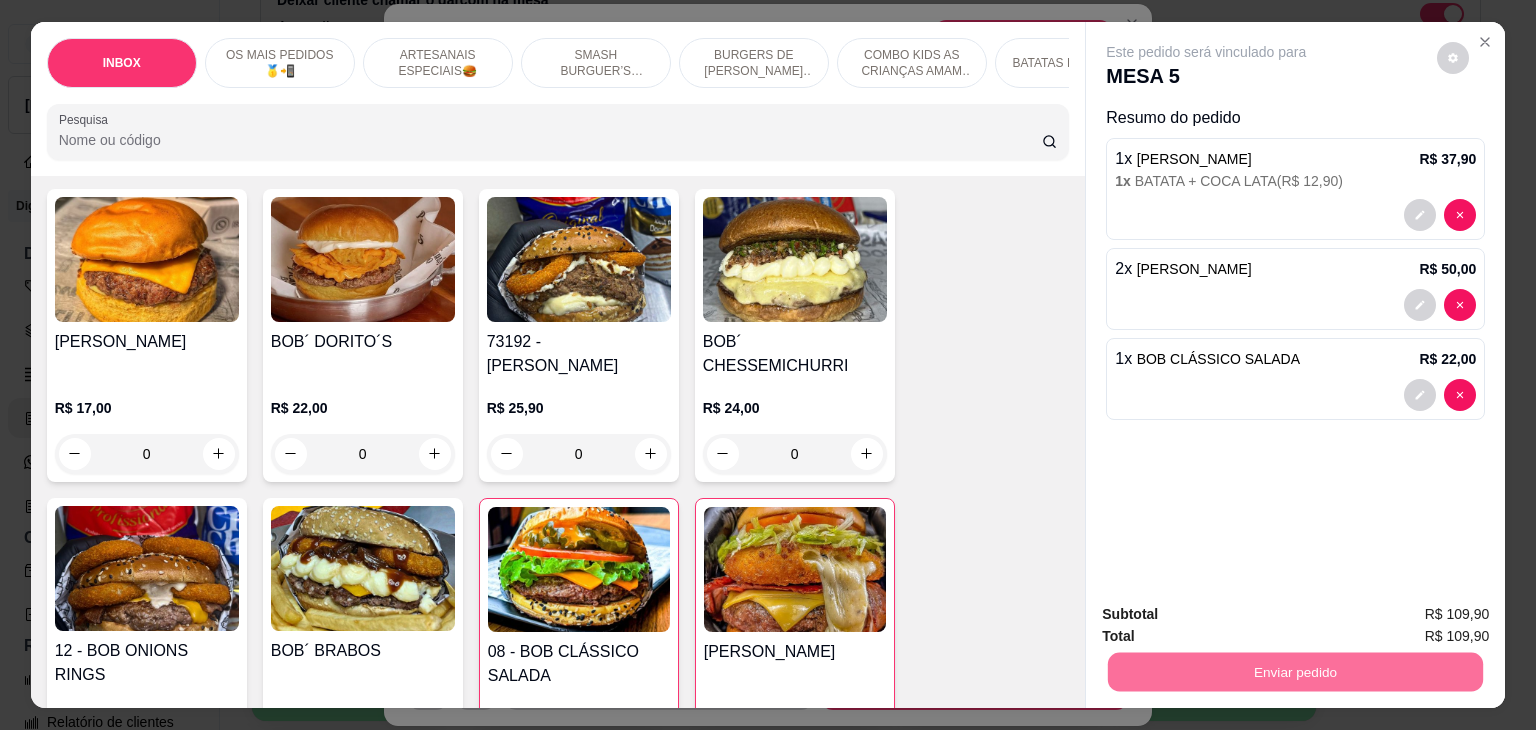click on "Não registrar e enviar pedido" at bounding box center [1229, 615] 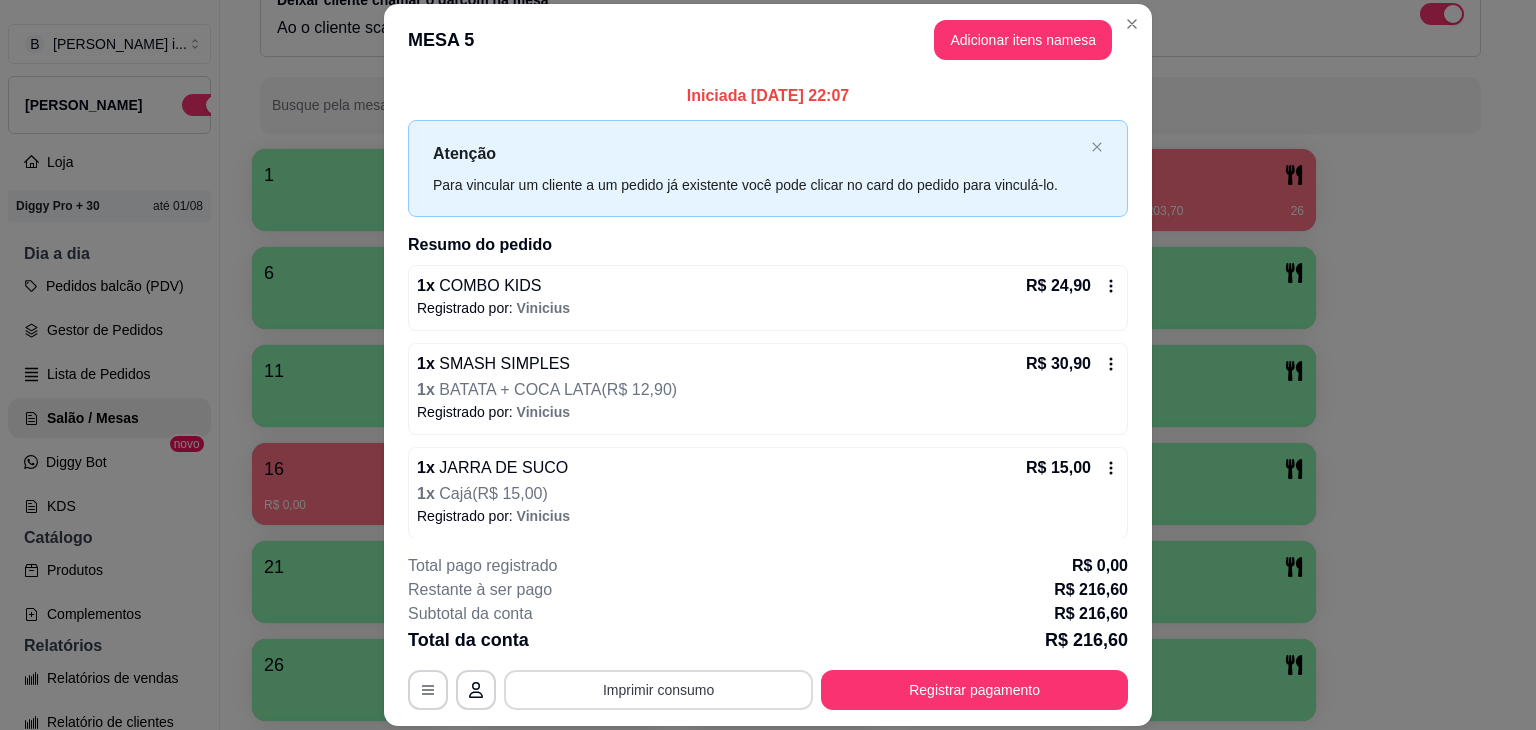 click on "Imprimir consumo" at bounding box center (658, 690) 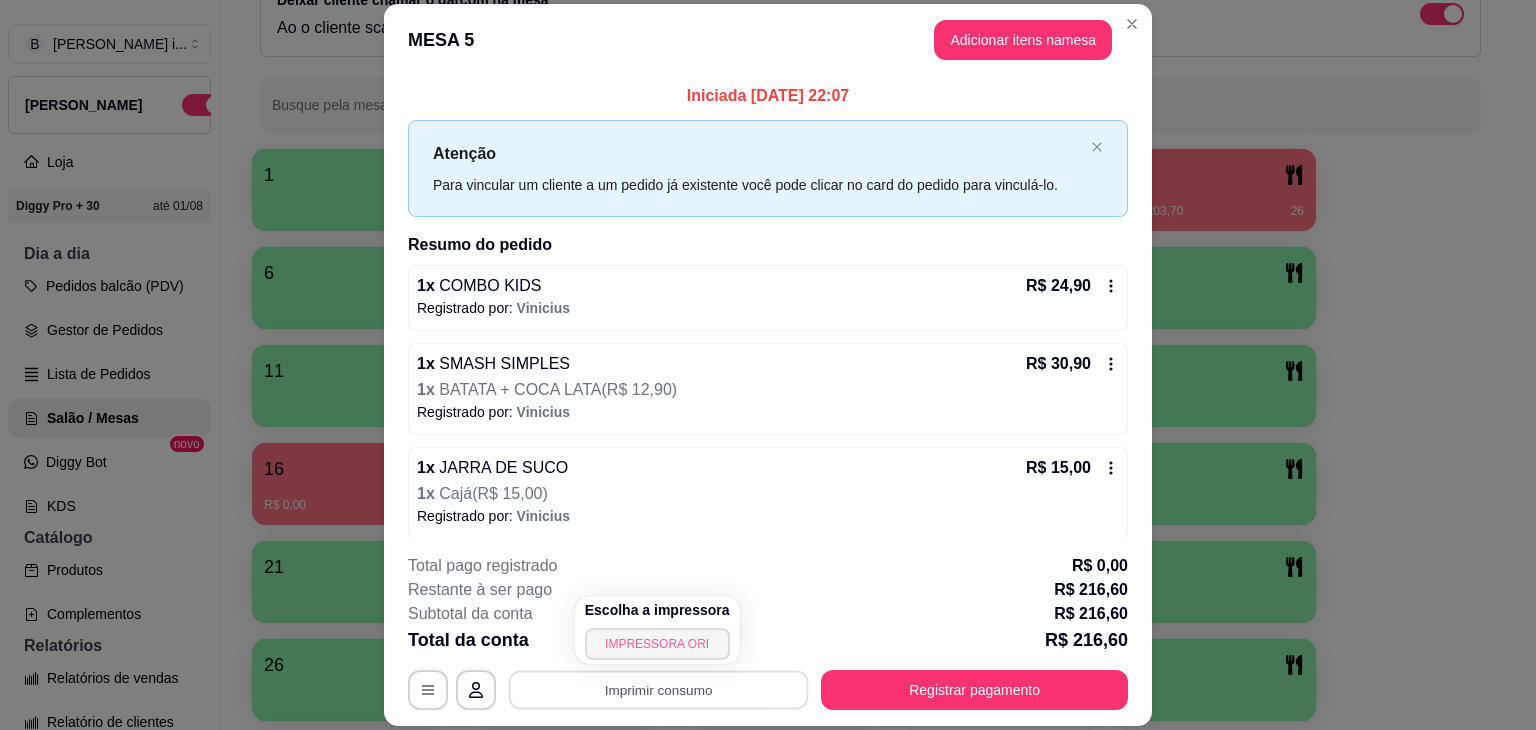 click on "IMPRESSORA ORI" at bounding box center [657, 644] 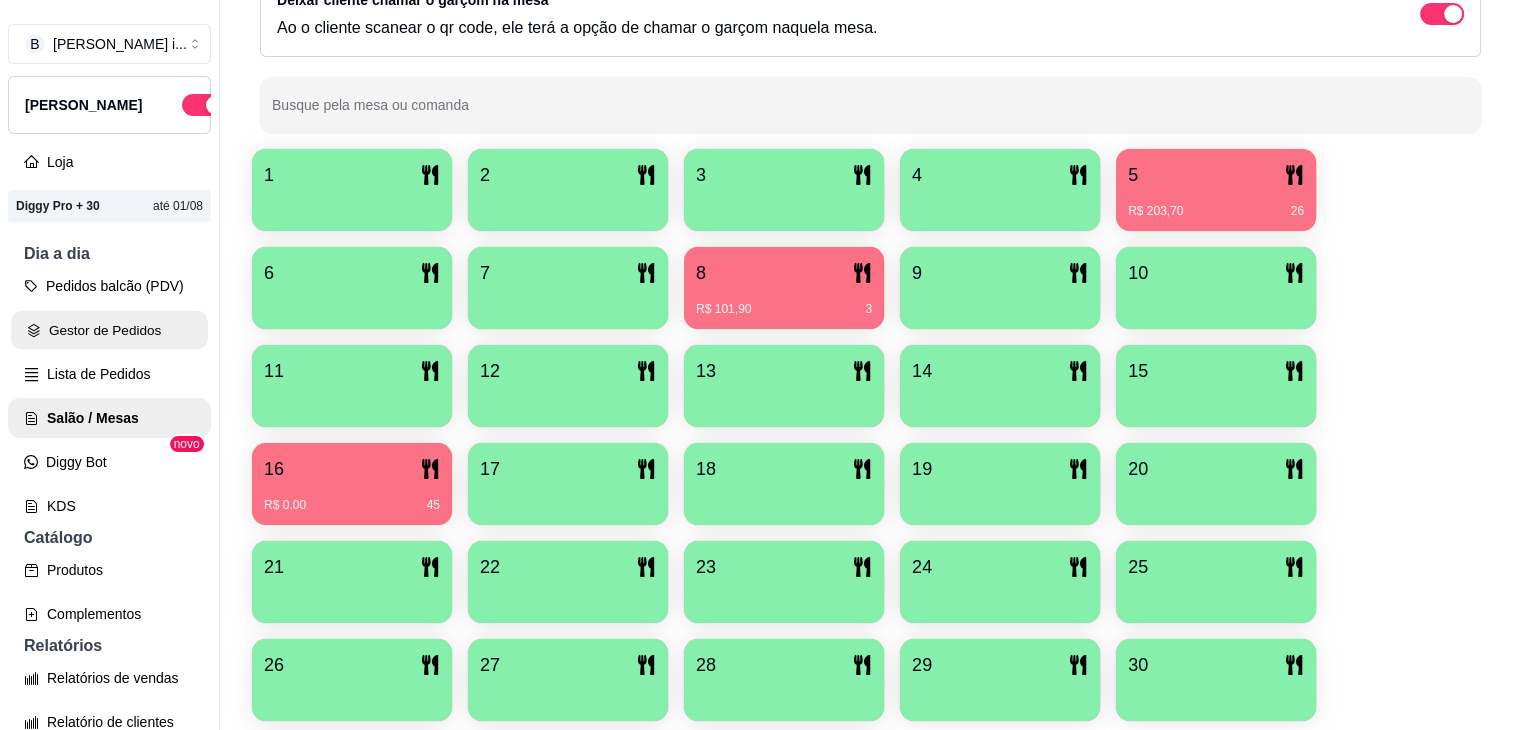 click on "Gestor de Pedidos" at bounding box center (109, 330) 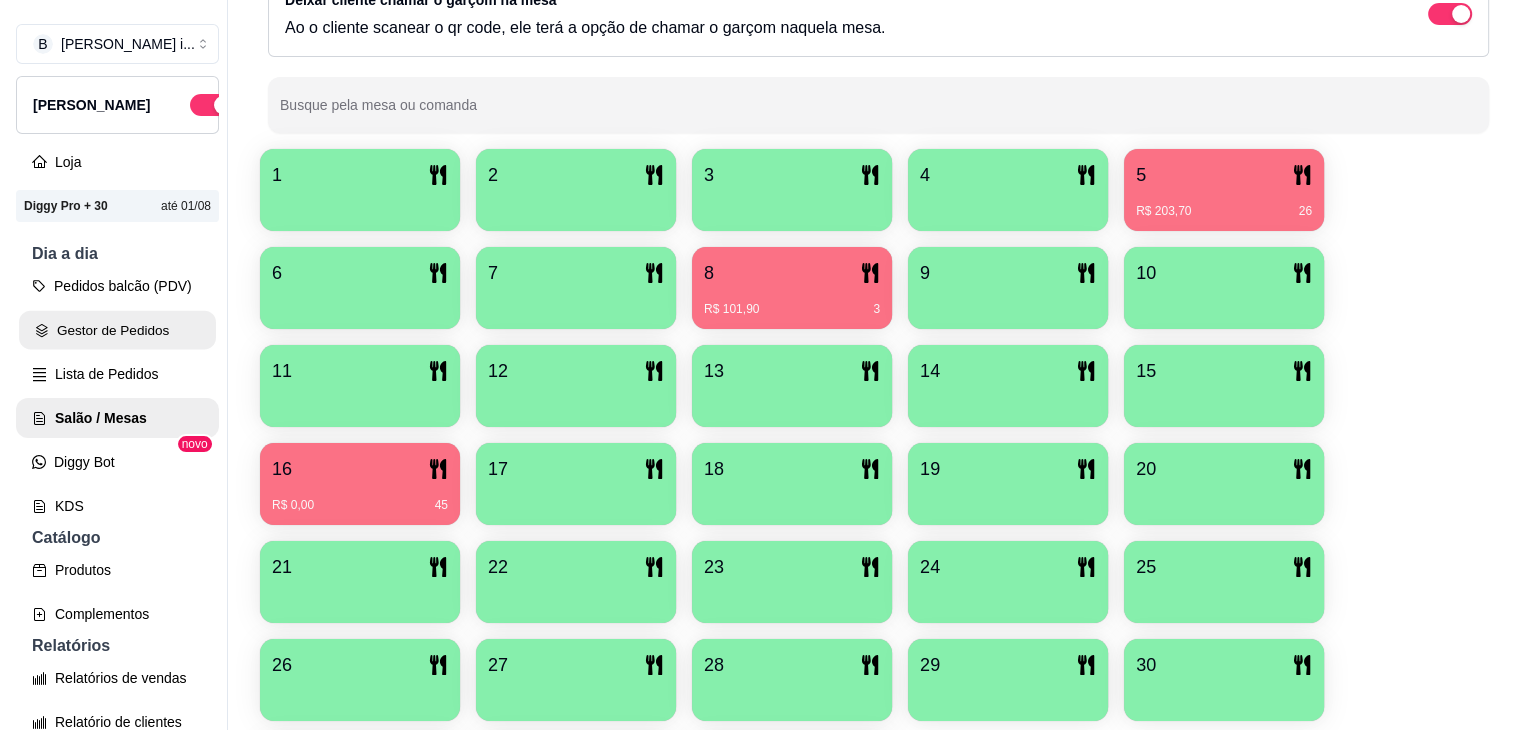 scroll, scrollTop: 0, scrollLeft: 0, axis: both 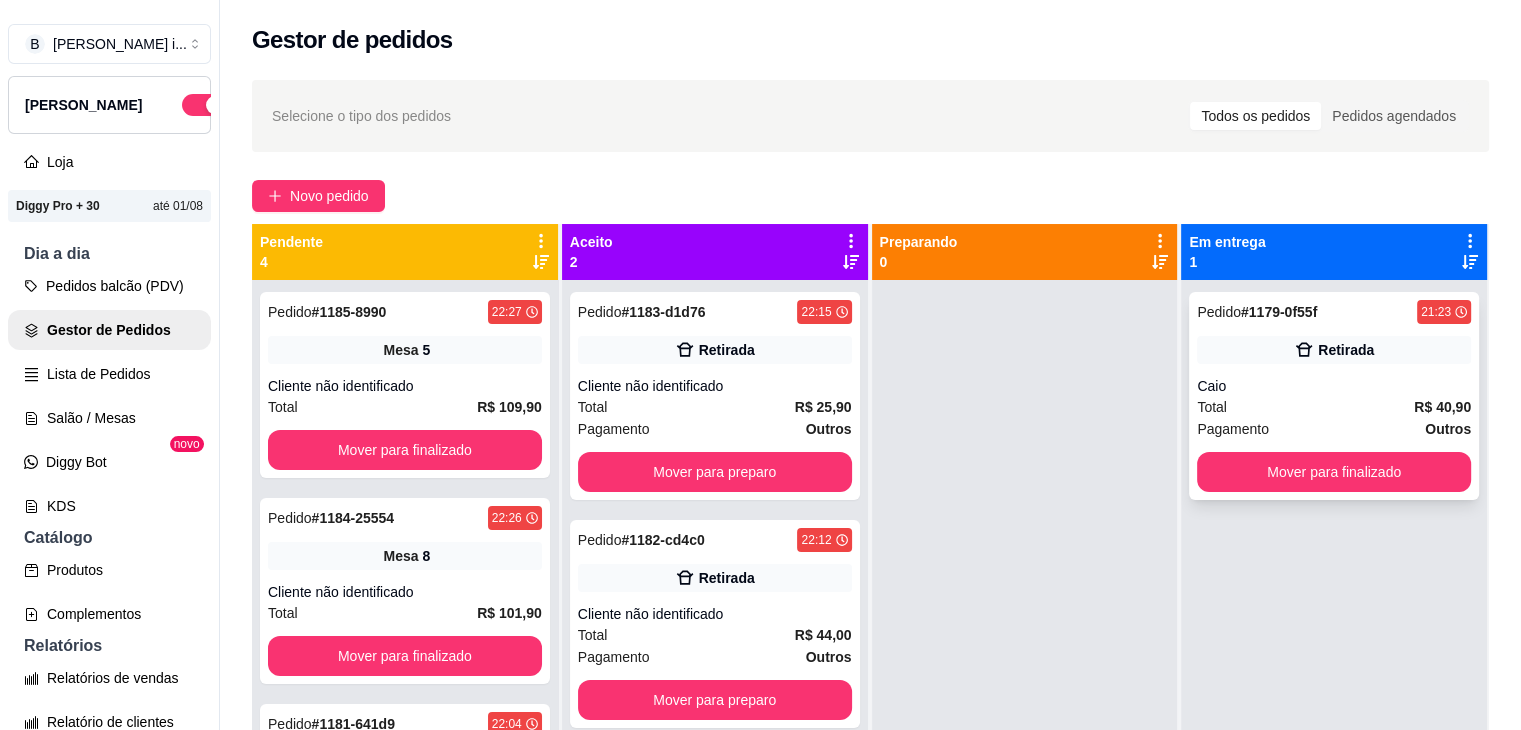 click on "Retirada" at bounding box center [1334, 350] 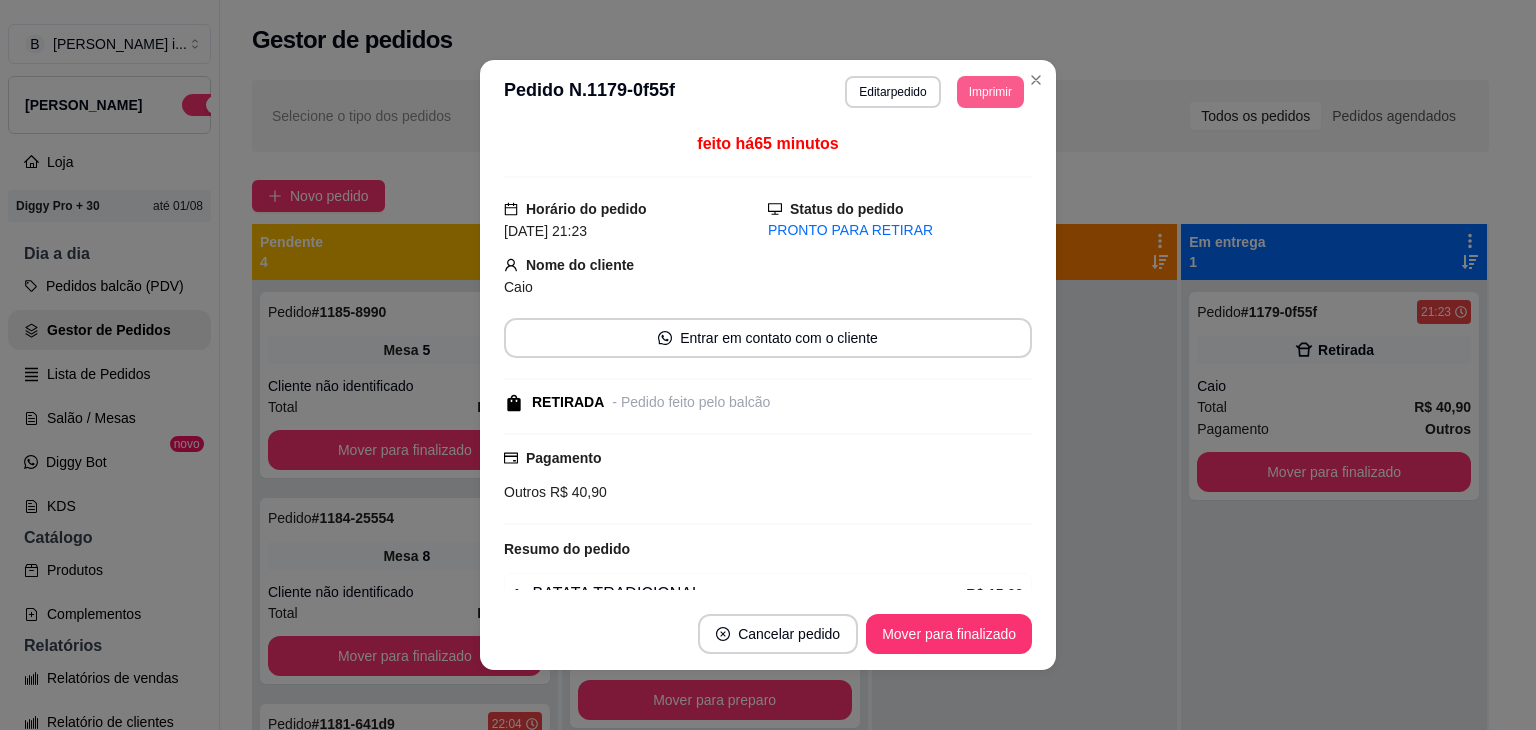 click on "Imprimir" at bounding box center [990, 92] 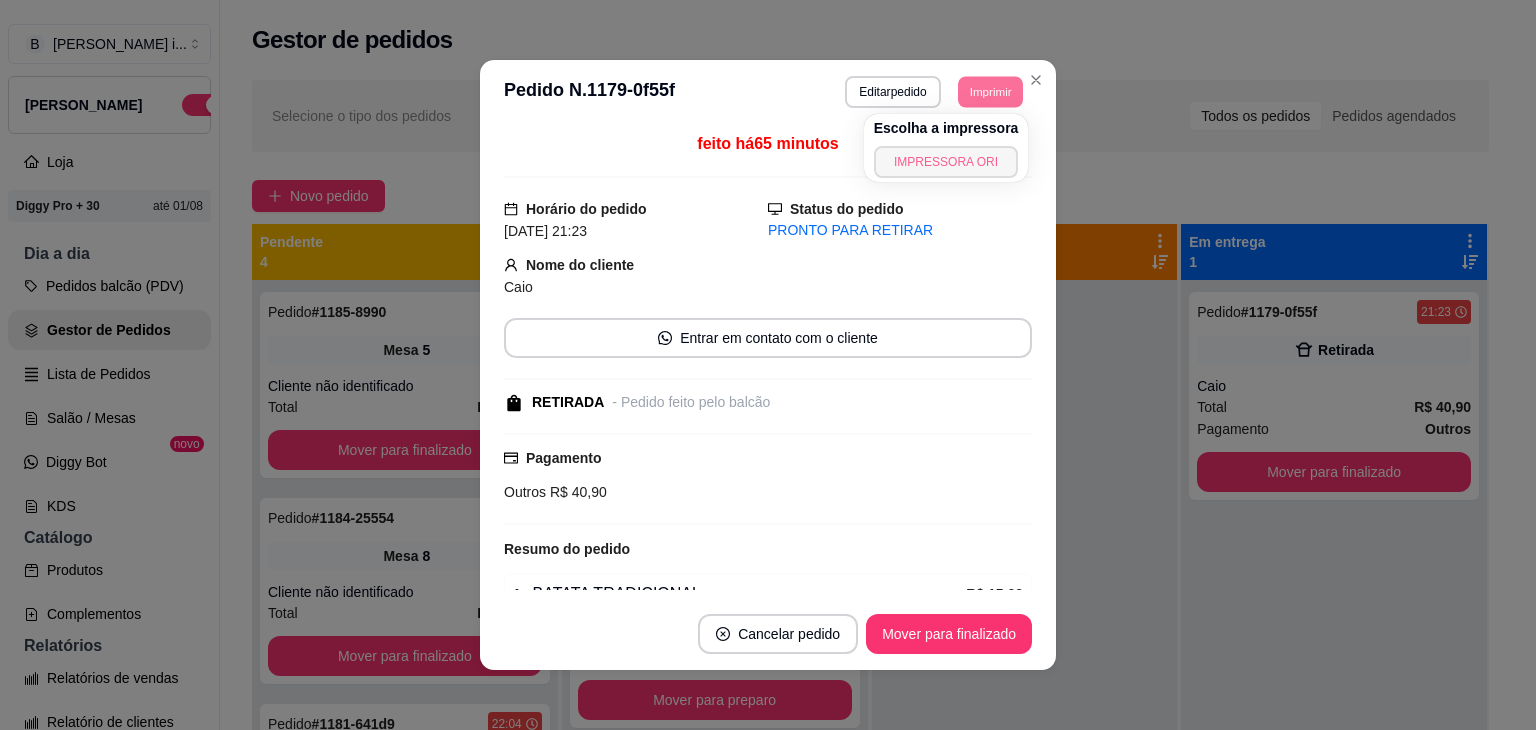 click on "IMPRESSORA ORI" at bounding box center (946, 162) 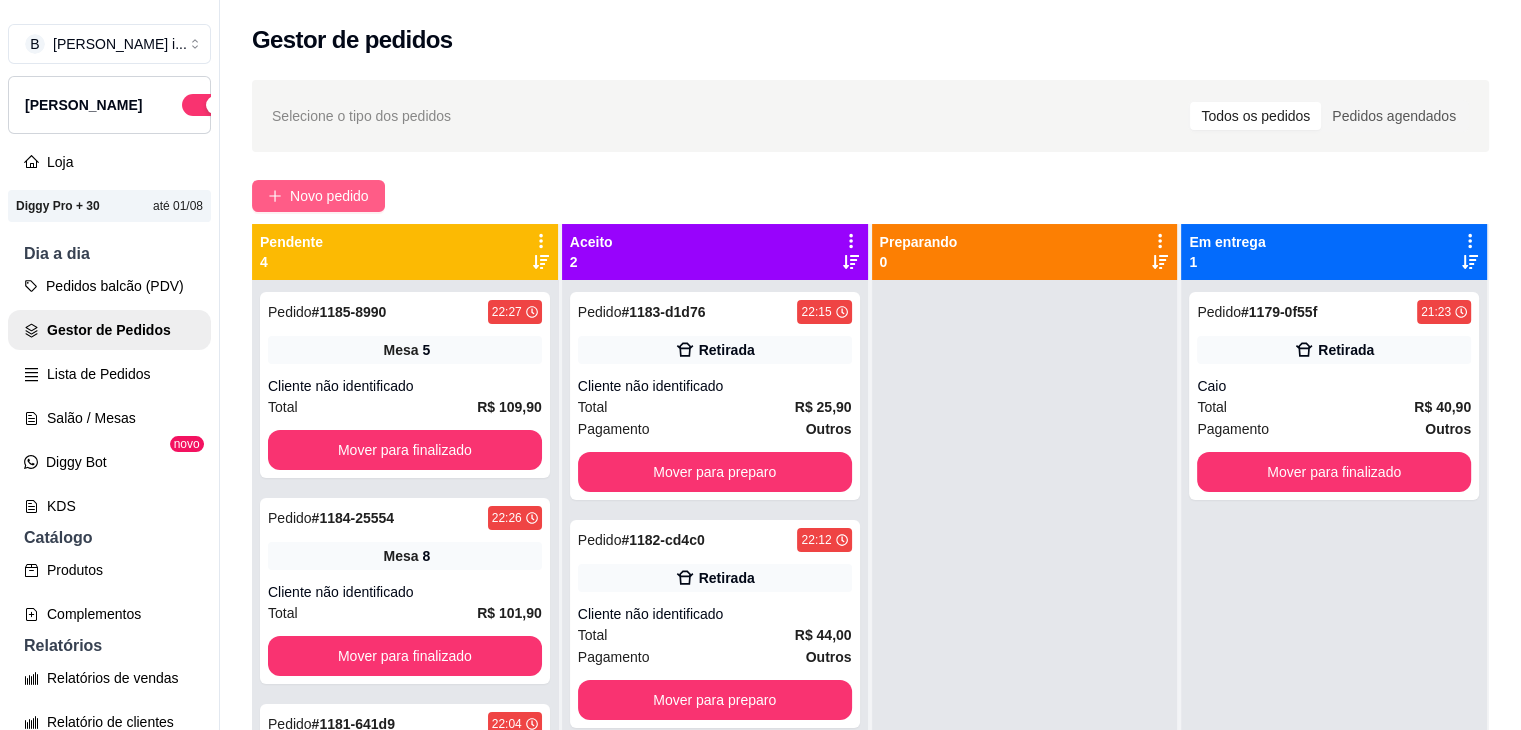 click on "Novo pedido" at bounding box center (329, 196) 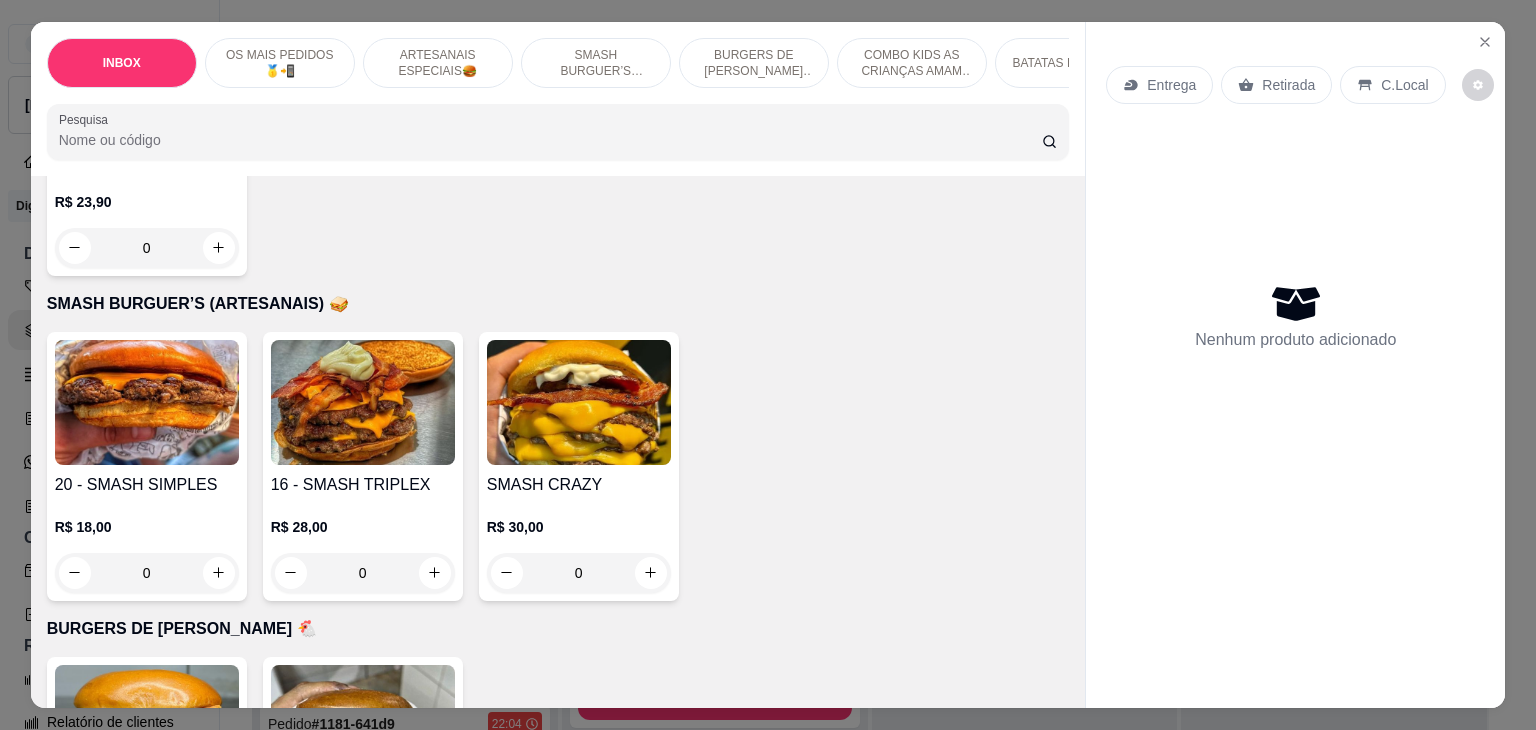 scroll, scrollTop: 2500, scrollLeft: 0, axis: vertical 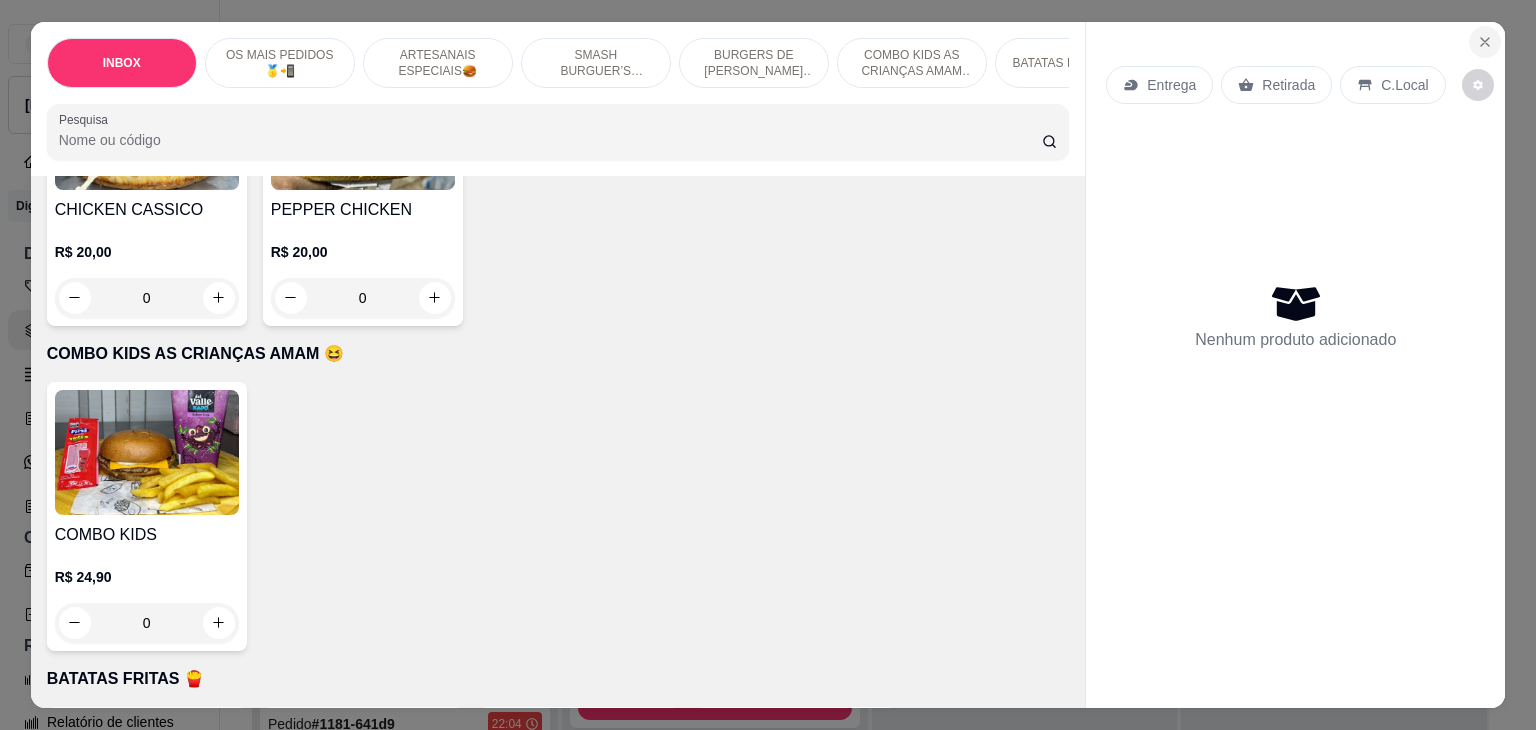 click at bounding box center [1485, 42] 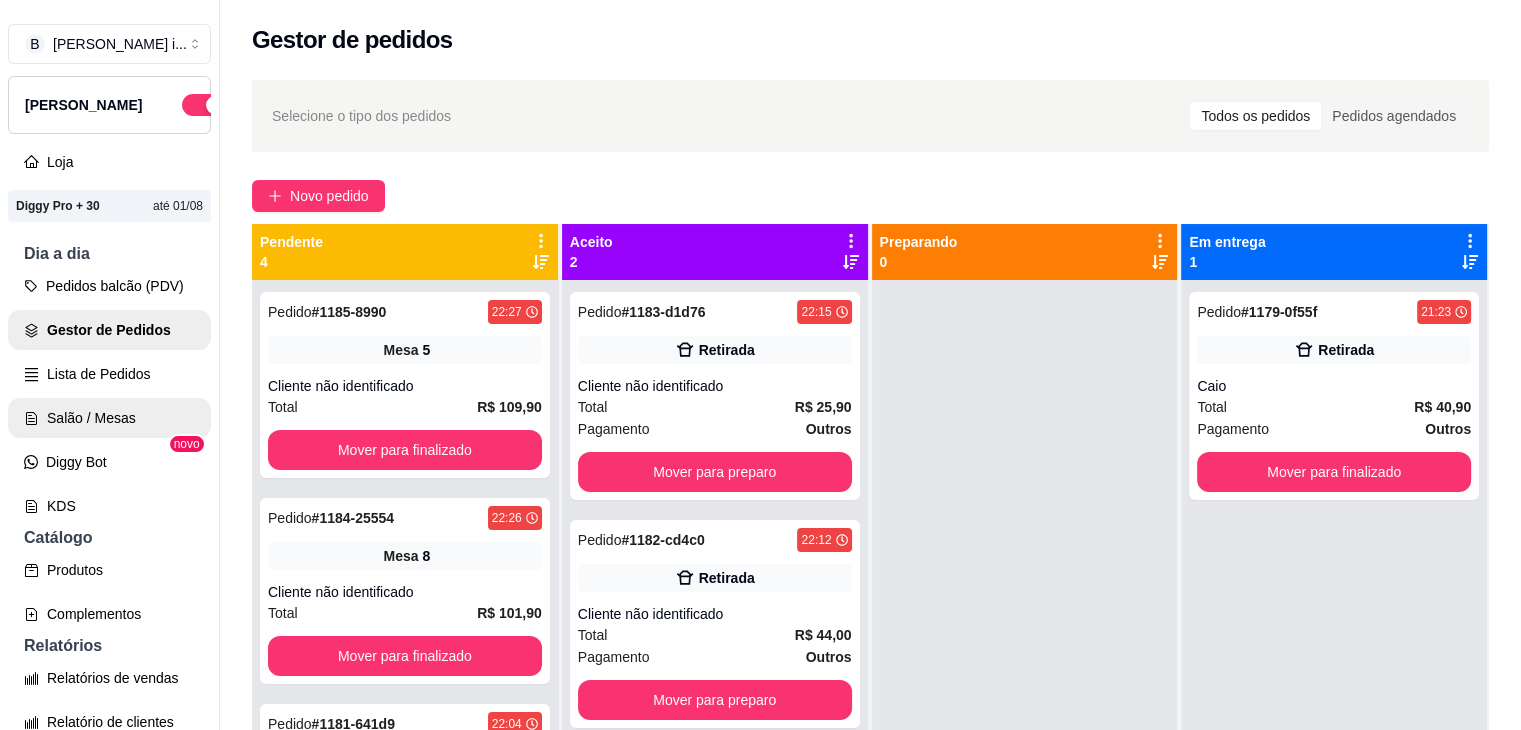 click on "Salão / Mesas" at bounding box center (109, 418) 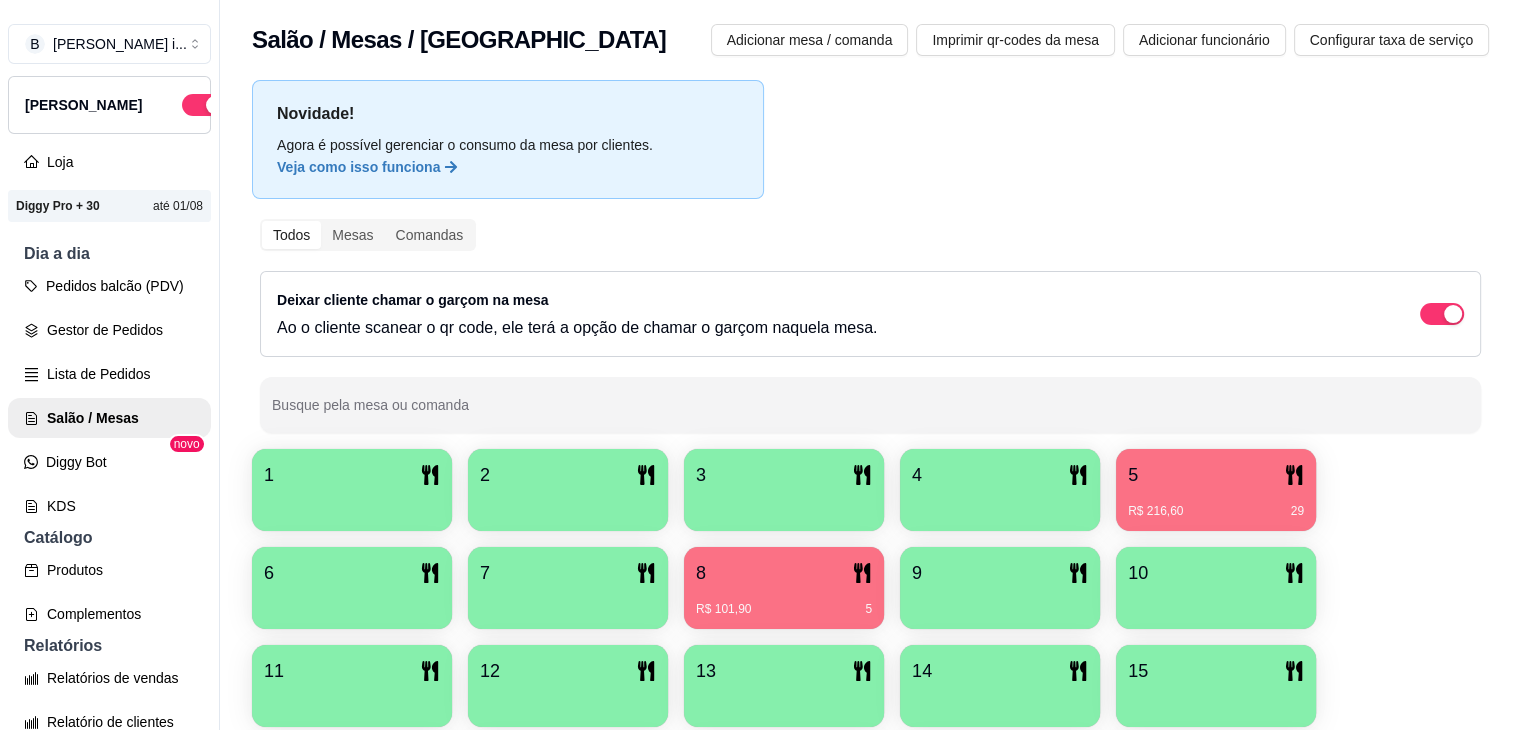 click on "R$ 101,90 5" at bounding box center (784, 602) 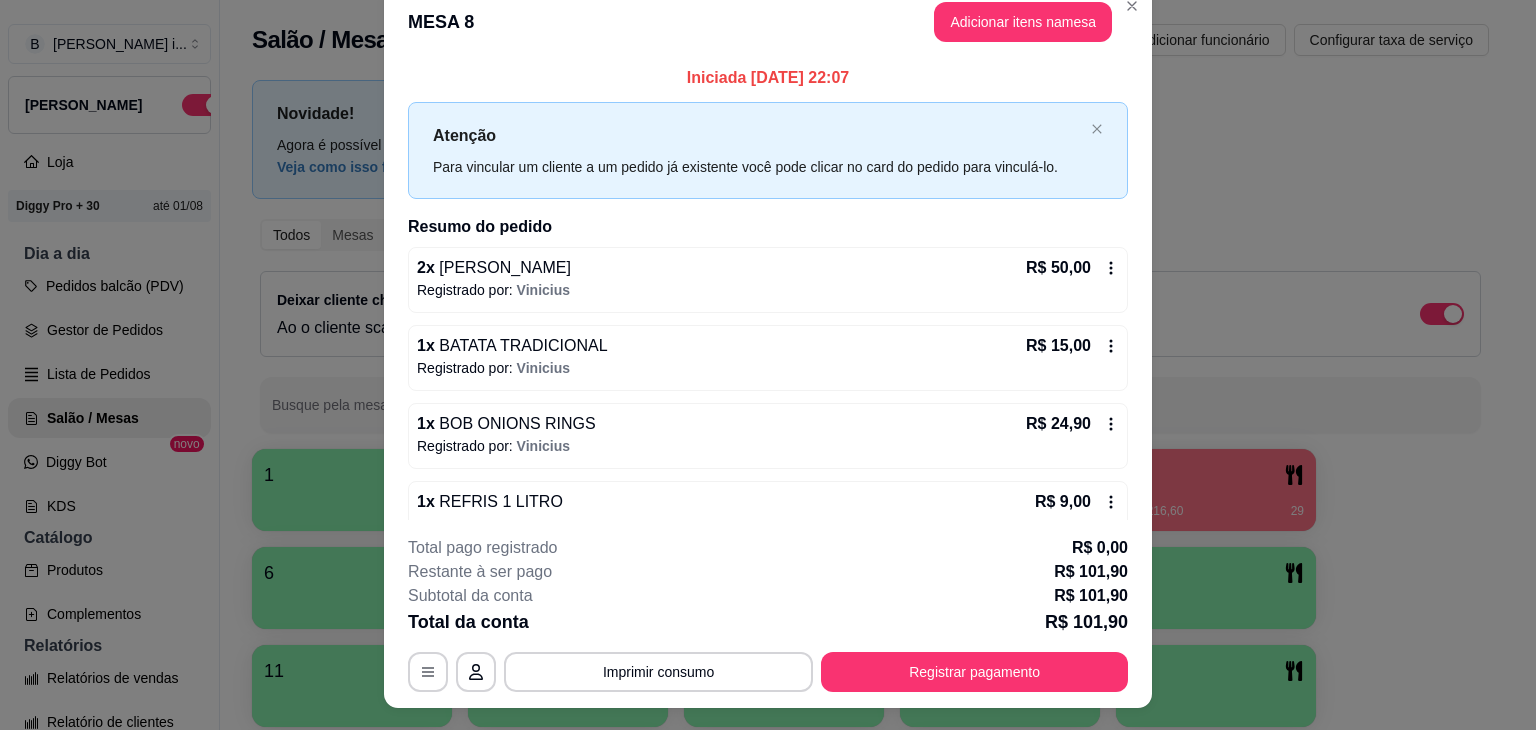 scroll, scrollTop: 0, scrollLeft: 0, axis: both 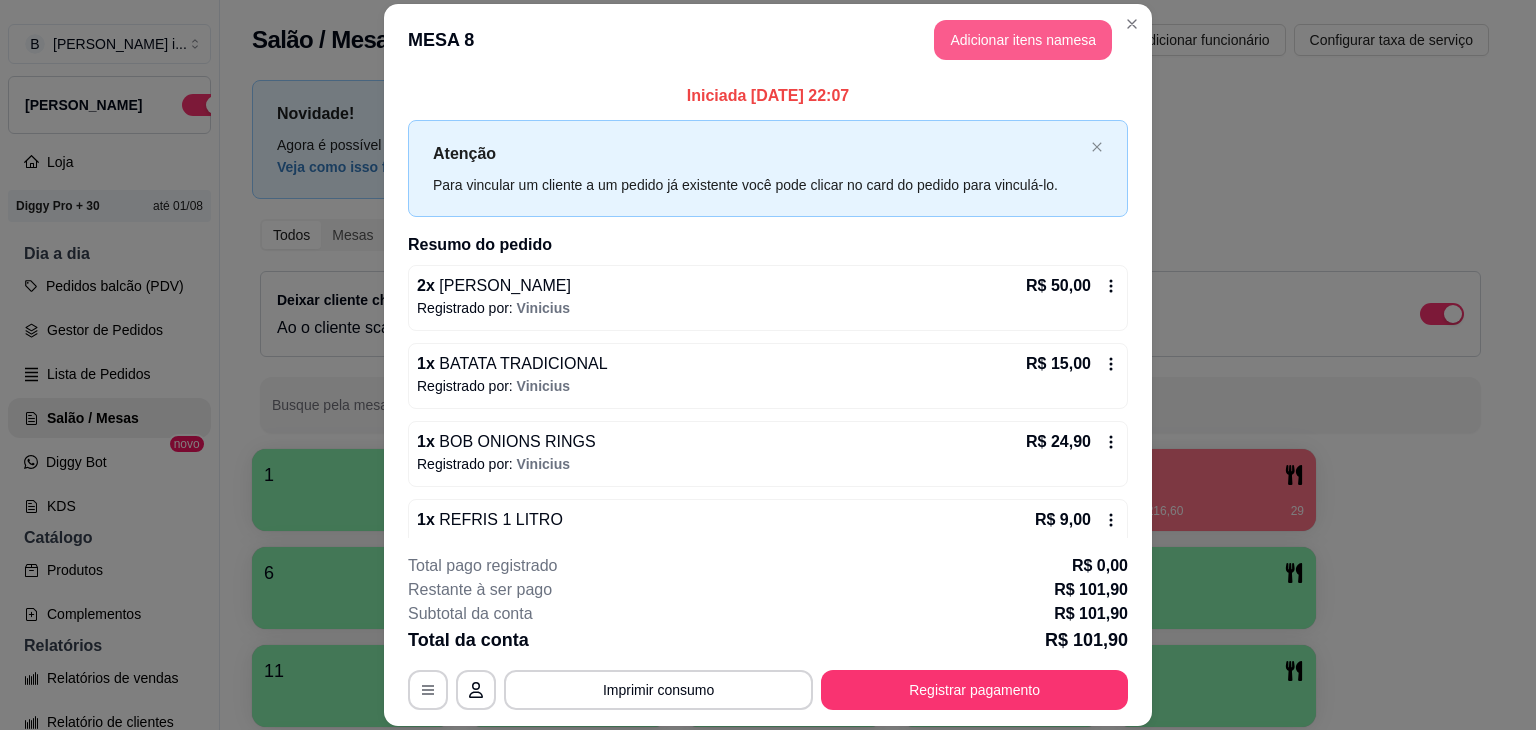 click on "Adicionar itens na  mesa" at bounding box center (1023, 40) 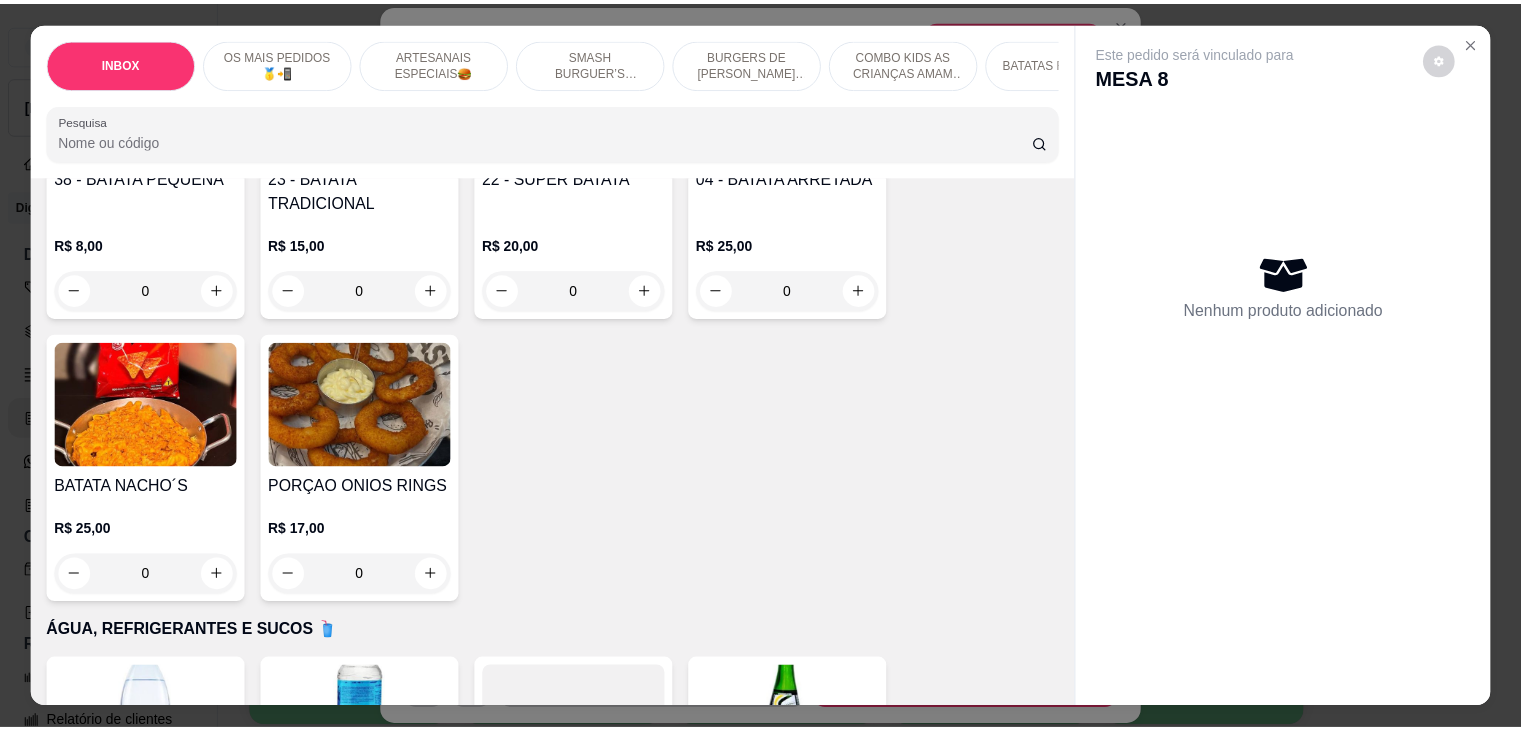 scroll, scrollTop: 3200, scrollLeft: 0, axis: vertical 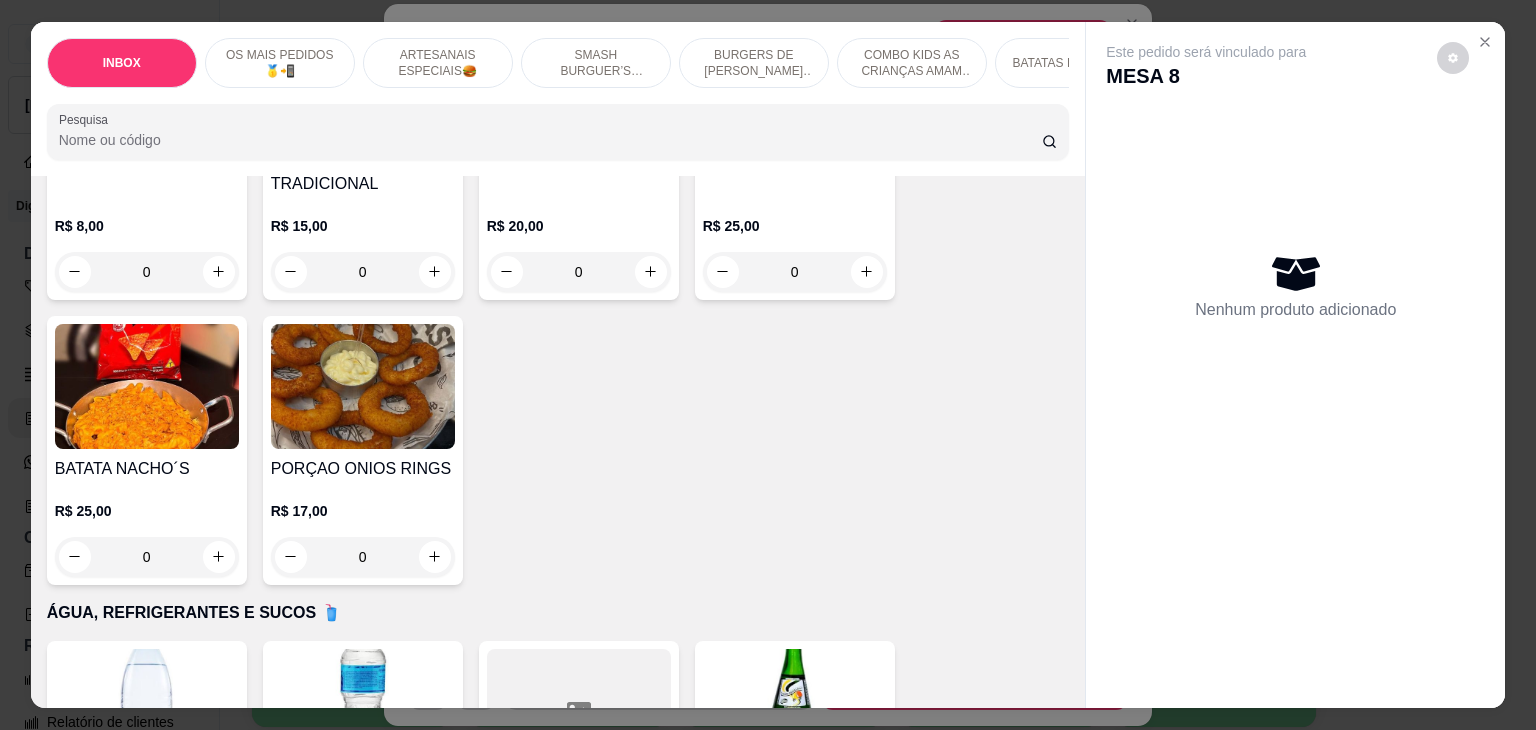 click at bounding box center [363, 386] 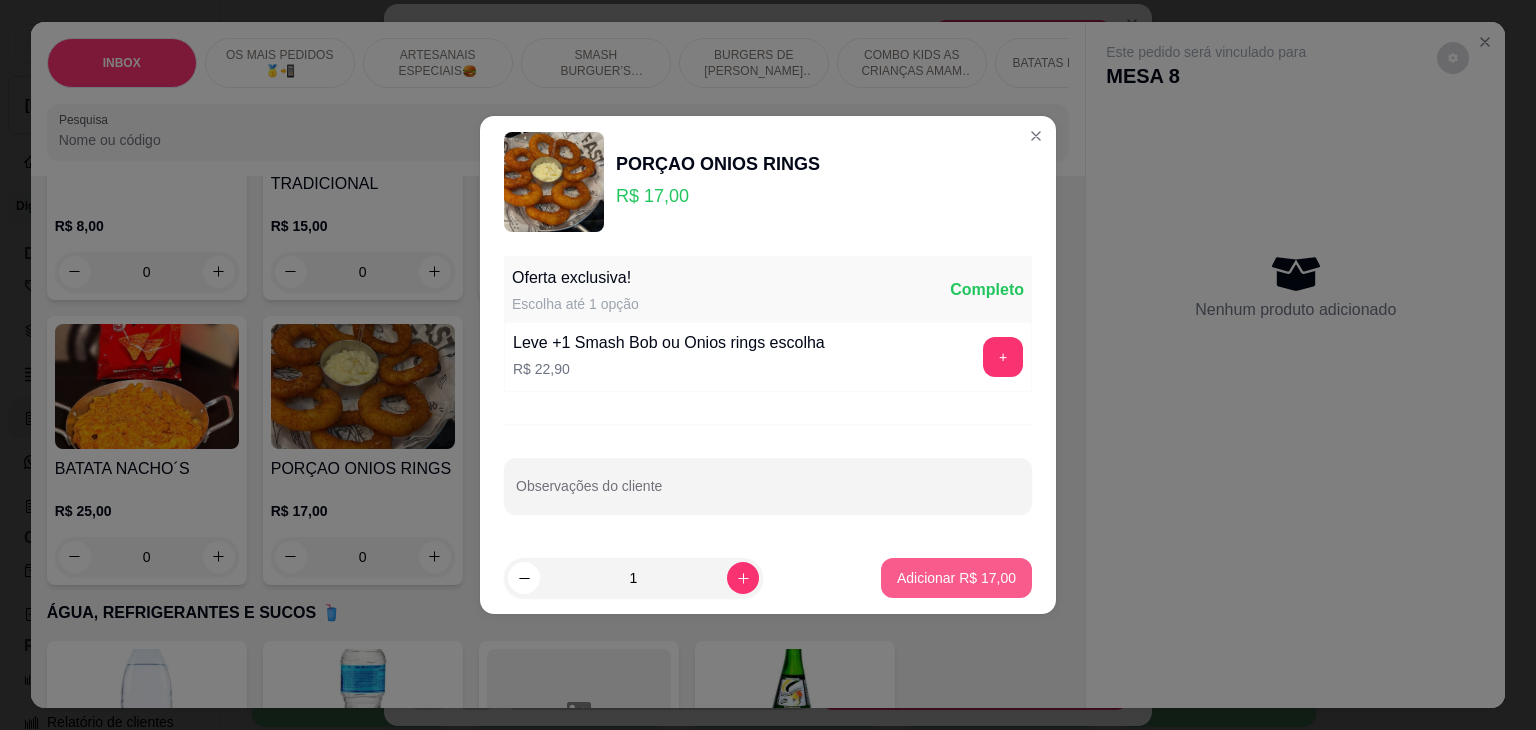 click on "Adicionar   R$ 17,00" at bounding box center [956, 578] 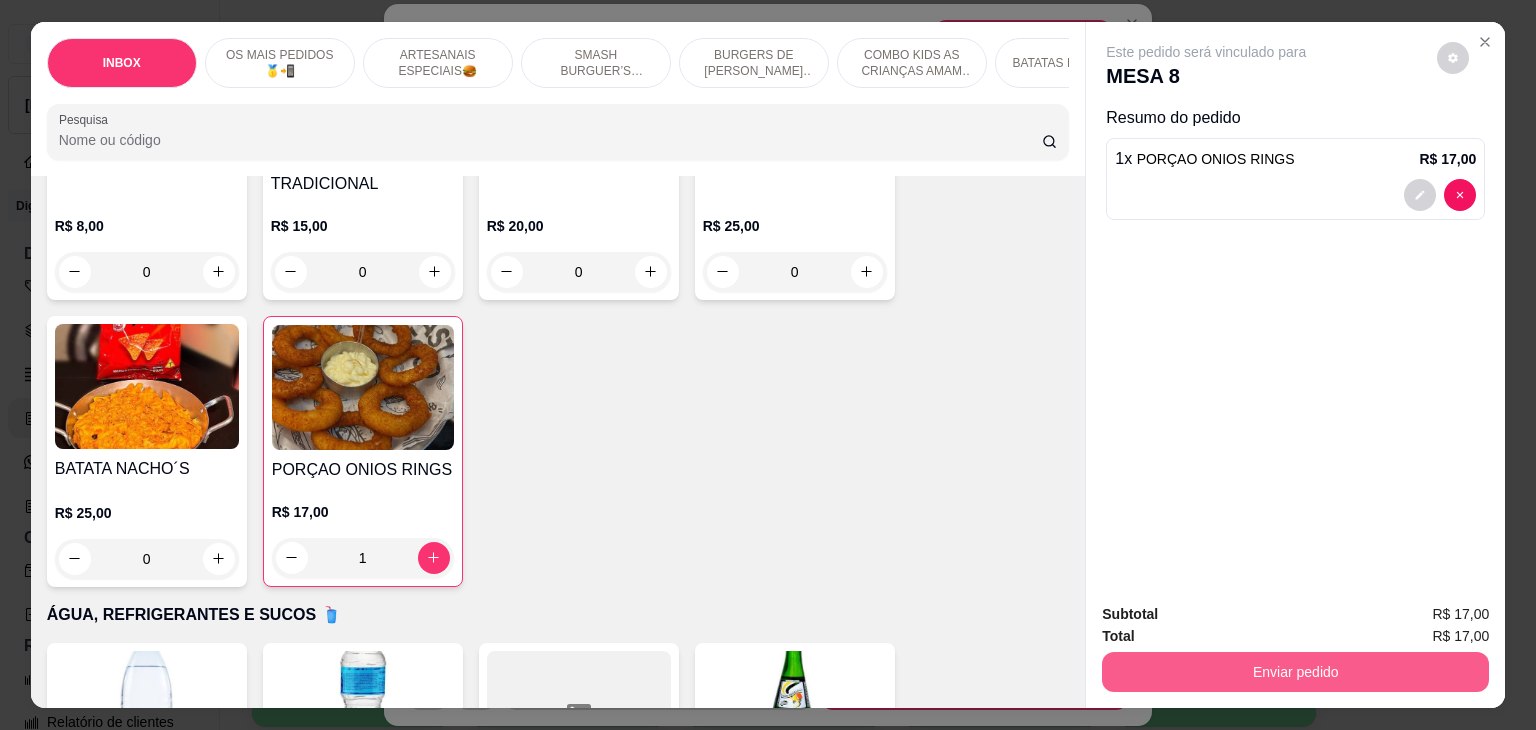 click on "Enviar pedido" at bounding box center (1295, 672) 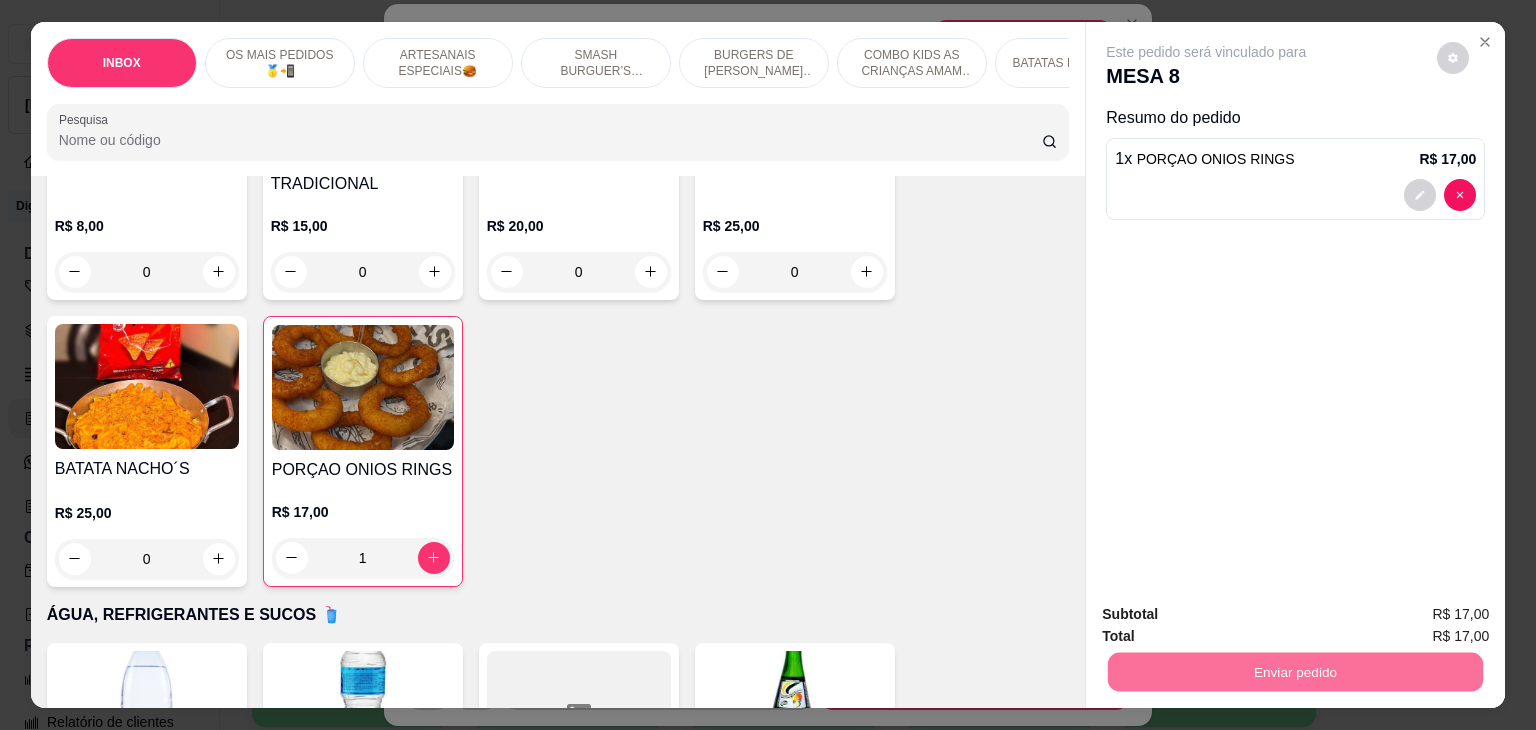 click on "Não registrar e enviar pedido" at bounding box center [1229, 615] 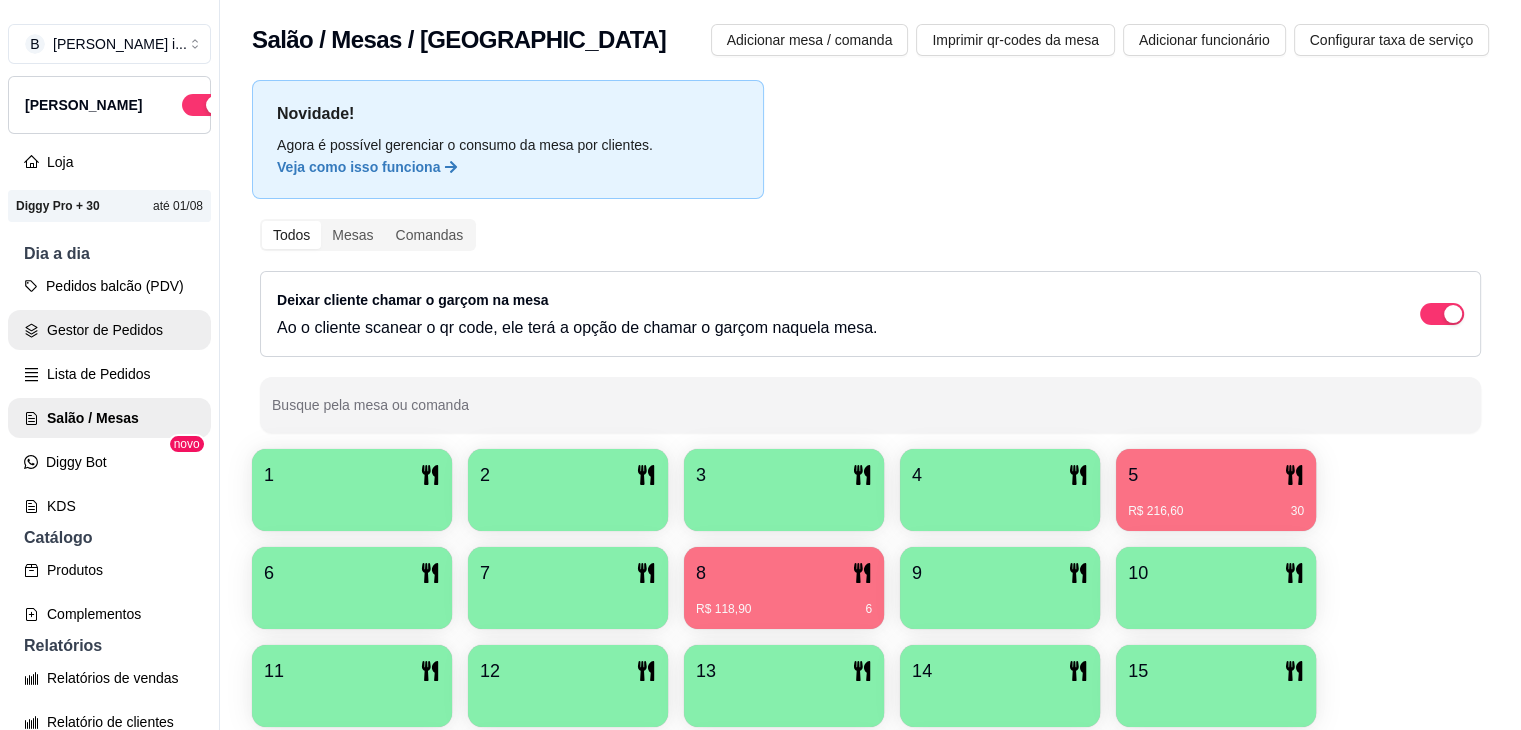 click on "Gestor de Pedidos" at bounding box center (109, 330) 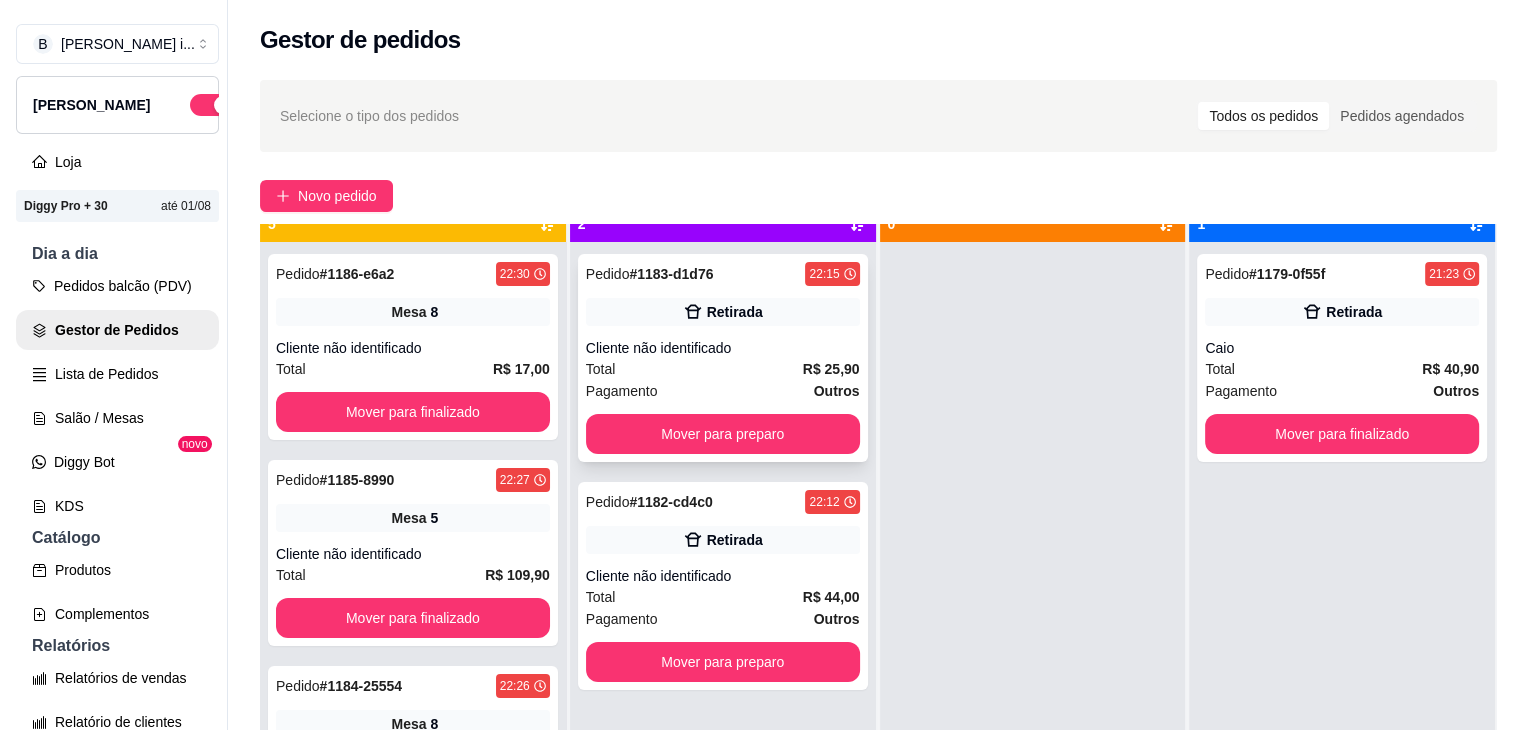 scroll, scrollTop: 56, scrollLeft: 0, axis: vertical 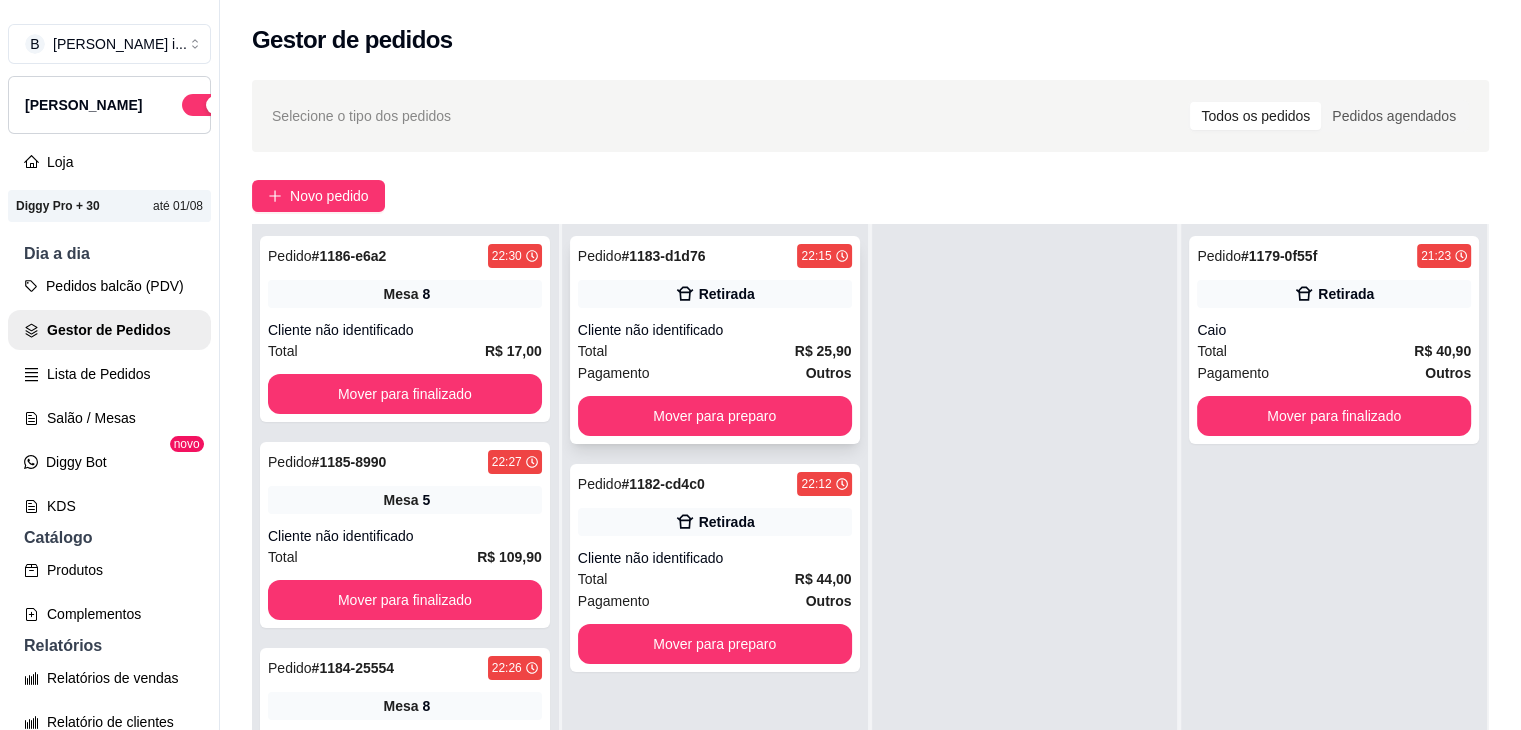 click on "Cliente não identificado" at bounding box center (715, 330) 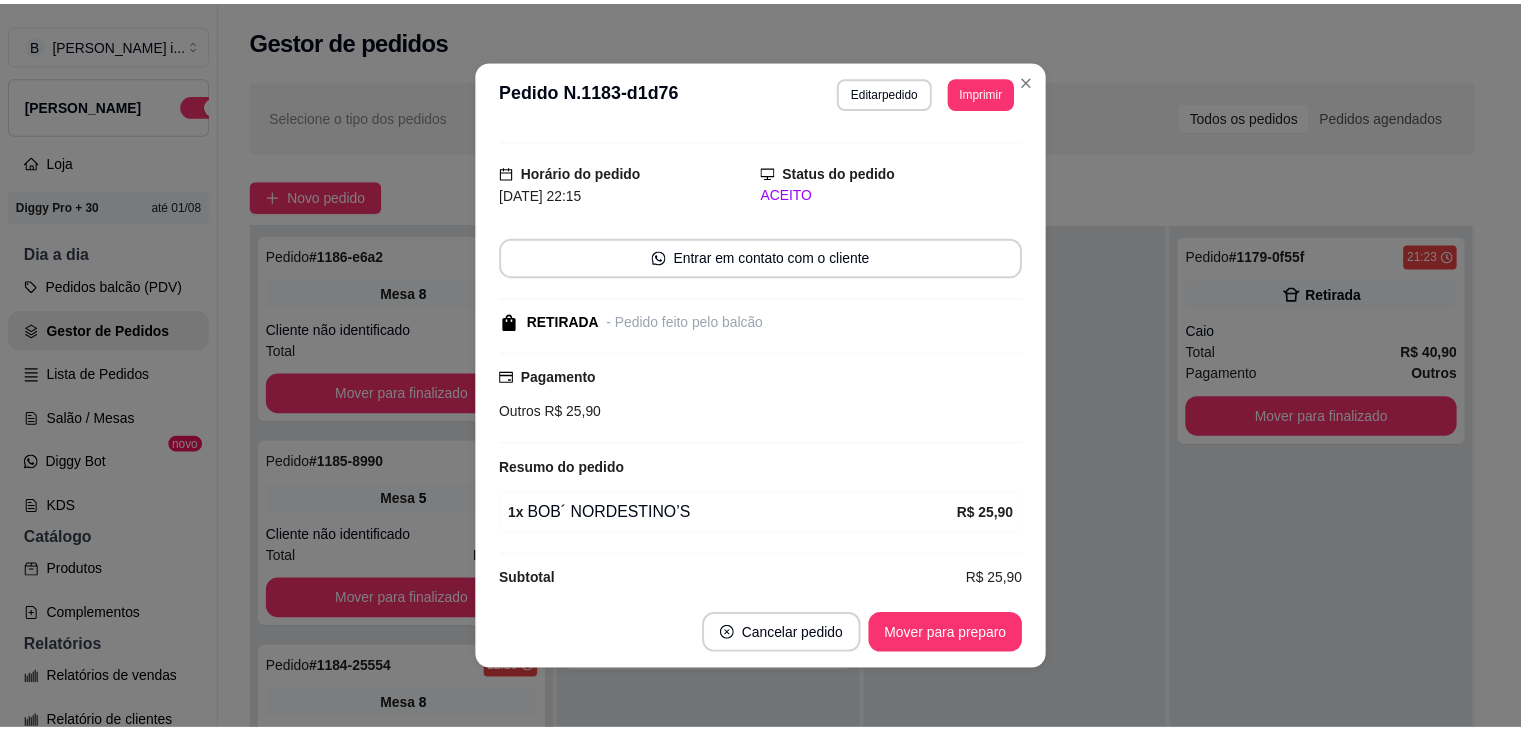 scroll, scrollTop: 56, scrollLeft: 0, axis: vertical 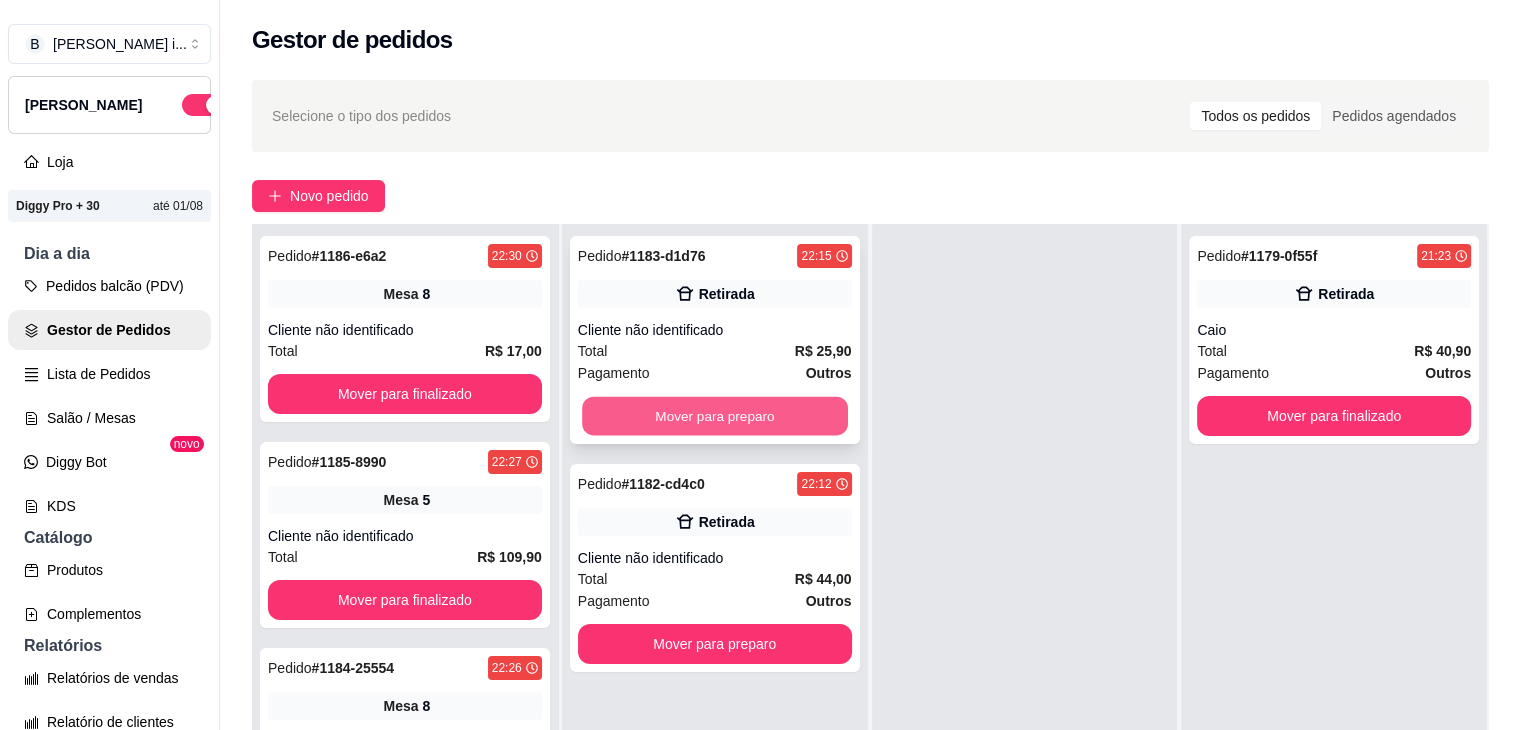 click on "Mover para preparo" at bounding box center (715, 416) 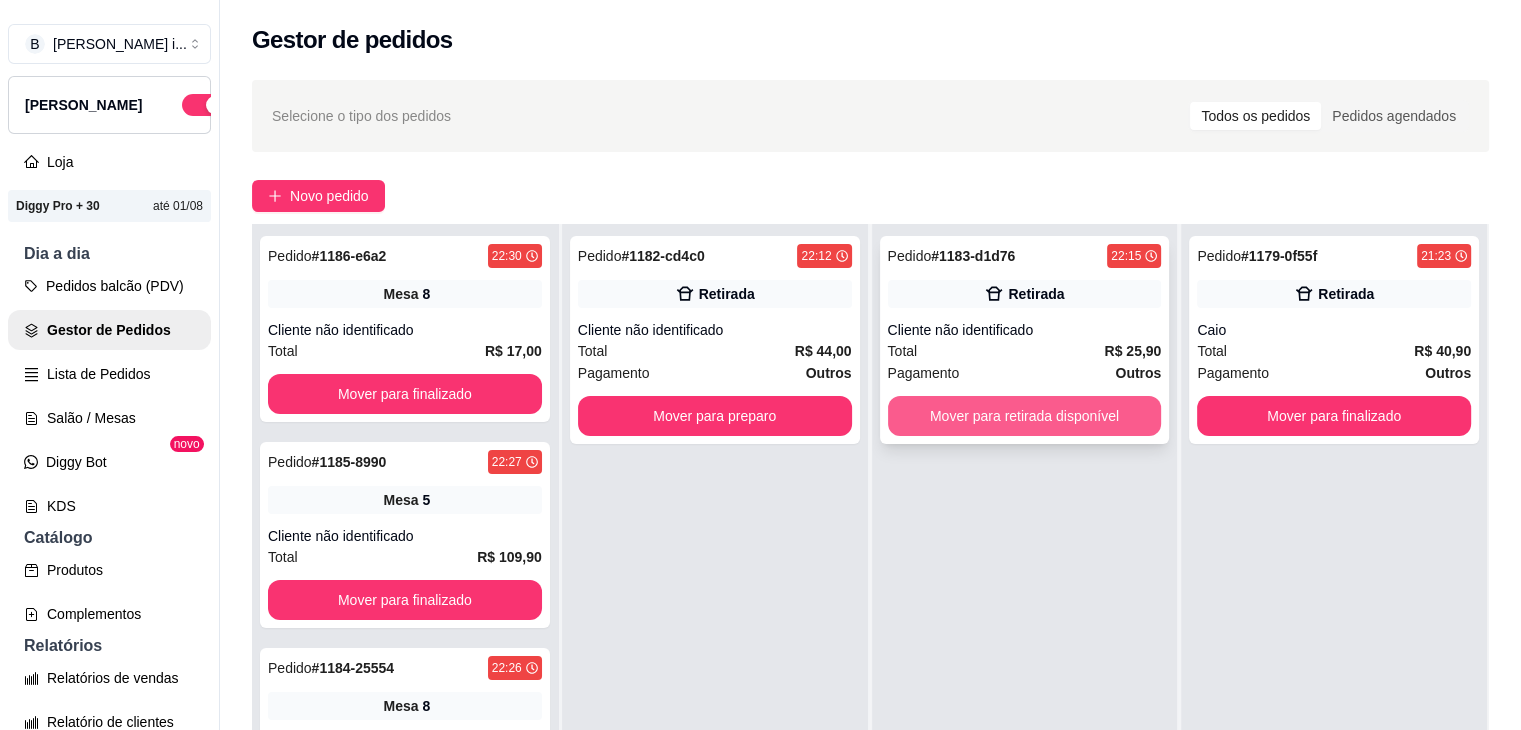 click on "Mover para retirada disponível" at bounding box center (1025, 416) 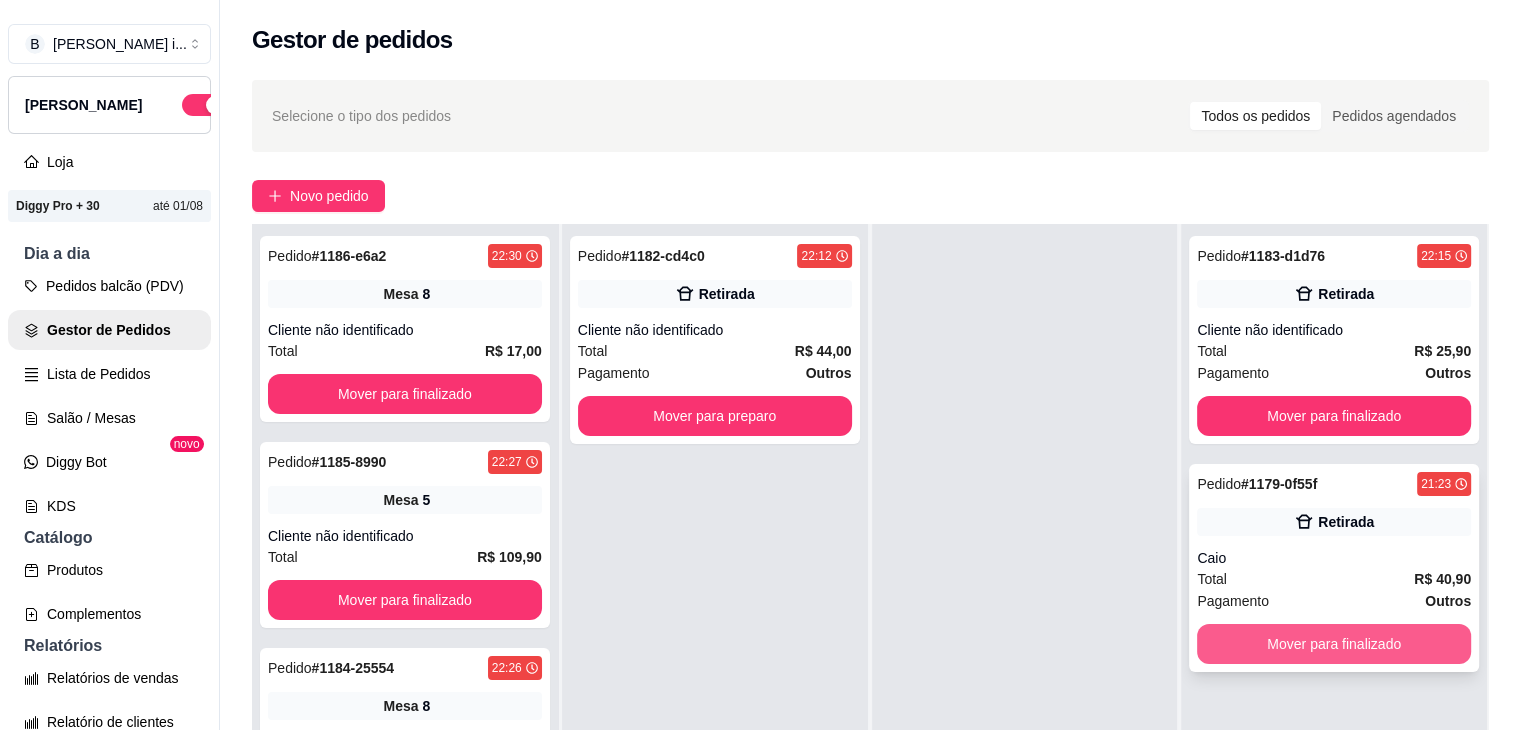 click on "Mover para finalizado" at bounding box center [1334, 644] 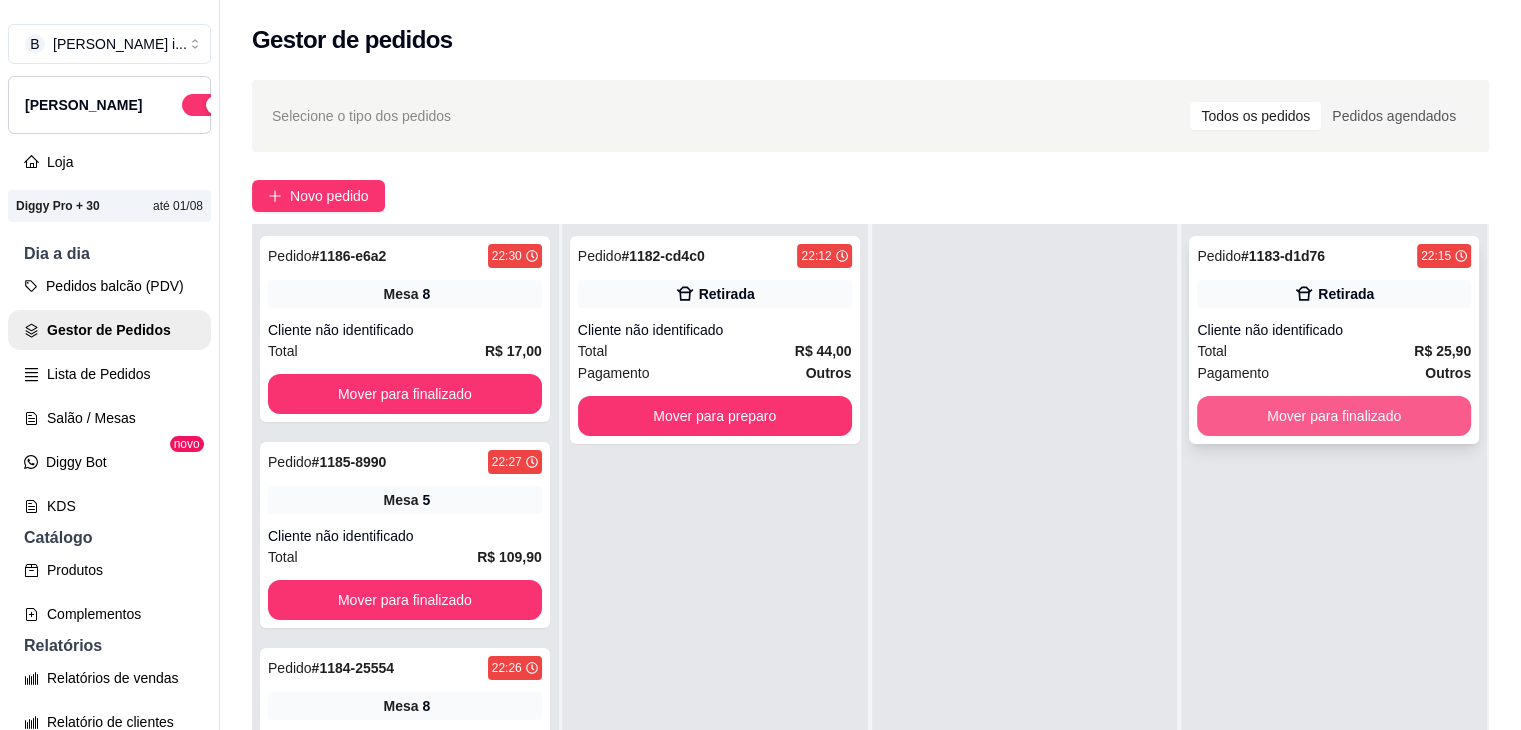 click on "Mover para finalizado" at bounding box center (1334, 416) 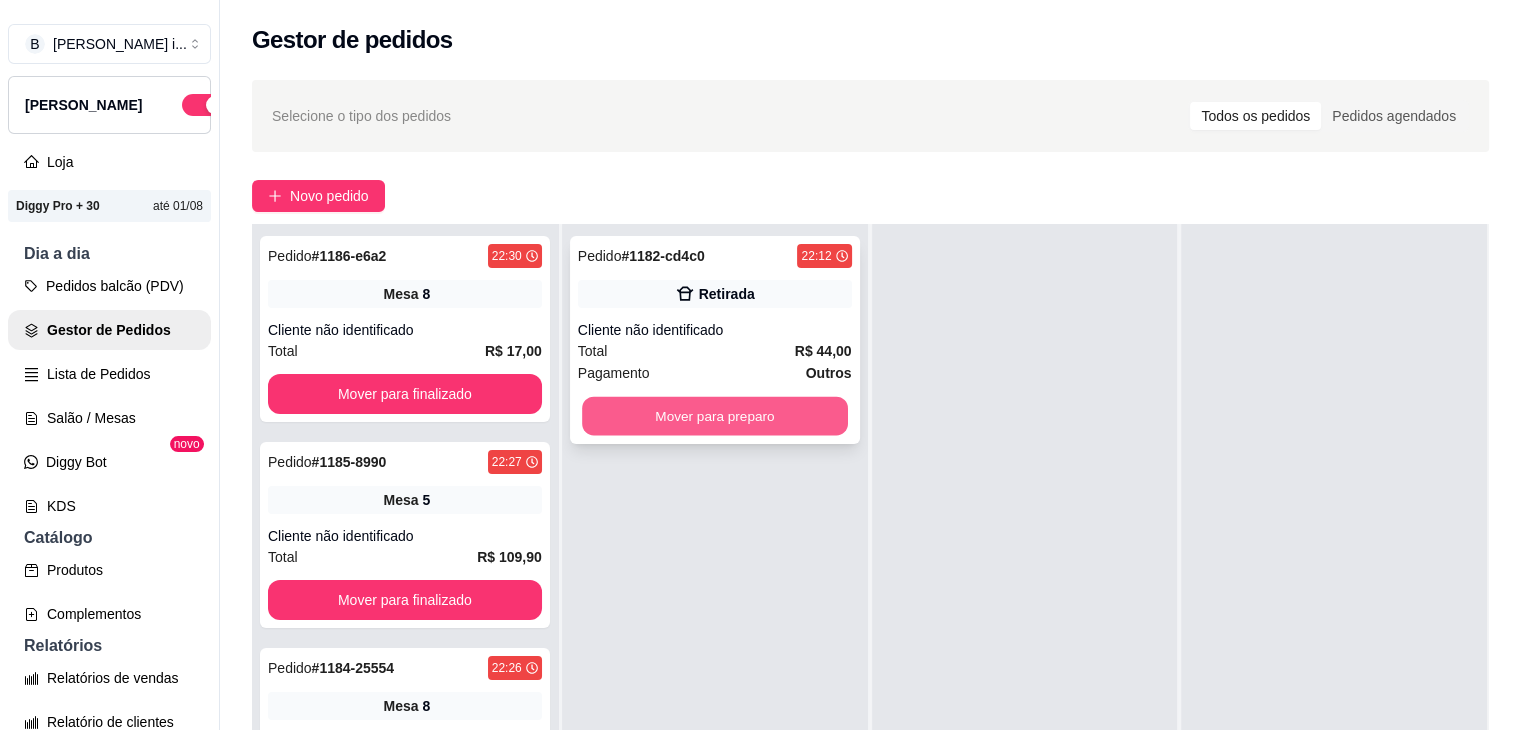 click on "Mover para preparo" at bounding box center (715, 416) 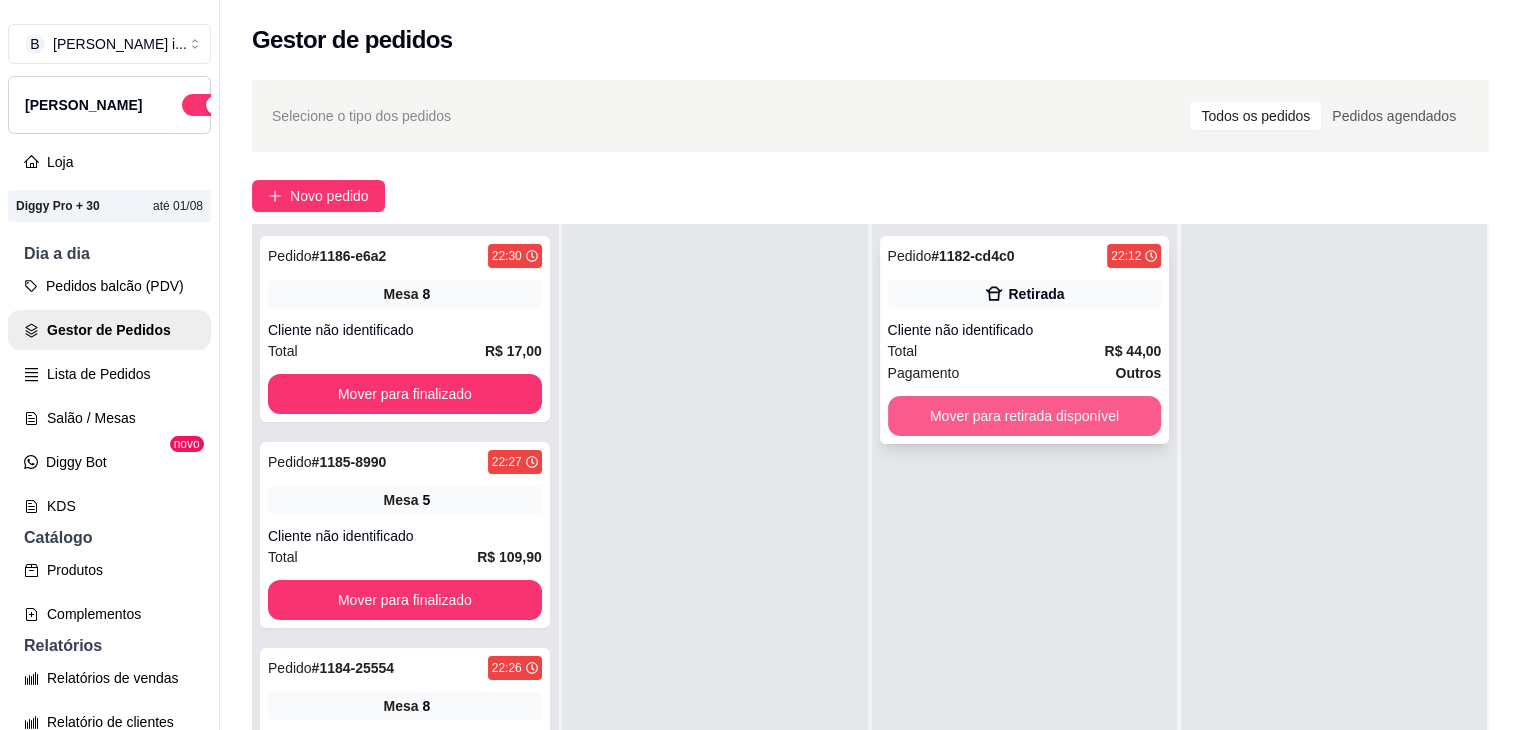 click on "Mover para retirada disponível" at bounding box center [1025, 416] 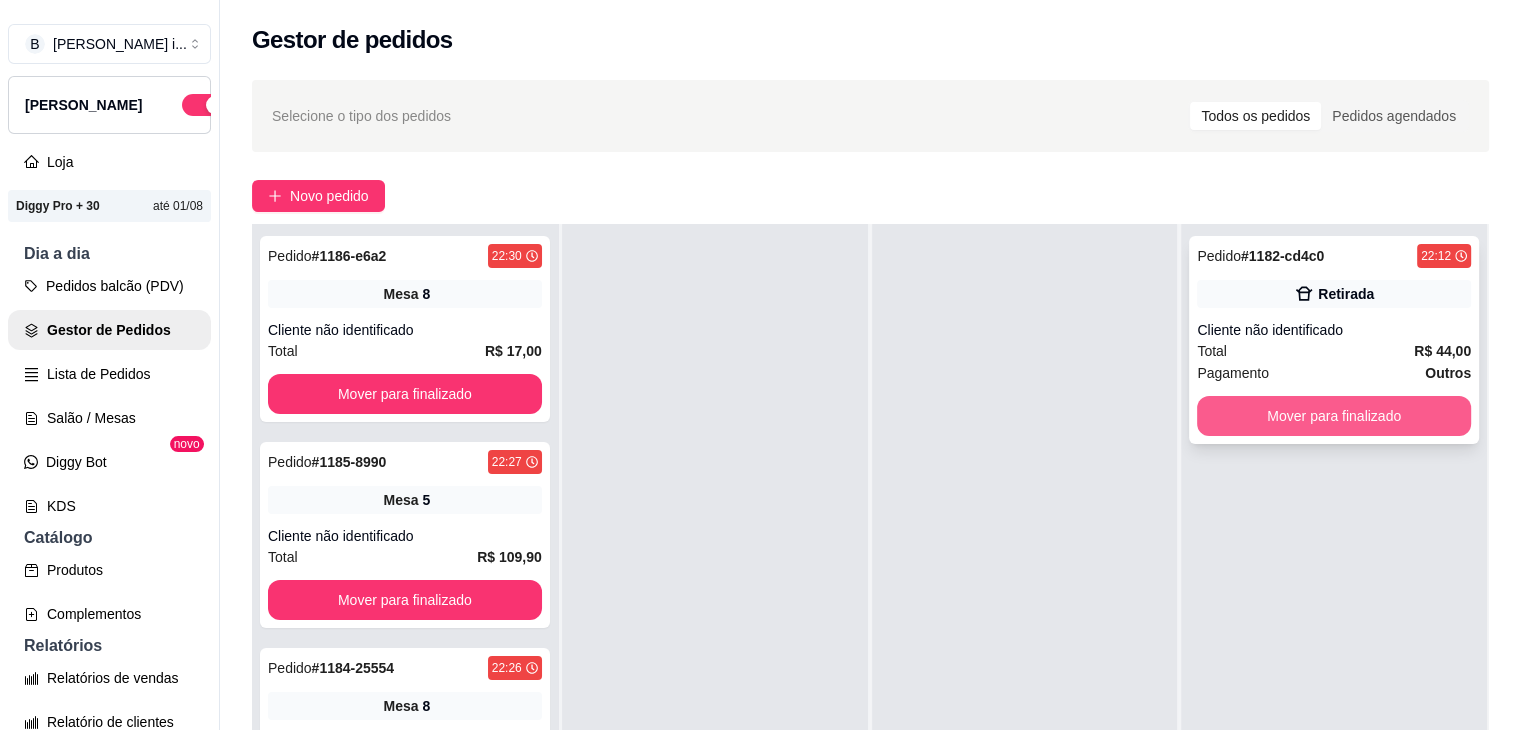click on "Mover para finalizado" at bounding box center (1334, 416) 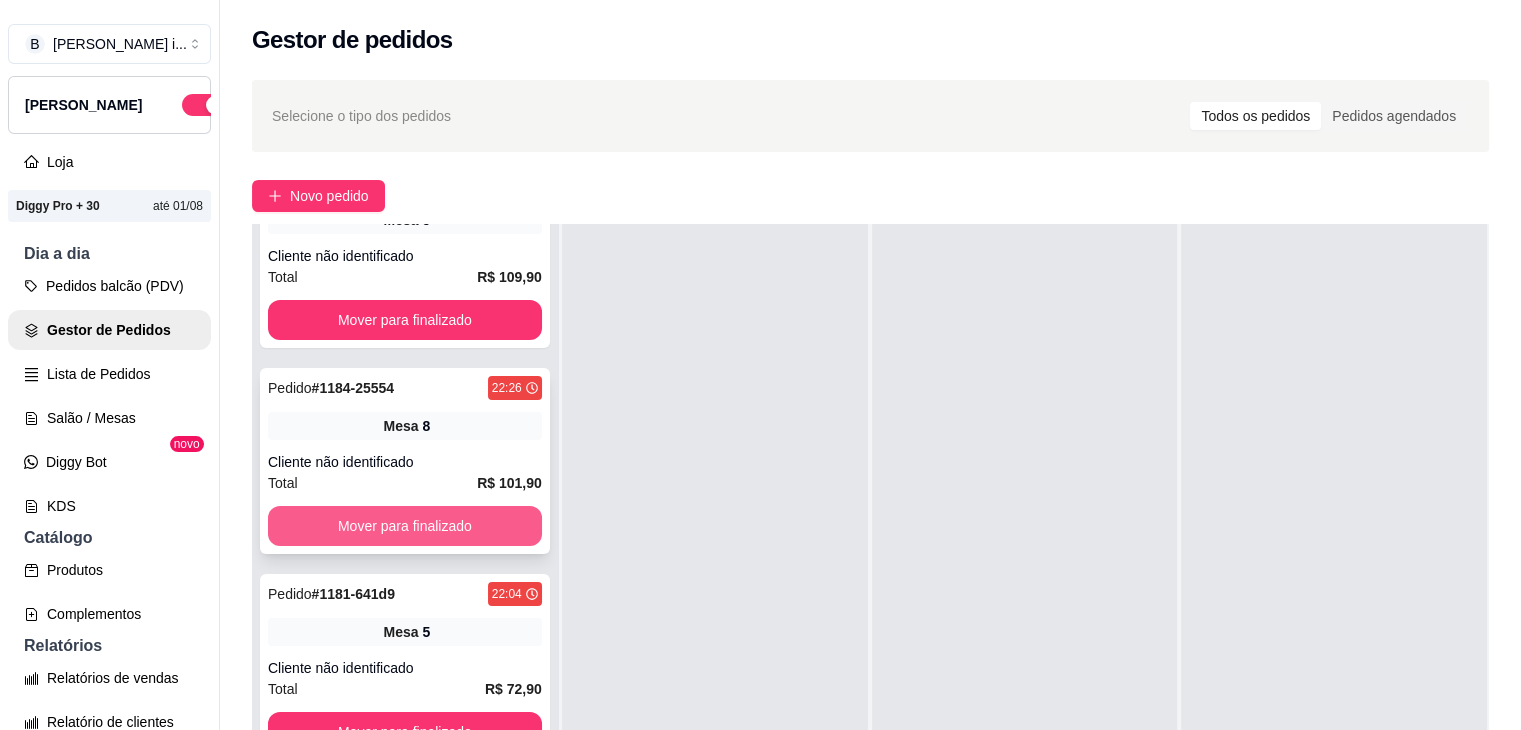 scroll, scrollTop: 320, scrollLeft: 0, axis: vertical 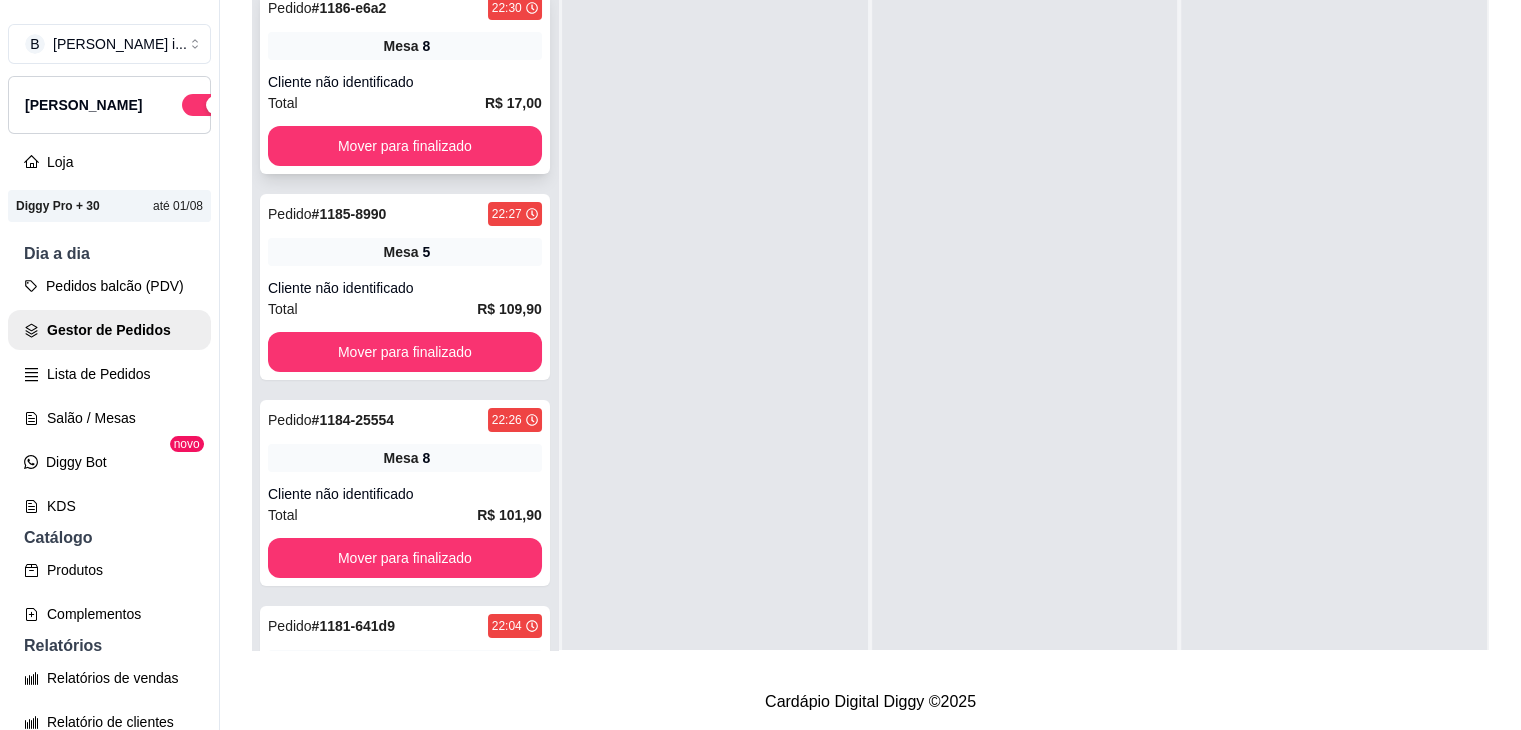 click on "Total R$ 17,00" at bounding box center (405, 103) 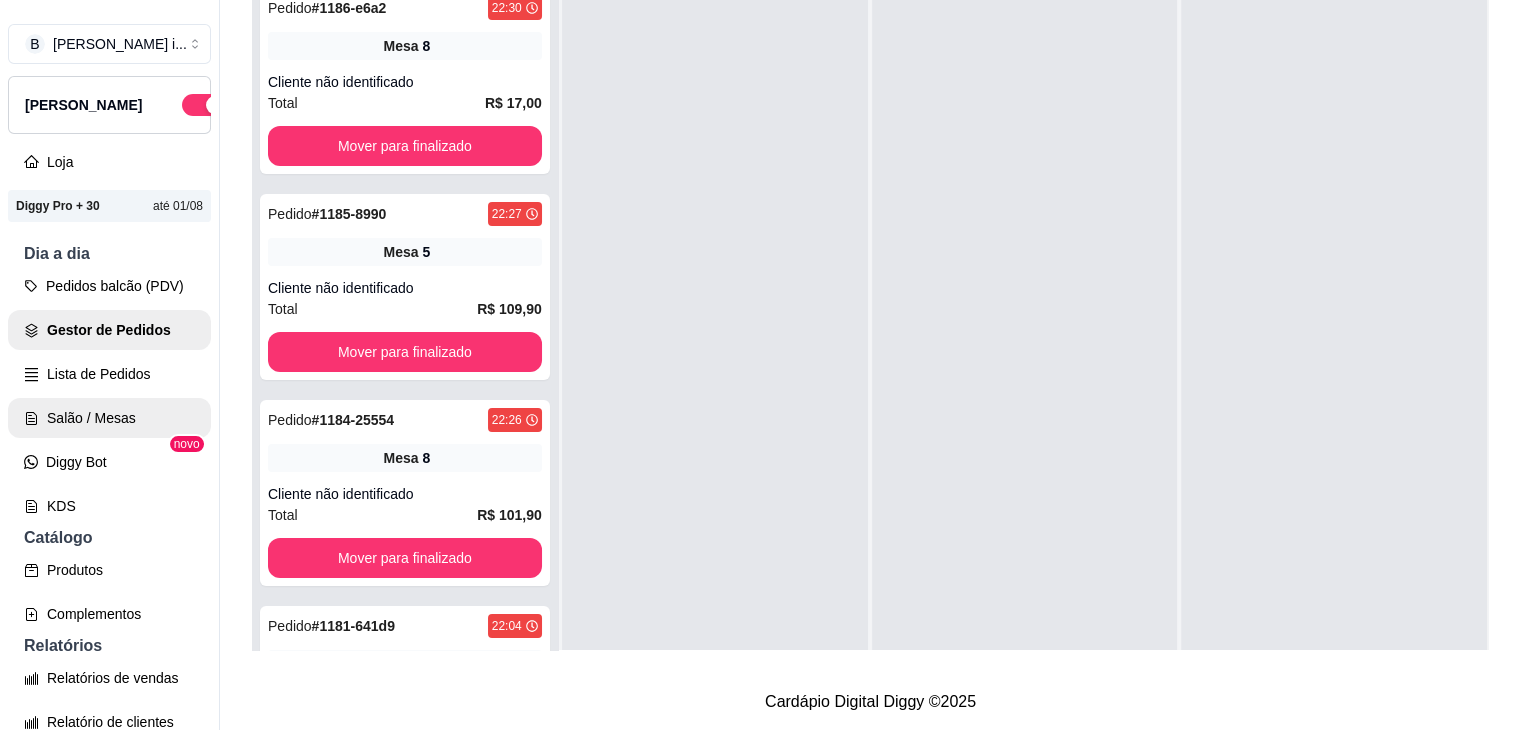 click on "Salão / Mesas" at bounding box center (109, 418) 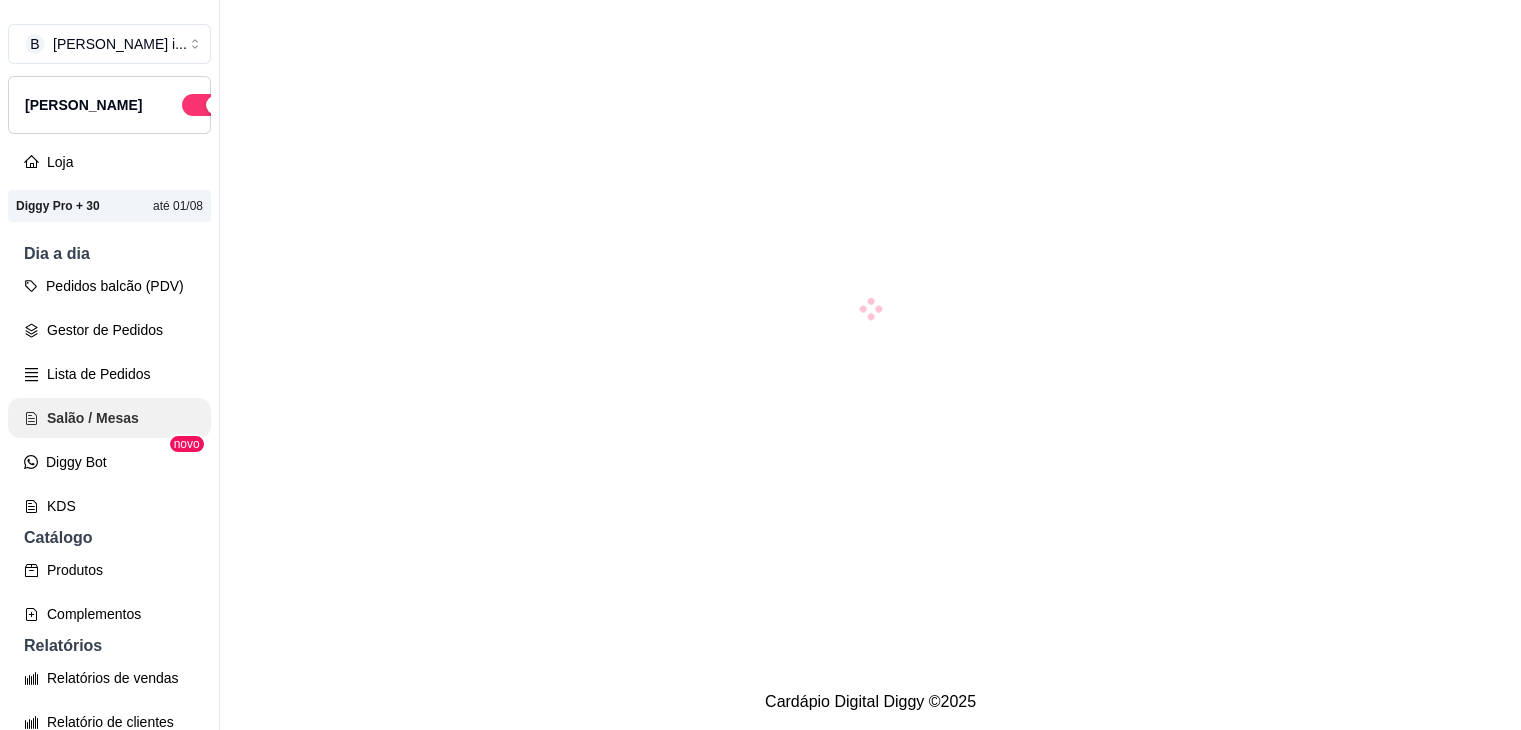 scroll, scrollTop: 0, scrollLeft: 0, axis: both 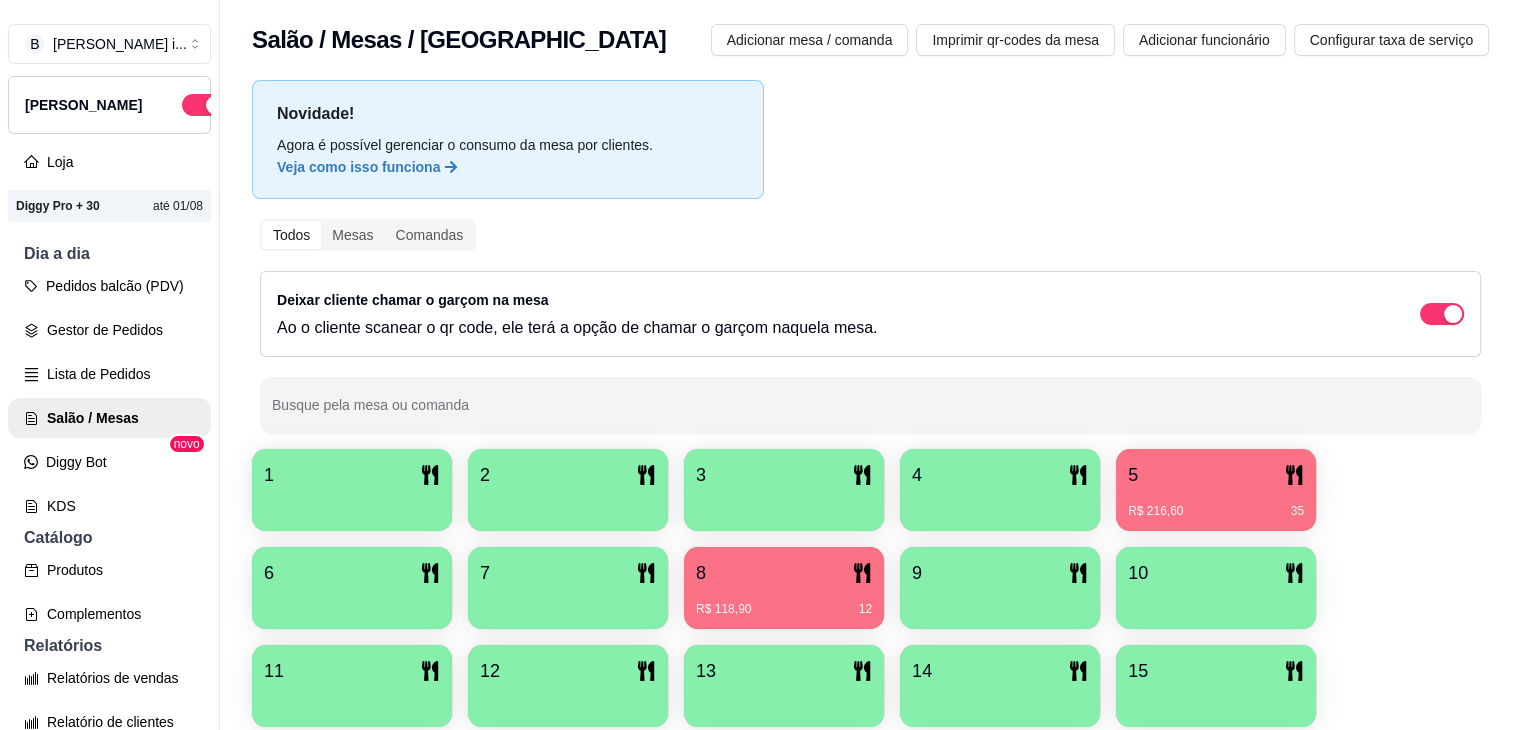 click on "Novidade! Agora é possível gerenciar o consumo da mesa por clientes.   Veja como isso funciona Todos Mesas Comandas Deixar cliente chamar o garçom na mesa Ao o cliente scanear o qr code, ele terá a opção de chamar o garçom naquela mesa. Busque pela mesa ou comanda
1 2 3 4 5 R$ 216,60 35 6 7 8 R$ 118,90 12 9 10 11 12 13 14 15 16 R$ 0,00 54 17 18 19 20 21 22 23 24 25 26 27 28 29 30 31 32 50" at bounding box center (870, 605) 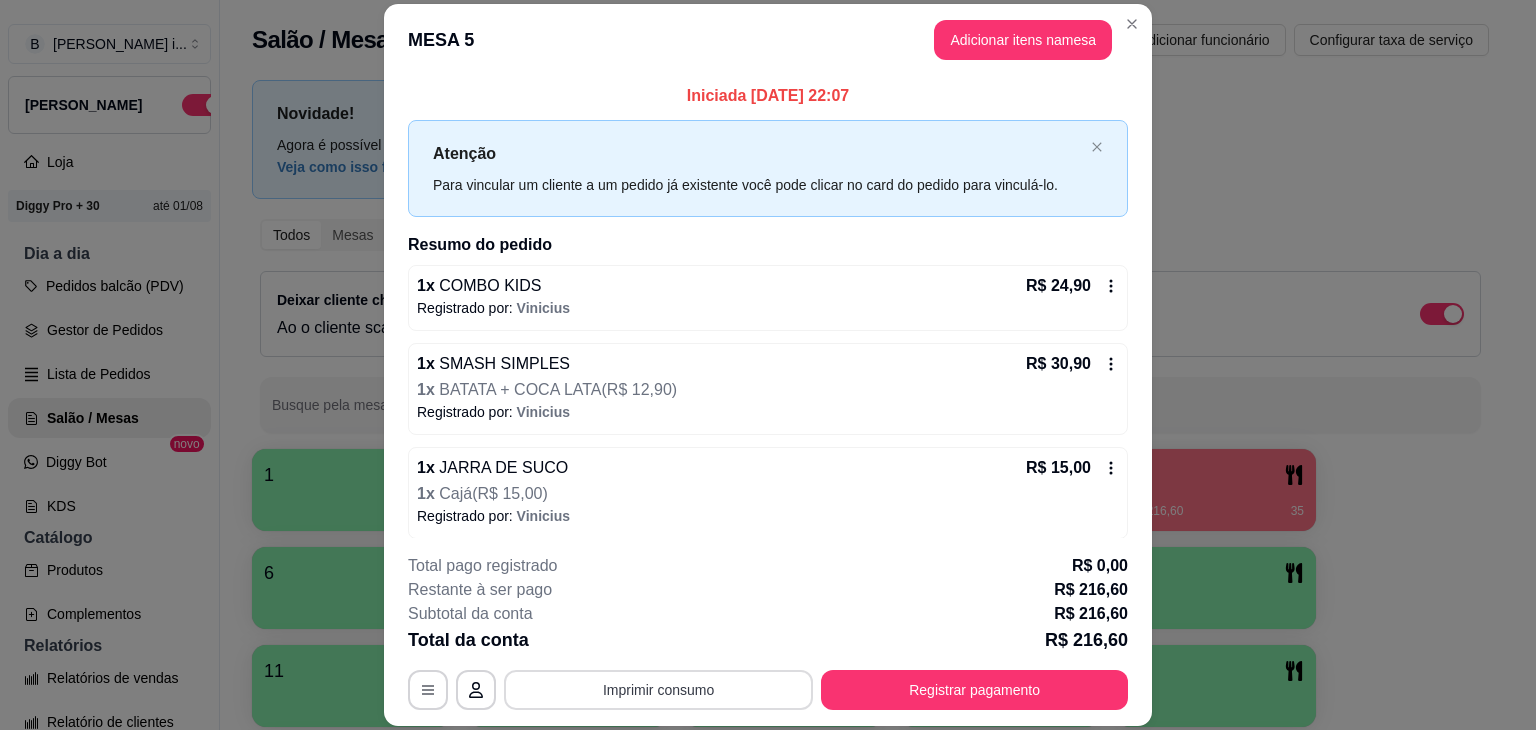 click on "Imprimir consumo" at bounding box center (658, 690) 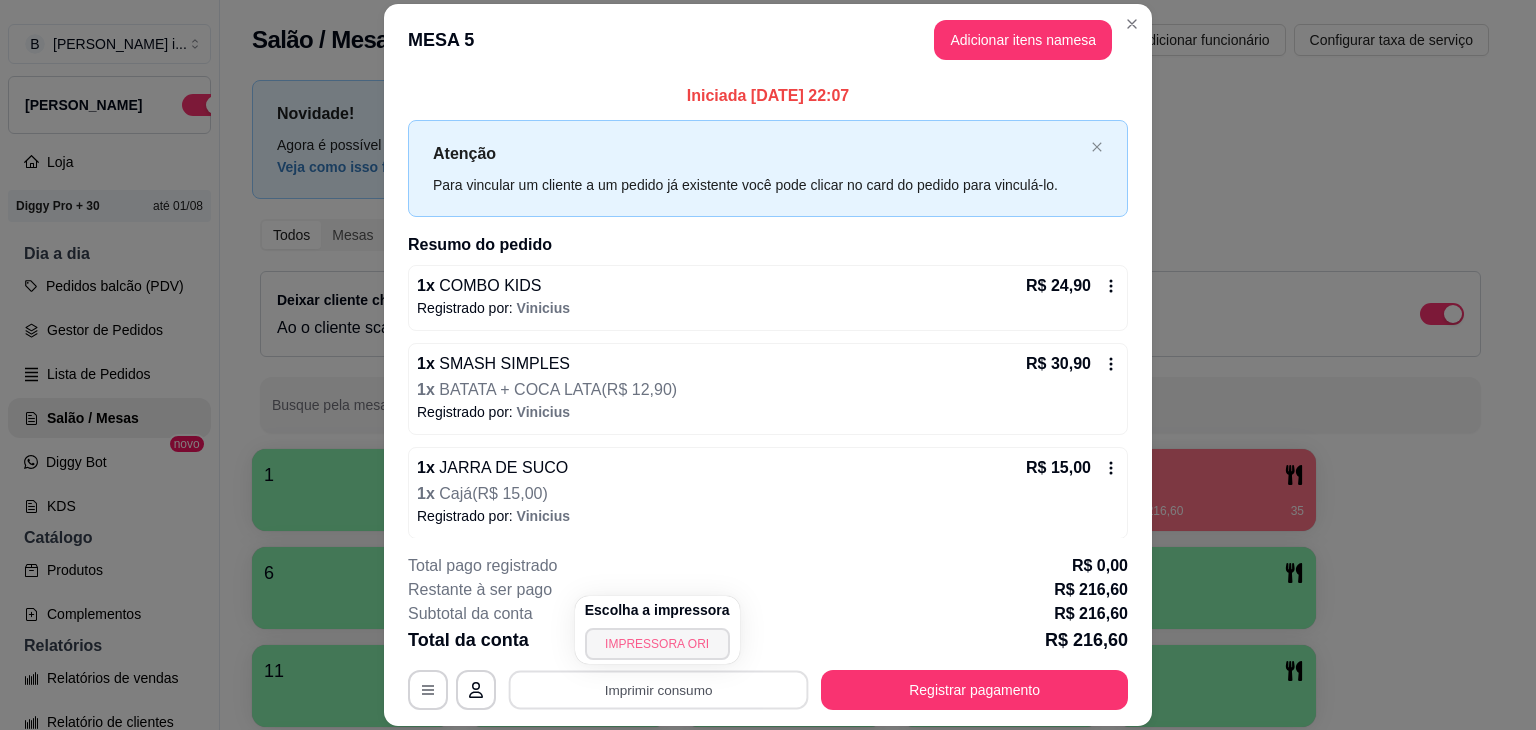 click on "IMPRESSORA ORI" at bounding box center [657, 644] 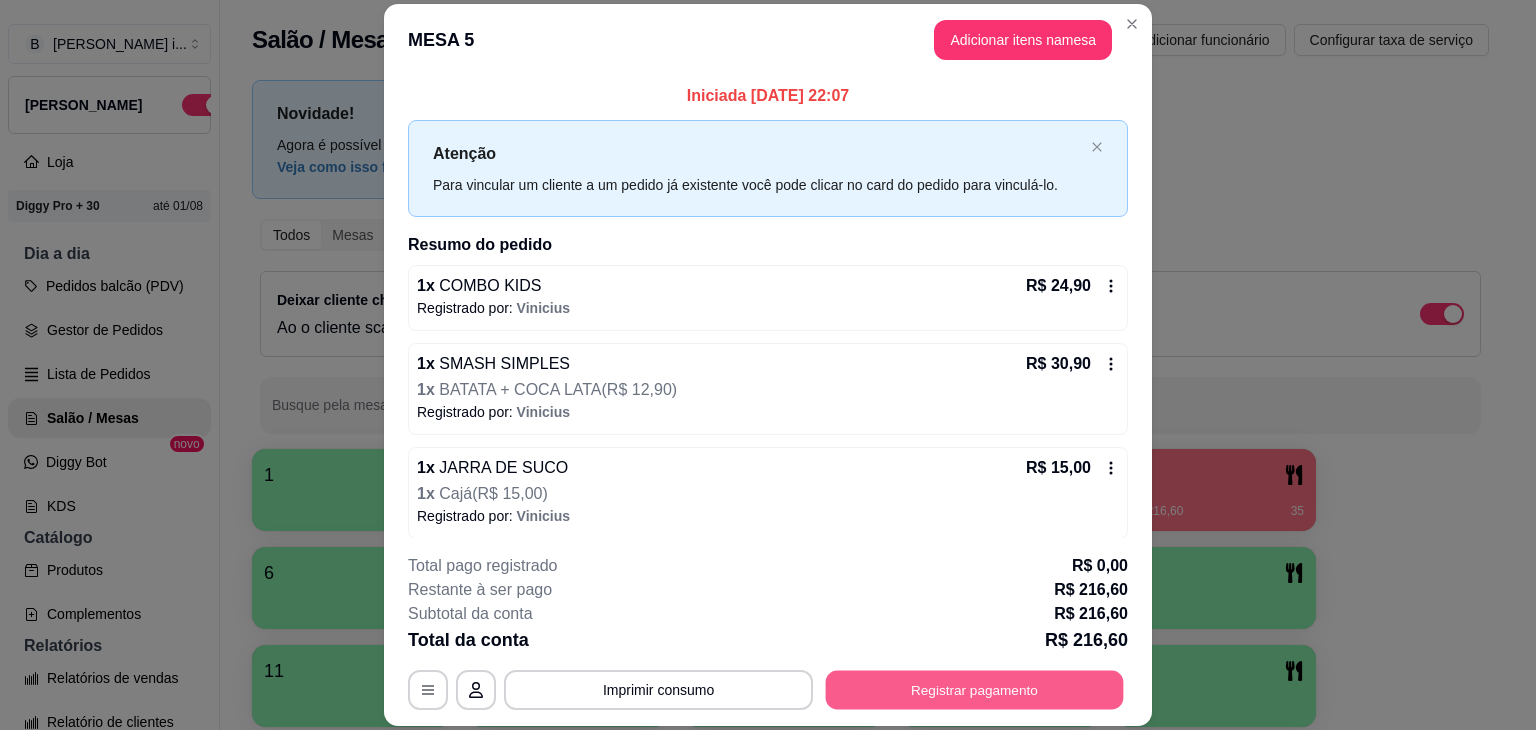 click on "Registrar pagamento" at bounding box center (975, 690) 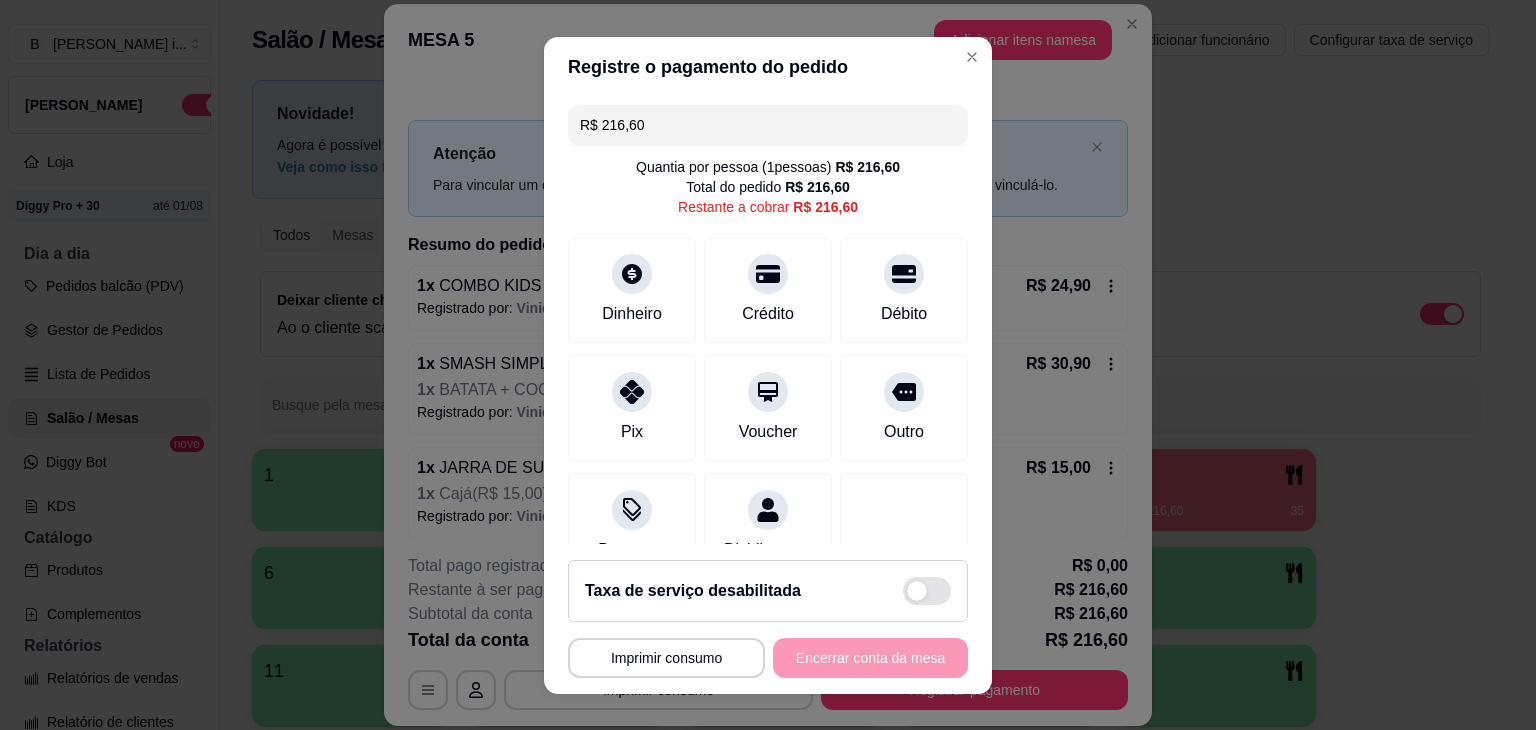 click on "R$ 216,60" at bounding box center (768, 125) 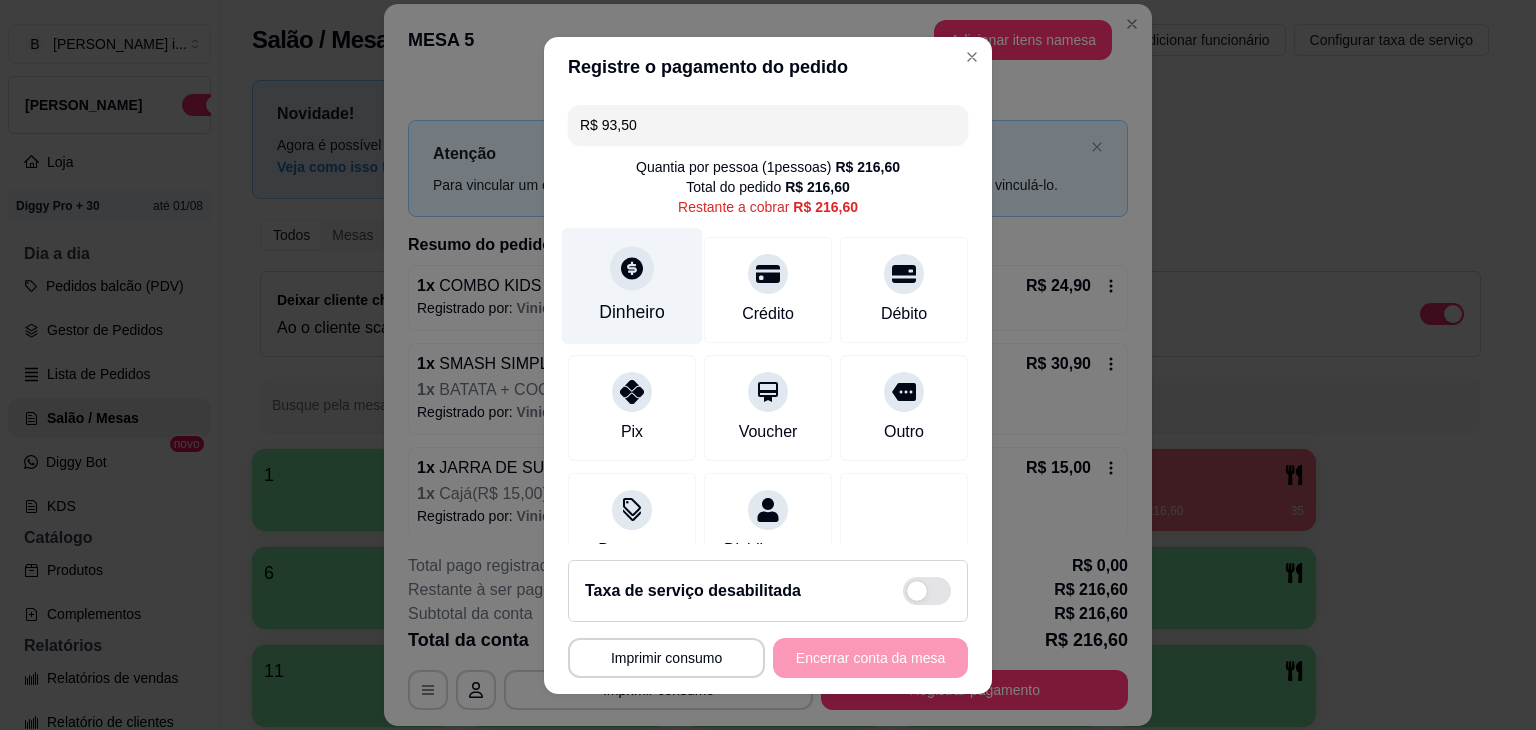 type on "R$ 93,50" 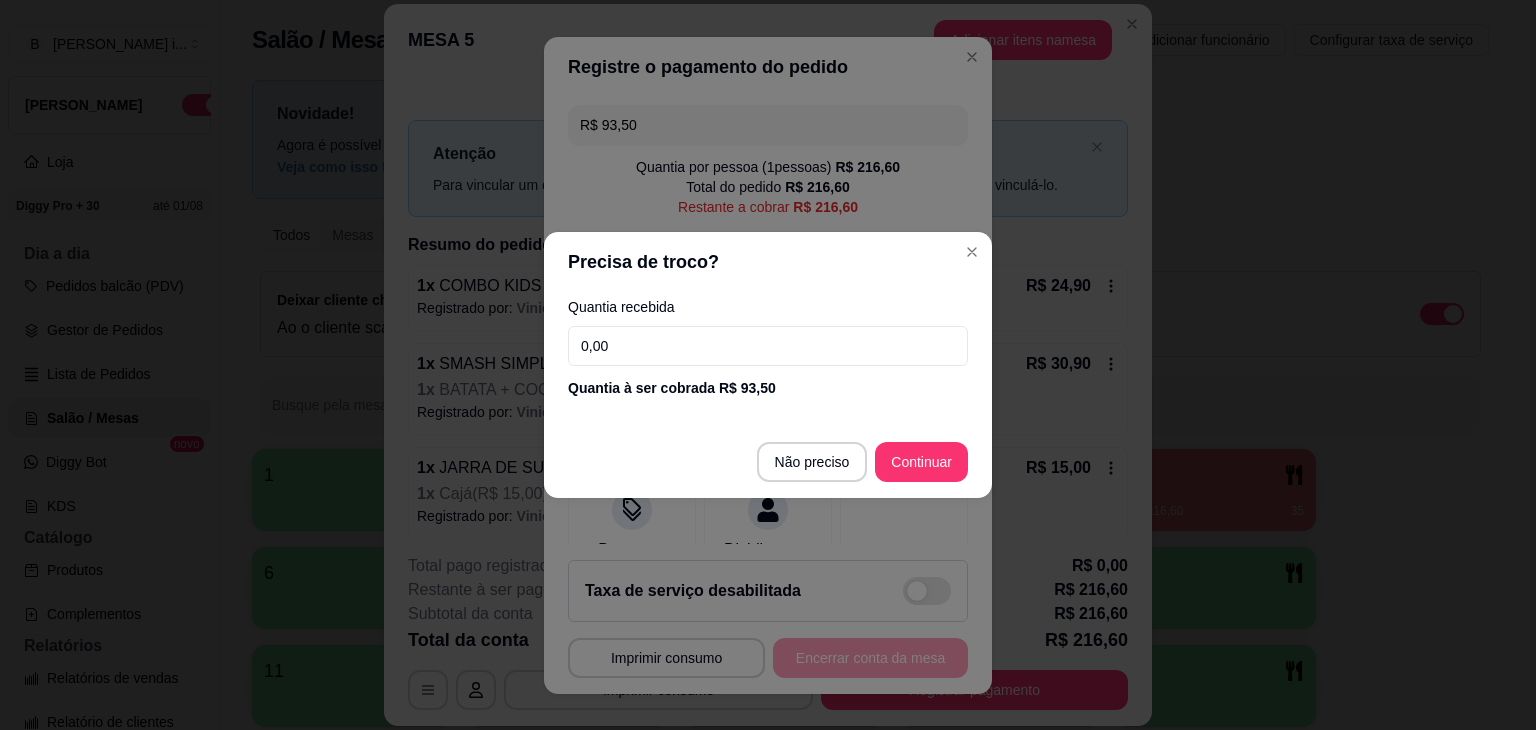 click on "0,00" at bounding box center [768, 346] 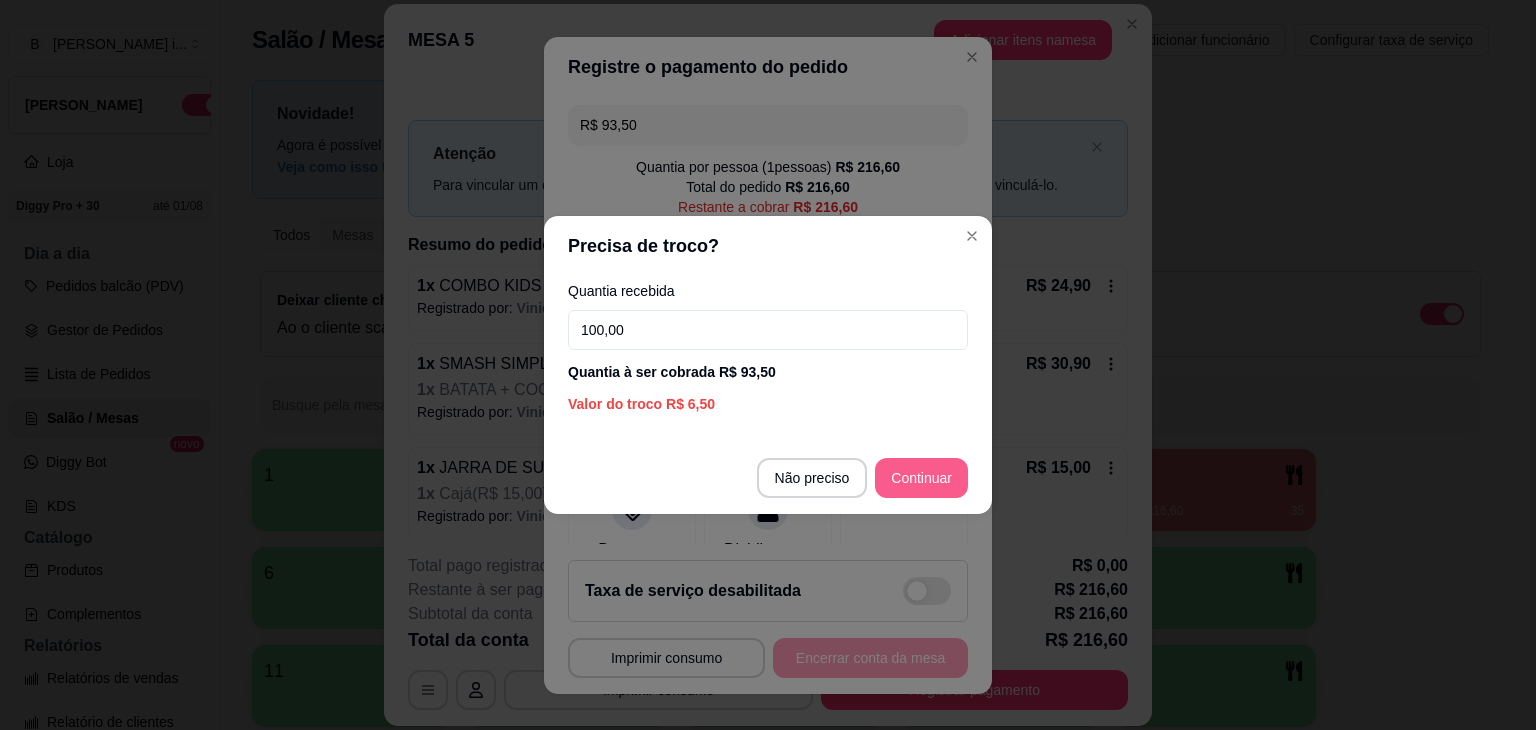 type on "100,00" 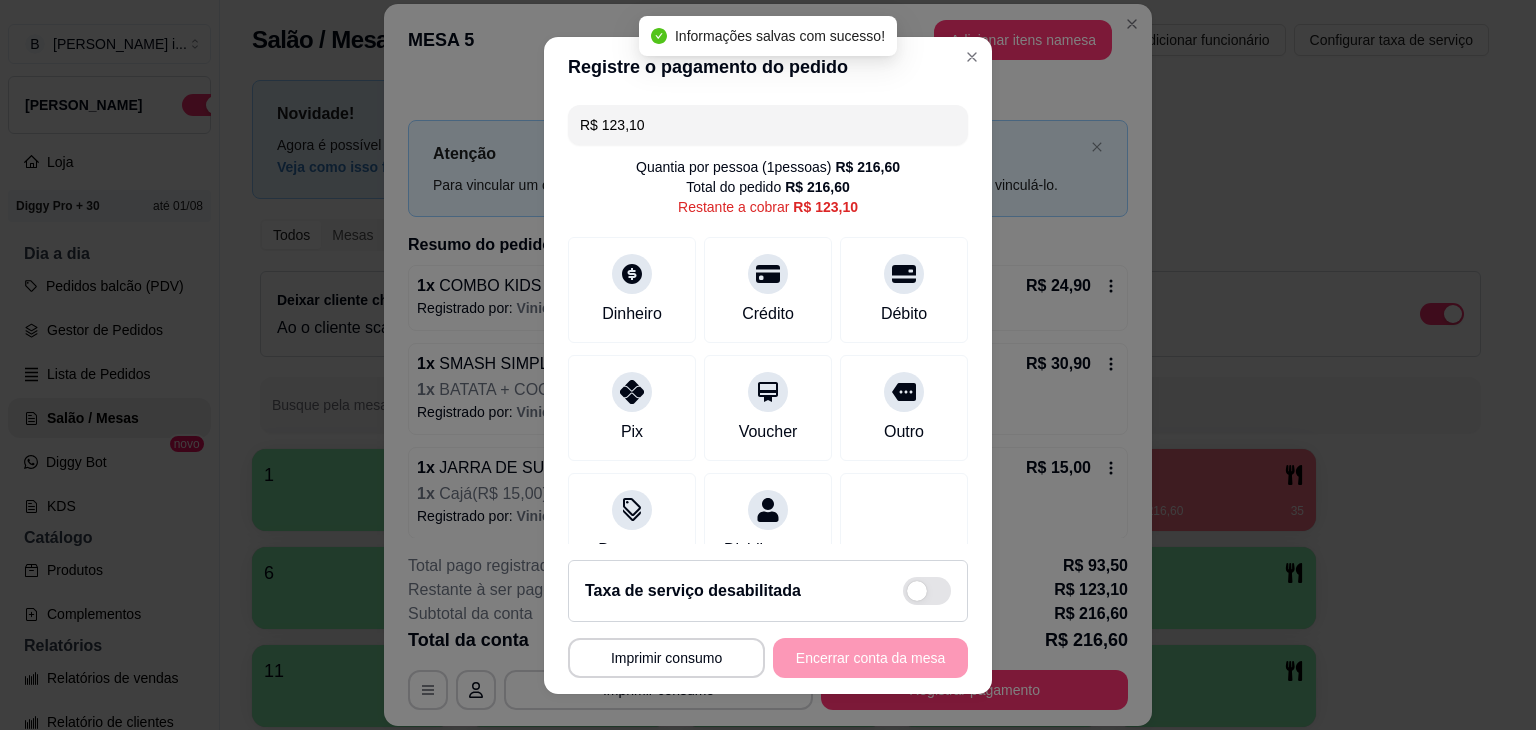 click on "R$ 123,10" at bounding box center [768, 125] 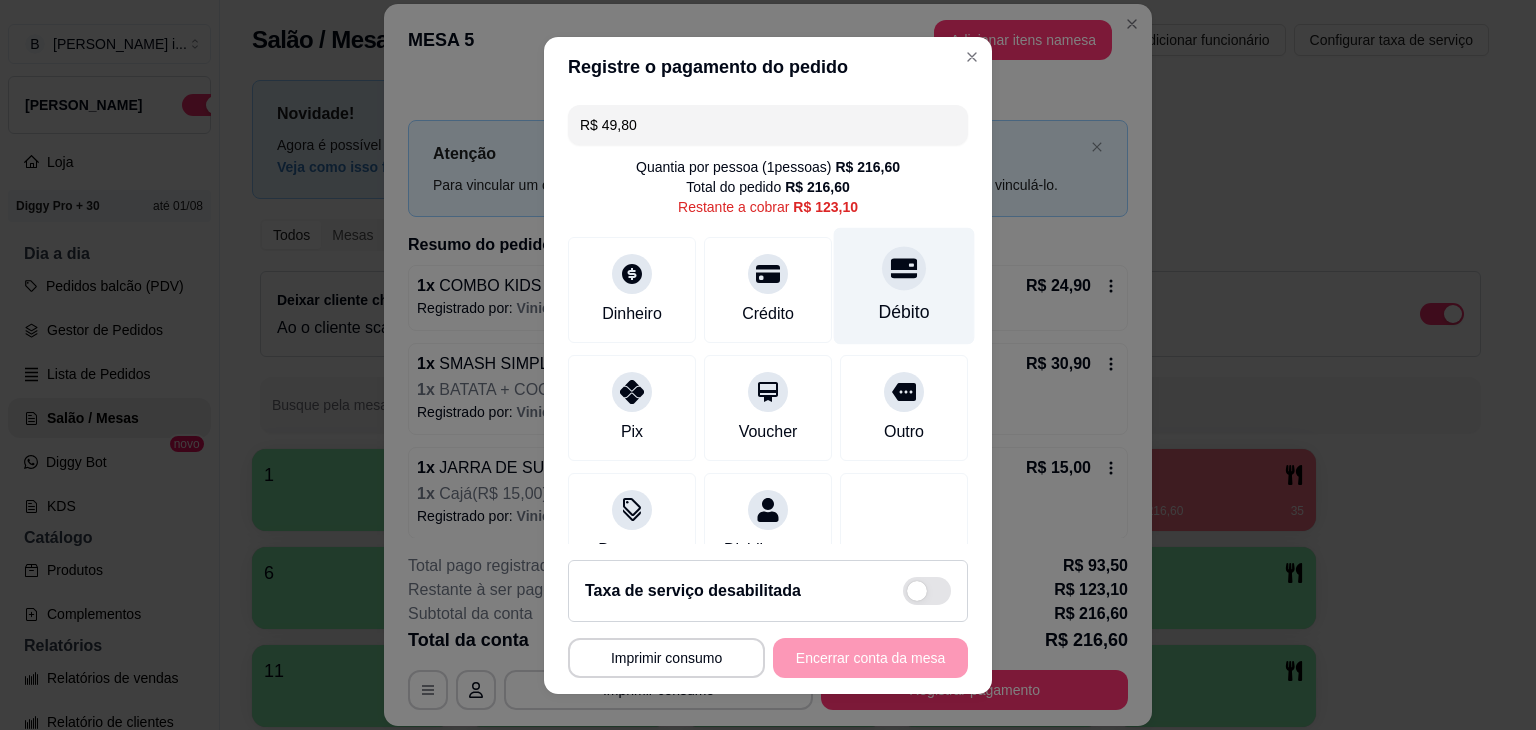 click on "Débito" at bounding box center [904, 285] 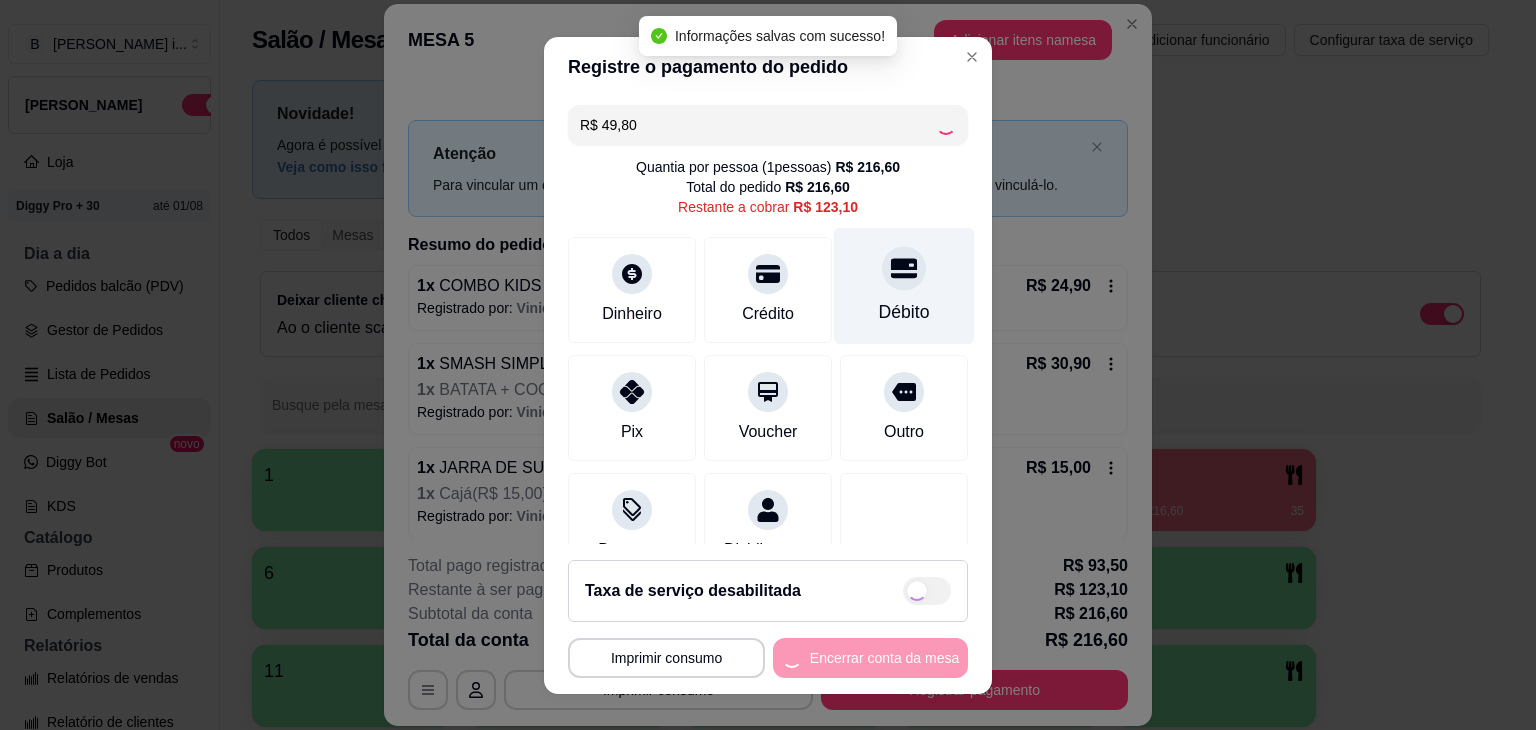 type on "R$ 73,30" 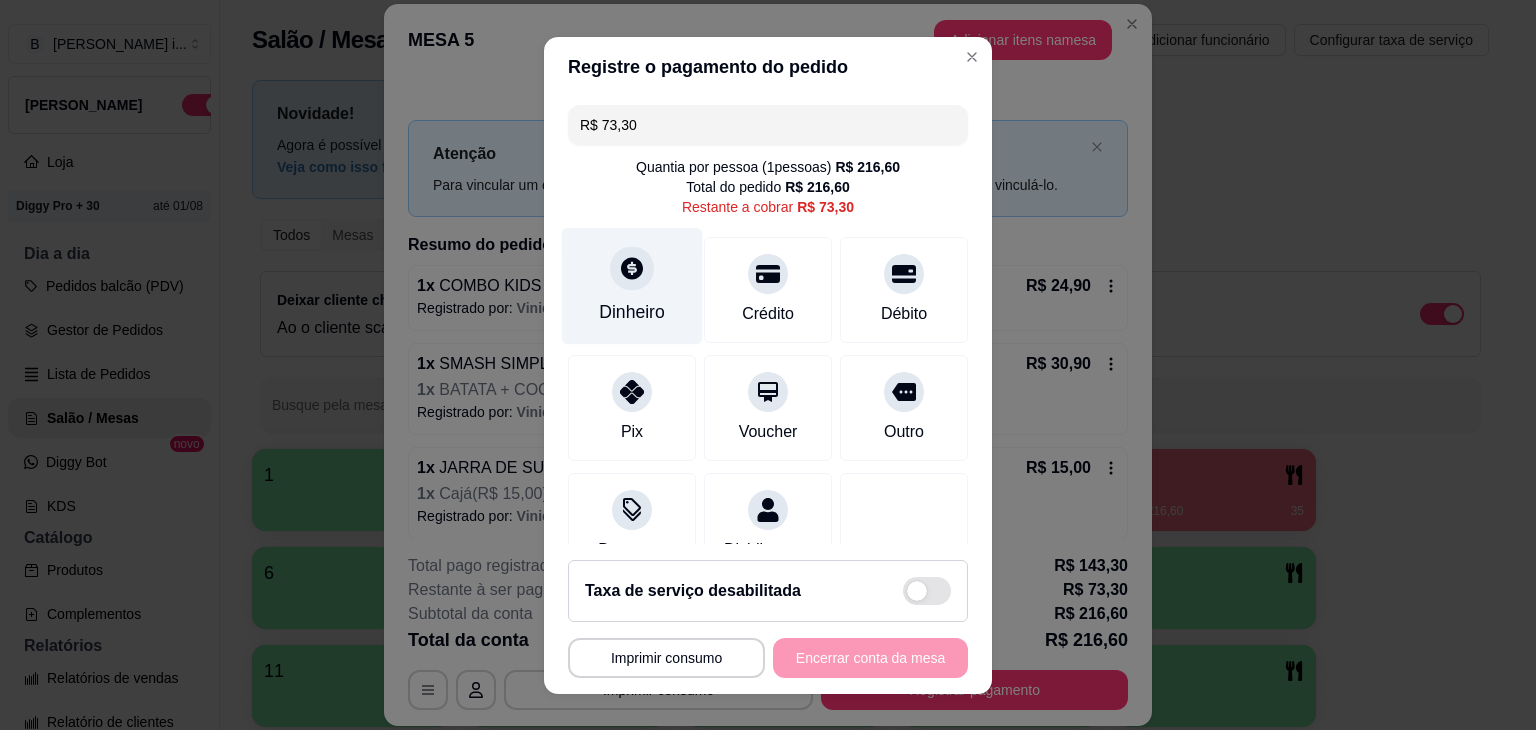 click on "Dinheiro" at bounding box center [632, 285] 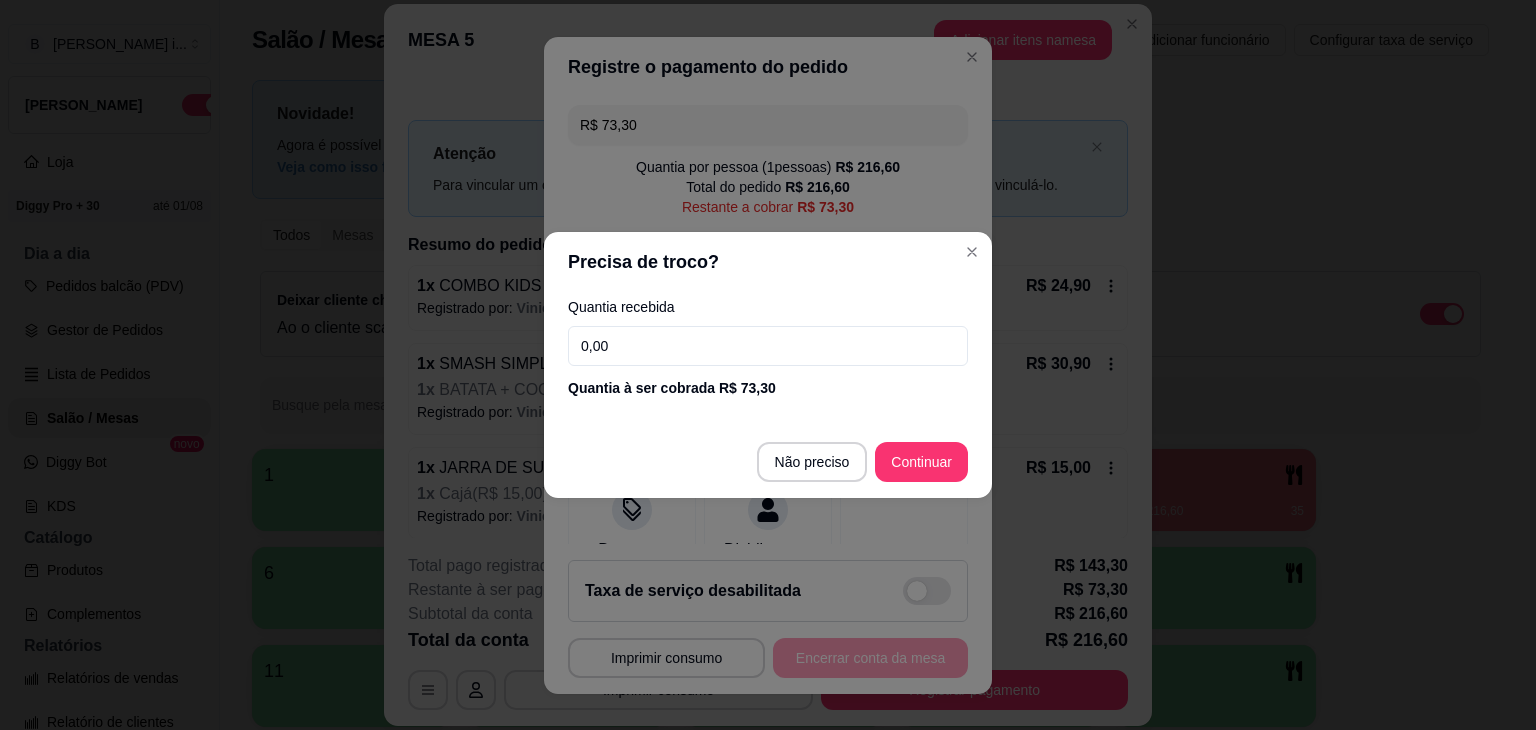 click on "0,00" at bounding box center (768, 346) 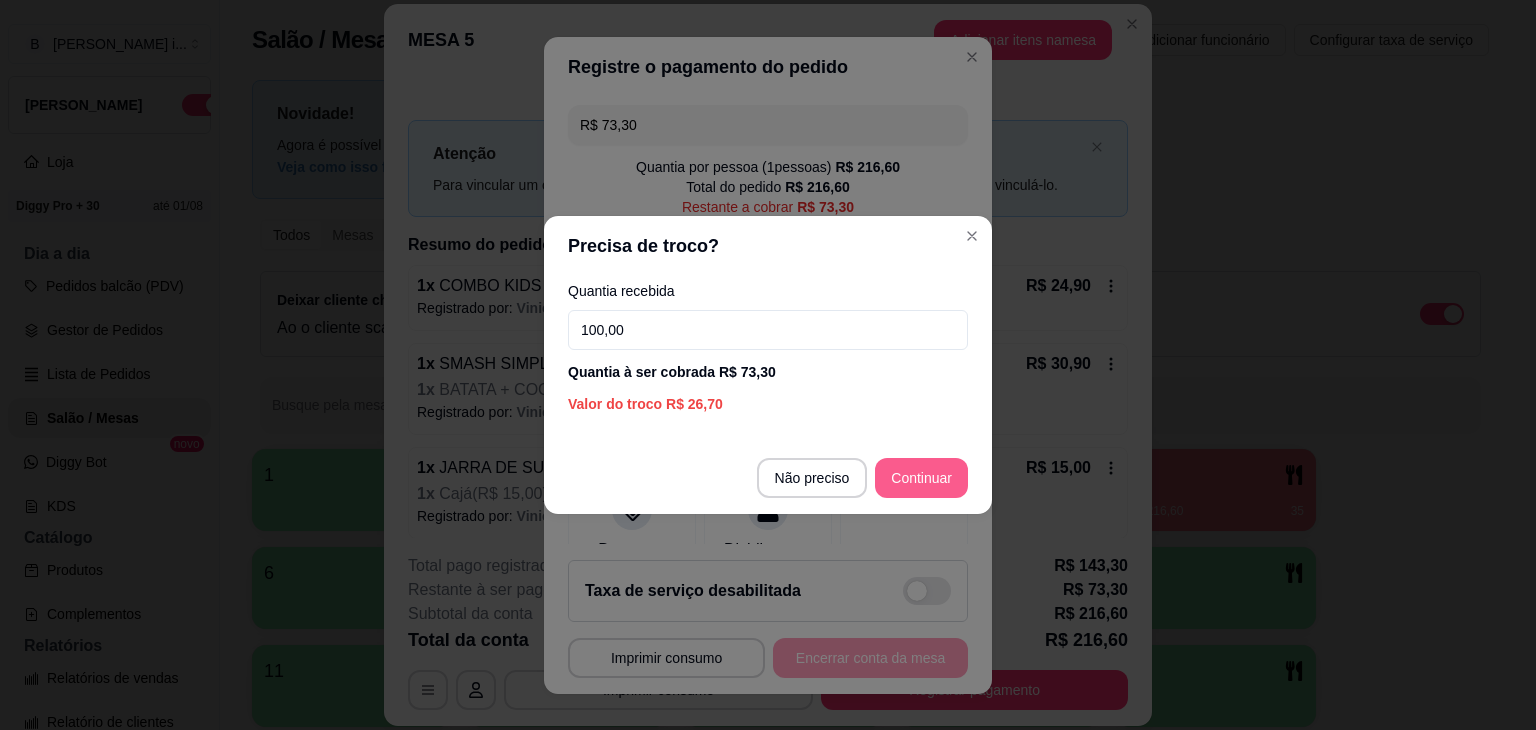 type on "100,00" 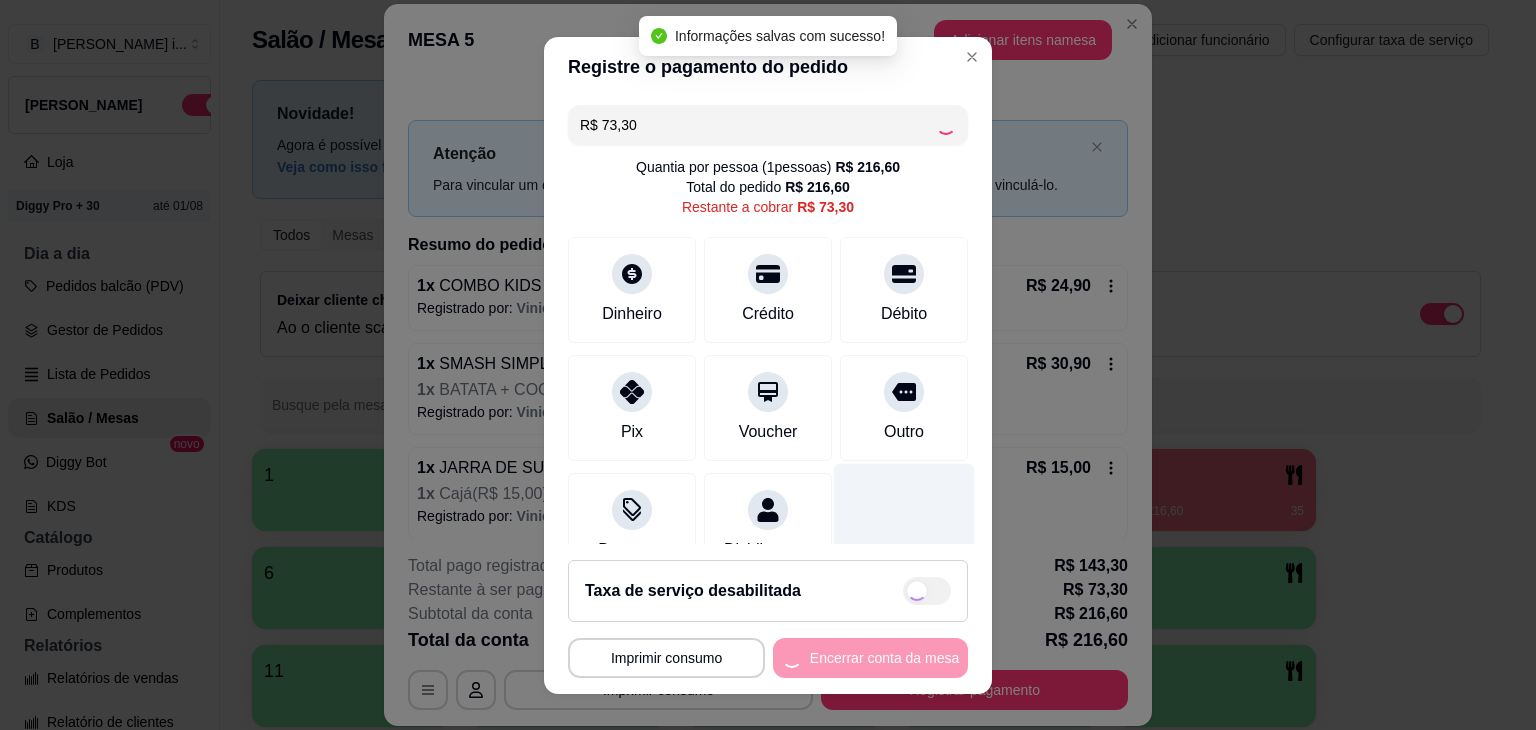 type on "R$ 0,00" 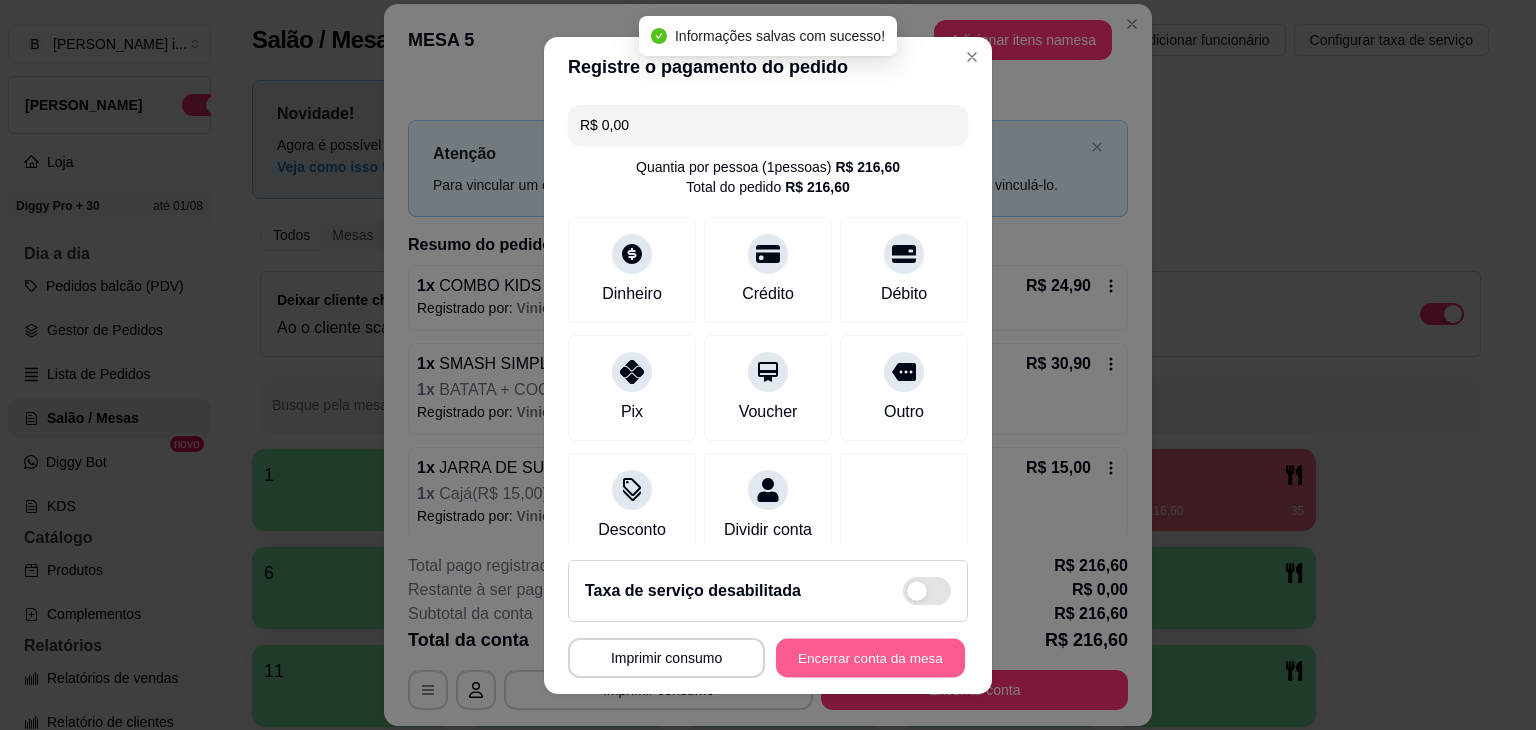 click on "Encerrar conta da mesa" at bounding box center [870, 657] 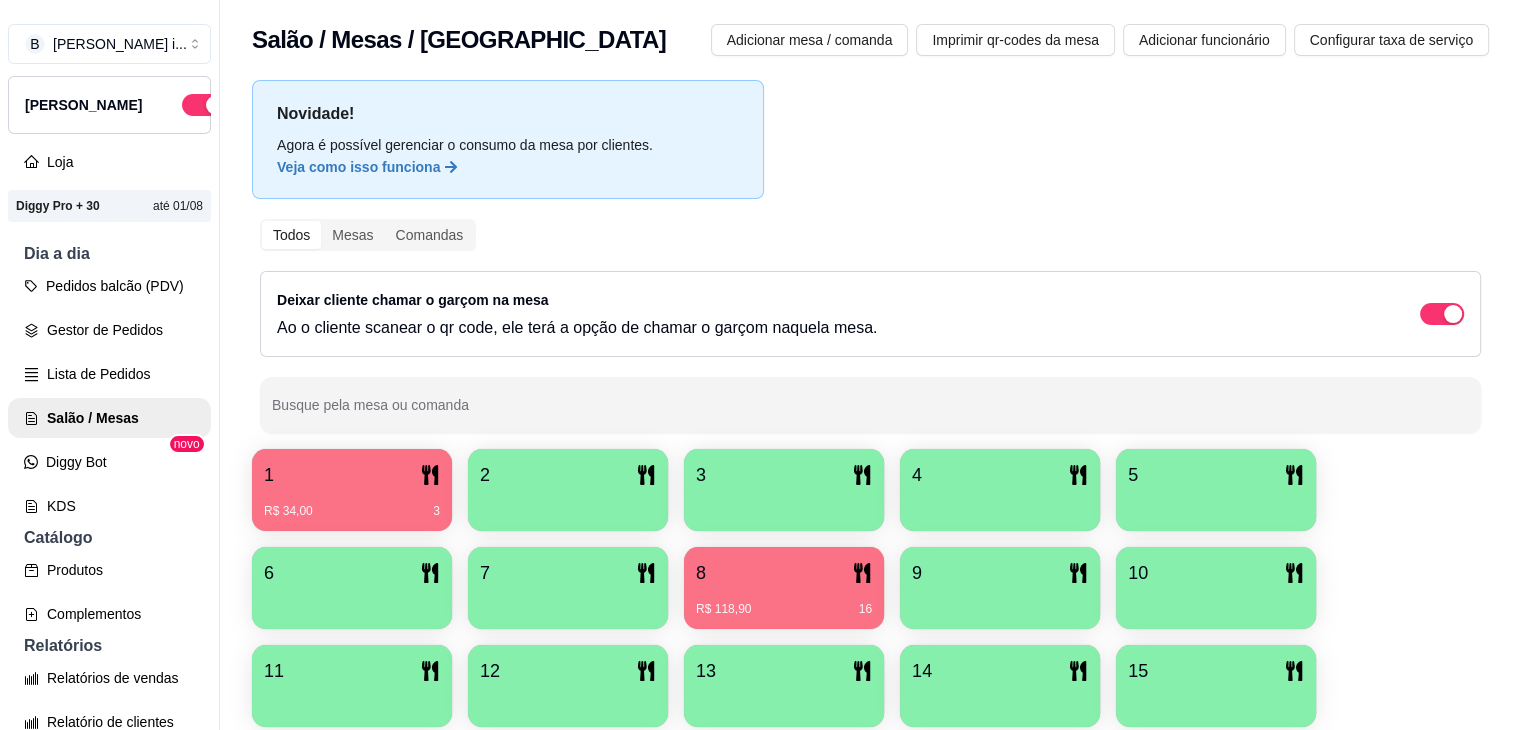 drag, startPoint x: 460, startPoint y: 485, endPoint x: 404, endPoint y: 474, distance: 57.070133 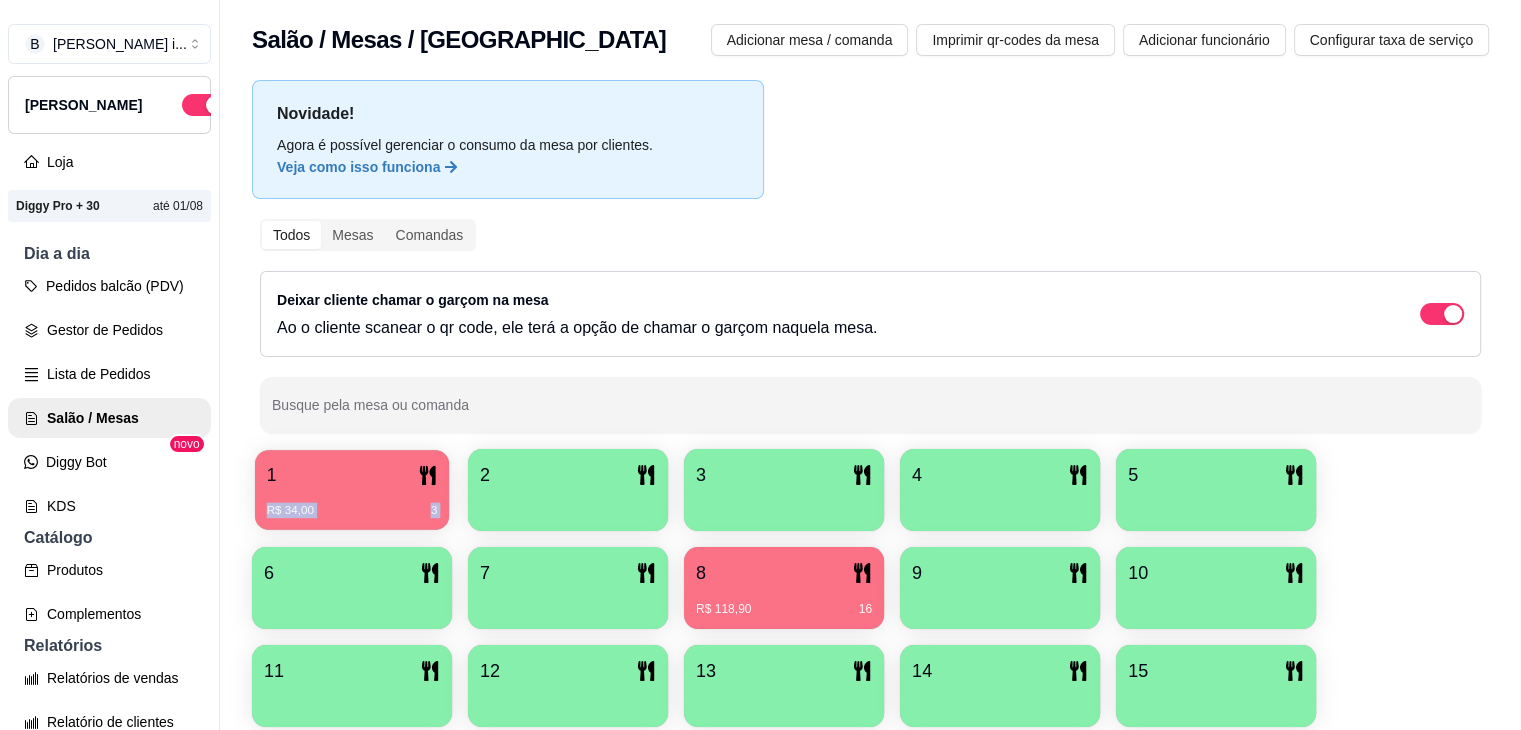 click on "1" at bounding box center [352, 475] 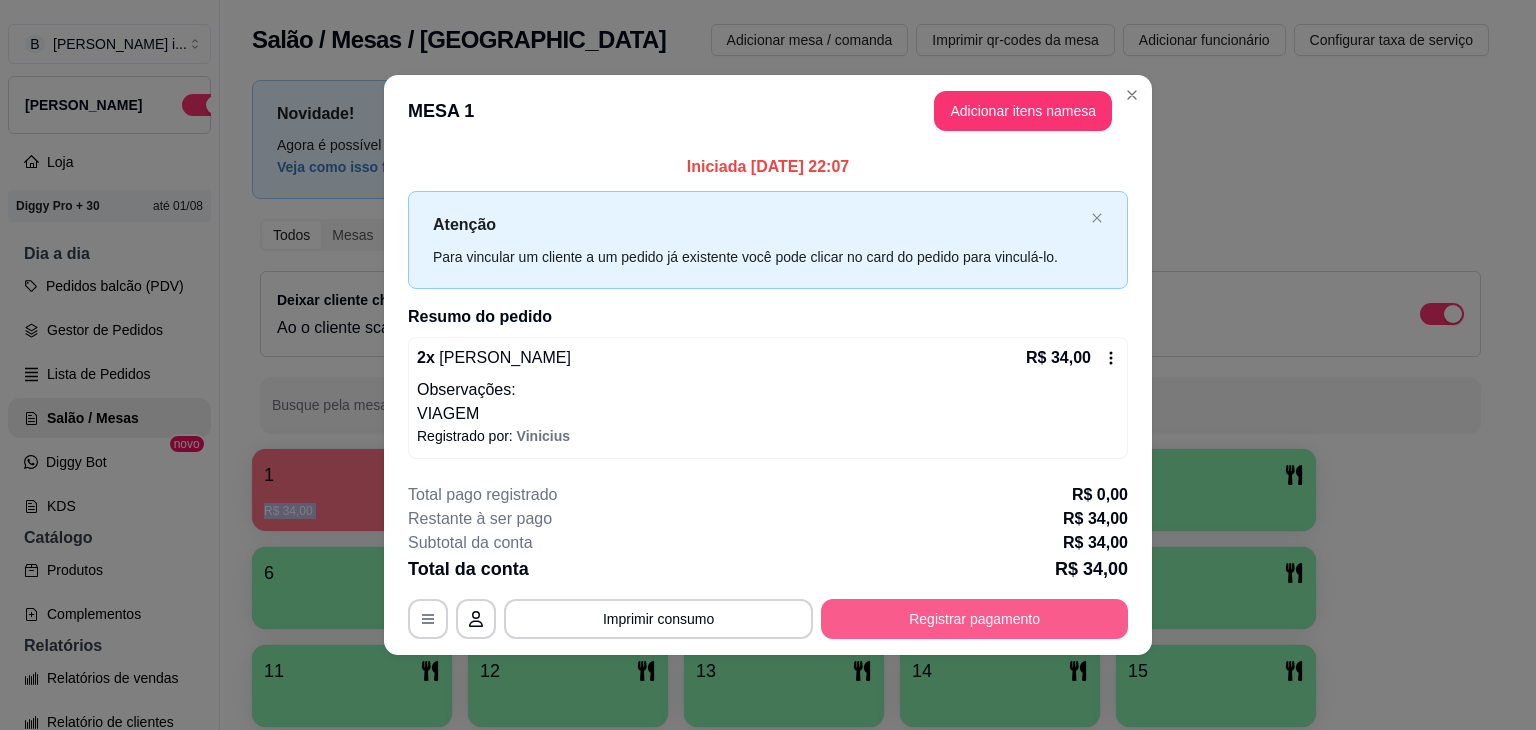 click on "Registrar pagamento" at bounding box center (974, 619) 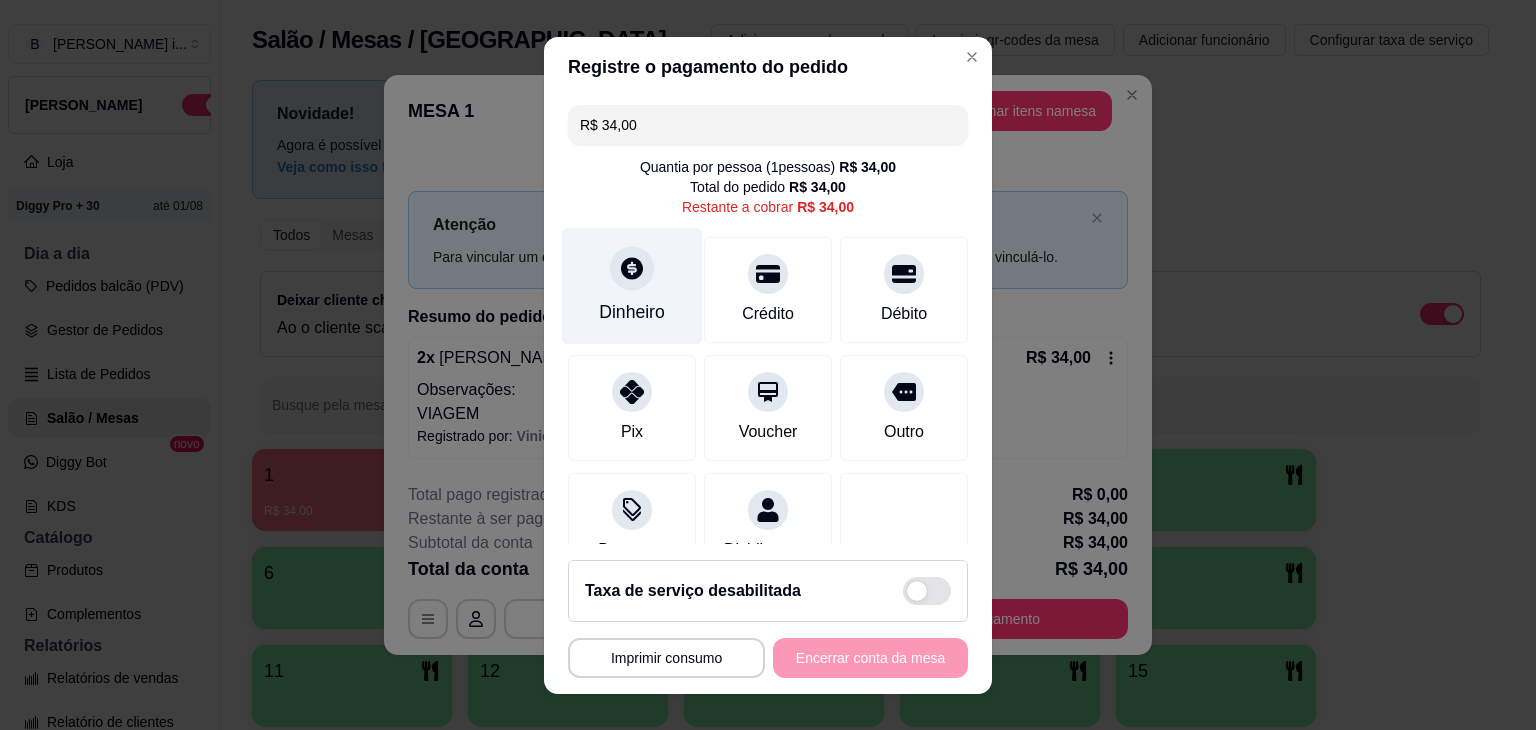 click at bounding box center [632, 268] 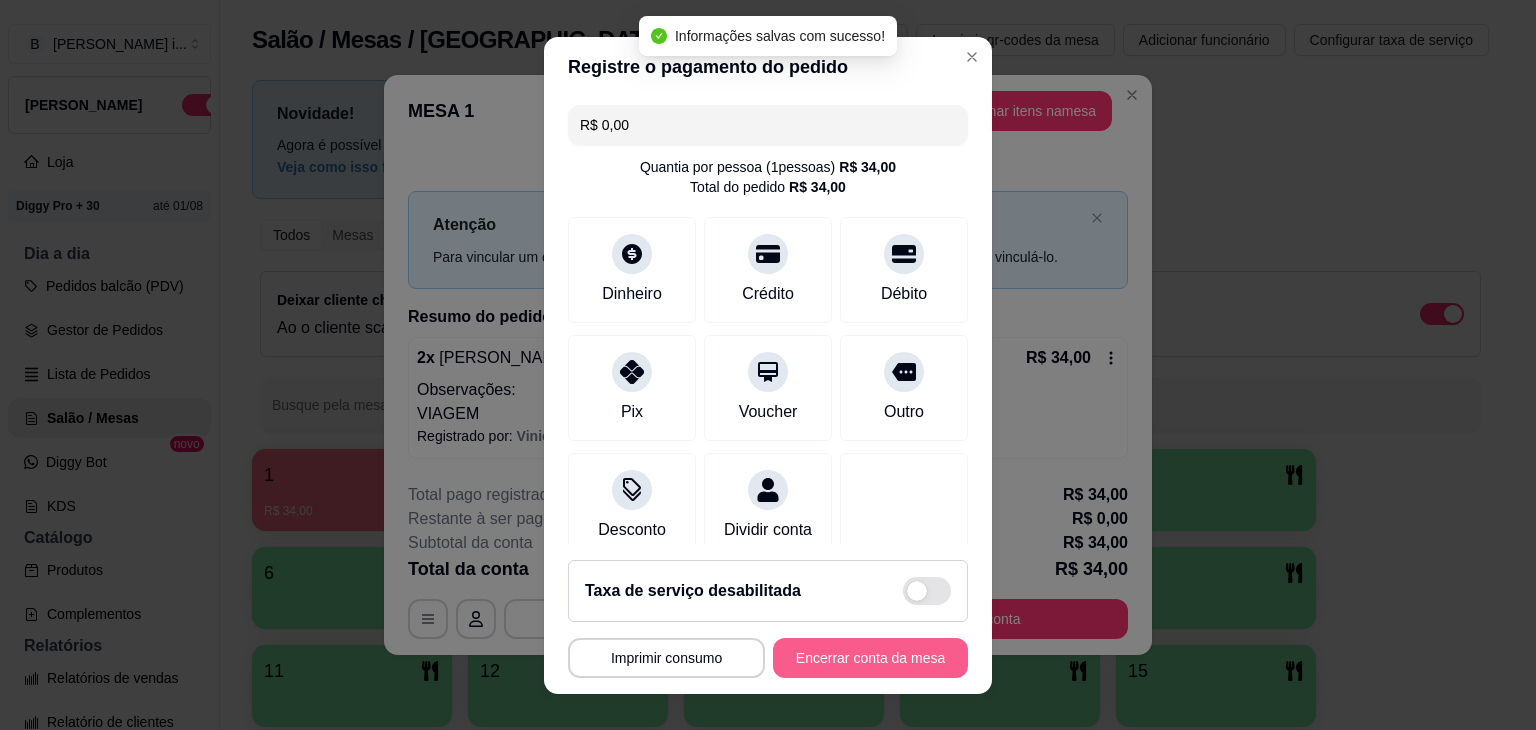 type on "R$ 0,00" 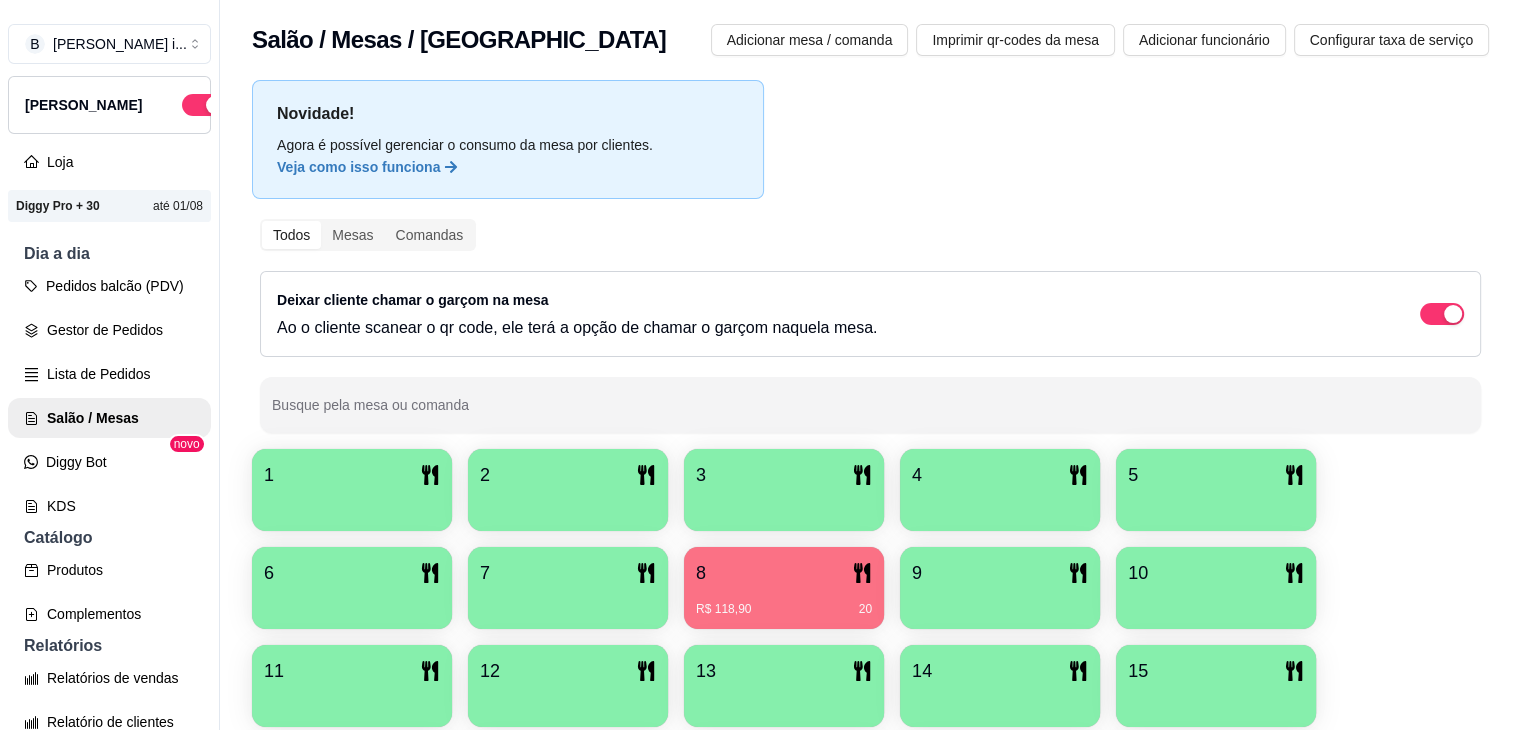 click at bounding box center [568, 504] 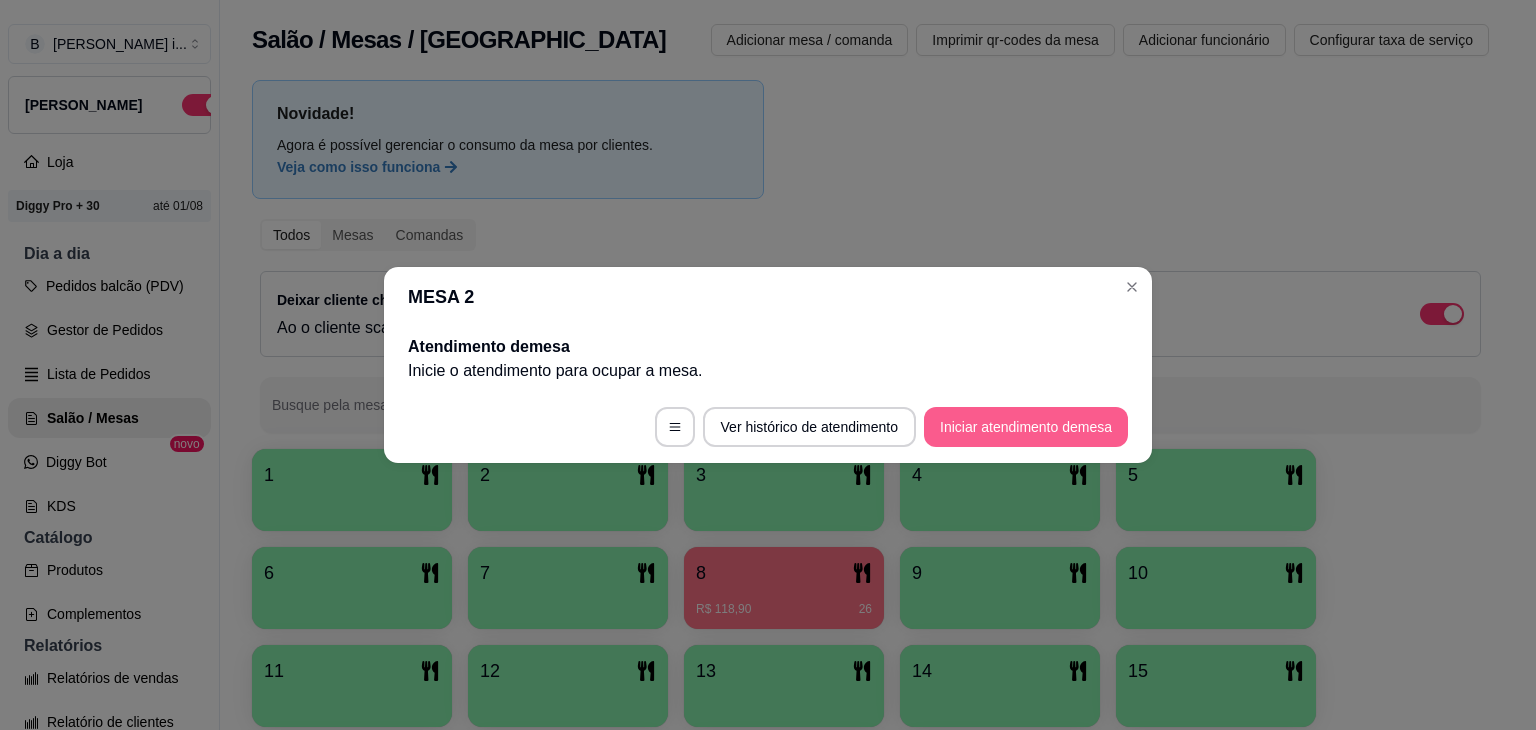 click on "Iniciar atendimento de  mesa" at bounding box center [1026, 427] 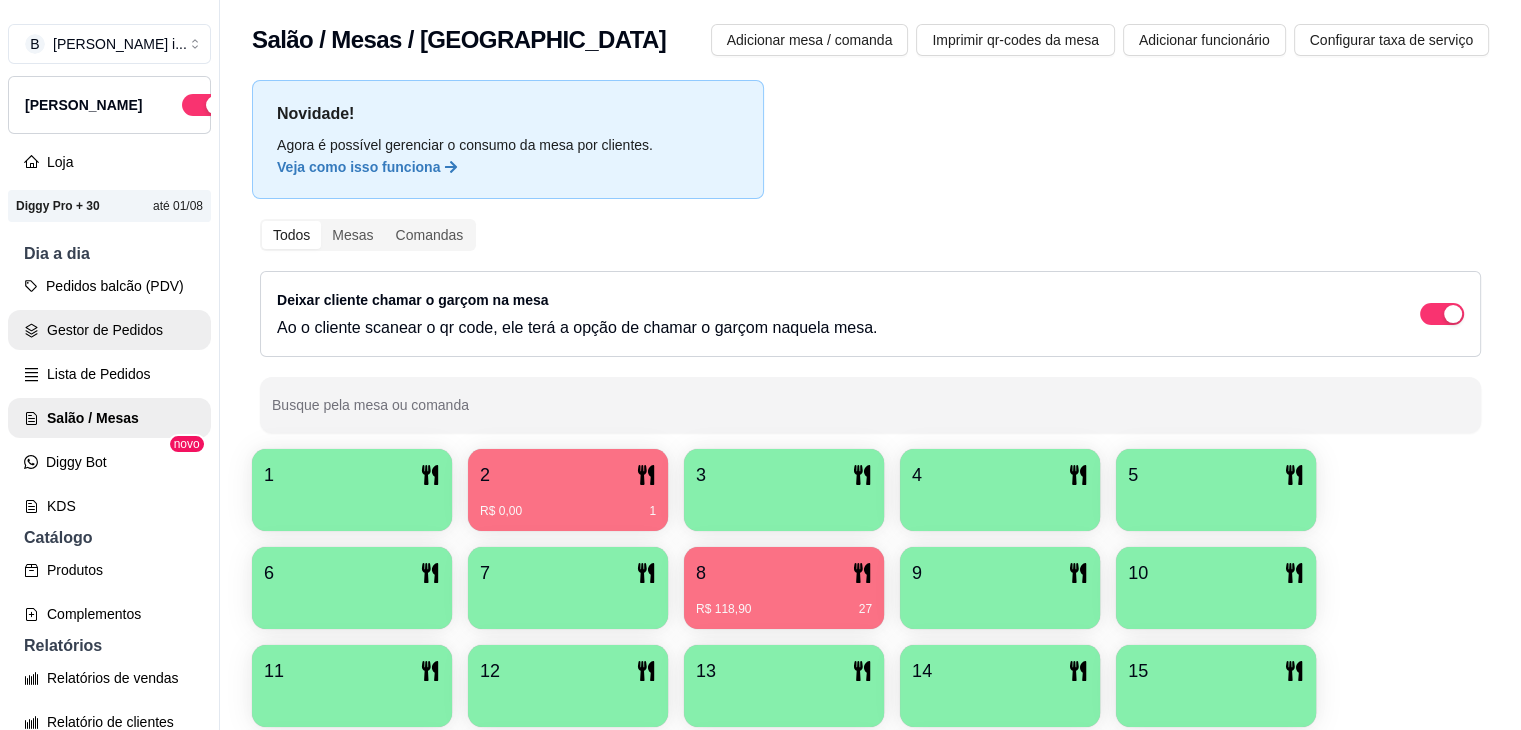 click on "Gestor de Pedidos" at bounding box center [109, 330] 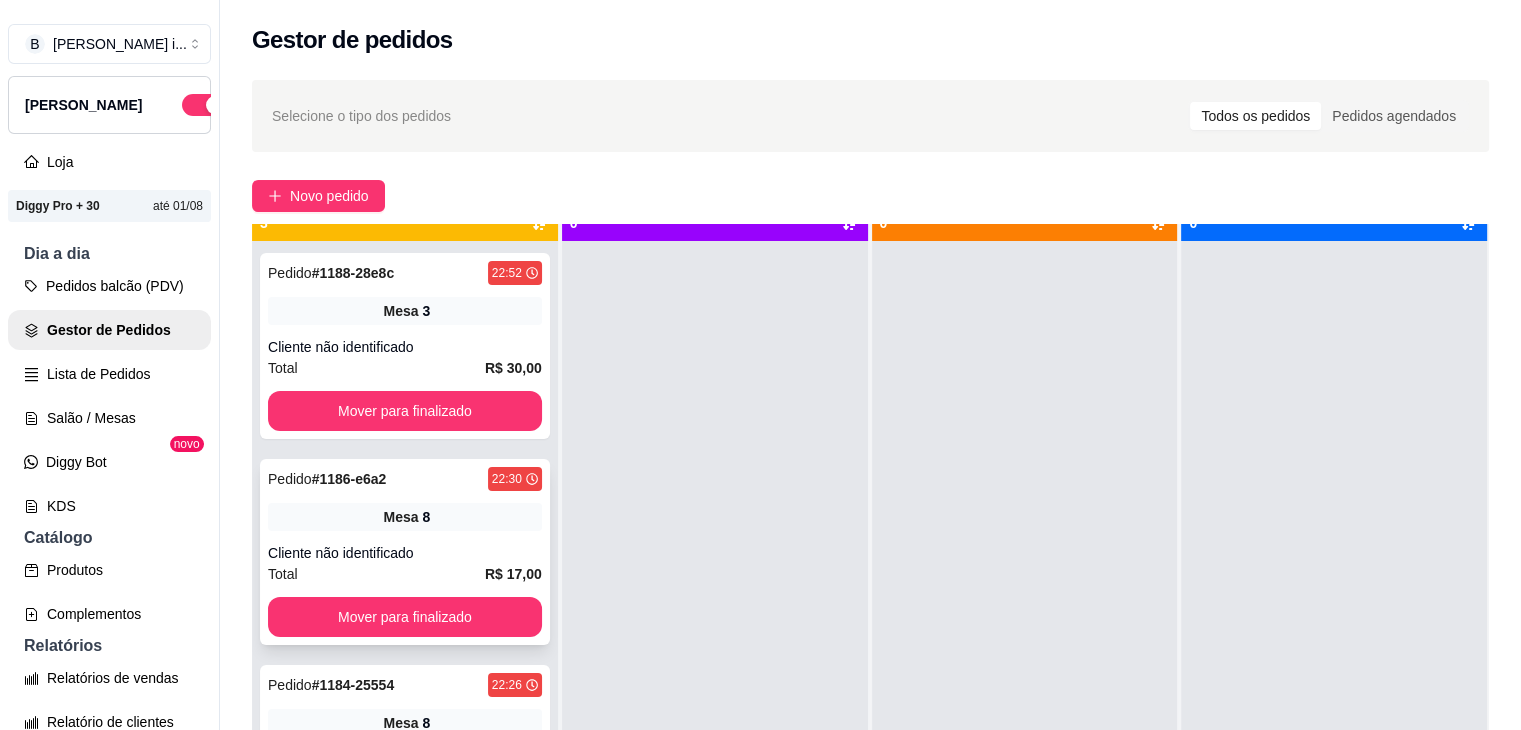 scroll, scrollTop: 56, scrollLeft: 0, axis: vertical 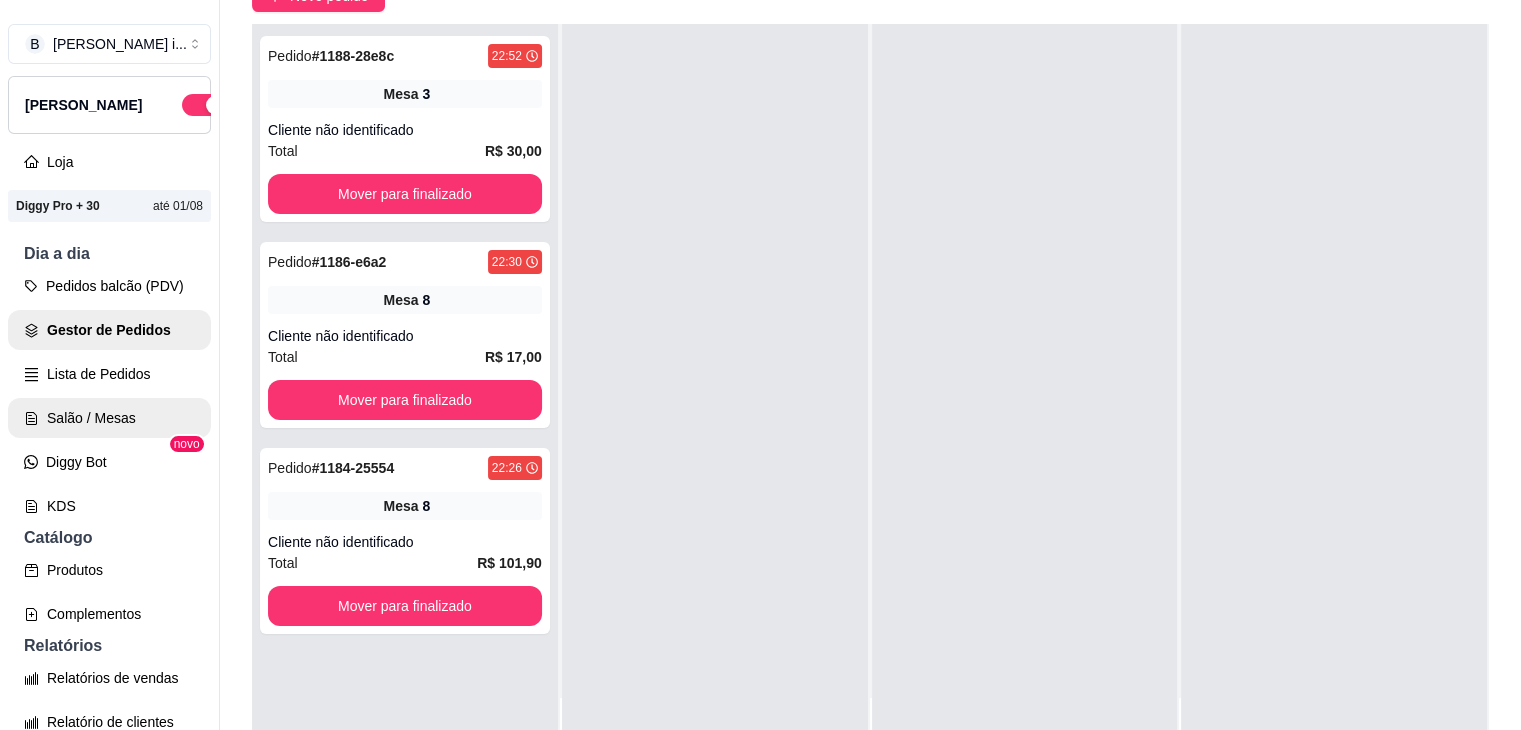 click on "Salão / Mesas" at bounding box center [109, 418] 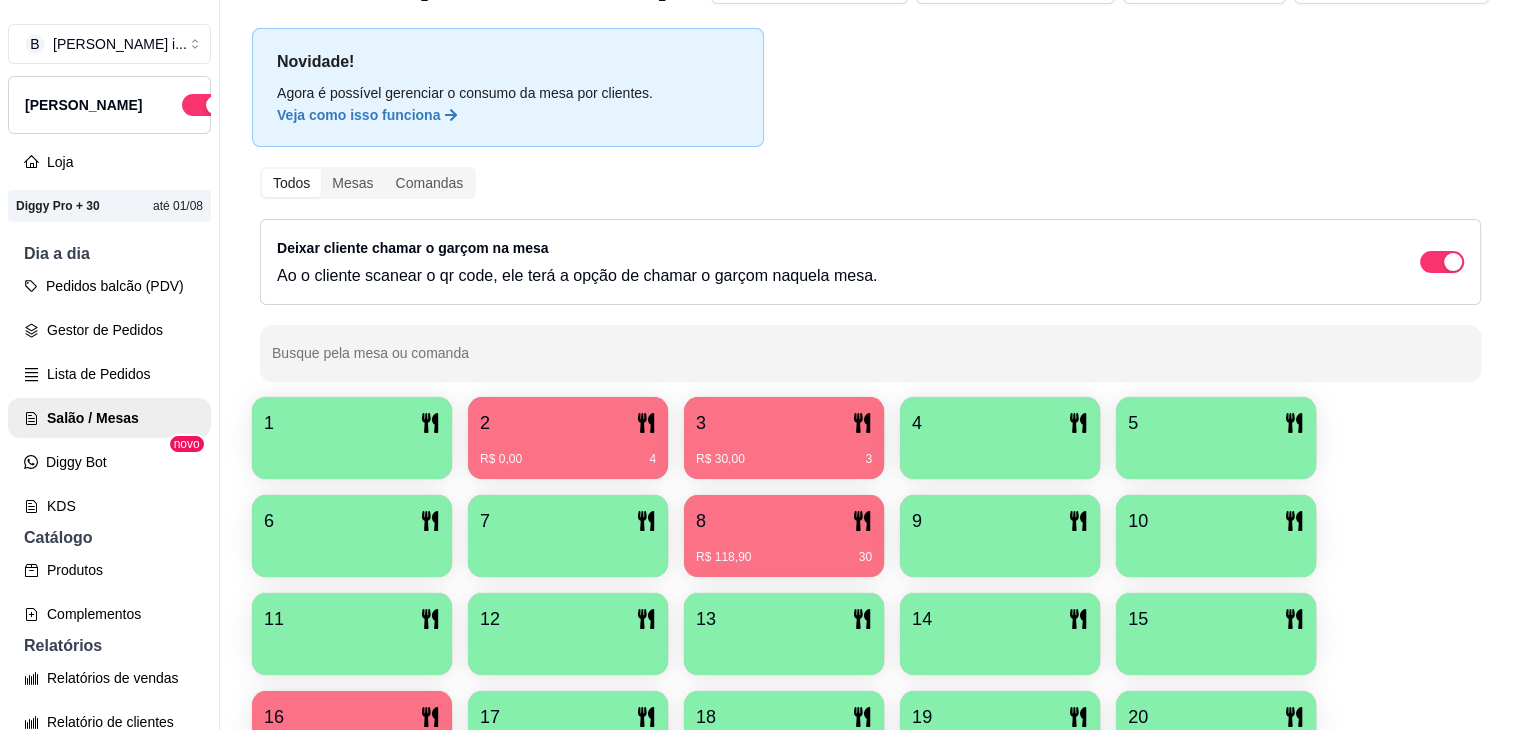 scroll, scrollTop: 100, scrollLeft: 0, axis: vertical 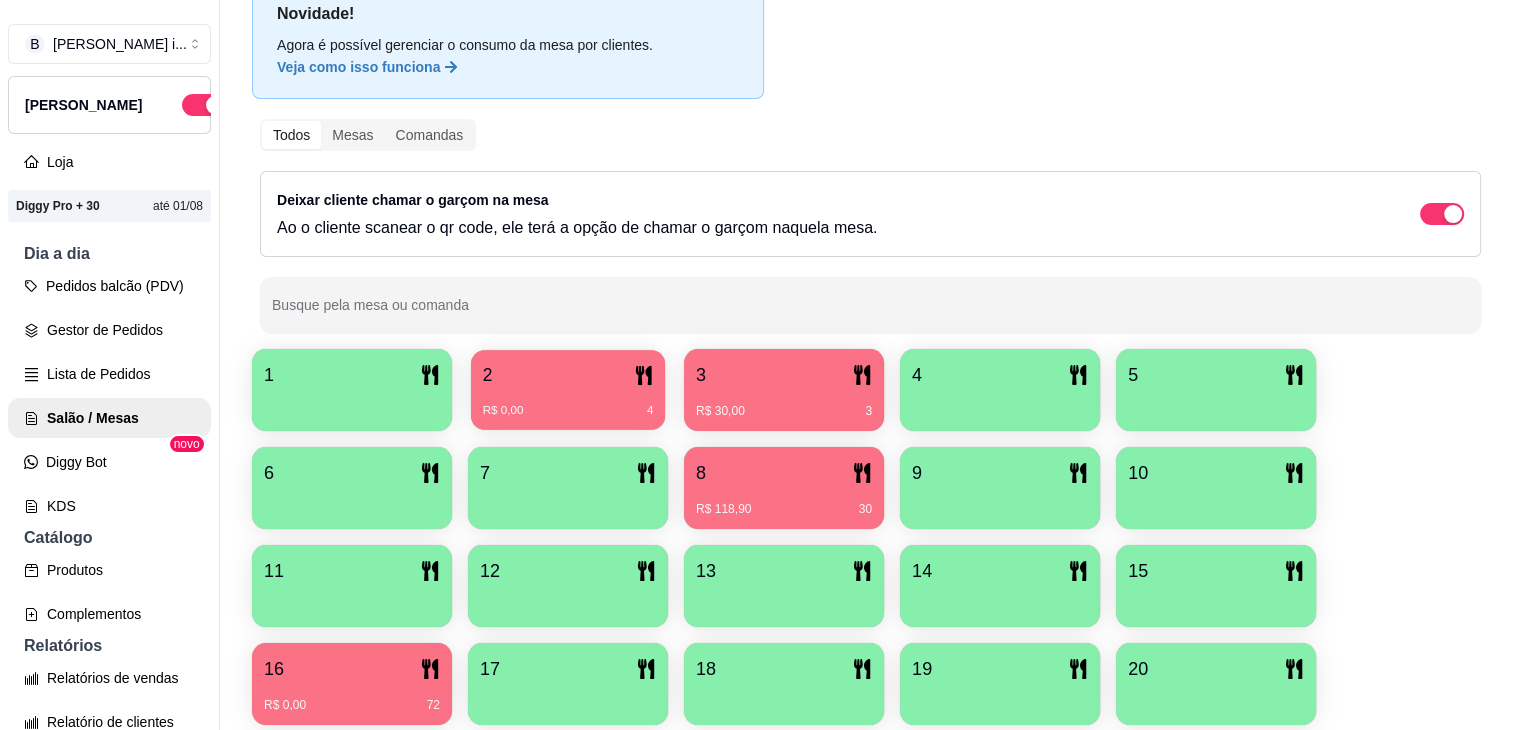 click on "R$ 0,00 4" at bounding box center (568, 411) 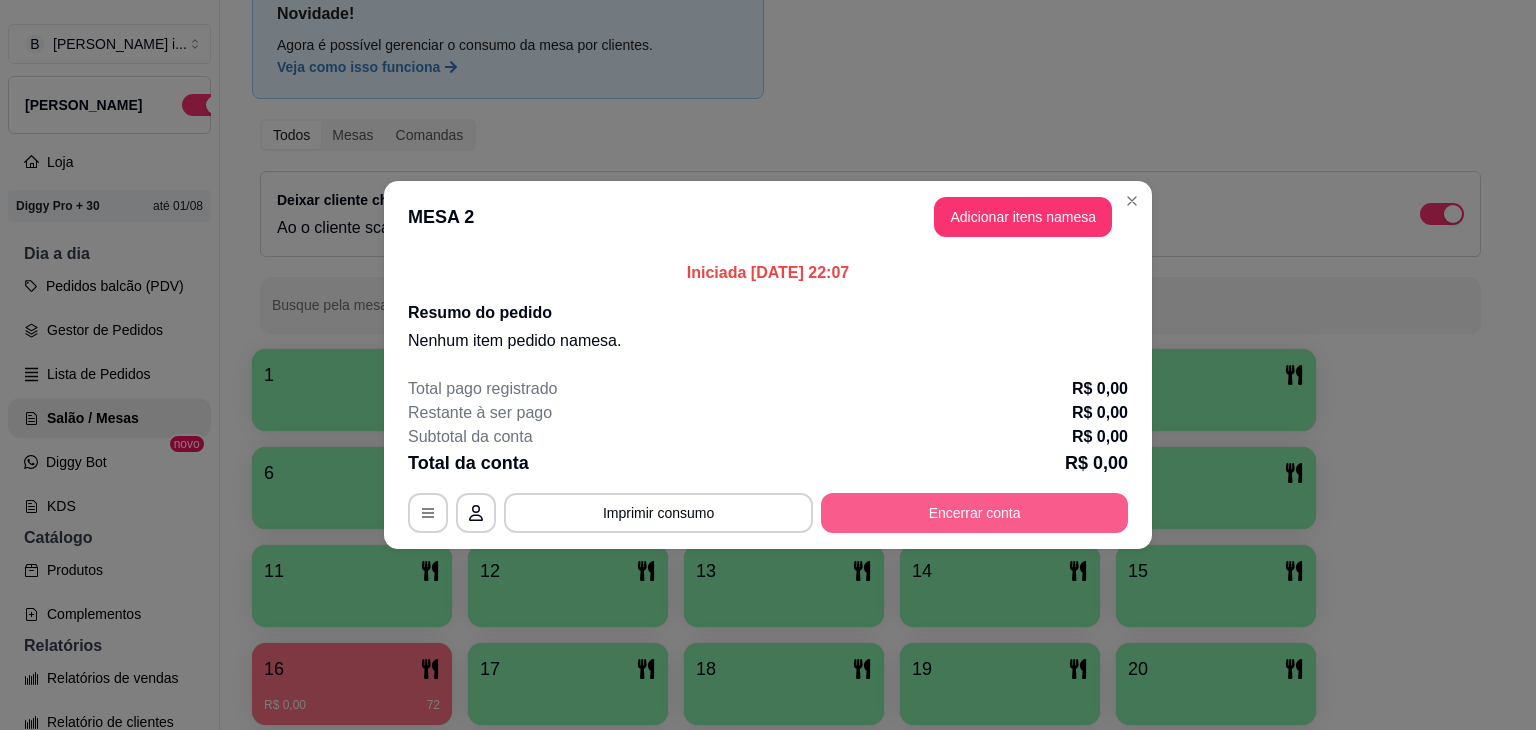 click on "Encerrar conta" at bounding box center [974, 513] 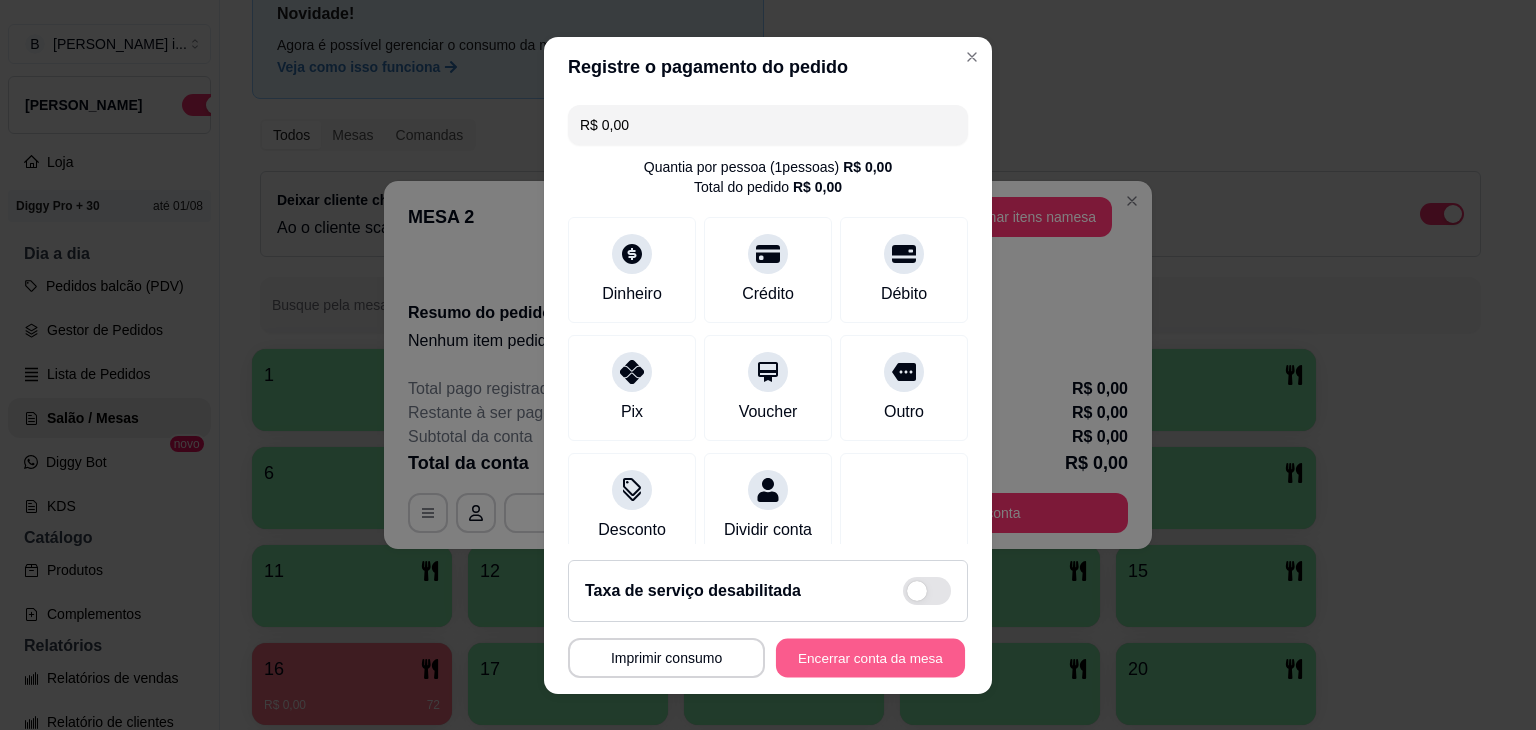 click on "Encerrar conta da mesa" at bounding box center [870, 657] 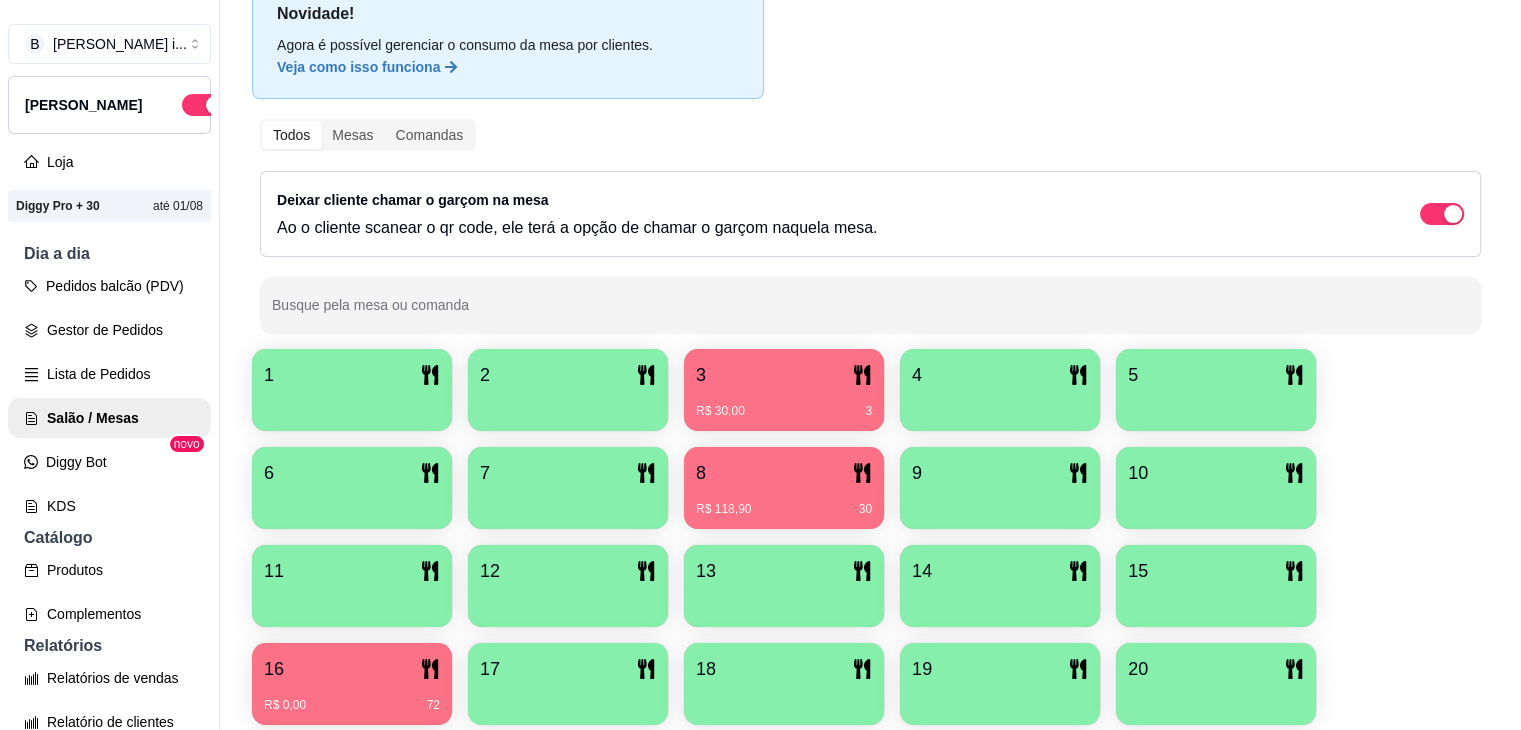 click on "16" at bounding box center [352, 669] 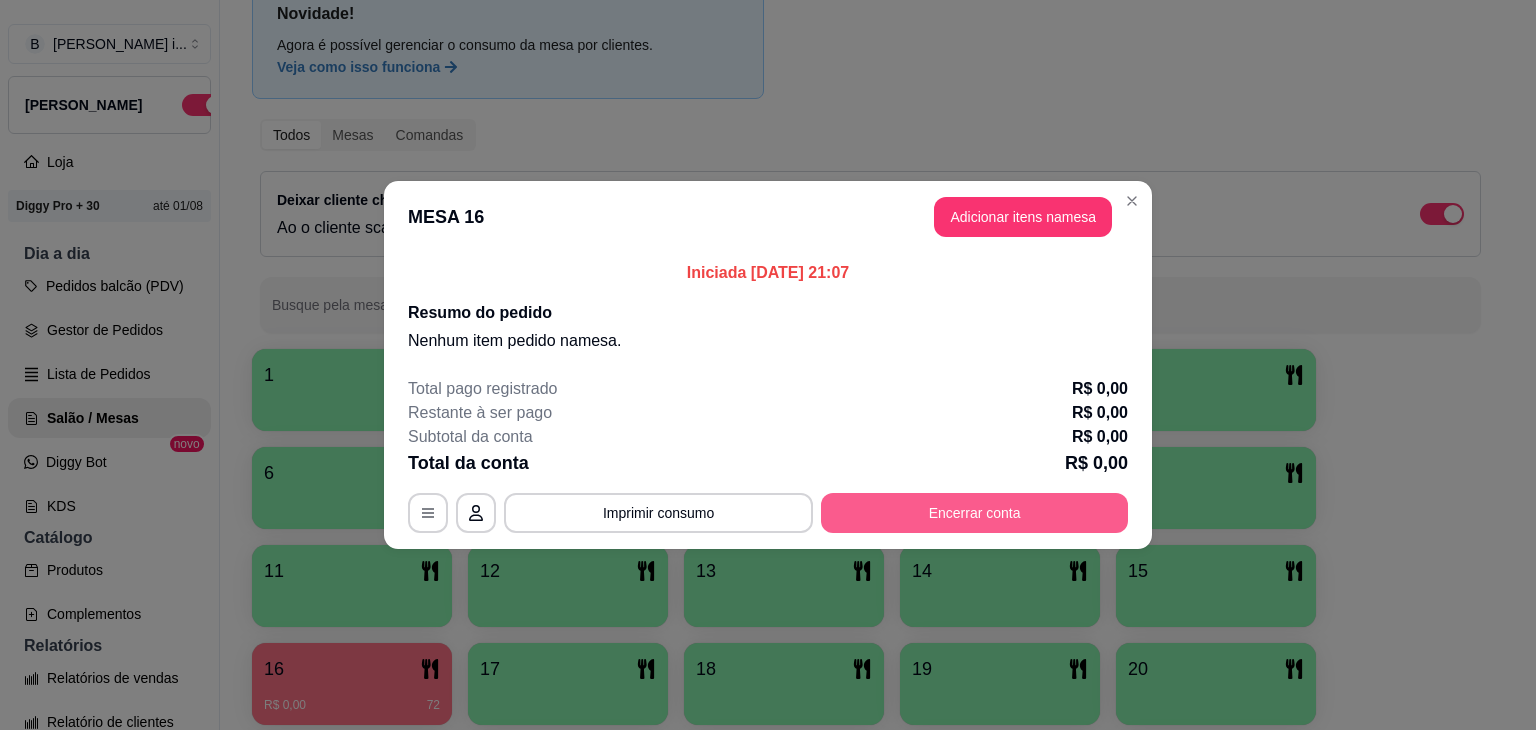 click on "Encerrar conta" at bounding box center (974, 513) 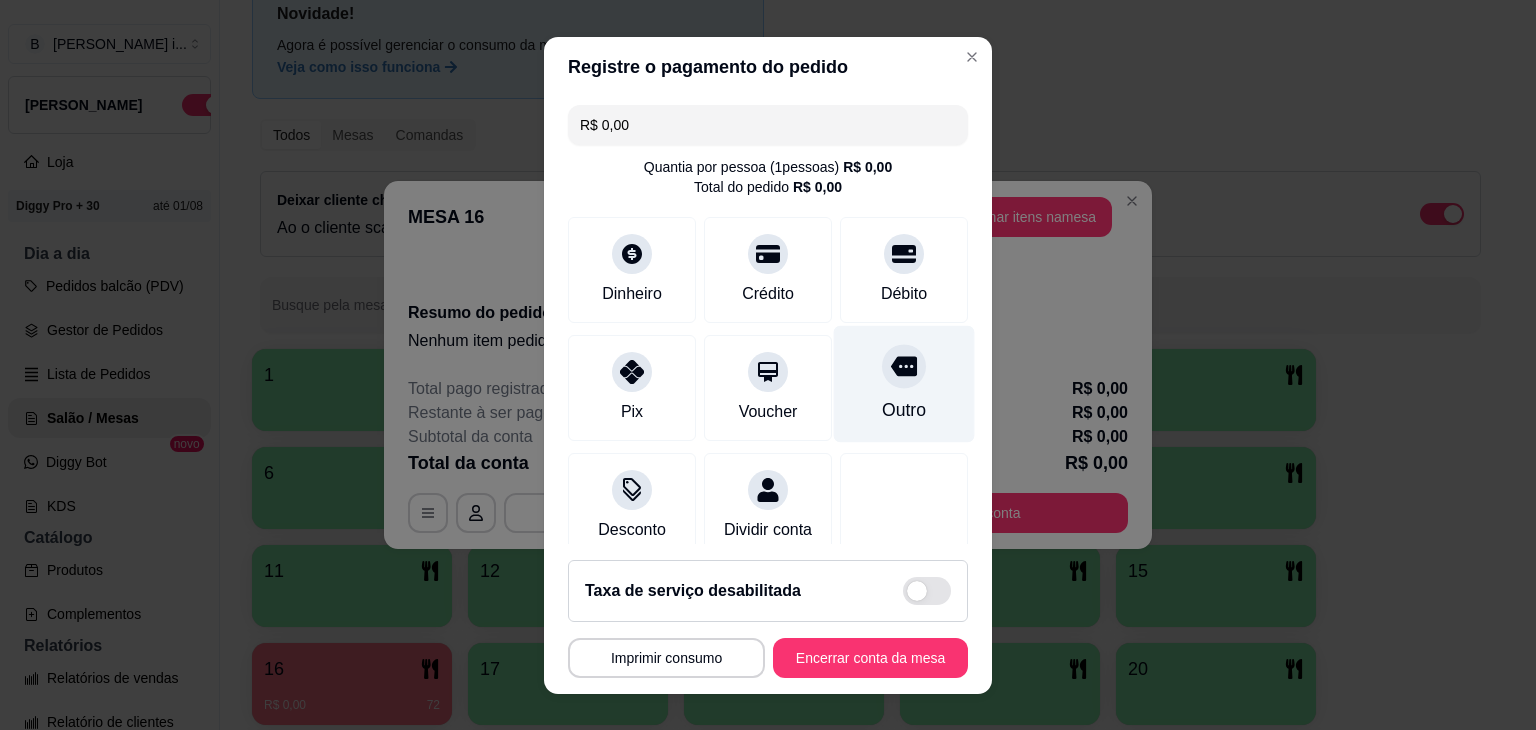 click 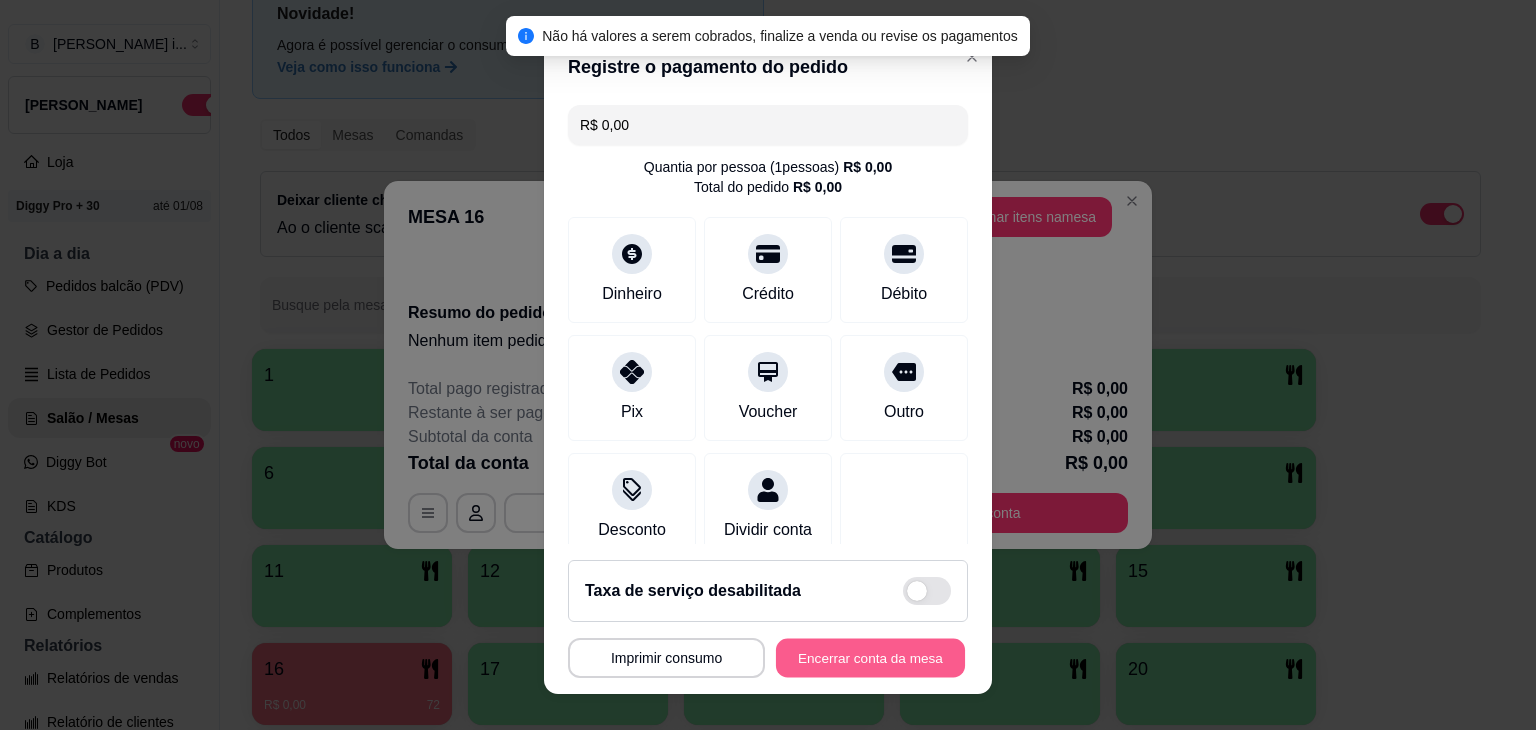 click on "Encerrar conta da mesa" at bounding box center [870, 657] 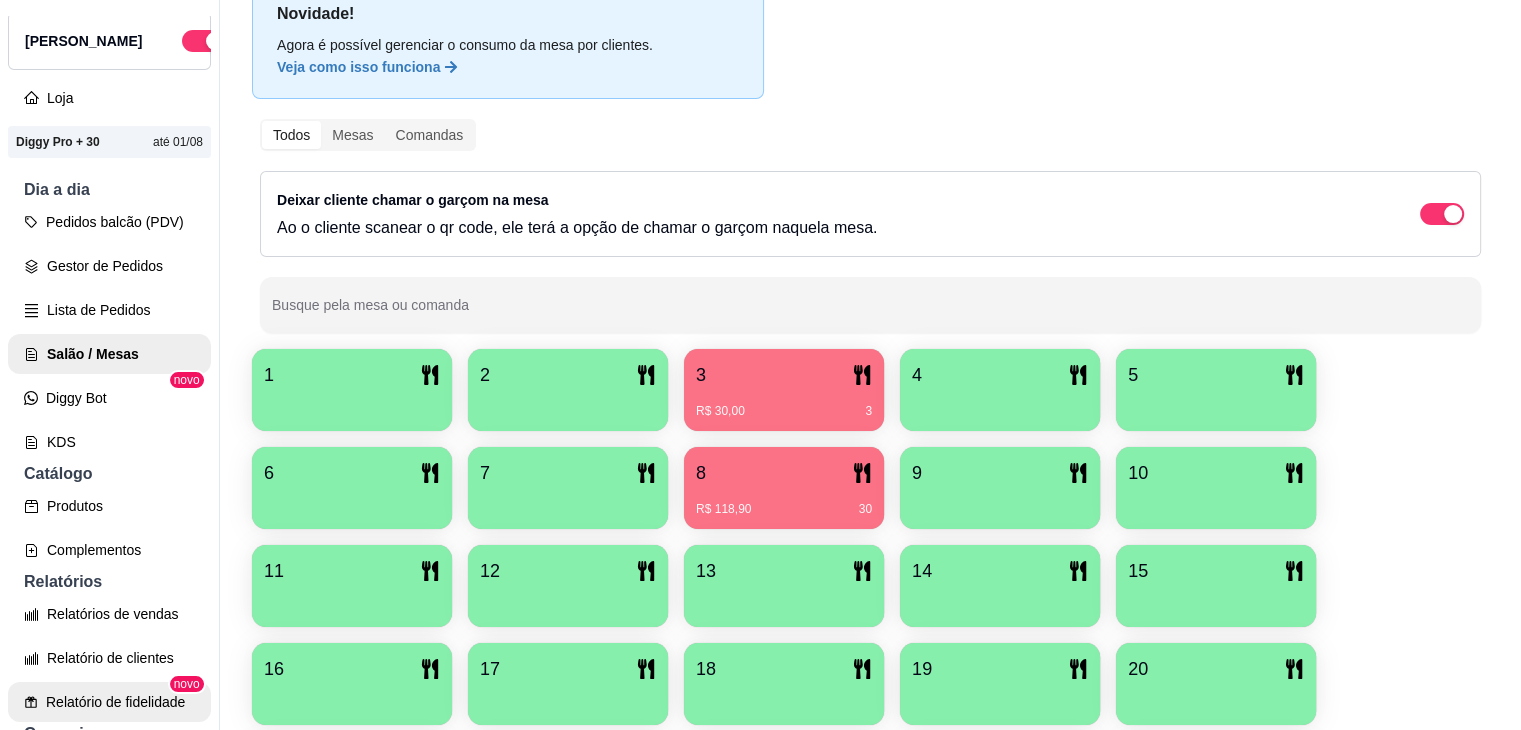 scroll, scrollTop: 100, scrollLeft: 0, axis: vertical 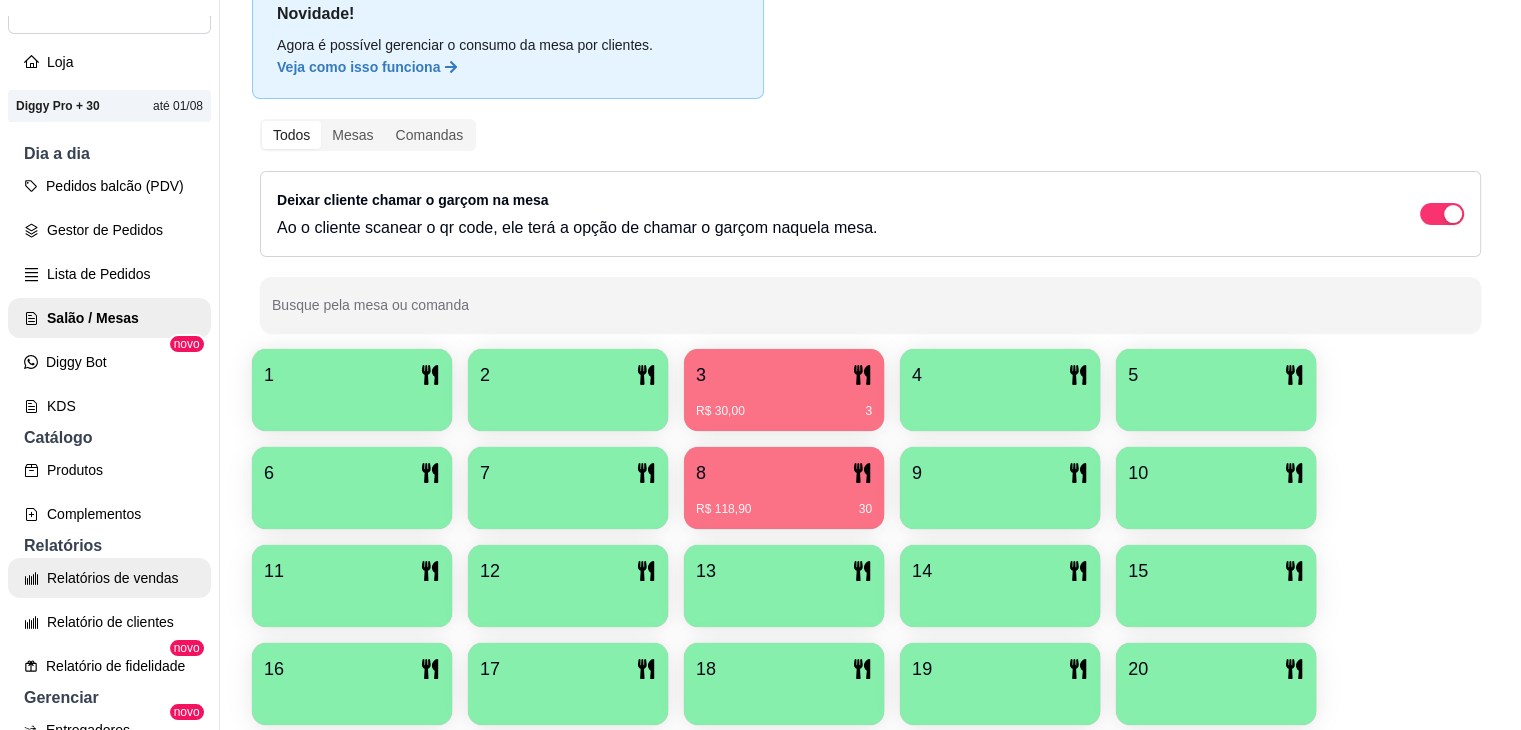 click on "Relatórios de vendas" at bounding box center (109, 578) 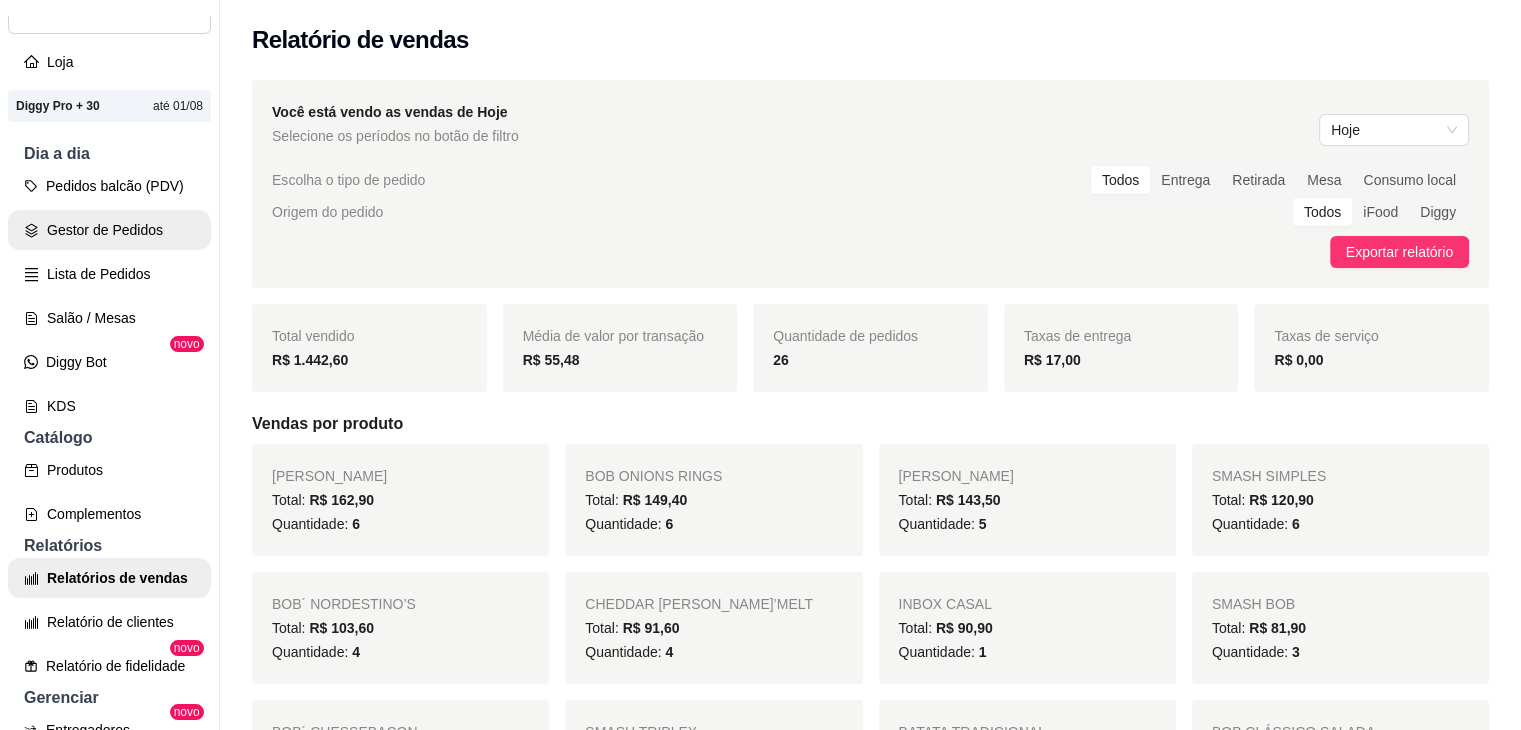 click on "Gestor de Pedidos" at bounding box center [109, 230] 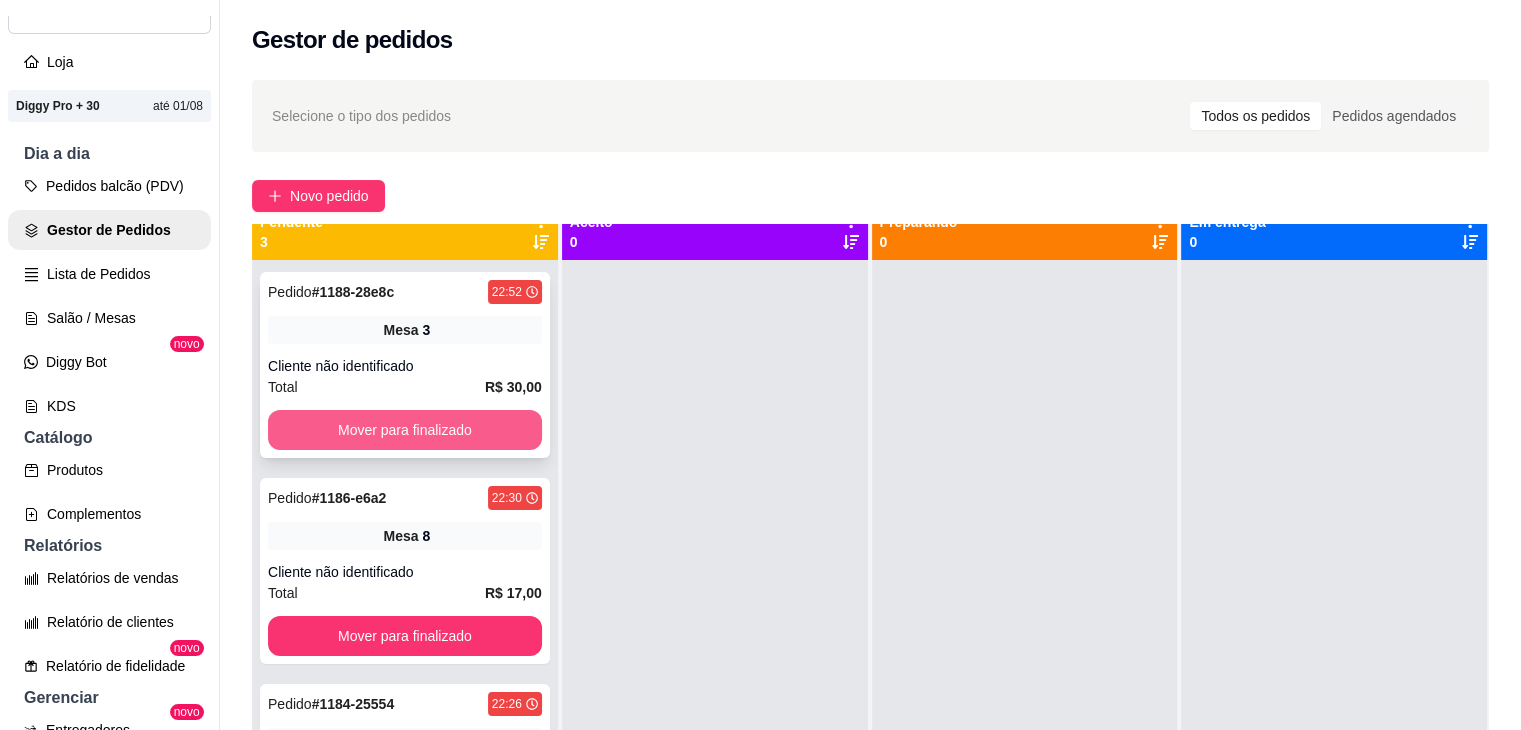 scroll, scrollTop: 0, scrollLeft: 0, axis: both 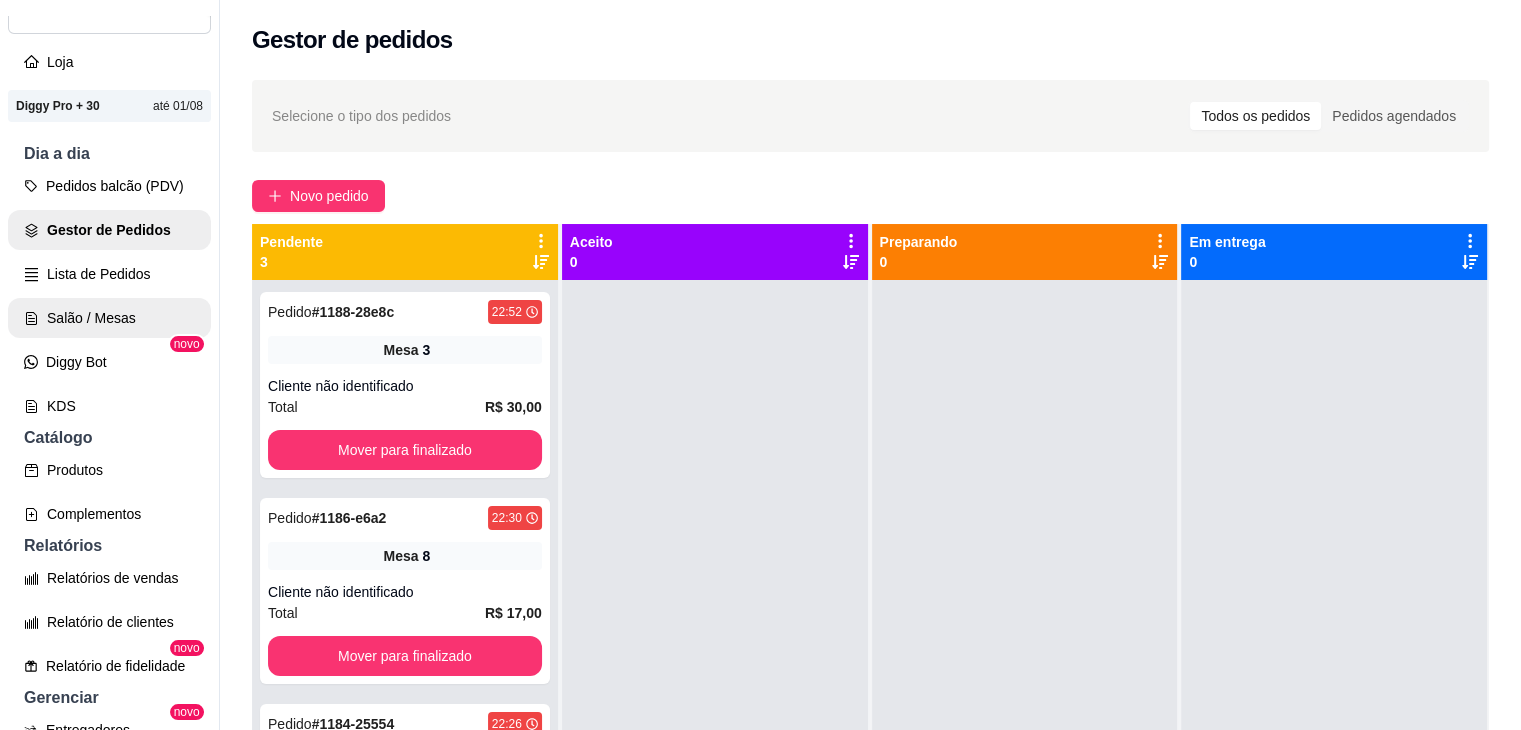 click on "Salão / Mesas" at bounding box center [109, 318] 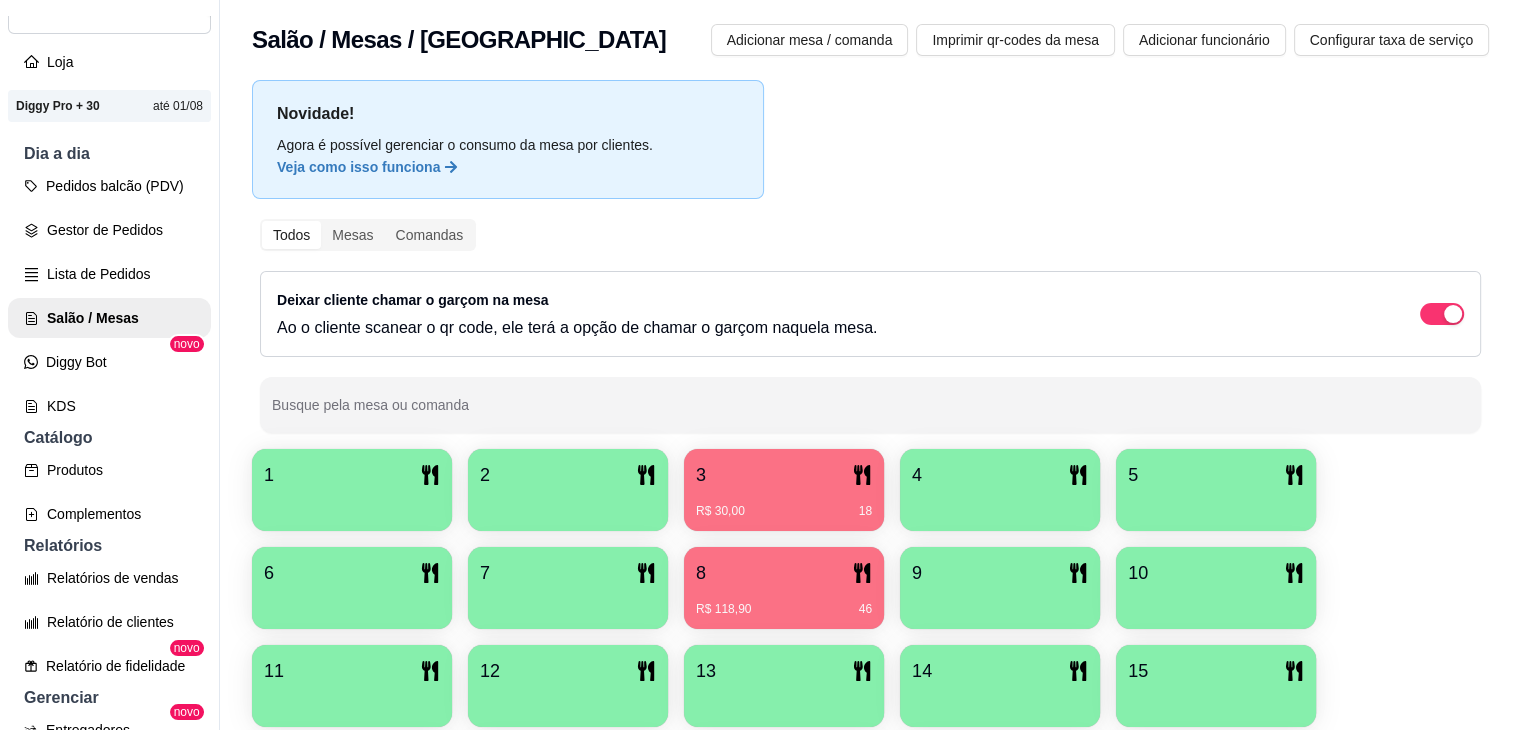 click on "R$ 30,00 18" at bounding box center (784, 511) 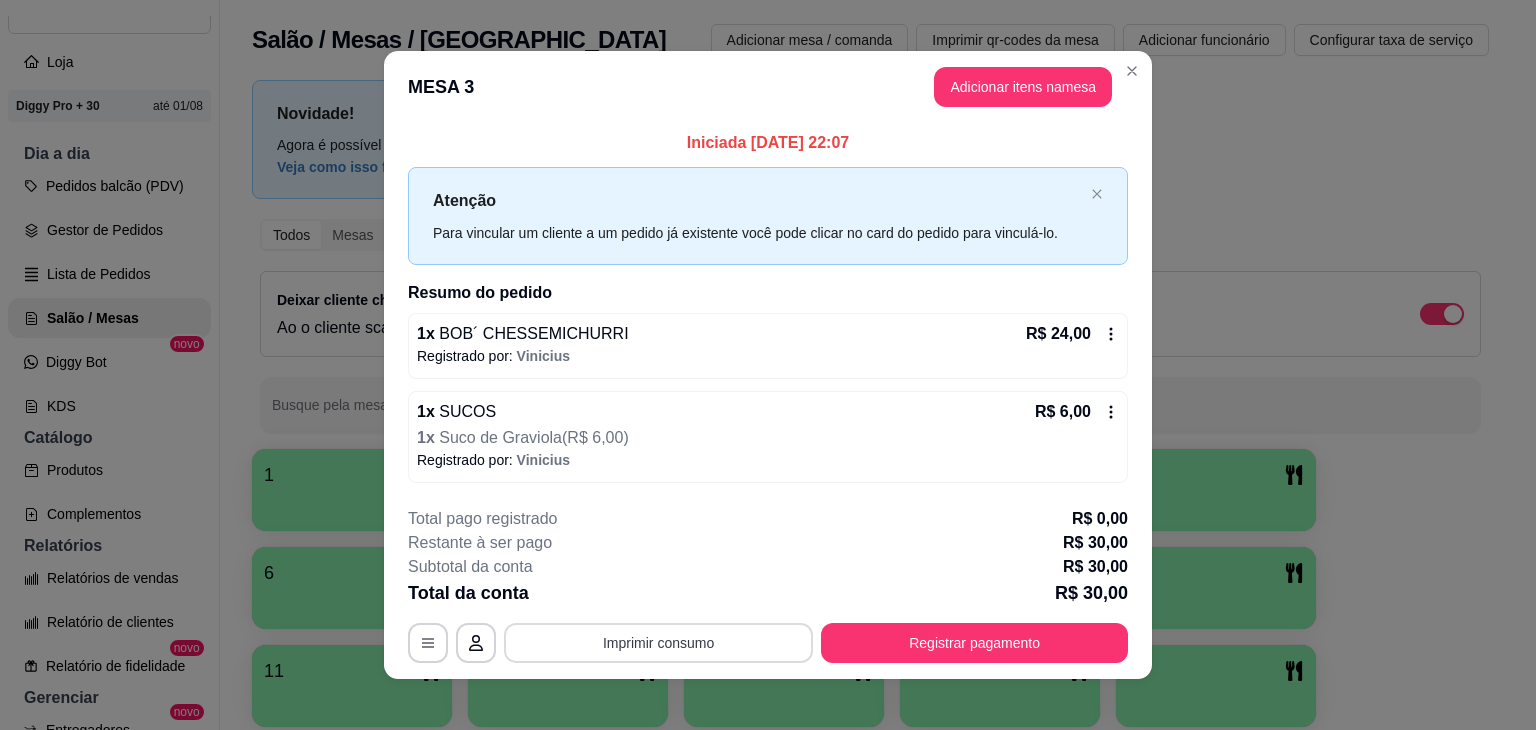 click on "Imprimir consumo" at bounding box center [658, 643] 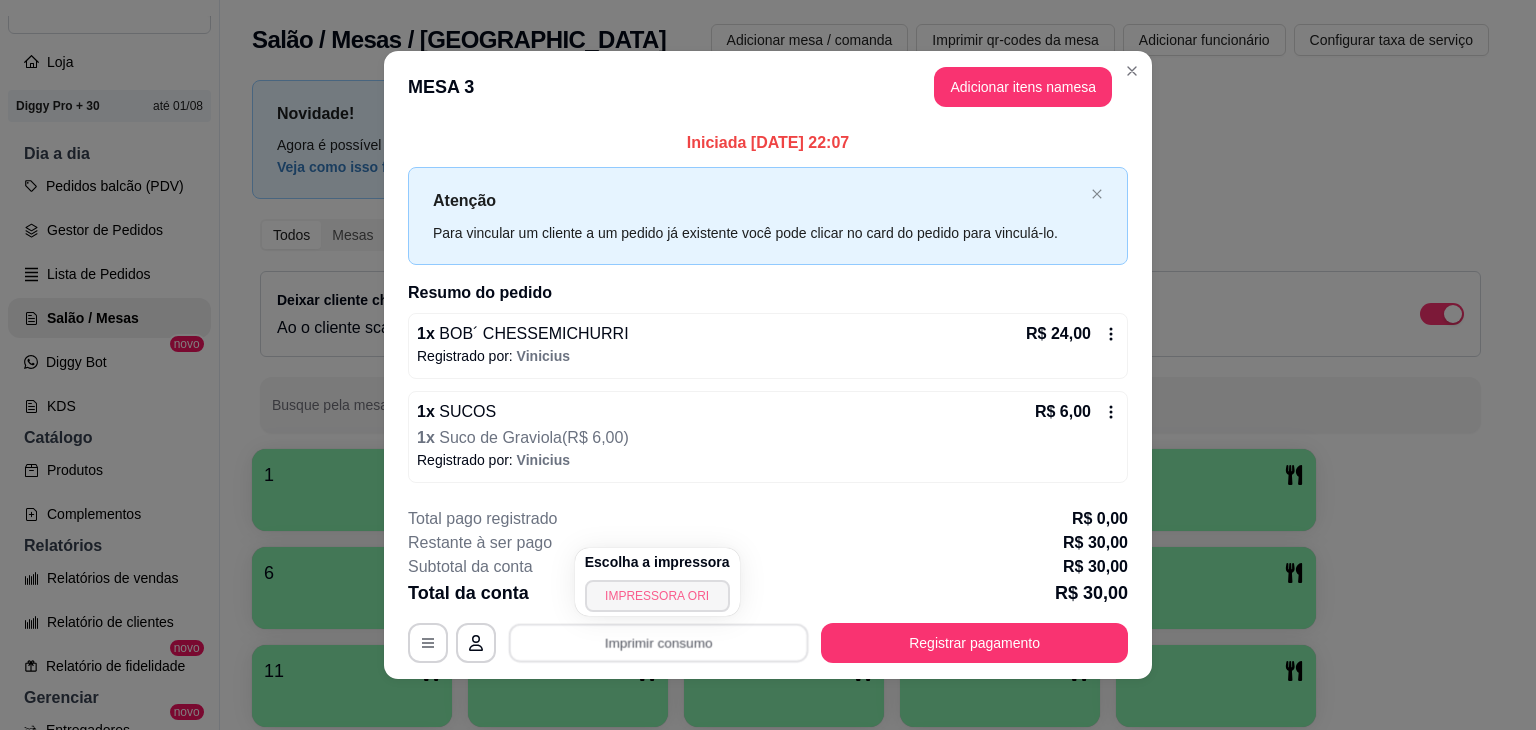 click on "IMPRESSORA ORI" at bounding box center (657, 596) 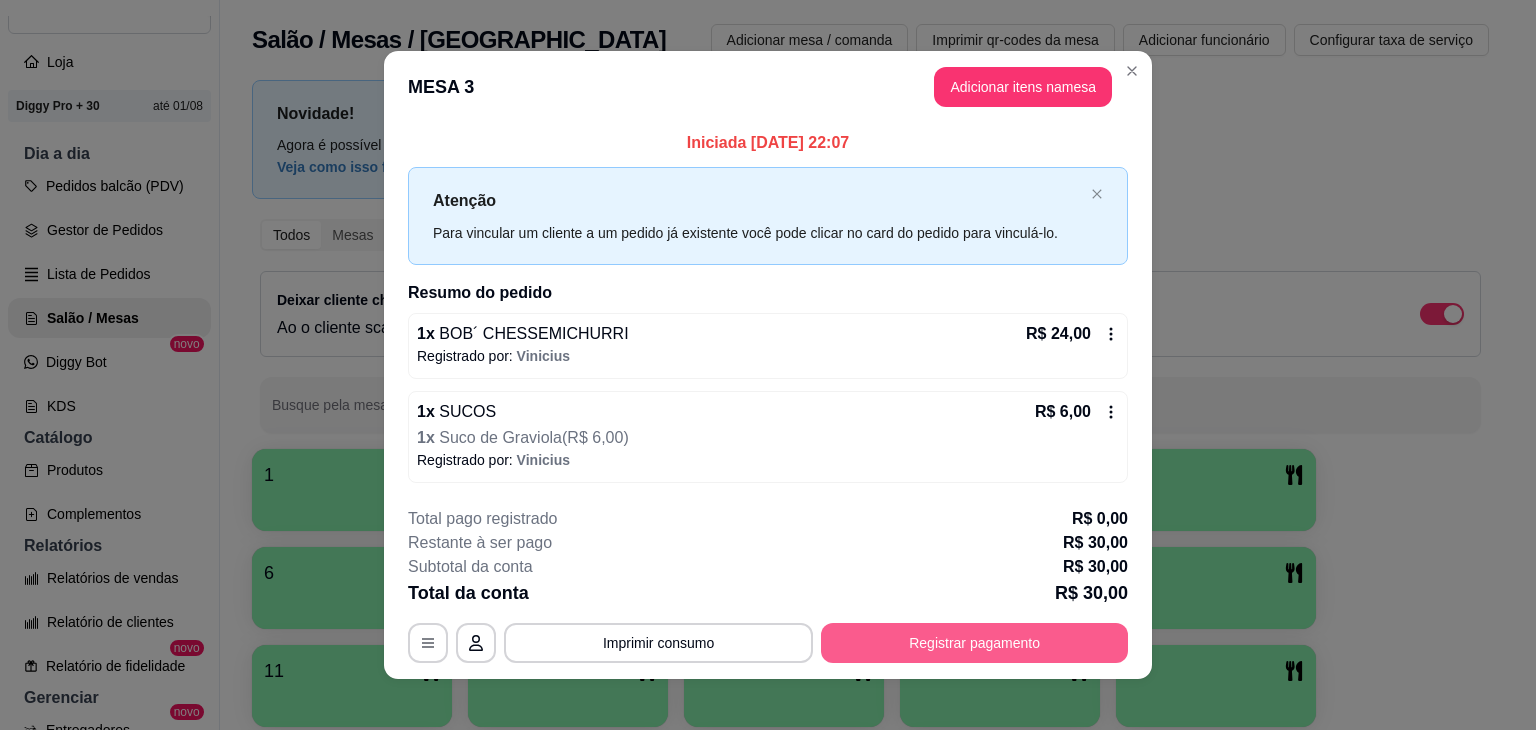 click on "Registrar pagamento" at bounding box center (974, 643) 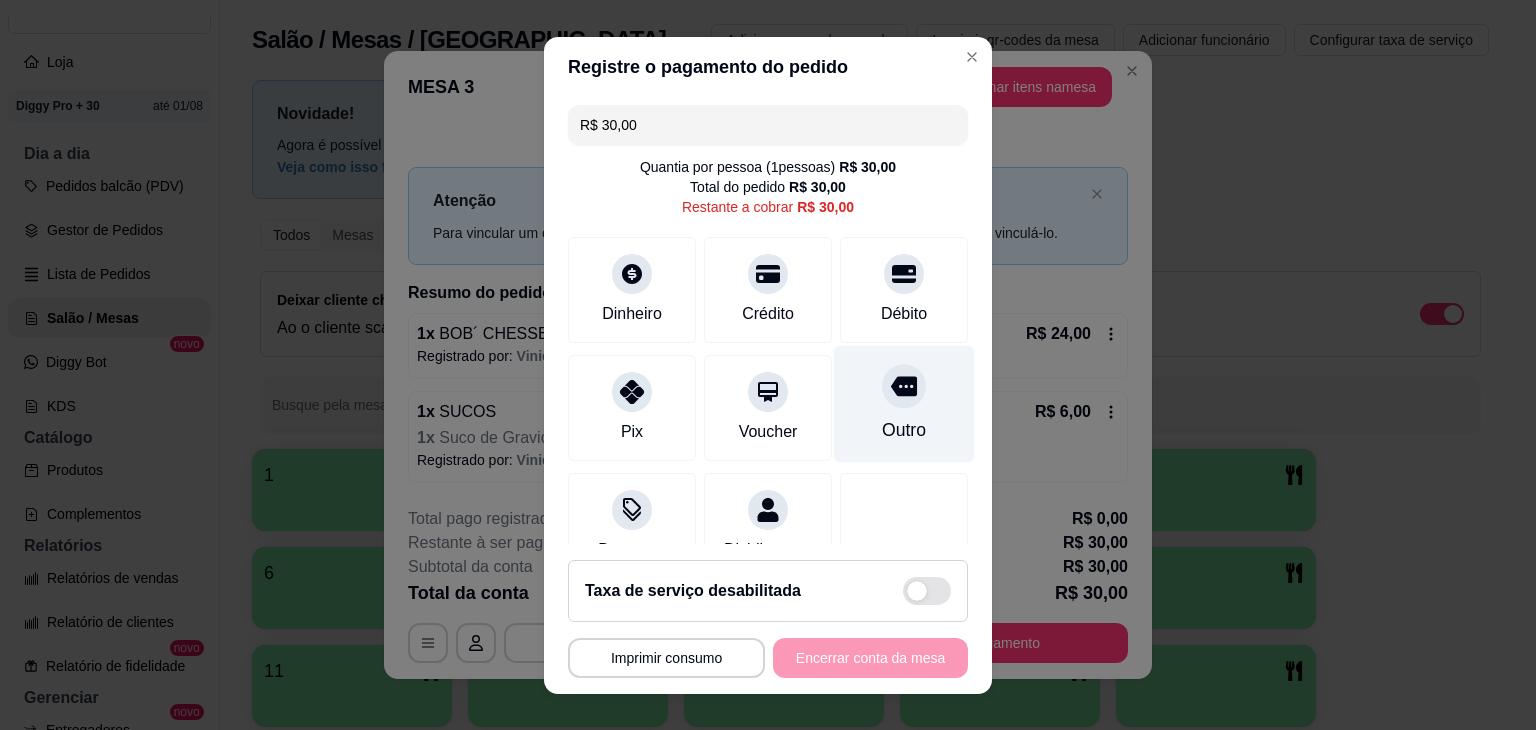 click on "Outro" at bounding box center [904, 430] 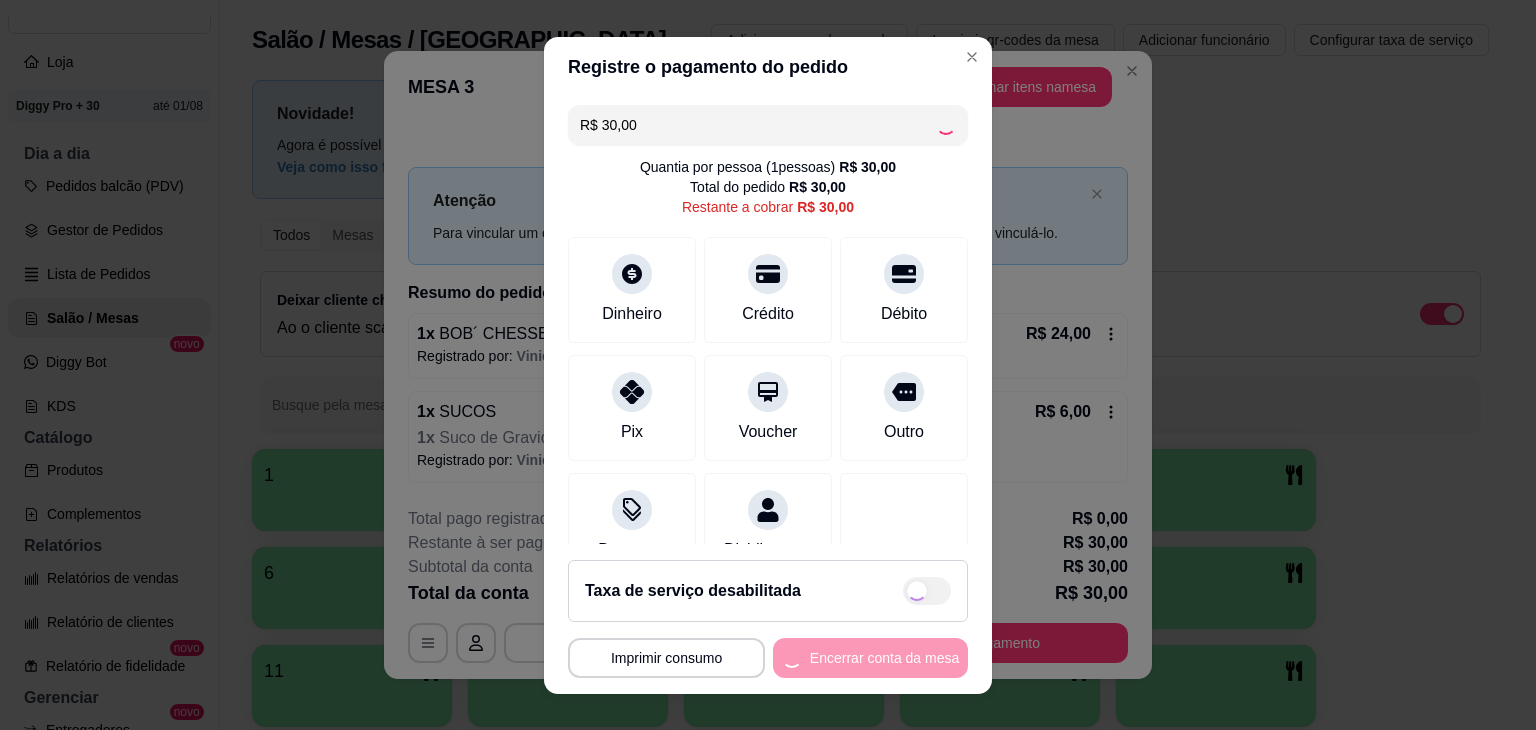 type on "R$ 0,00" 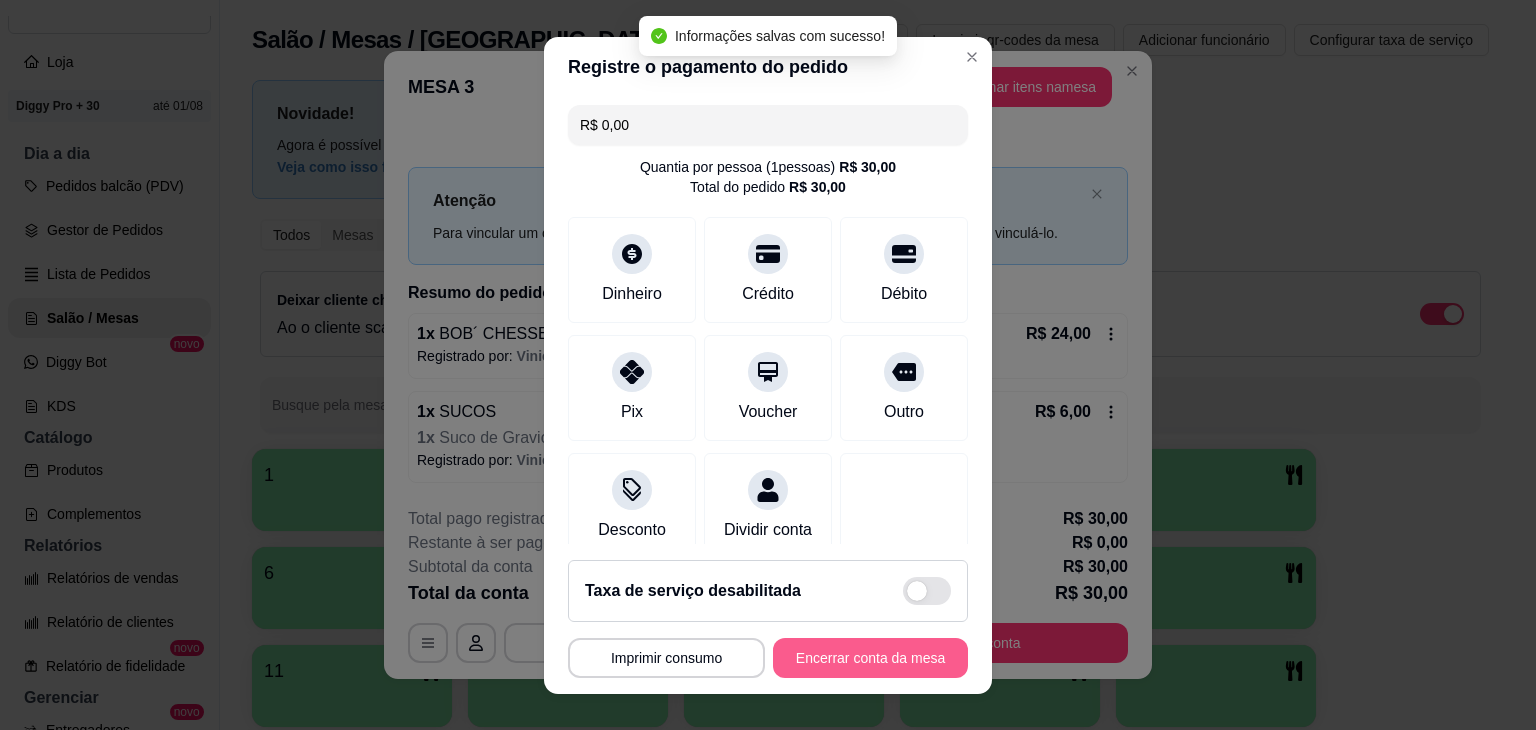 click on "Encerrar conta da mesa" at bounding box center (870, 658) 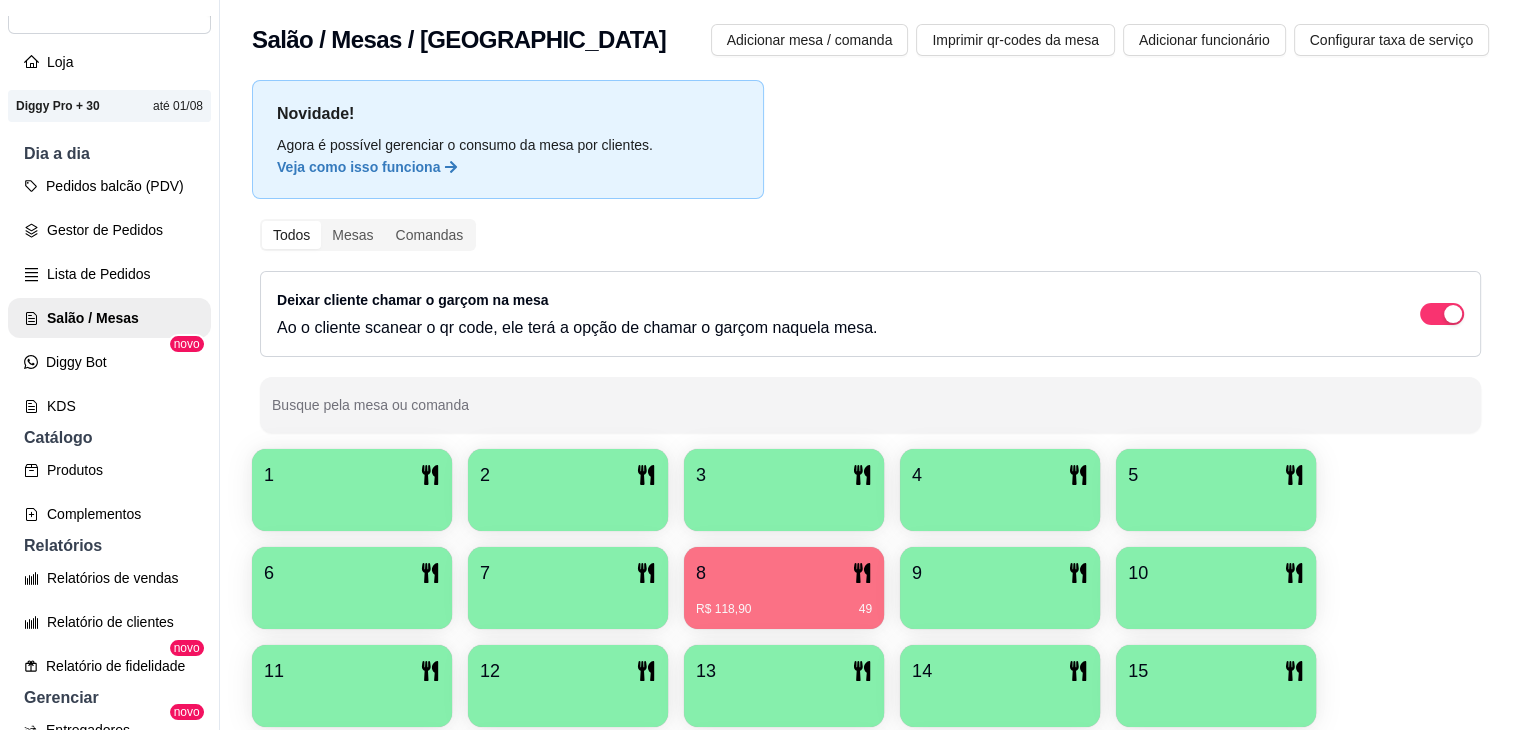 click on "8" at bounding box center (784, 573) 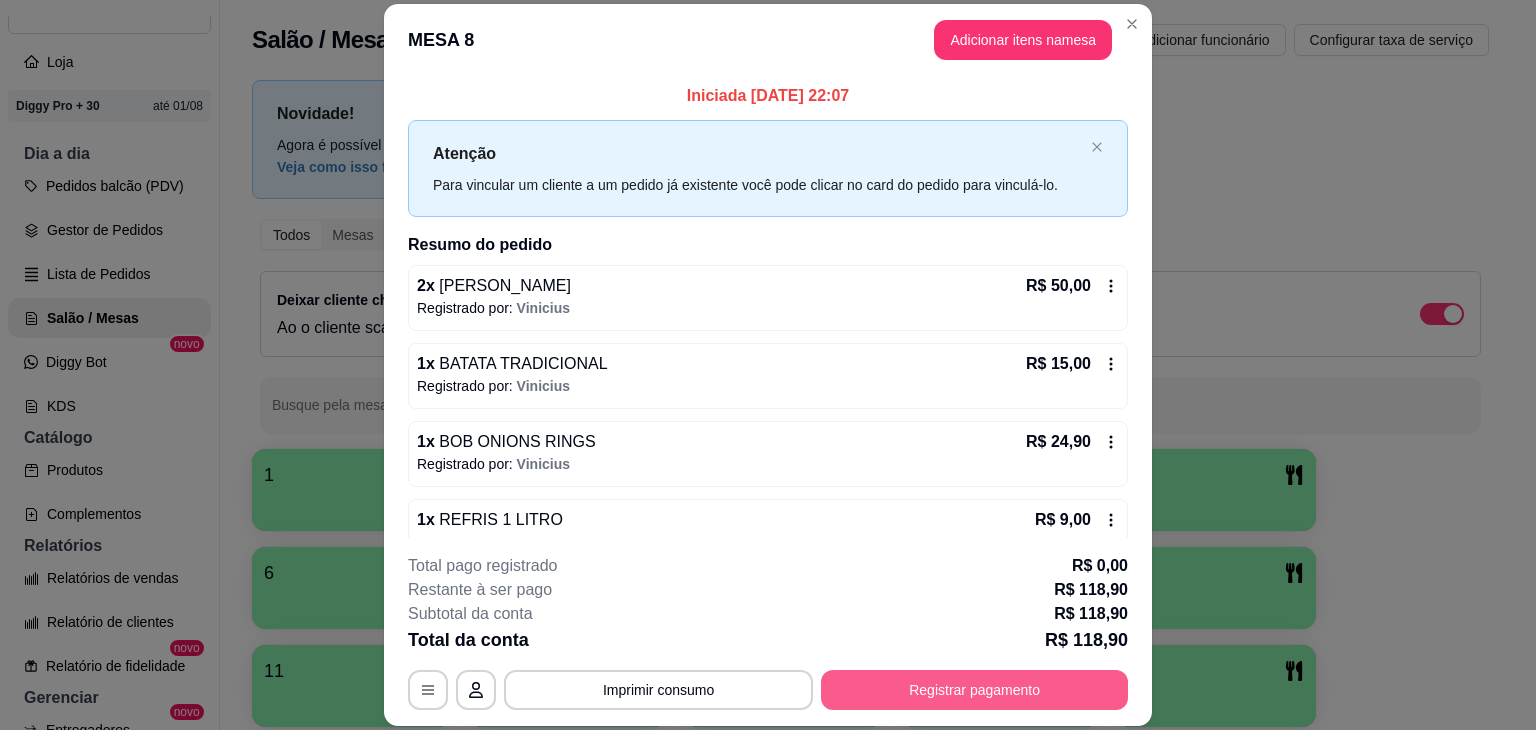 click on "Registrar pagamento" at bounding box center [974, 690] 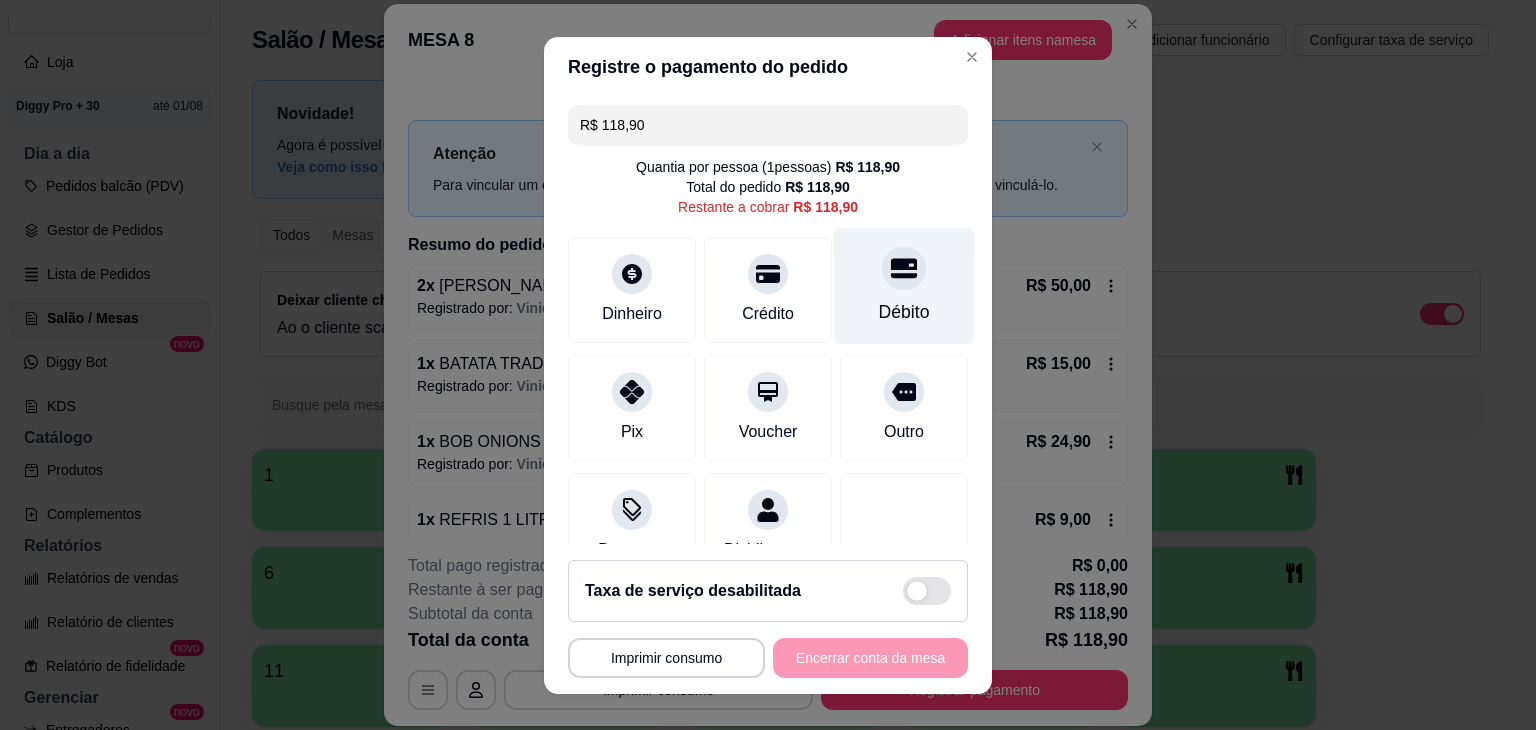 click on "Débito" at bounding box center [904, 285] 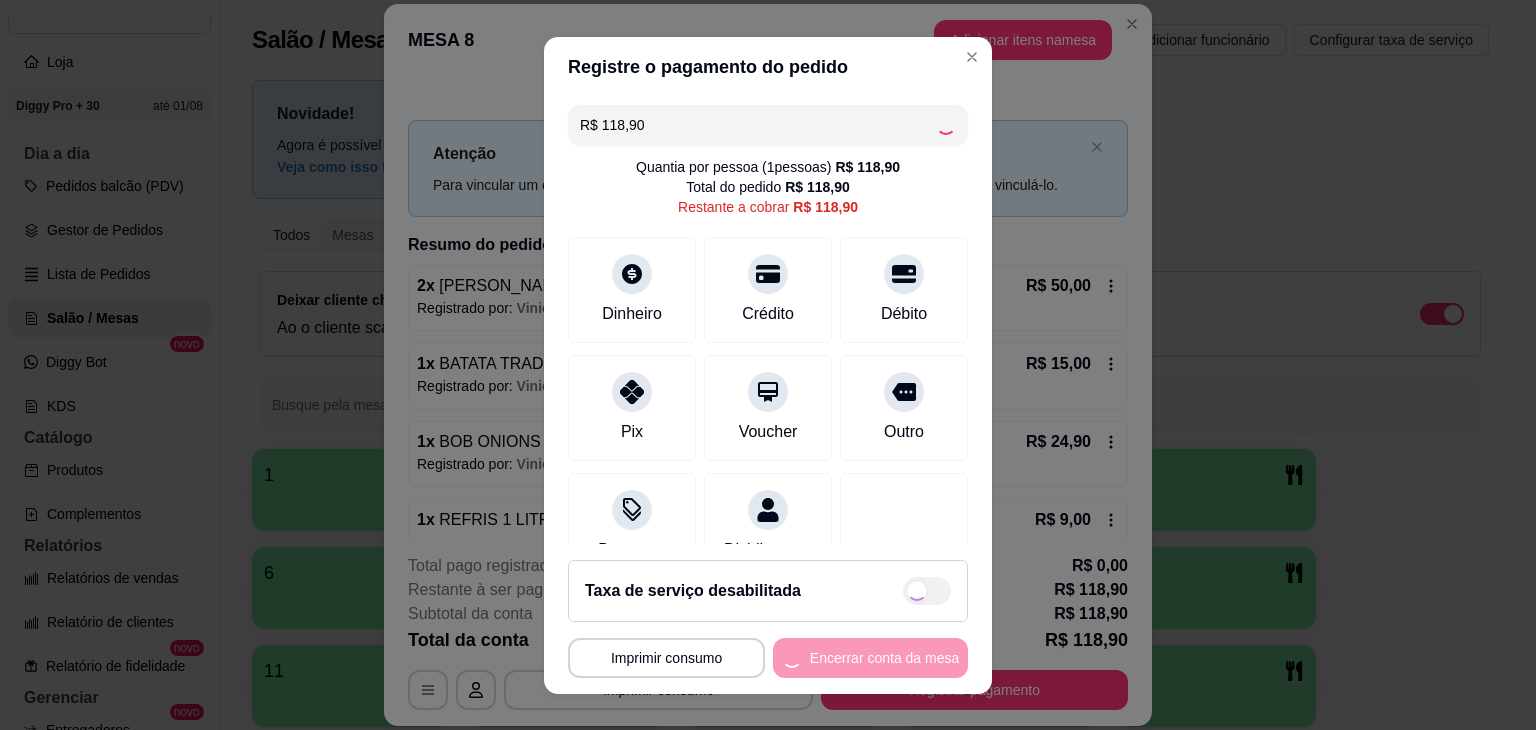 type on "R$ 0,00" 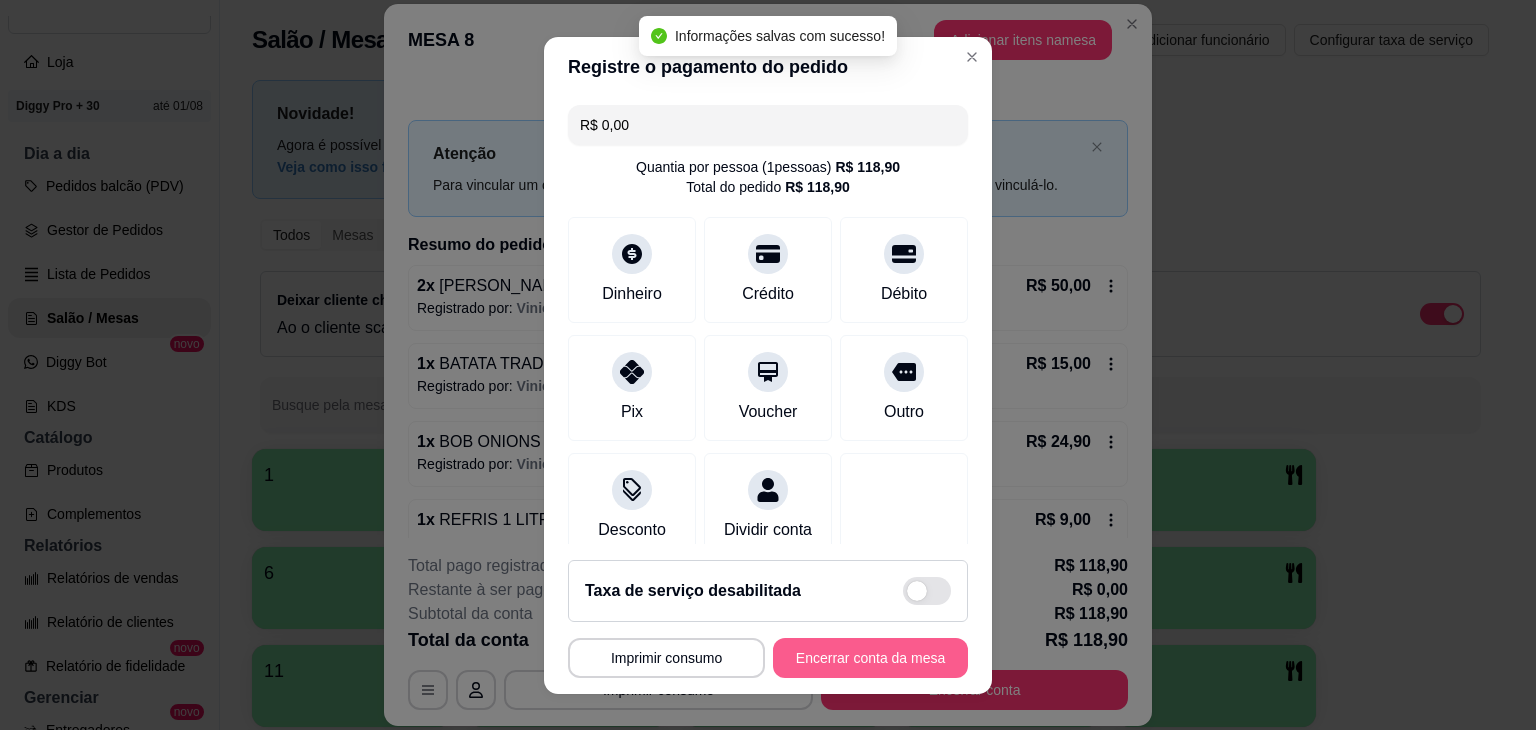 click on "**********" at bounding box center (768, 619) 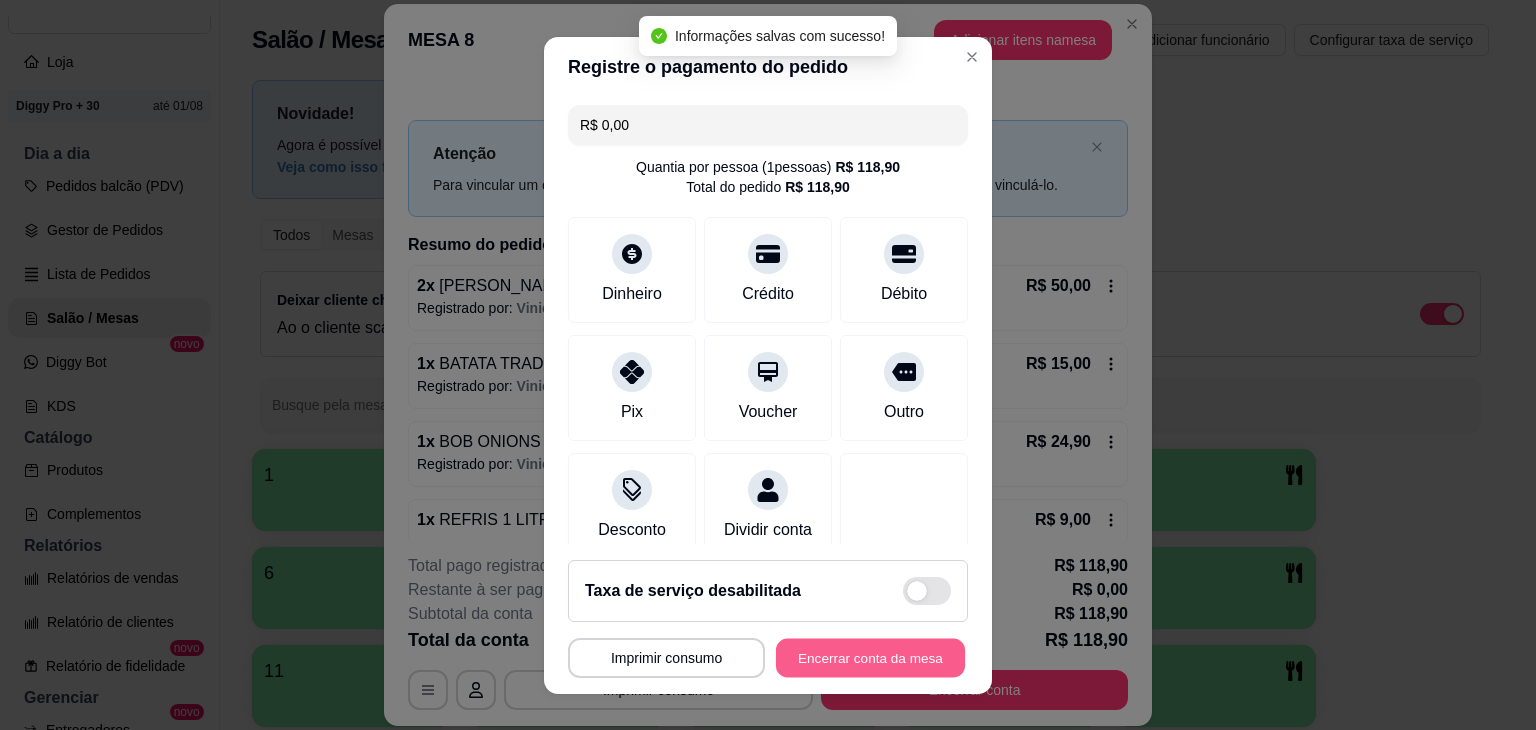 click on "Encerrar conta da mesa" at bounding box center (870, 657) 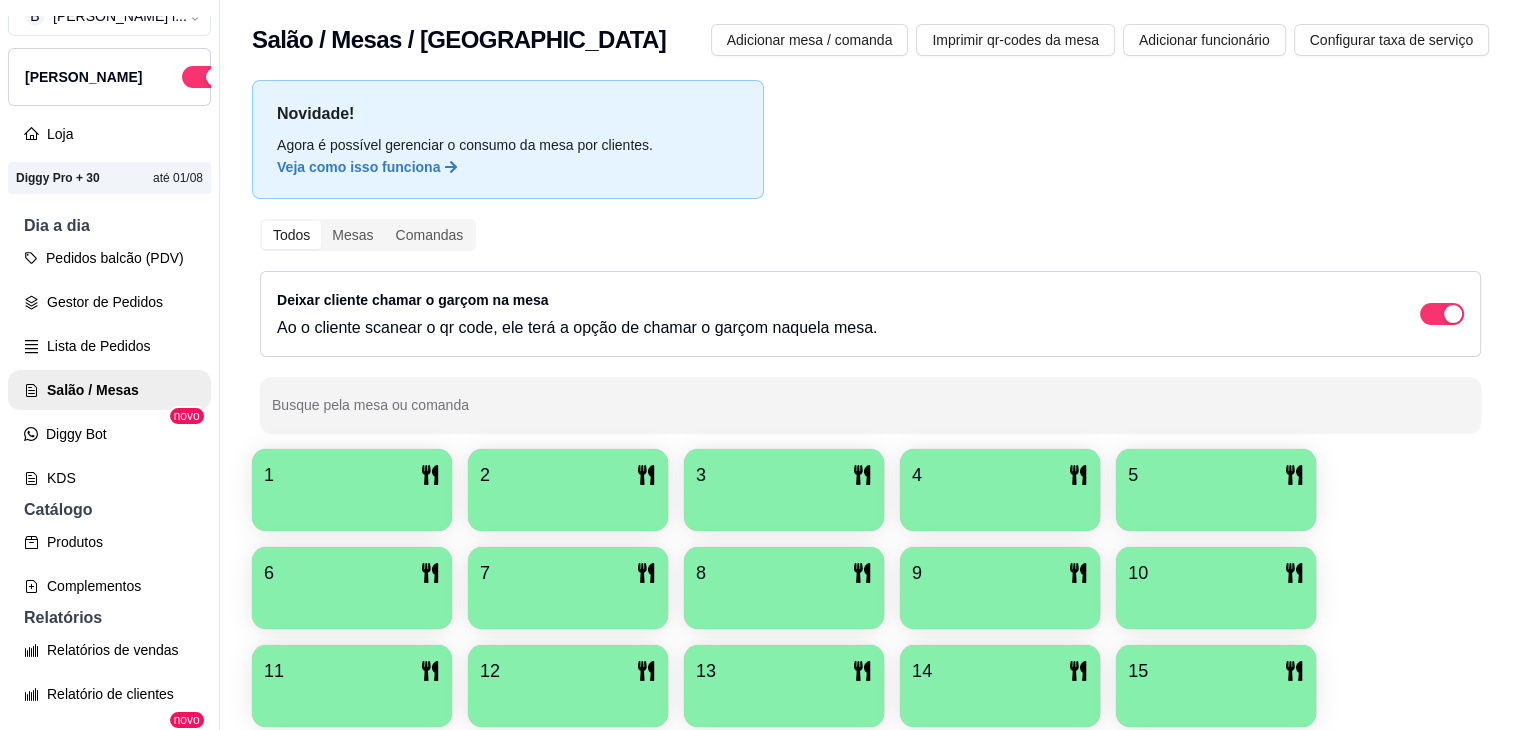 scroll, scrollTop: 0, scrollLeft: 0, axis: both 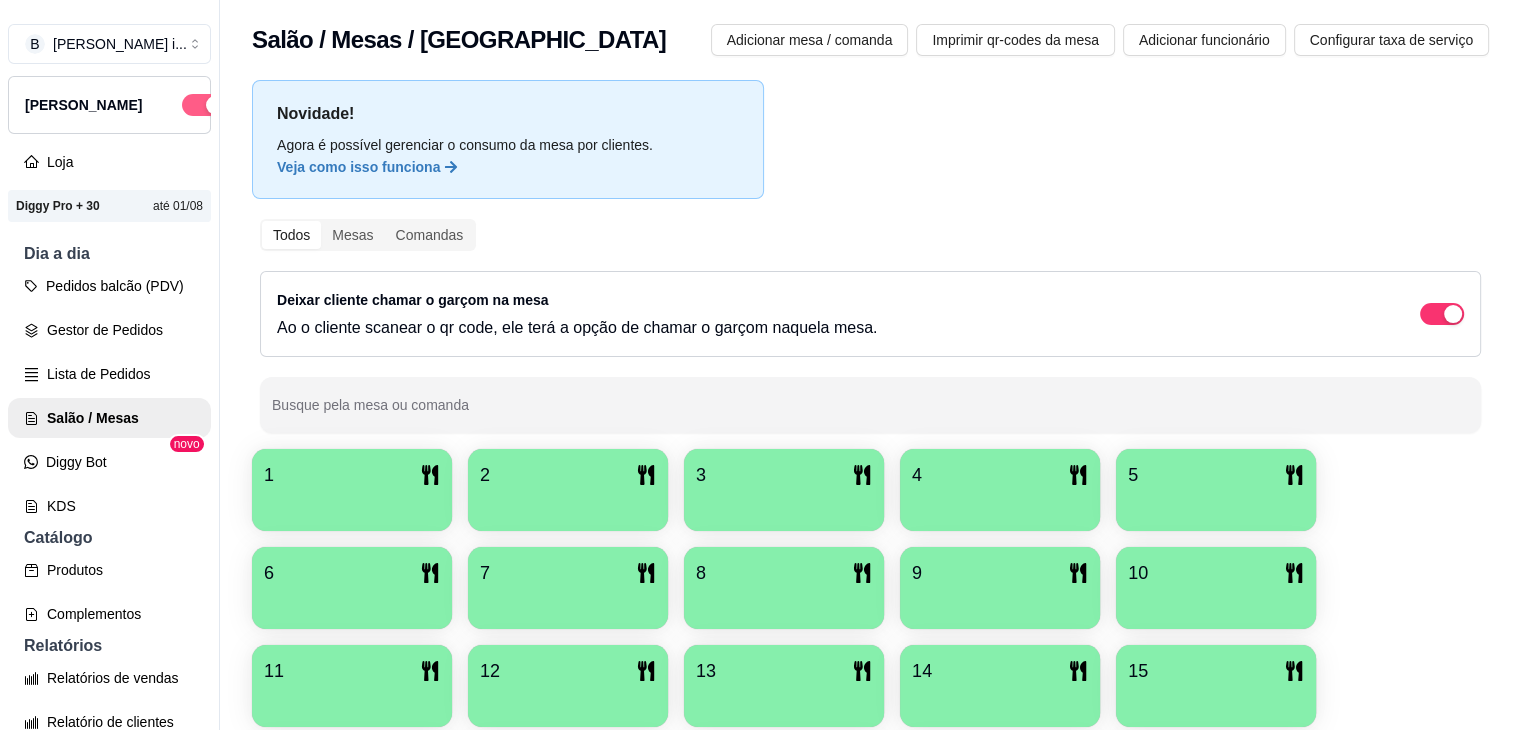 click at bounding box center [204, 105] 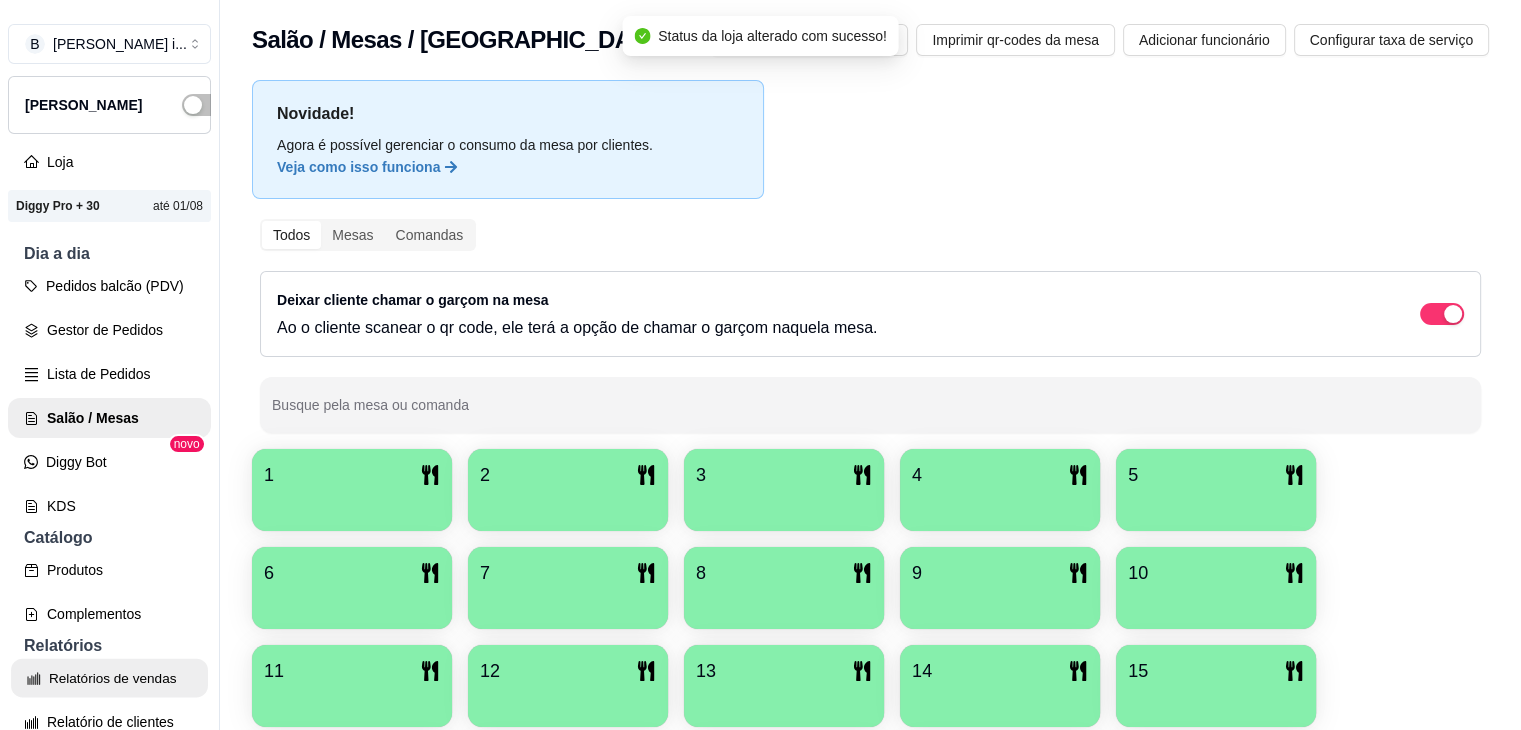 click on "Relatórios de vendas" at bounding box center (109, 678) 